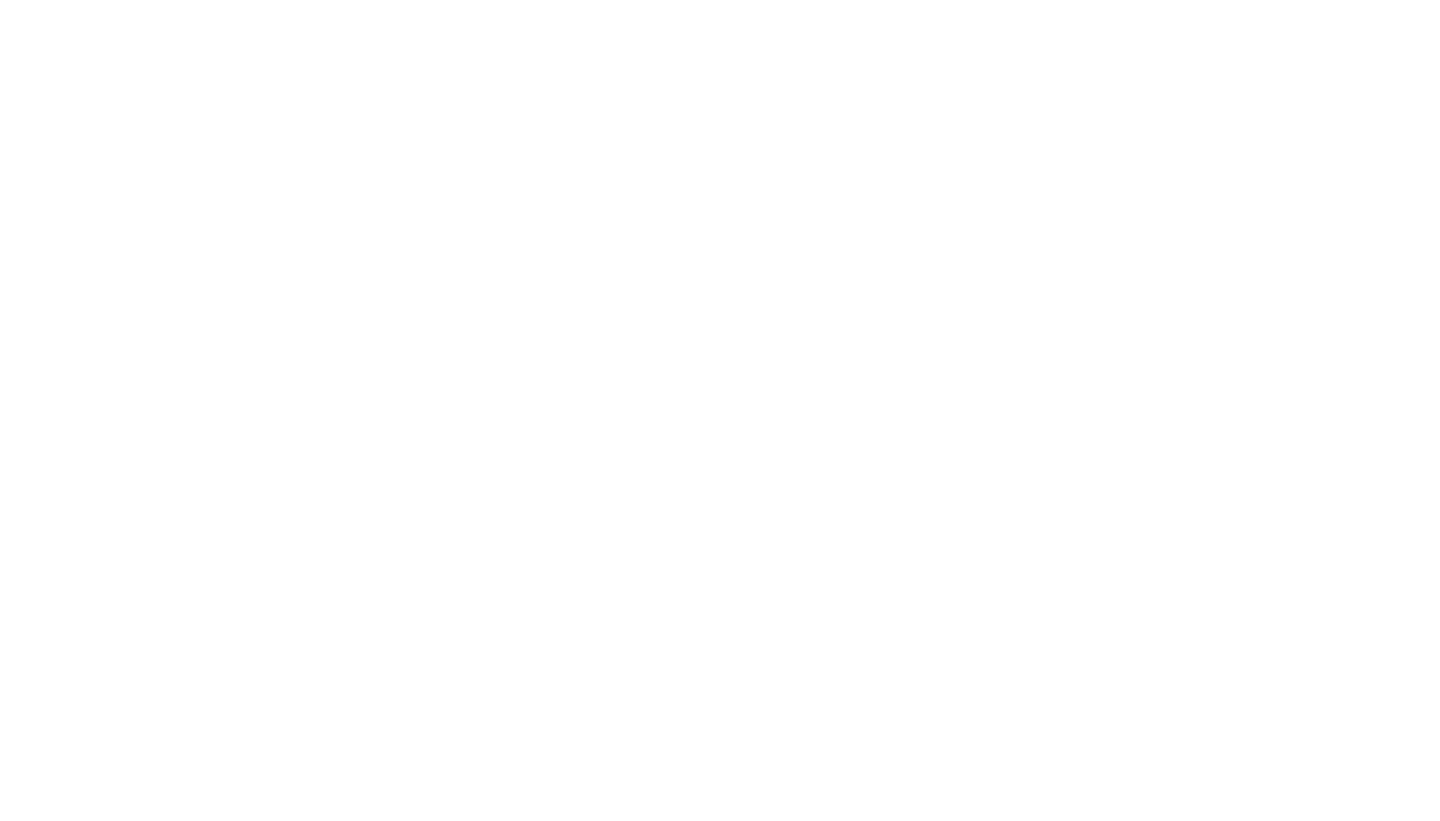 scroll, scrollTop: 0, scrollLeft: 0, axis: both 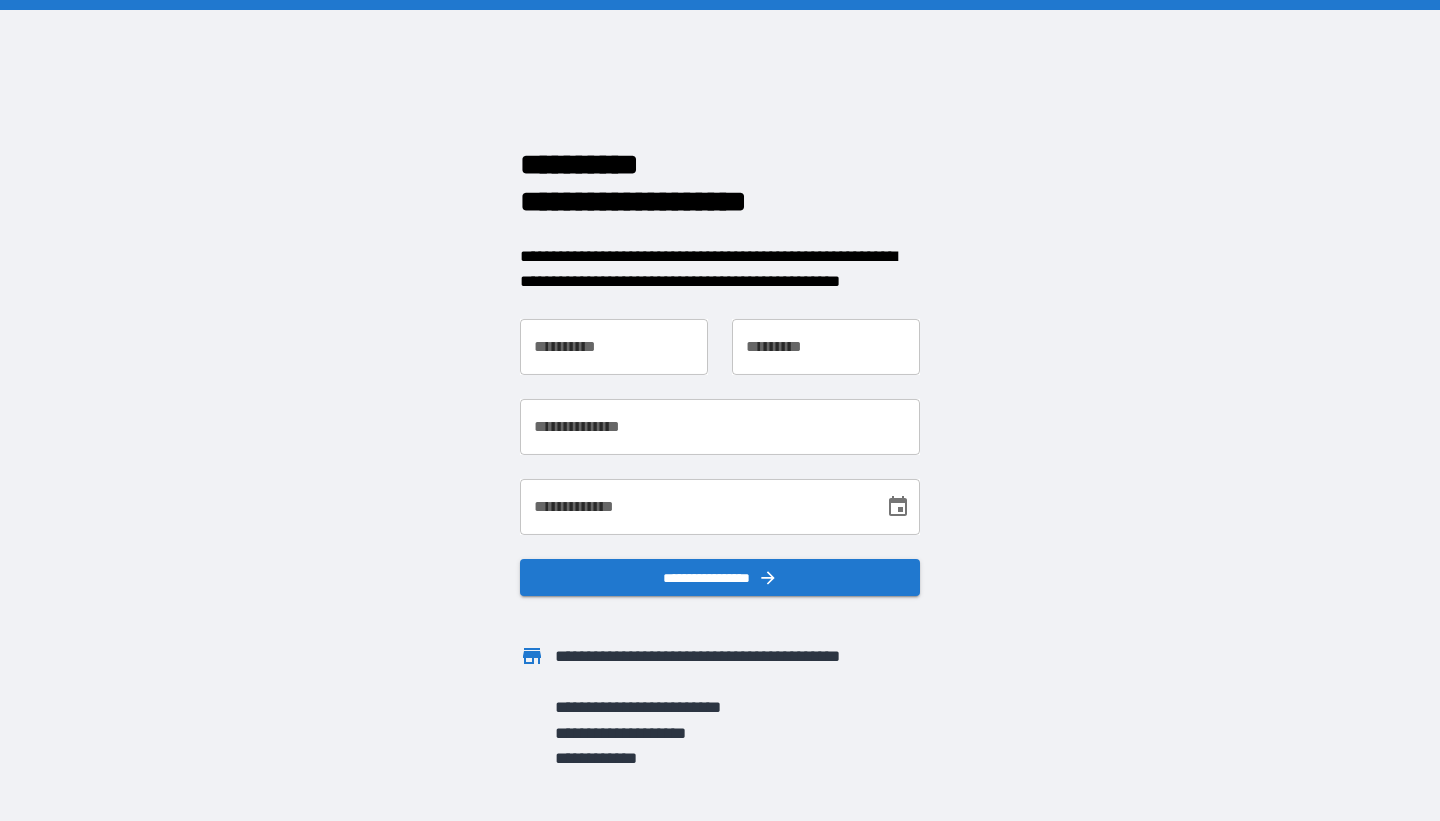 click on "**********" at bounding box center [614, 347] 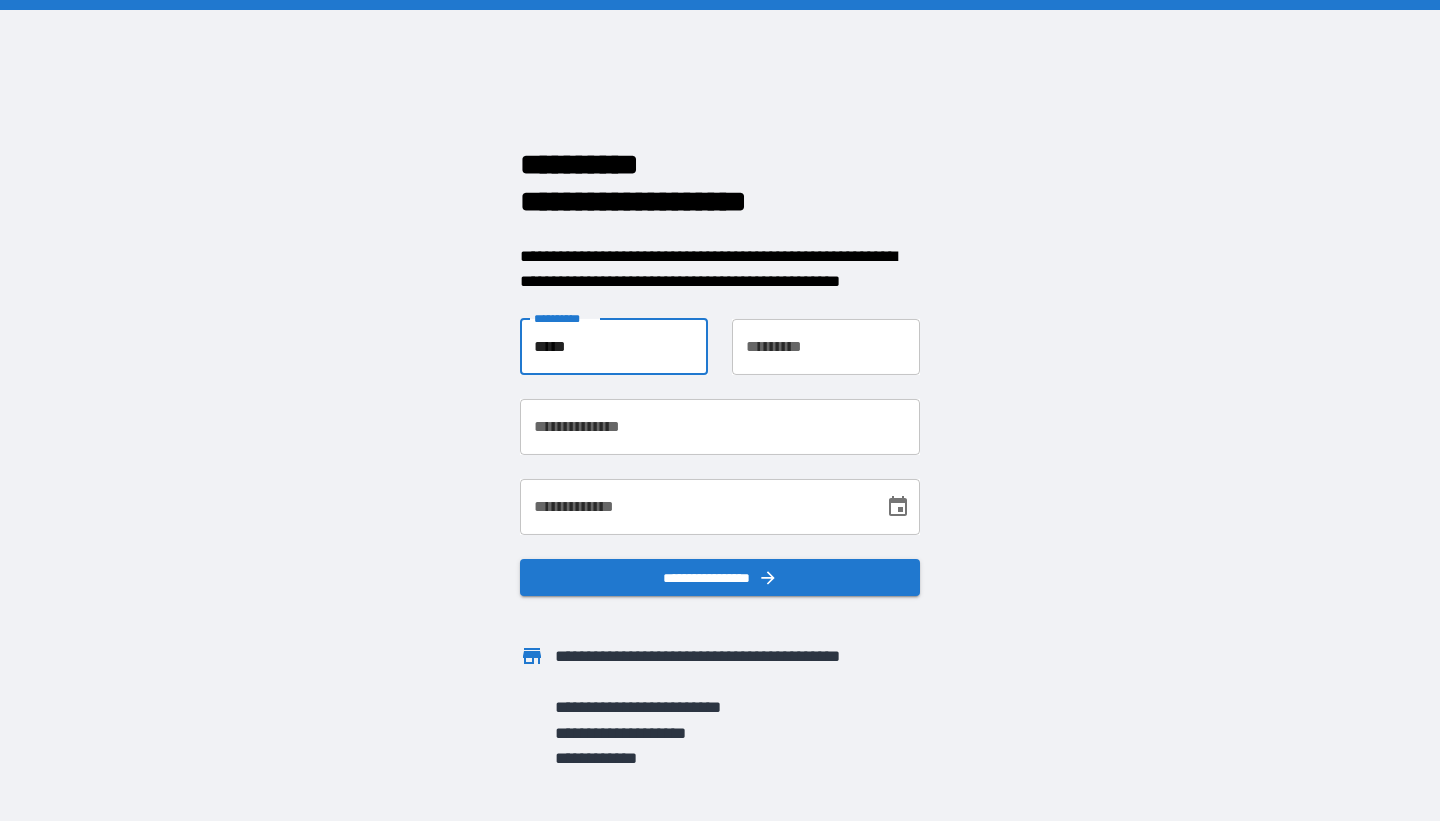 type on "*****" 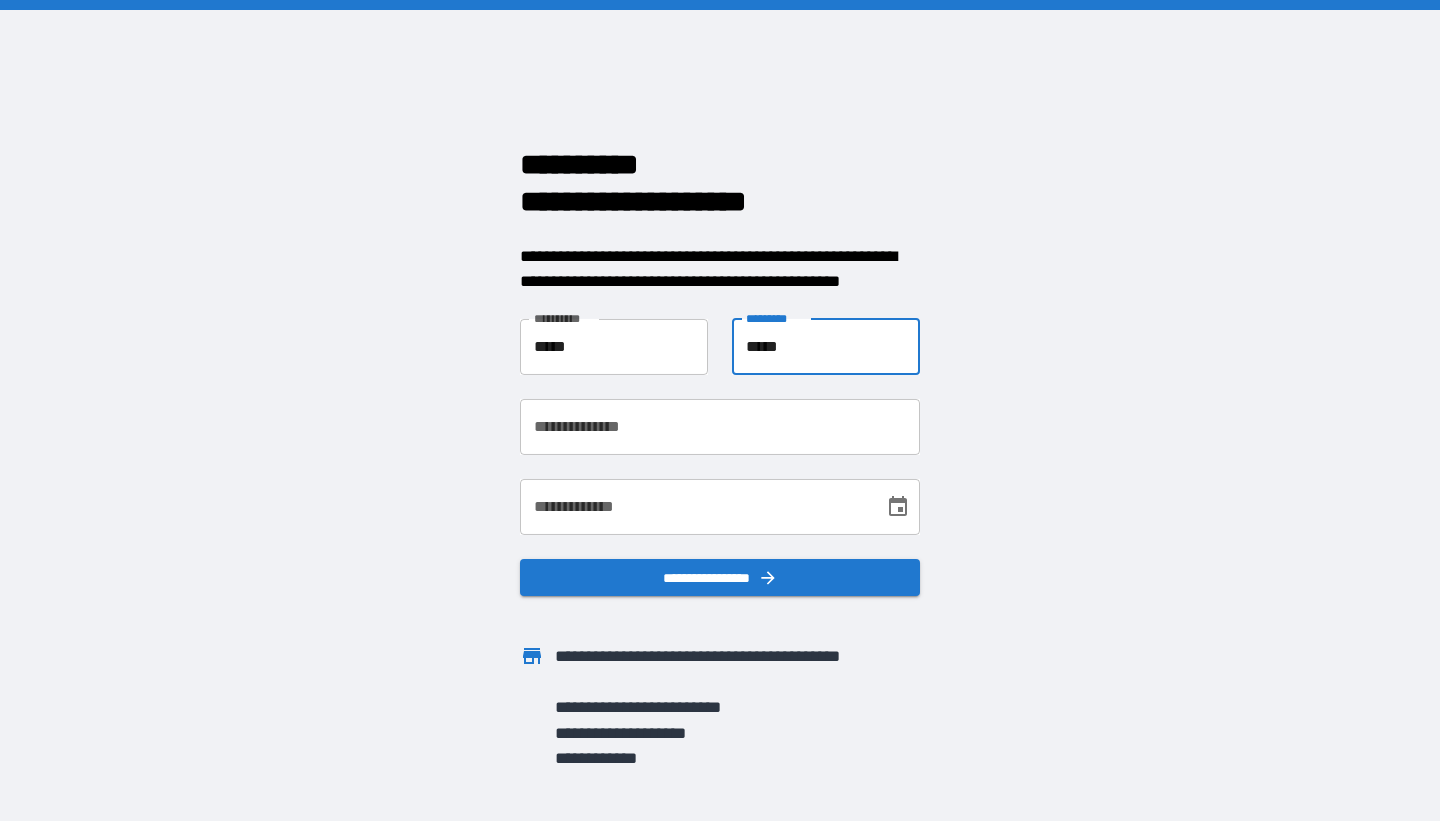 type on "*****" 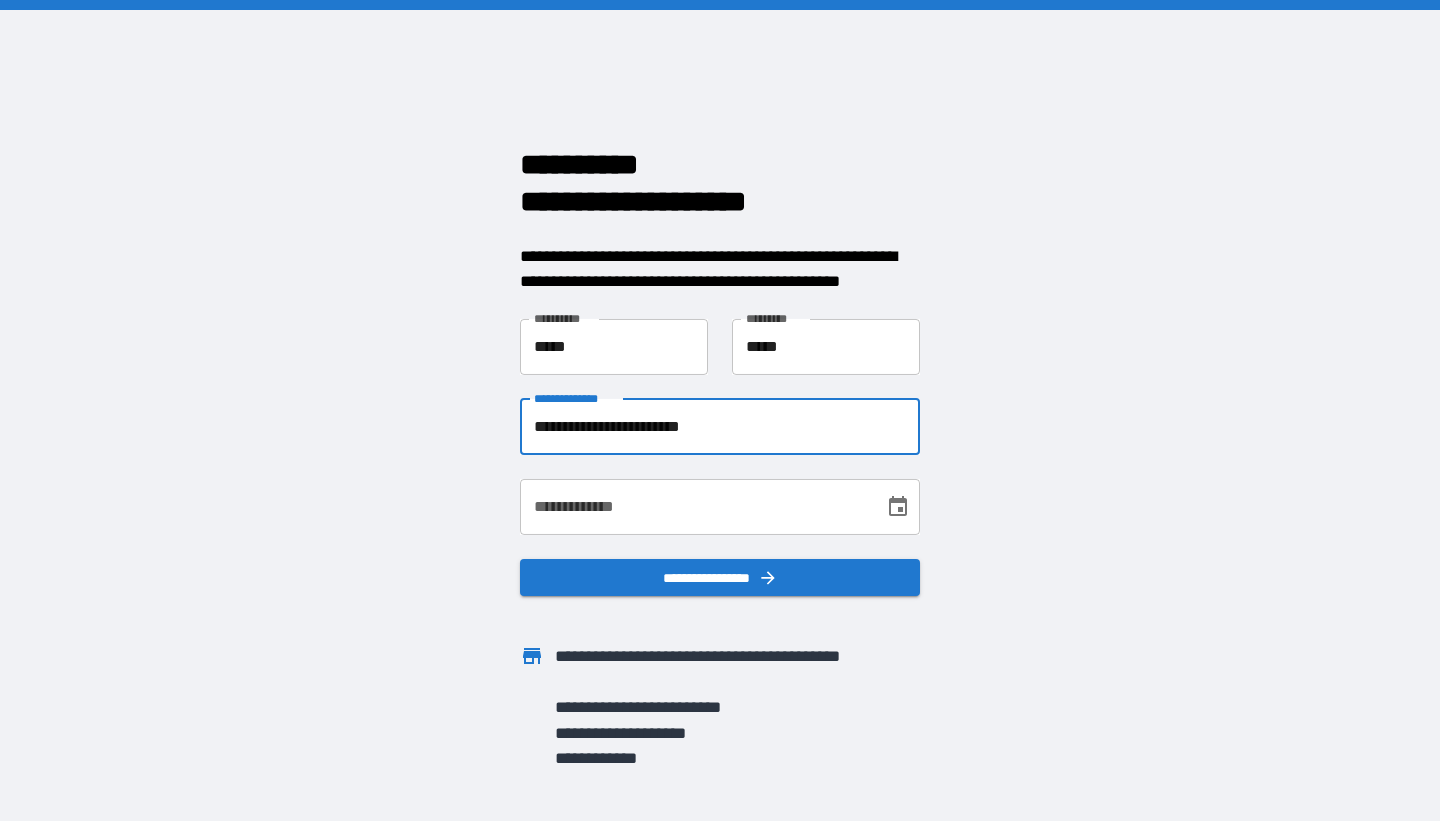 type on "**********" 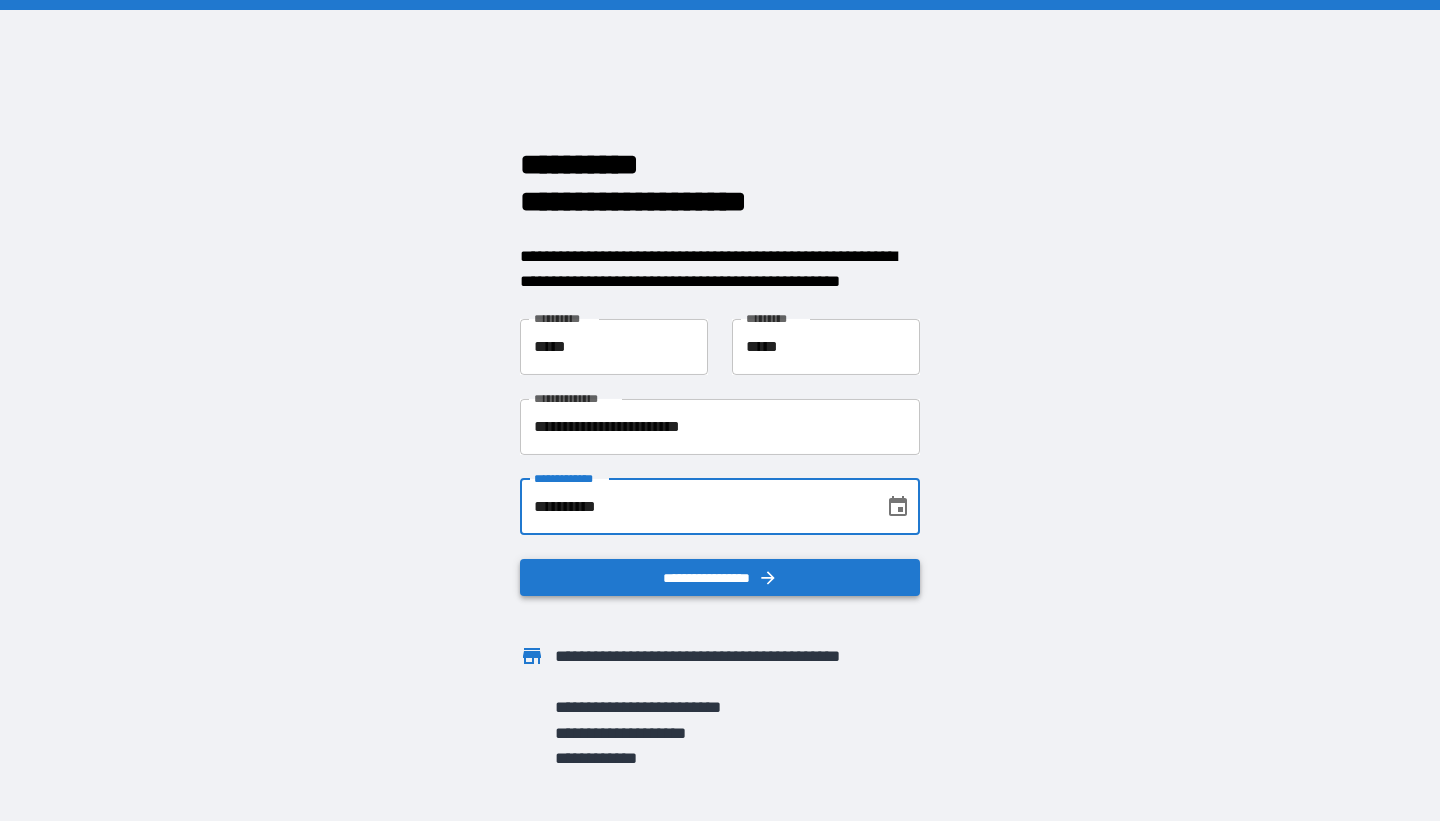 type on "**********" 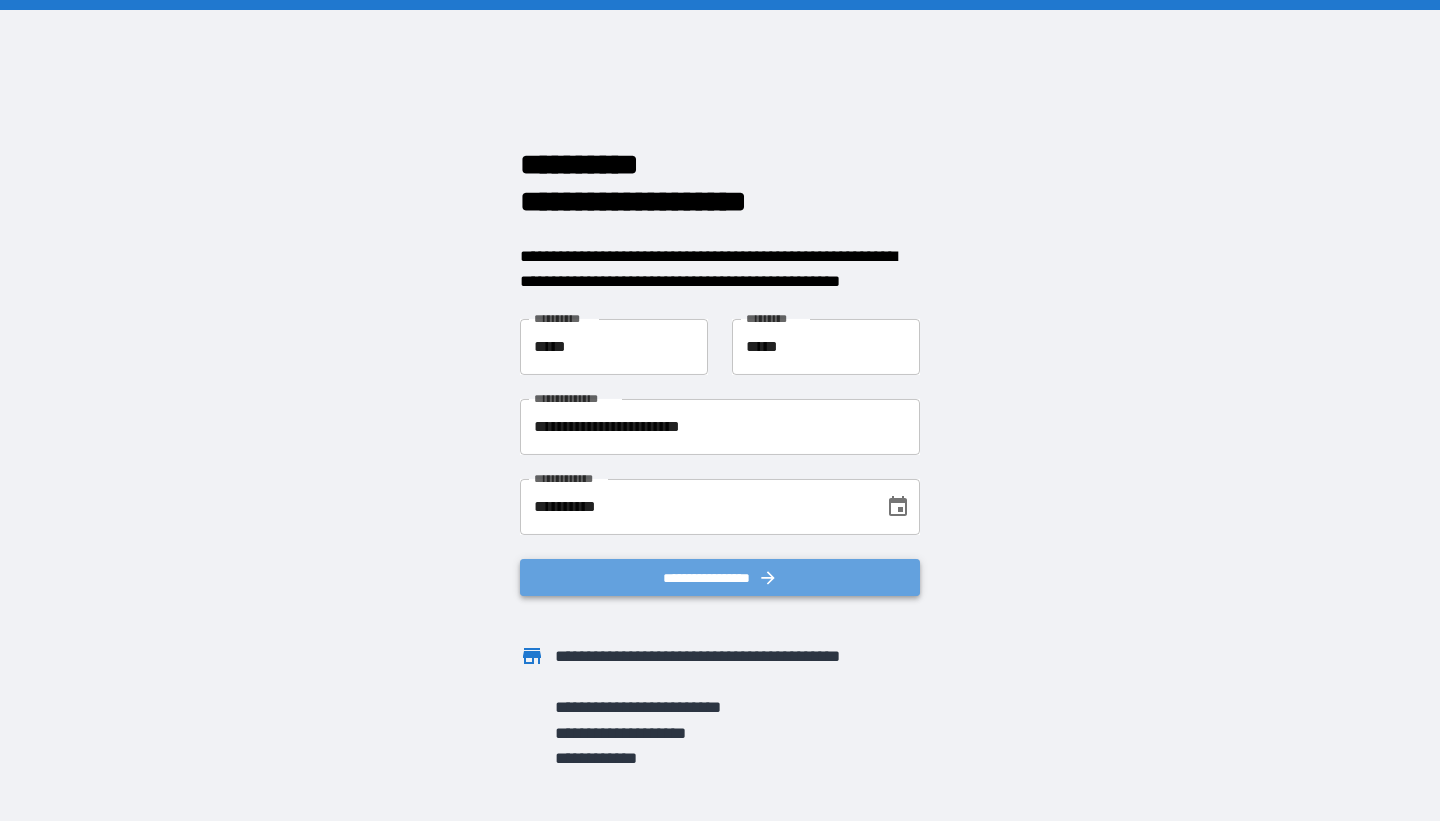 click on "**********" at bounding box center (720, 578) 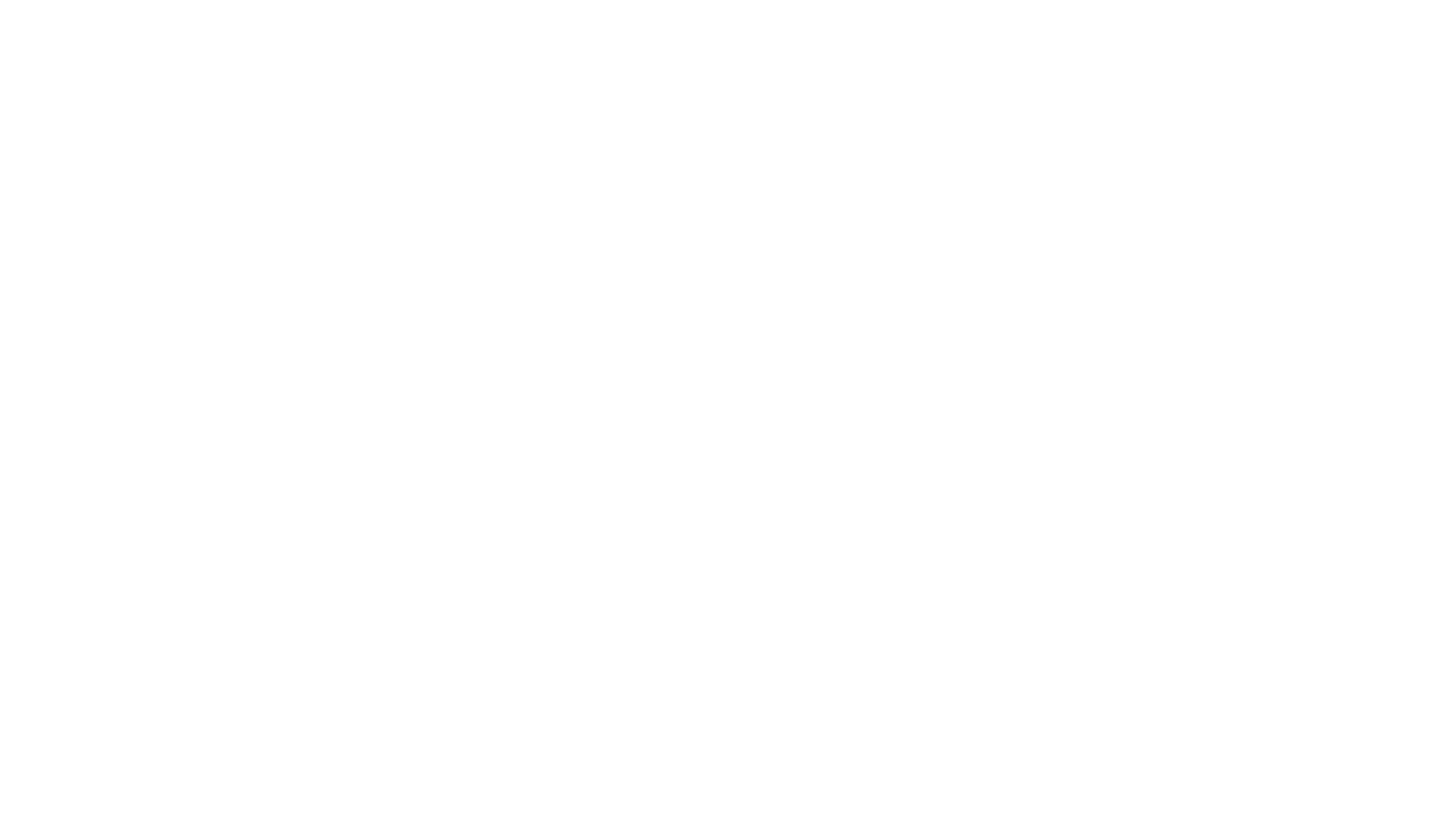 scroll, scrollTop: 0, scrollLeft: 0, axis: both 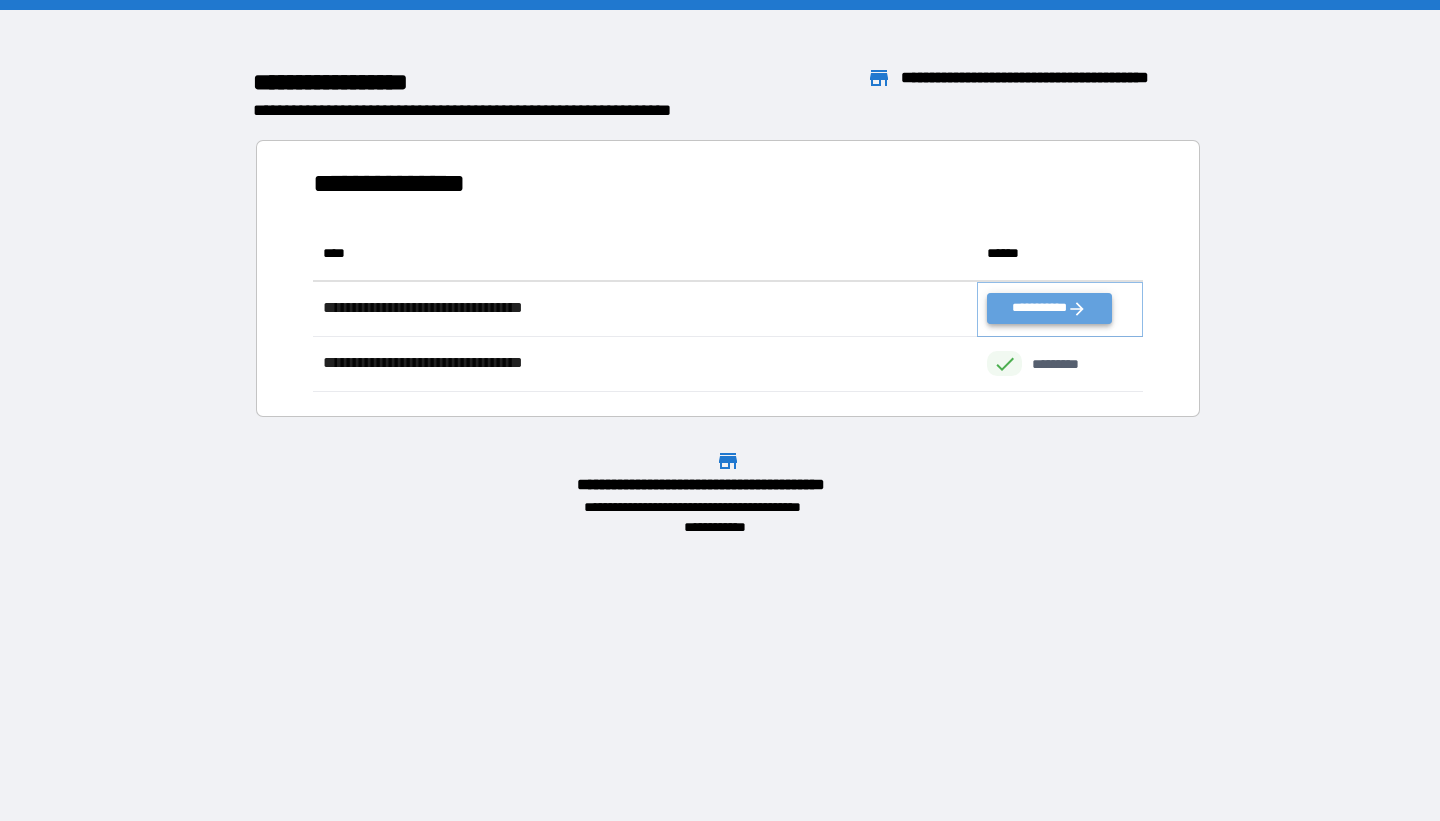 click on "**********" at bounding box center [1049, 308] 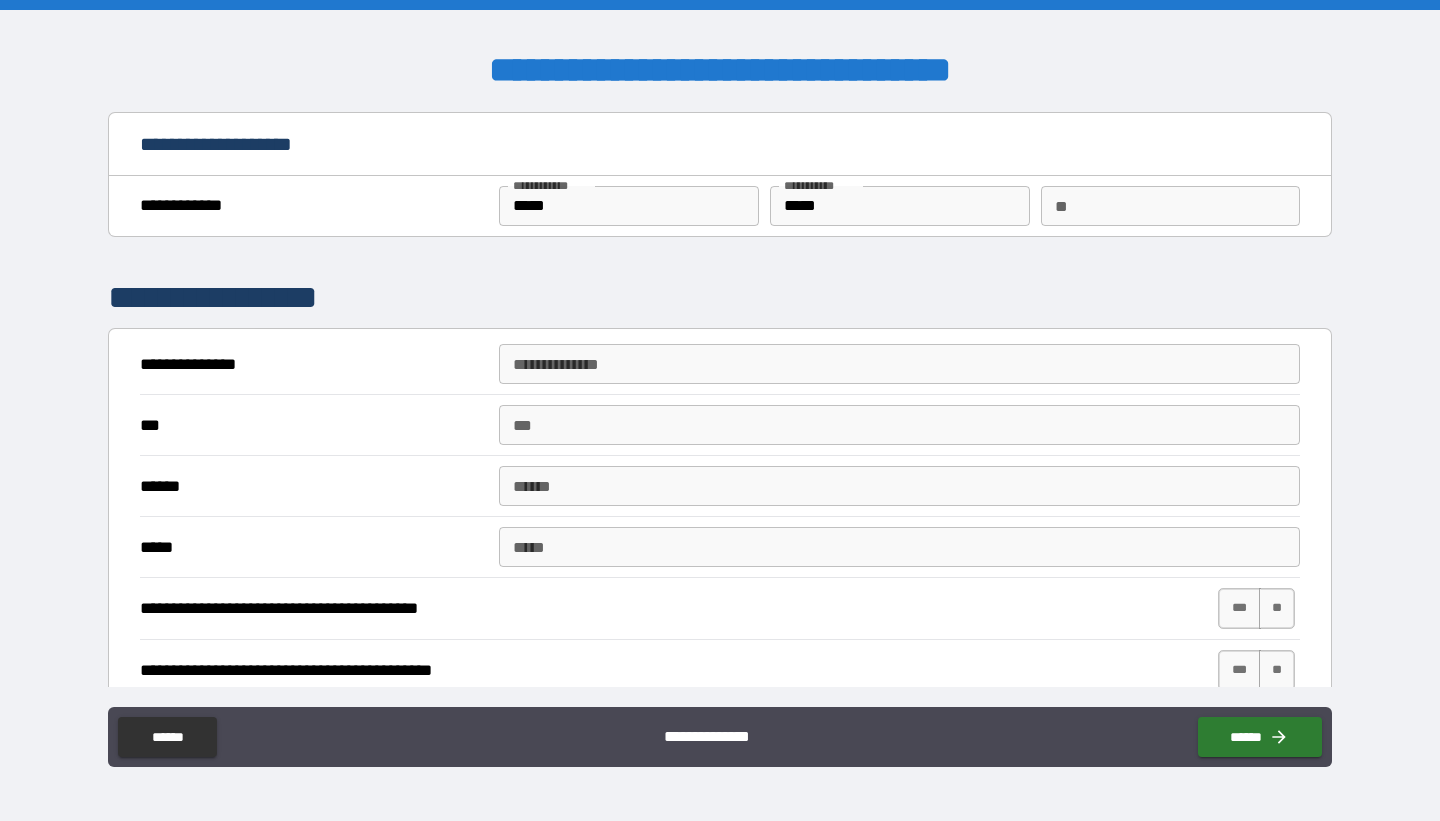 click on "**" at bounding box center (1170, 206) 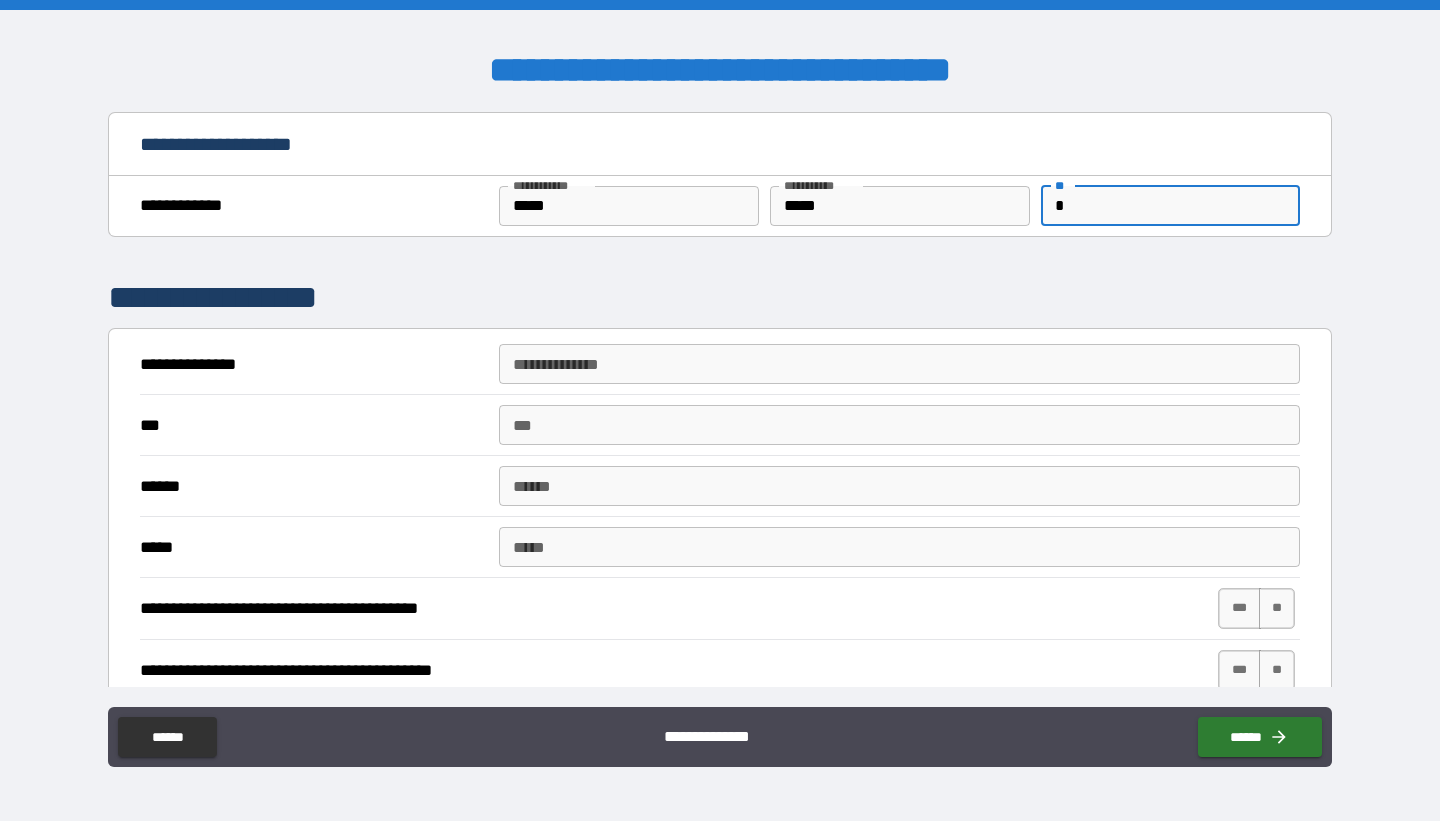 type on "*" 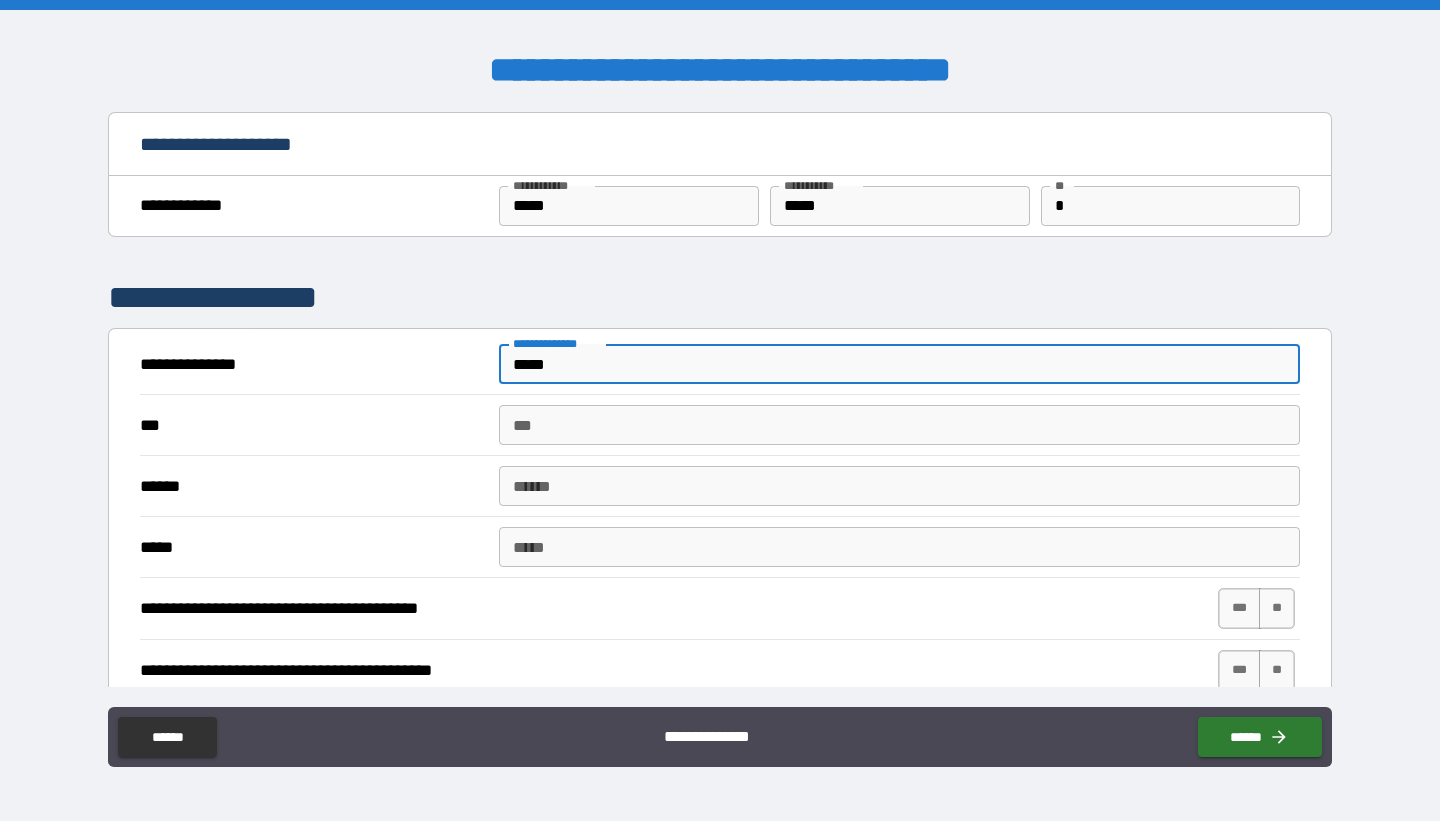 type on "*****" 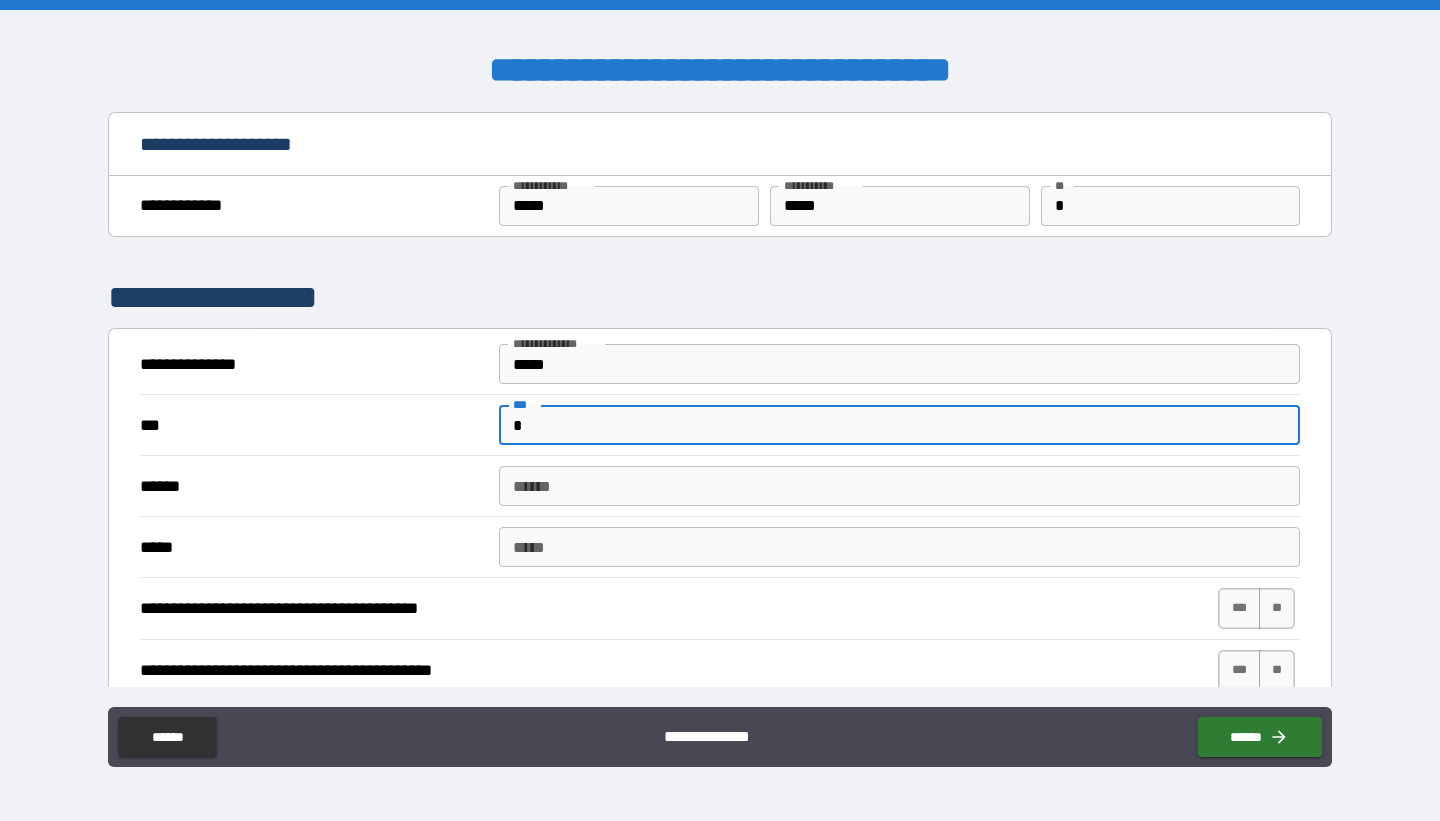 type on "*" 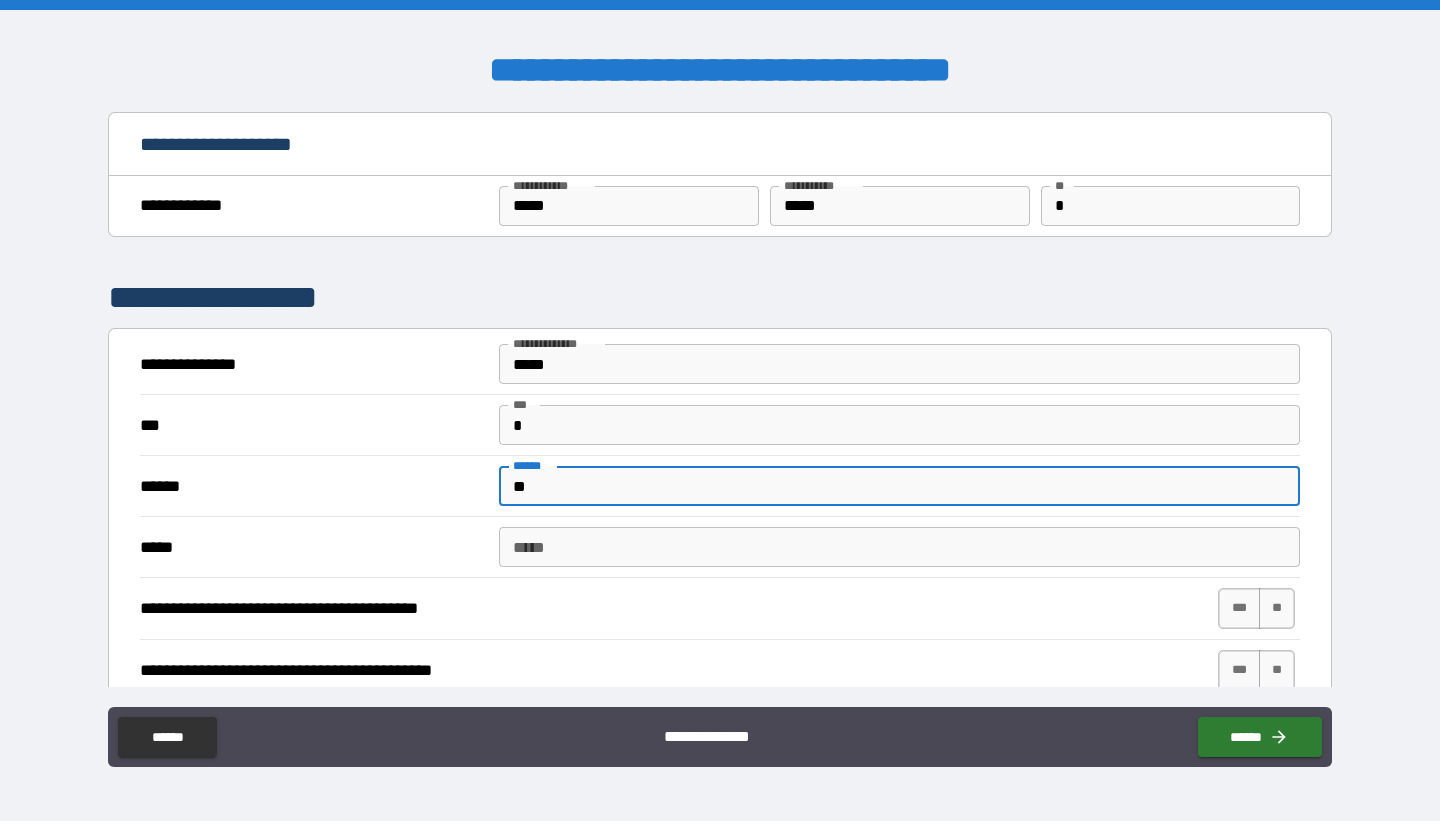 type on "*" 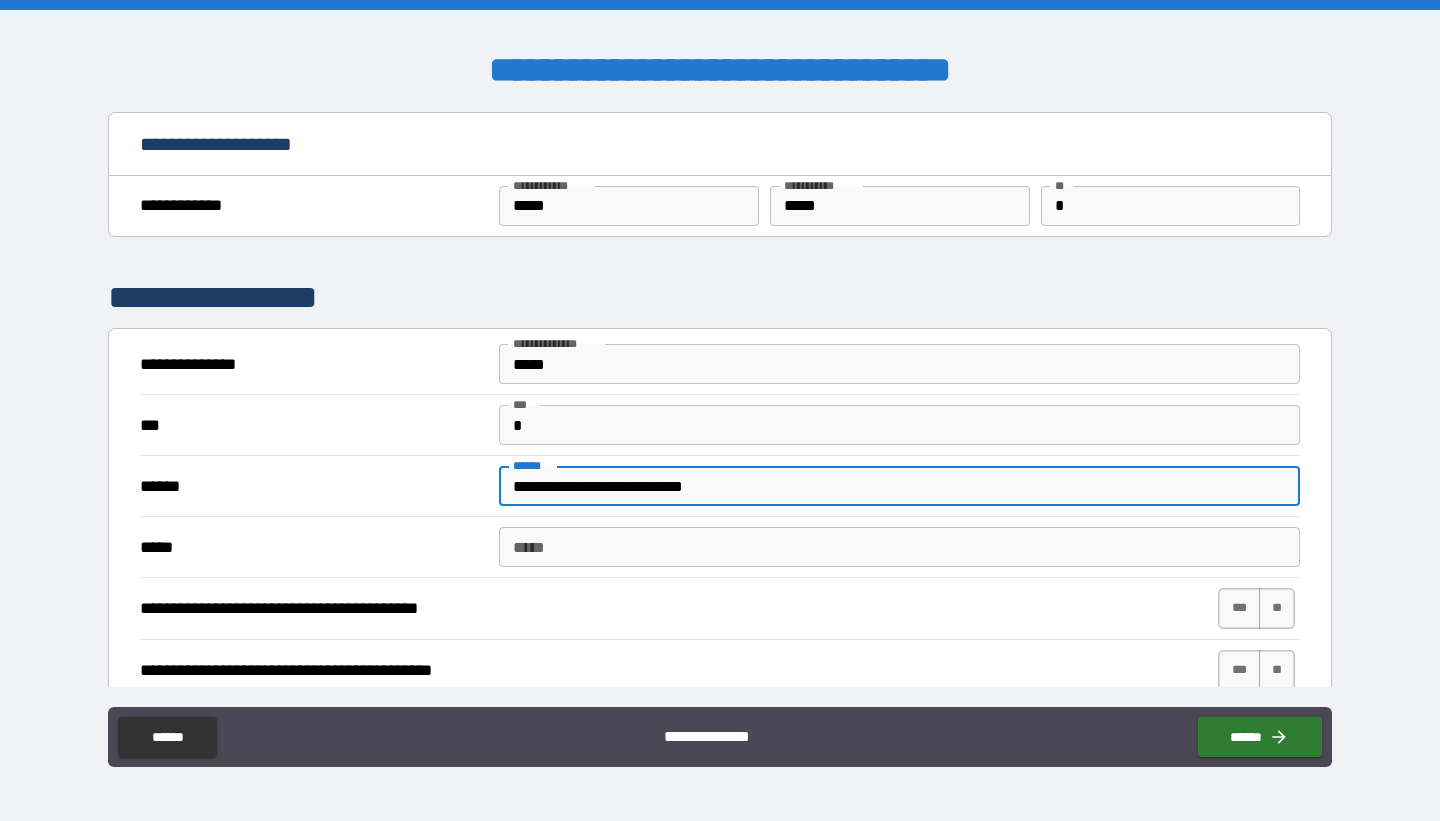 type on "**********" 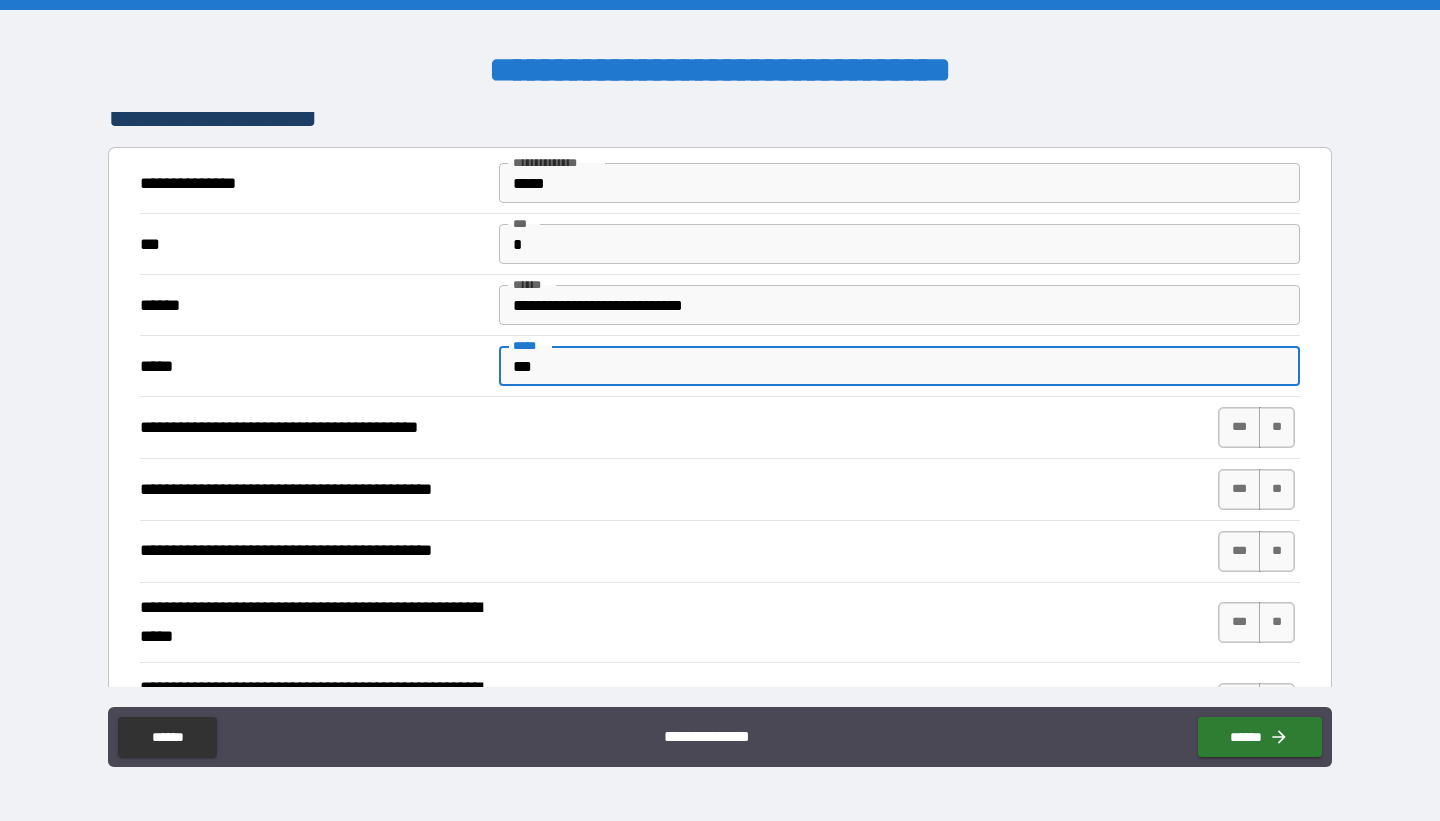 scroll, scrollTop: 192, scrollLeft: 0, axis: vertical 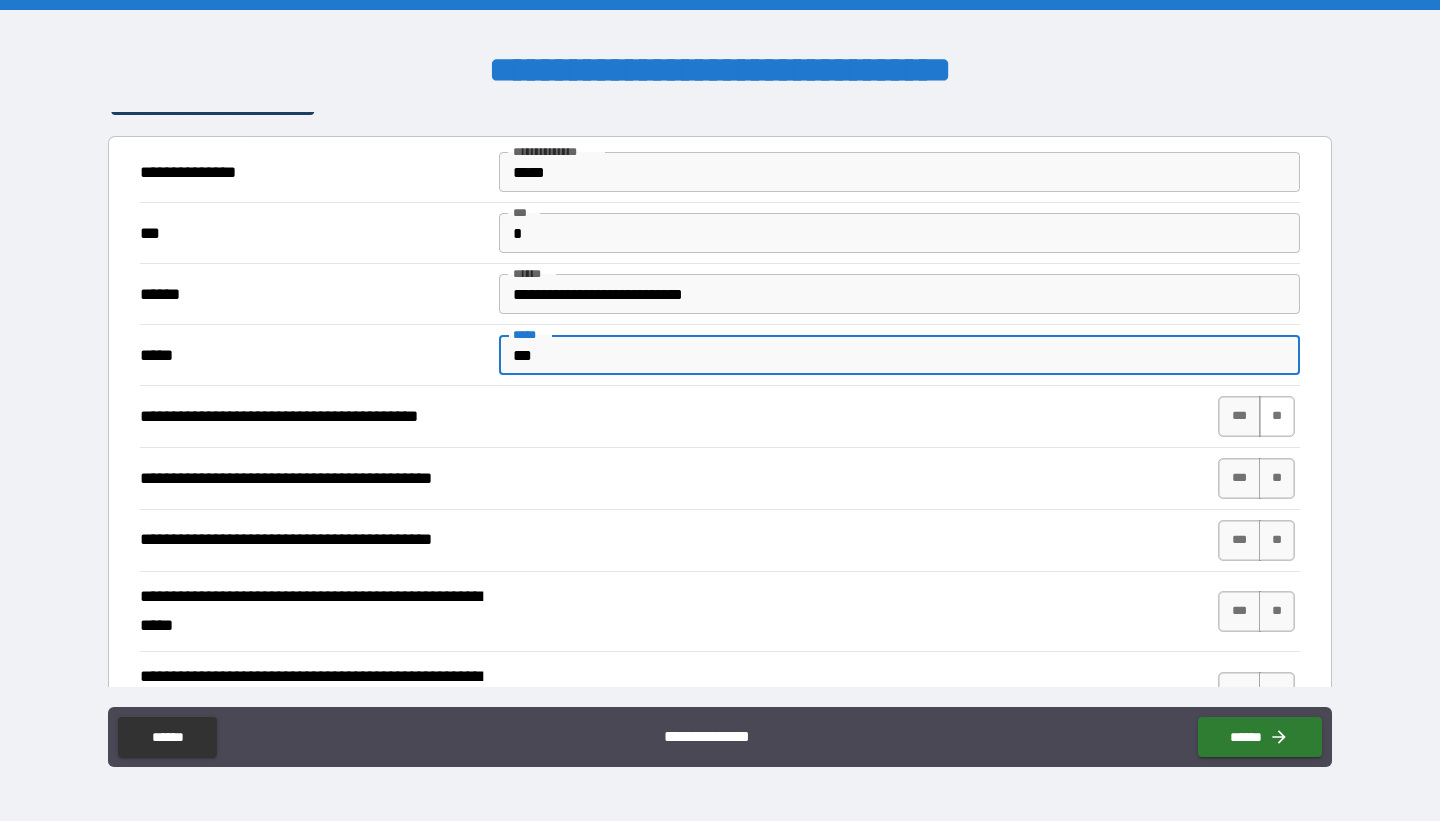 type on "***" 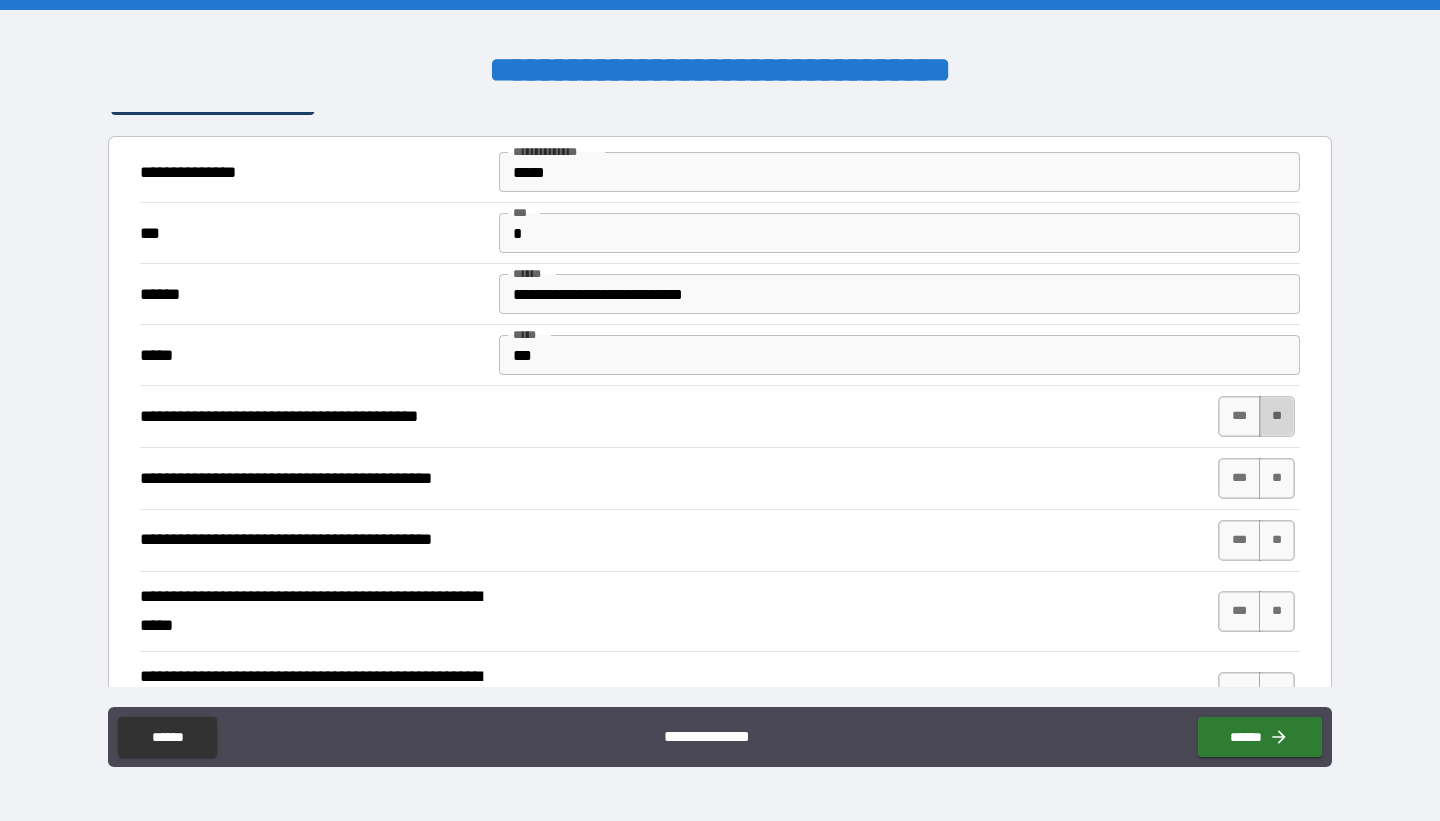 click on "**" at bounding box center [1277, 416] 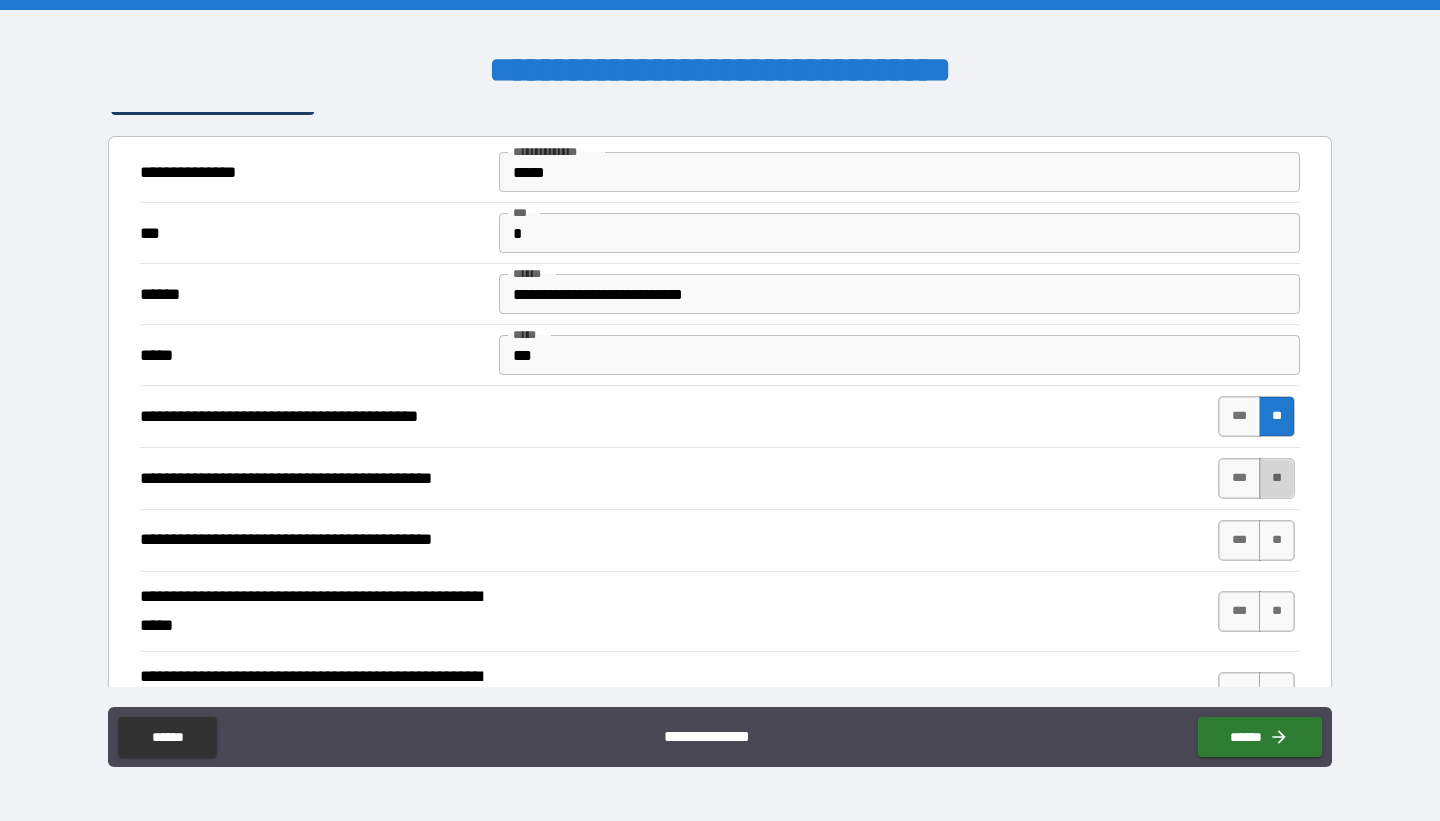 click on "**" at bounding box center [1277, 478] 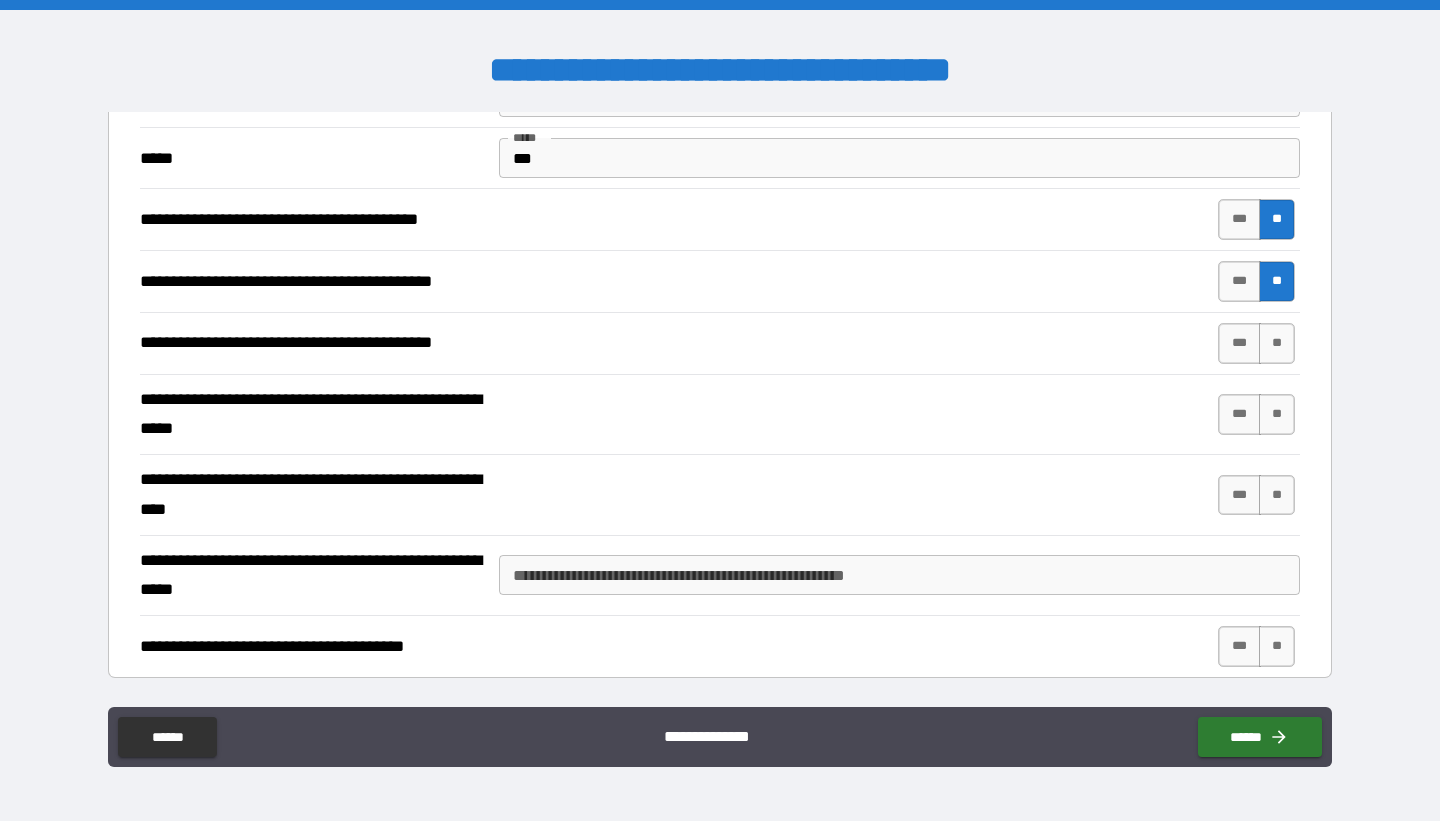 scroll, scrollTop: 391, scrollLeft: 0, axis: vertical 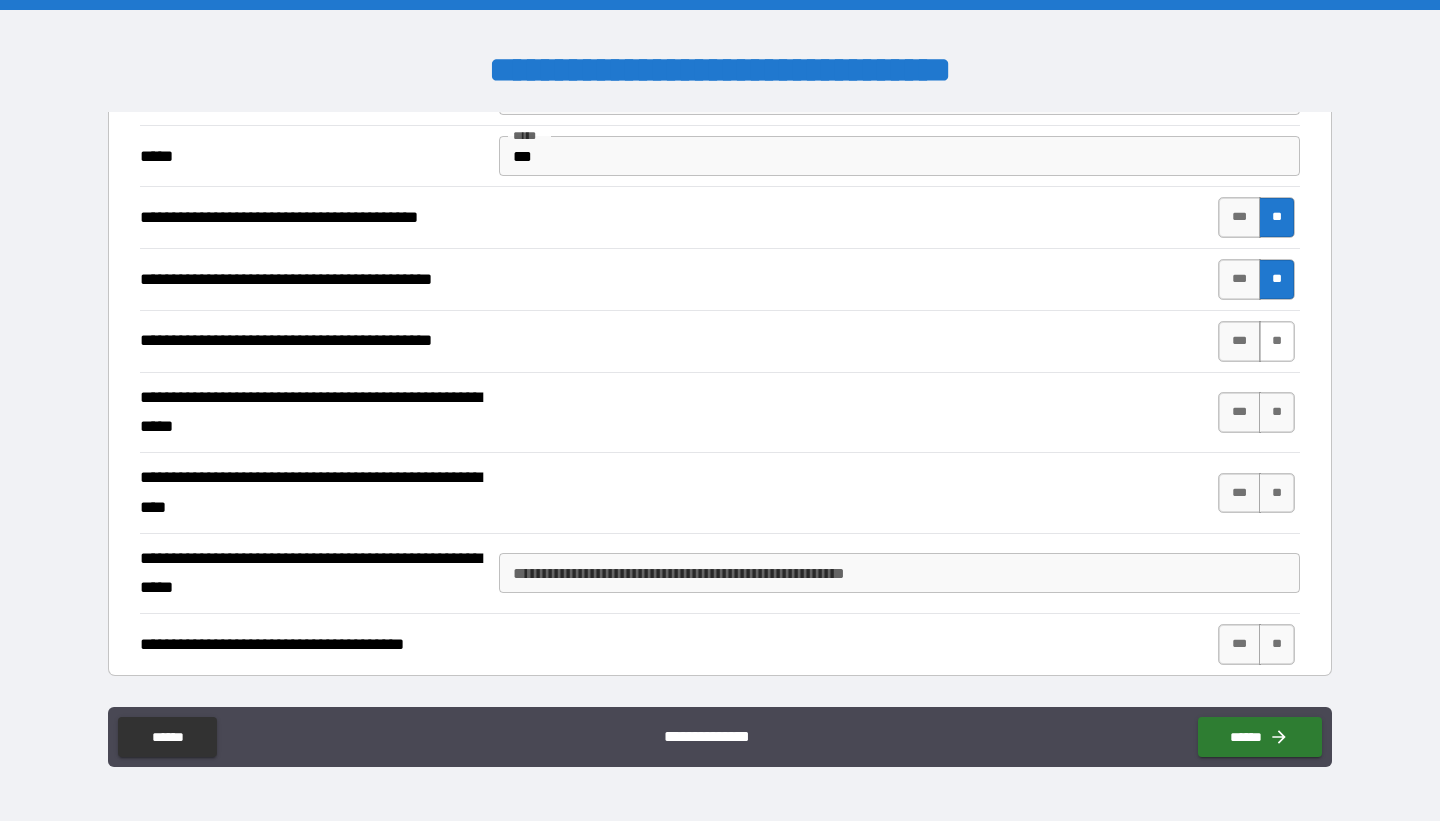 click on "**" at bounding box center [1277, 341] 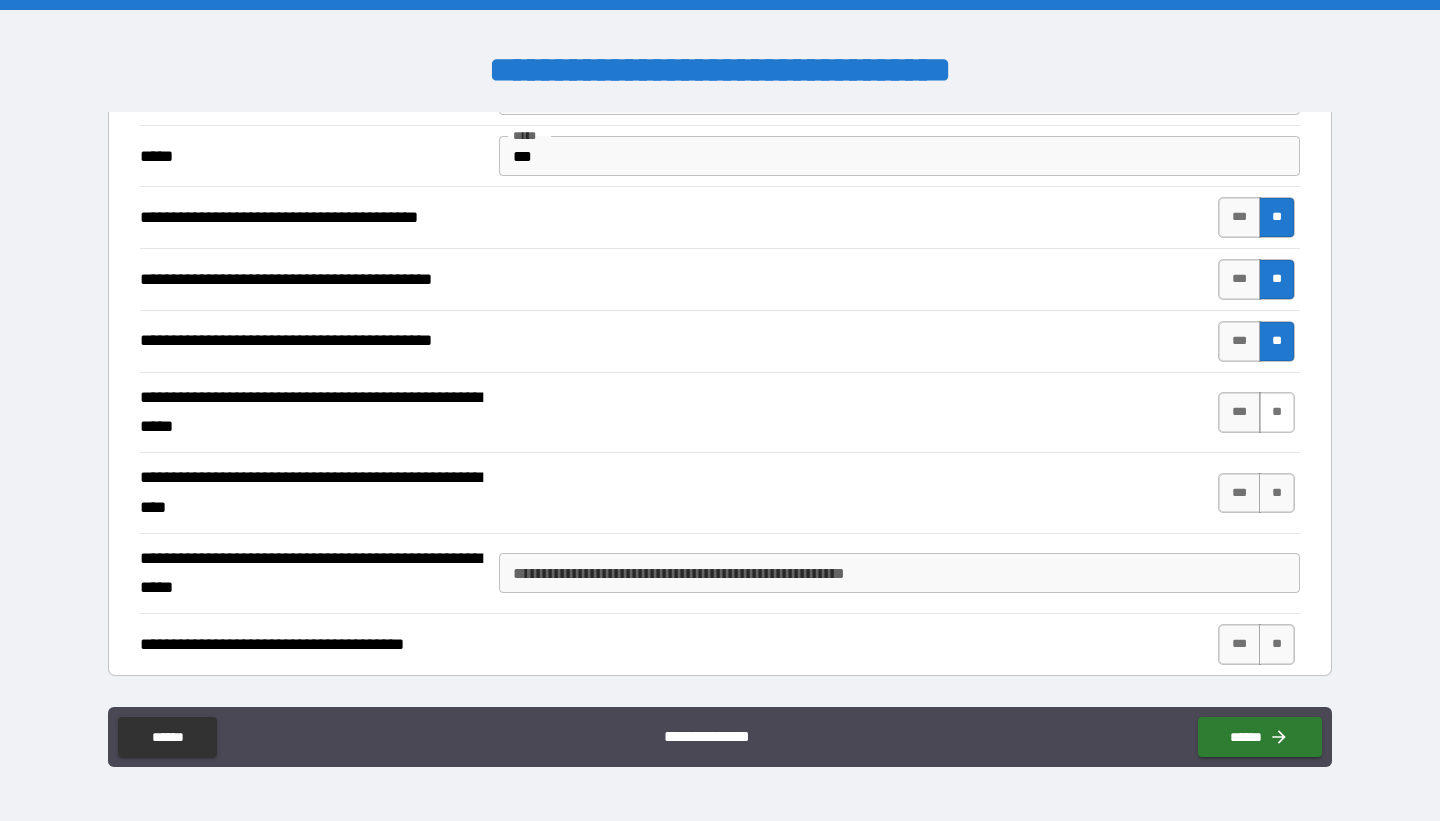 click on "**" at bounding box center (1277, 412) 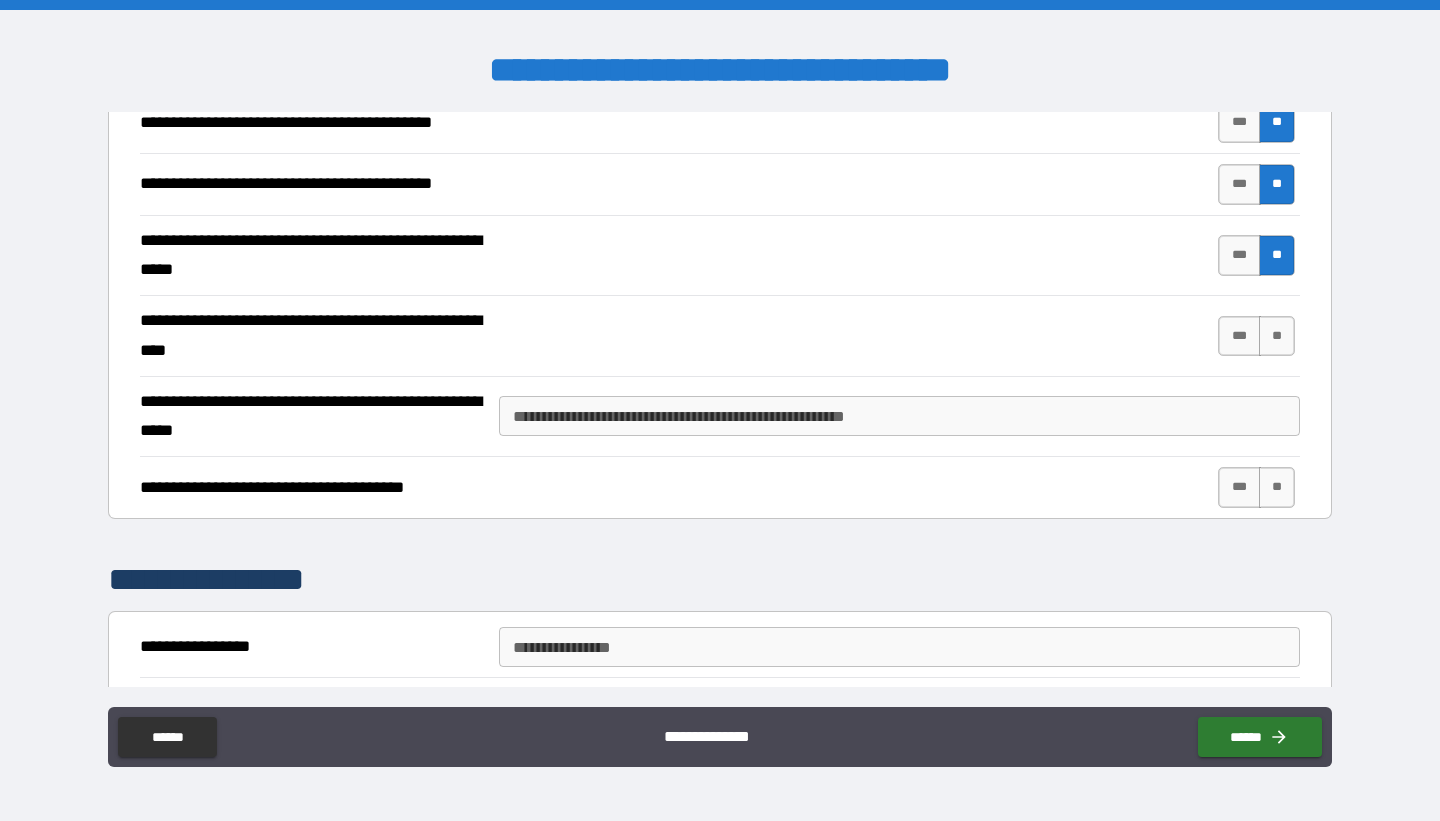 scroll, scrollTop: 553, scrollLeft: 0, axis: vertical 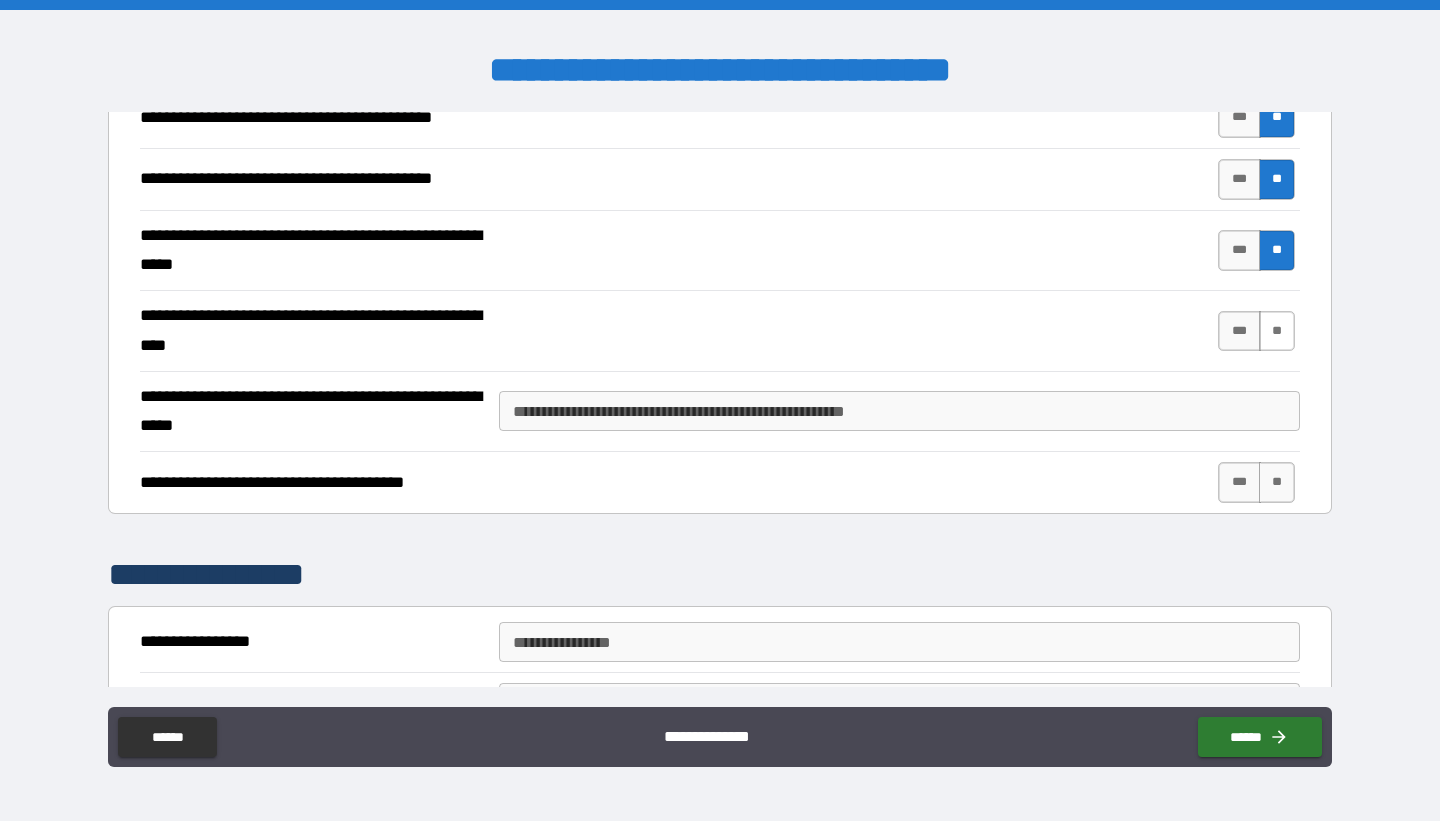 click on "**" at bounding box center (1277, 331) 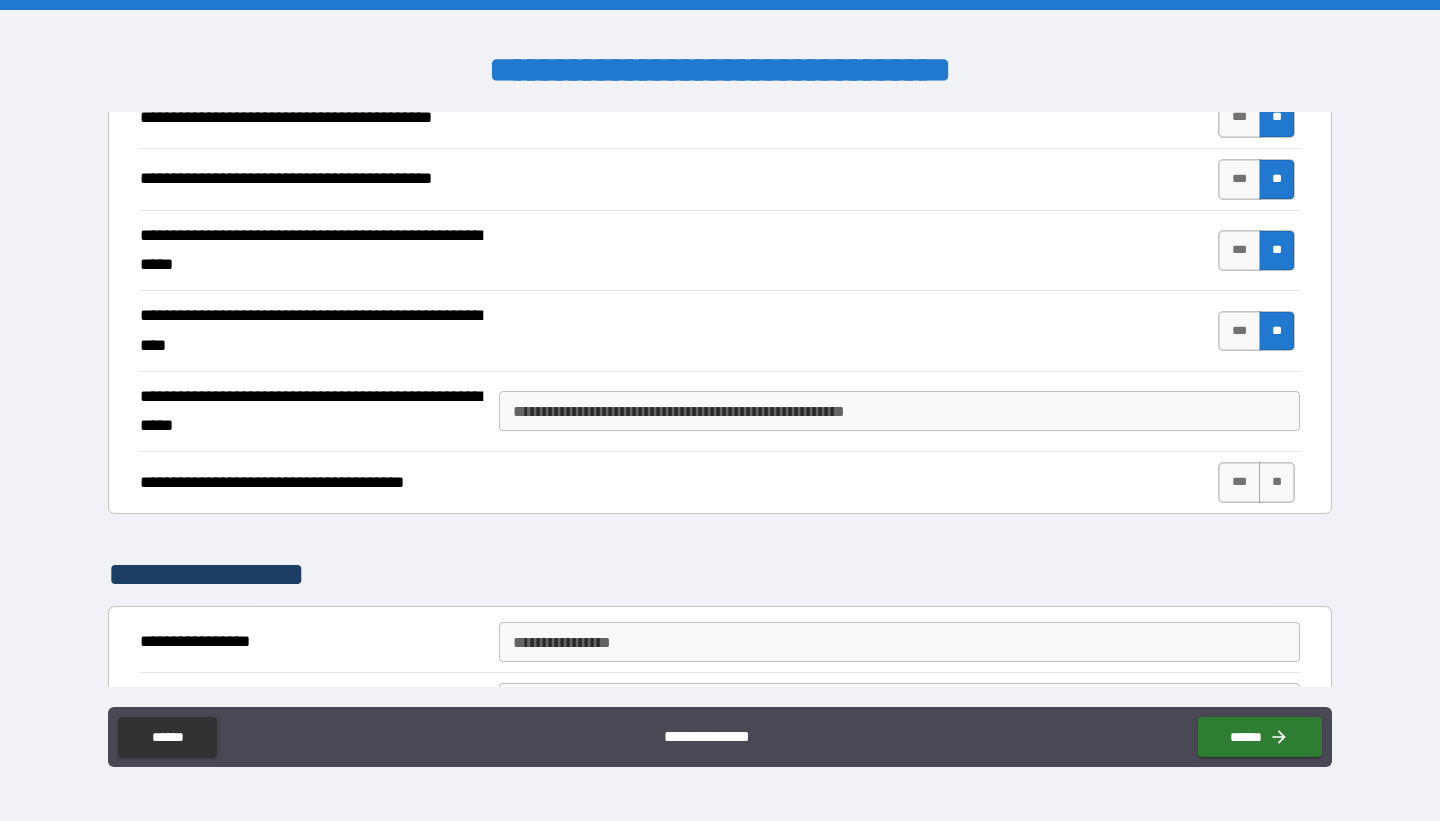 click on "**********" at bounding box center [899, 411] 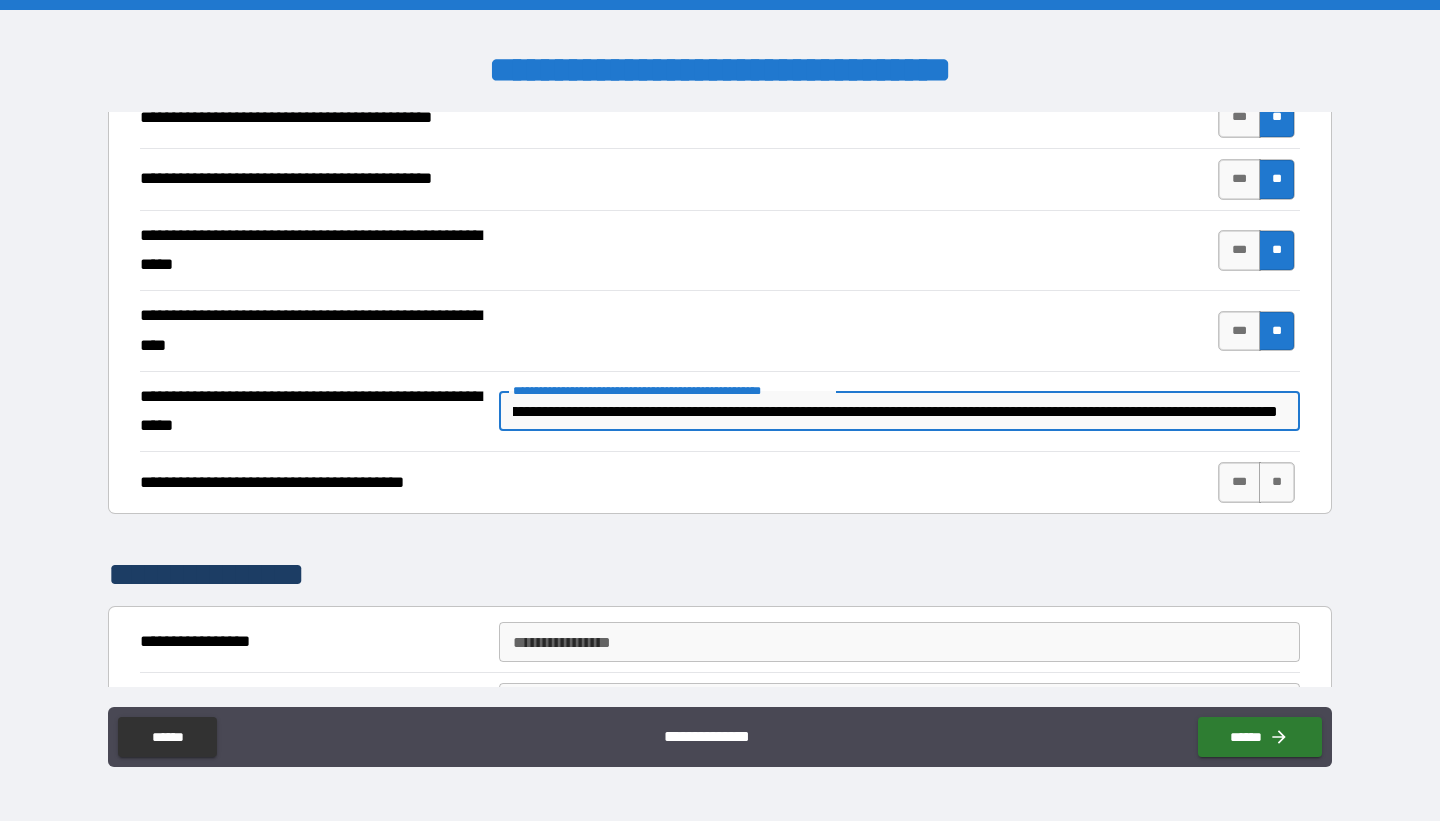 scroll, scrollTop: 0, scrollLeft: 218, axis: horizontal 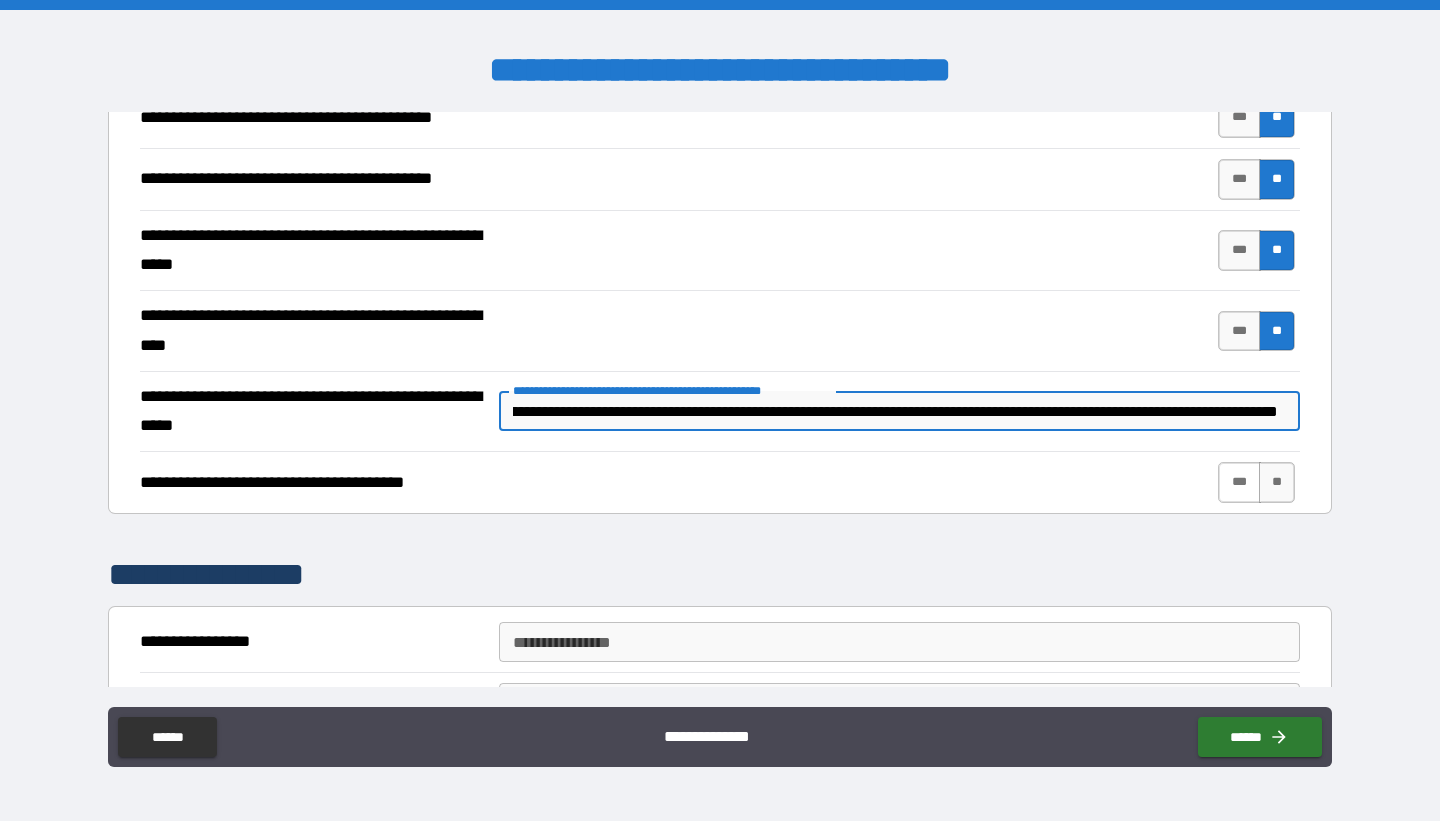 type on "**********" 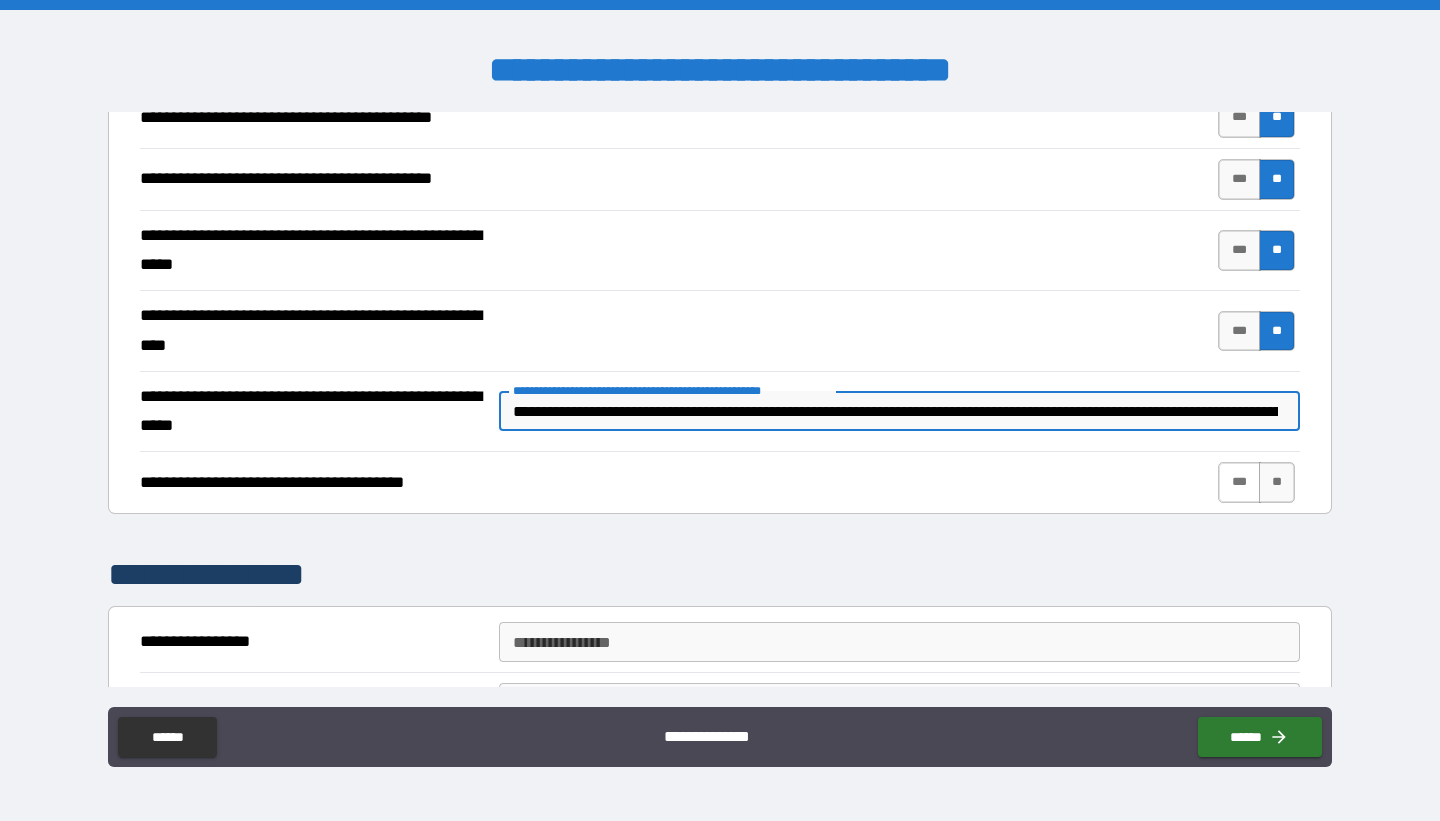 click on "***" at bounding box center [1239, 482] 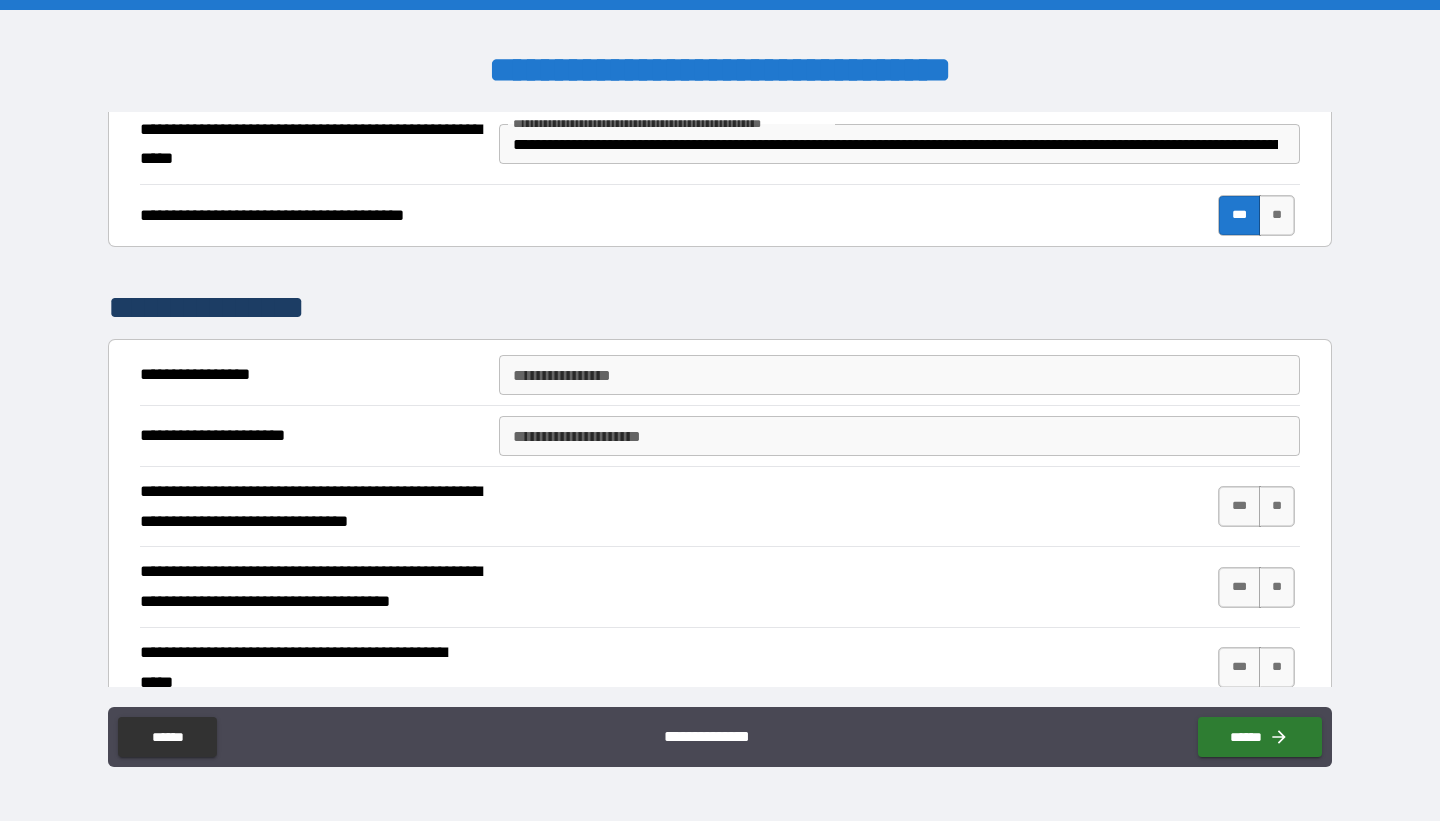 scroll, scrollTop: 828, scrollLeft: 0, axis: vertical 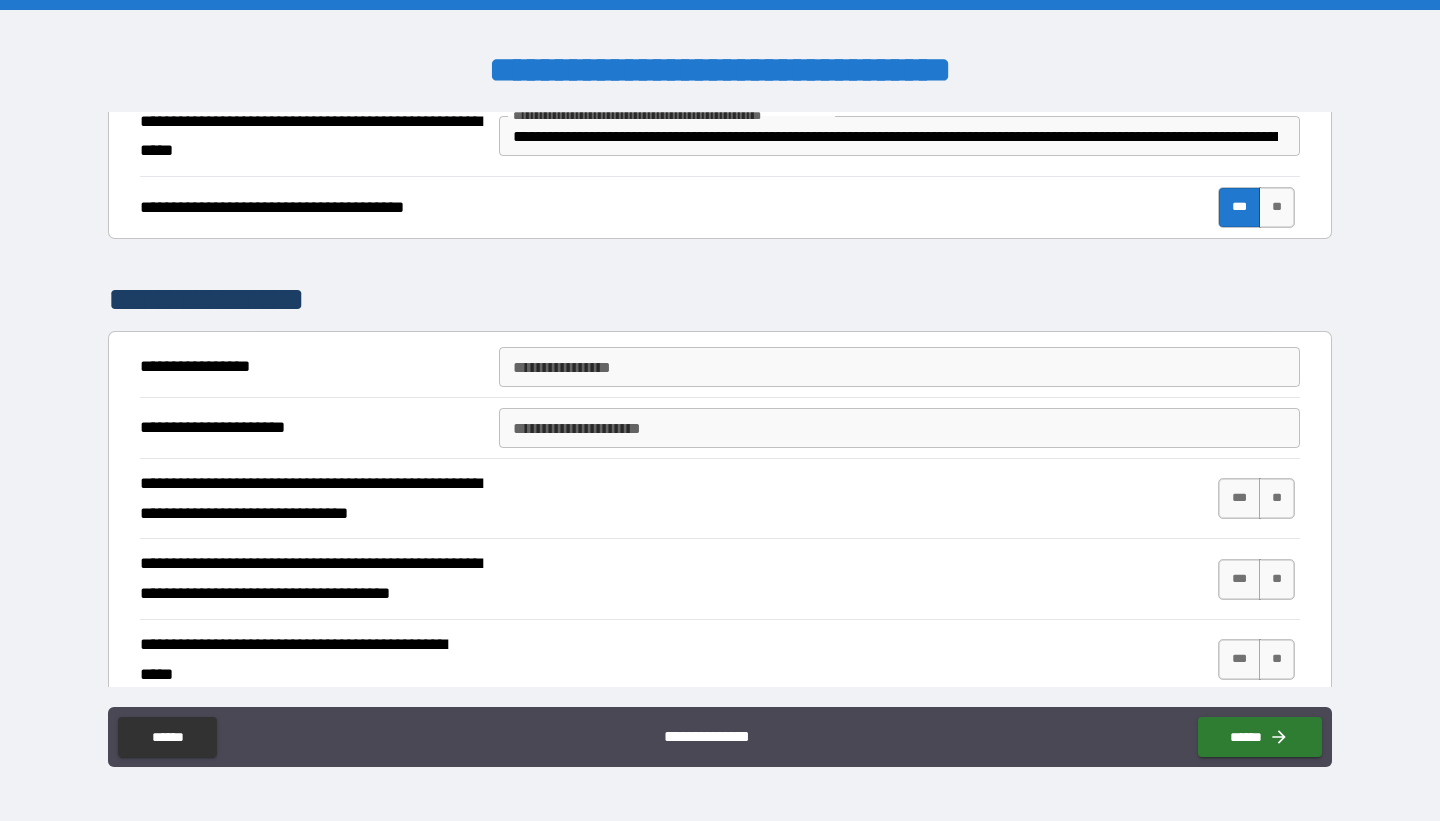 click on "**********" at bounding box center (899, 367) 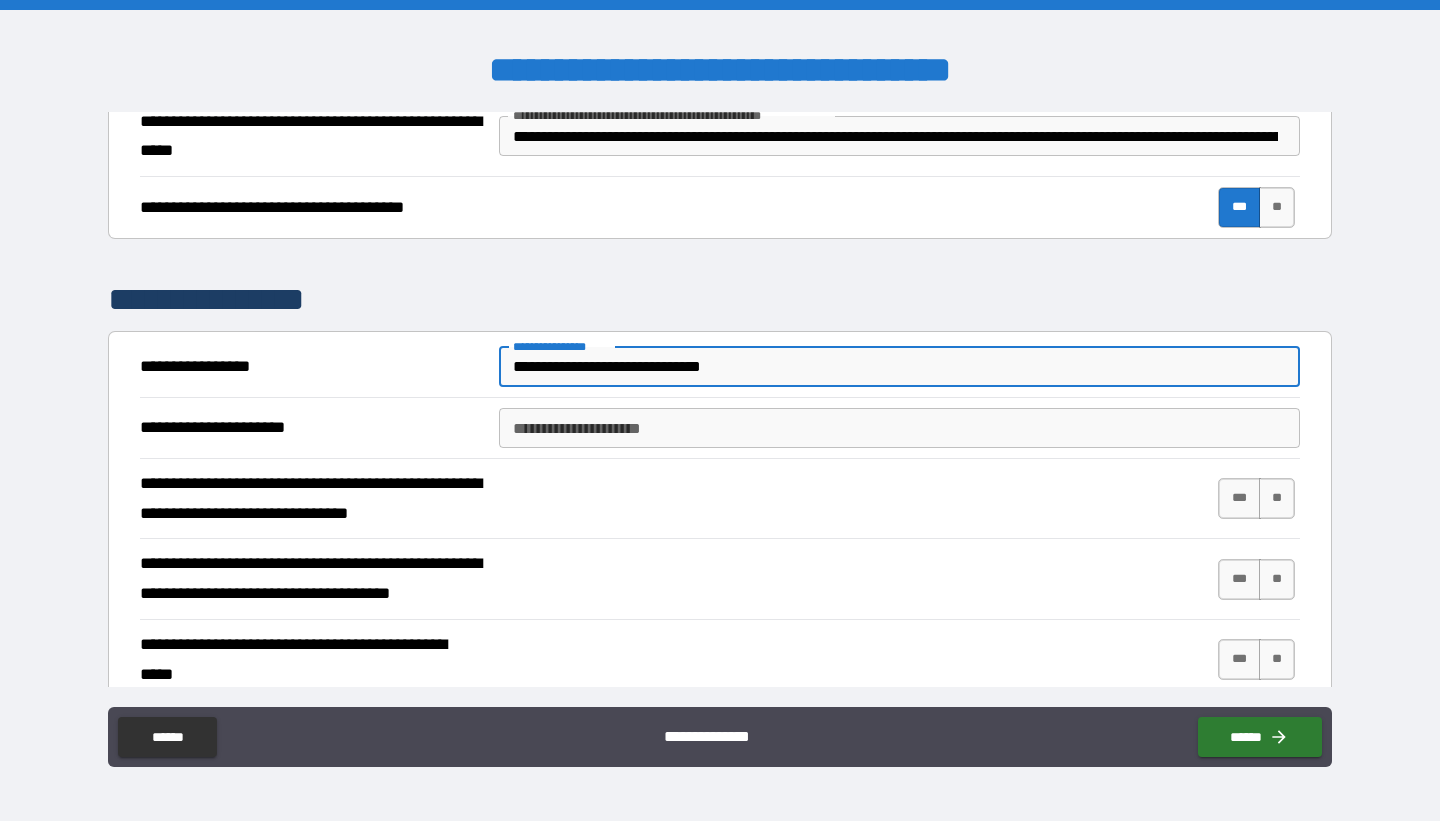 type on "**********" 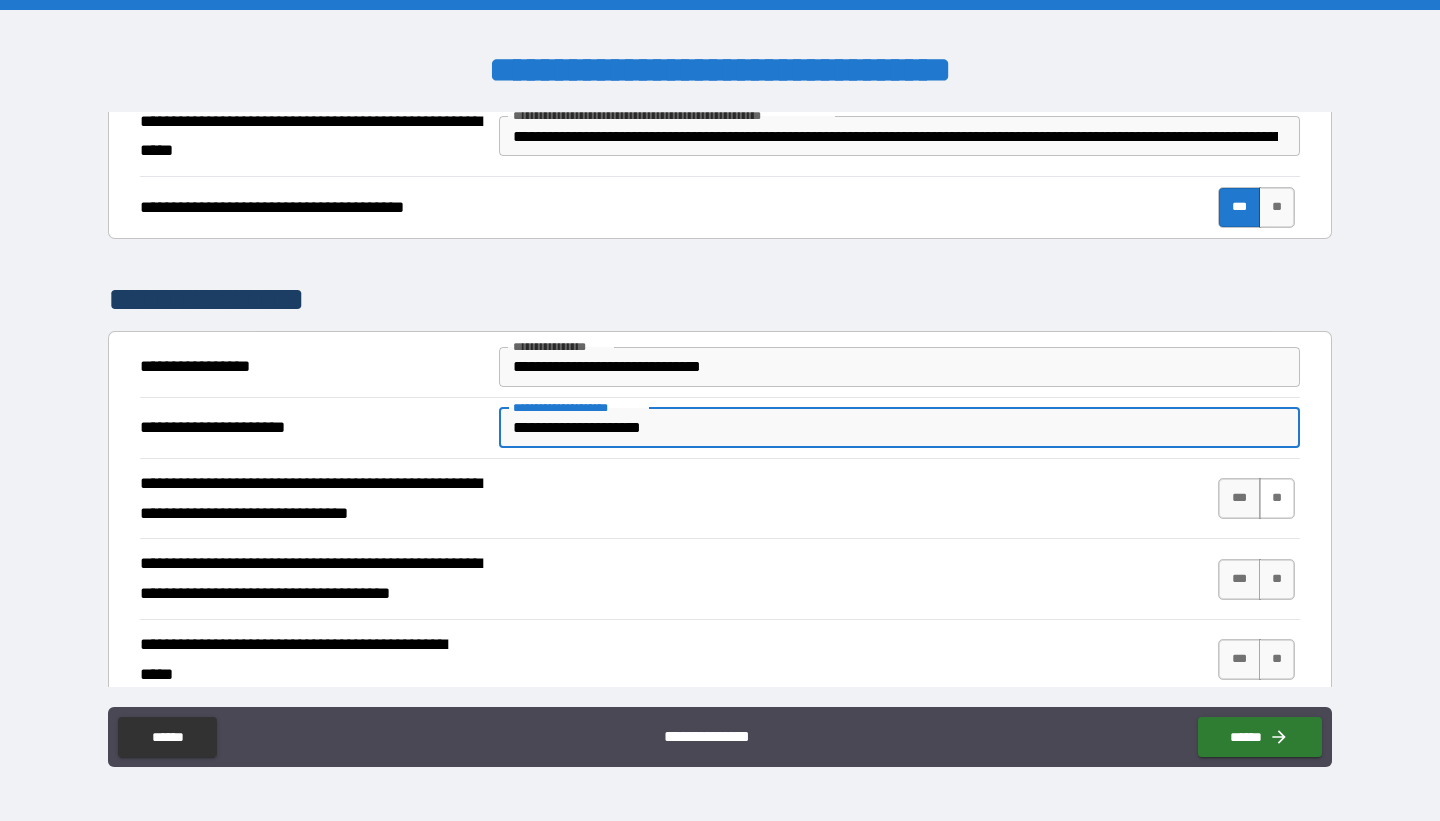 type on "**********" 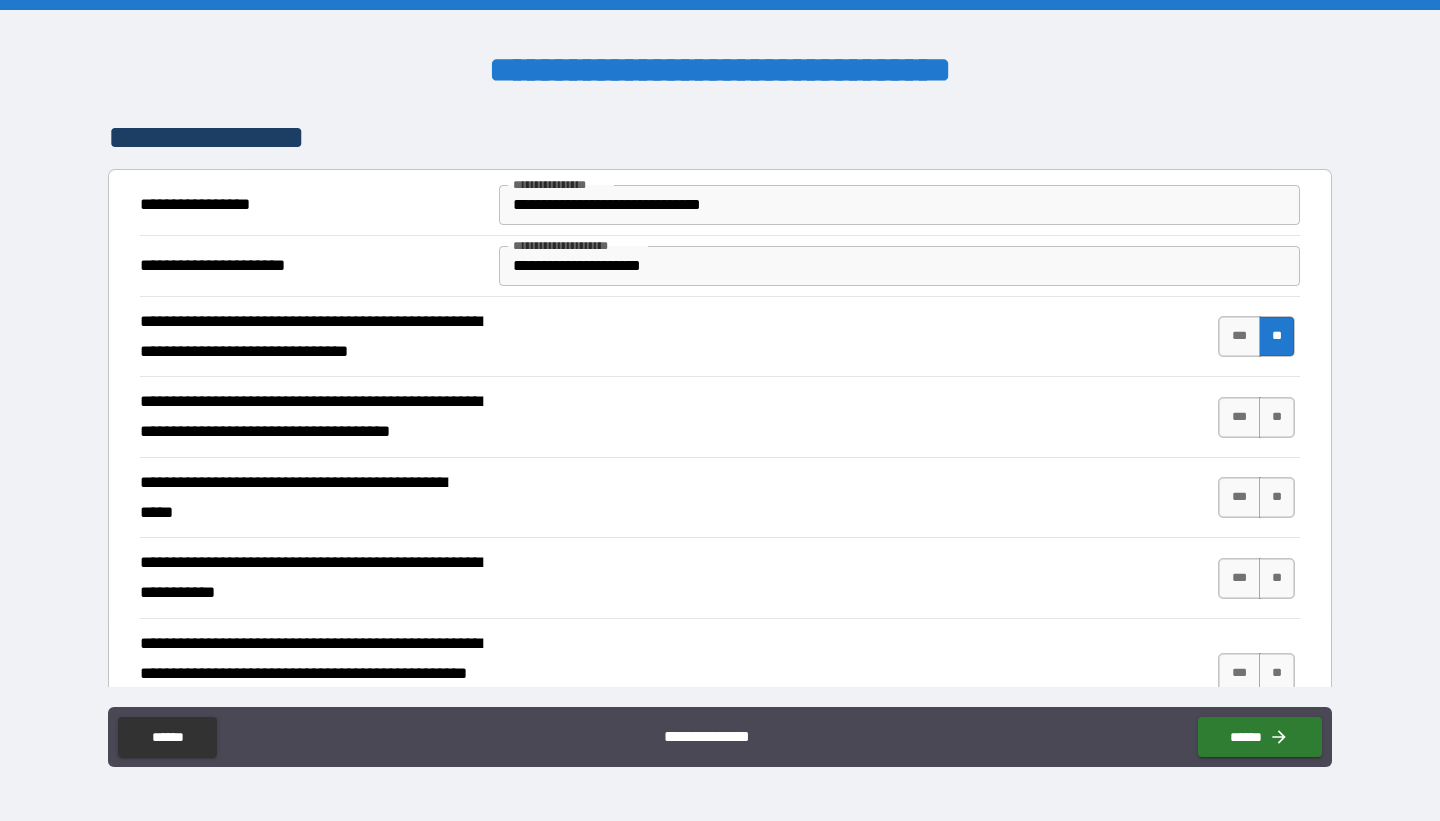 scroll, scrollTop: 991, scrollLeft: 0, axis: vertical 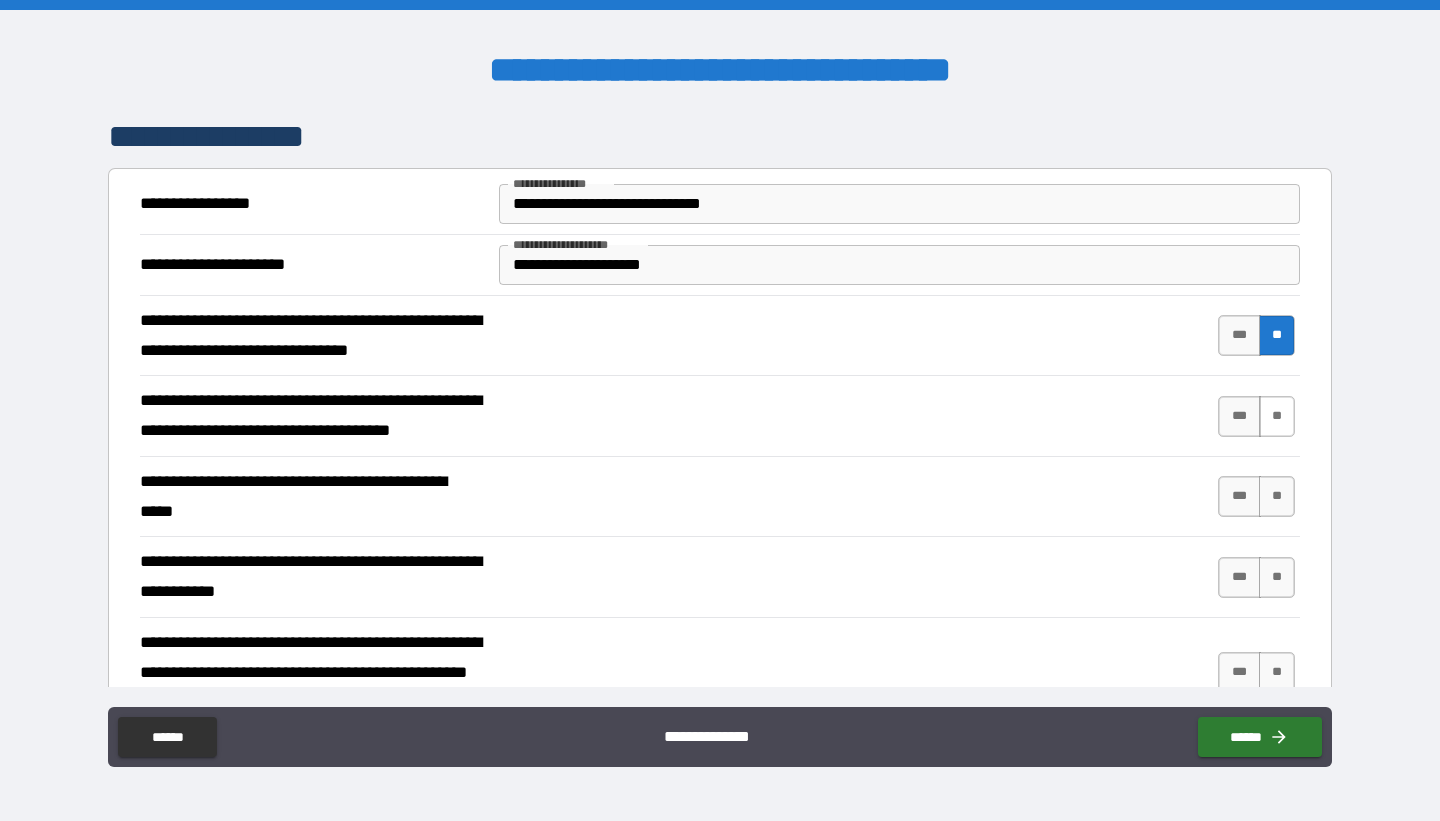 click on "**" at bounding box center [1277, 416] 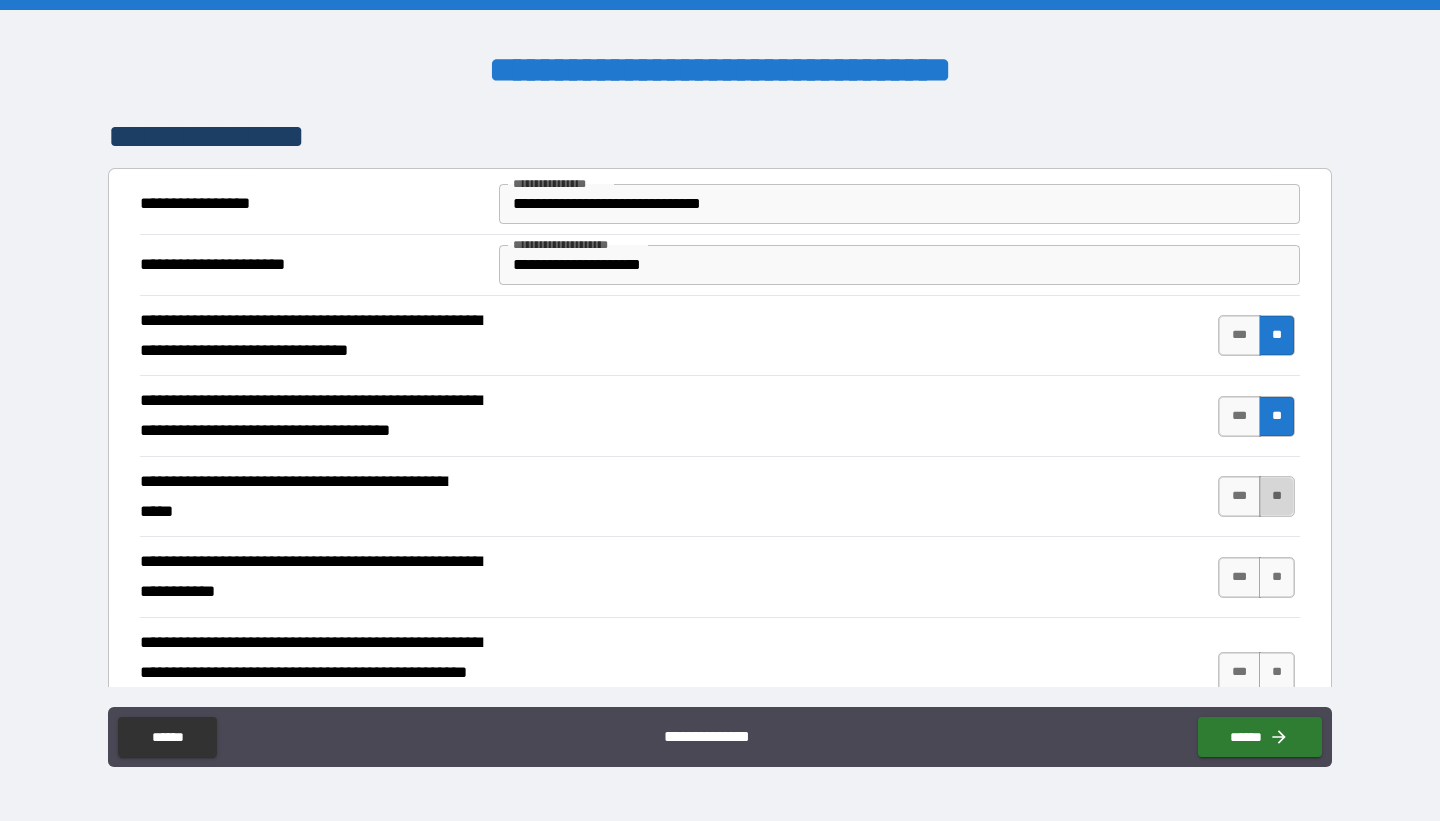 click on "**" at bounding box center [1277, 496] 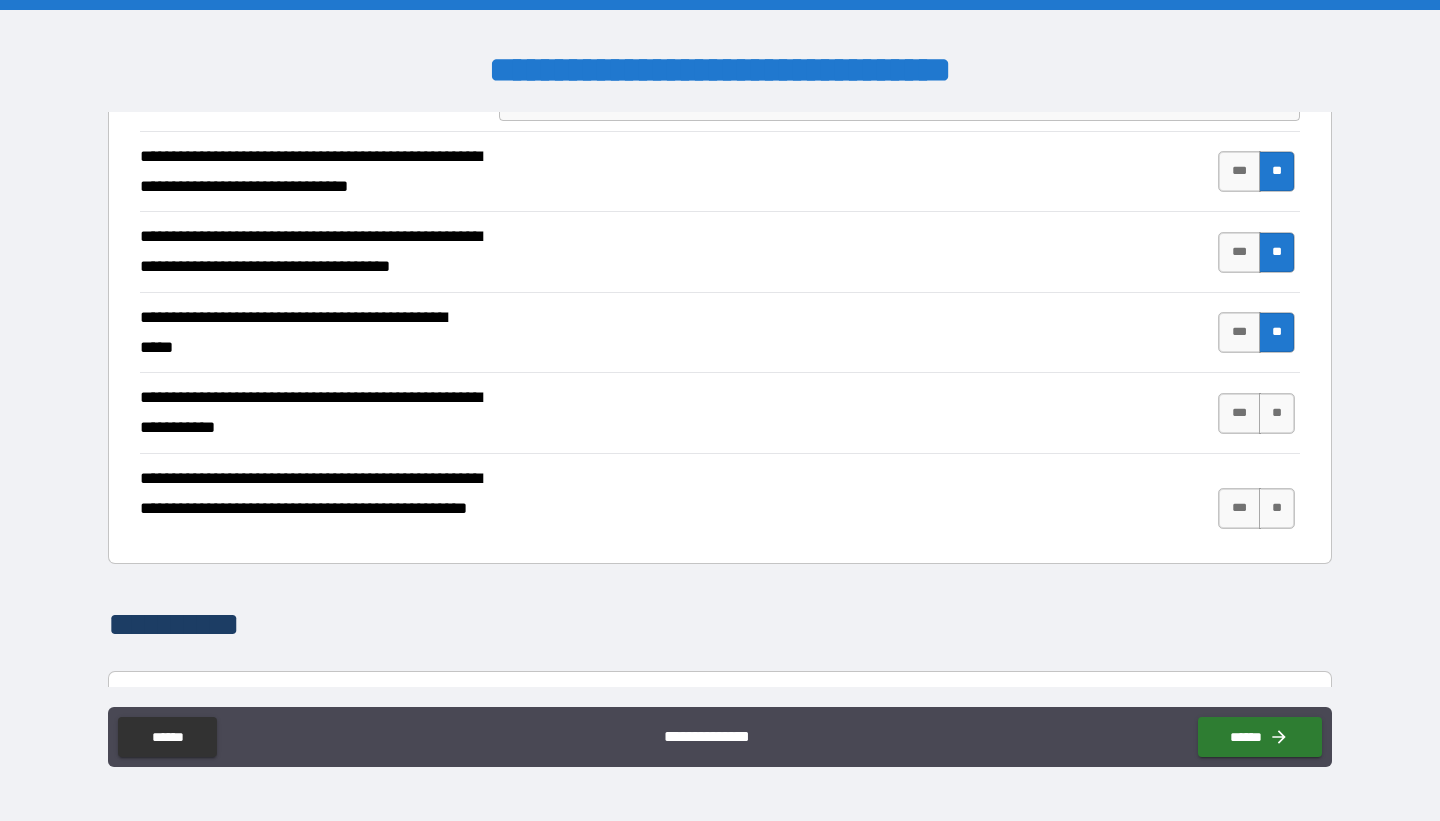 scroll, scrollTop: 1168, scrollLeft: 0, axis: vertical 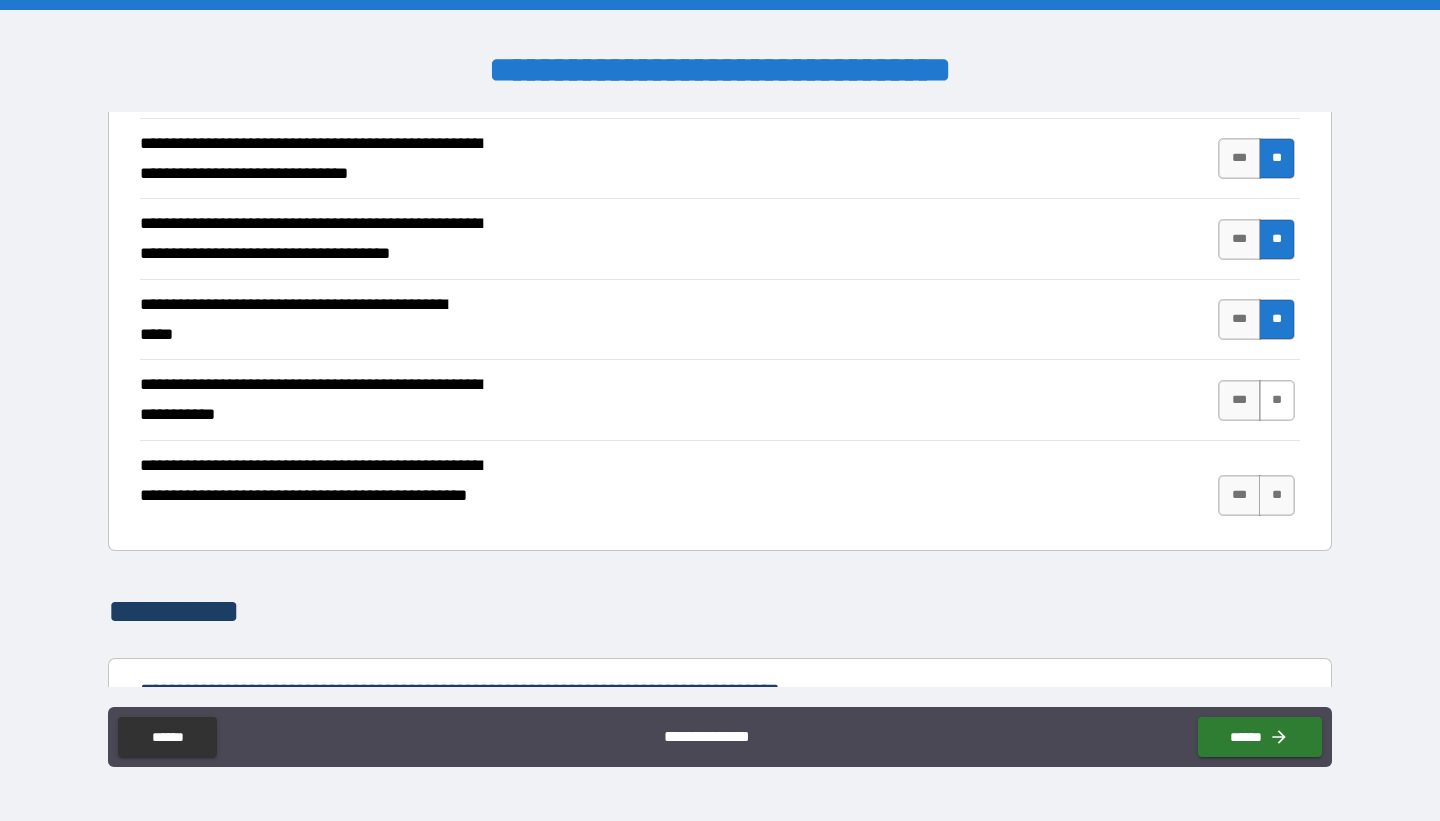 click on "**" at bounding box center (1277, 400) 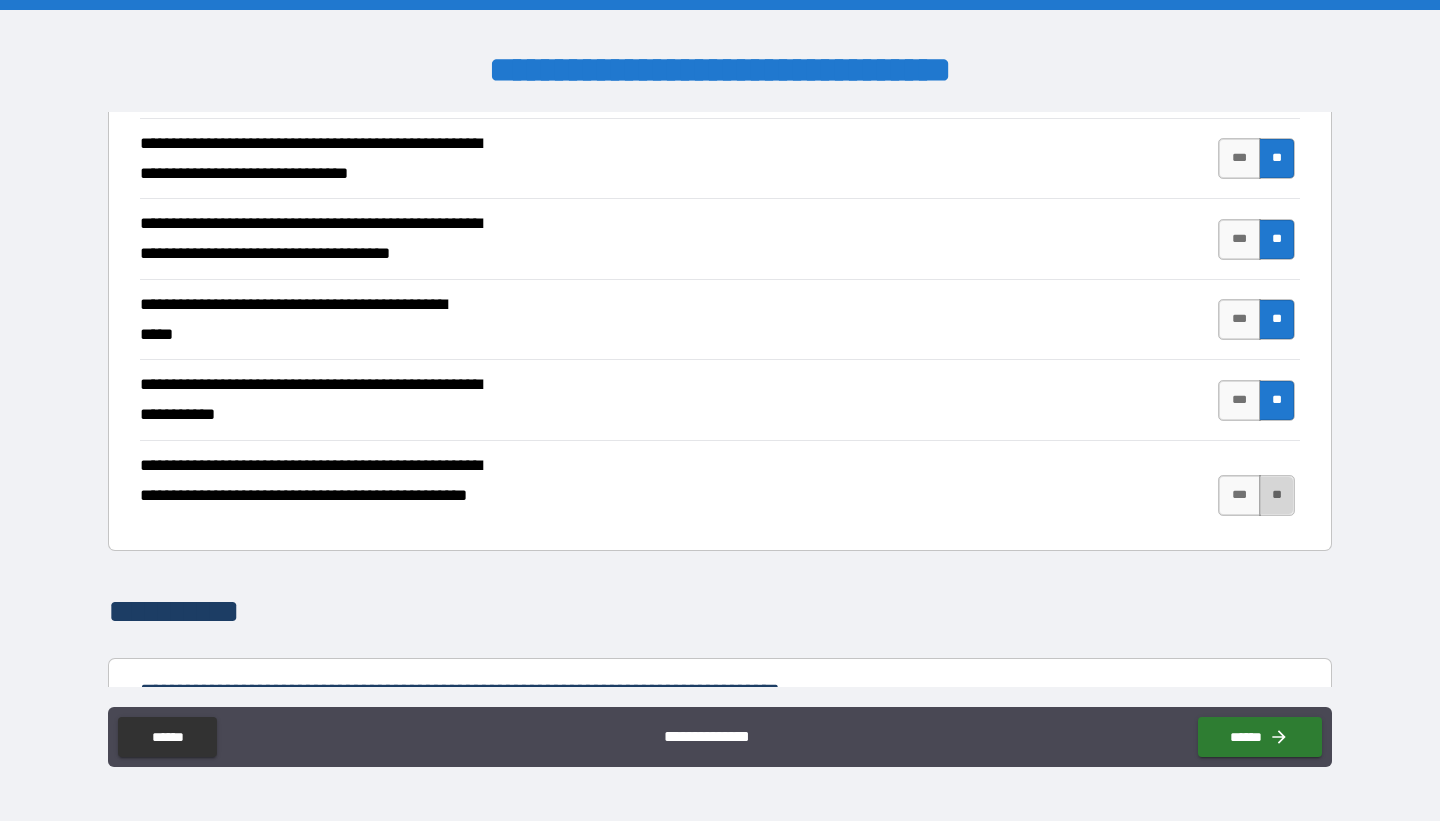 click on "**" at bounding box center [1277, 495] 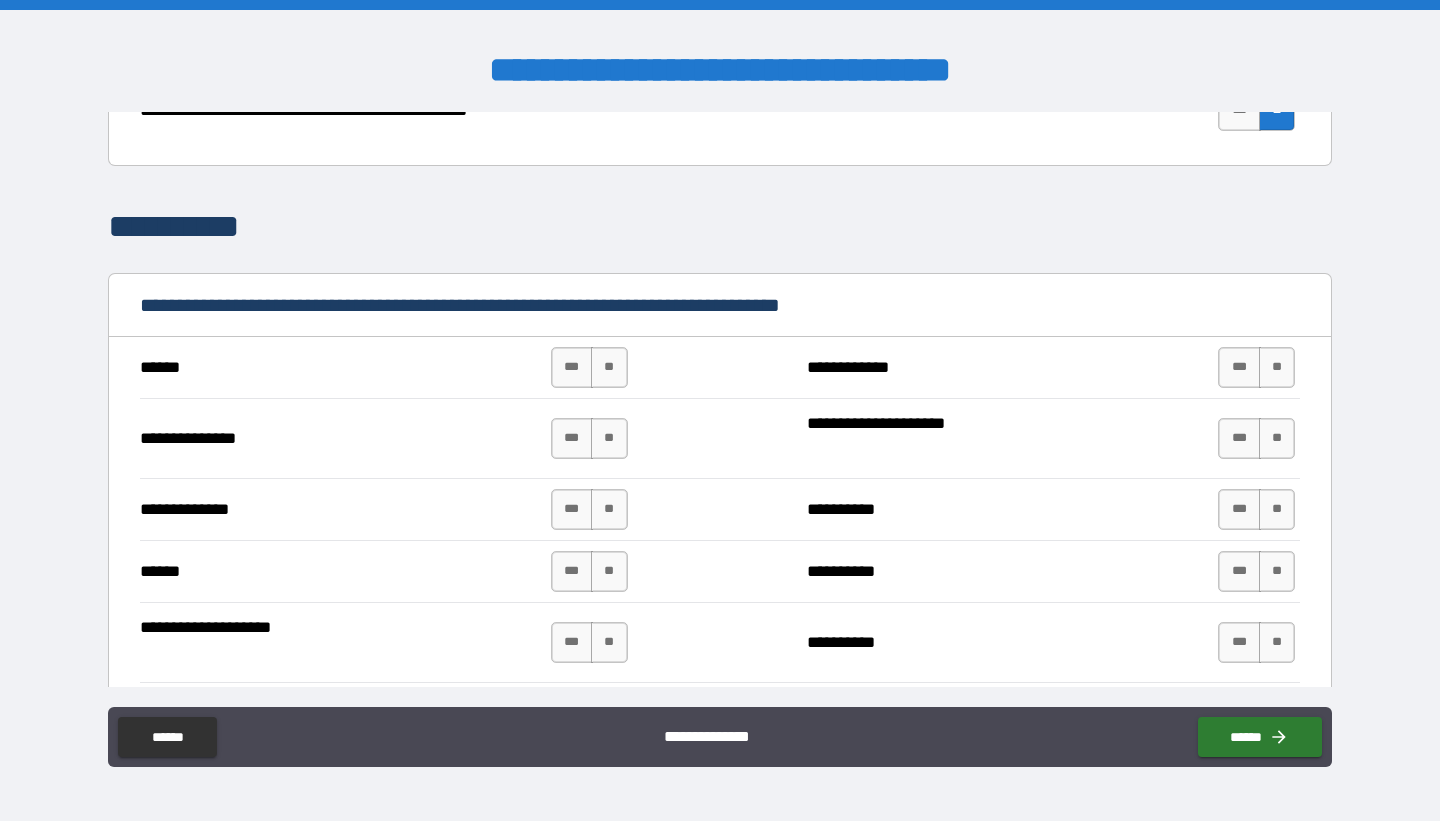 scroll, scrollTop: 1563, scrollLeft: 0, axis: vertical 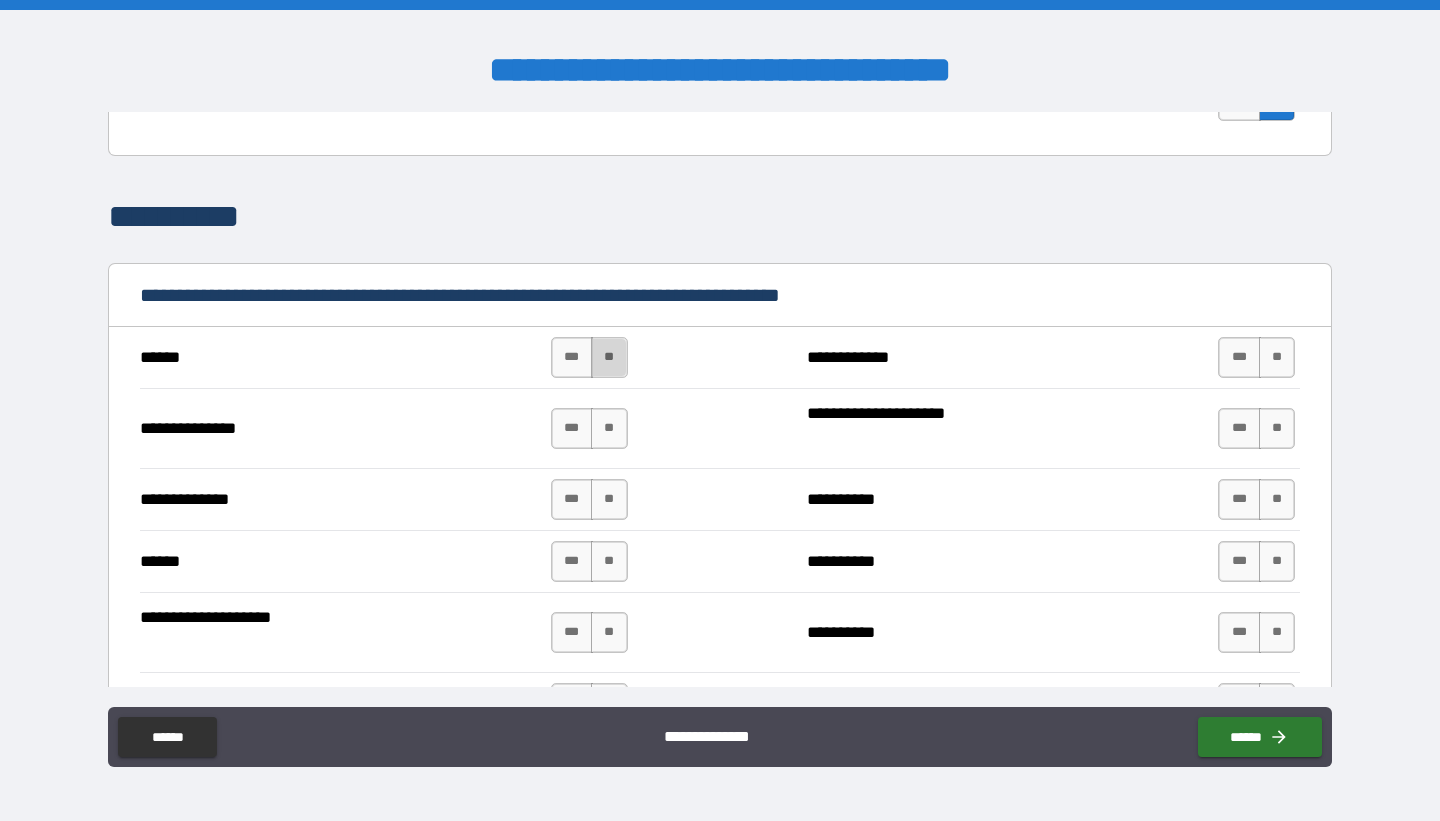 click on "**" at bounding box center (609, 357) 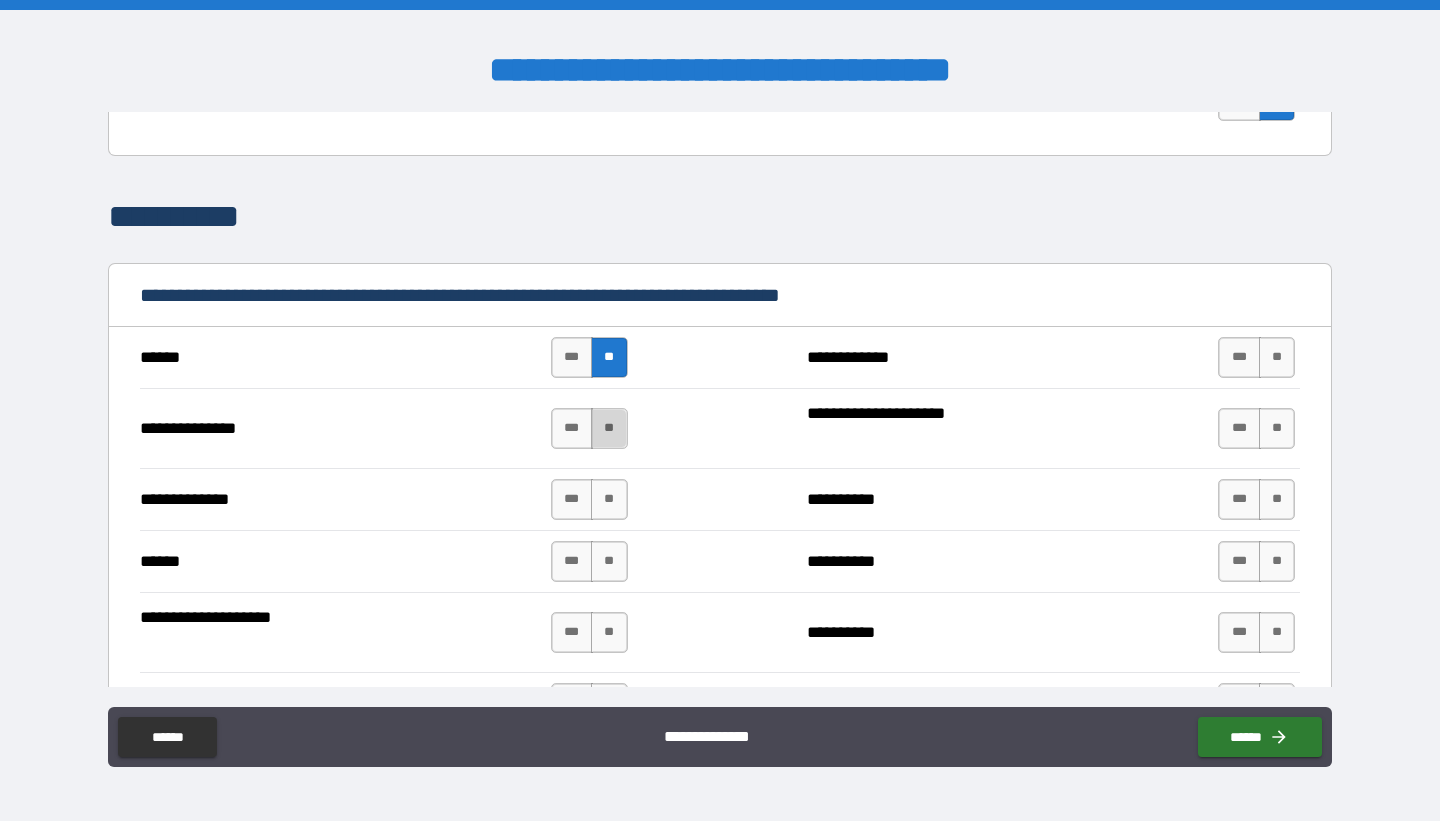 click on "**" at bounding box center (609, 428) 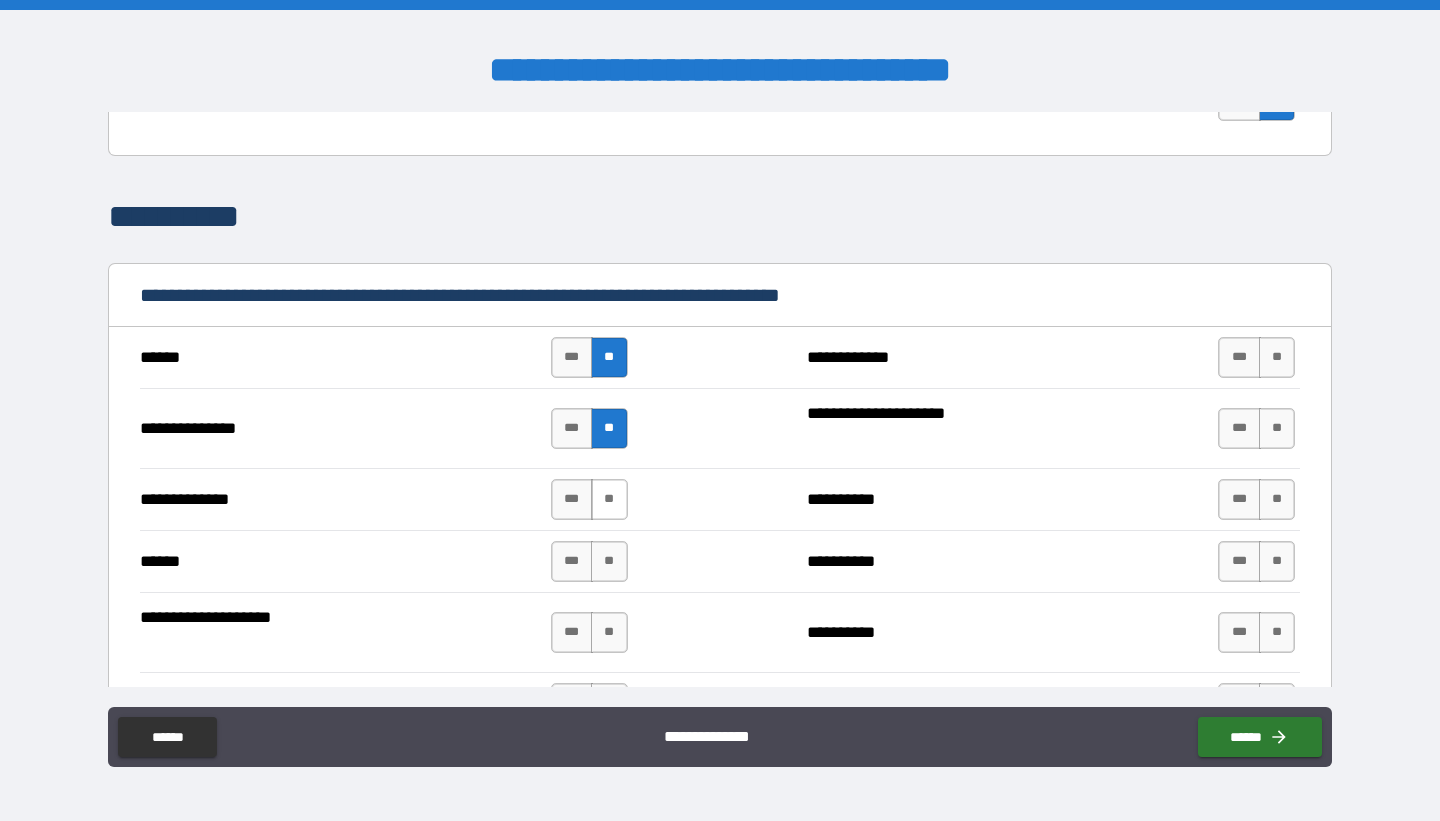 click on "**" at bounding box center [609, 499] 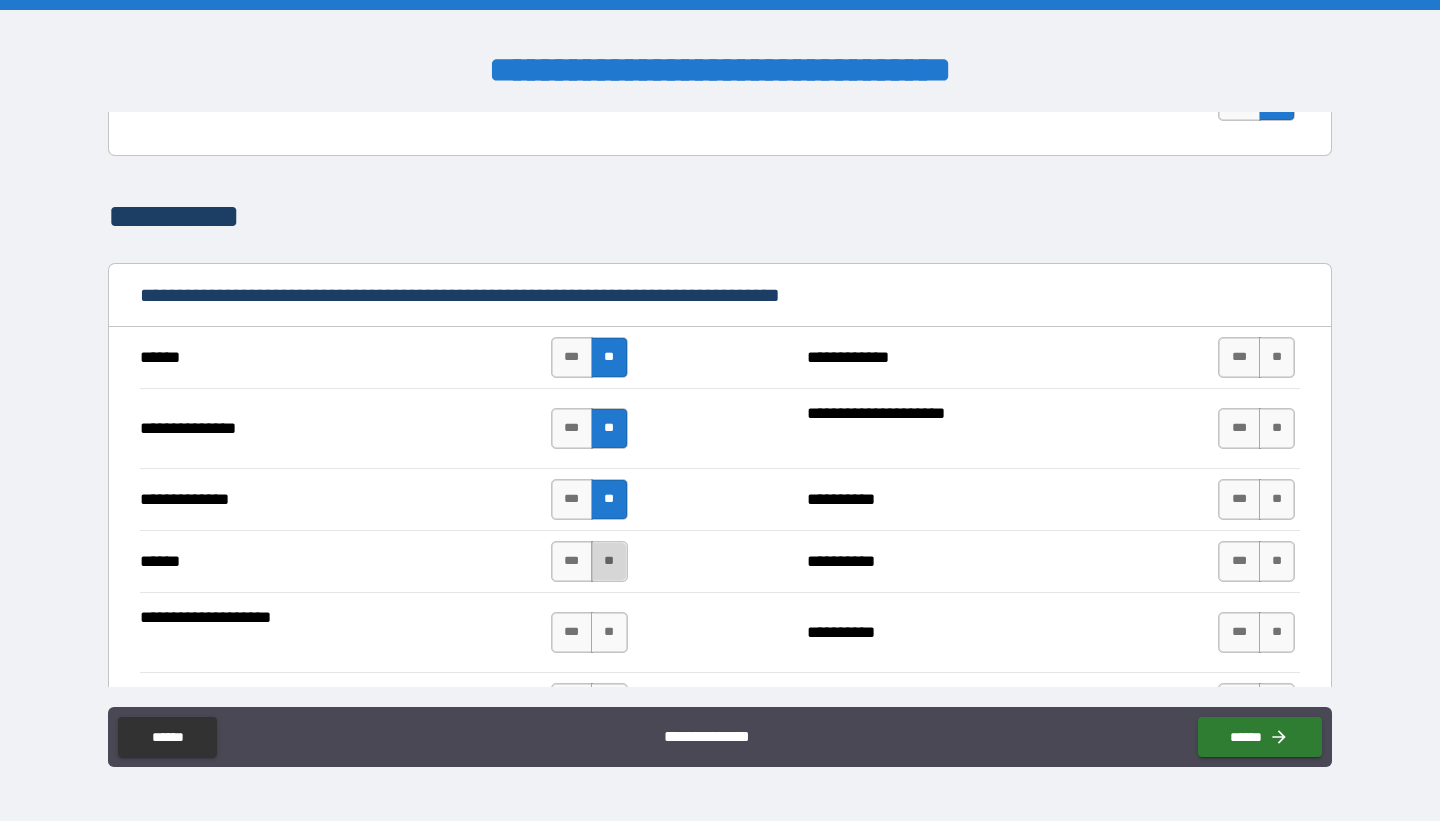 click on "**" at bounding box center (609, 561) 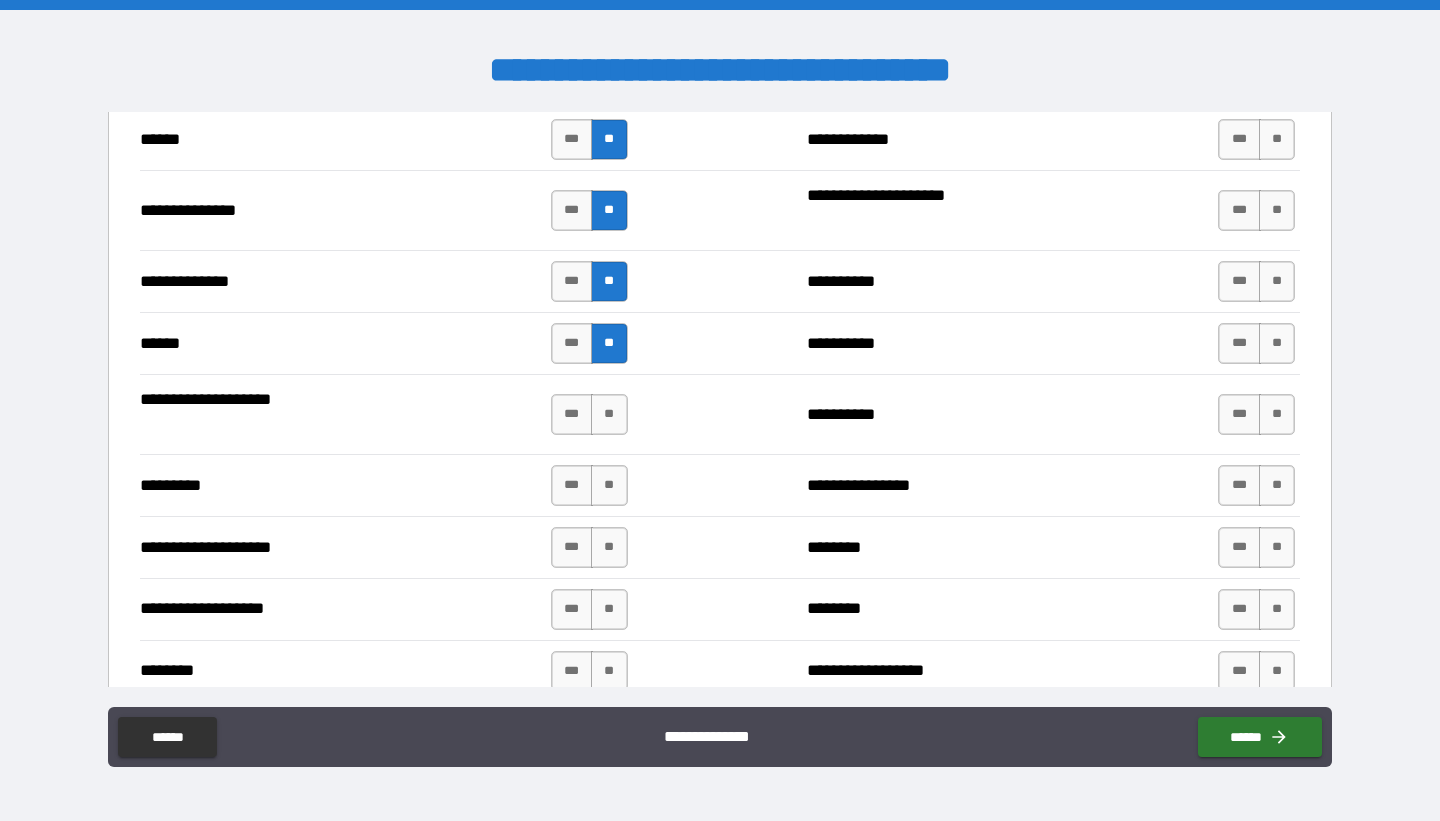 scroll, scrollTop: 1784, scrollLeft: 0, axis: vertical 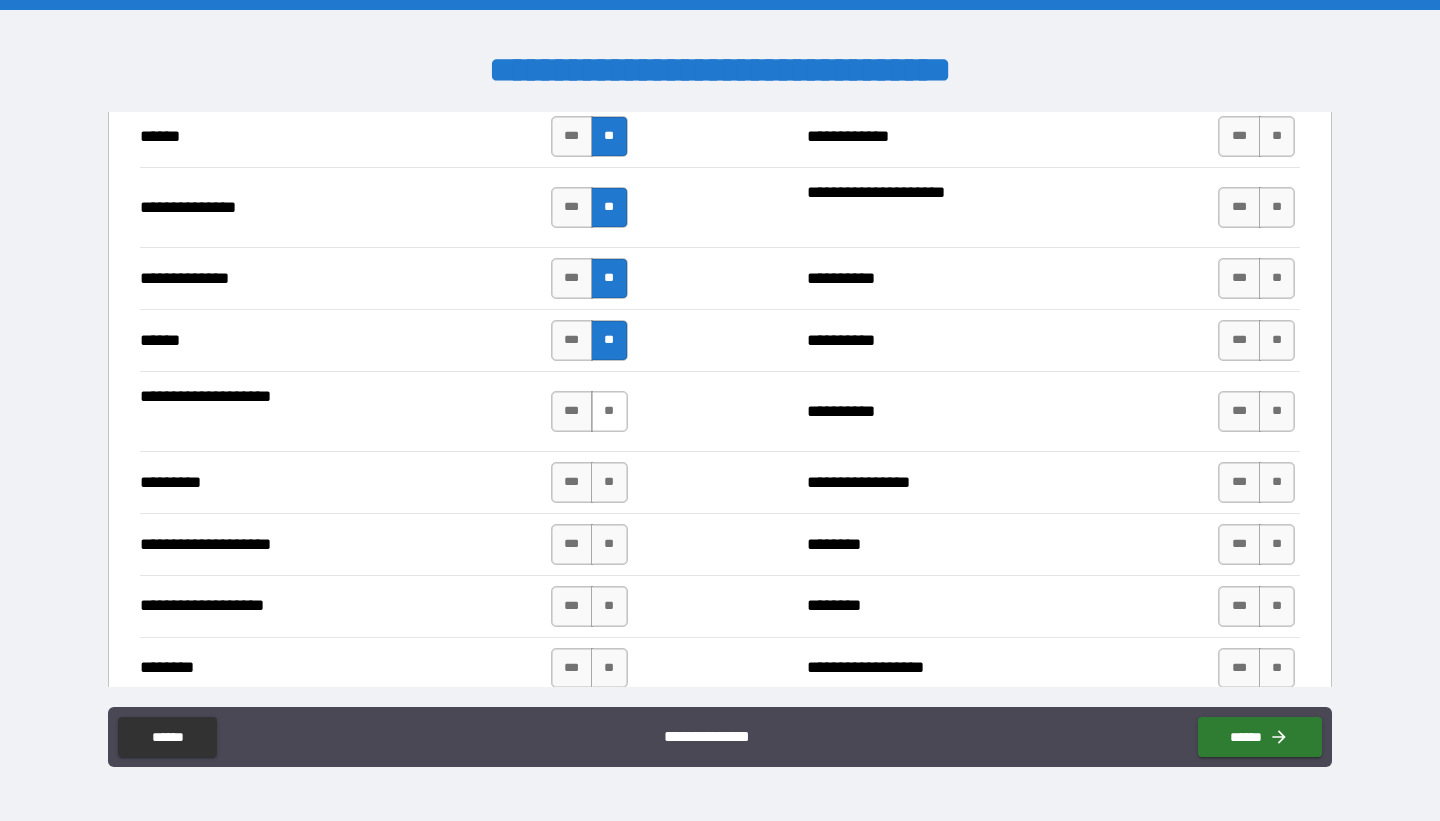 click on "**" at bounding box center (609, 411) 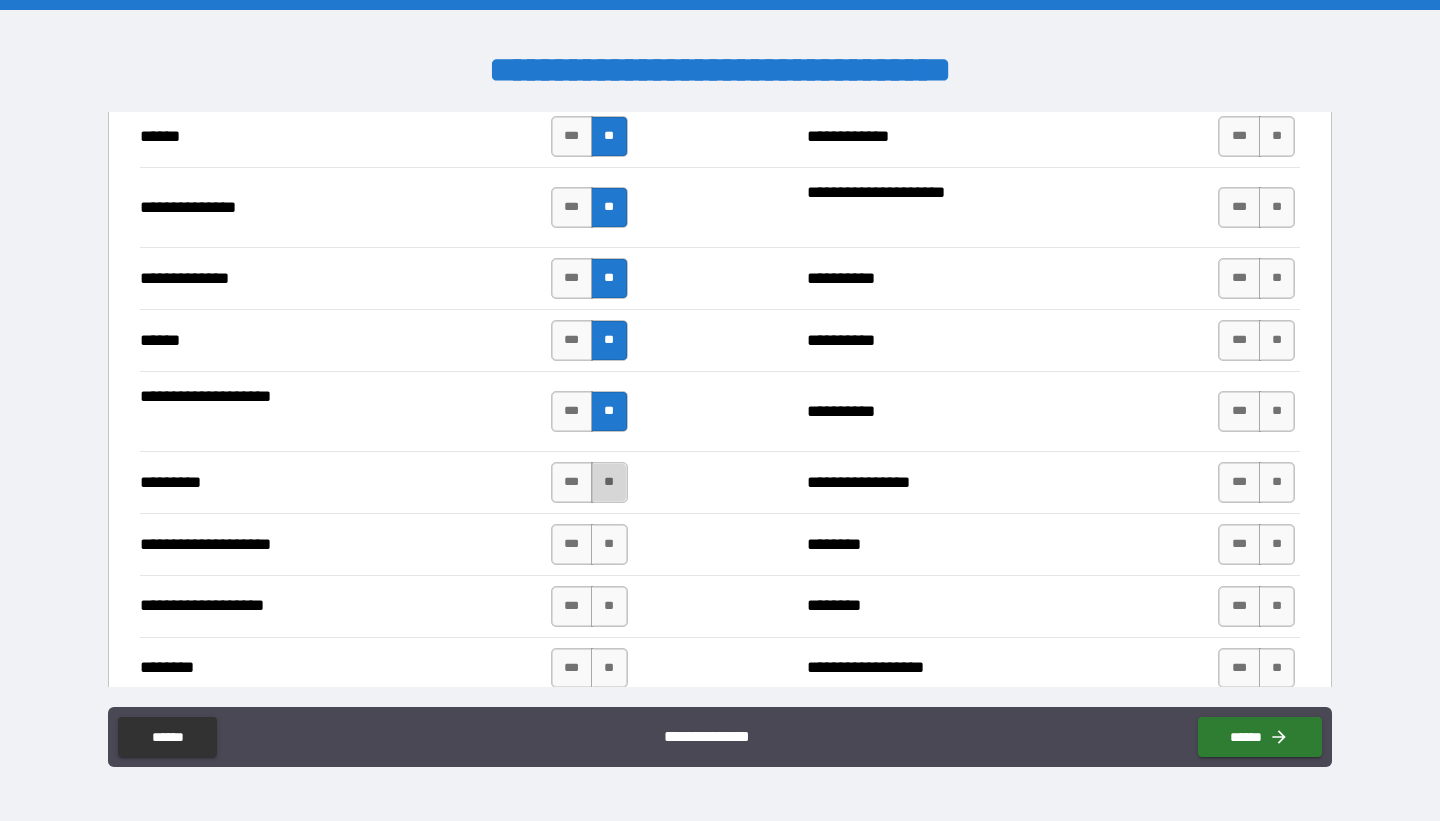 click on "**" at bounding box center (609, 482) 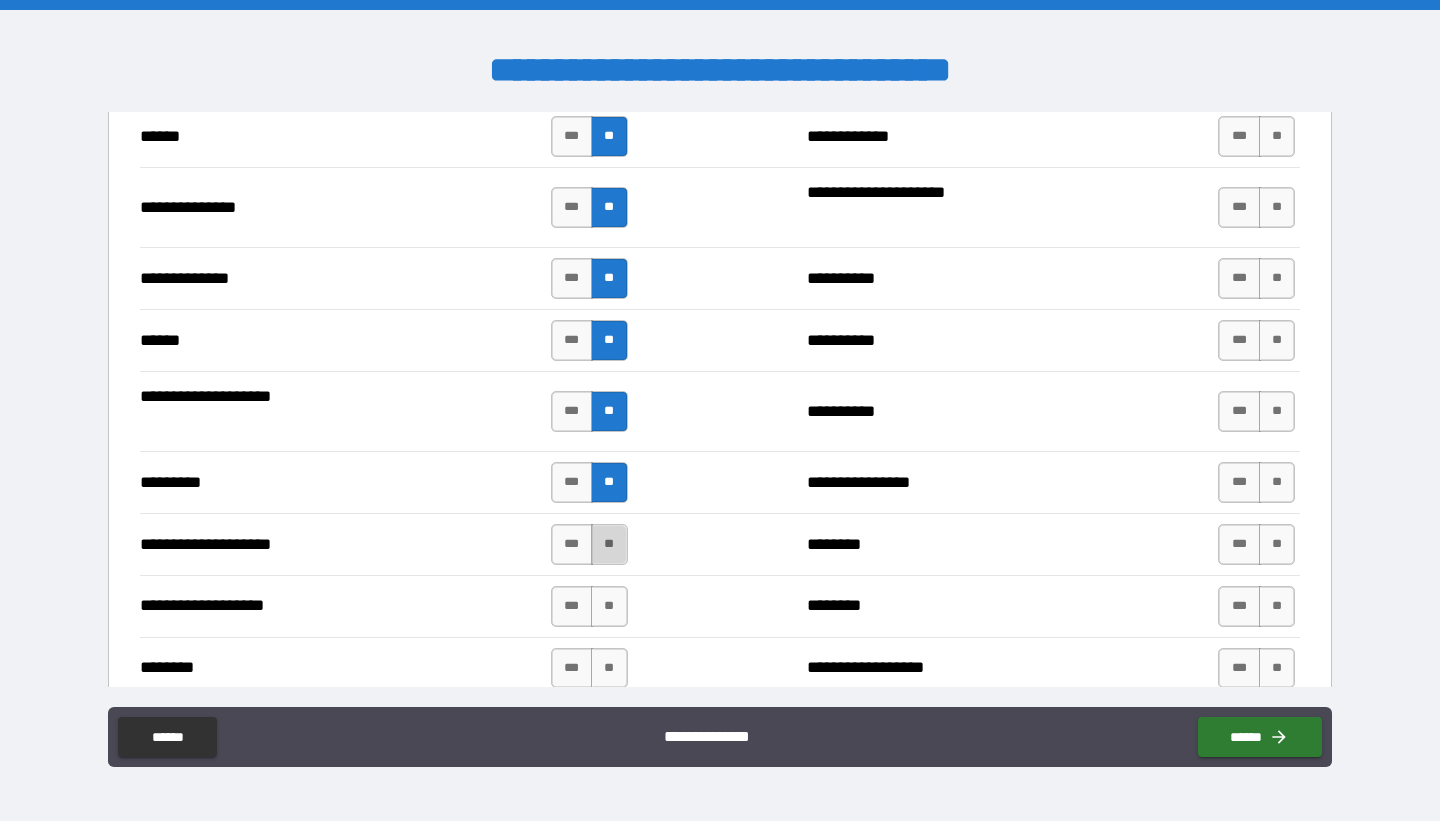 click on "**" at bounding box center (609, 544) 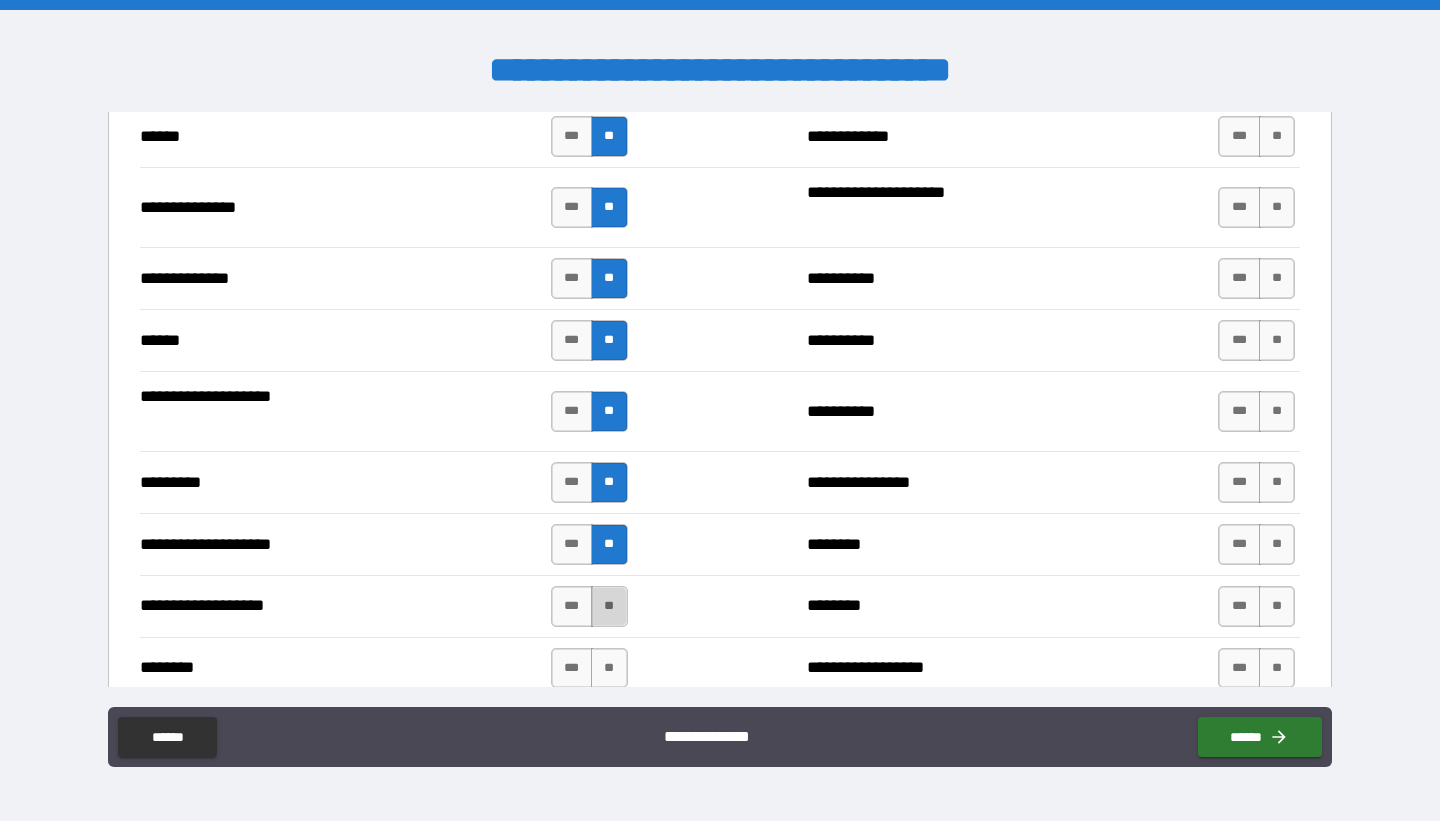 click on "**" at bounding box center [609, 606] 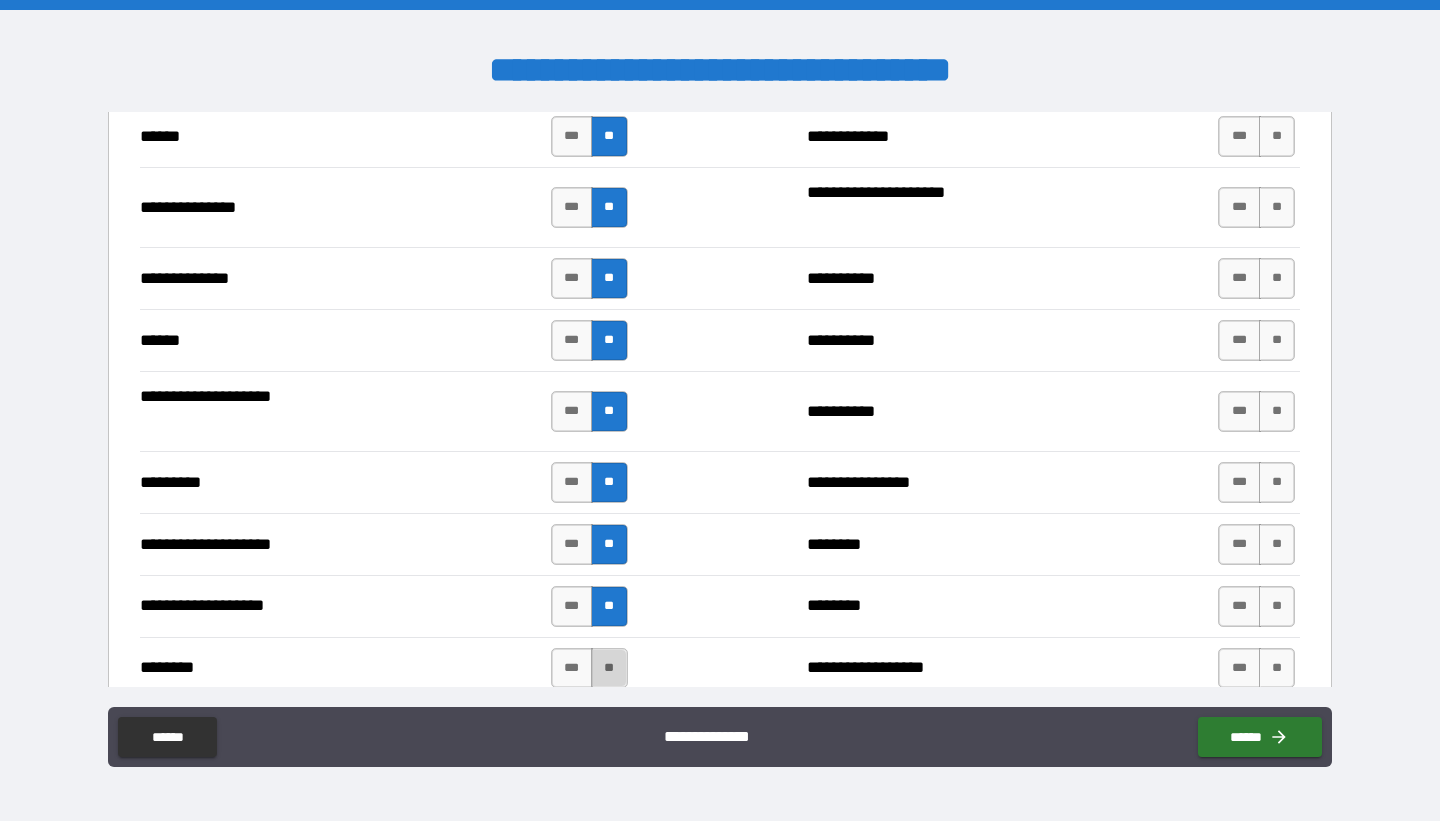click on "**" at bounding box center (609, 668) 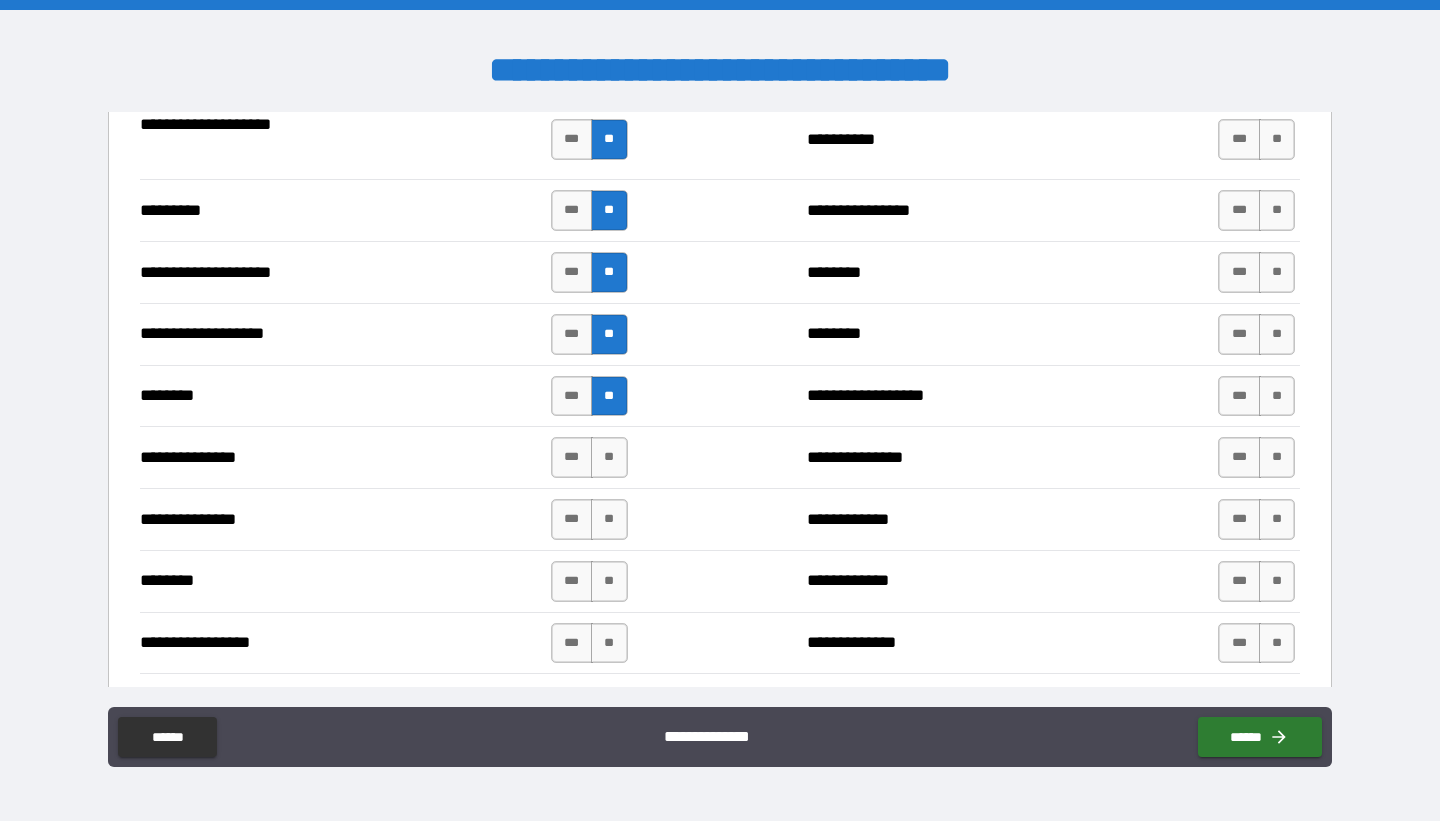 scroll, scrollTop: 2057, scrollLeft: 0, axis: vertical 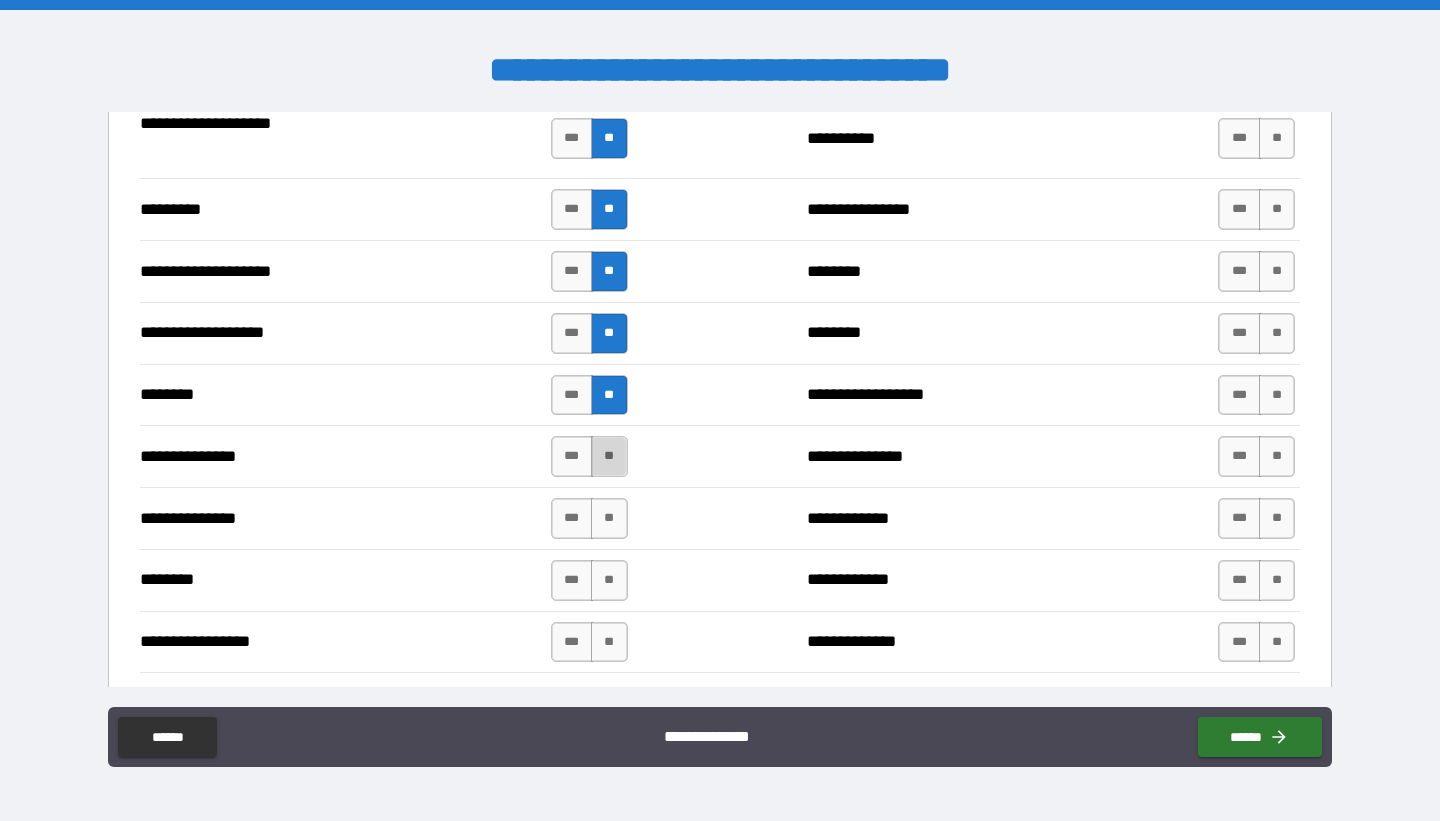 click on "**" at bounding box center [609, 456] 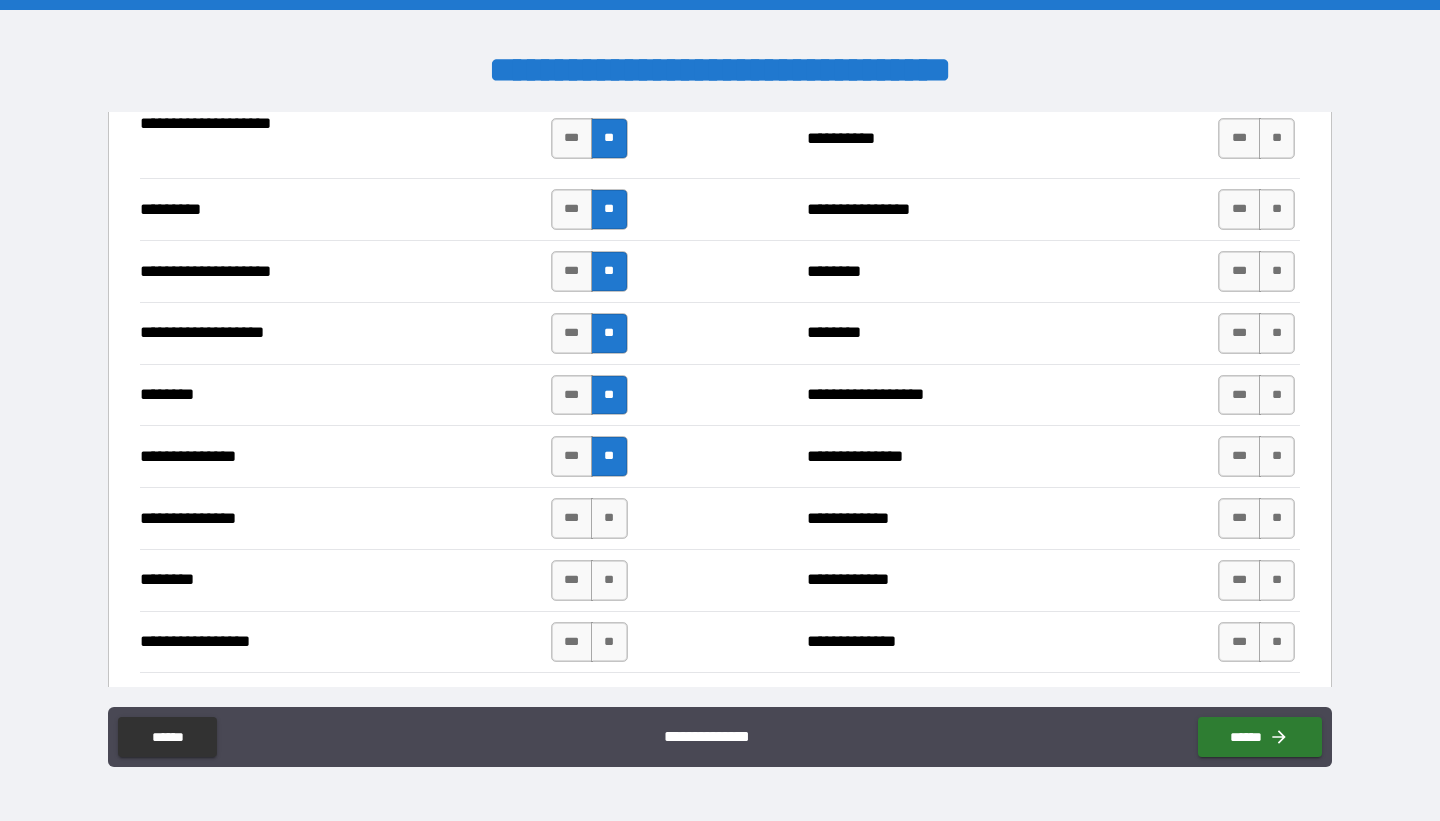 scroll, scrollTop: 2058, scrollLeft: 0, axis: vertical 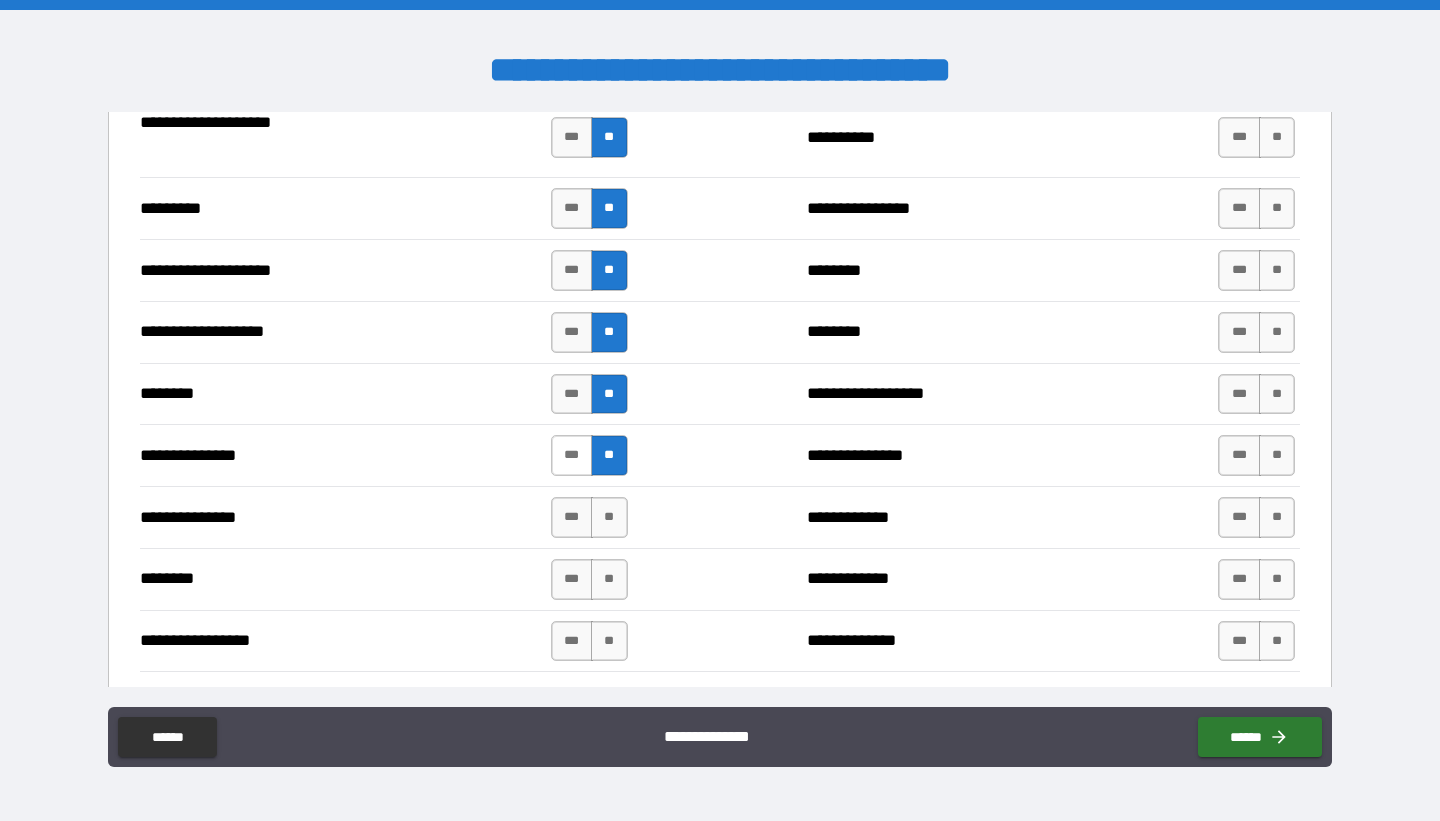 click on "***" at bounding box center (572, 455) 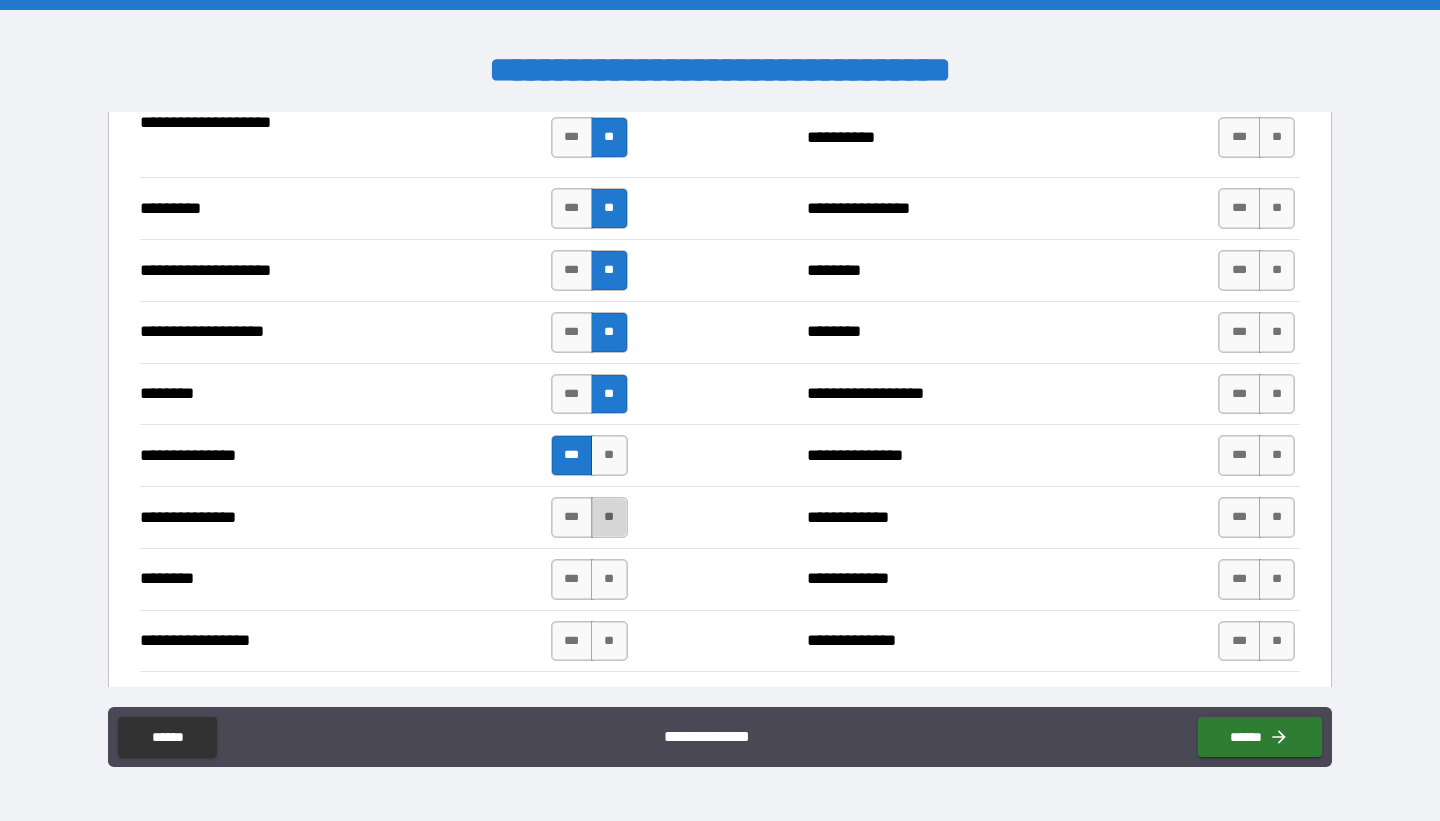 click on "**" at bounding box center [609, 517] 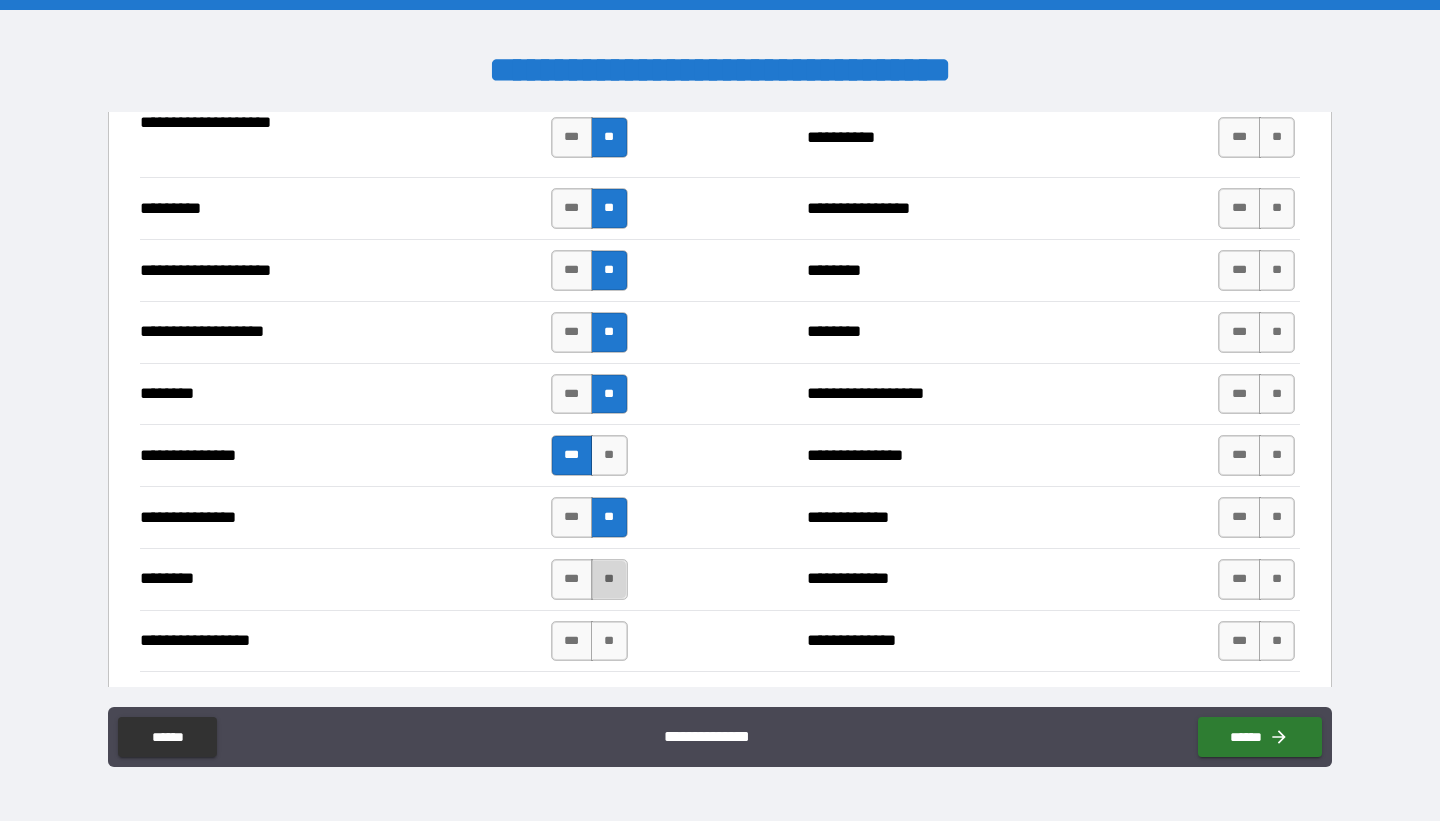 click on "**" at bounding box center (609, 579) 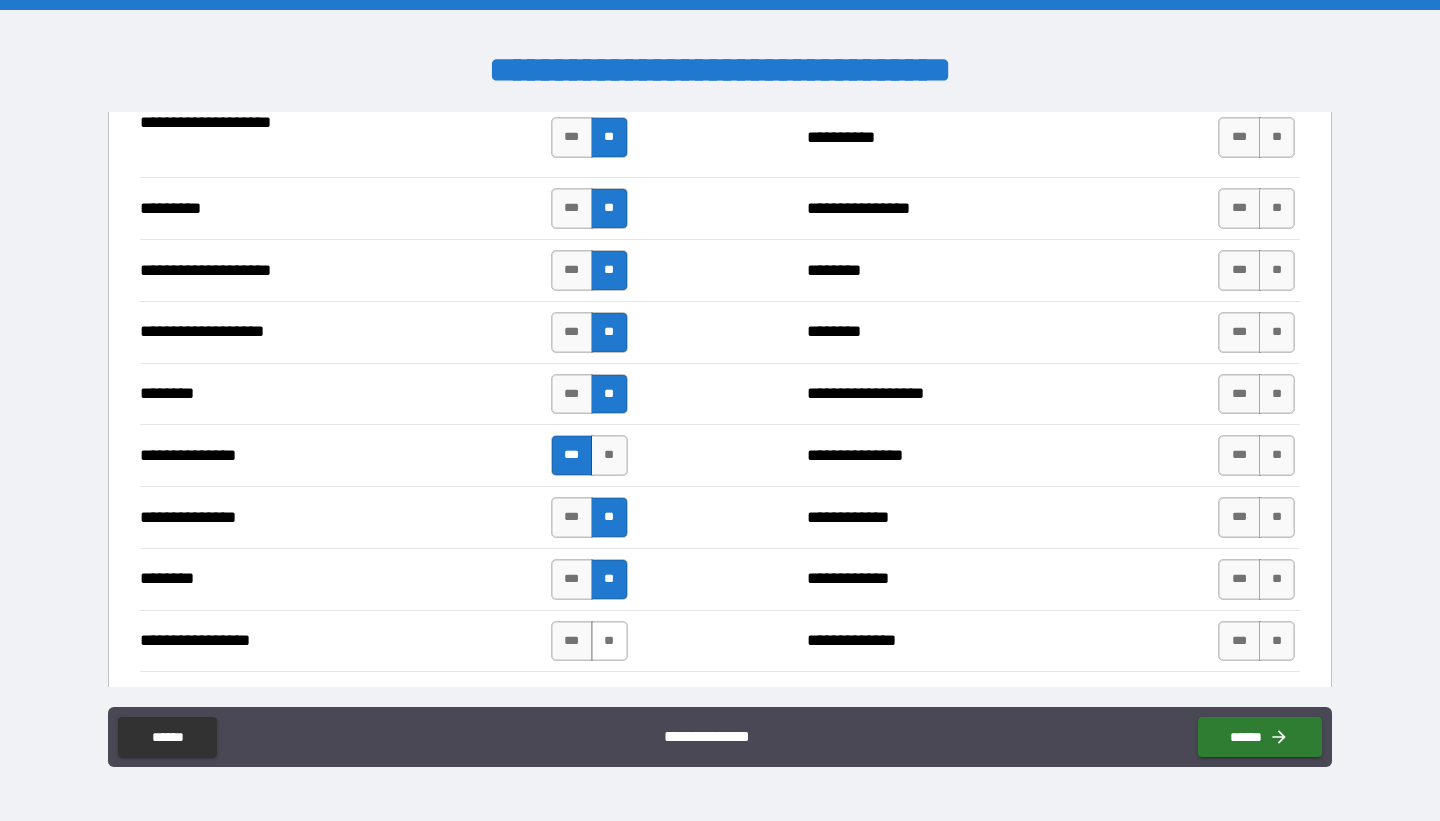 click on "**" at bounding box center [609, 641] 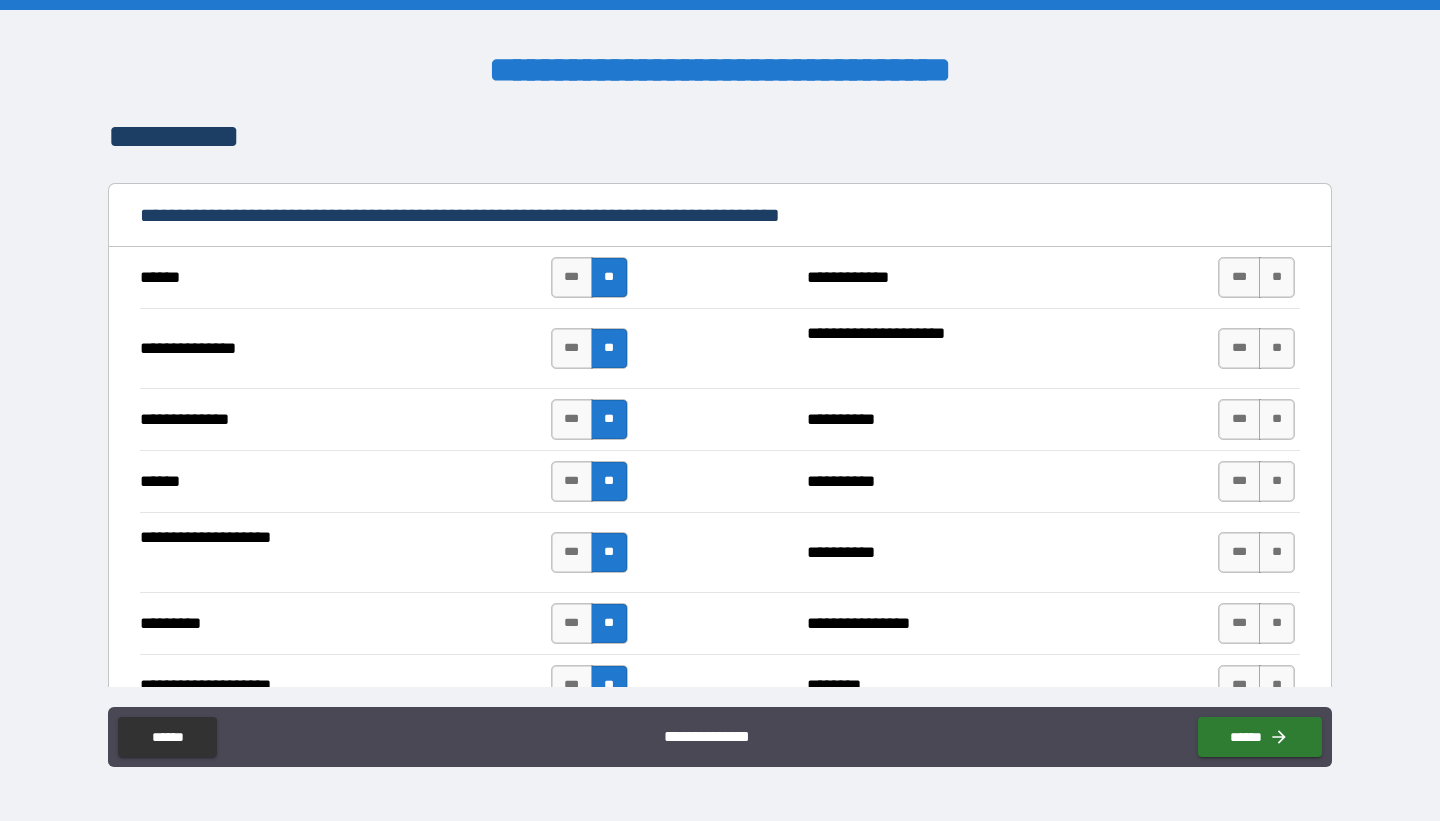 scroll, scrollTop: 1635, scrollLeft: 0, axis: vertical 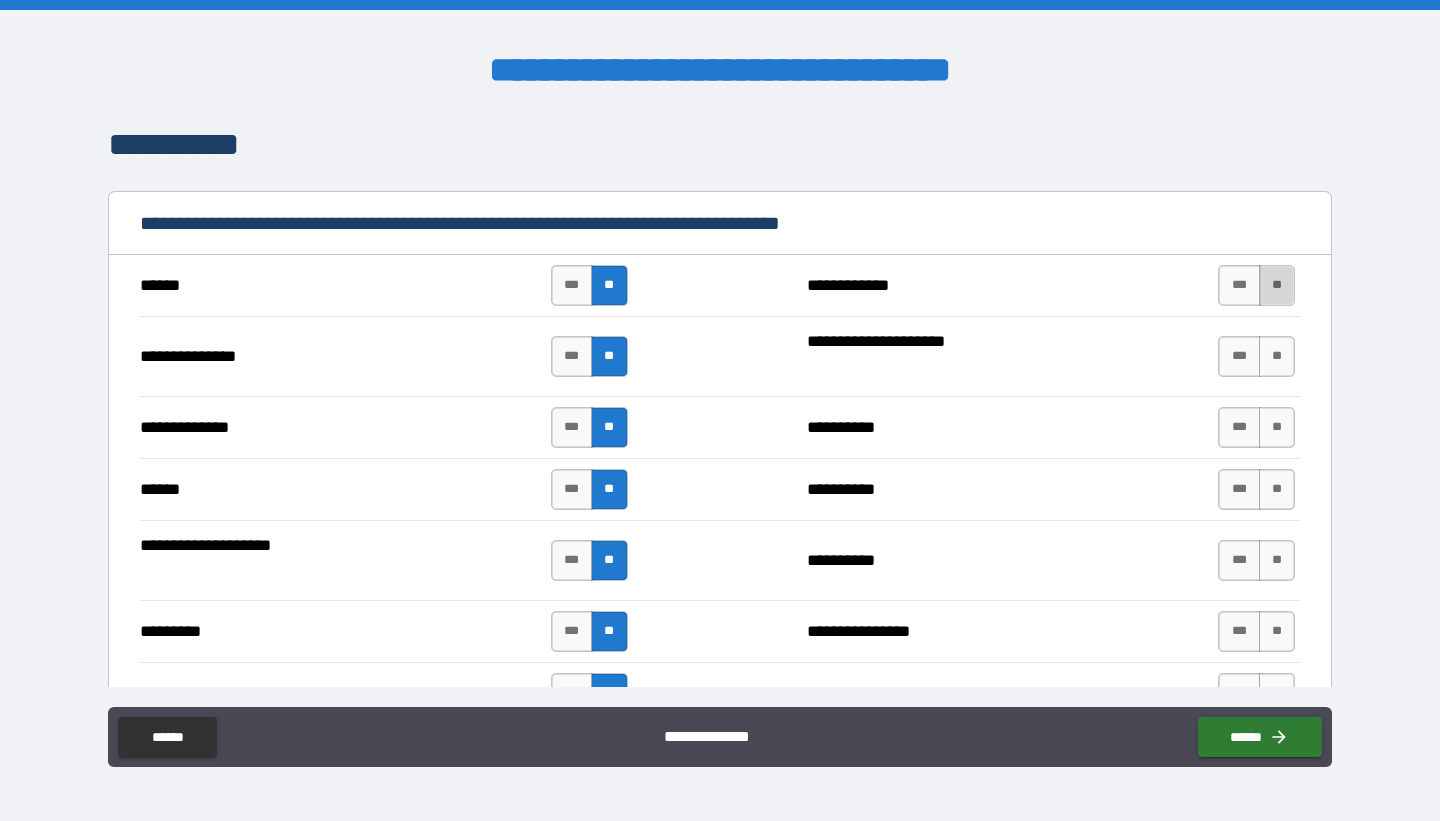 click on "**" at bounding box center [1277, 285] 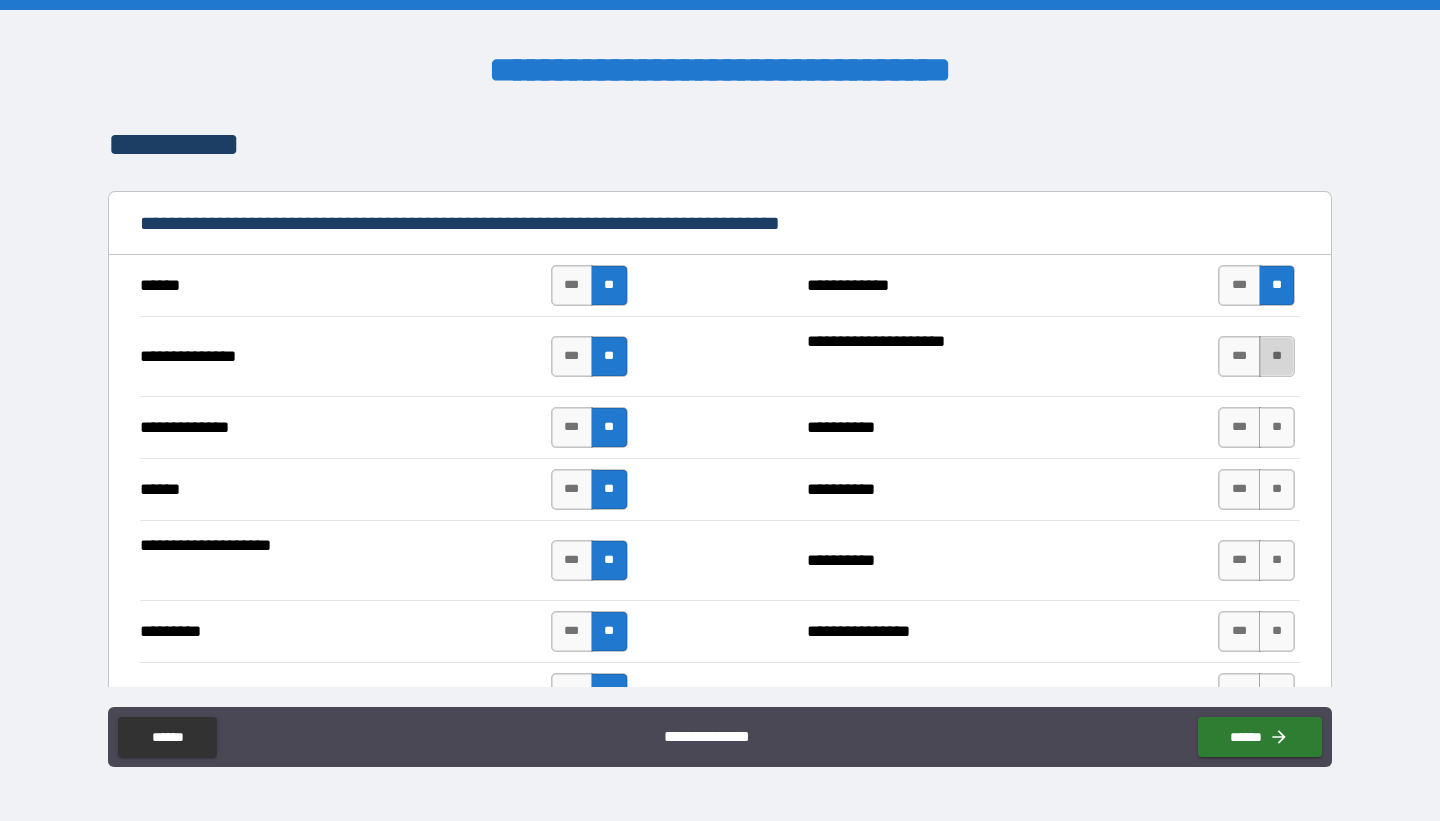 click on "**" at bounding box center (1277, 356) 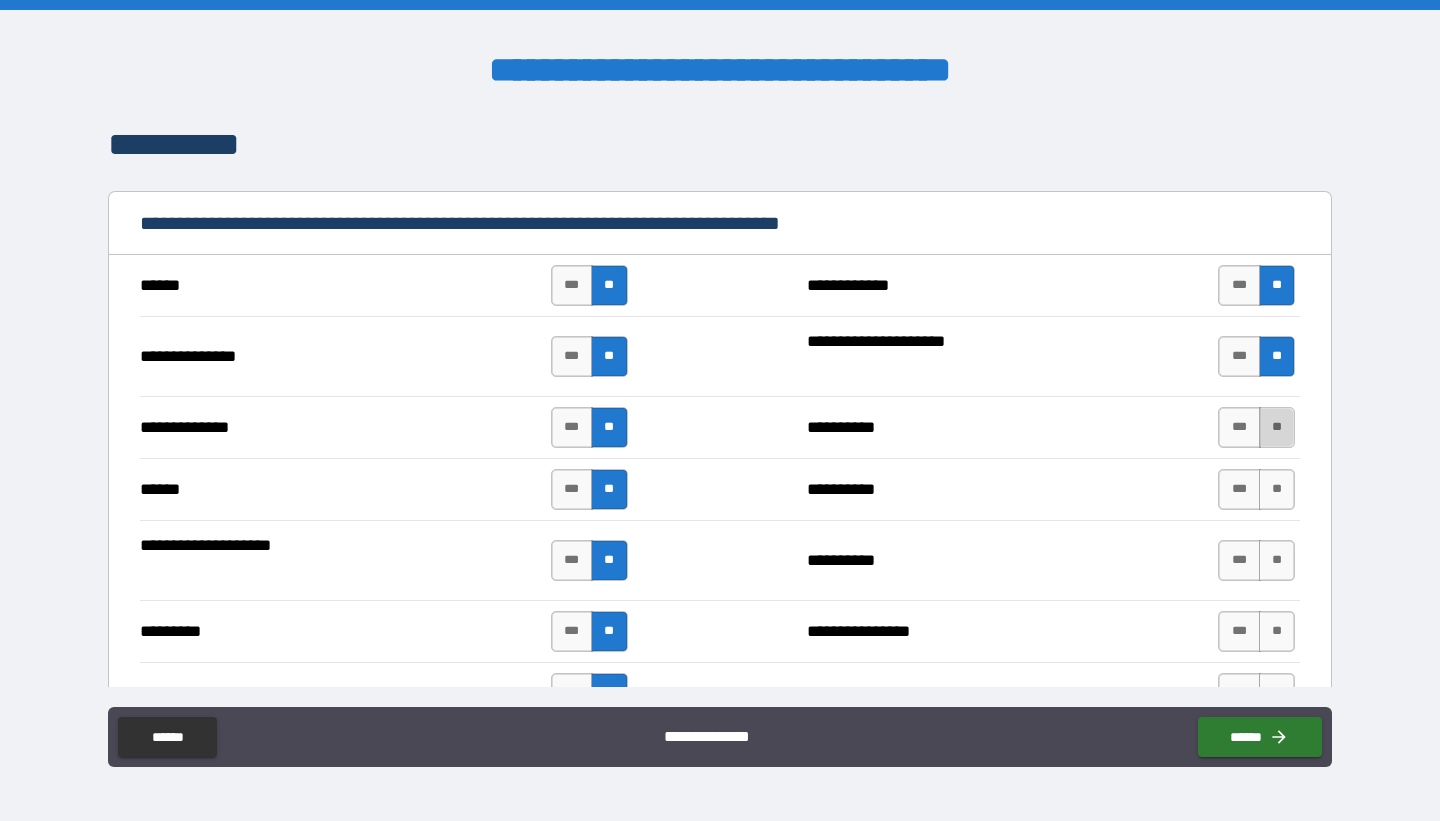 click on "**" at bounding box center [1277, 427] 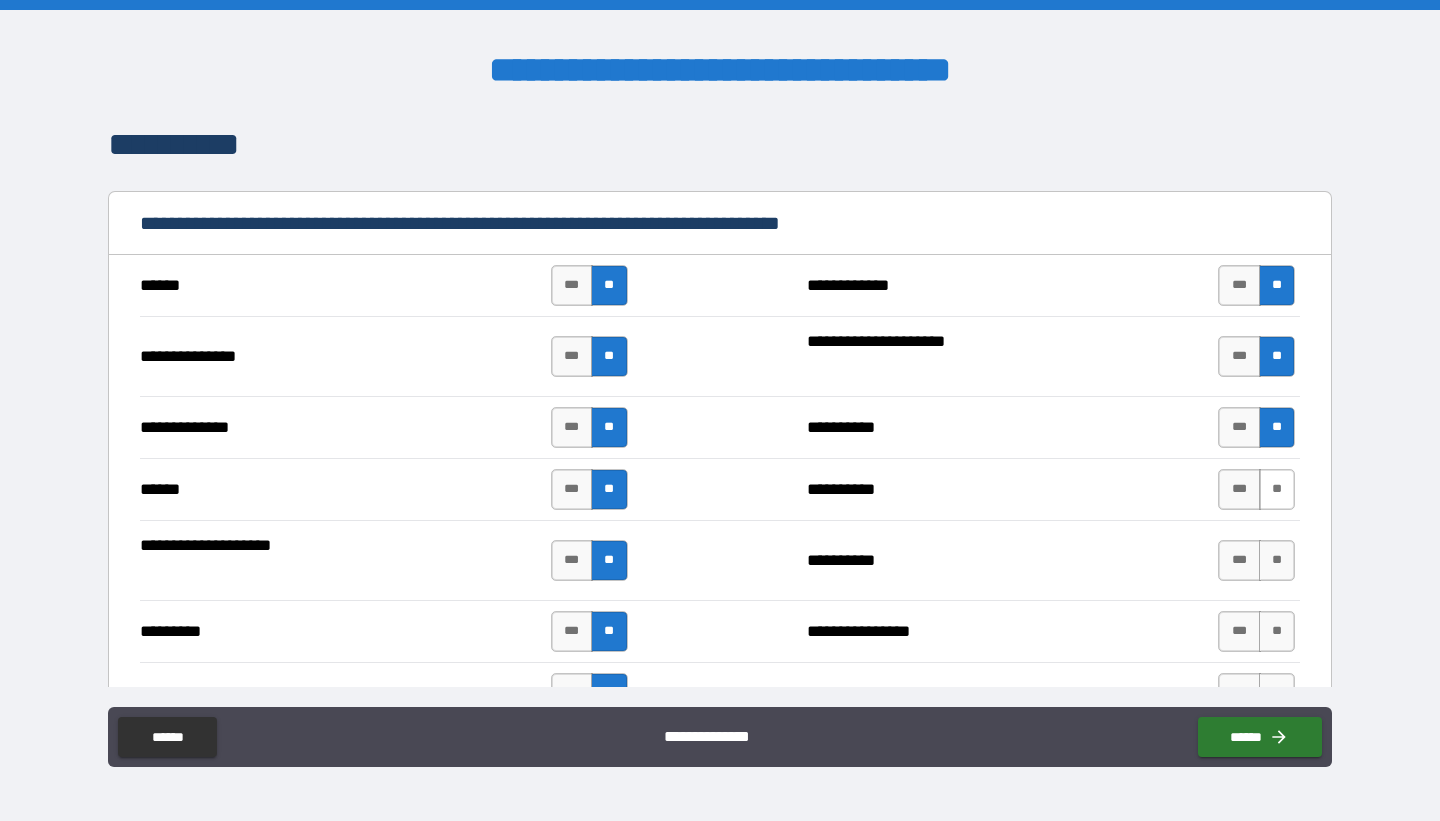 click on "**" at bounding box center (1277, 489) 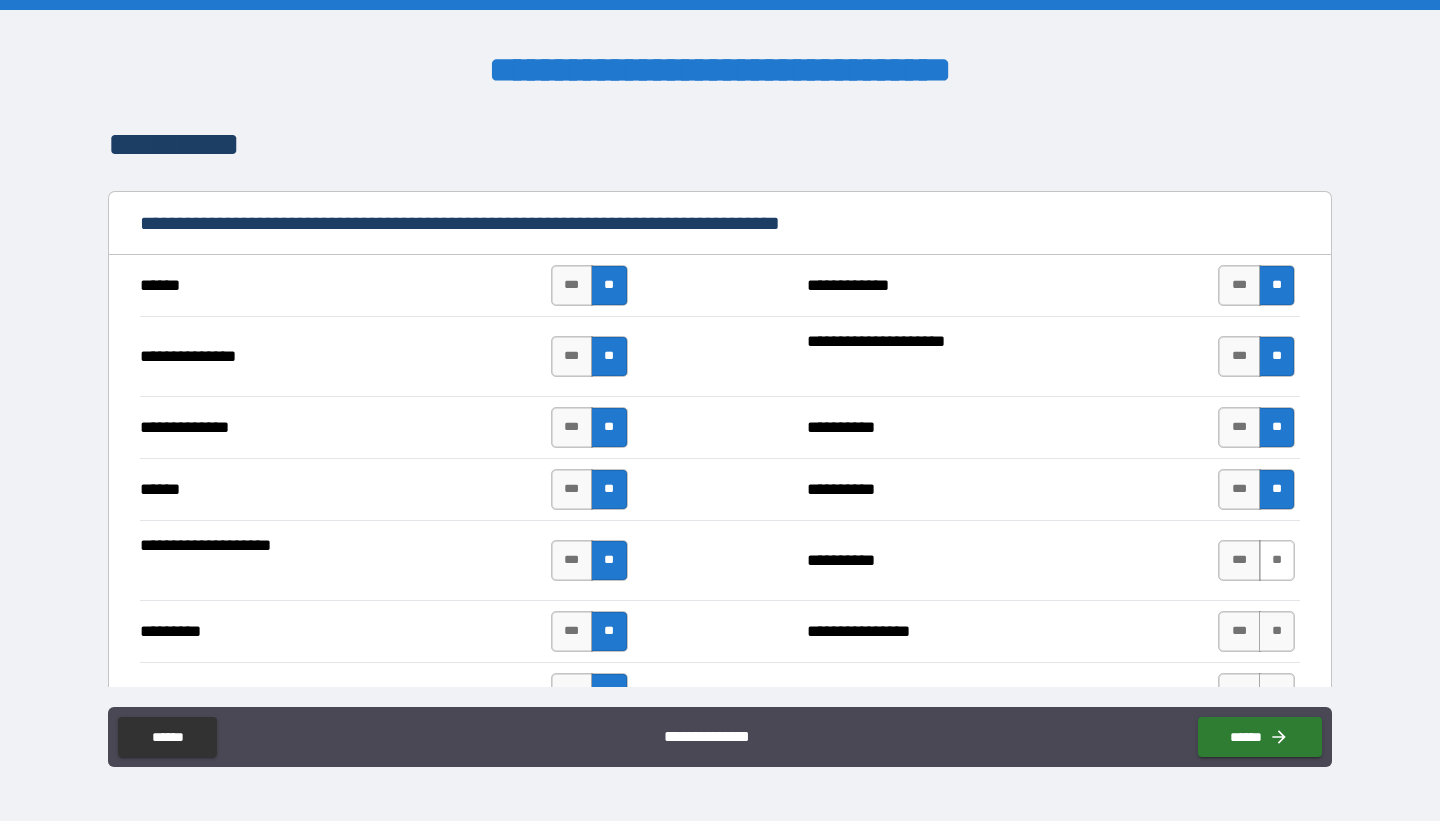 click on "**" at bounding box center (1277, 560) 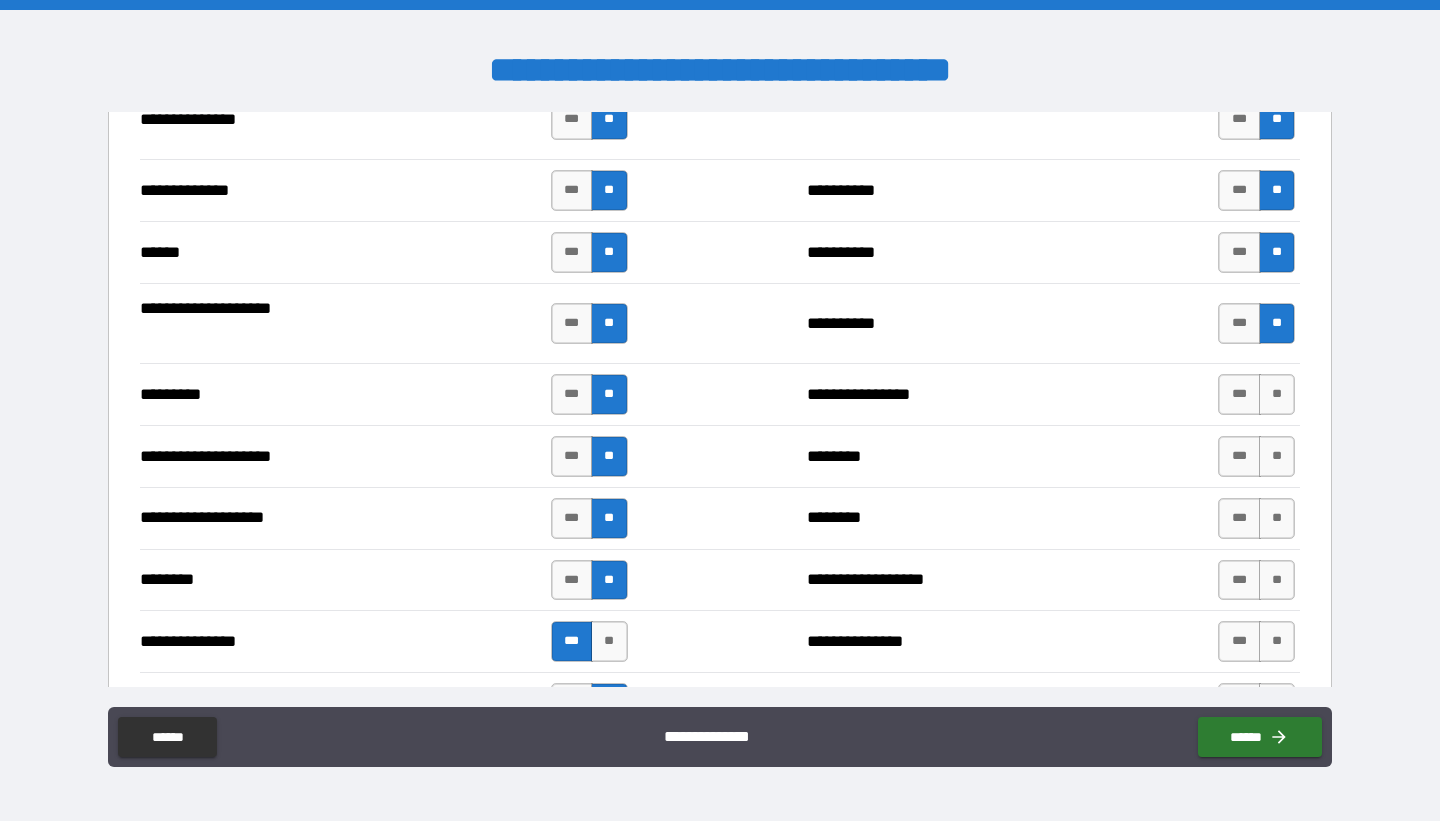 scroll, scrollTop: 1903, scrollLeft: 0, axis: vertical 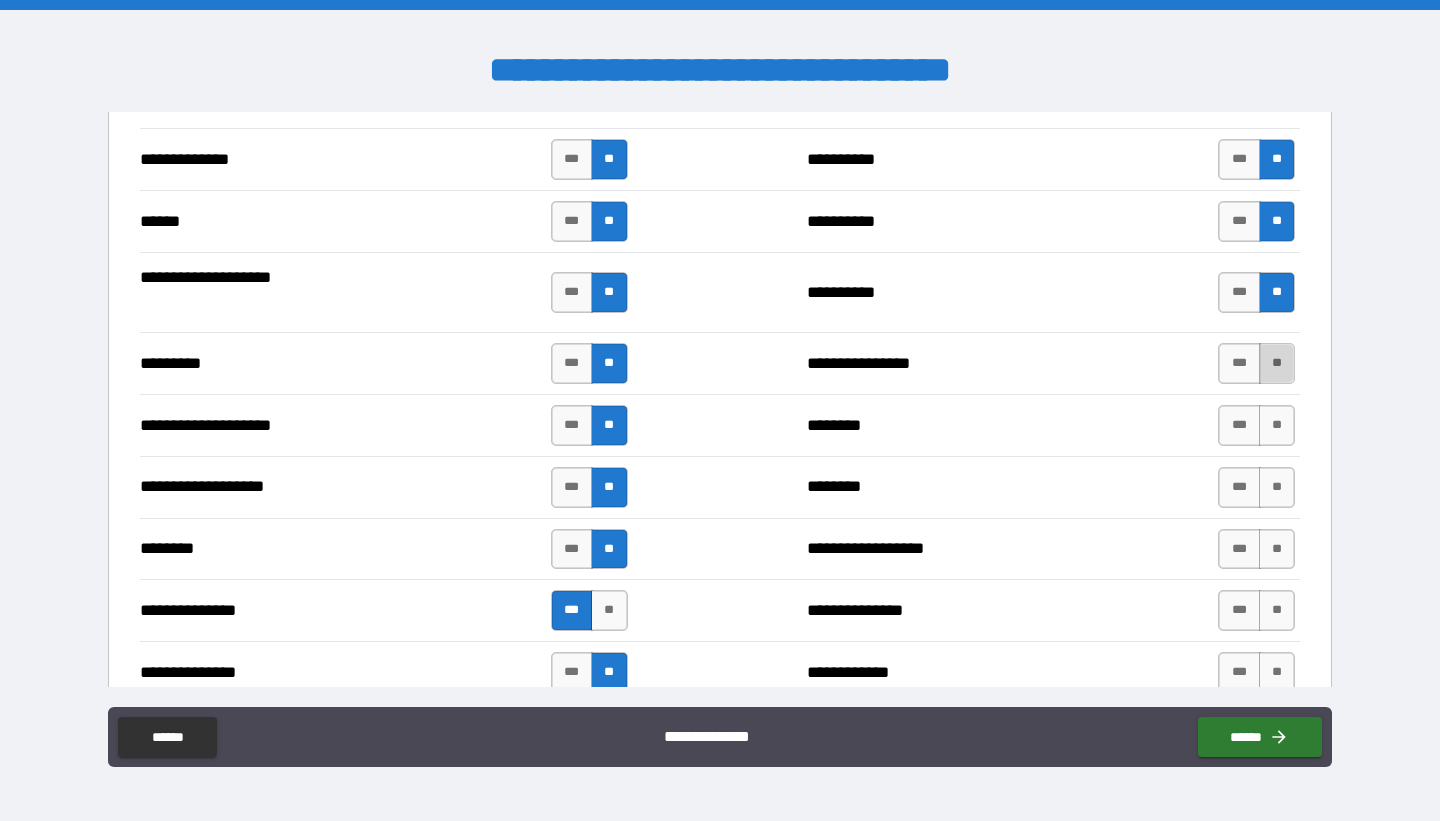 click on "**" at bounding box center [1277, 363] 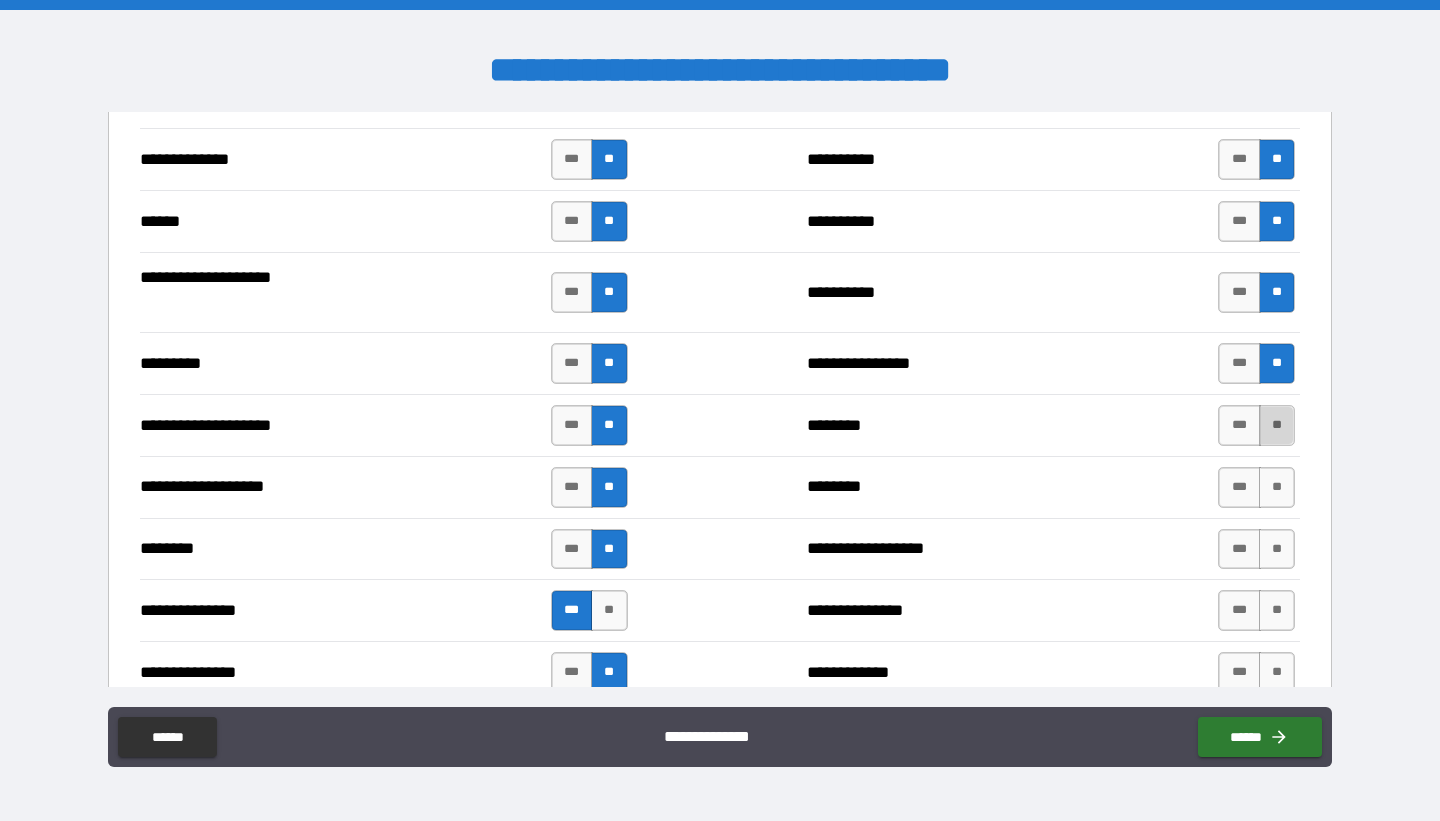 click on "**" at bounding box center [1277, 425] 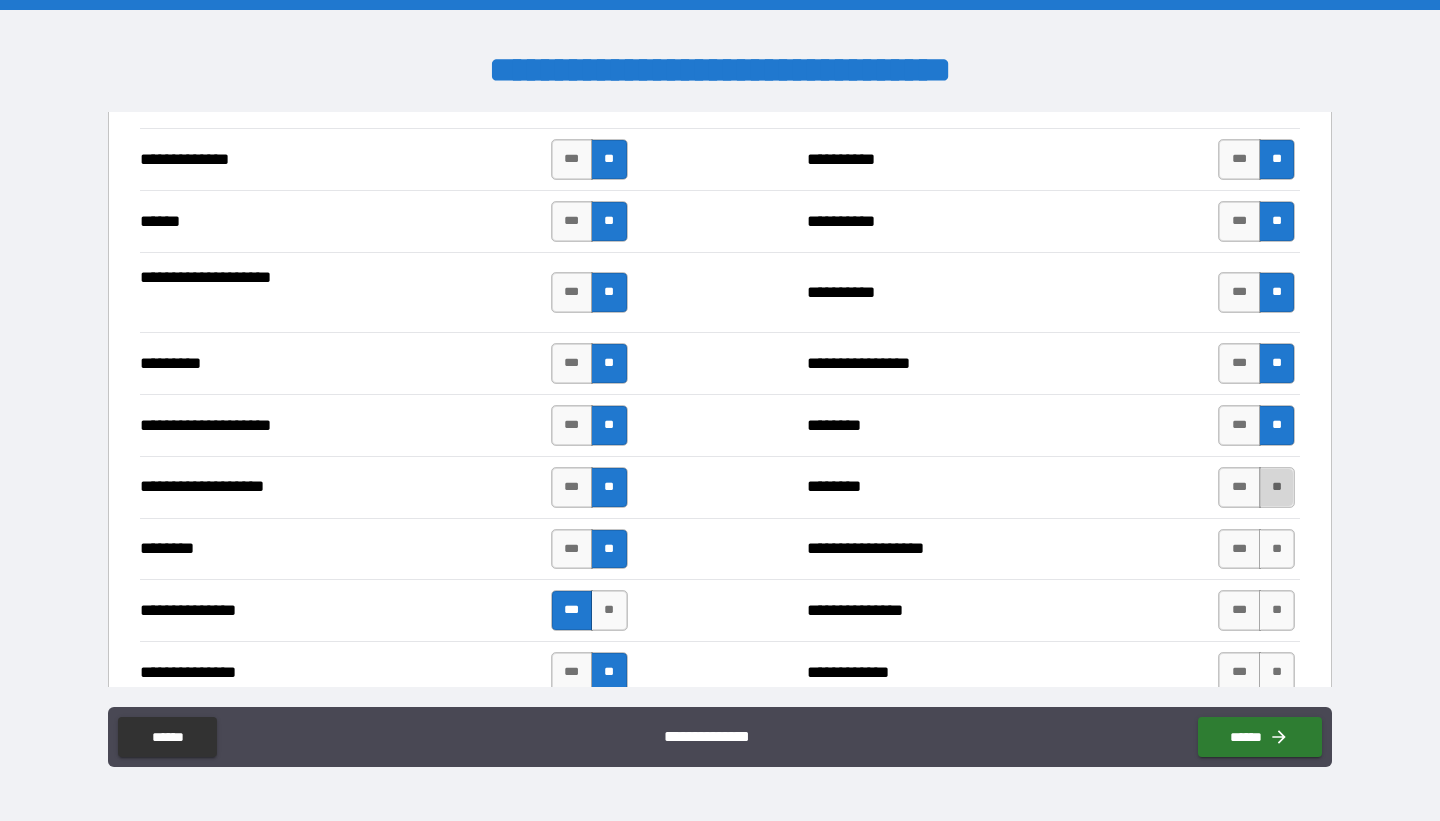 click on "**" at bounding box center [1277, 487] 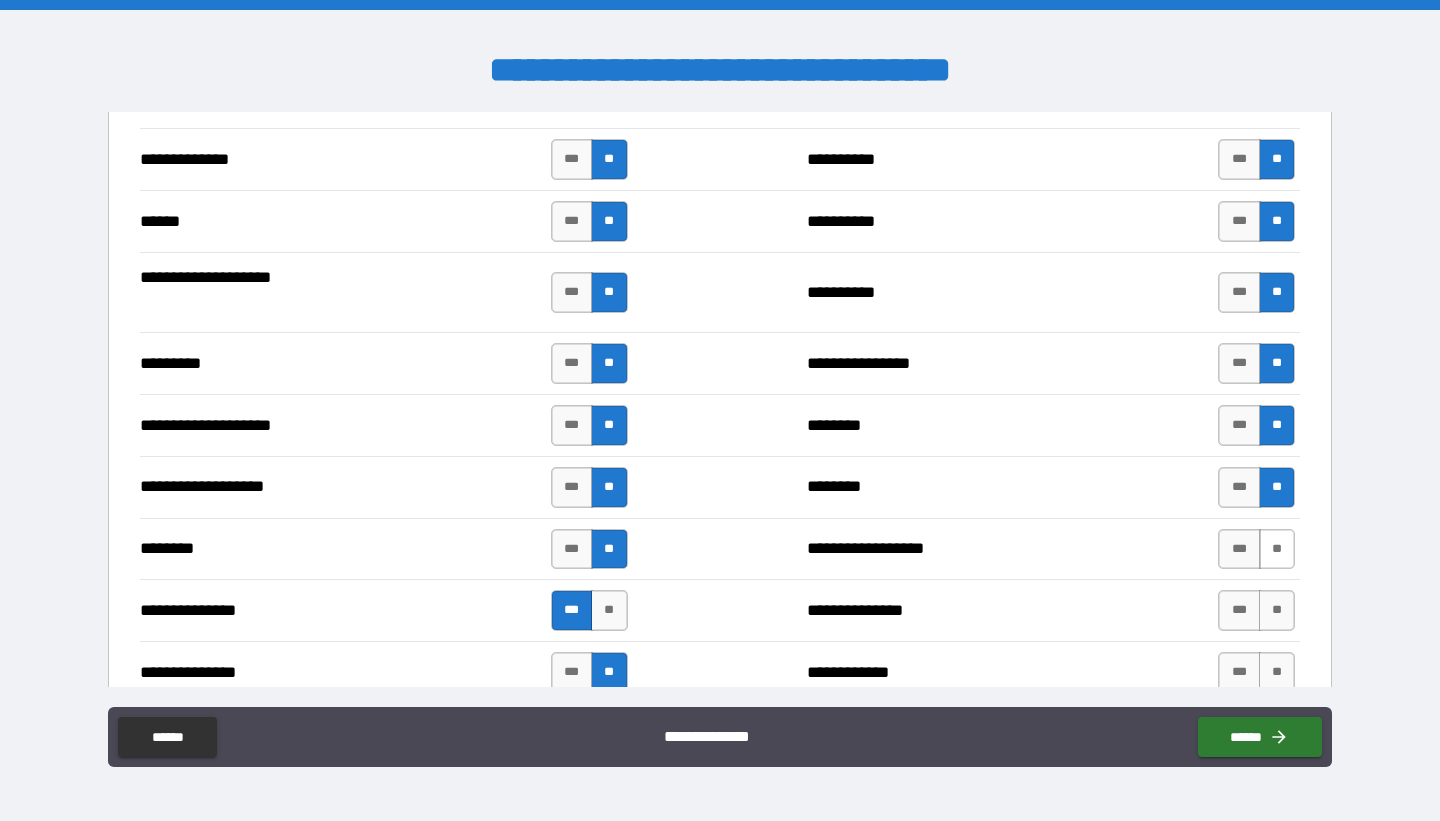 click on "**" at bounding box center (1277, 549) 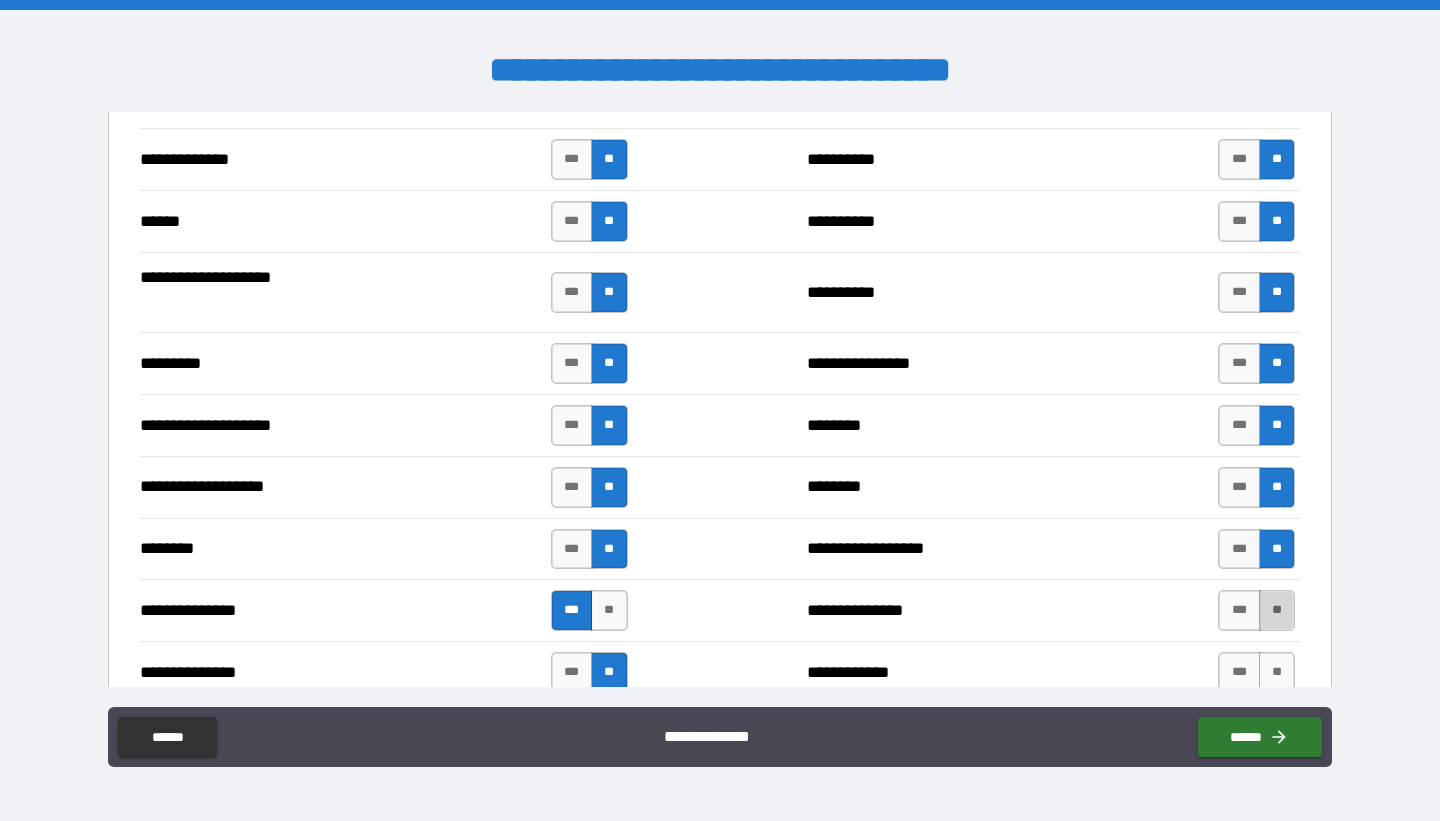 click on "**" at bounding box center (1277, 610) 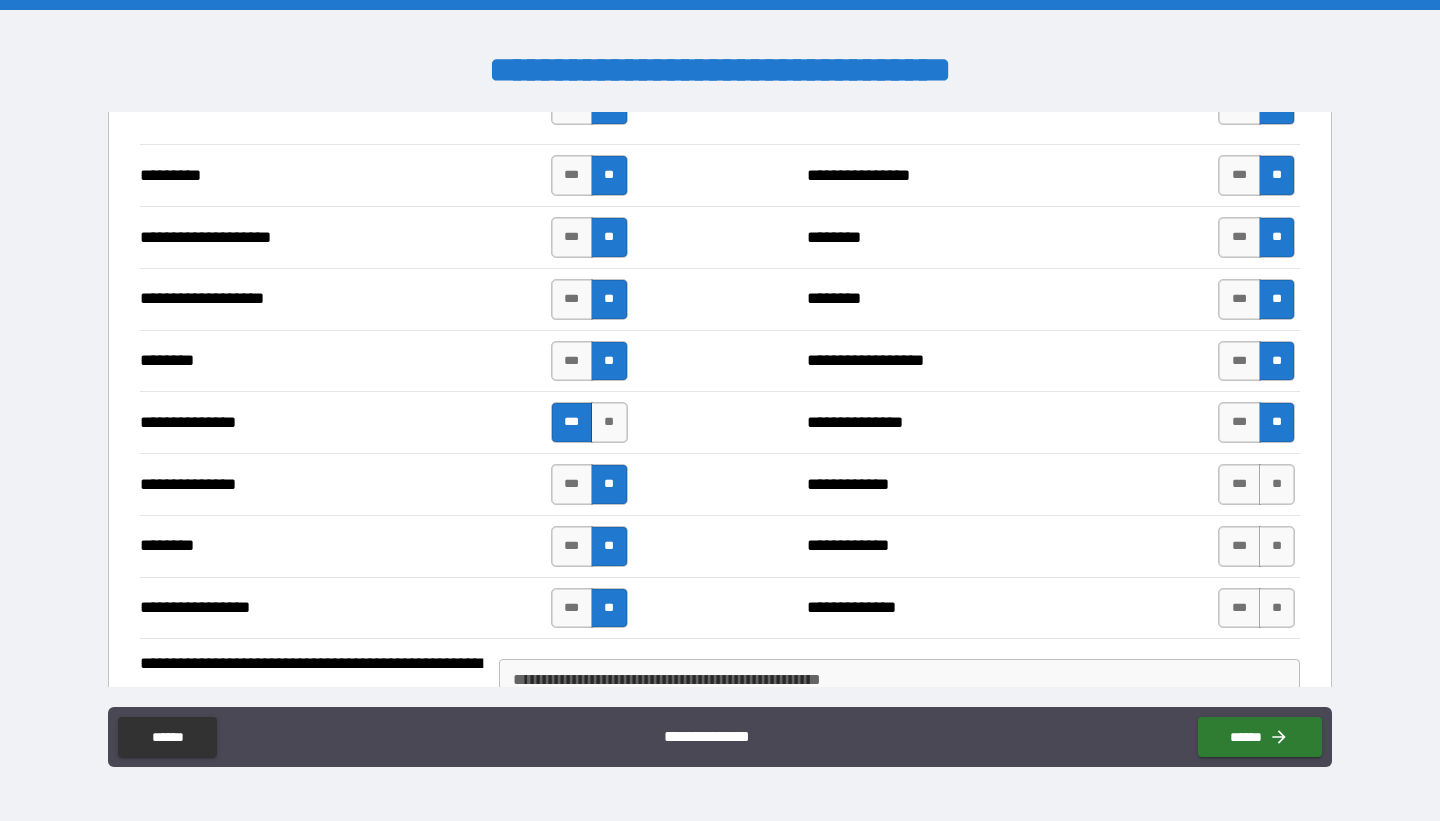 scroll, scrollTop: 2133, scrollLeft: 0, axis: vertical 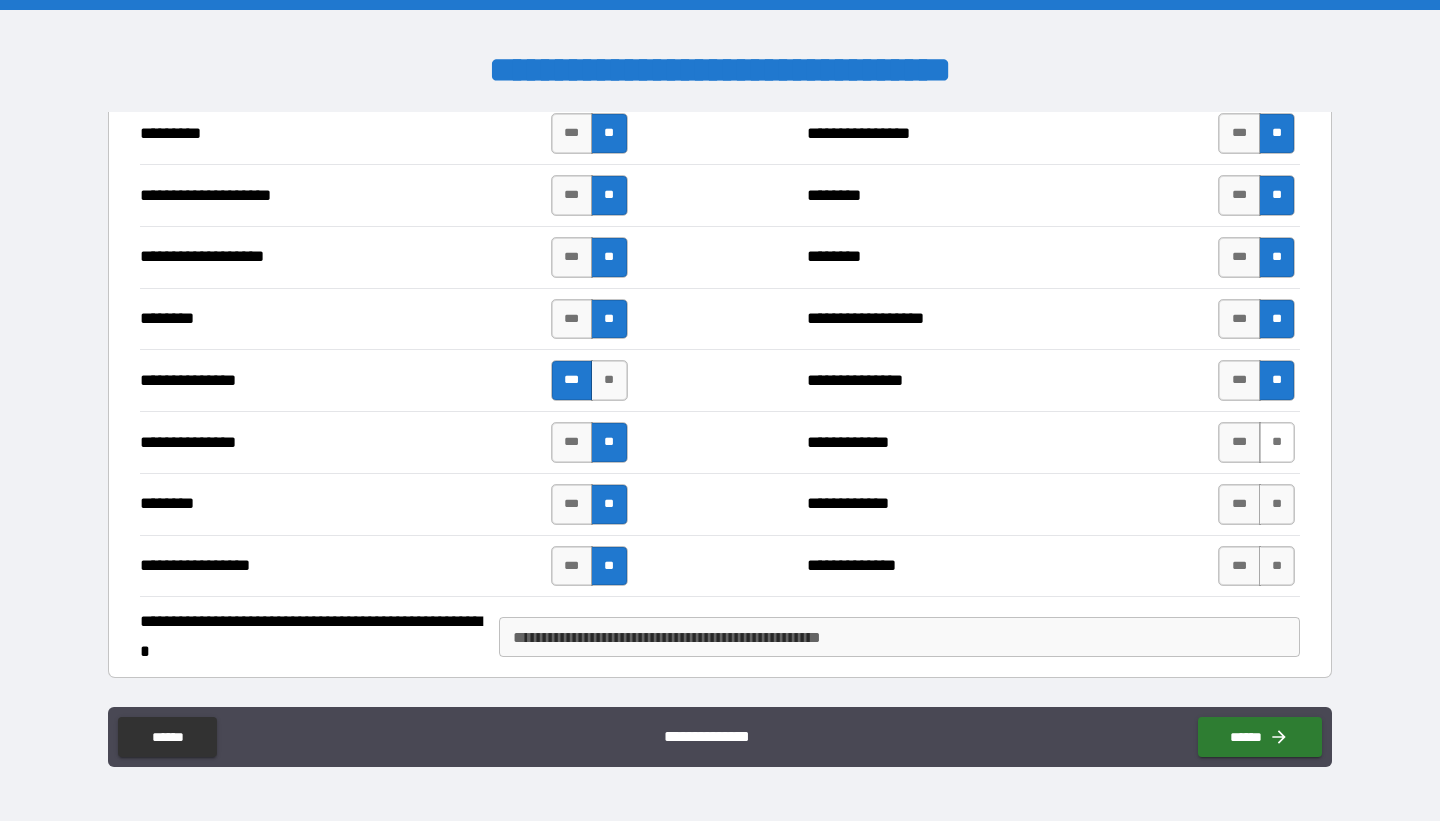 click on "**" at bounding box center (1277, 442) 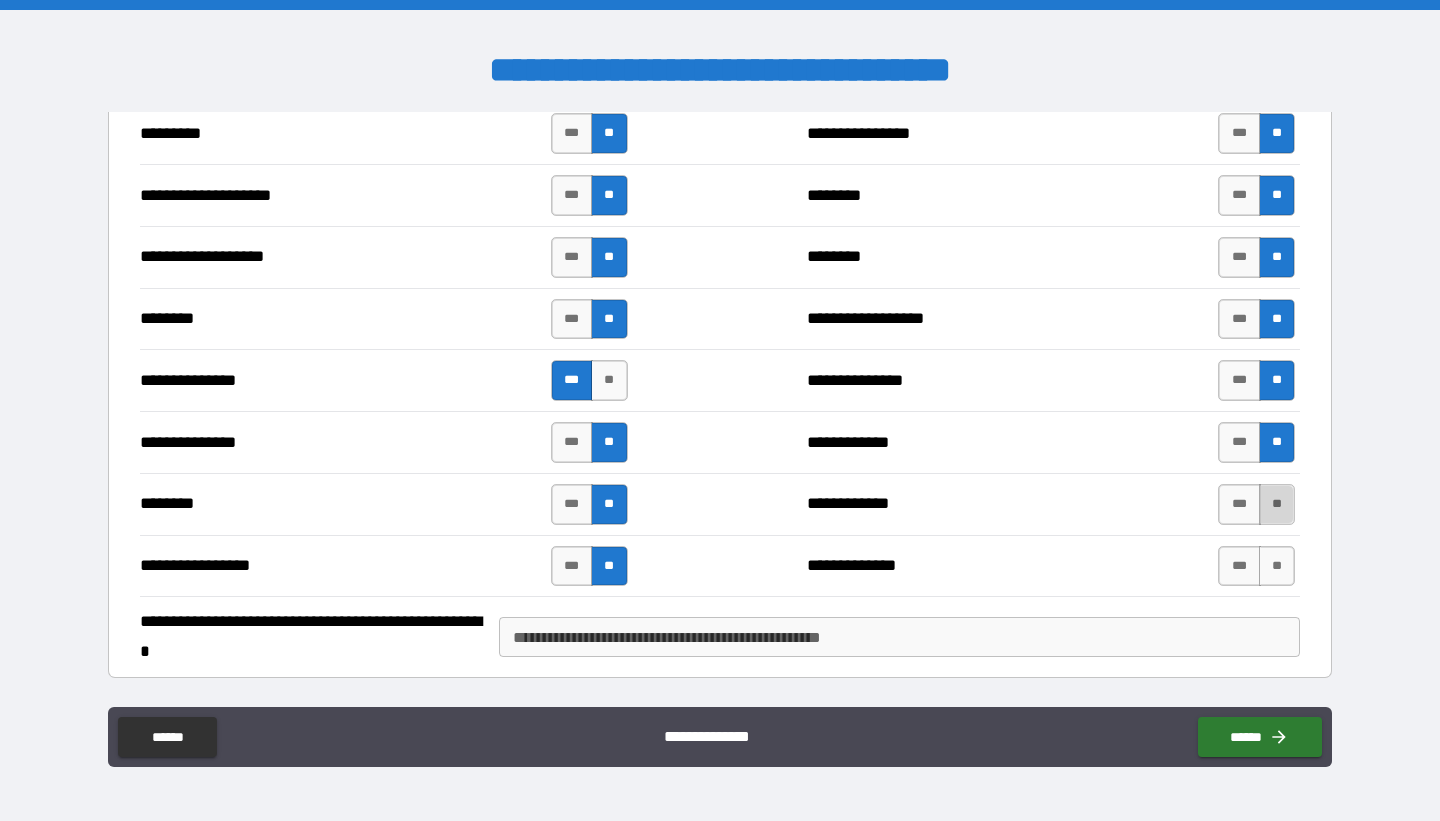 click on "**" at bounding box center [1277, 504] 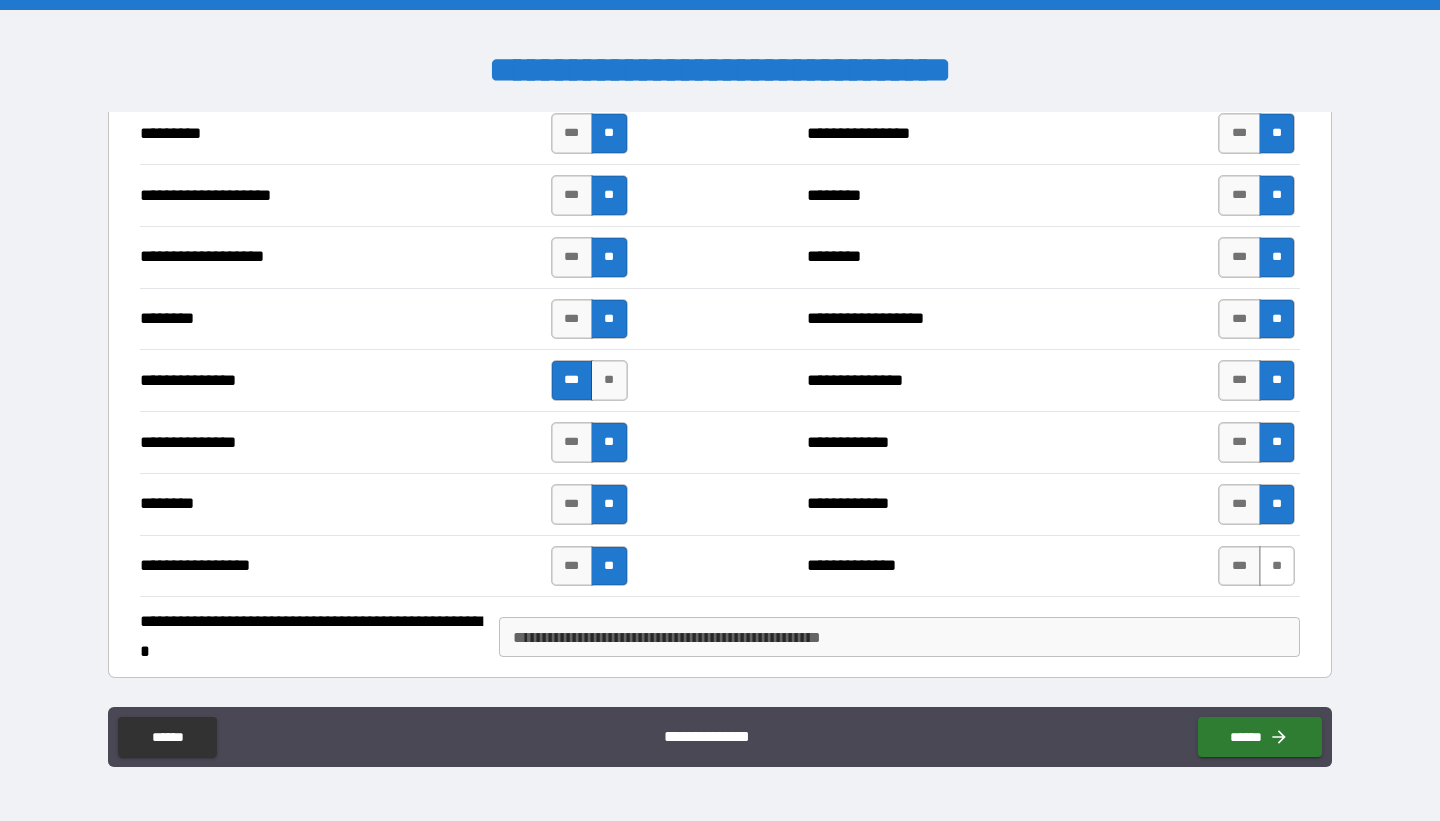 click on "**" at bounding box center [1277, 566] 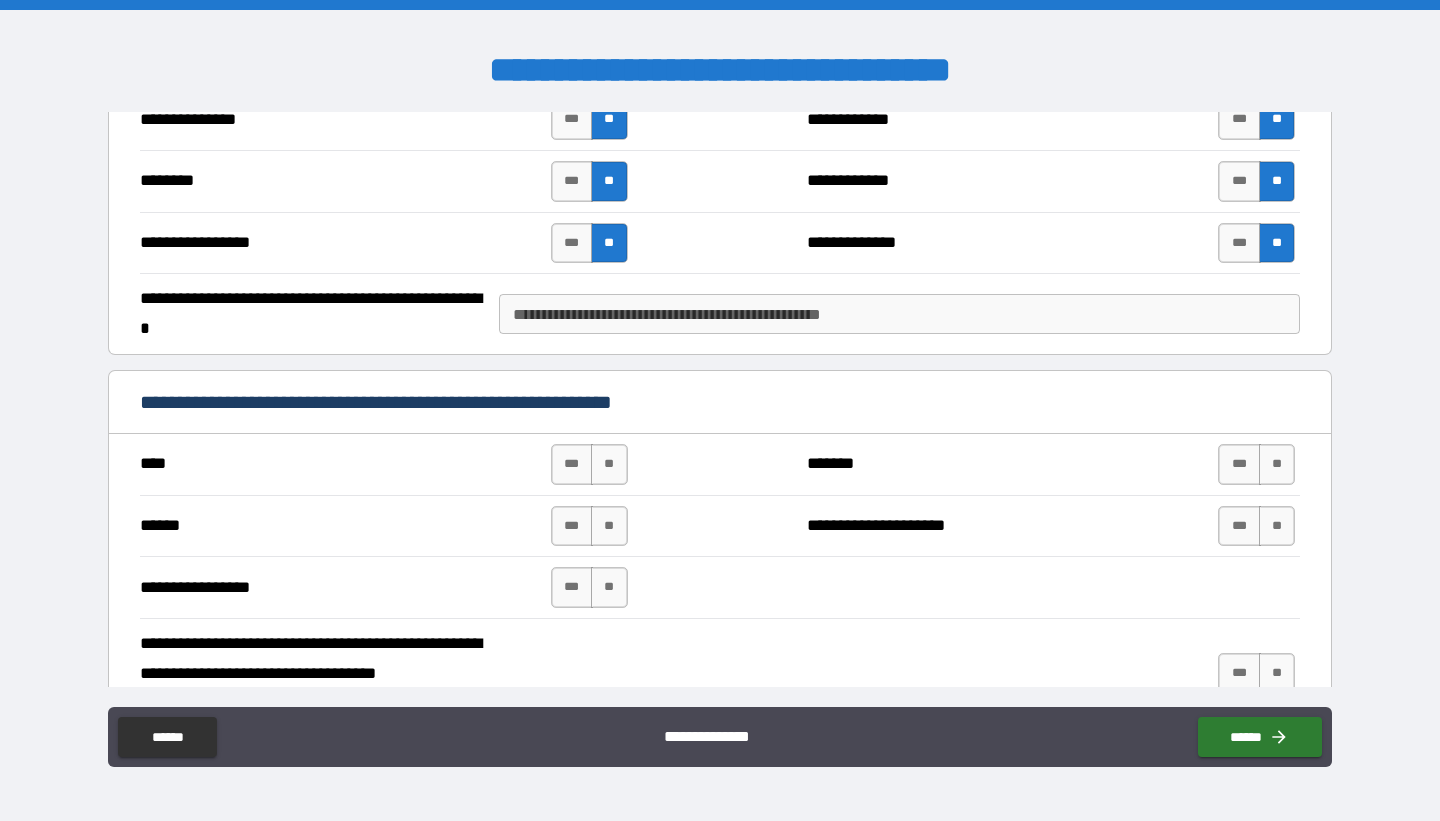 scroll, scrollTop: 2461, scrollLeft: 0, axis: vertical 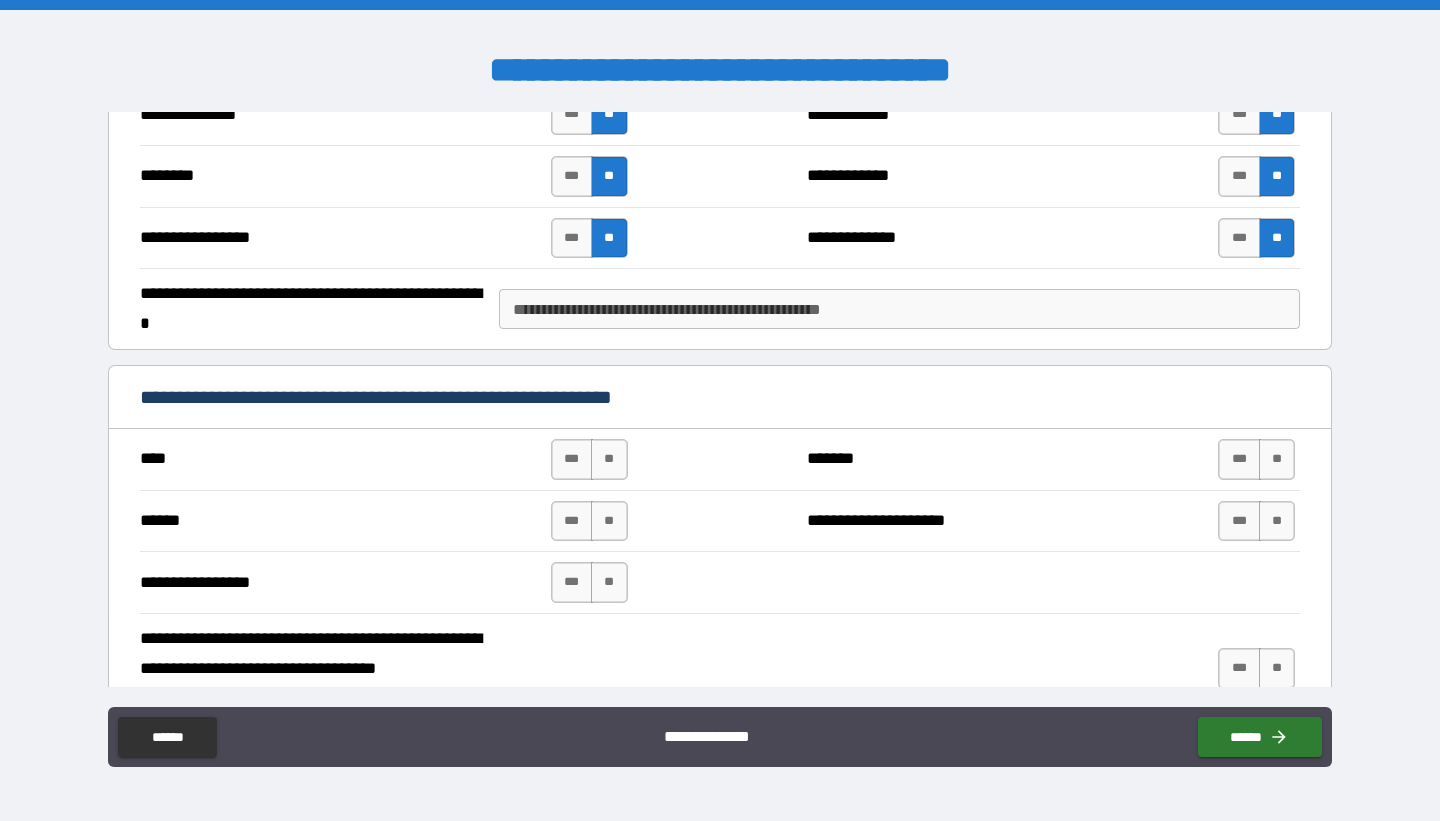 click on "**********" at bounding box center [899, 309] 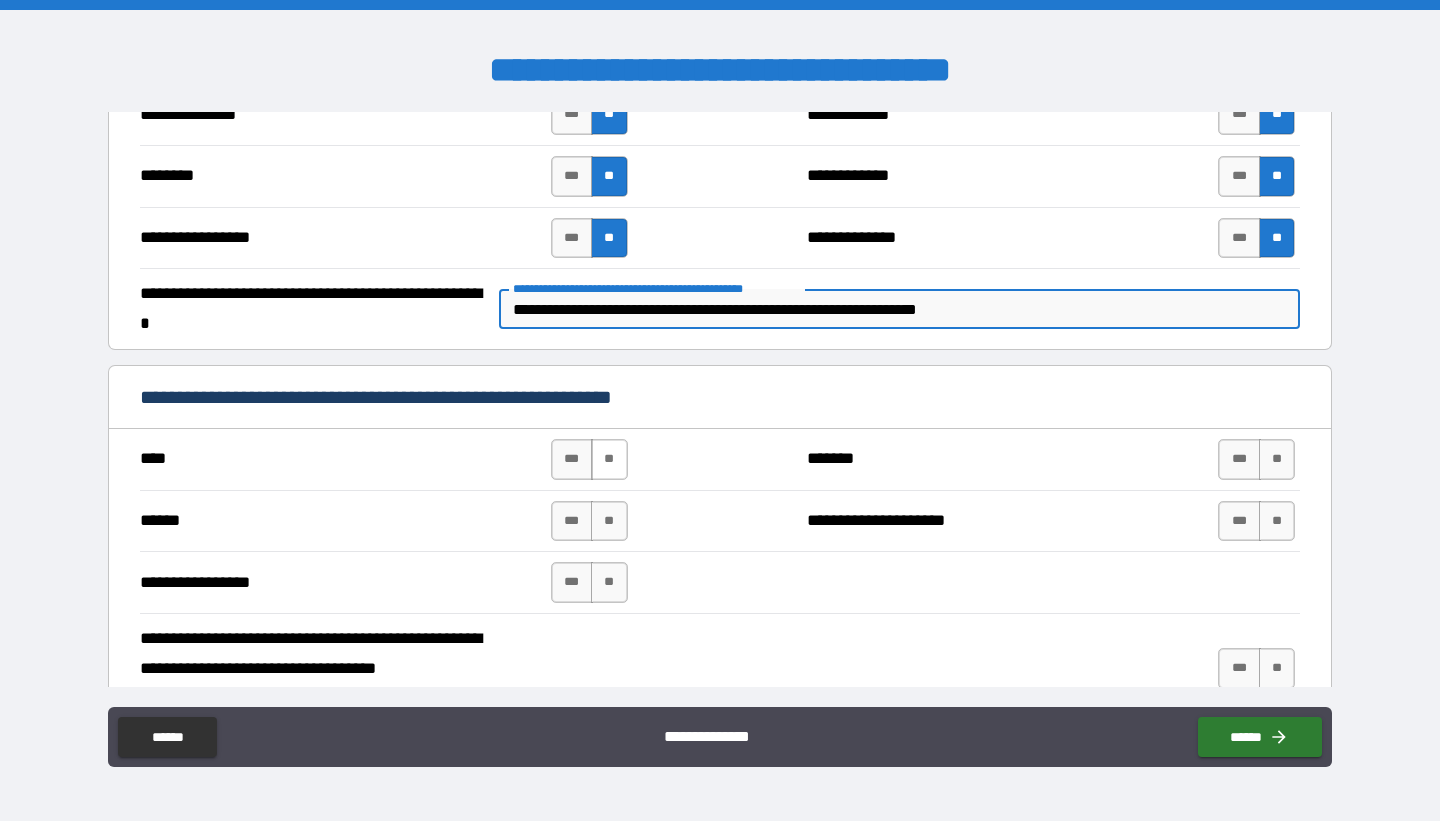 type on "**********" 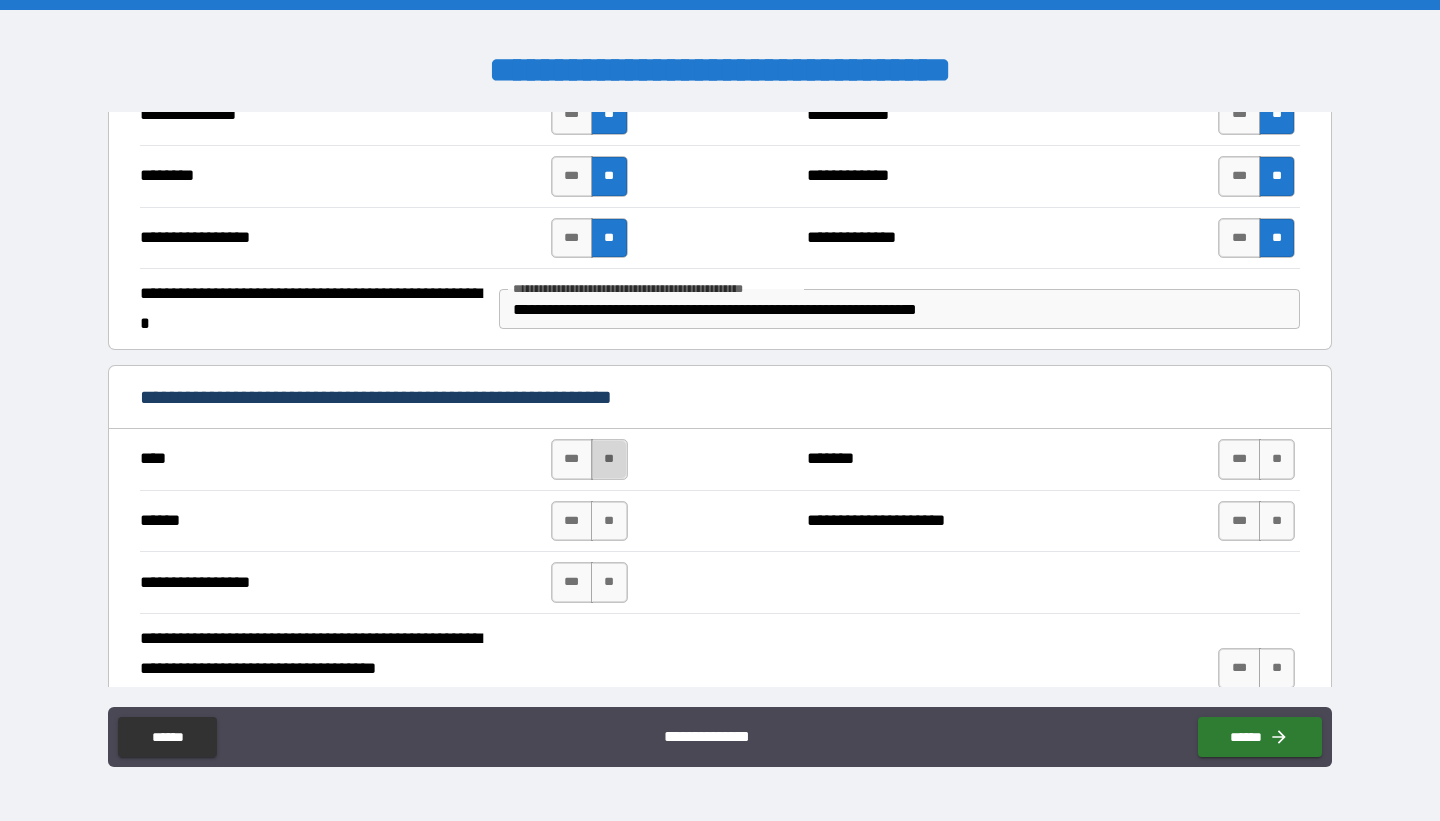 click on "**" at bounding box center [609, 459] 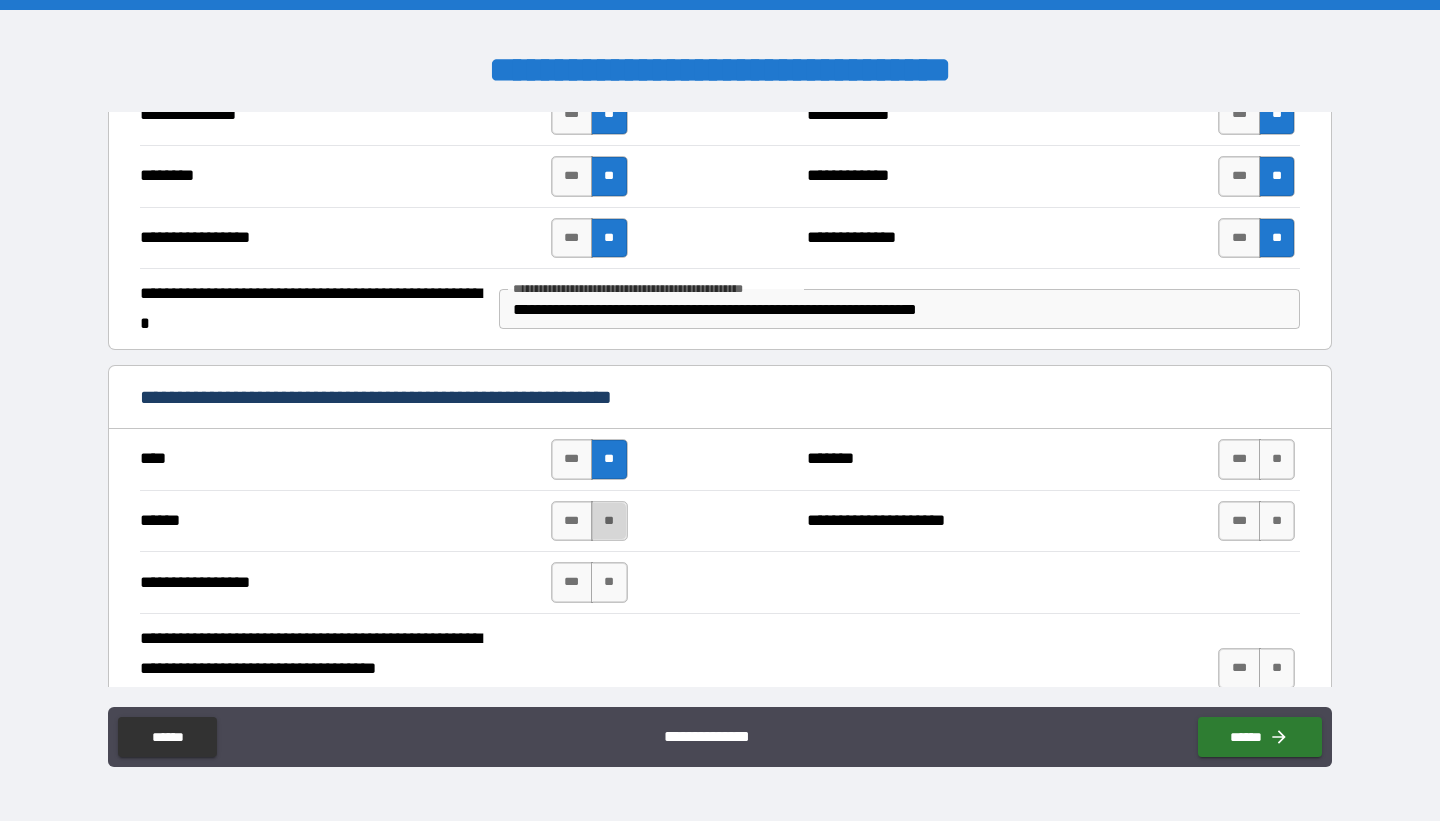 click on "**" at bounding box center (609, 521) 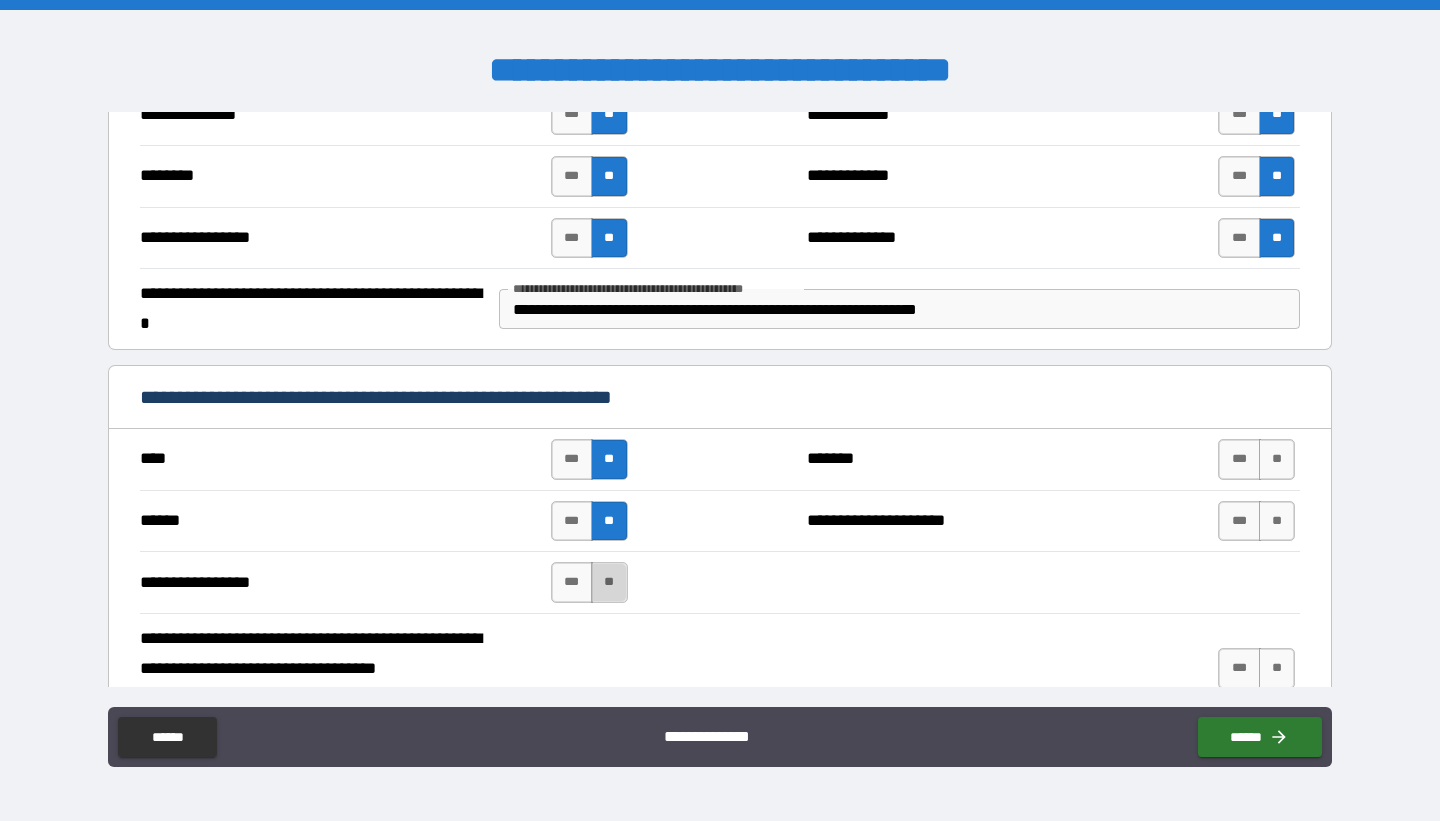 click on "**" at bounding box center (609, 582) 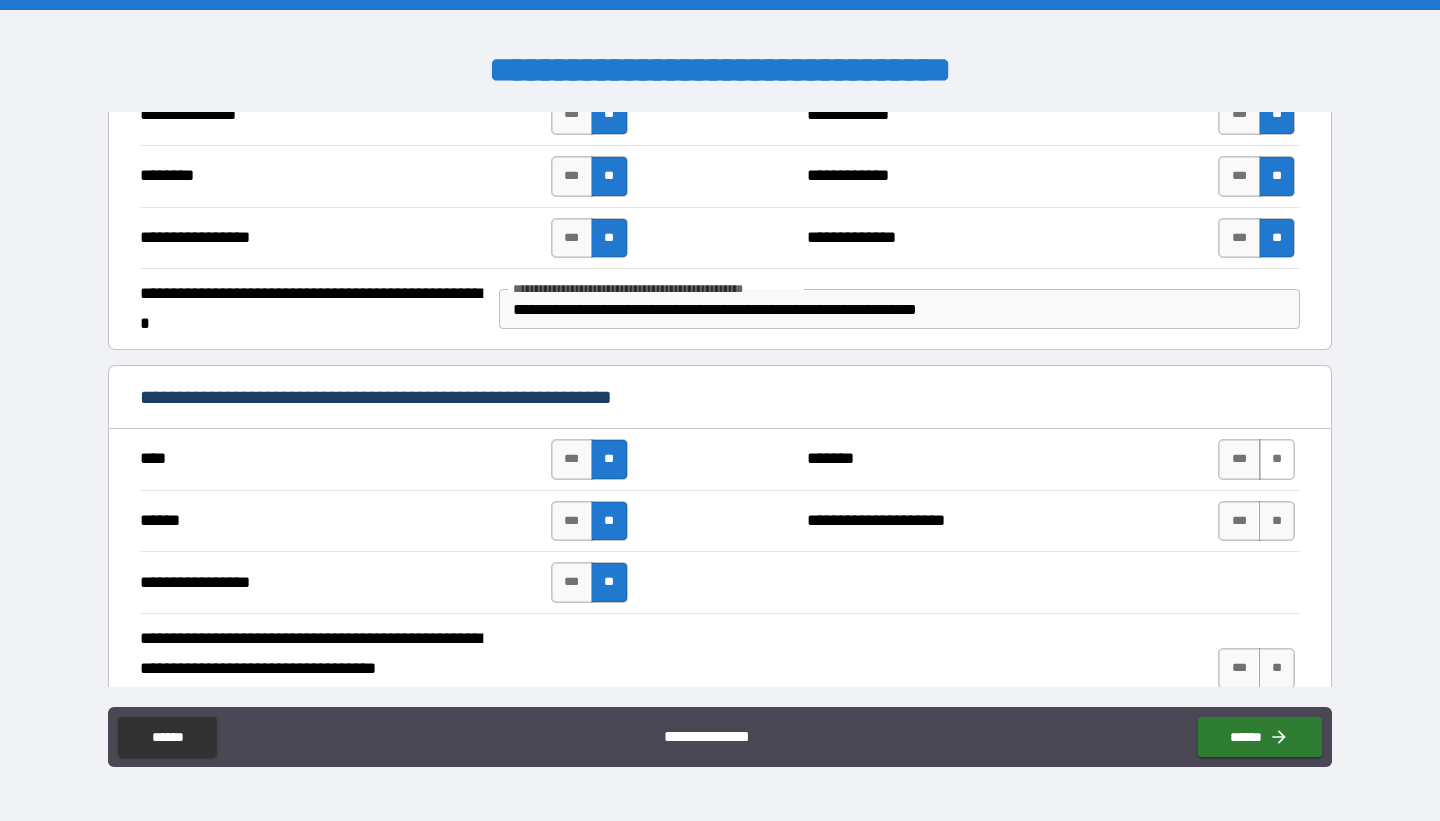 click on "**" at bounding box center [1277, 459] 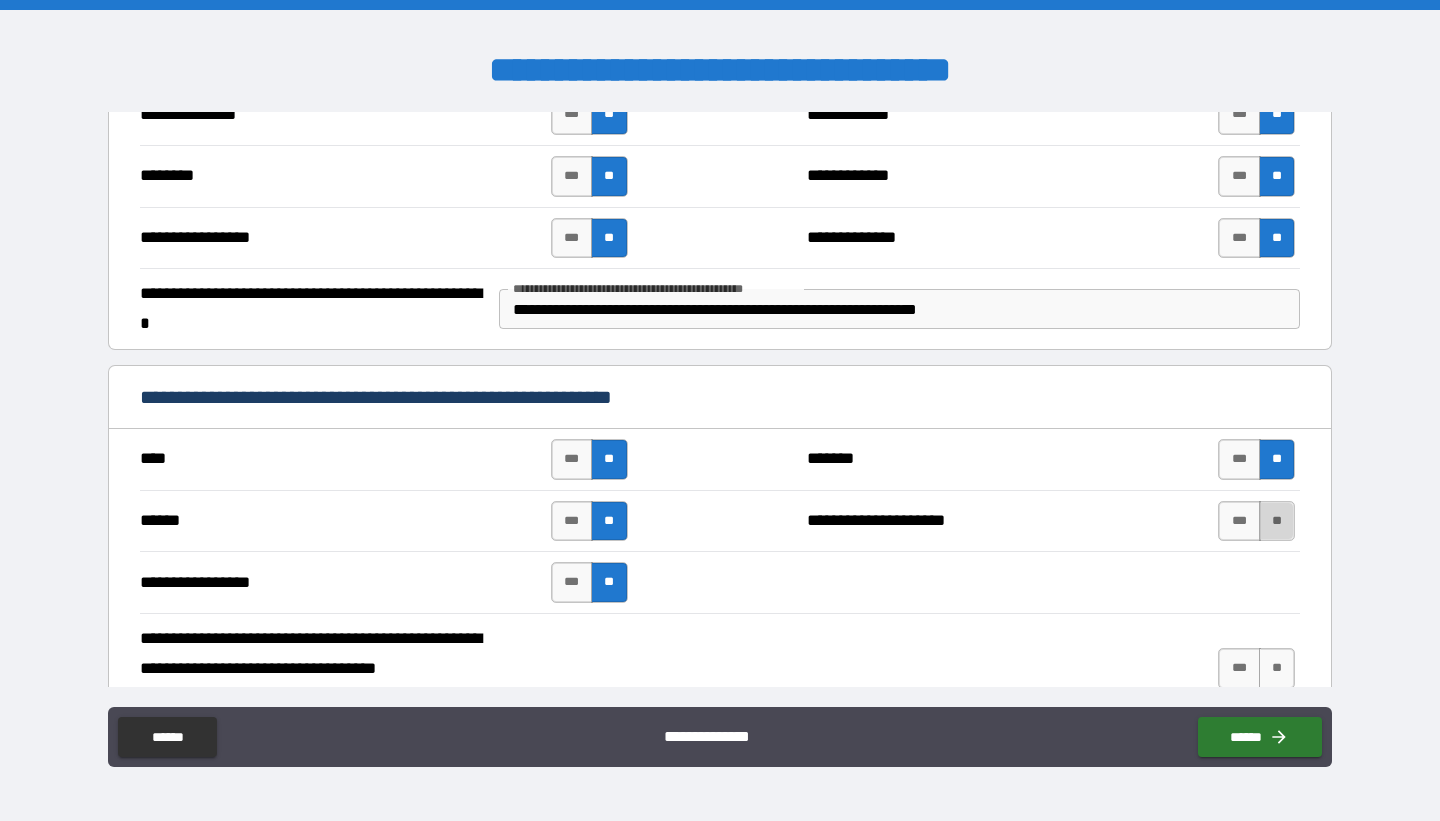click on "**" at bounding box center [1277, 521] 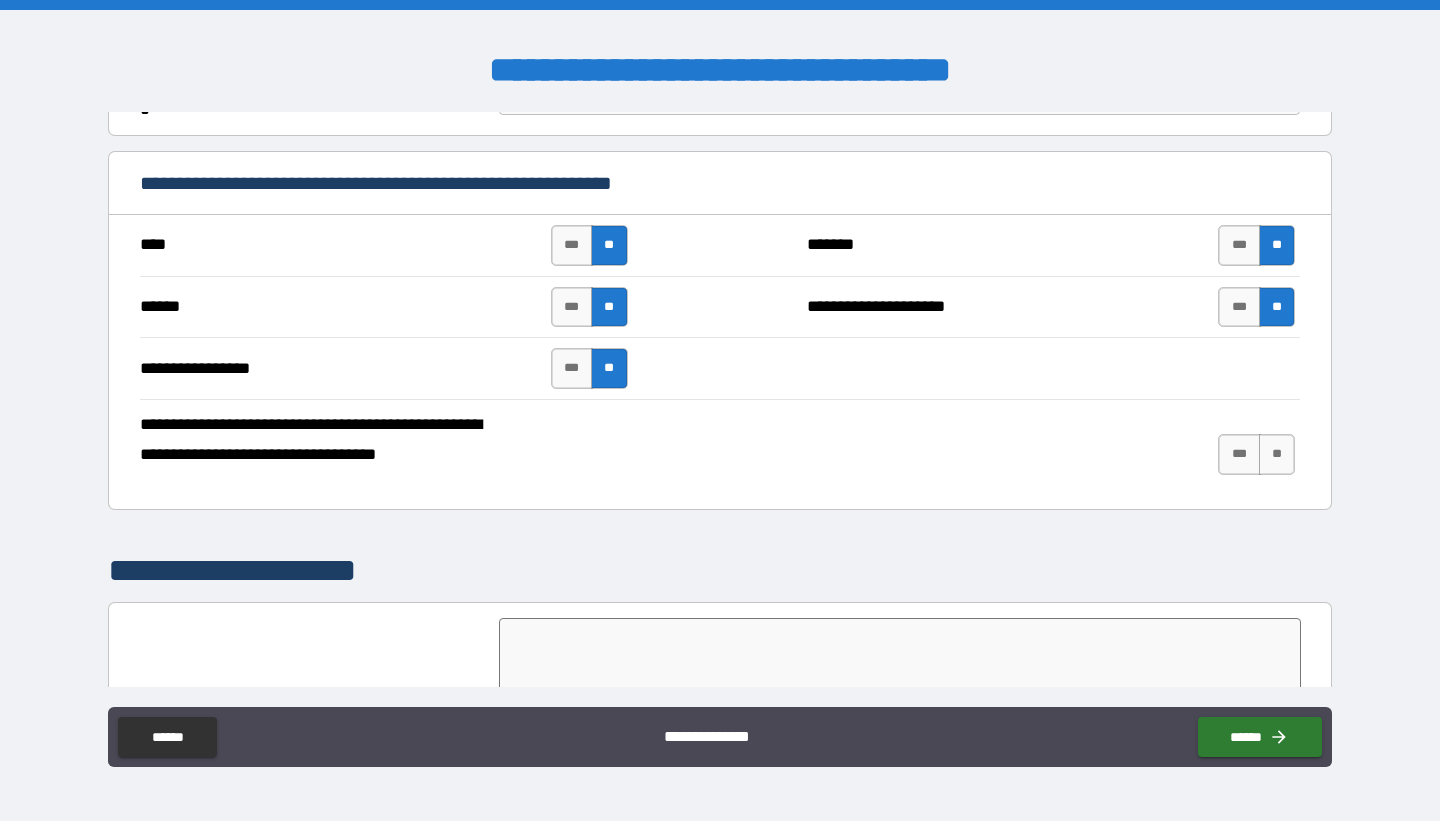 scroll, scrollTop: 2705, scrollLeft: 0, axis: vertical 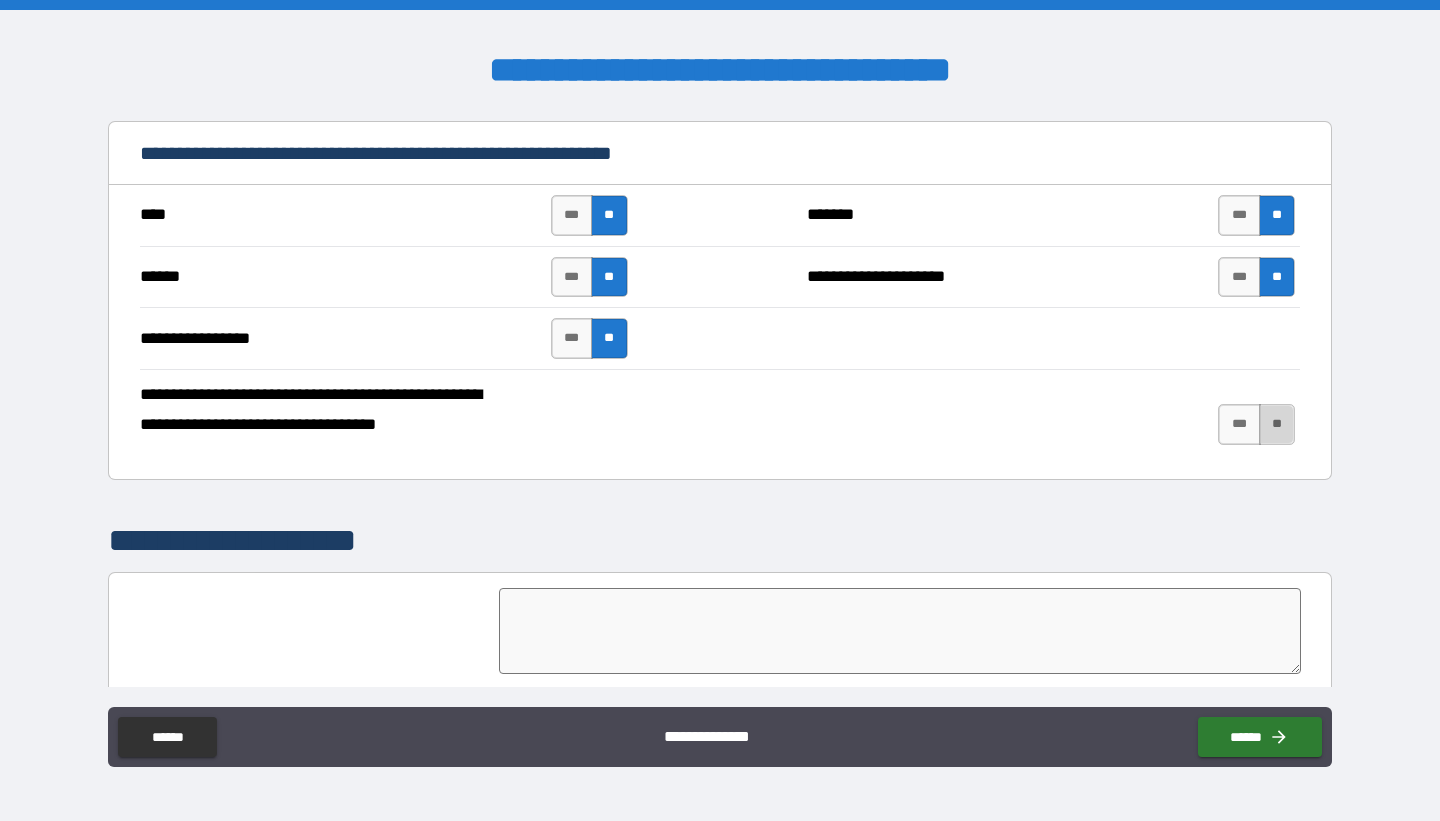 click on "**" at bounding box center (1277, 424) 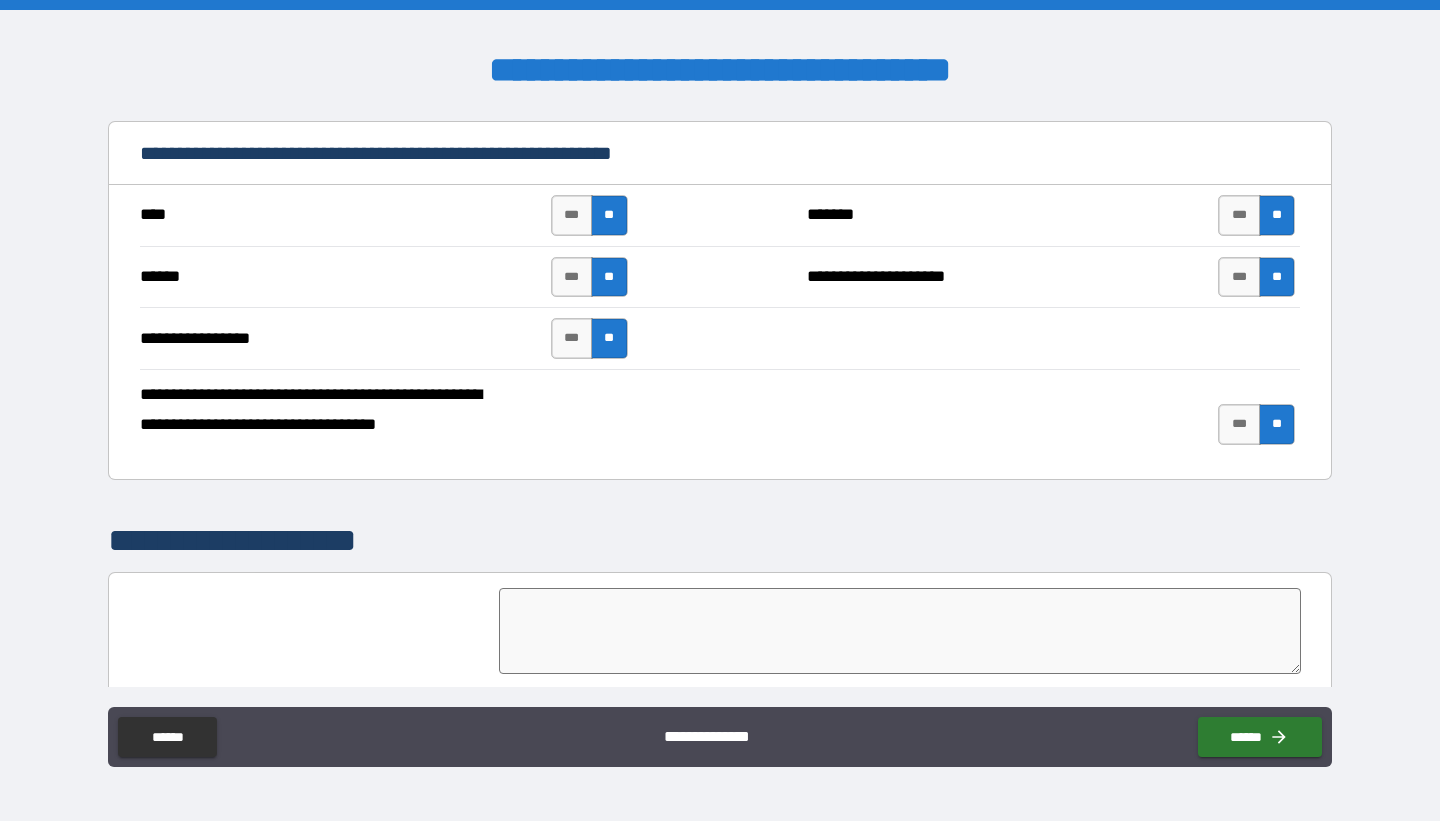 scroll, scrollTop: 2815, scrollLeft: 0, axis: vertical 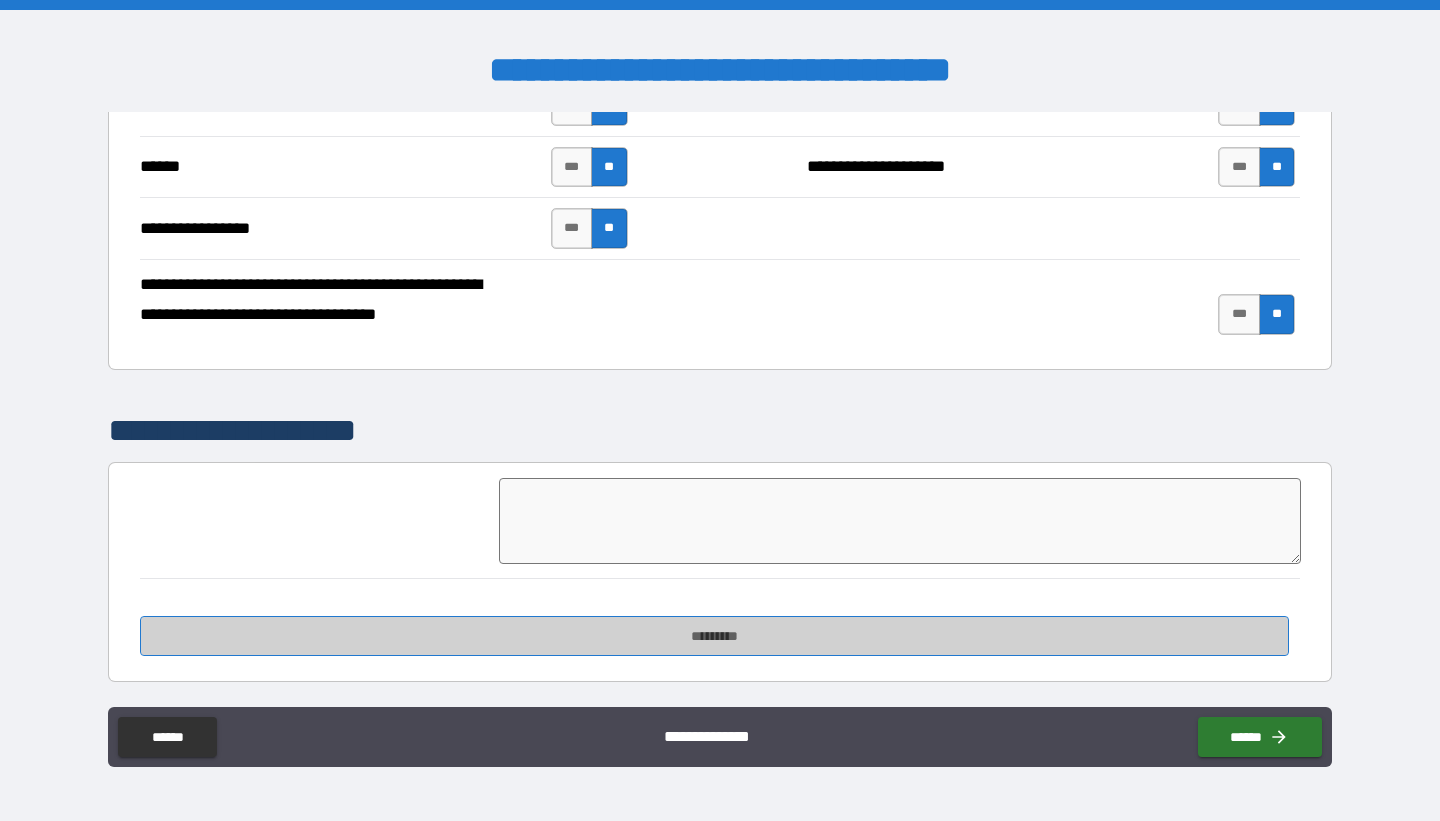 click on "*********" at bounding box center [714, 636] 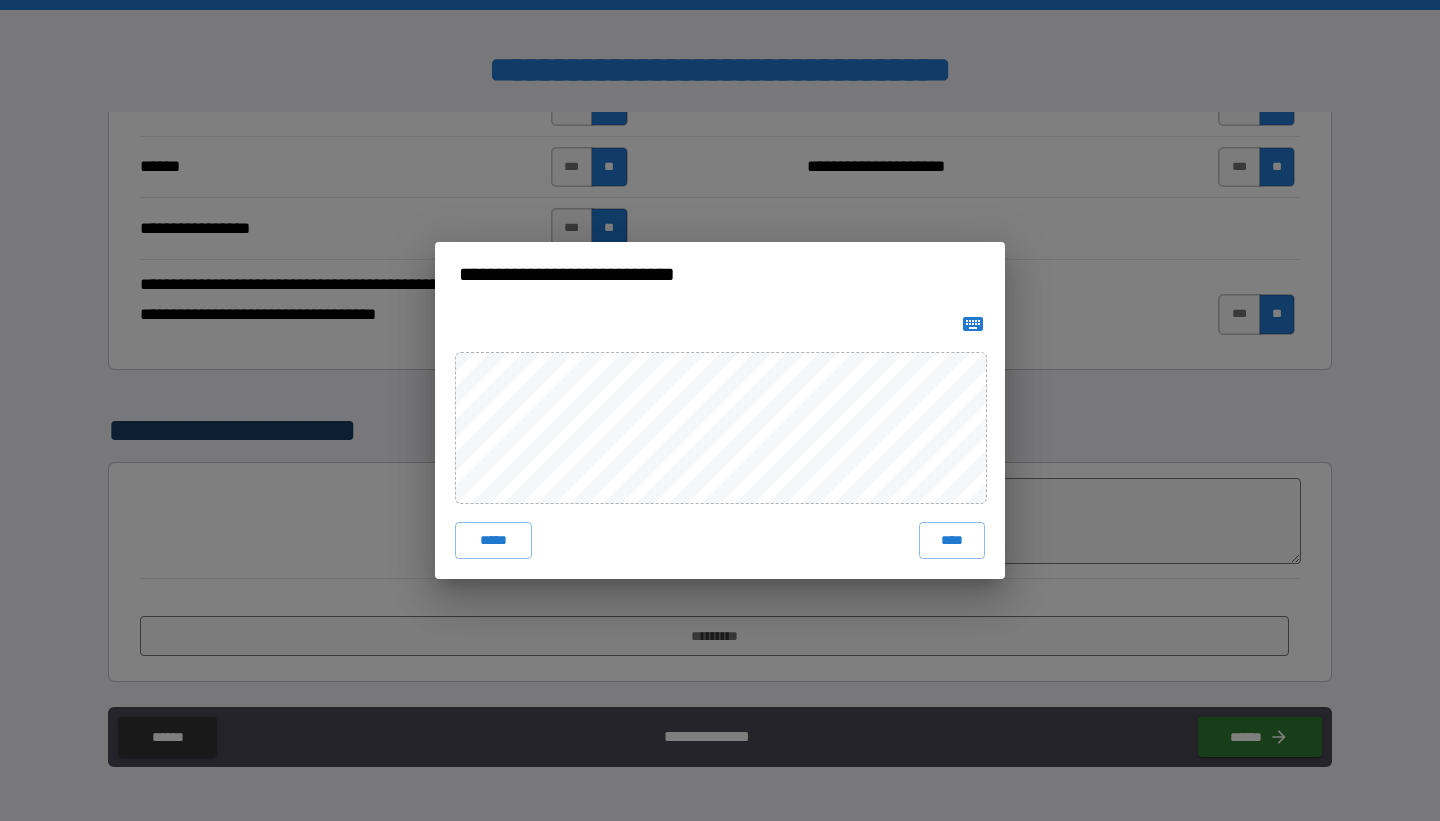 drag, startPoint x: 950, startPoint y: 544, endPoint x: 639, endPoint y: 575, distance: 312.5412 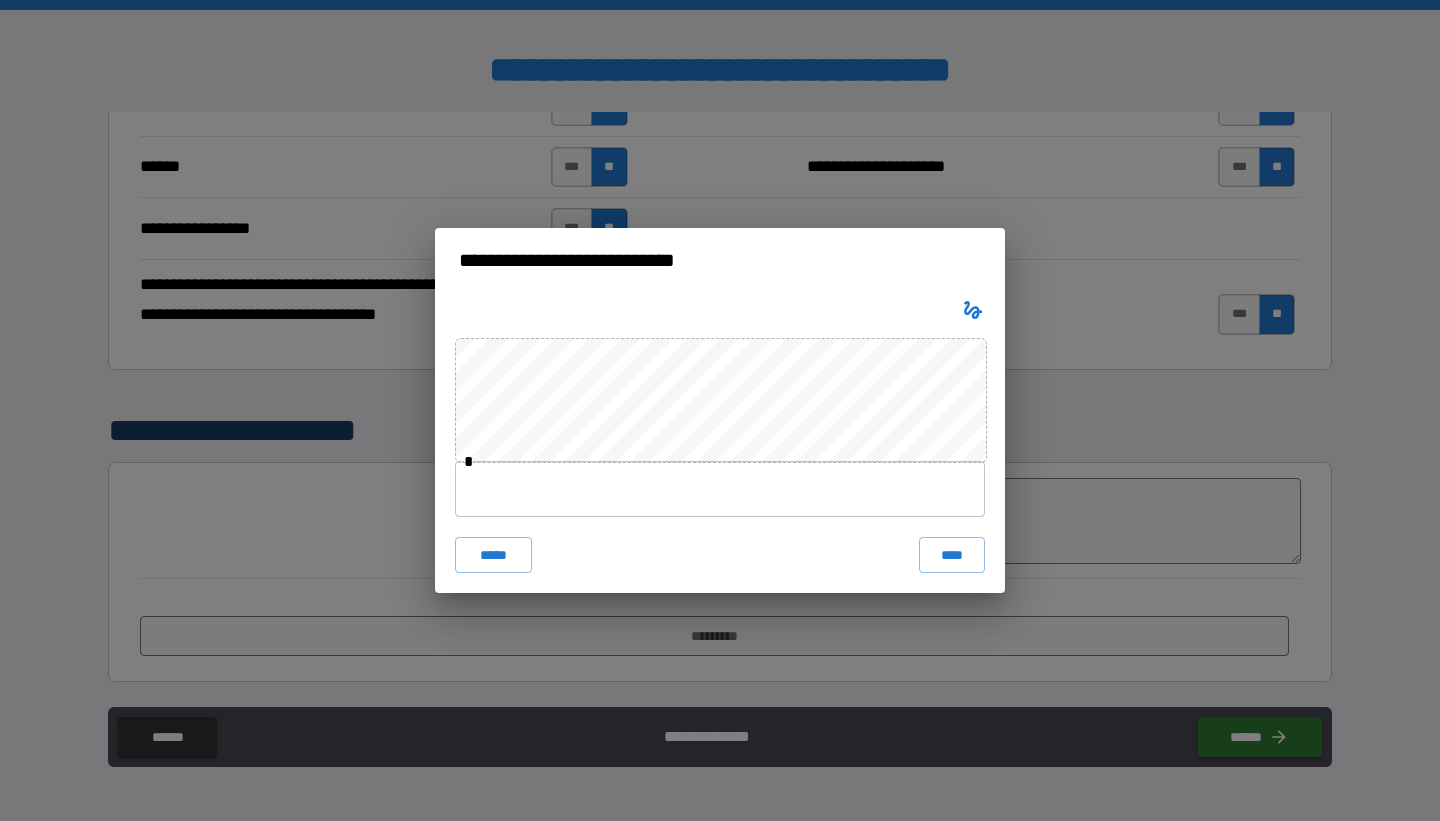 click 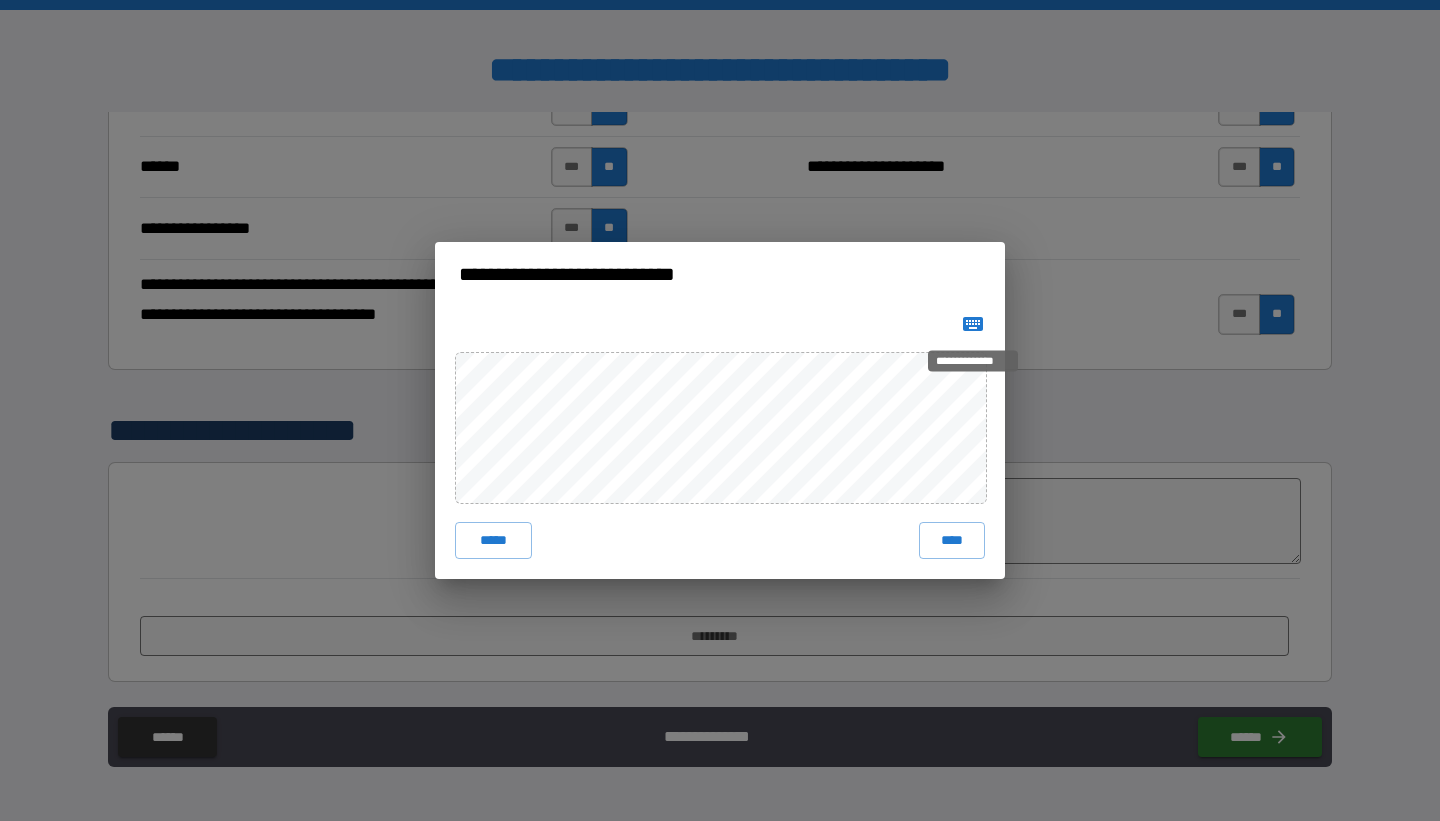 type 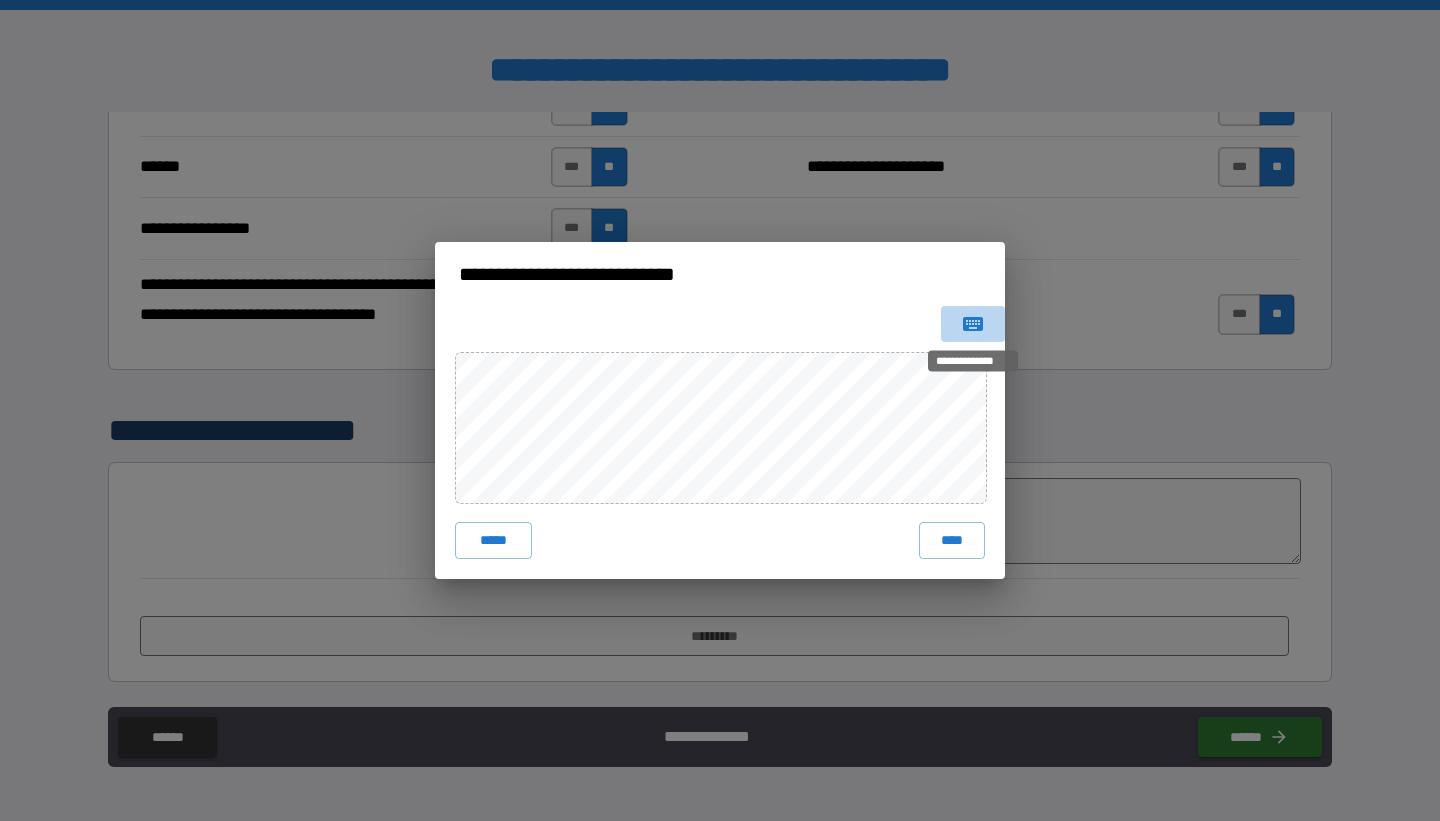click 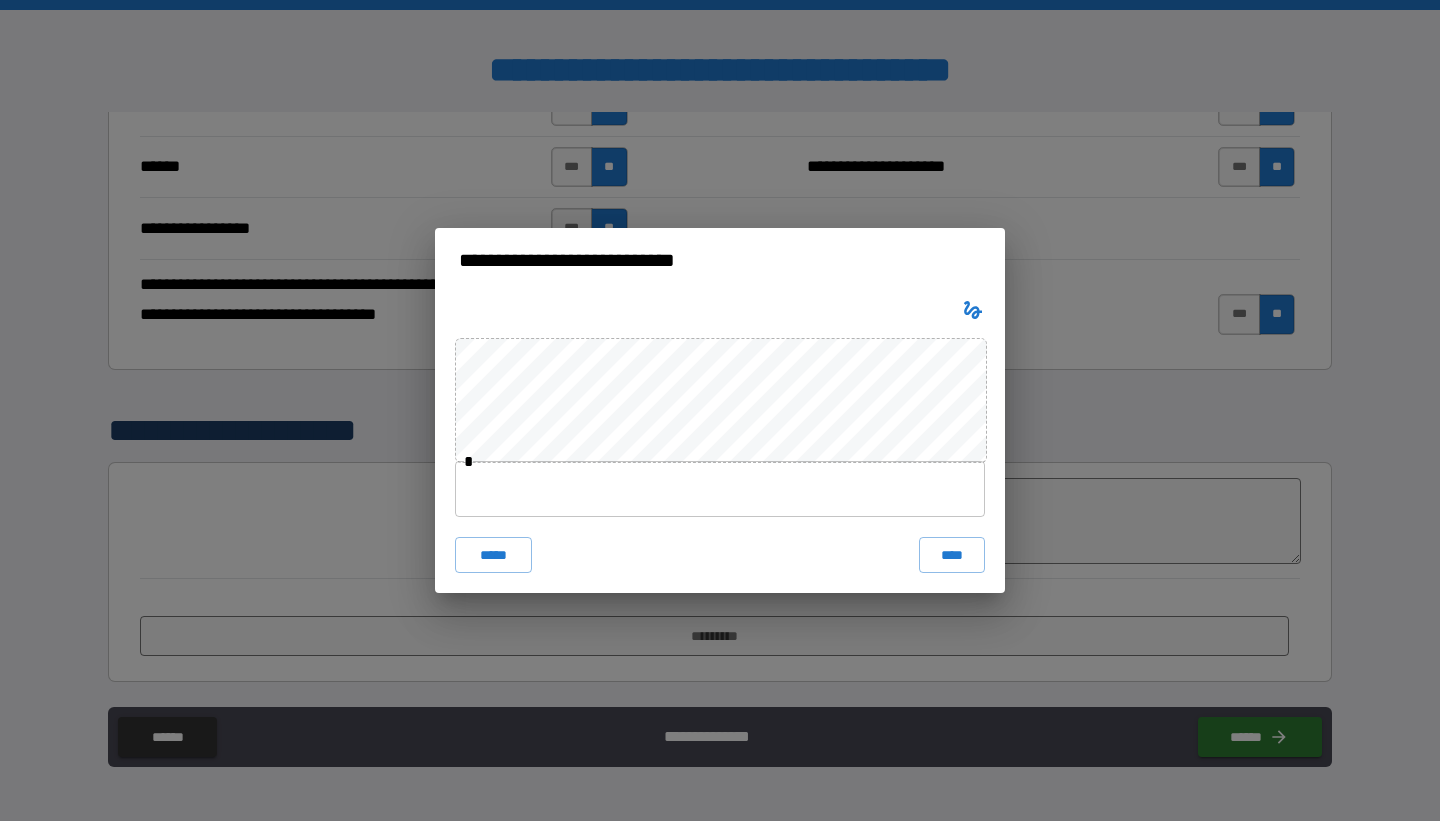 click at bounding box center [720, 489] 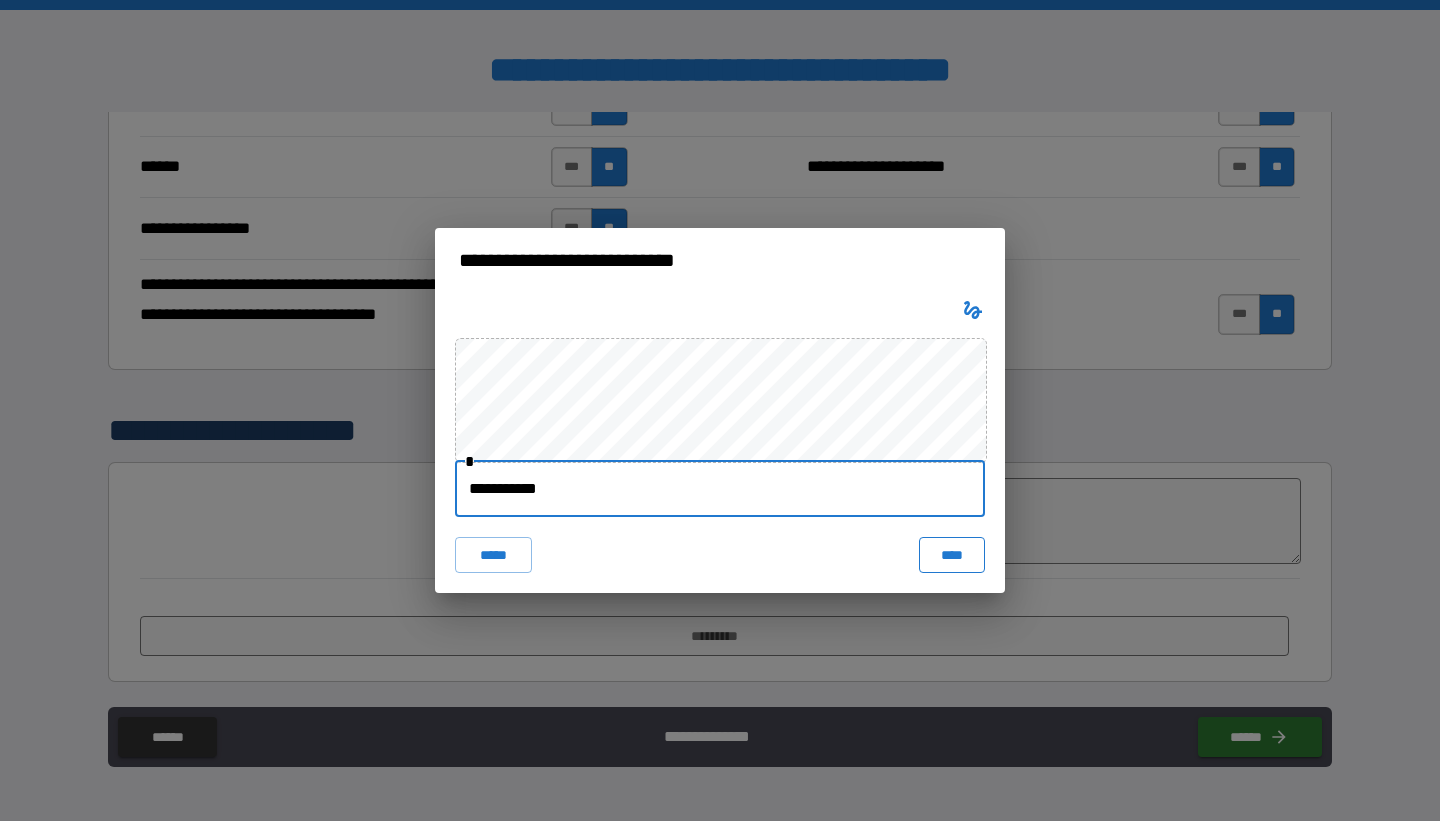 type on "**********" 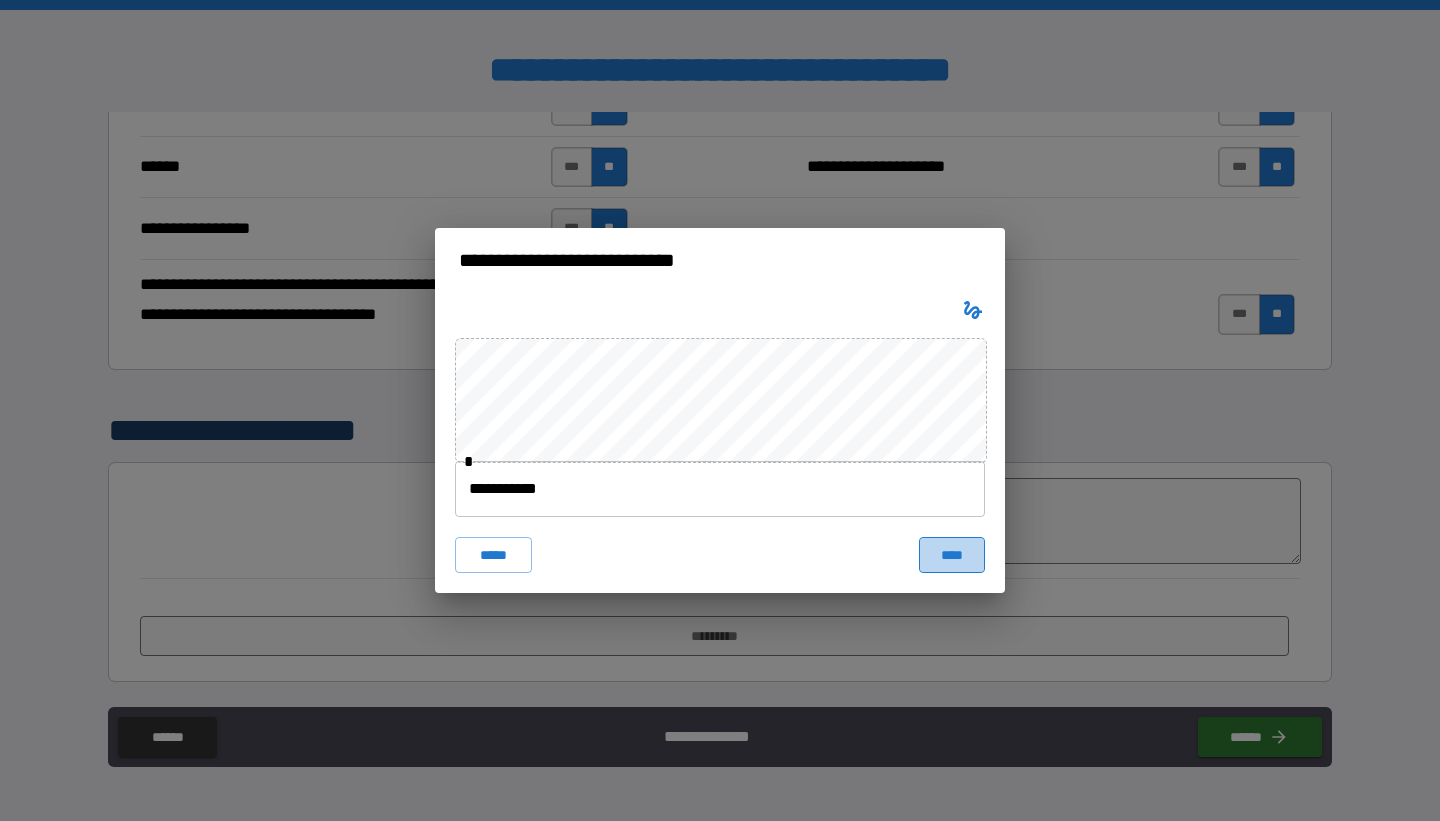 click on "****" at bounding box center [952, 555] 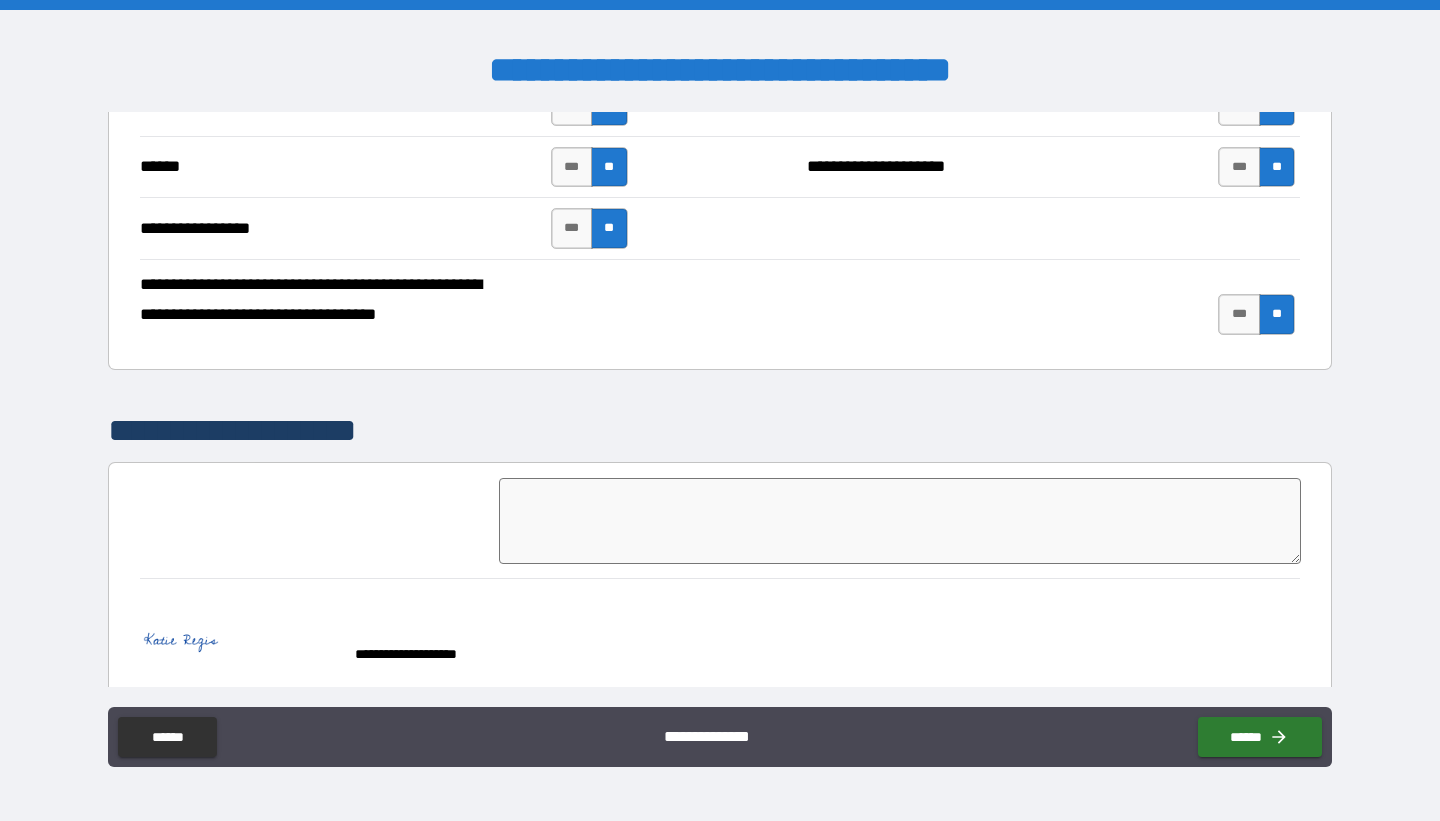 scroll, scrollTop: 2832, scrollLeft: 0, axis: vertical 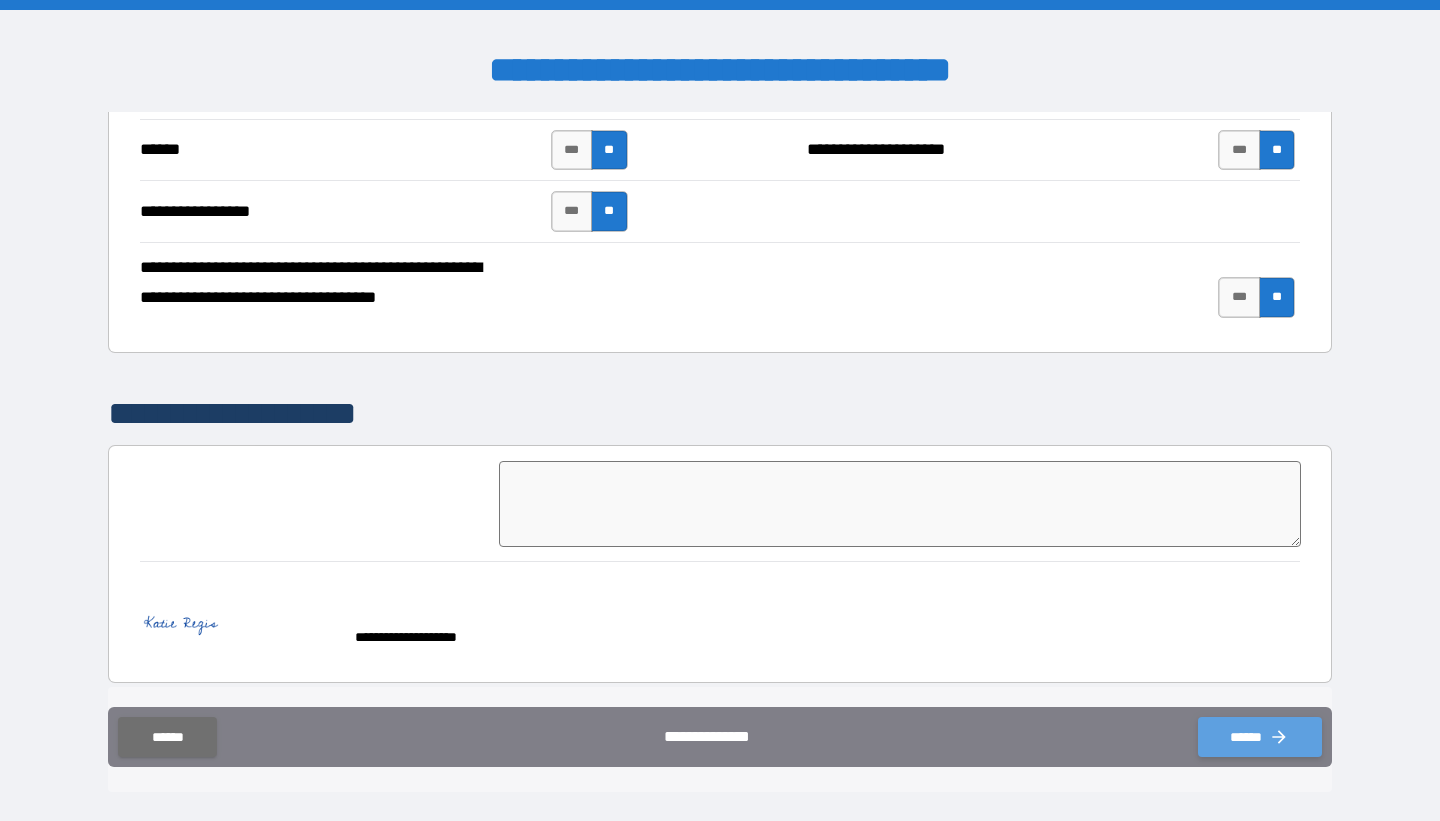 click on "******" at bounding box center (1260, 737) 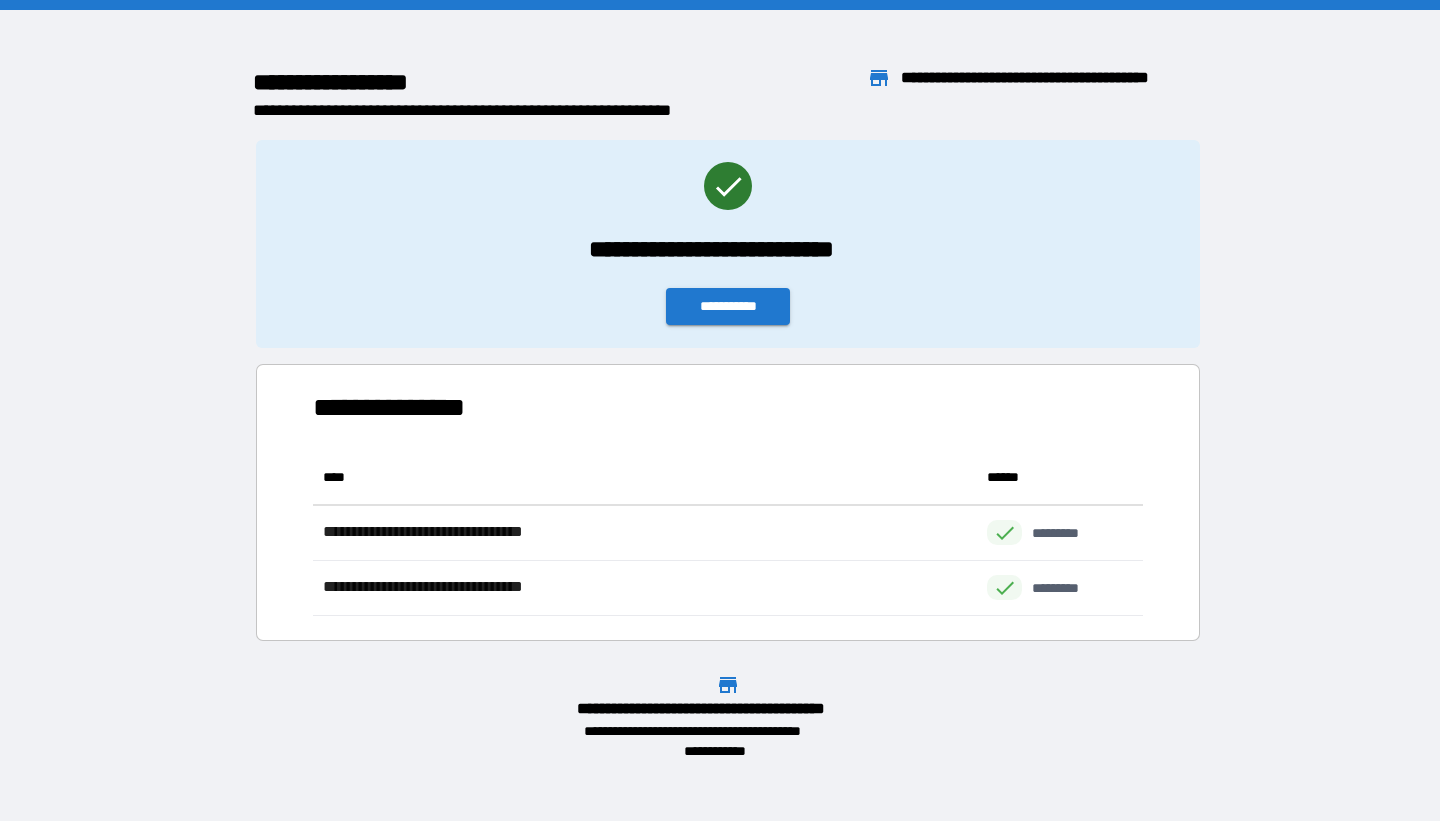 scroll, scrollTop: 1, scrollLeft: 1, axis: both 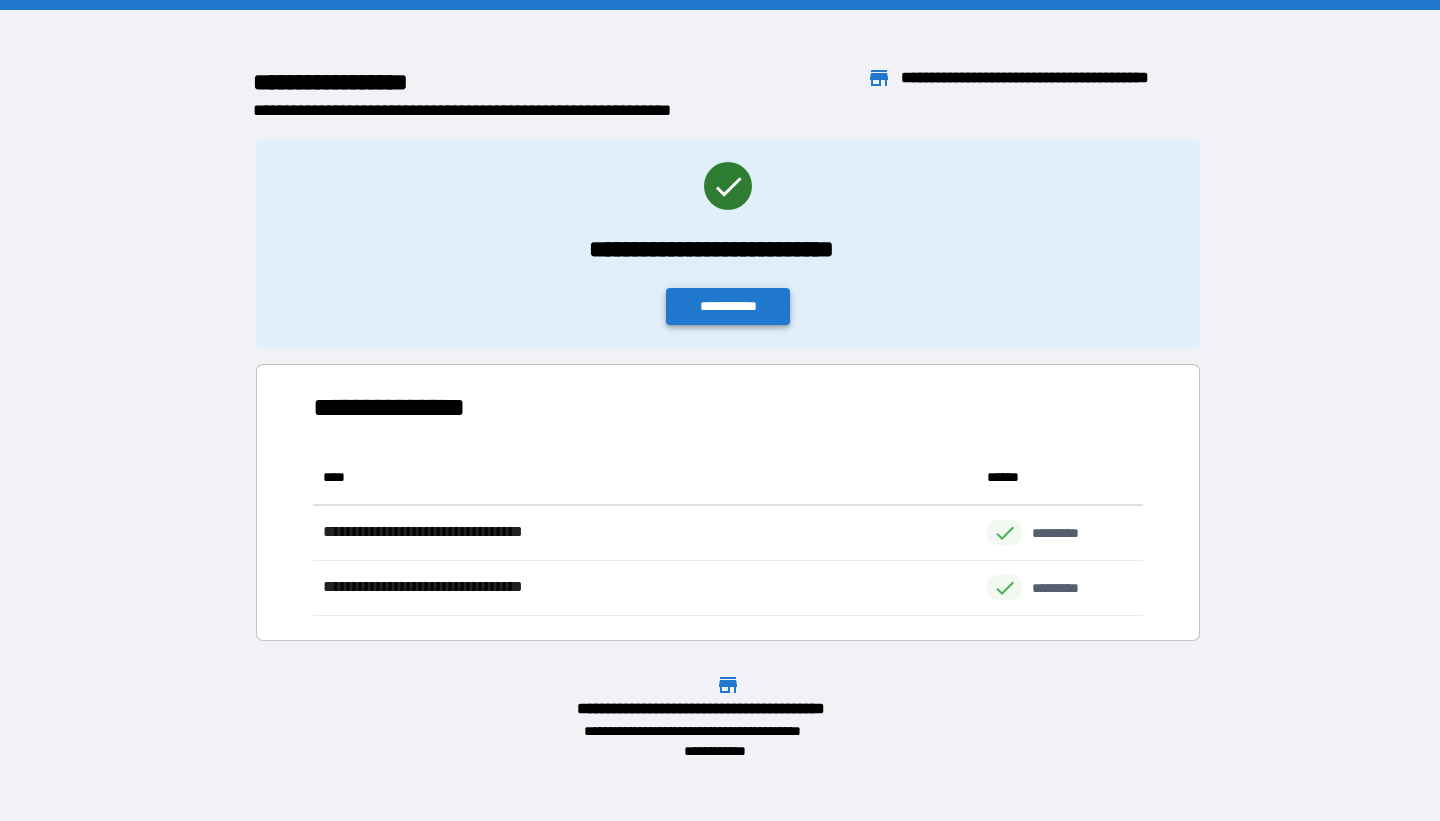 click on "**********" at bounding box center (728, 306) 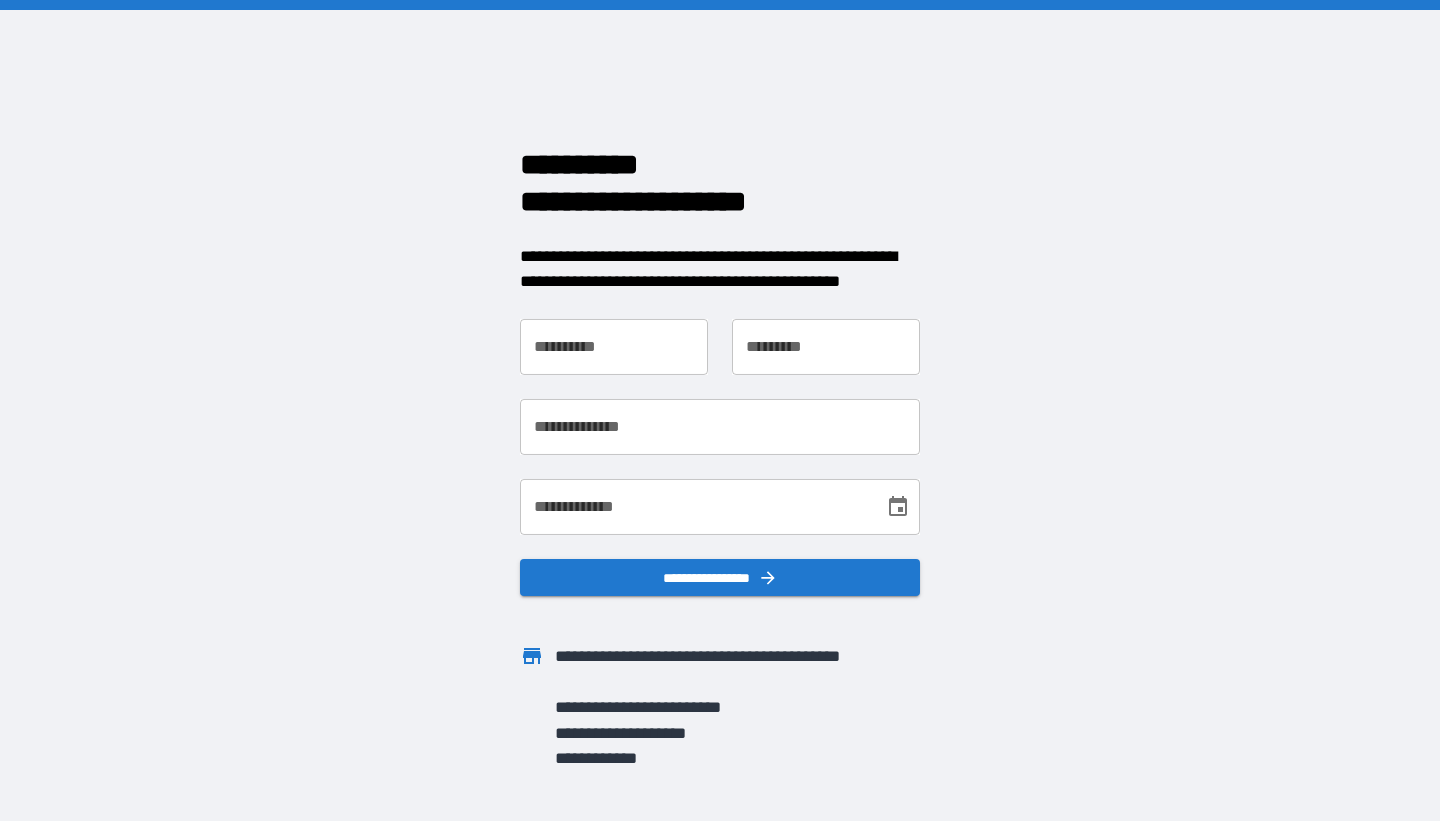 scroll, scrollTop: 0, scrollLeft: 0, axis: both 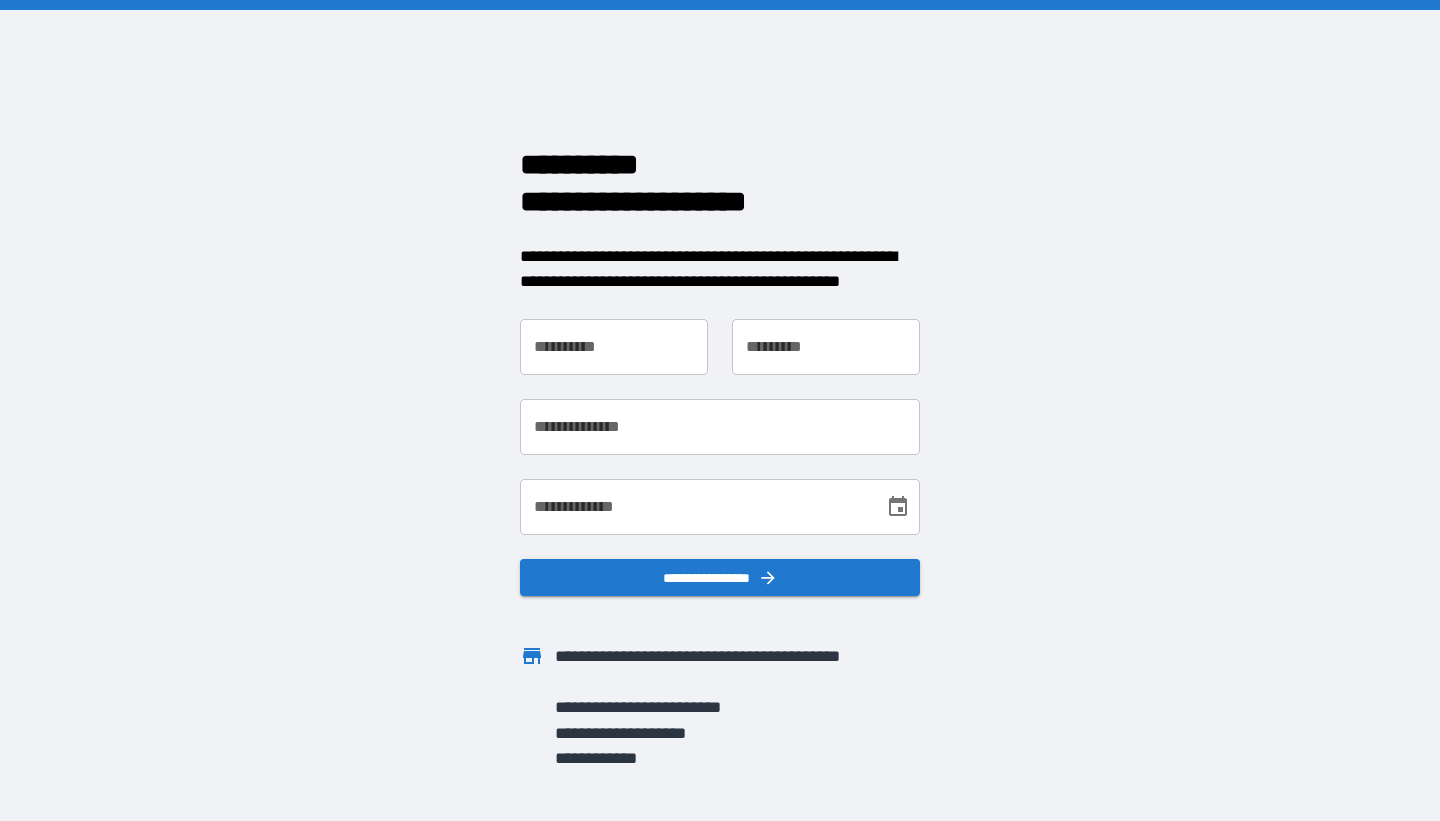 click on "**********" at bounding box center [614, 347] 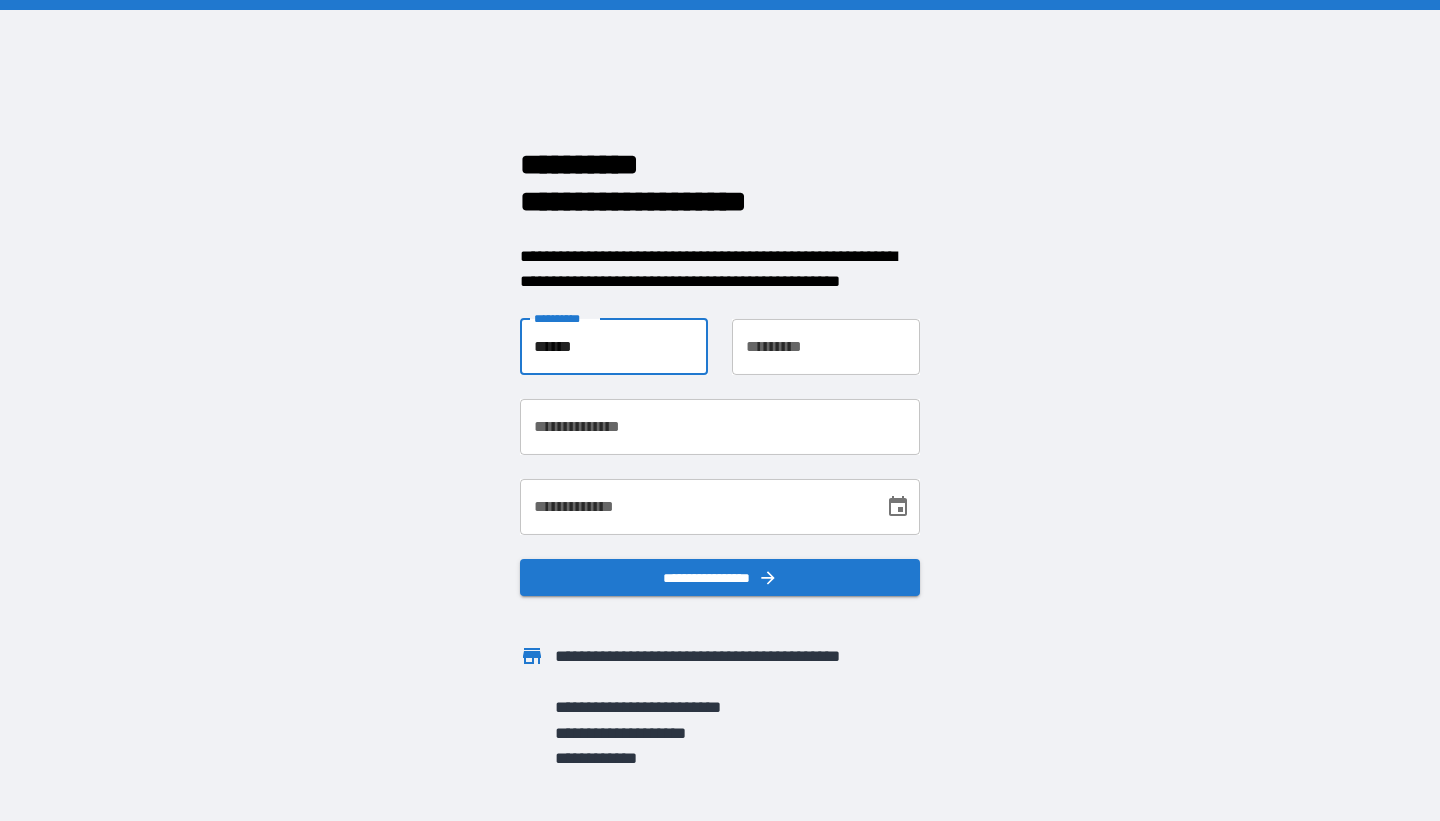 type on "******" 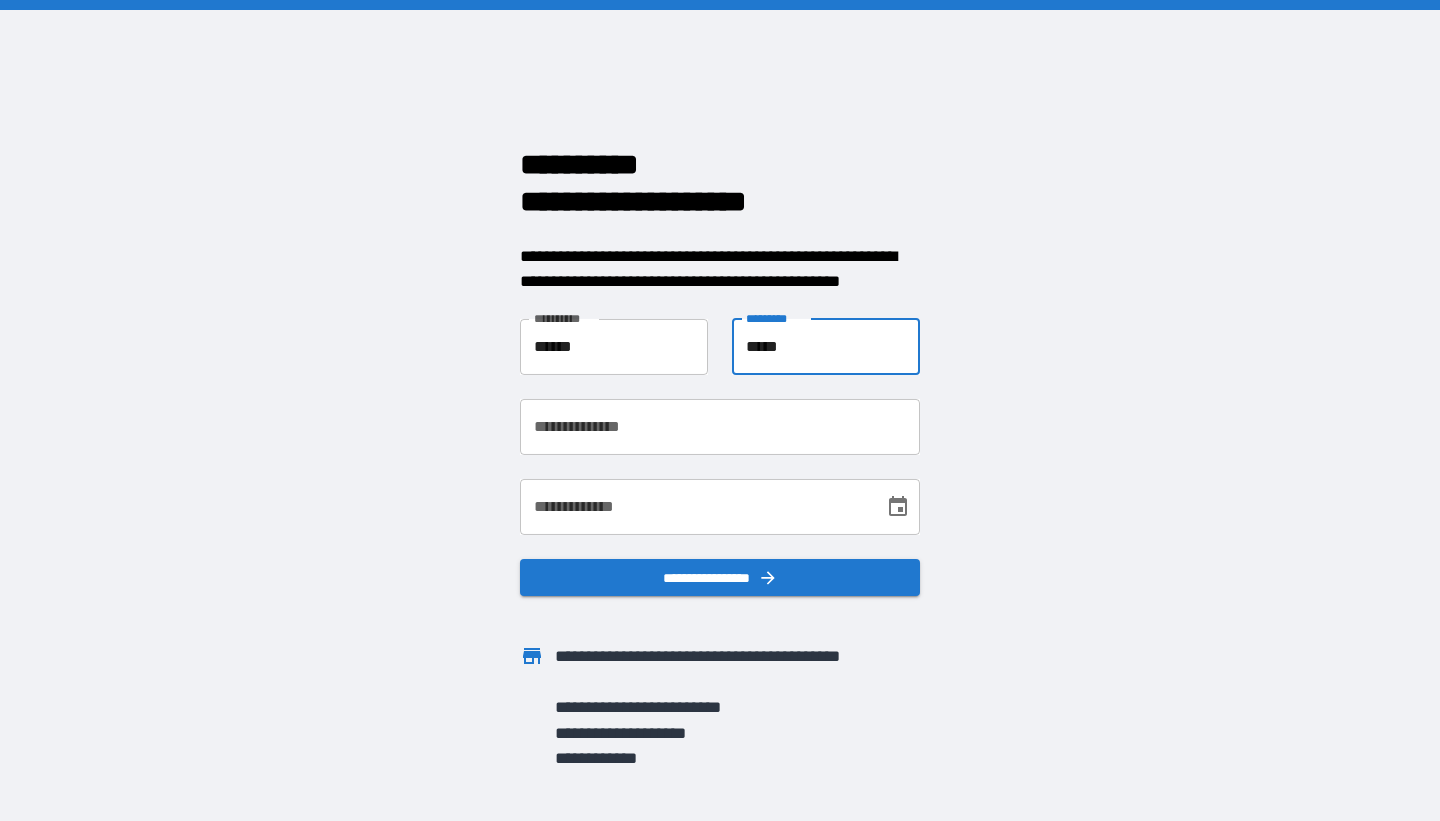 type on "*****" 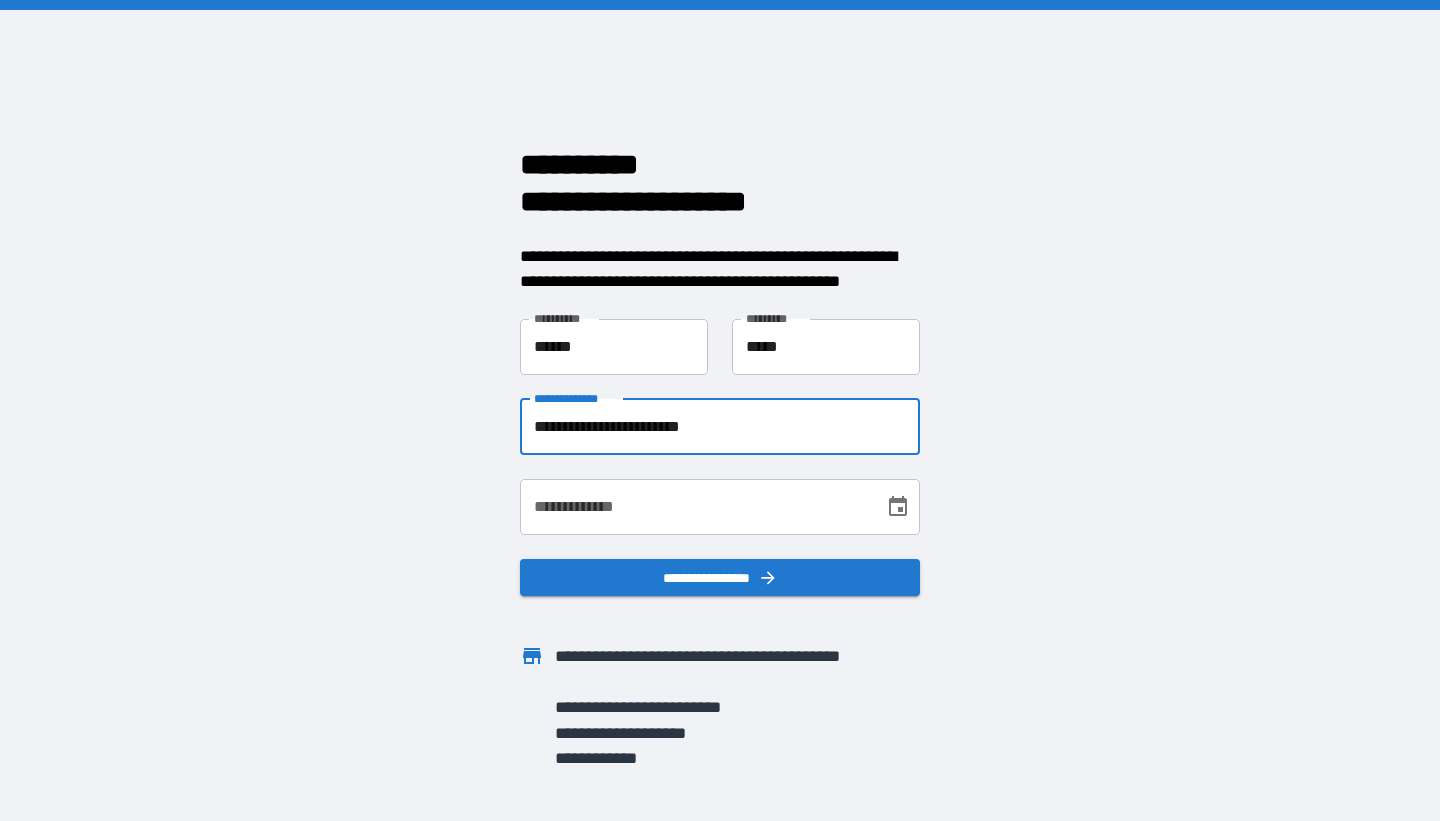 type on "**********" 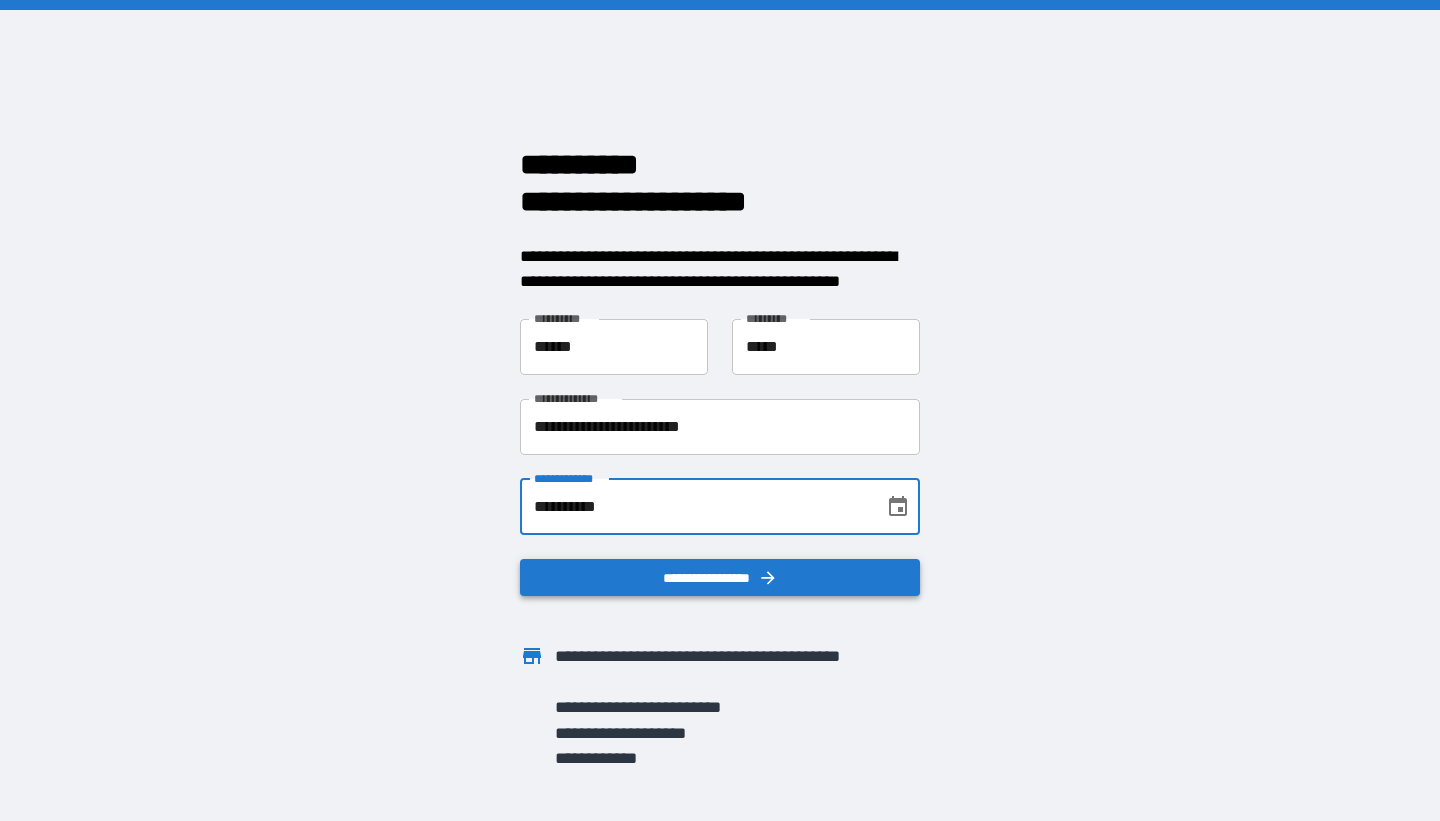 type on "**********" 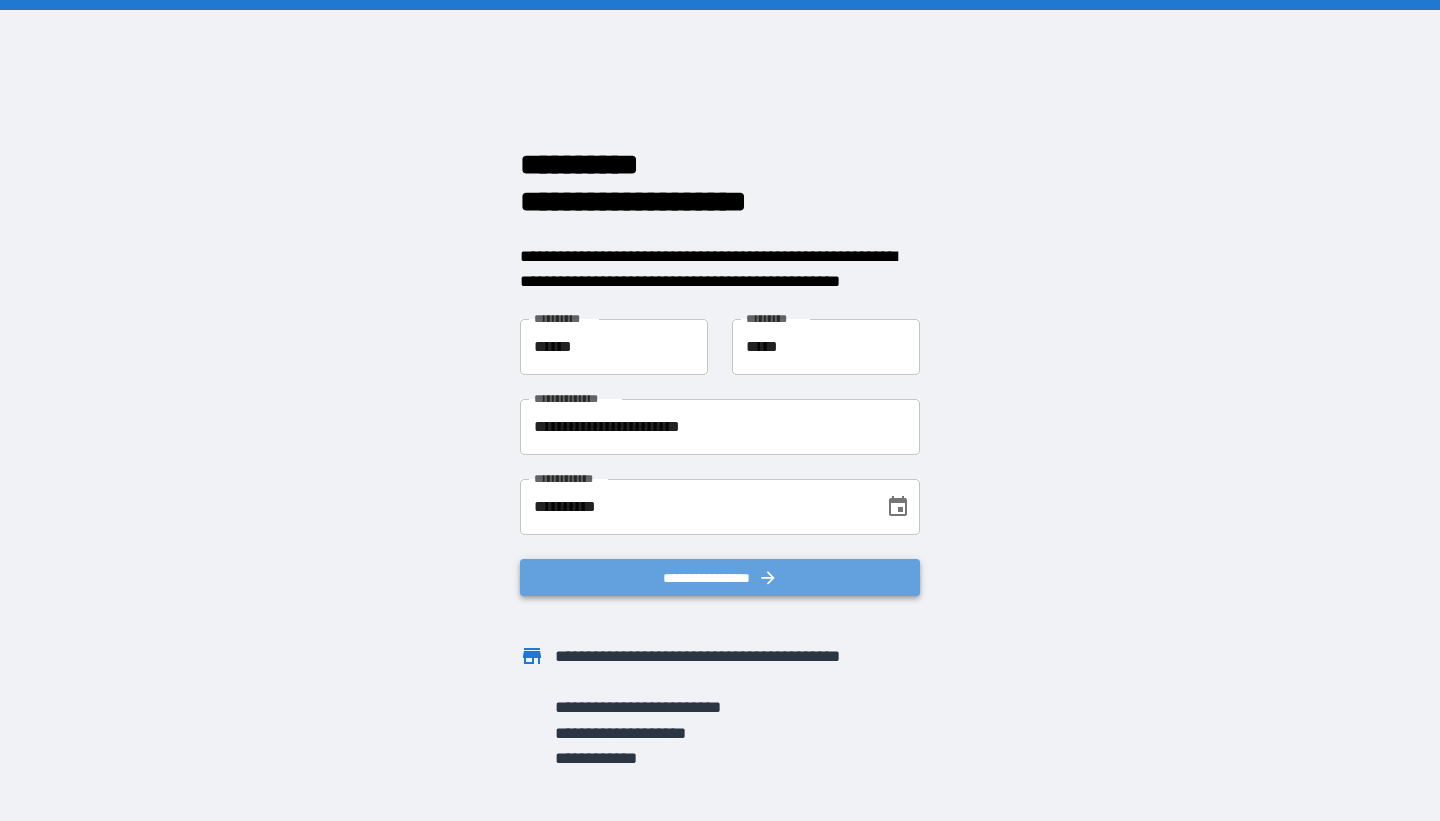 click on "**********" at bounding box center (720, 578) 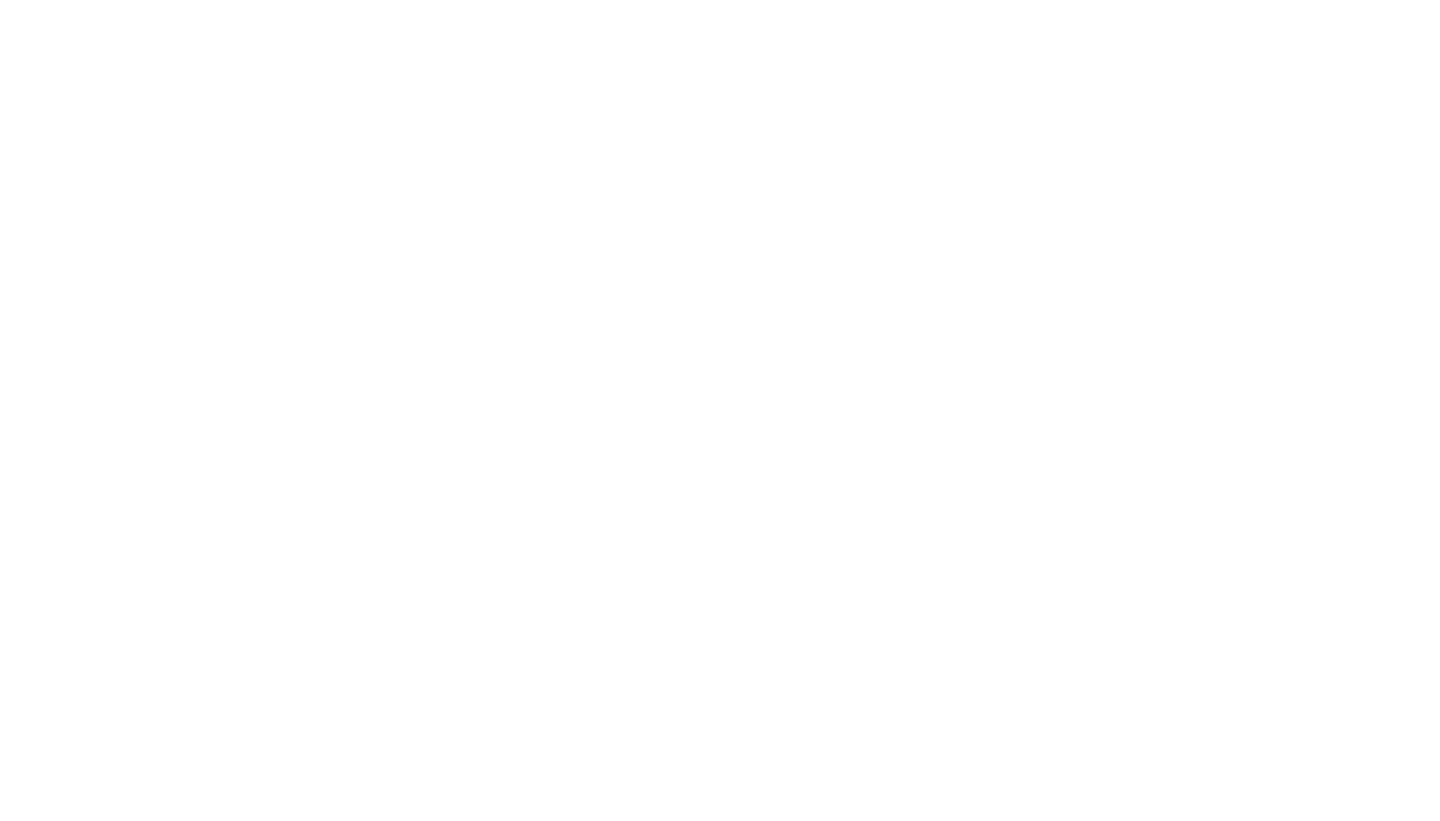 scroll, scrollTop: 0, scrollLeft: 0, axis: both 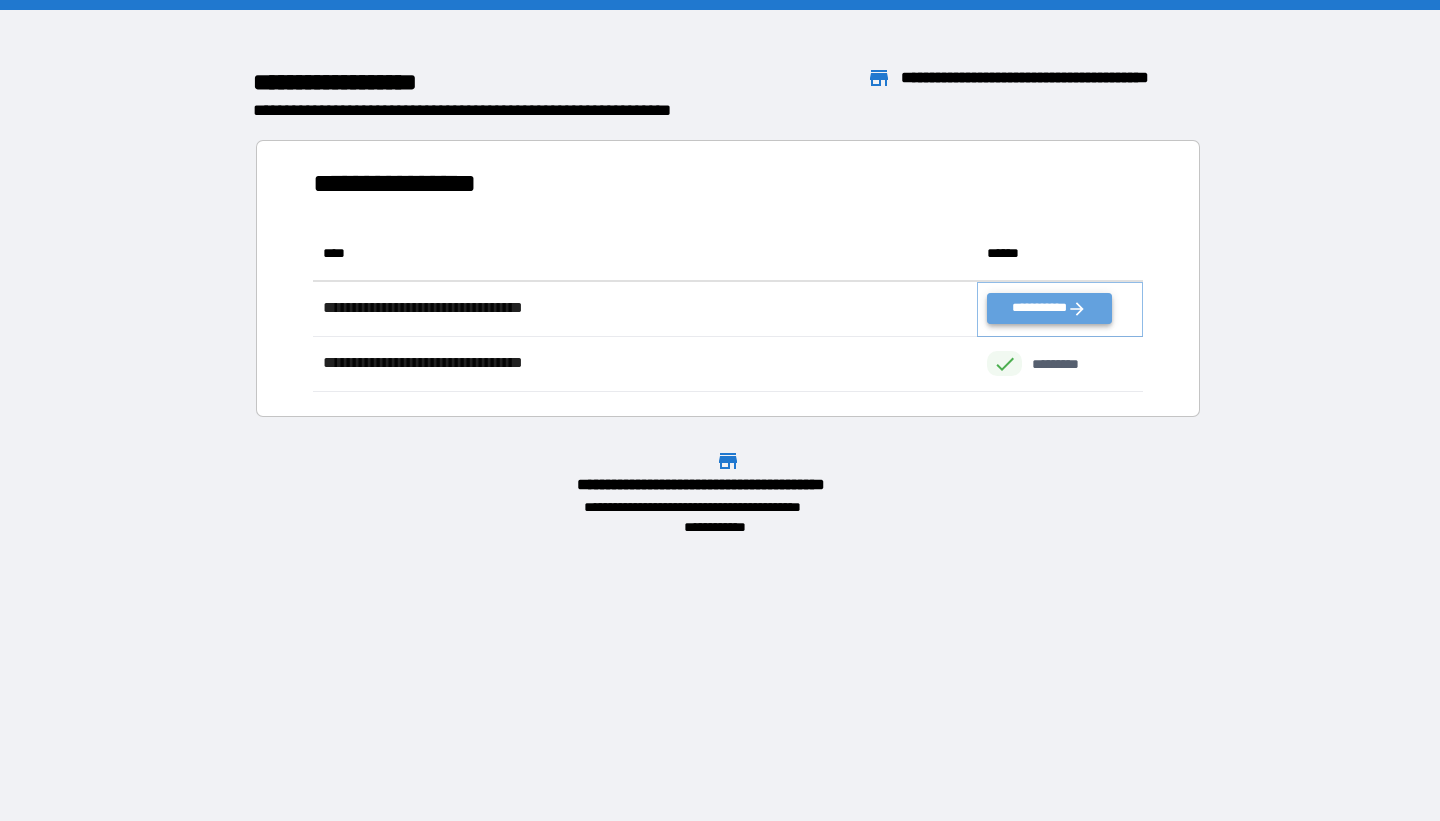click 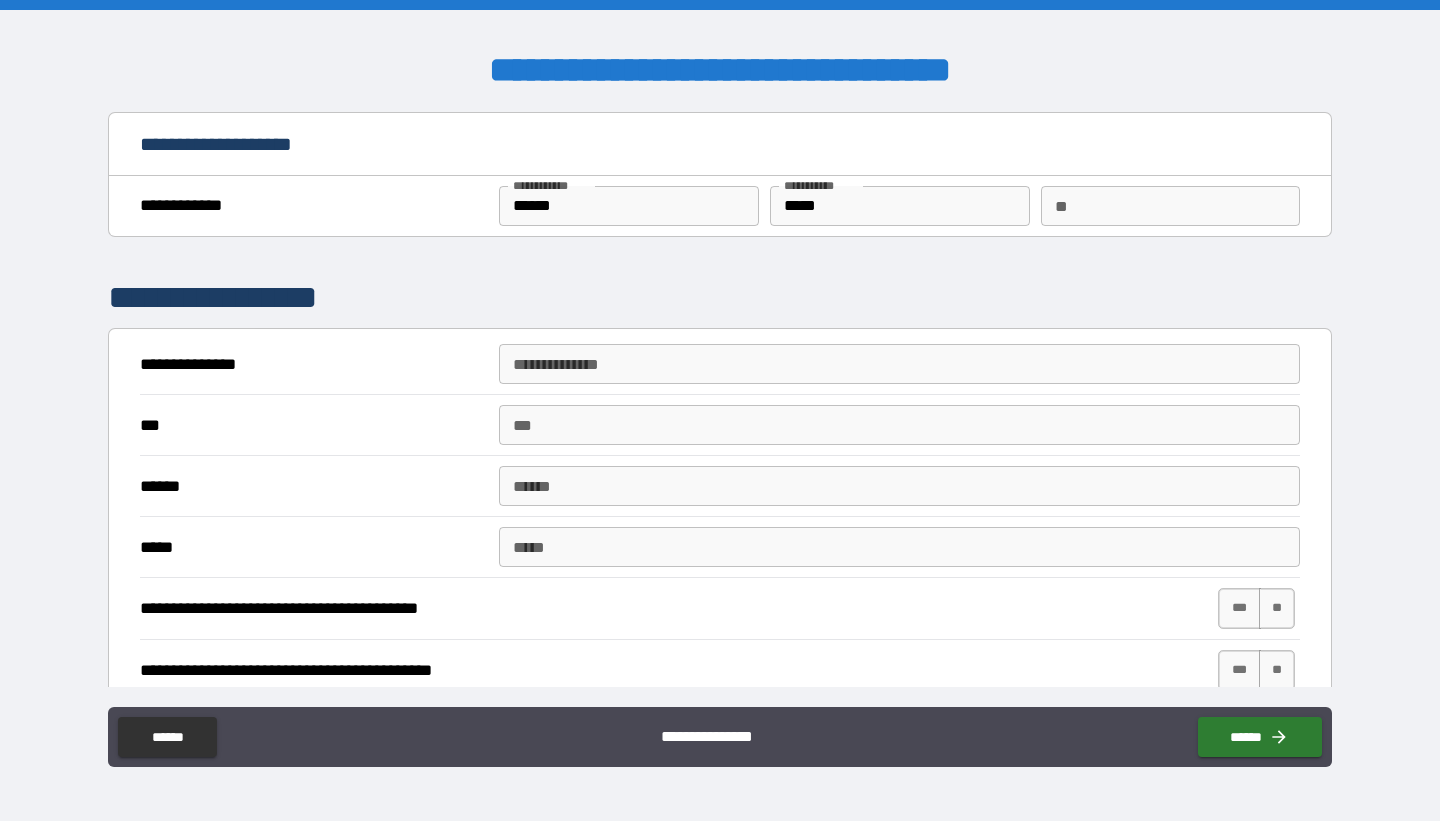 click on "**" at bounding box center (1170, 206) 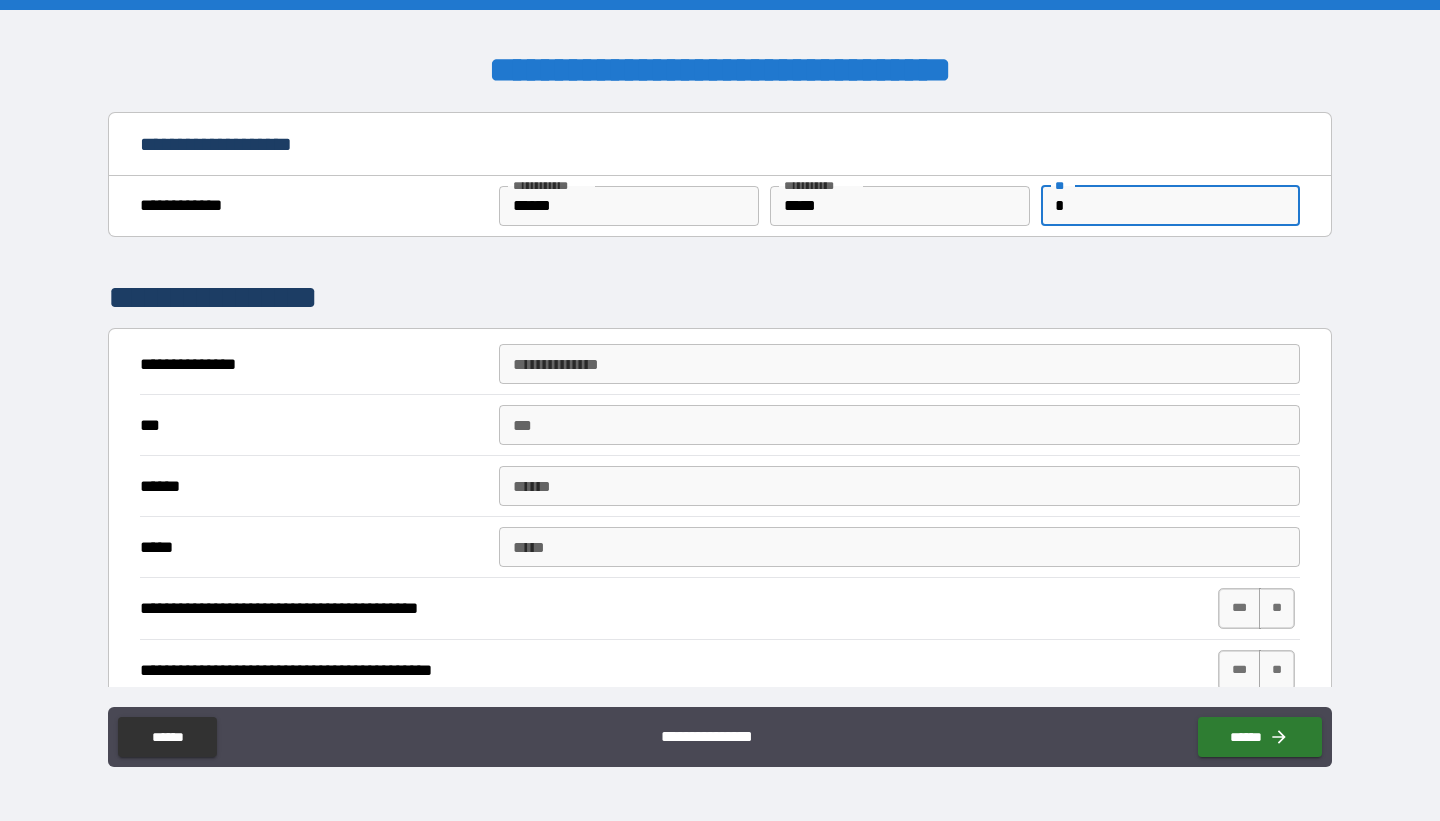 type on "*" 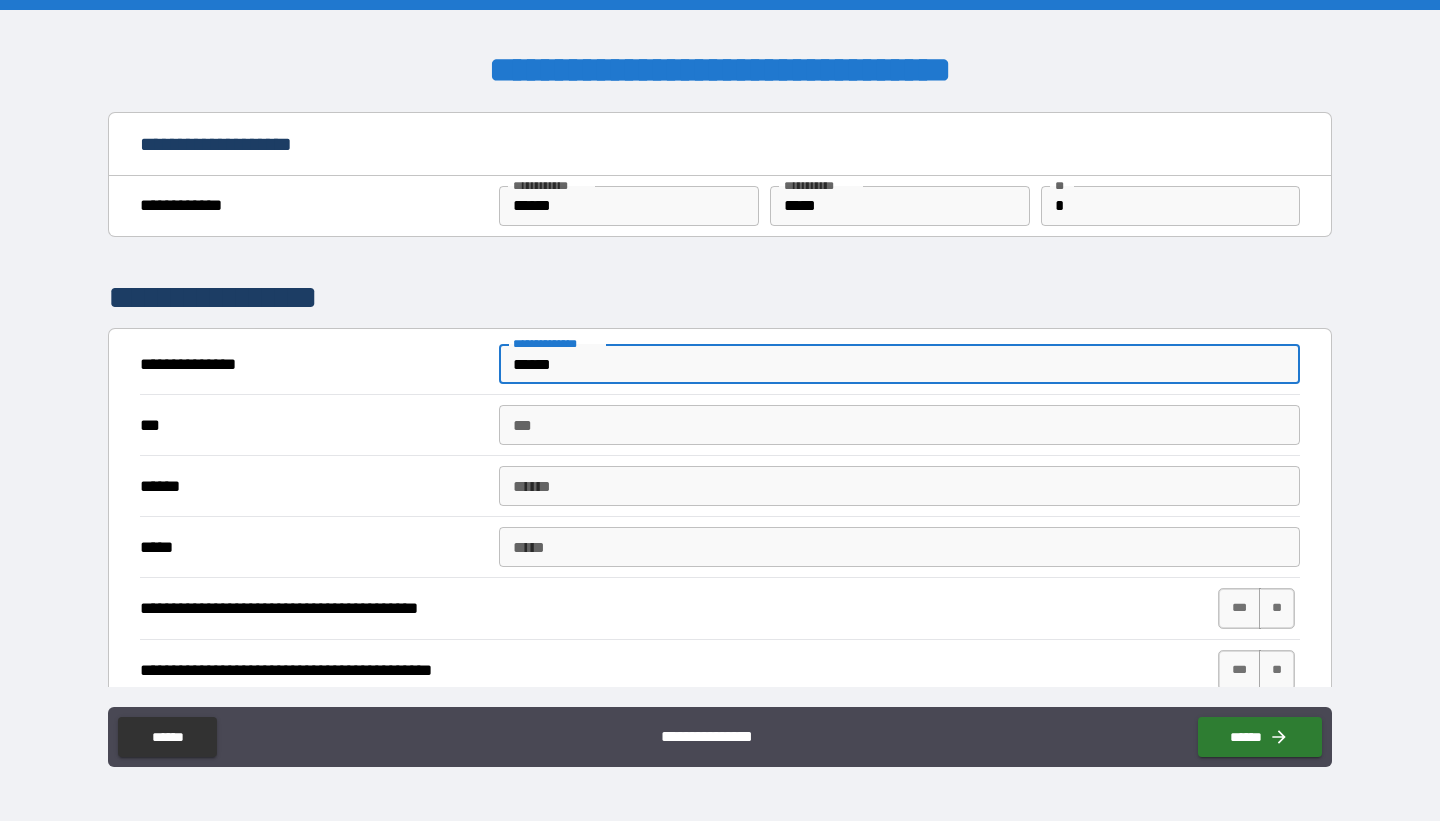 type on "******" 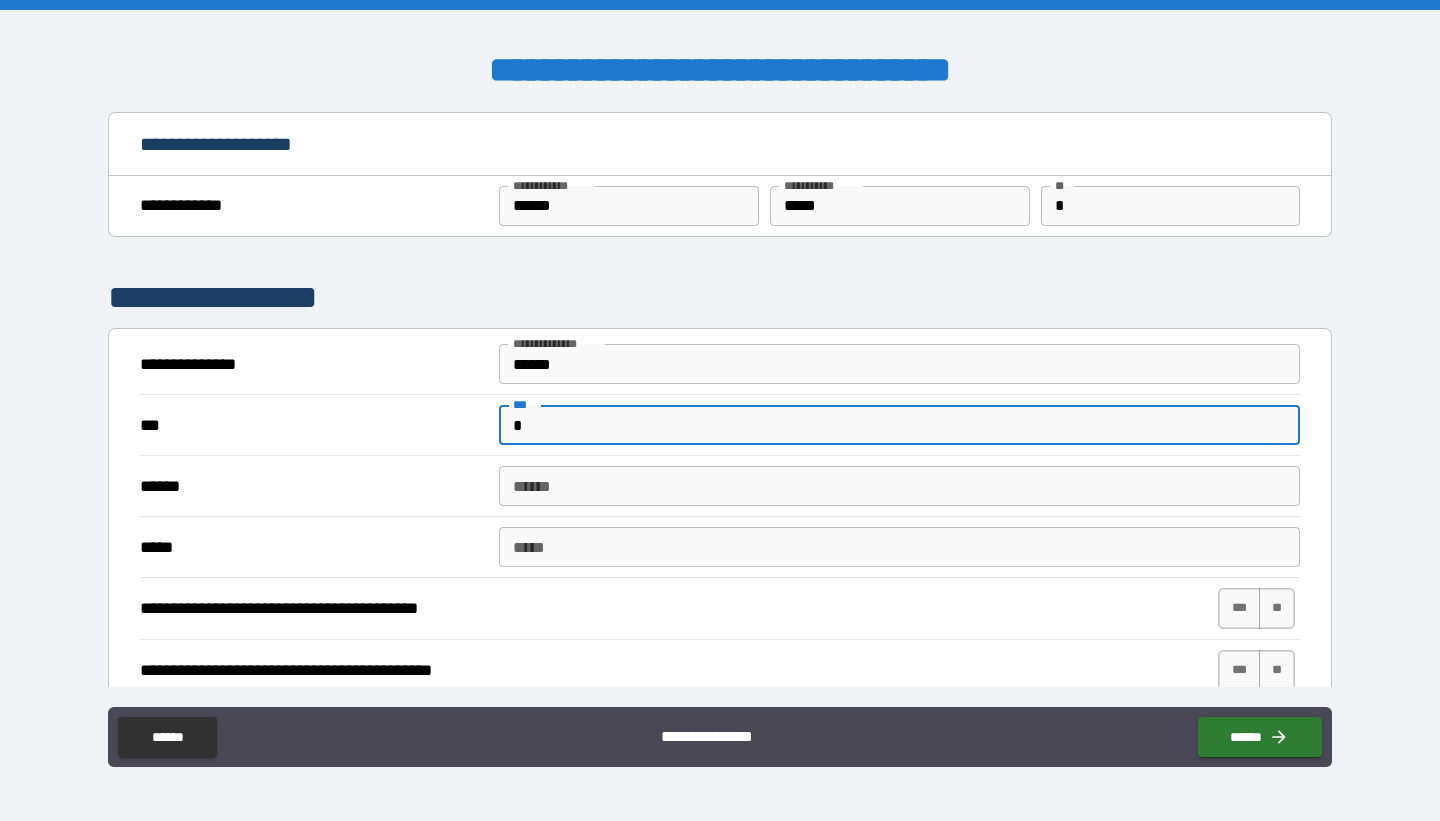 type on "*" 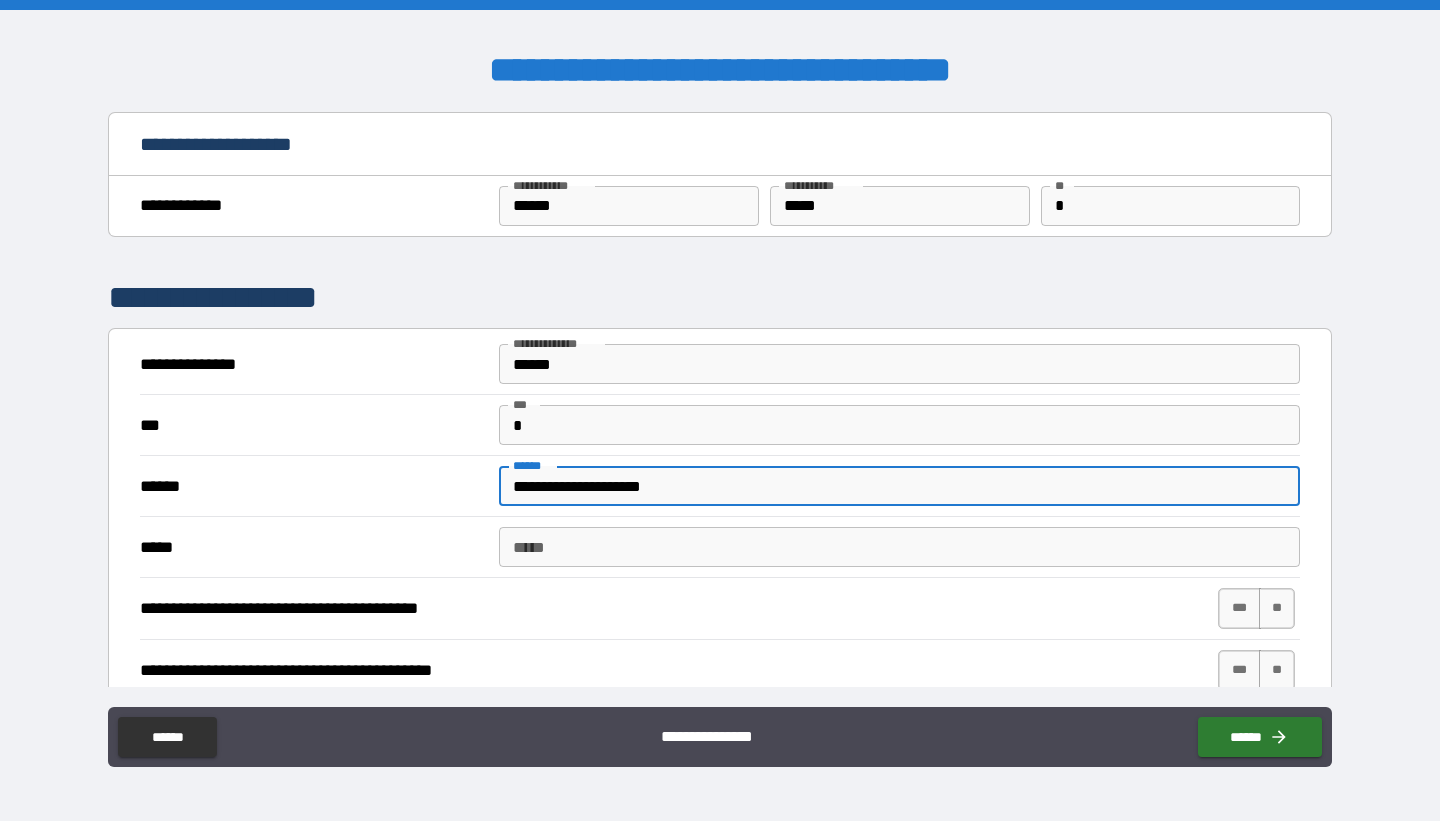 type on "**********" 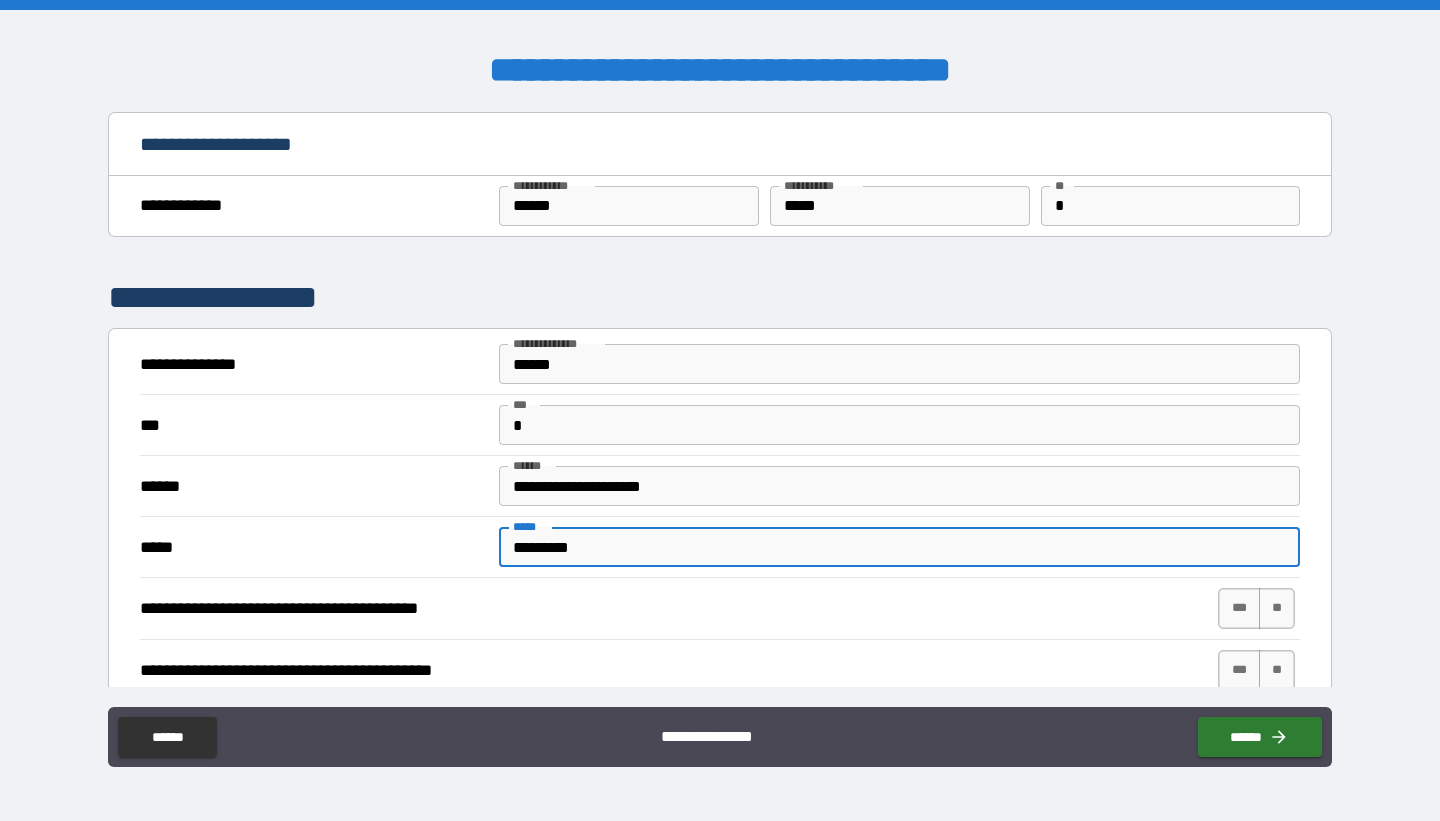 type on "*********" 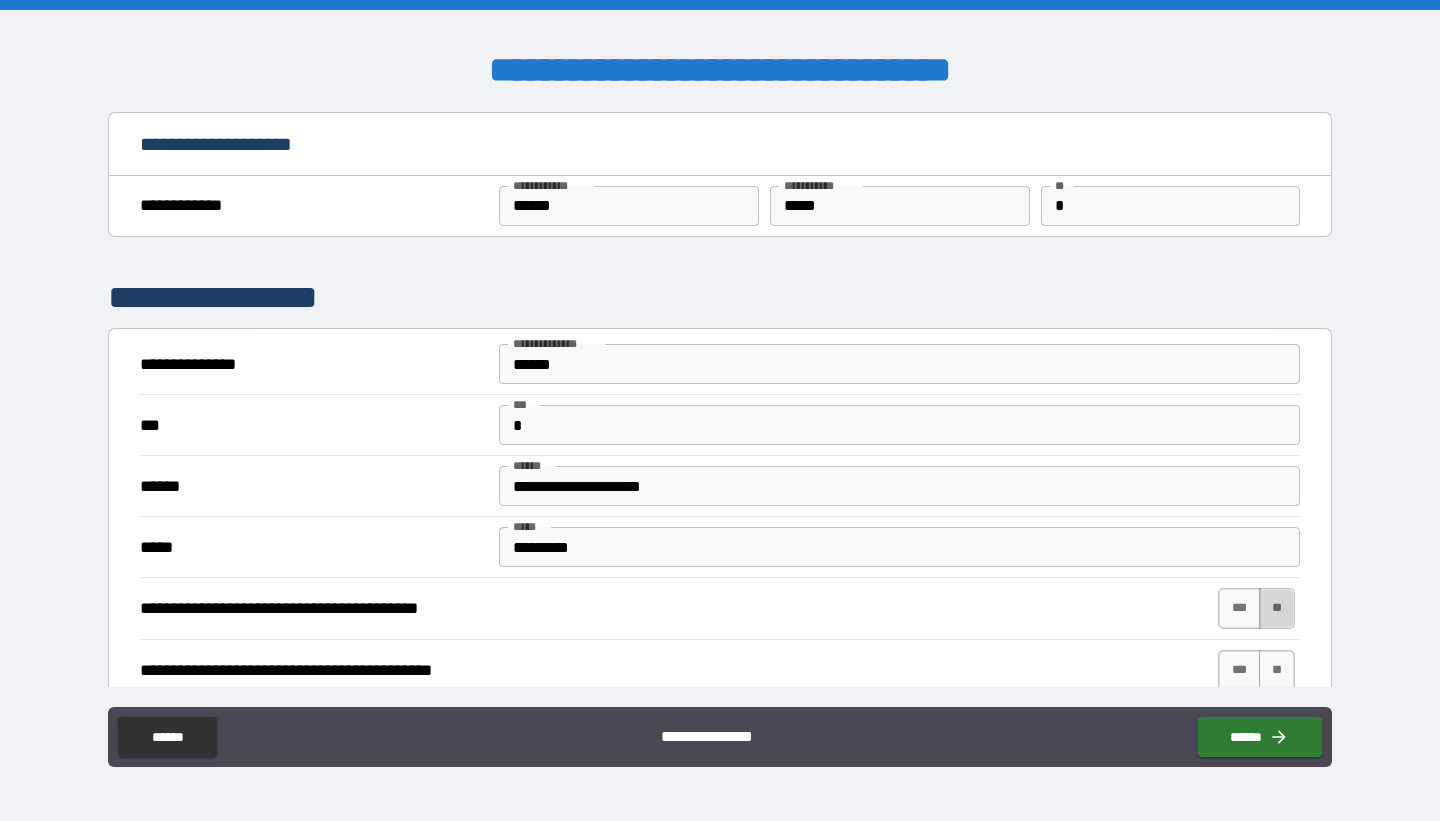 click on "**" at bounding box center (1277, 608) 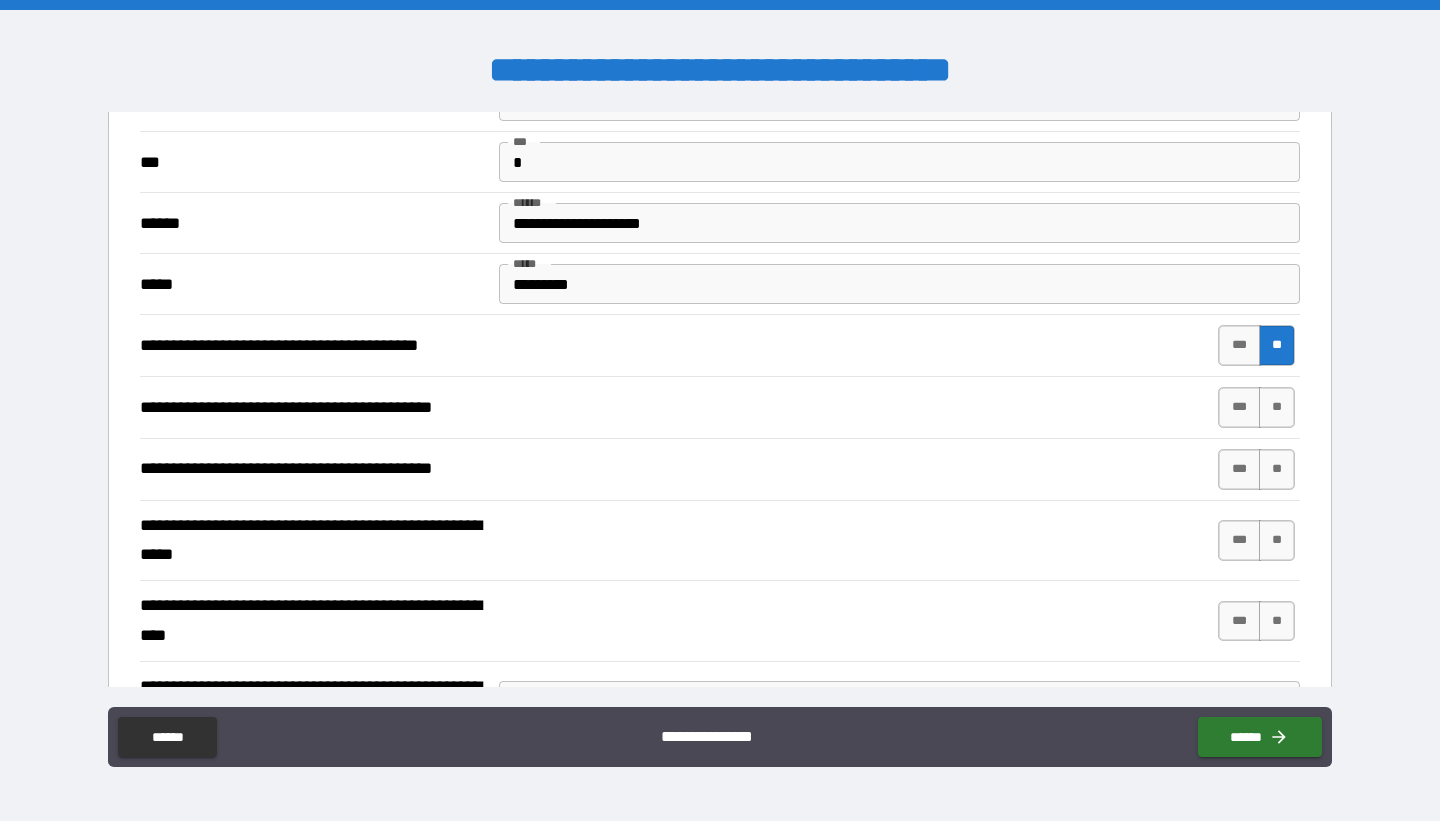 scroll, scrollTop: 266, scrollLeft: 0, axis: vertical 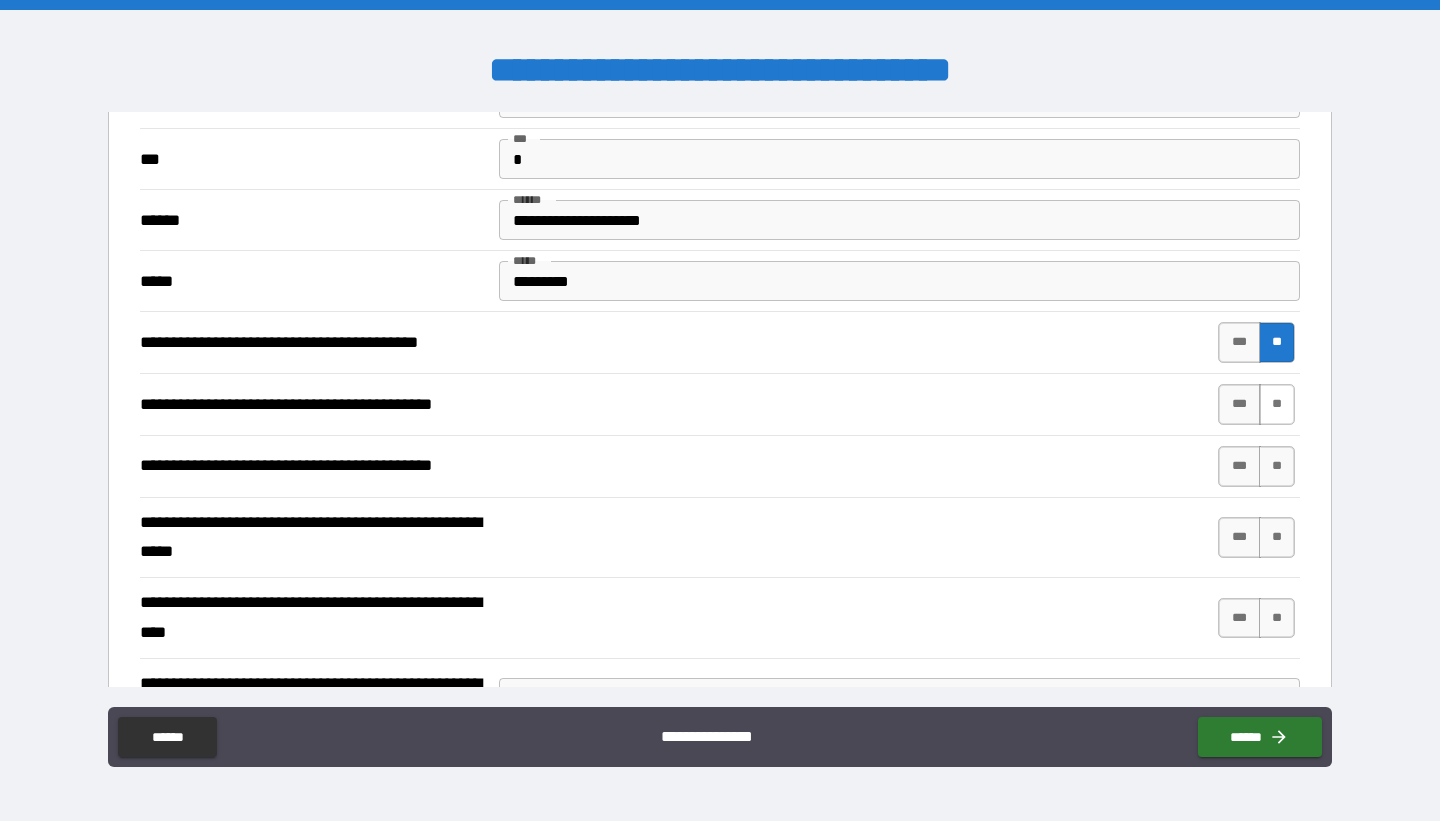 click on "**" at bounding box center (1277, 404) 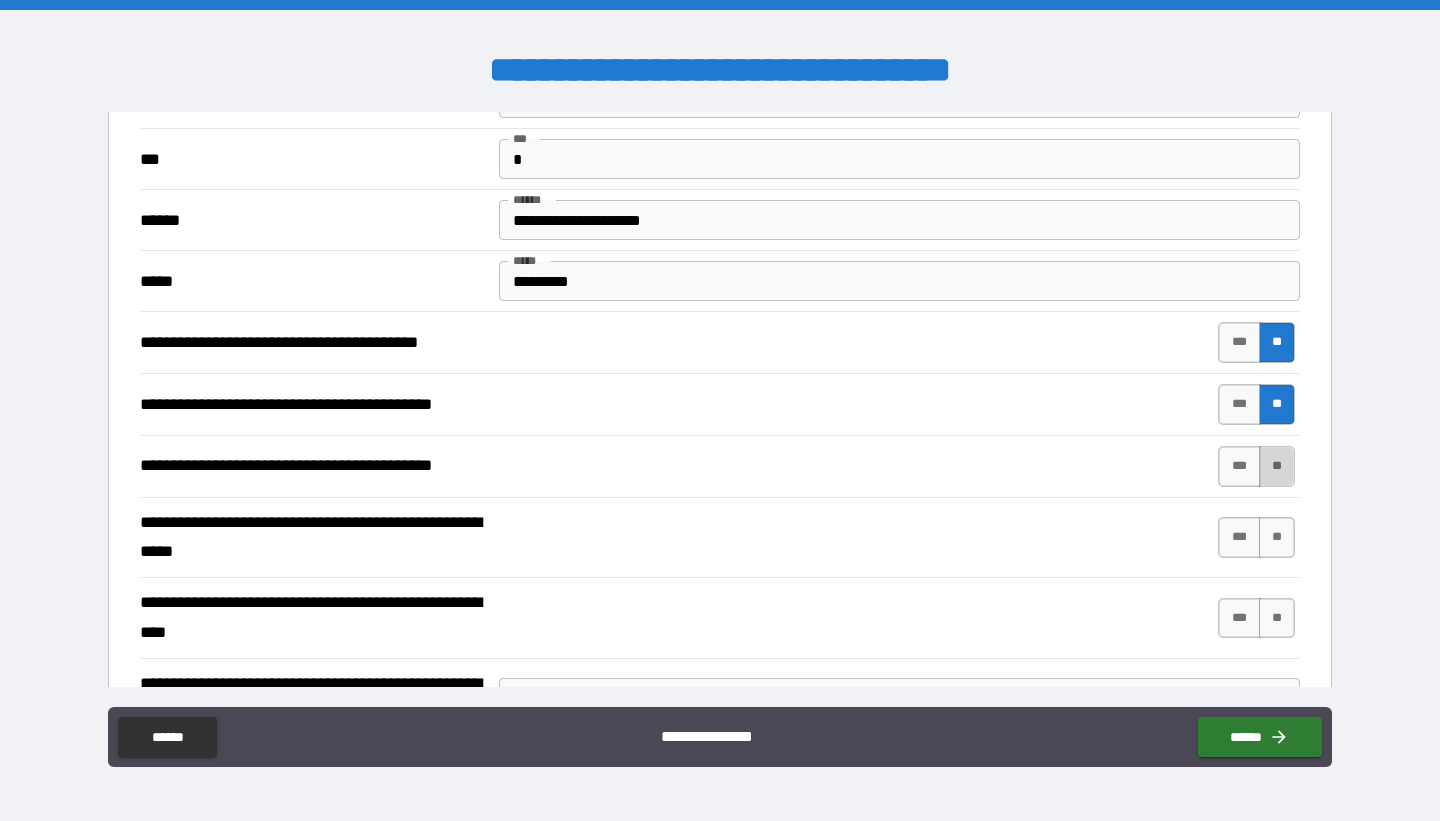 click on "**" at bounding box center (1277, 466) 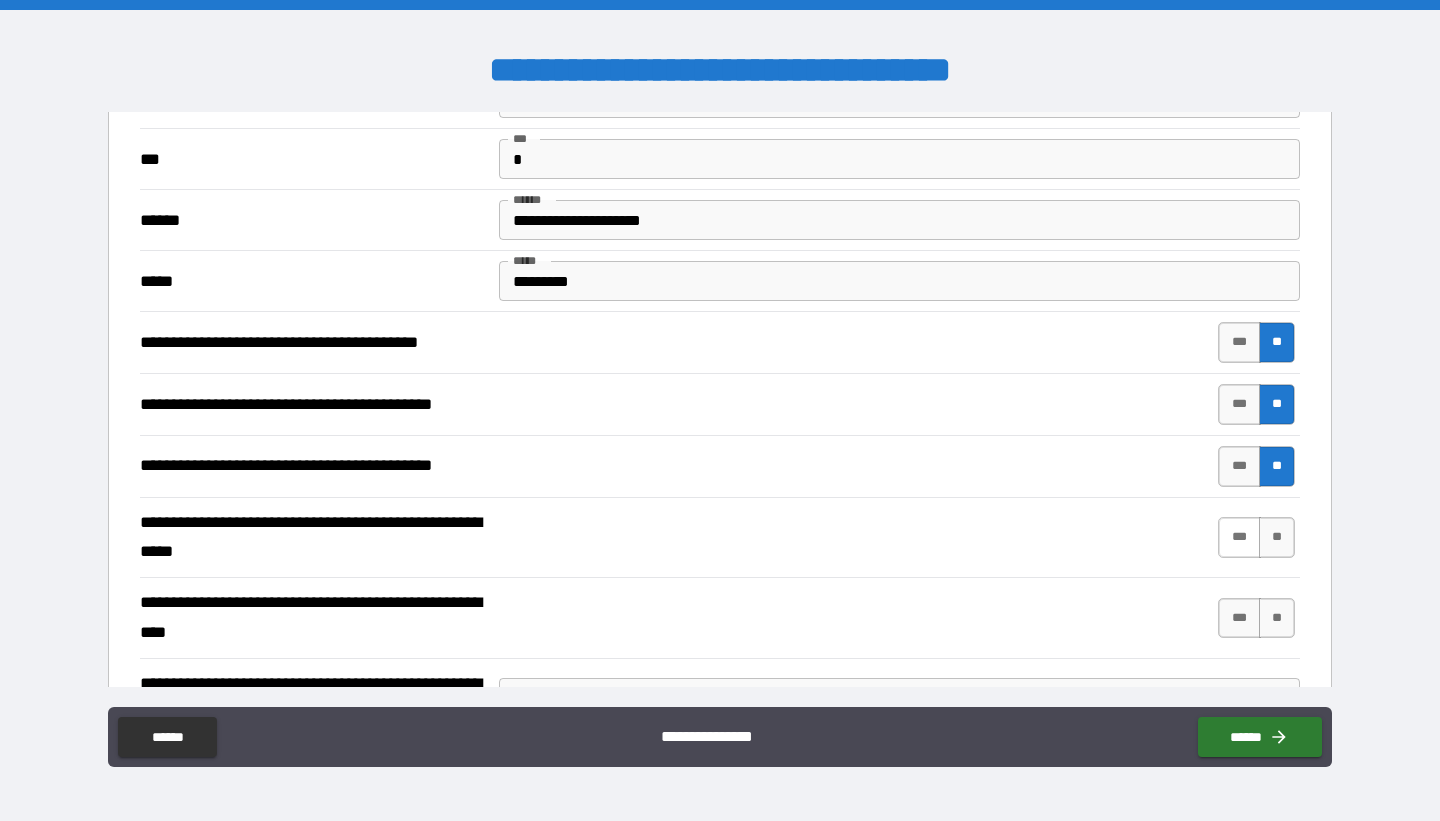 click on "***" at bounding box center (1239, 537) 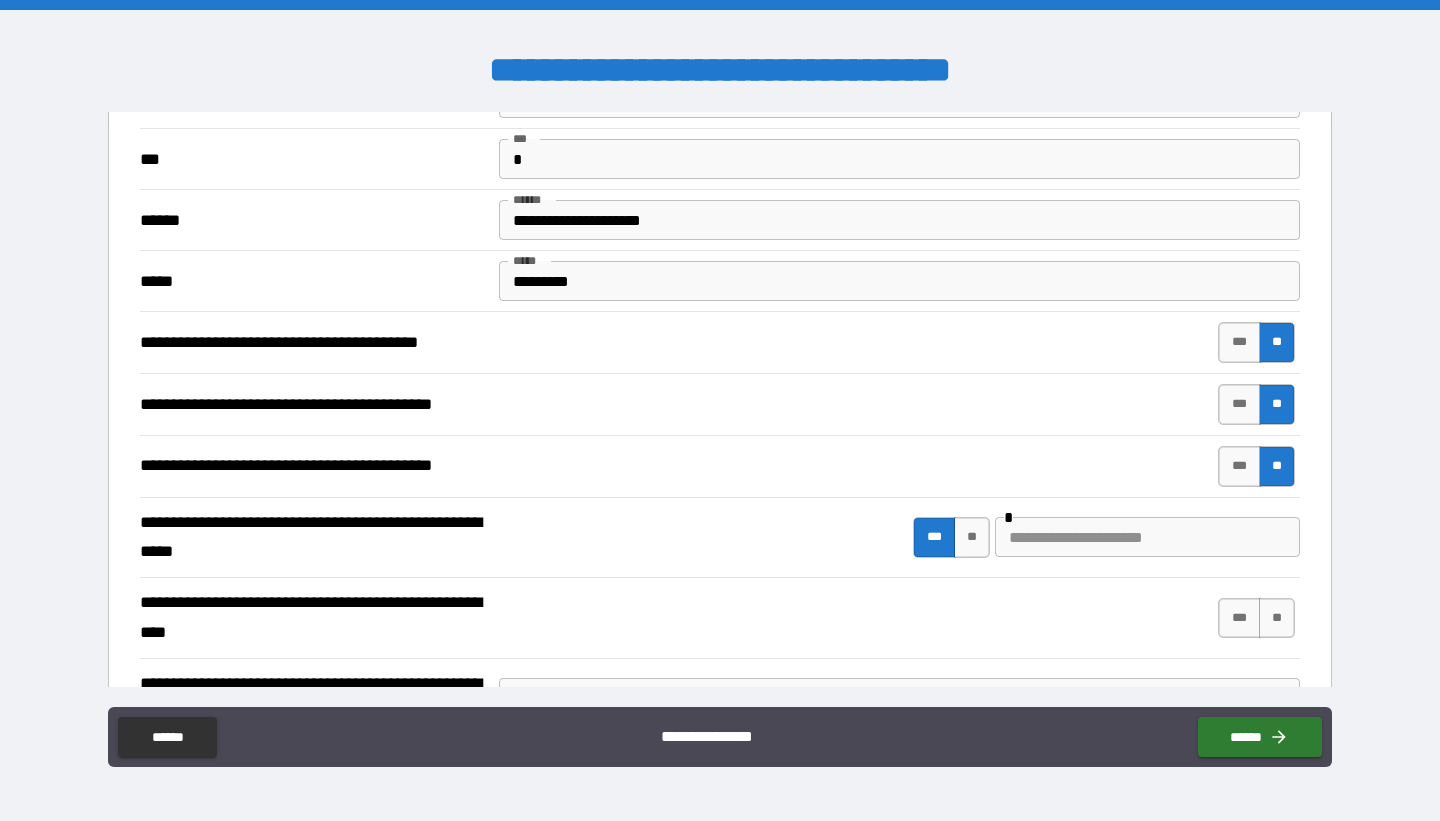 click at bounding box center (1147, 537) 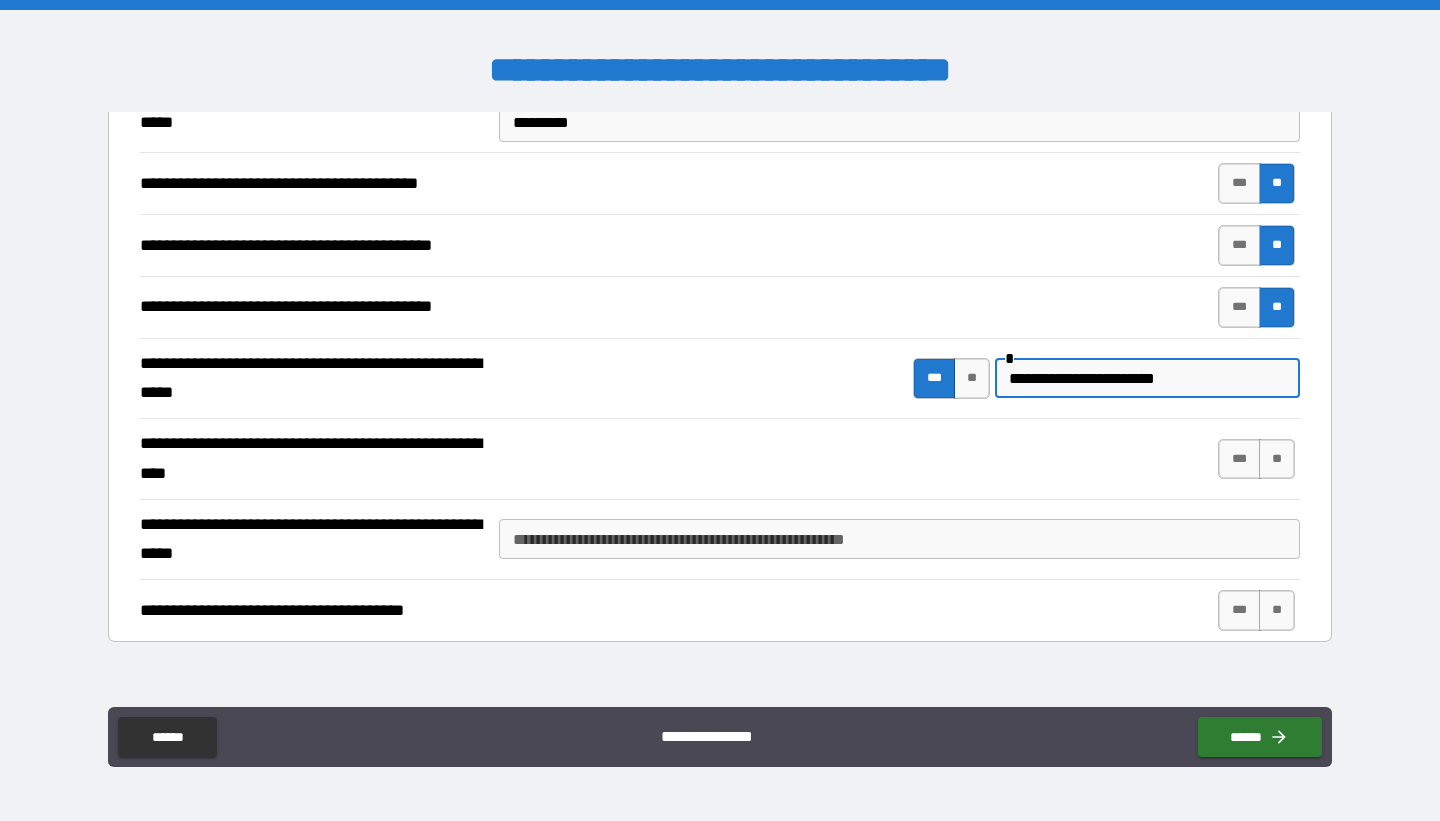 scroll, scrollTop: 472, scrollLeft: 0, axis: vertical 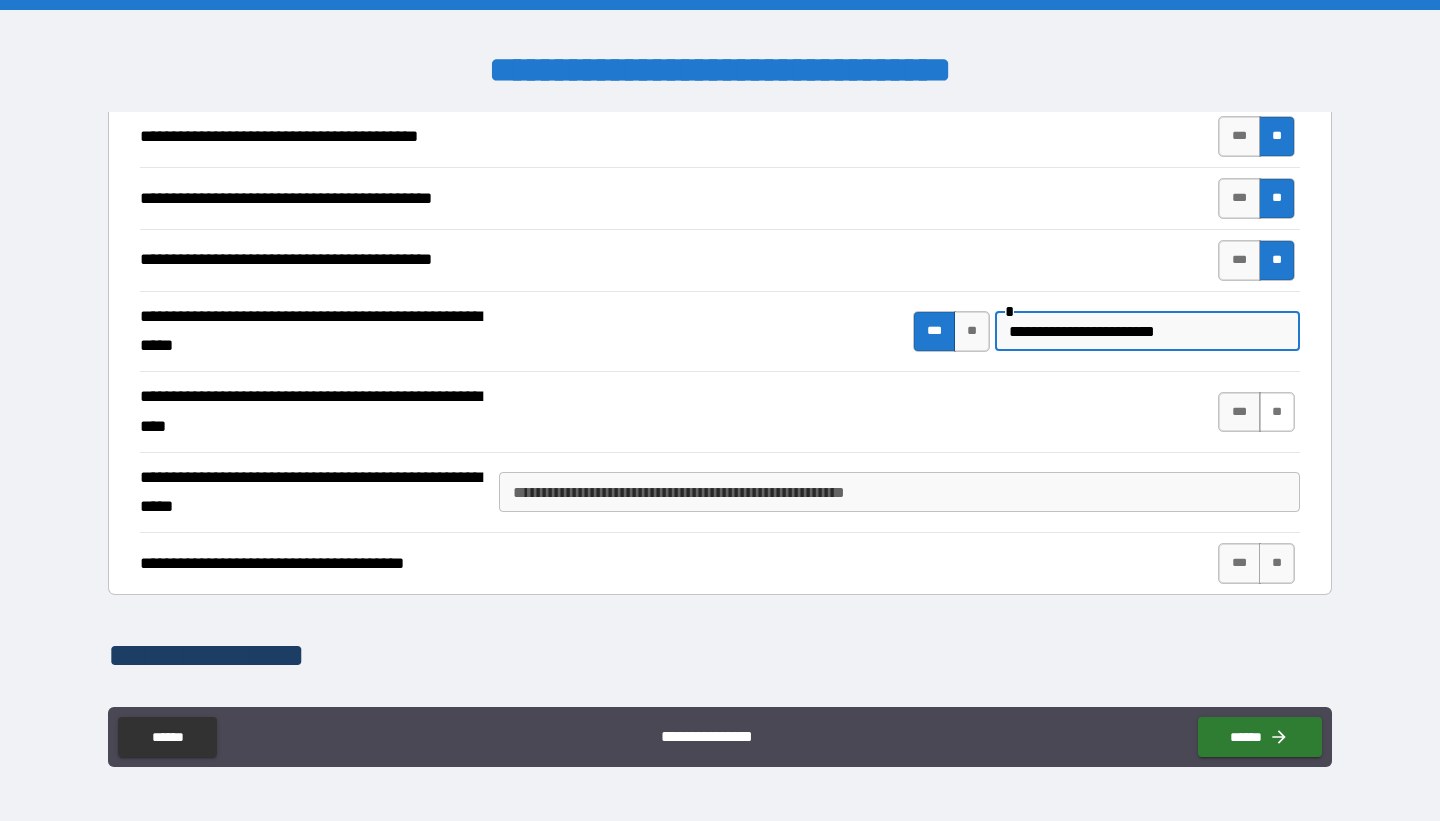 type on "**********" 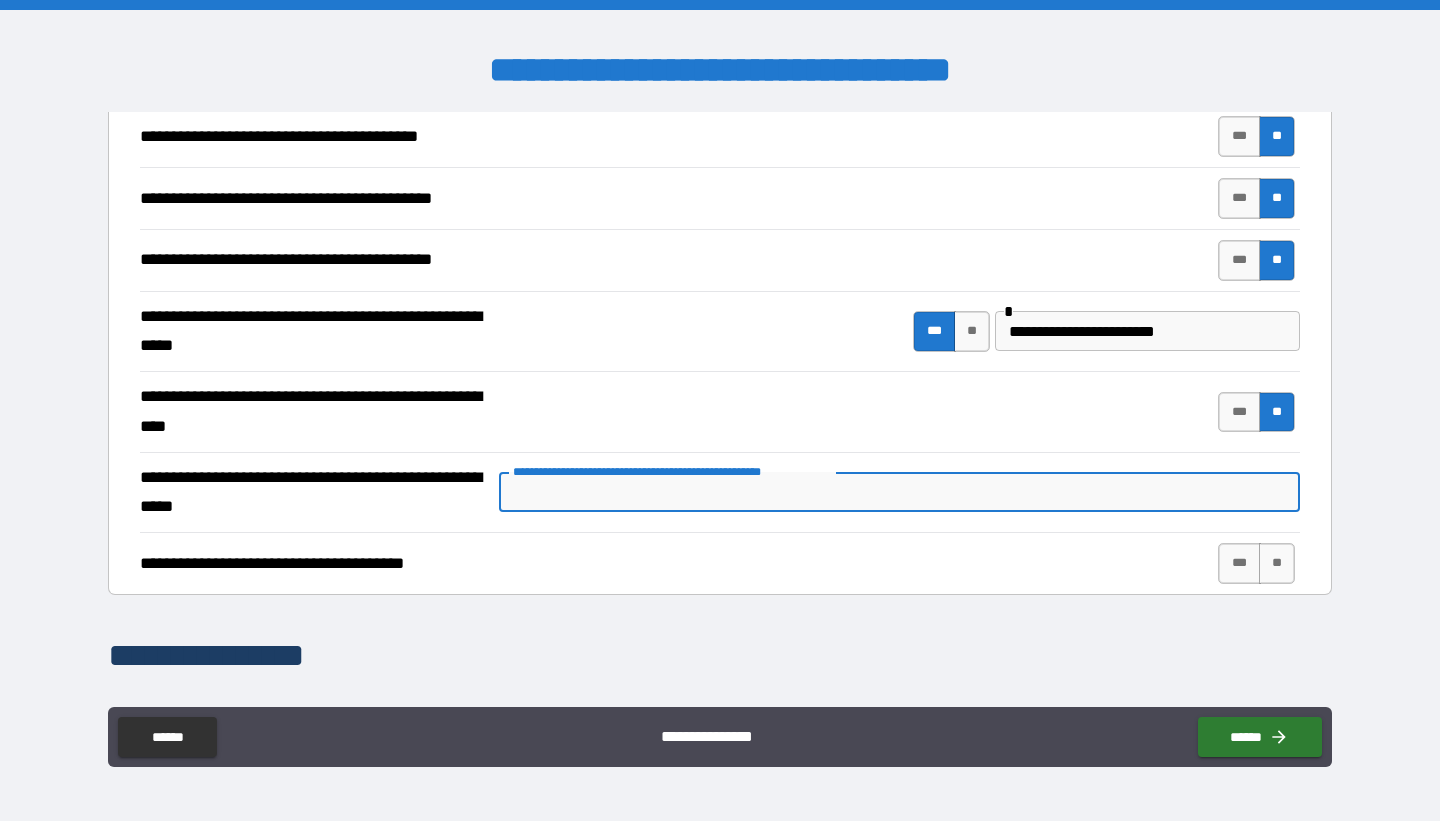 click on "**********" at bounding box center (899, 492) 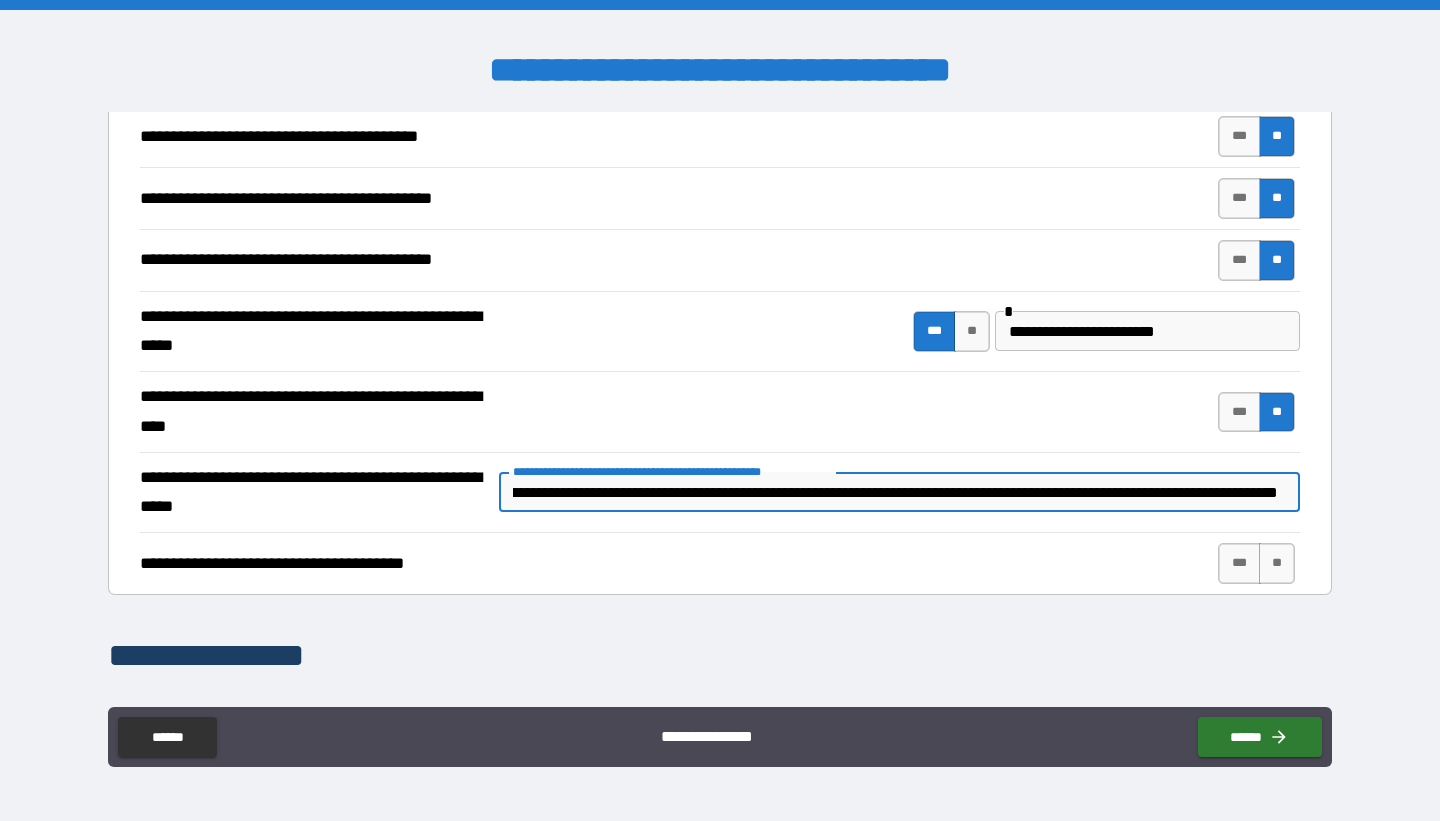 scroll, scrollTop: 0, scrollLeft: 288, axis: horizontal 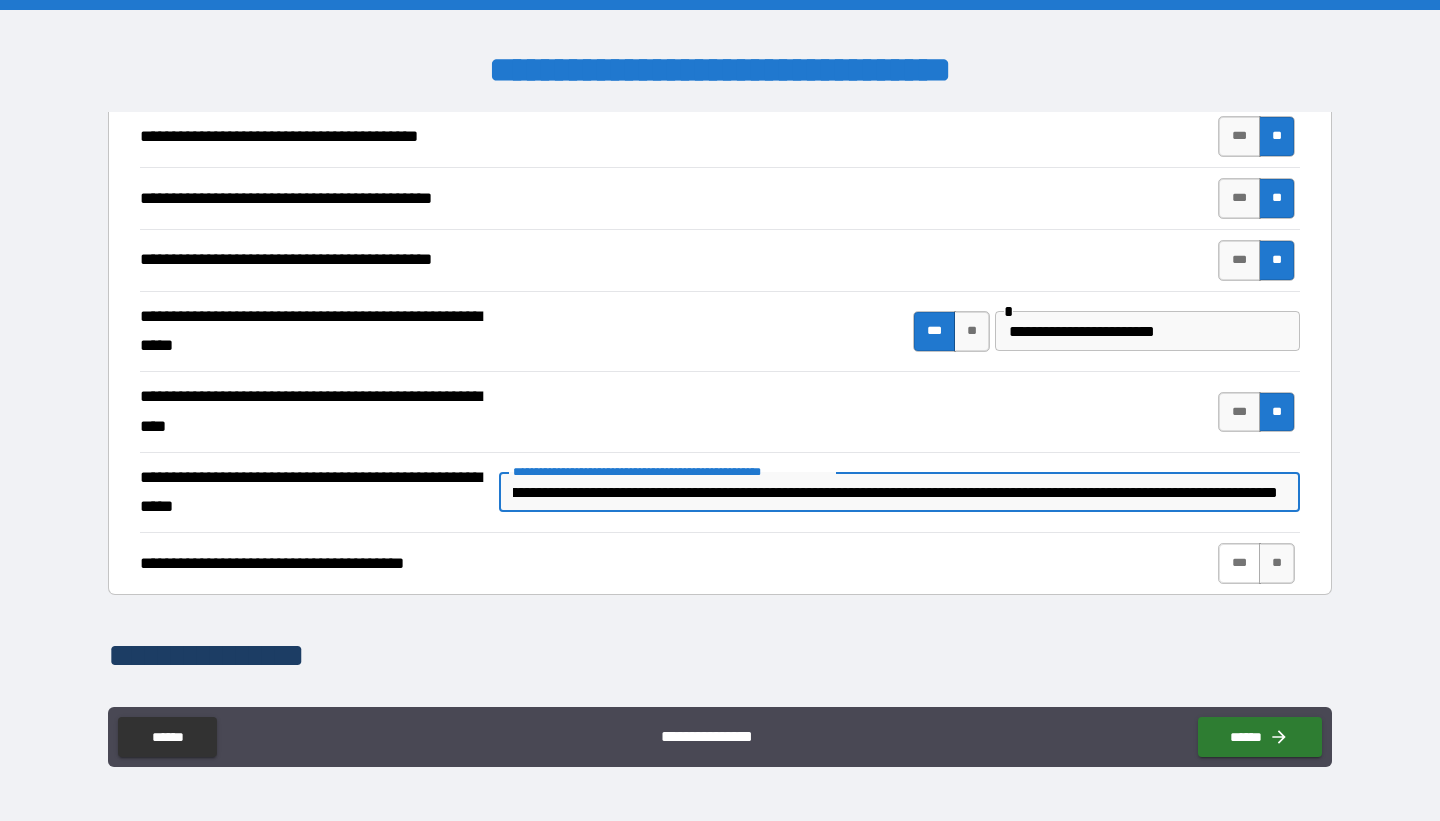 type on "**********" 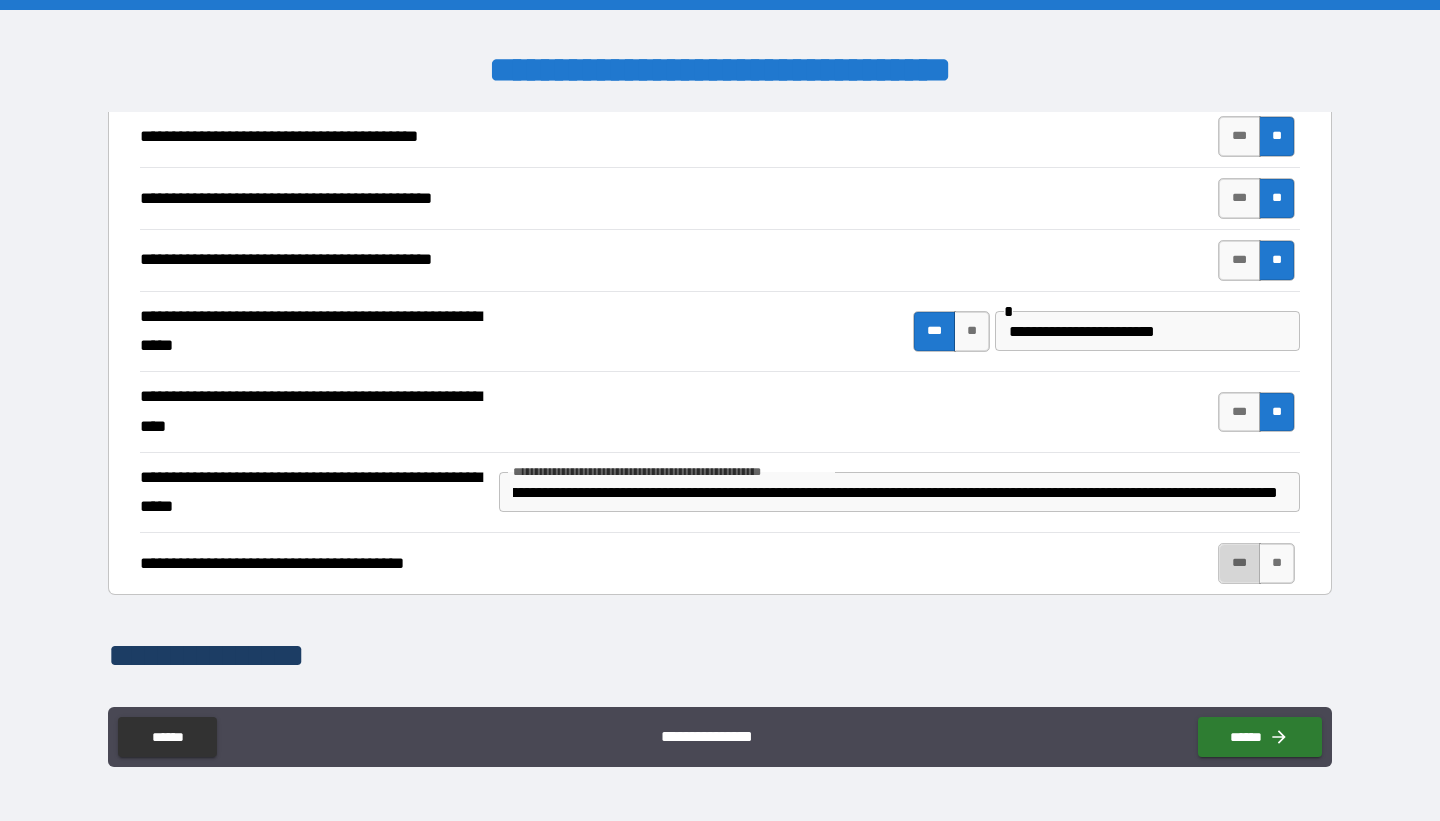 click on "***" at bounding box center [1239, 563] 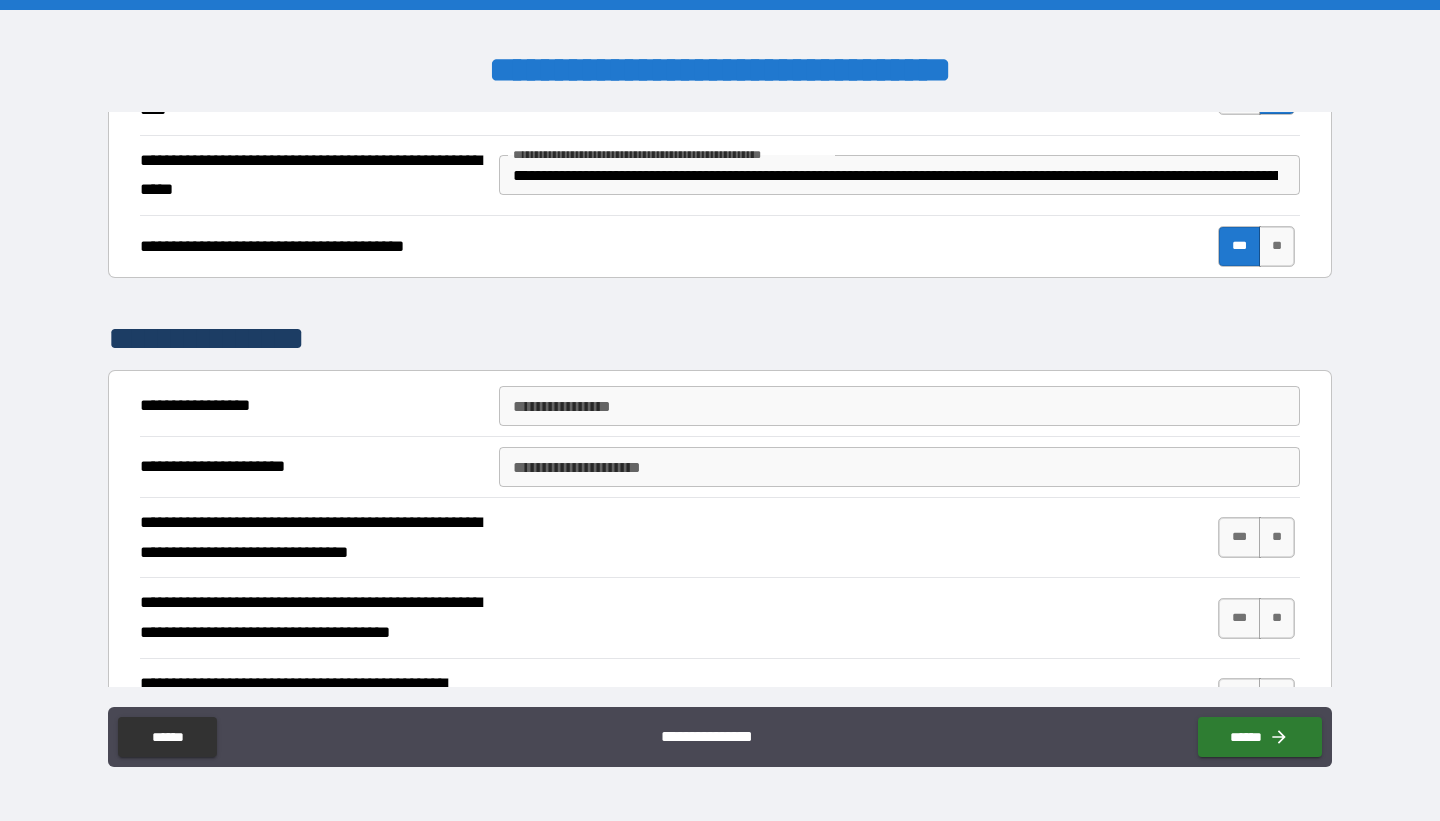 scroll, scrollTop: 859, scrollLeft: 0, axis: vertical 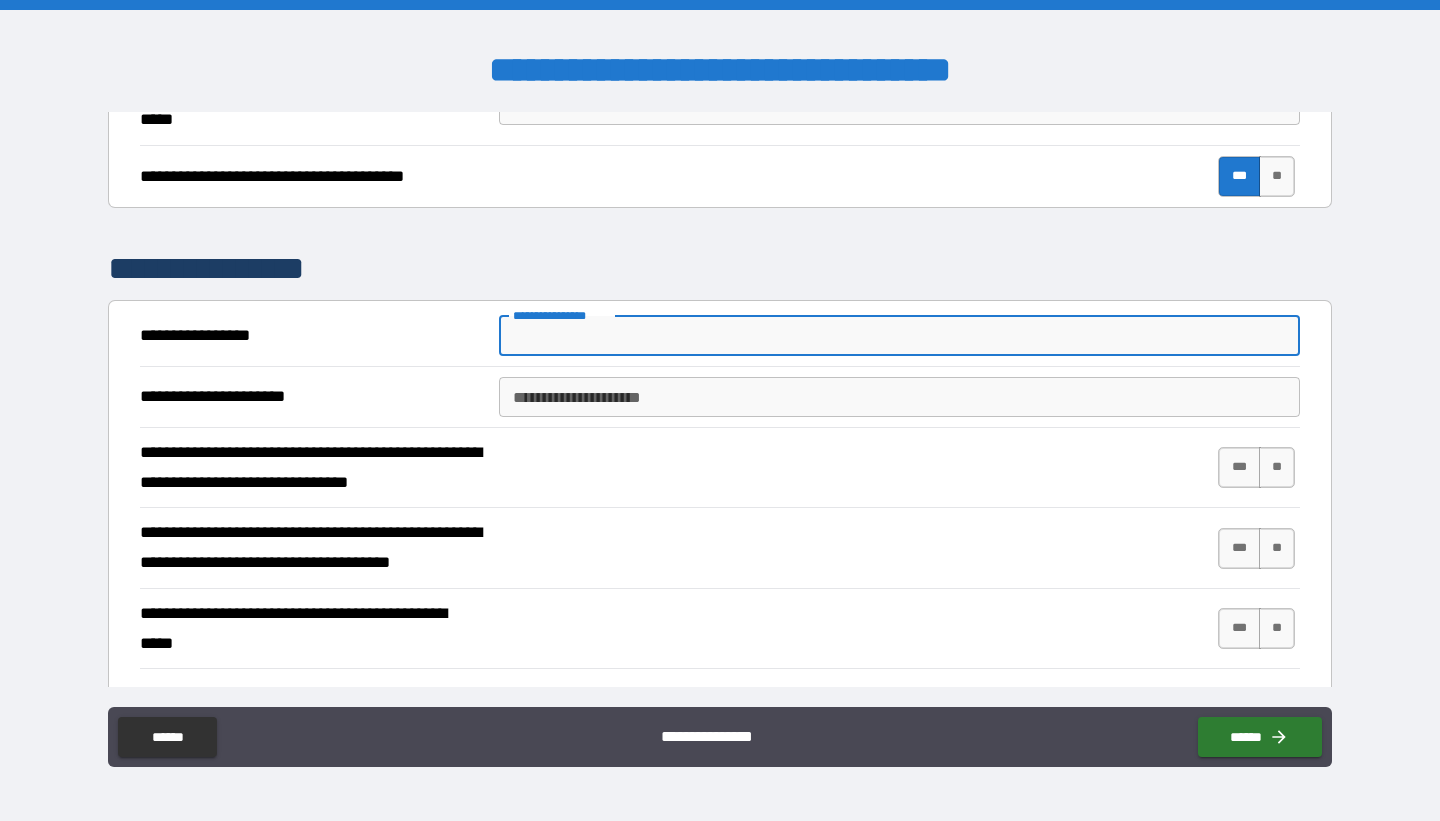 click on "**********" at bounding box center (899, 336) 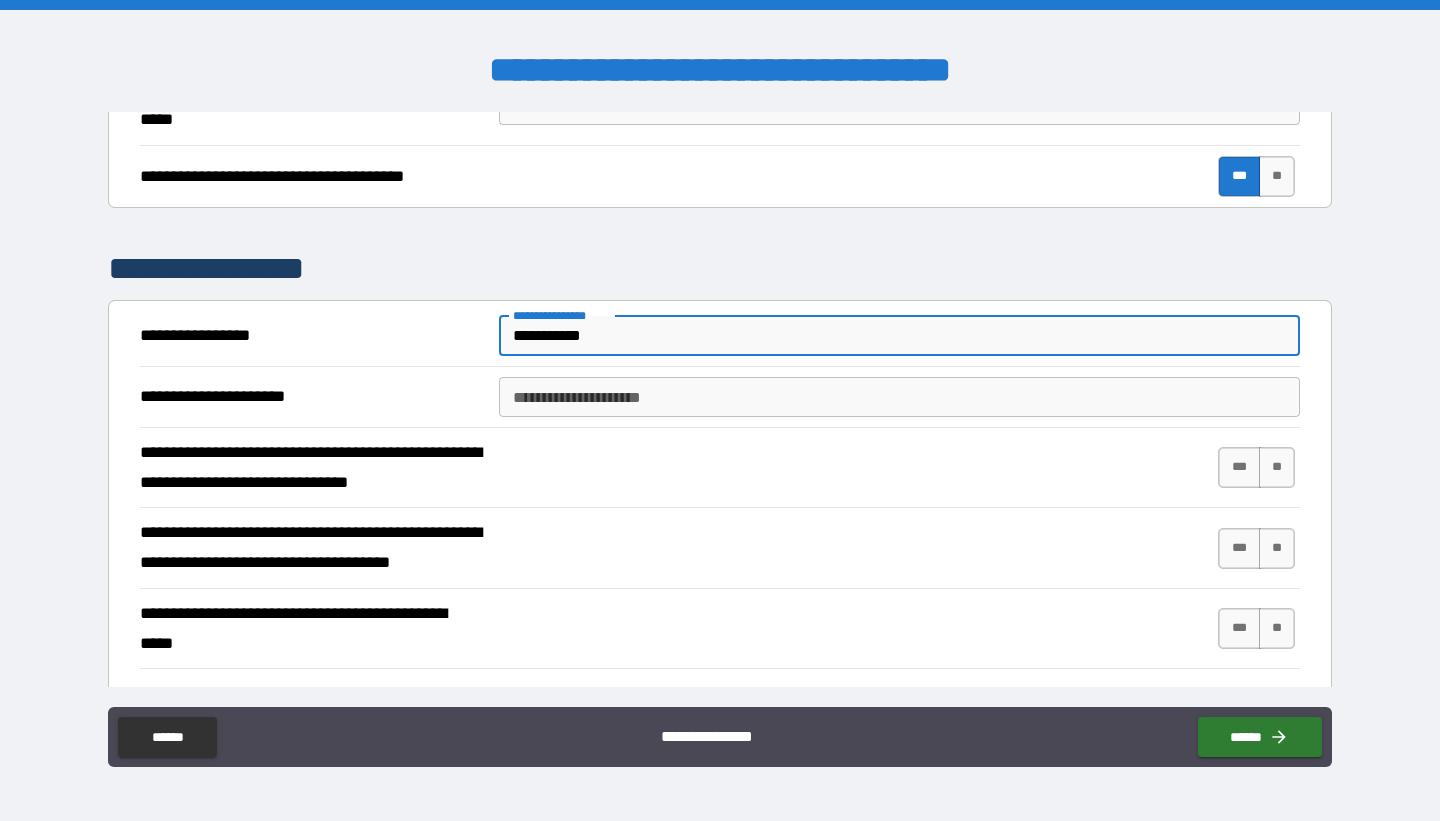 type on "**********" 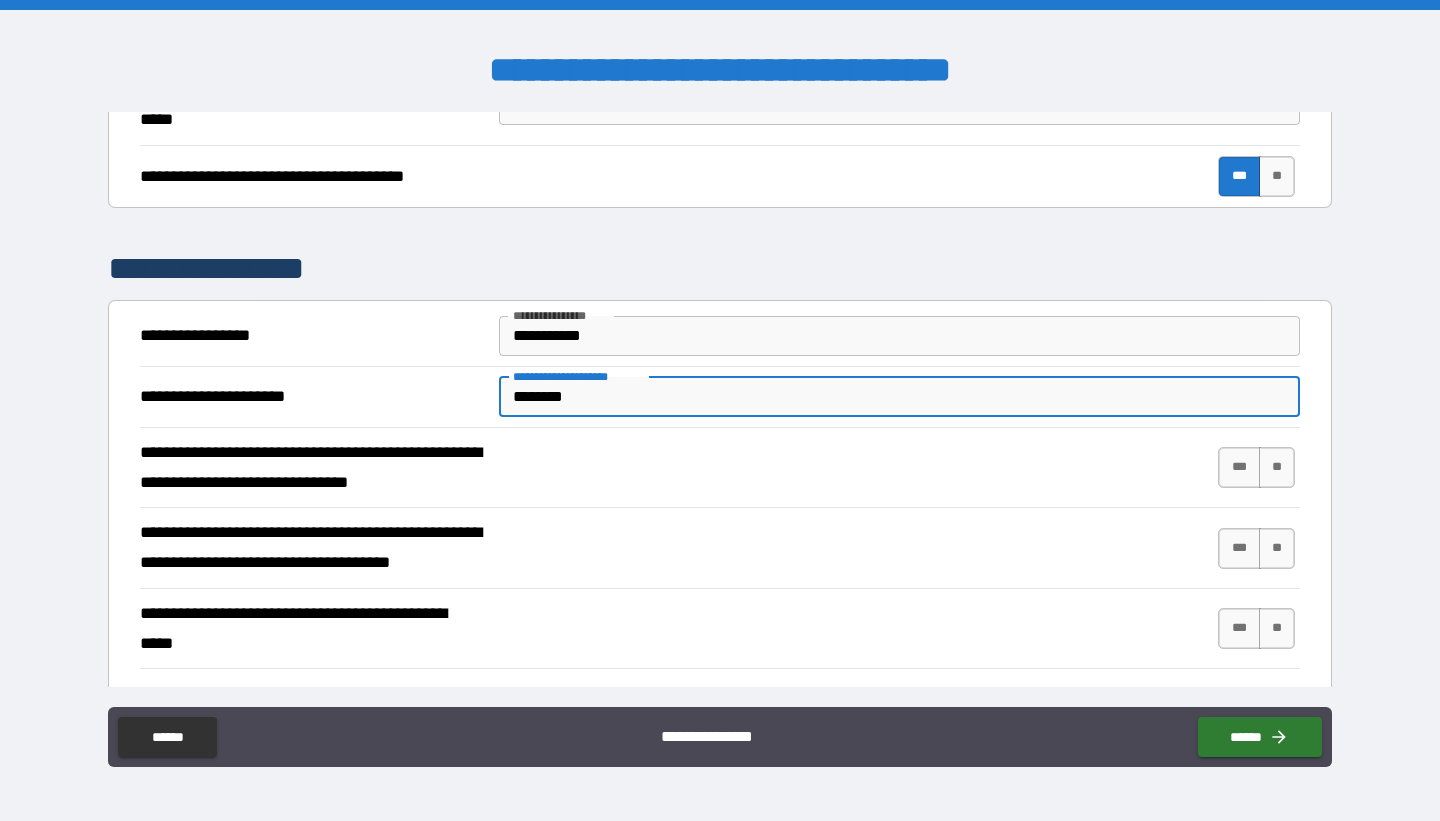 type on "********" 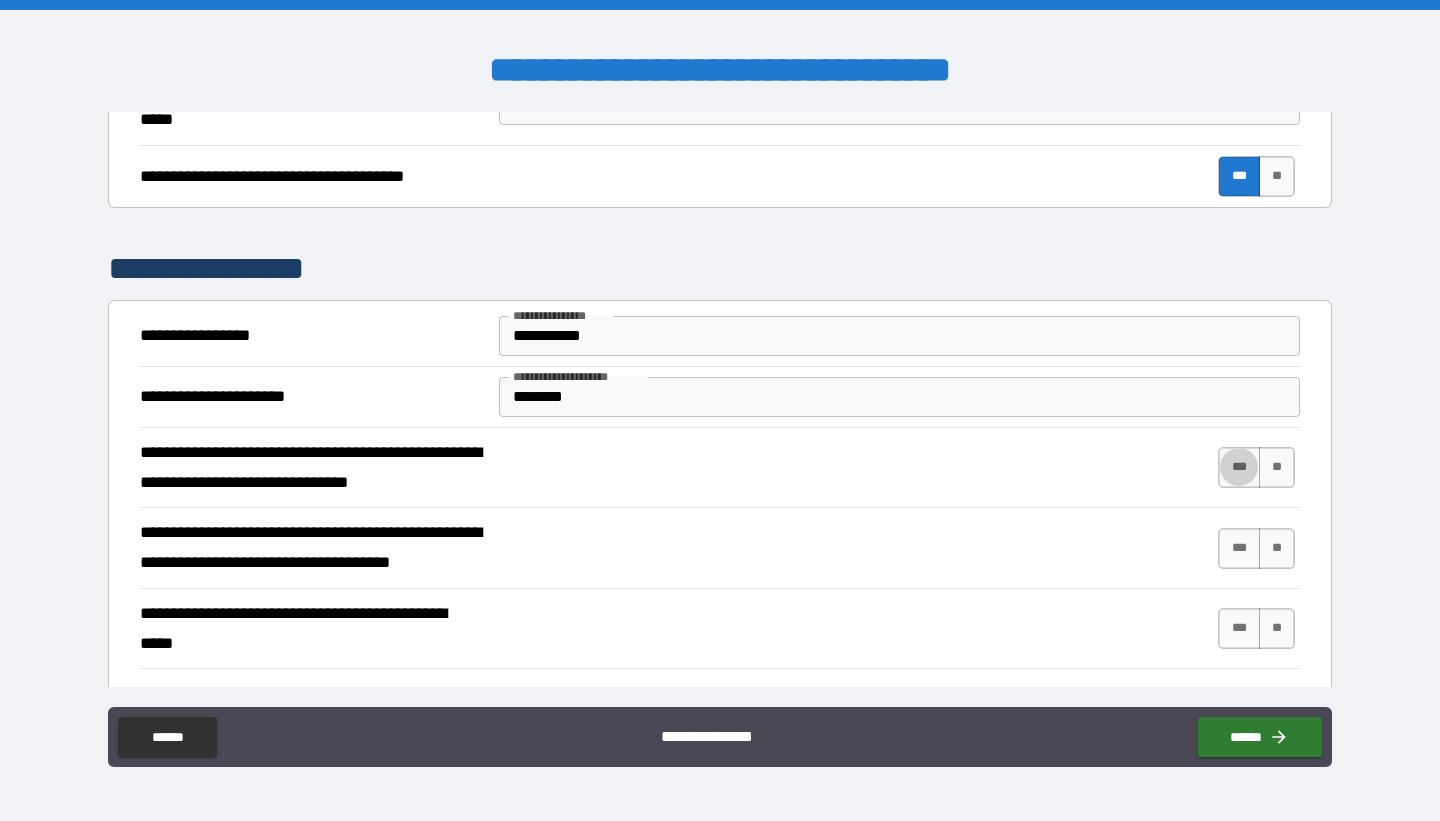 type on "****" 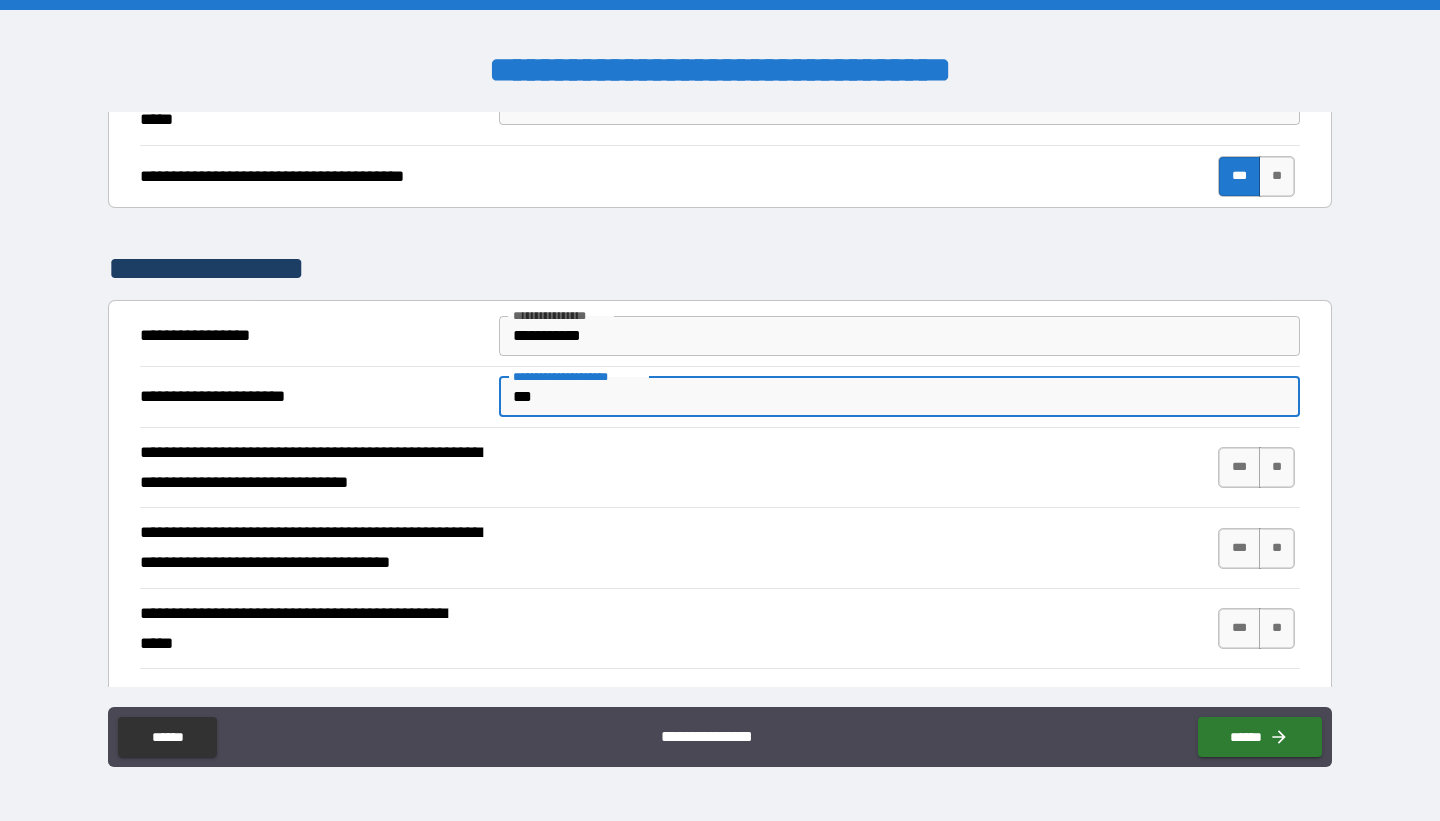 type on "**********" 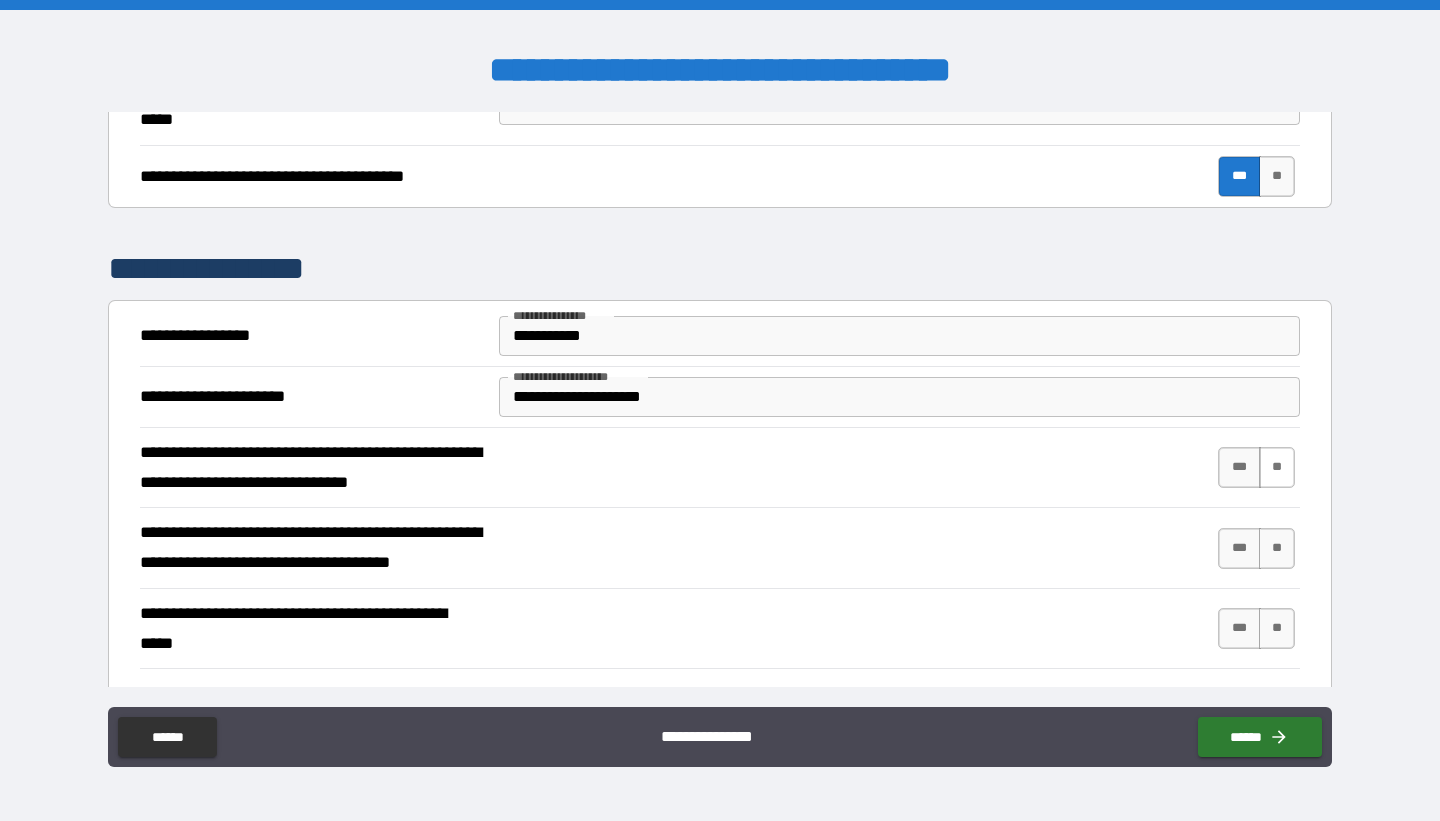 click on "**" at bounding box center (1277, 467) 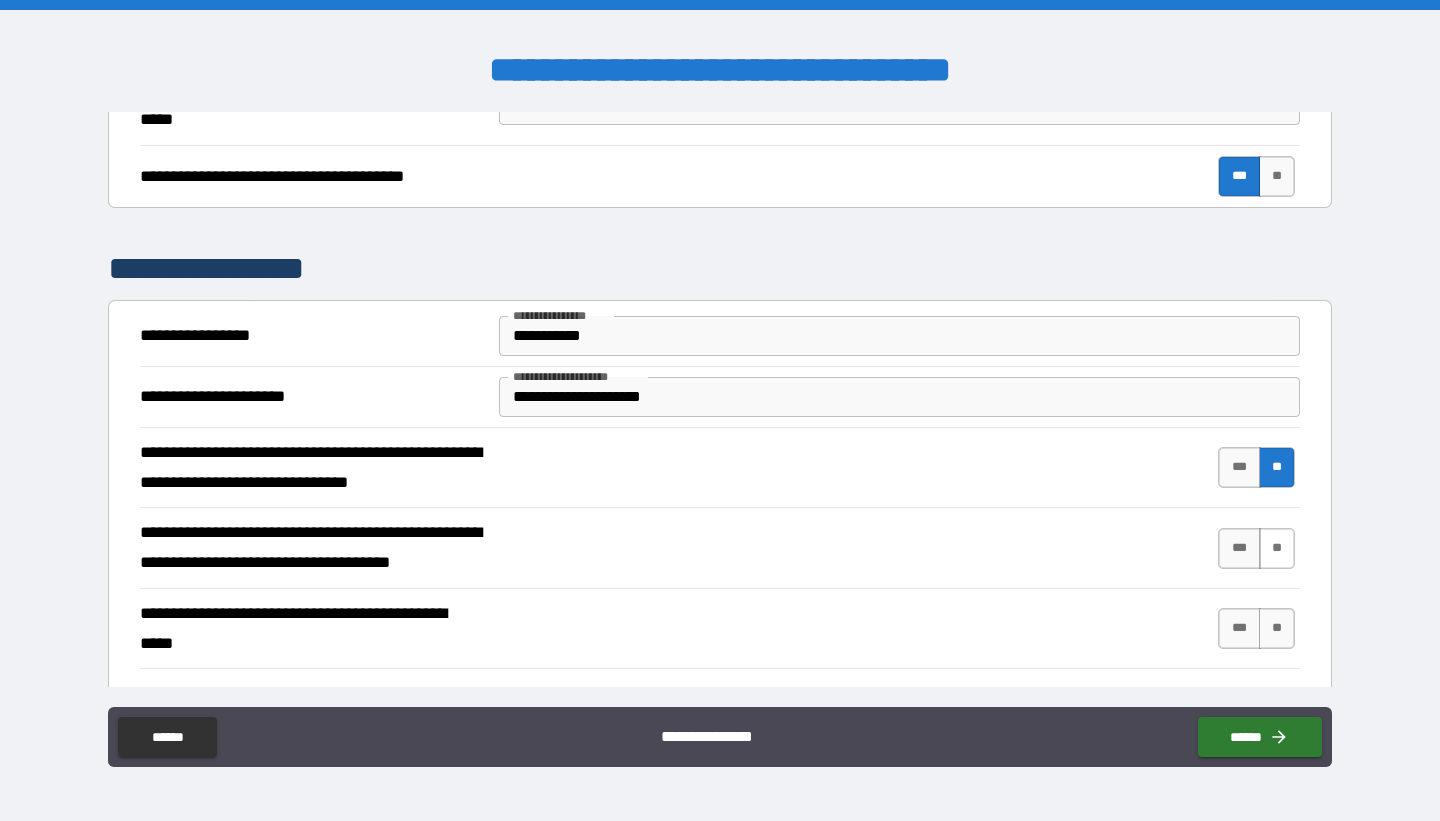 click on "**" at bounding box center (1277, 548) 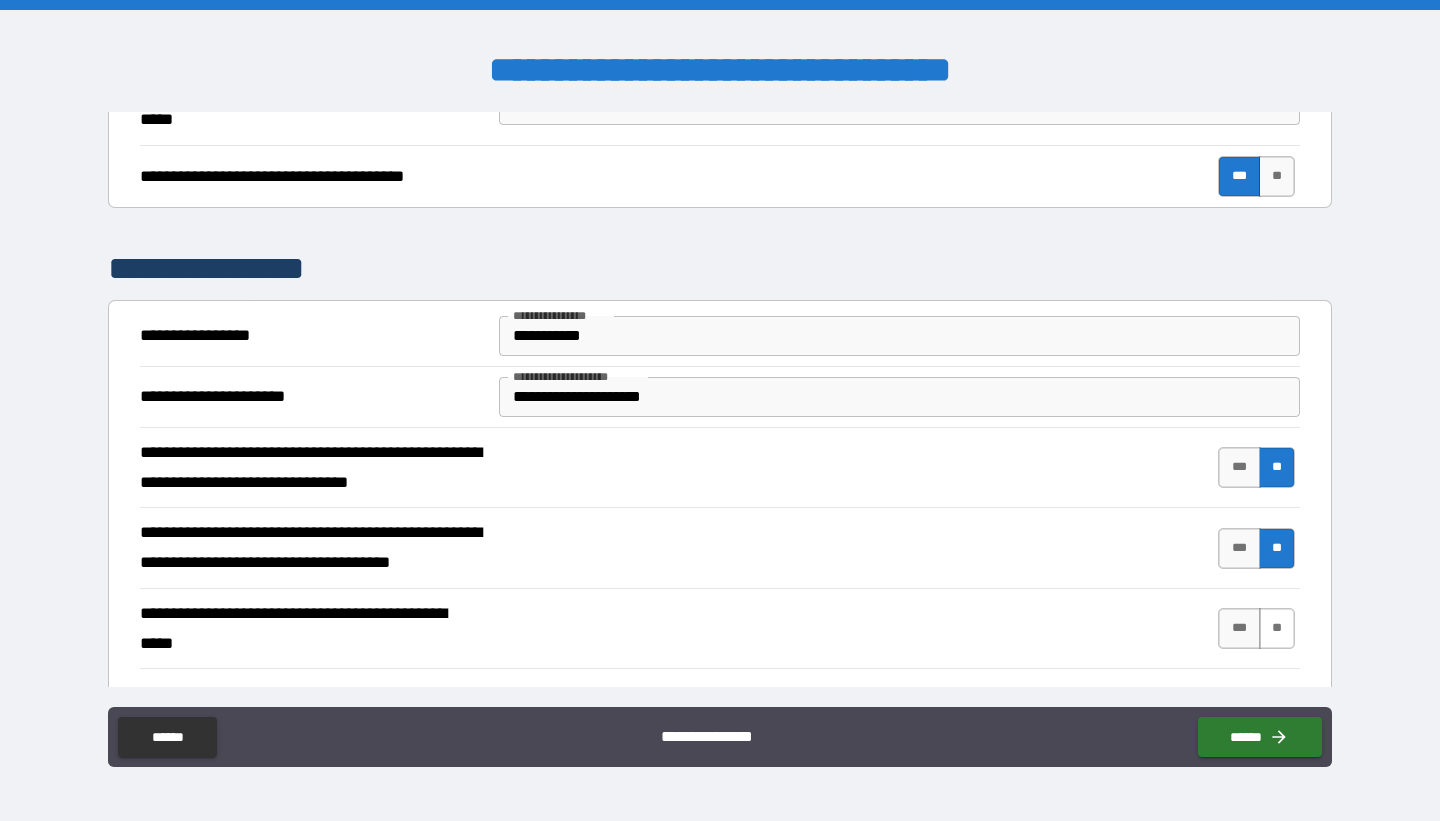 click on "**" at bounding box center [1277, 628] 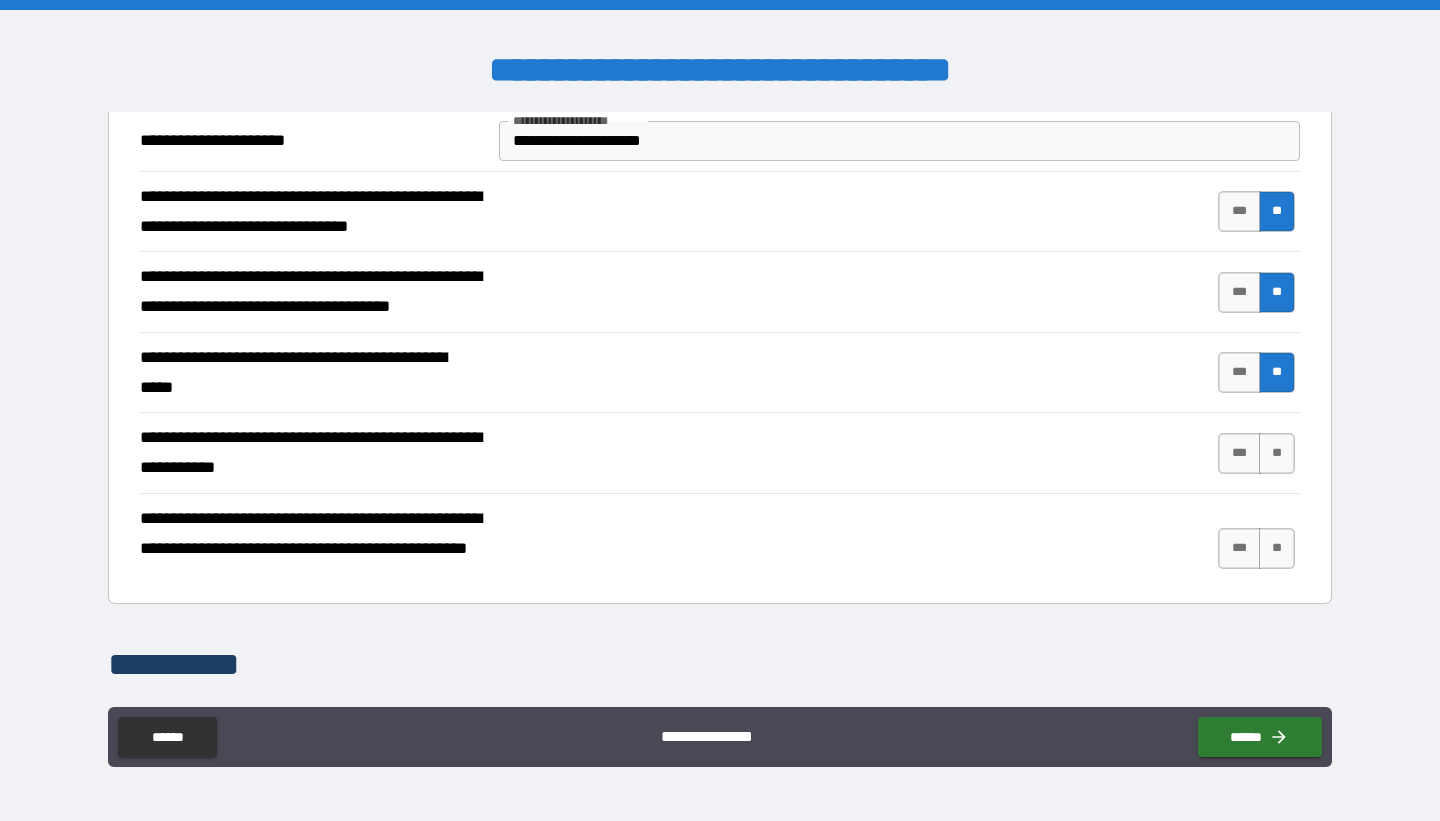 scroll, scrollTop: 1120, scrollLeft: 0, axis: vertical 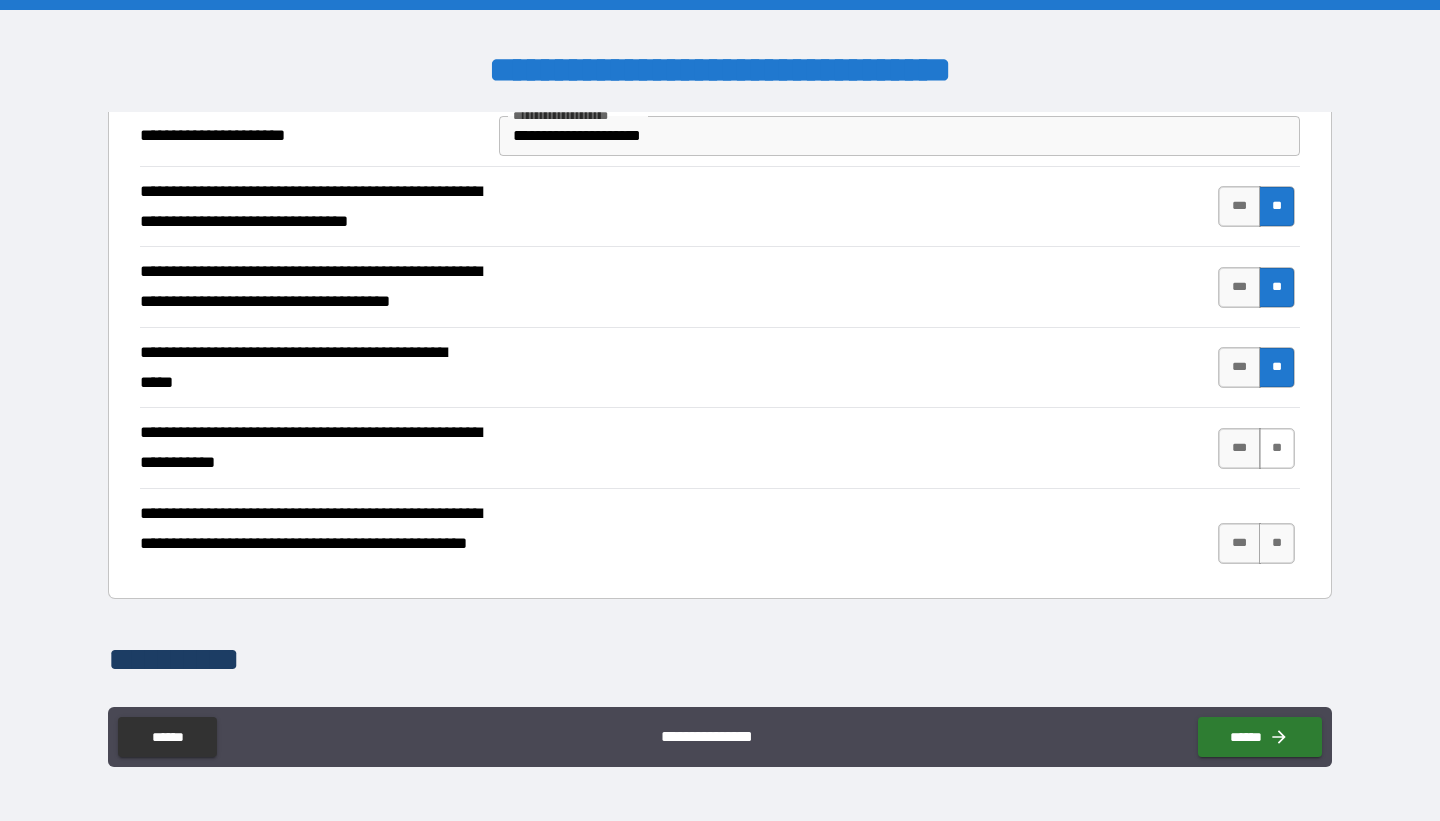 click on "**" at bounding box center (1277, 448) 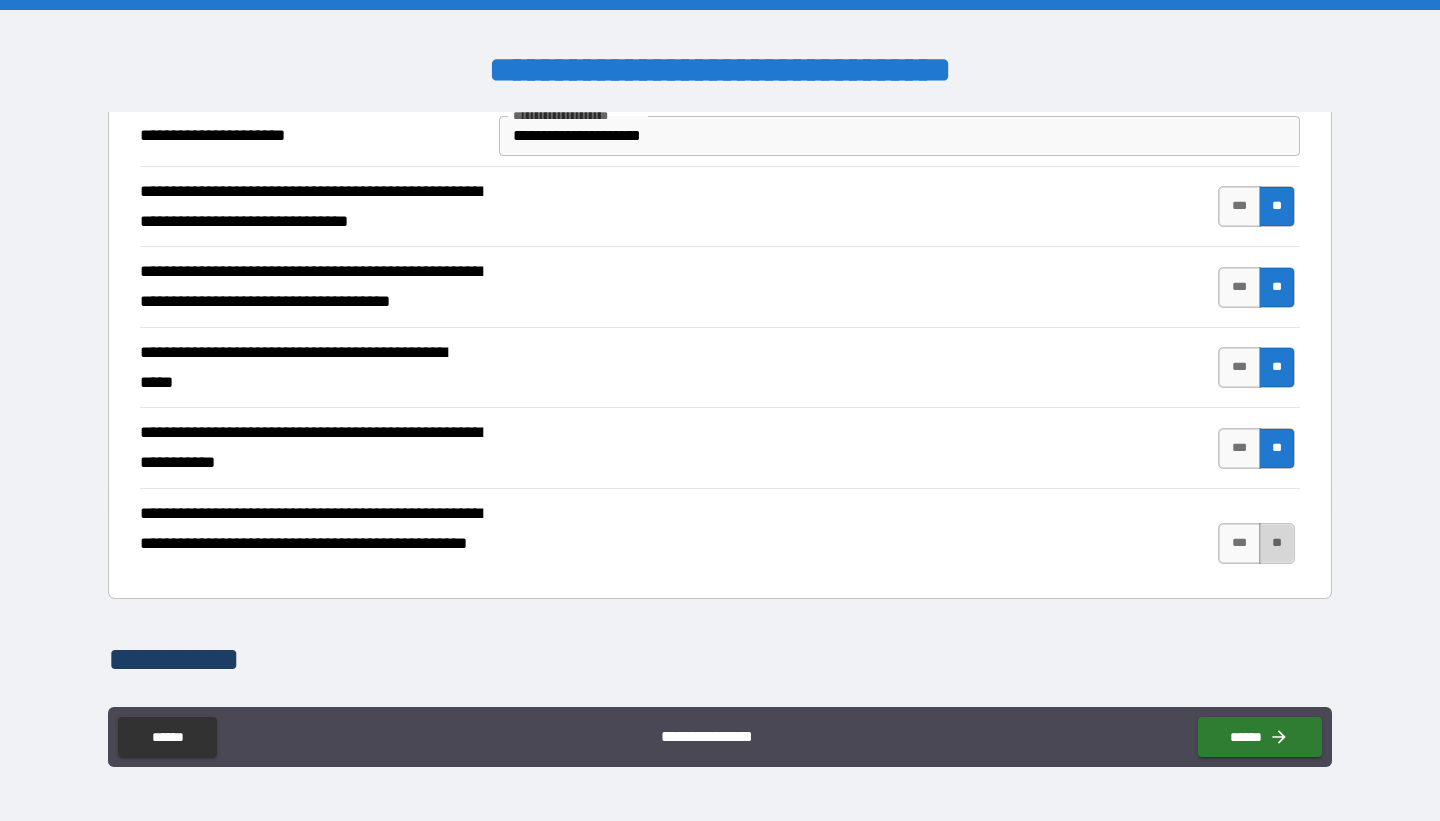 click on "**" at bounding box center (1277, 543) 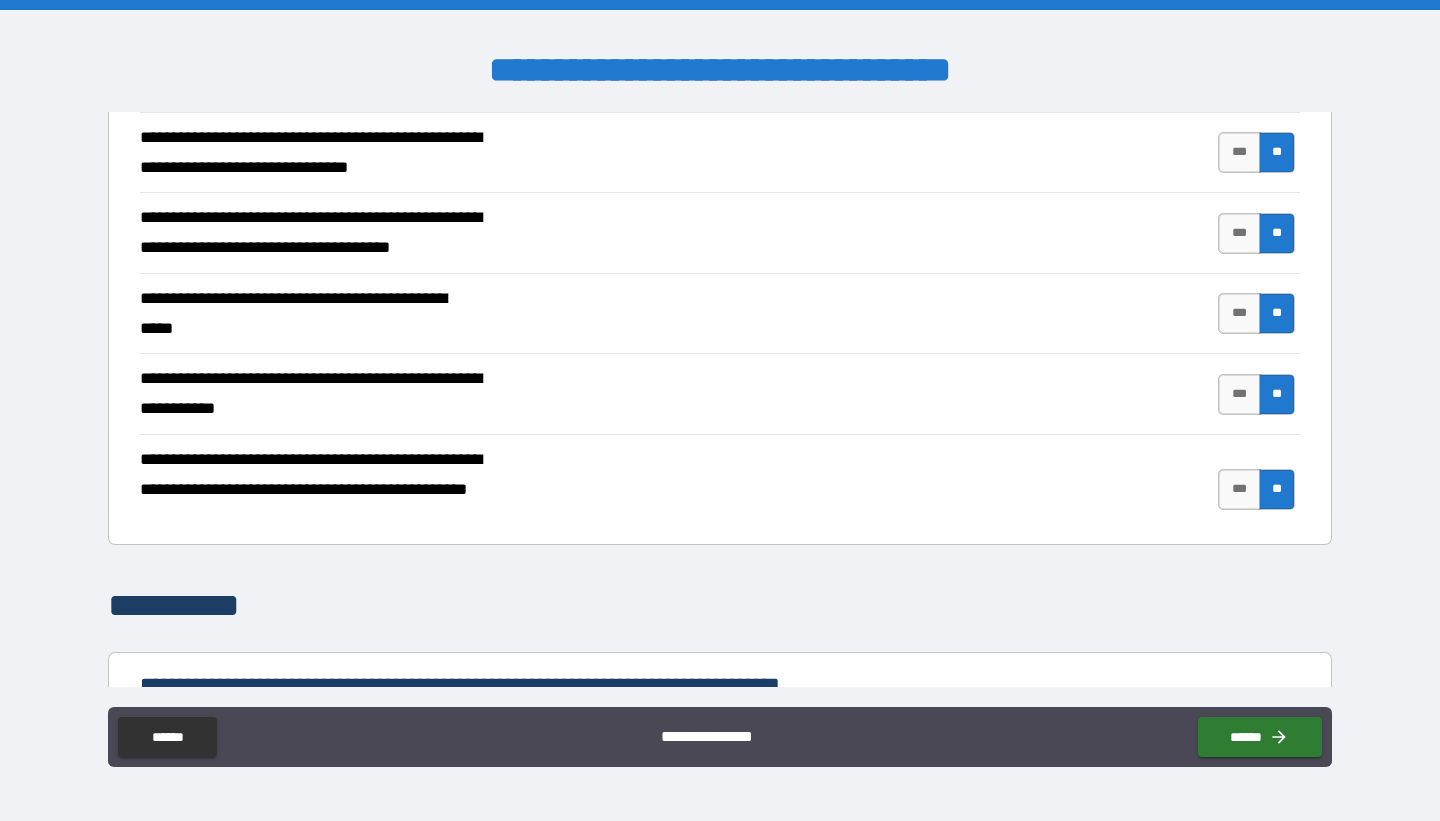 scroll, scrollTop: 1172, scrollLeft: 0, axis: vertical 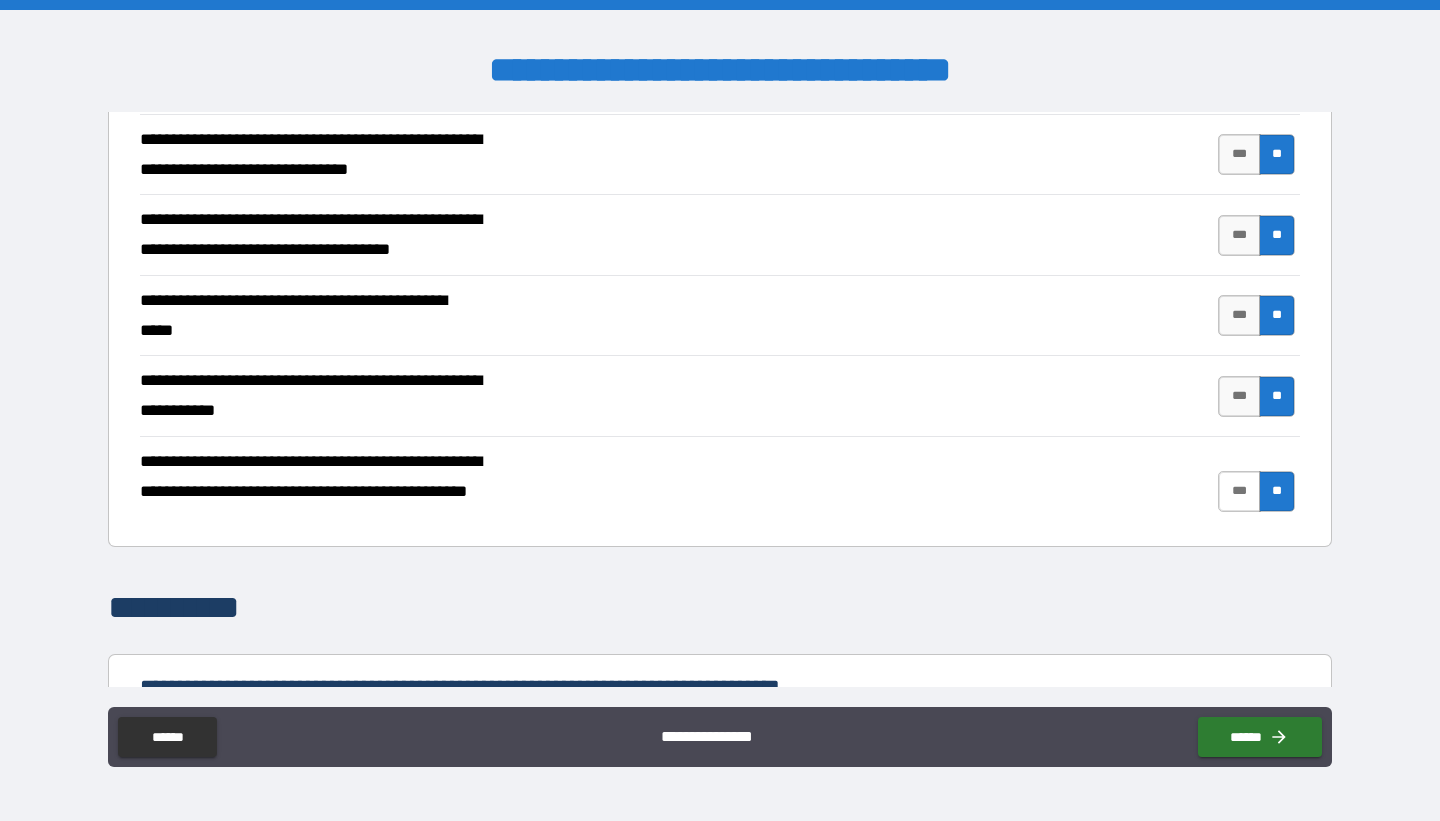 click on "***" at bounding box center (1239, 491) 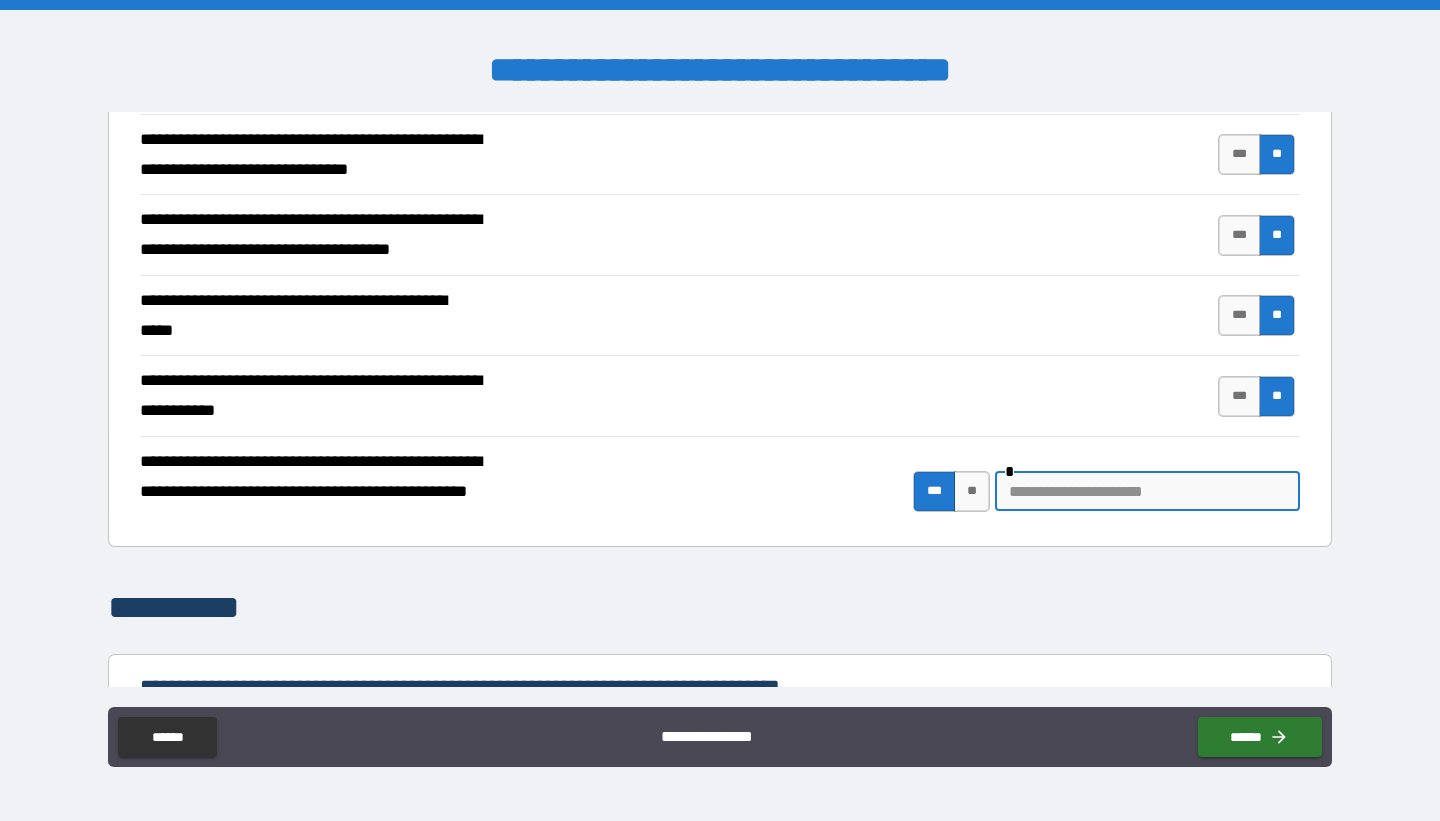 click at bounding box center [1147, 491] 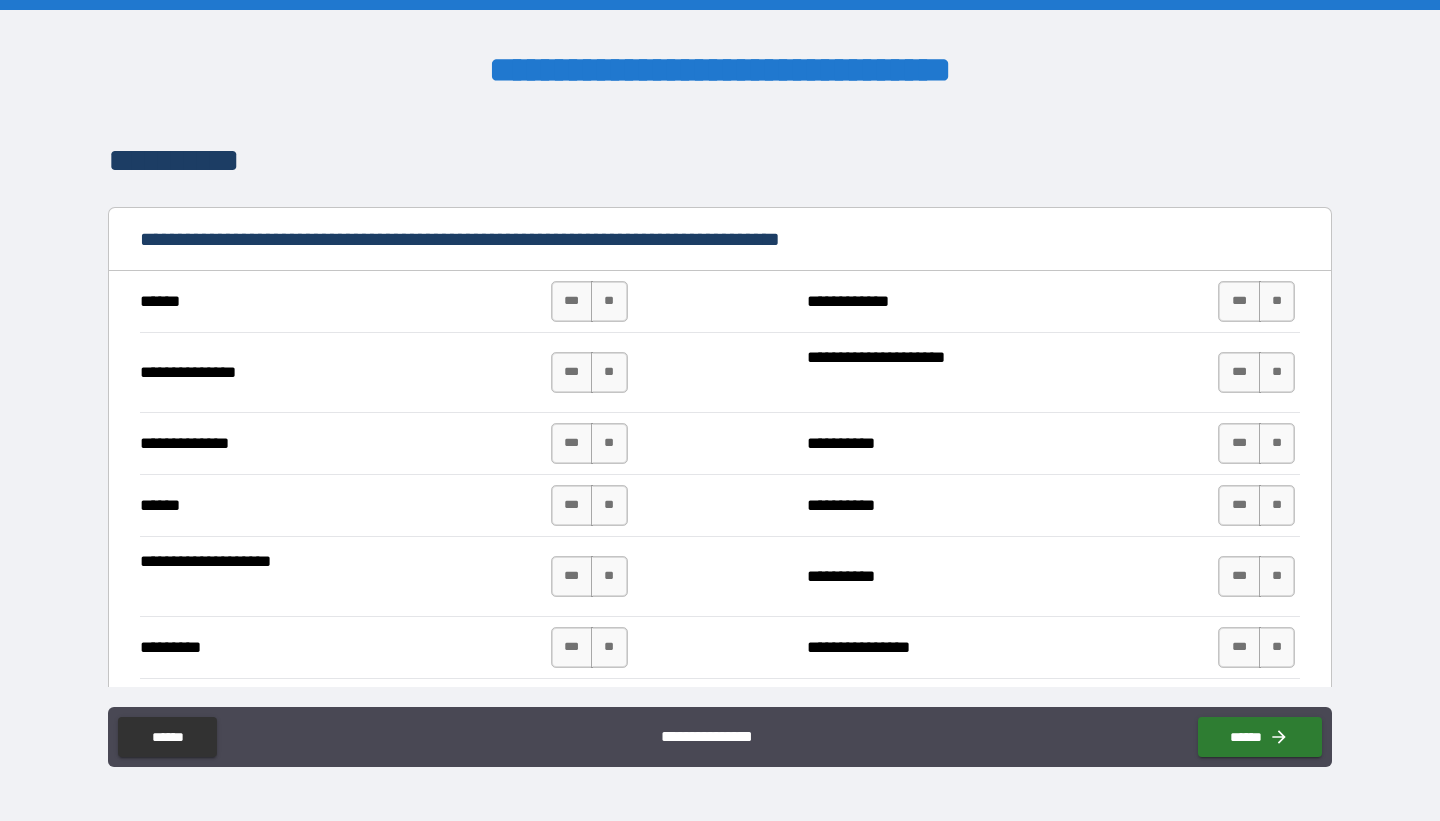 scroll, scrollTop: 1629, scrollLeft: 0, axis: vertical 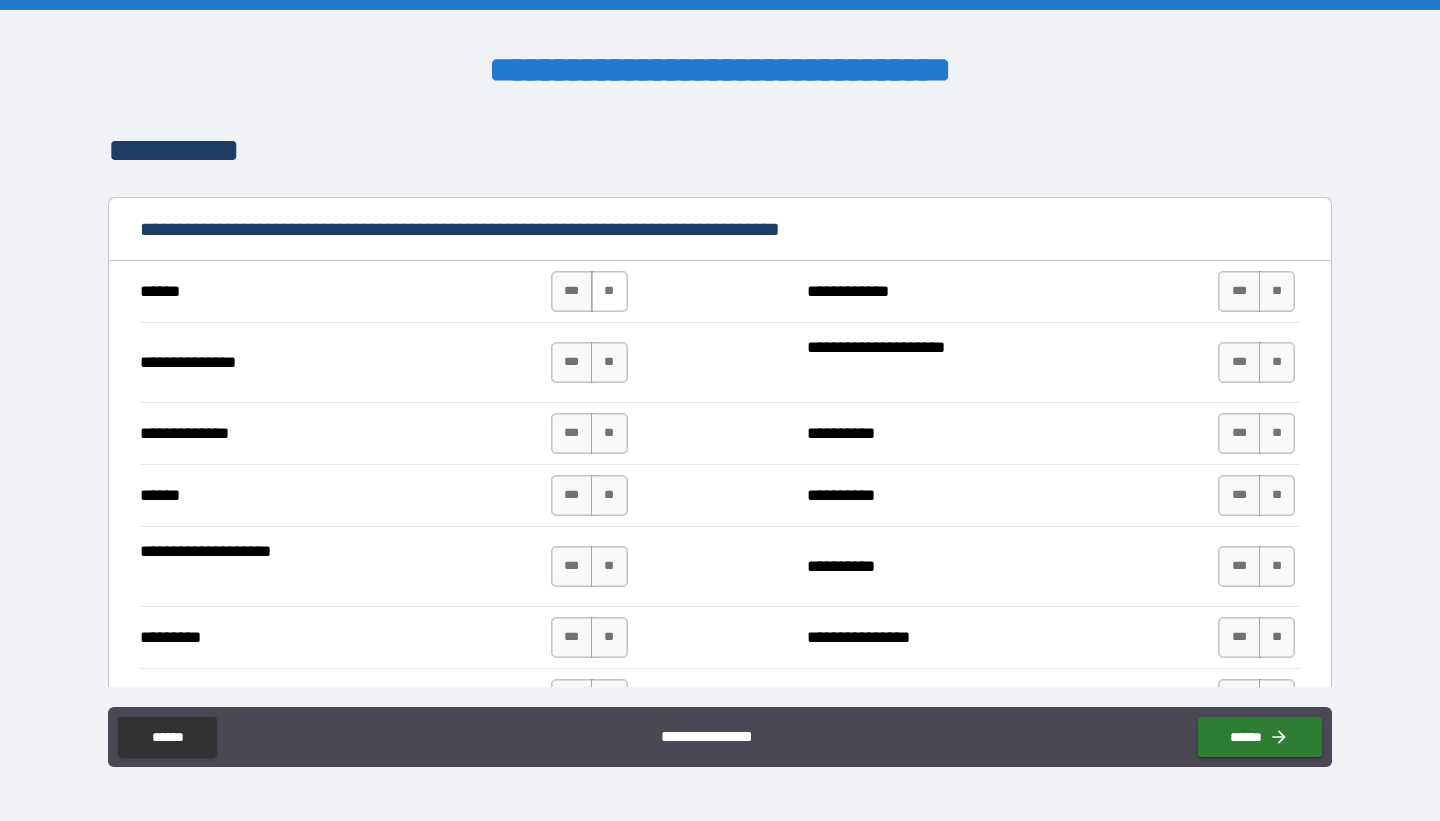type on "**********" 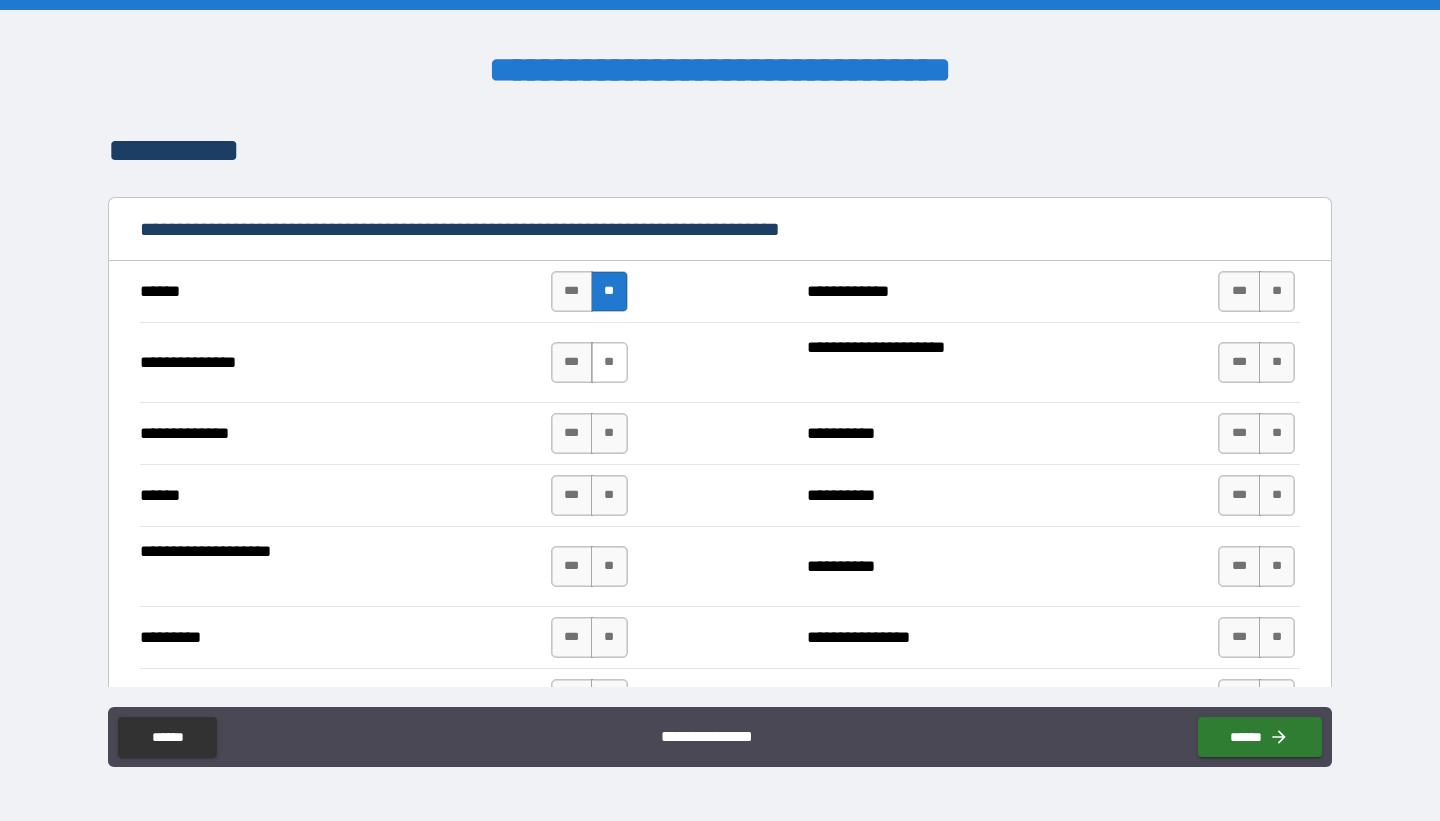 click on "**" at bounding box center [609, 362] 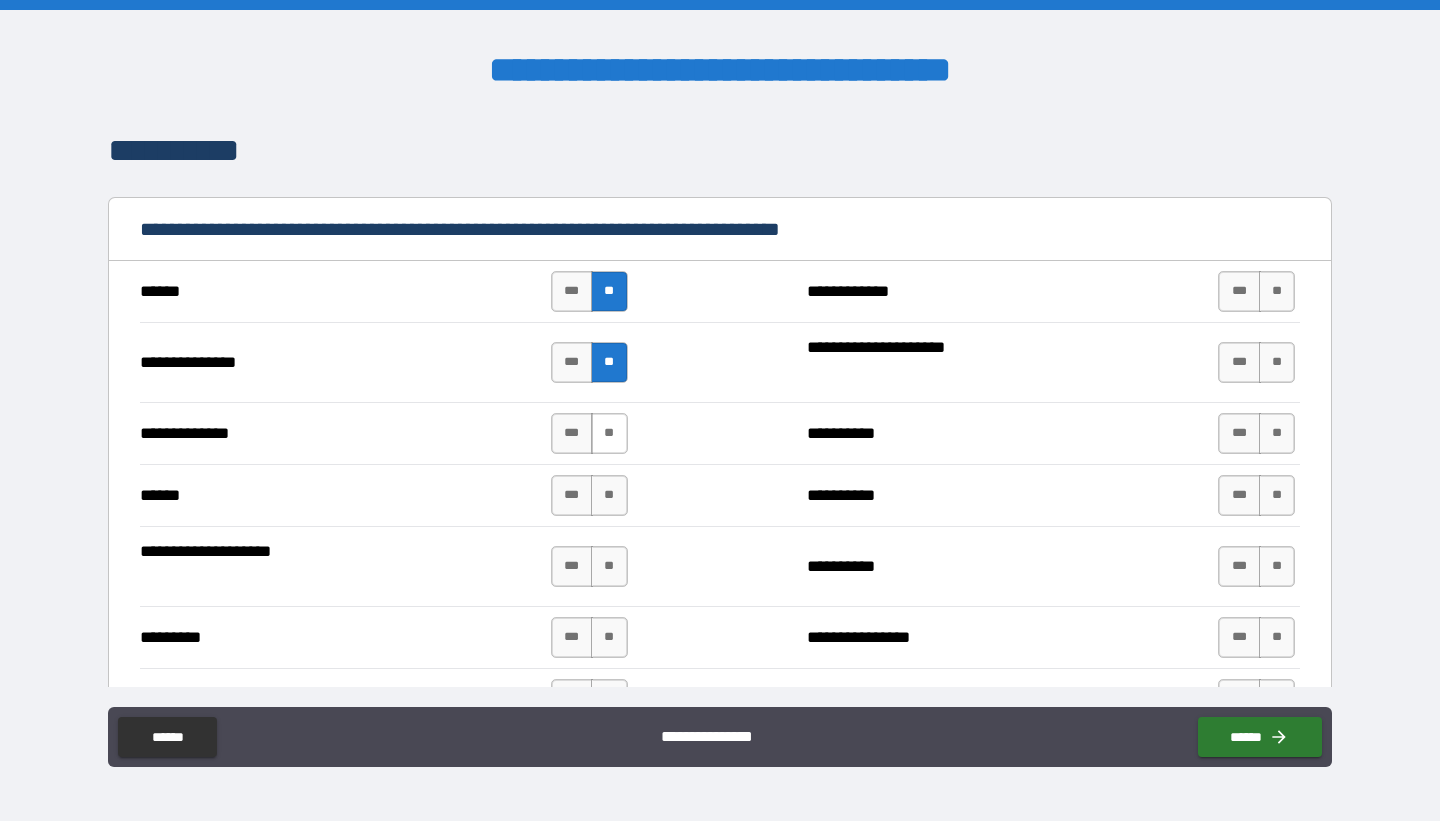 click on "**" at bounding box center [609, 433] 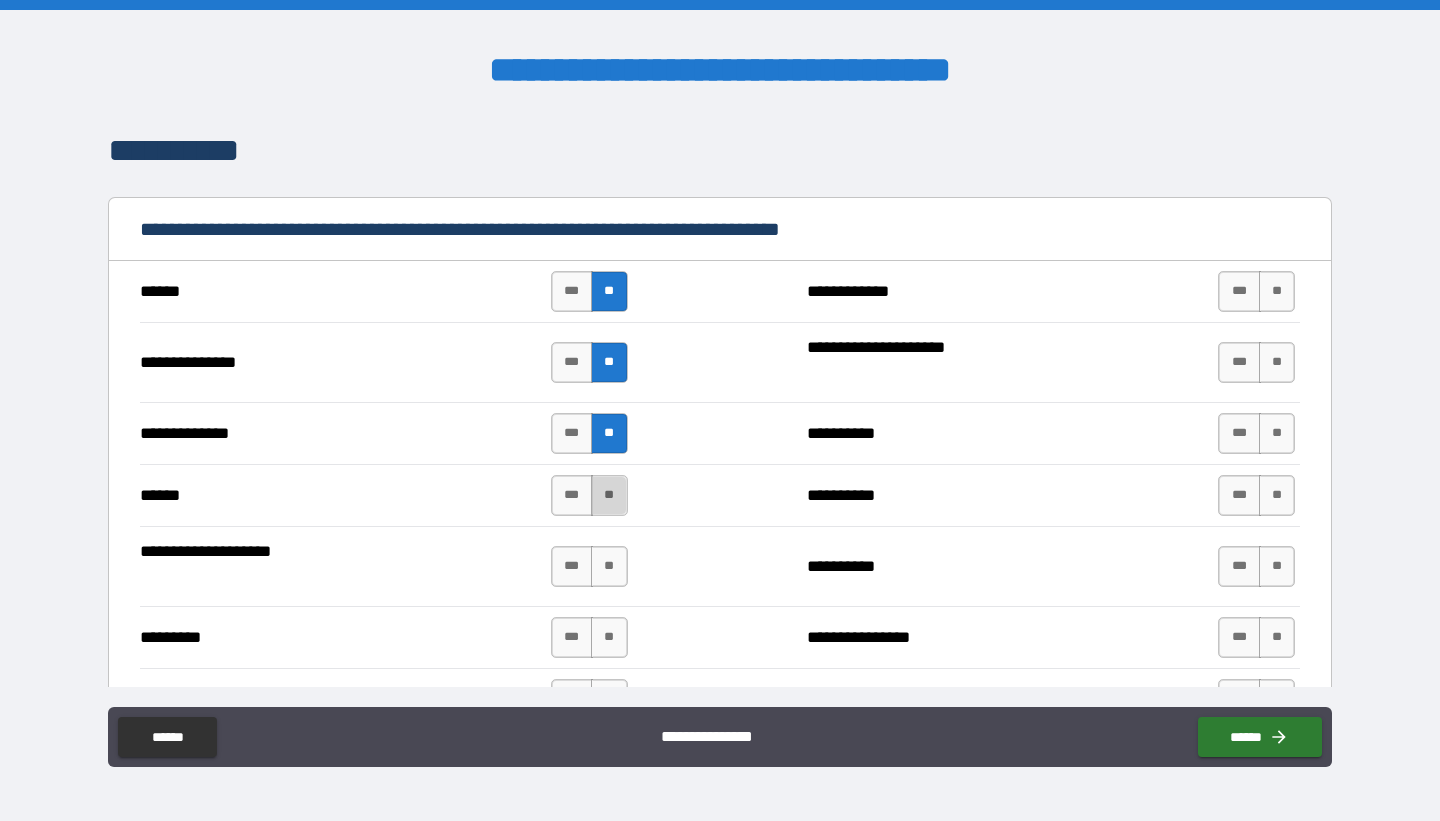 click on "**" at bounding box center [609, 495] 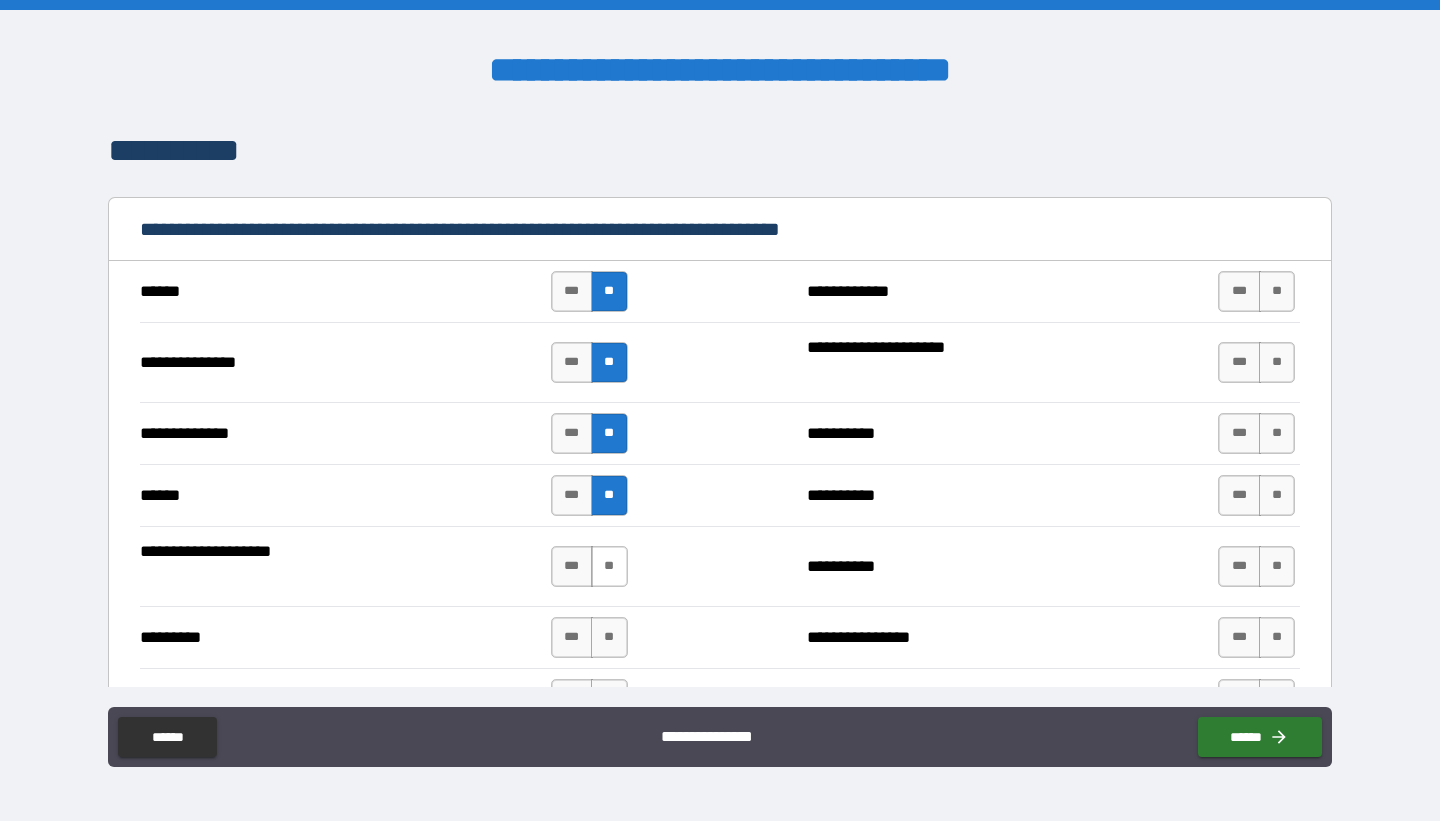 click on "**" at bounding box center [609, 566] 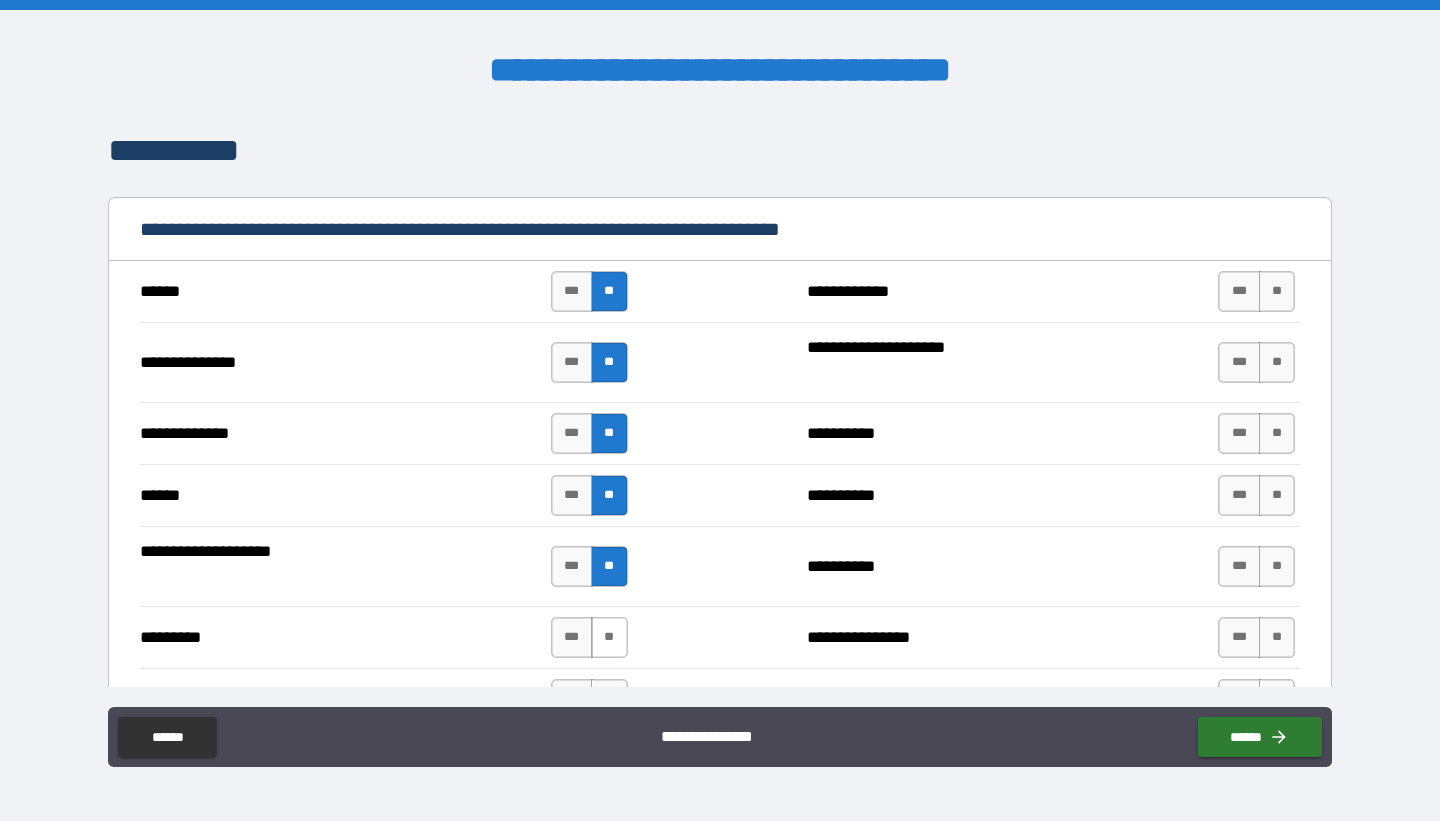 click on "**" at bounding box center [609, 637] 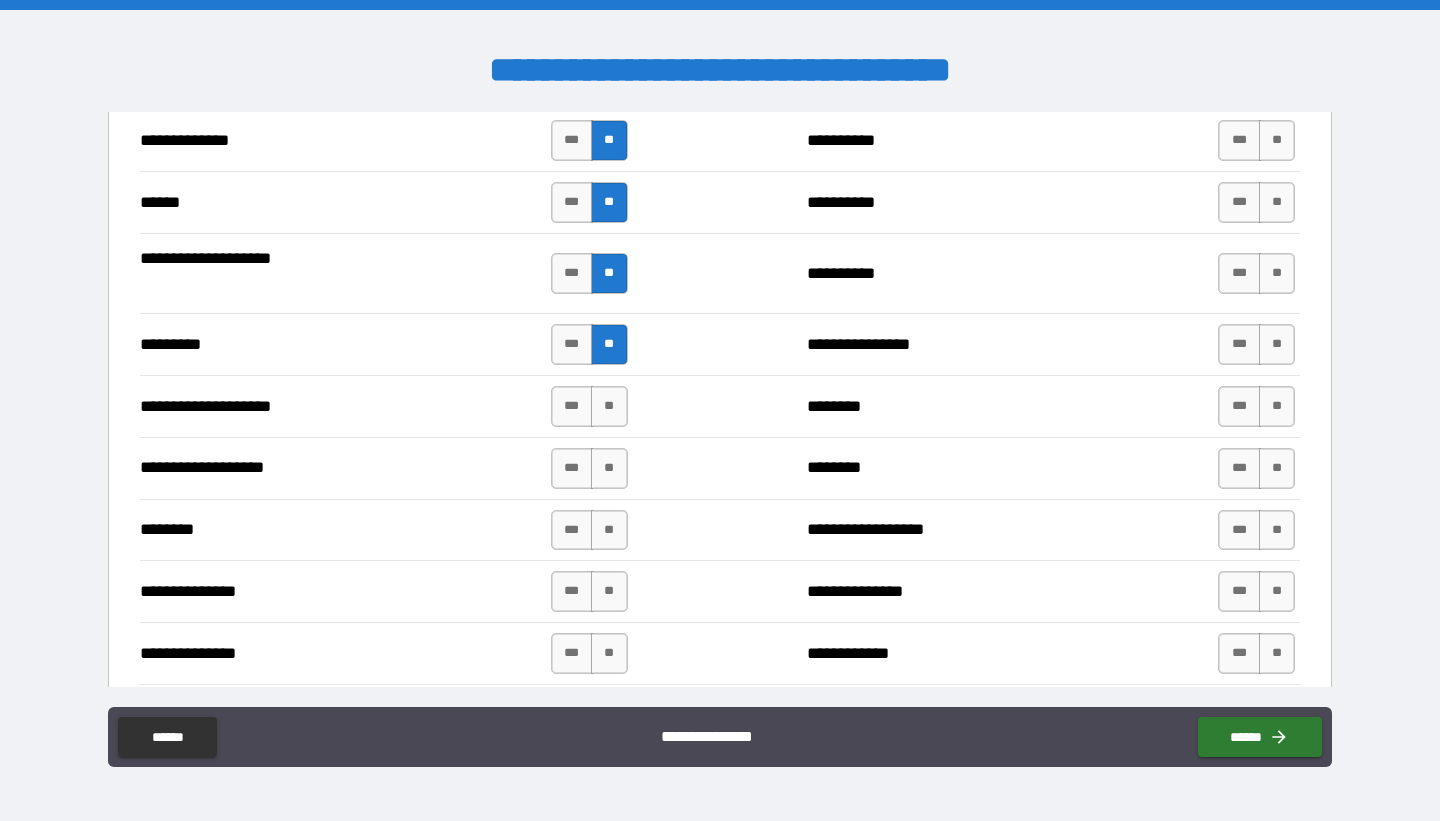 scroll, scrollTop: 1941, scrollLeft: 0, axis: vertical 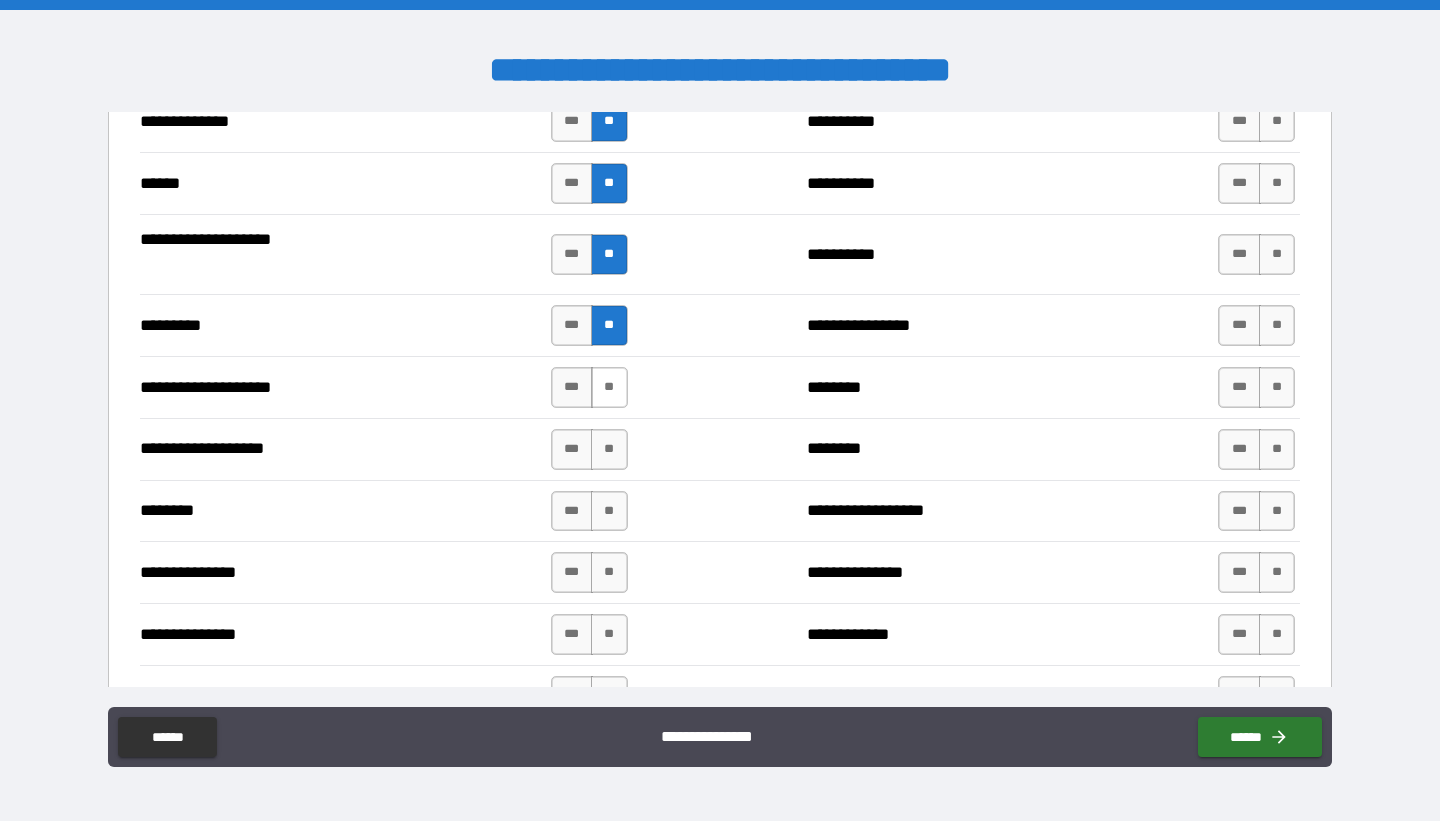 click on "**" at bounding box center [609, 387] 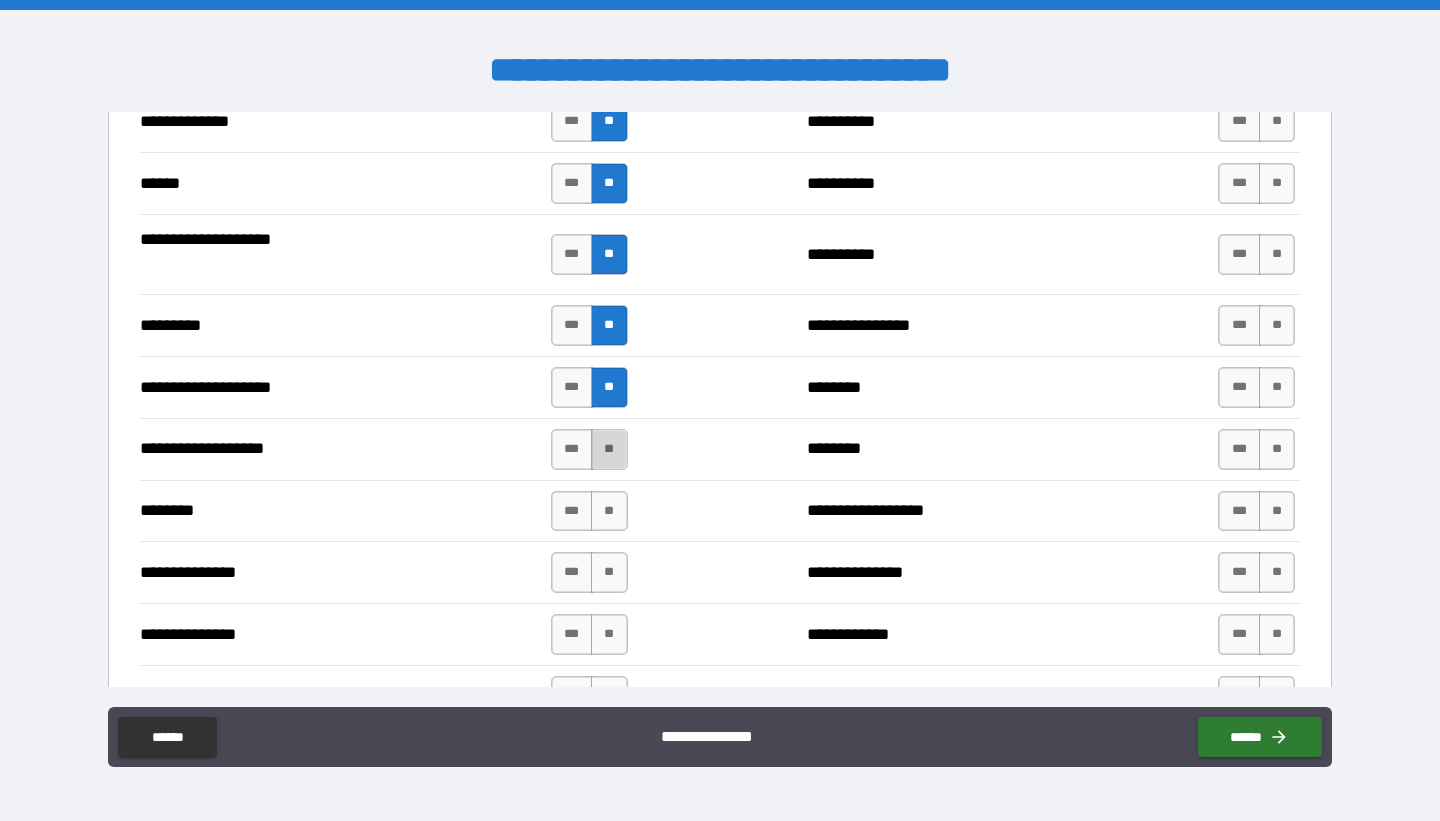 click on "**" at bounding box center [609, 449] 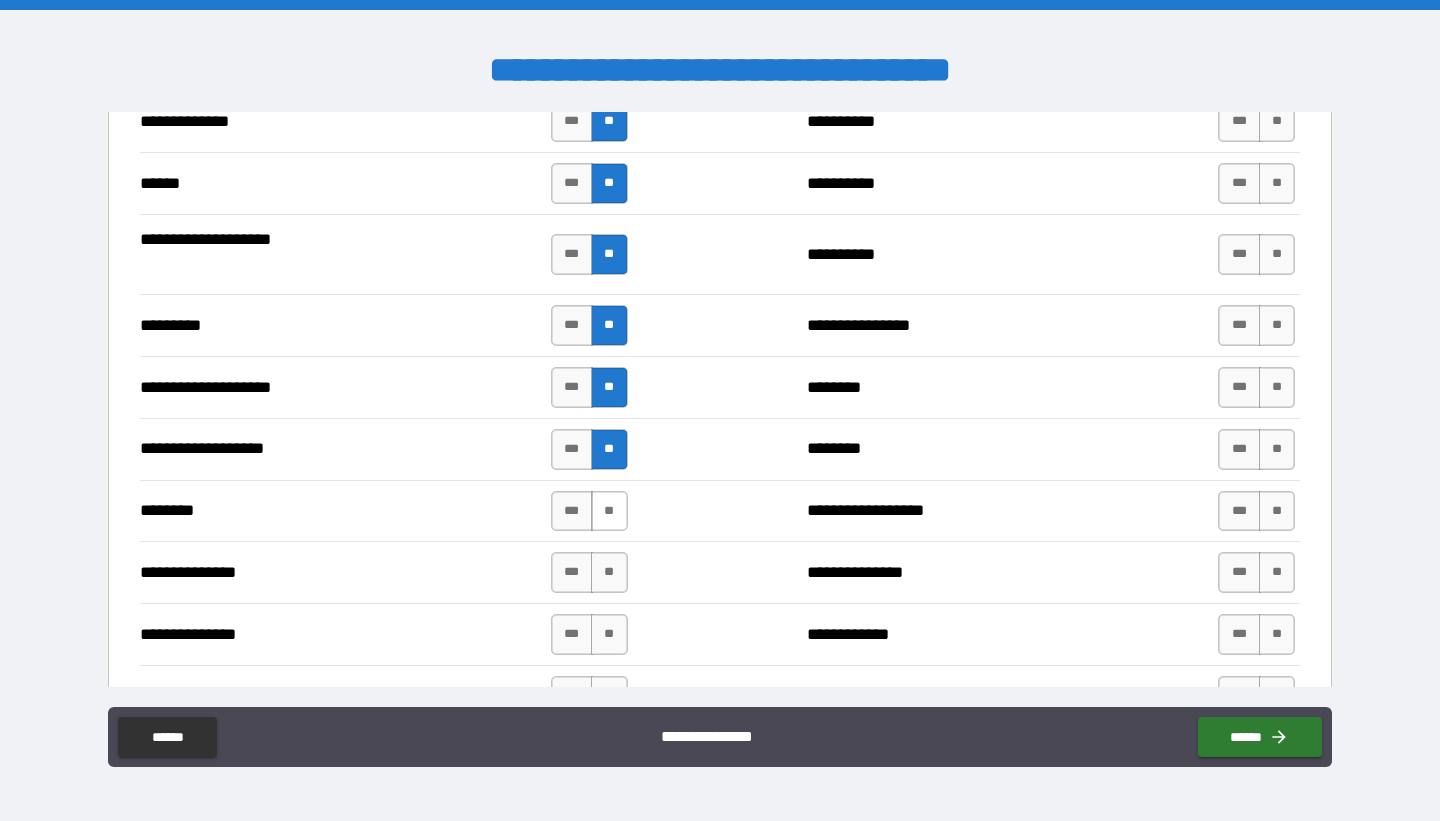 click on "**" at bounding box center (609, 511) 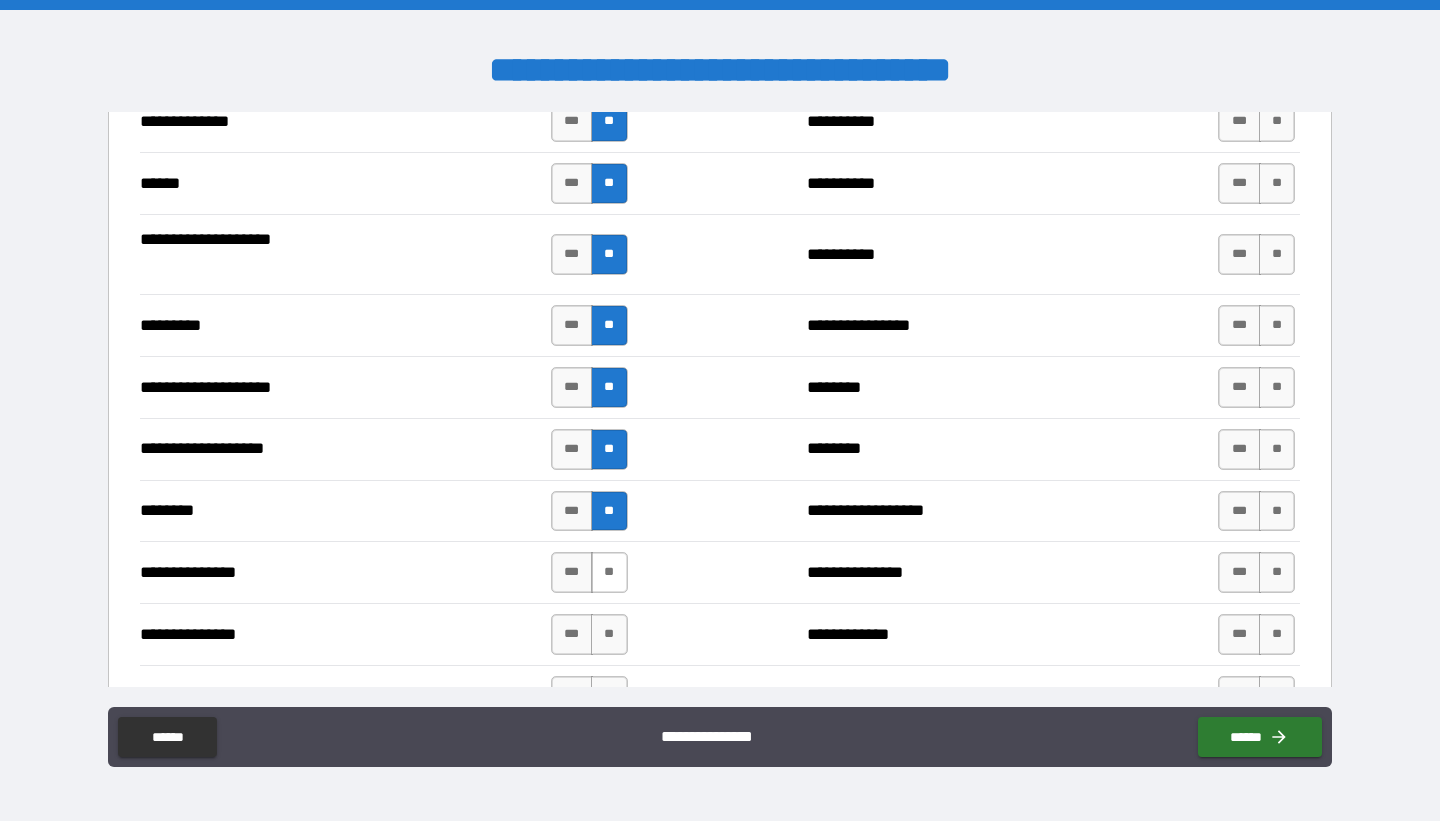 click on "**" at bounding box center [609, 572] 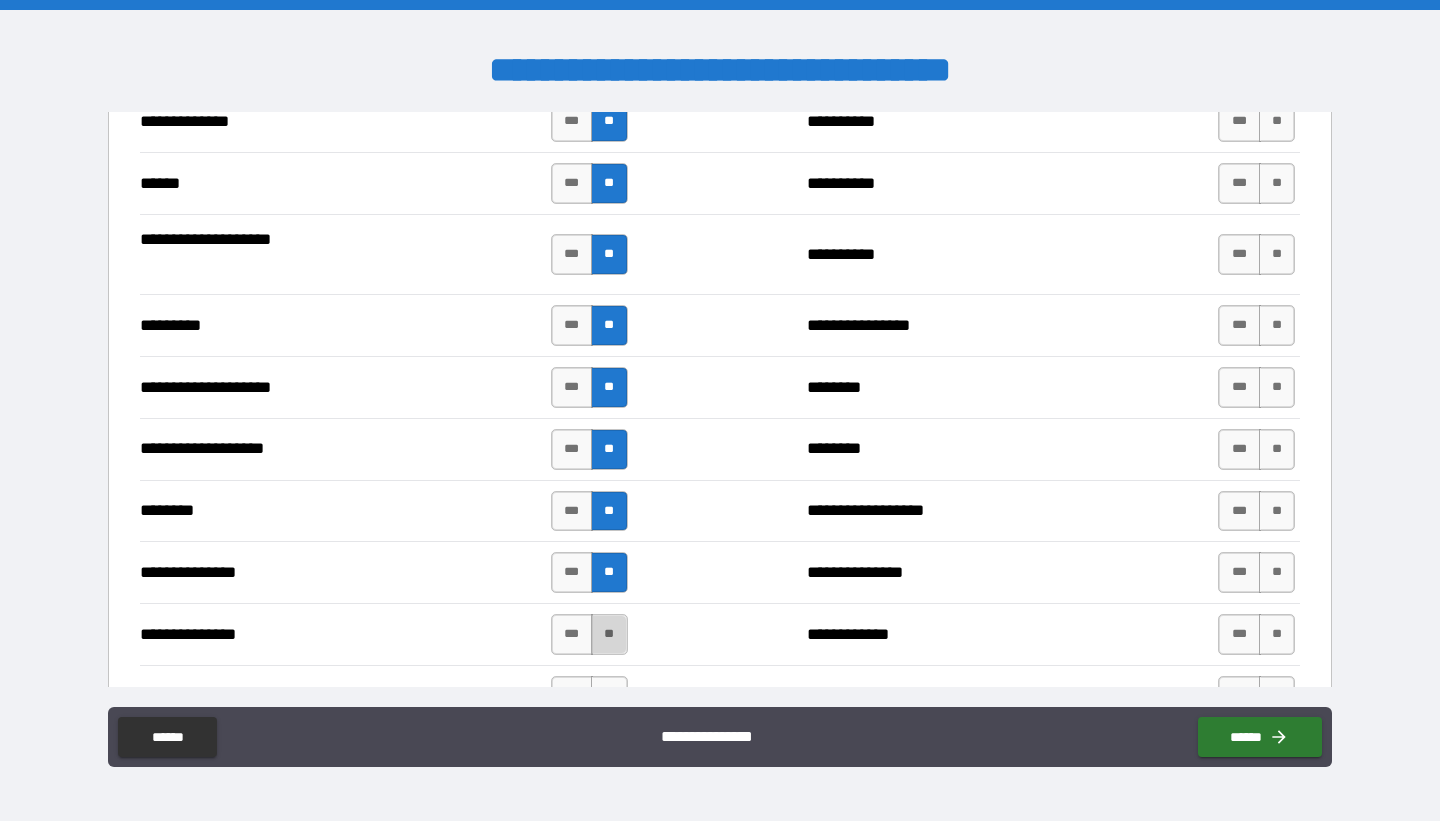 click on "**" at bounding box center (609, 634) 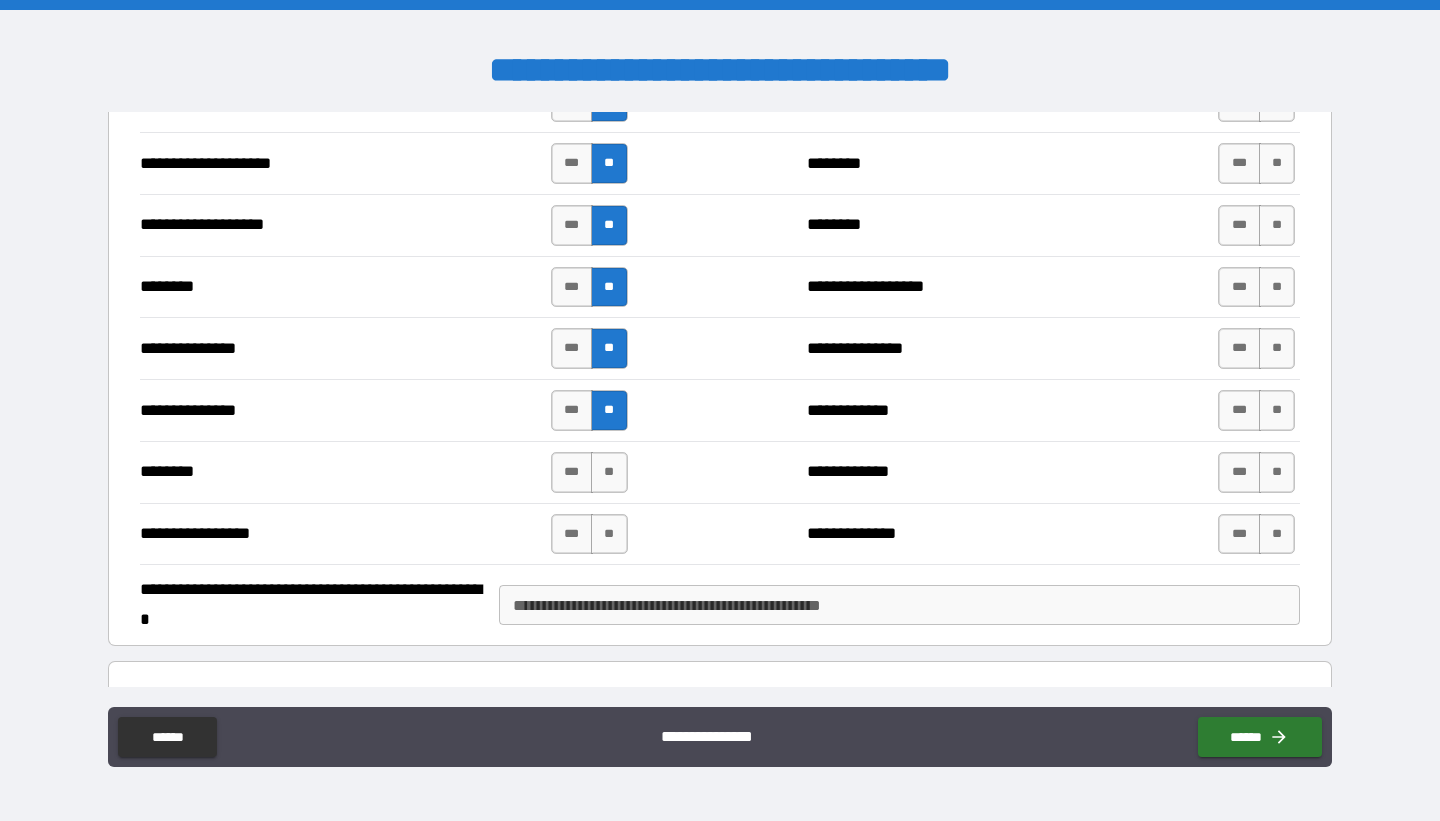 scroll, scrollTop: 2168, scrollLeft: 0, axis: vertical 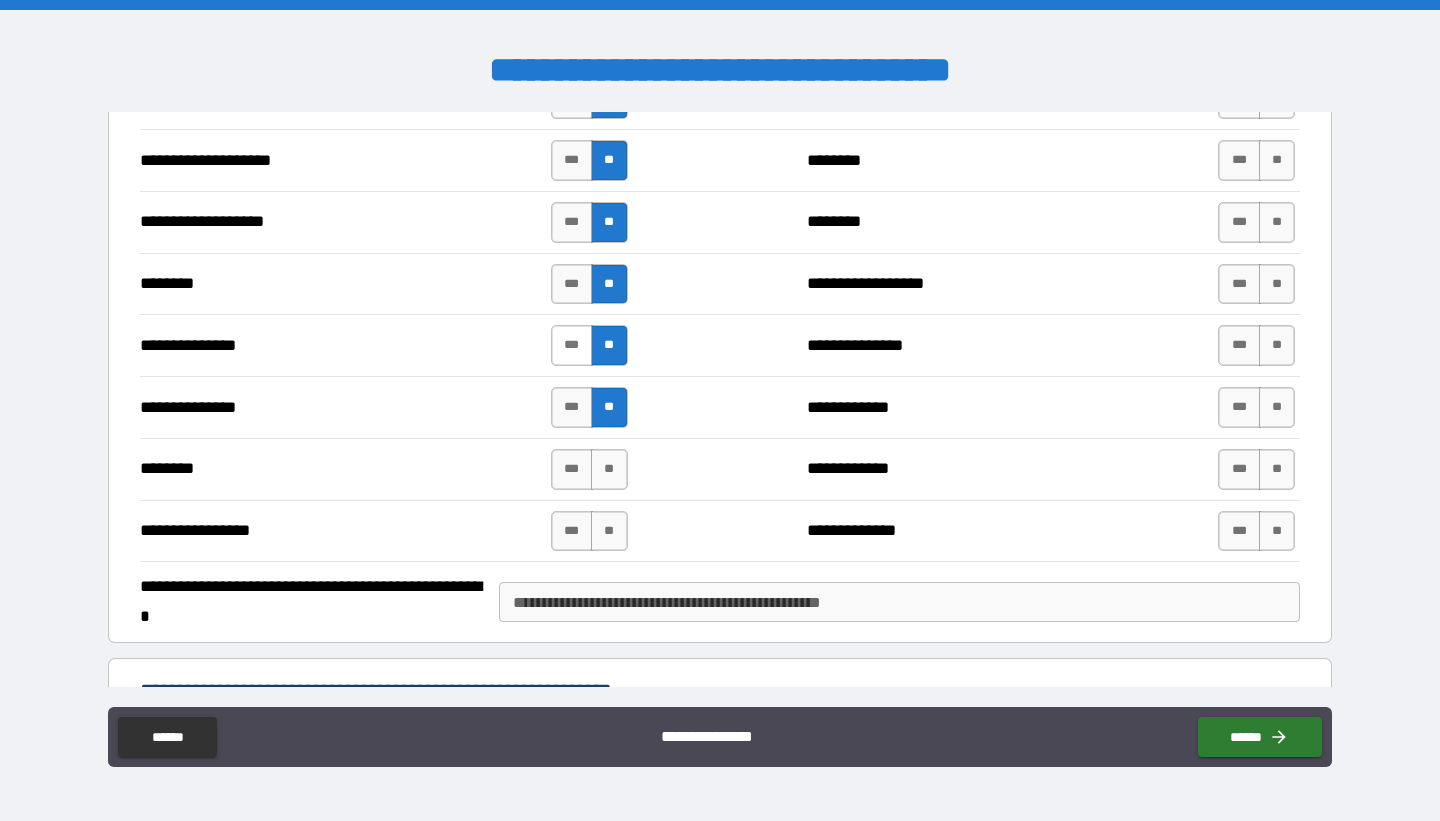 click on "***" at bounding box center (572, 345) 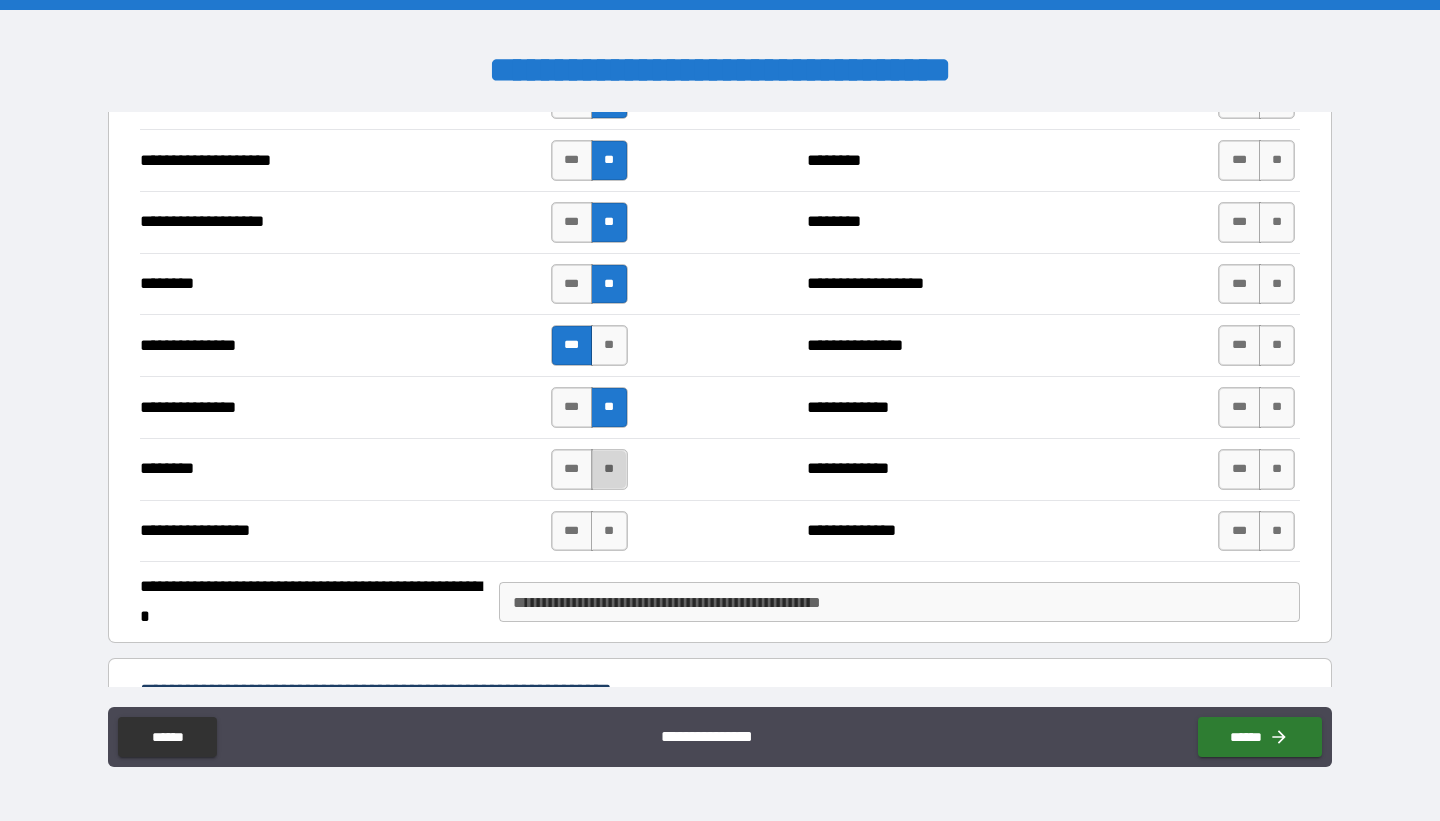click on "**" at bounding box center [609, 469] 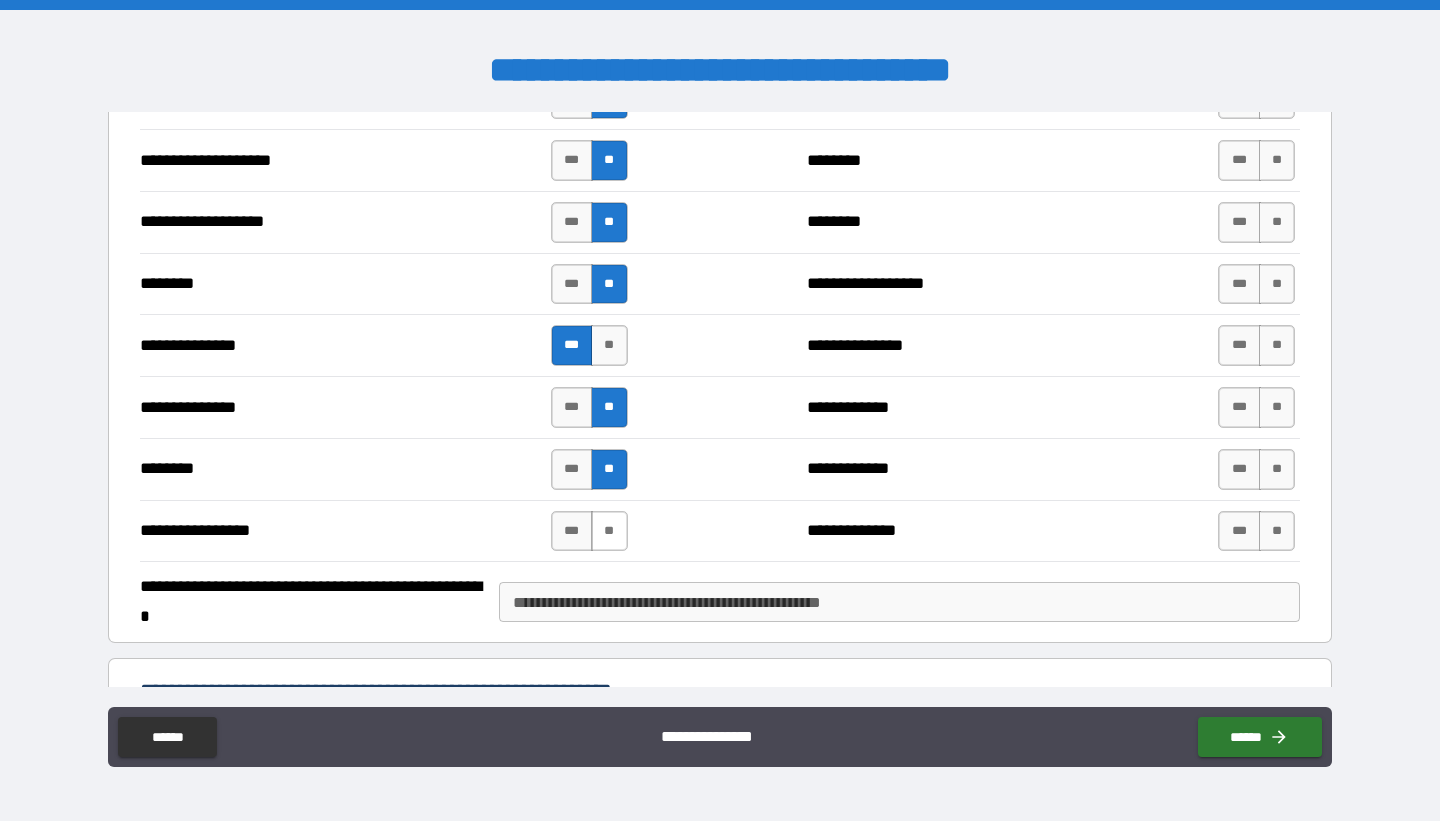 click on "**" at bounding box center [609, 531] 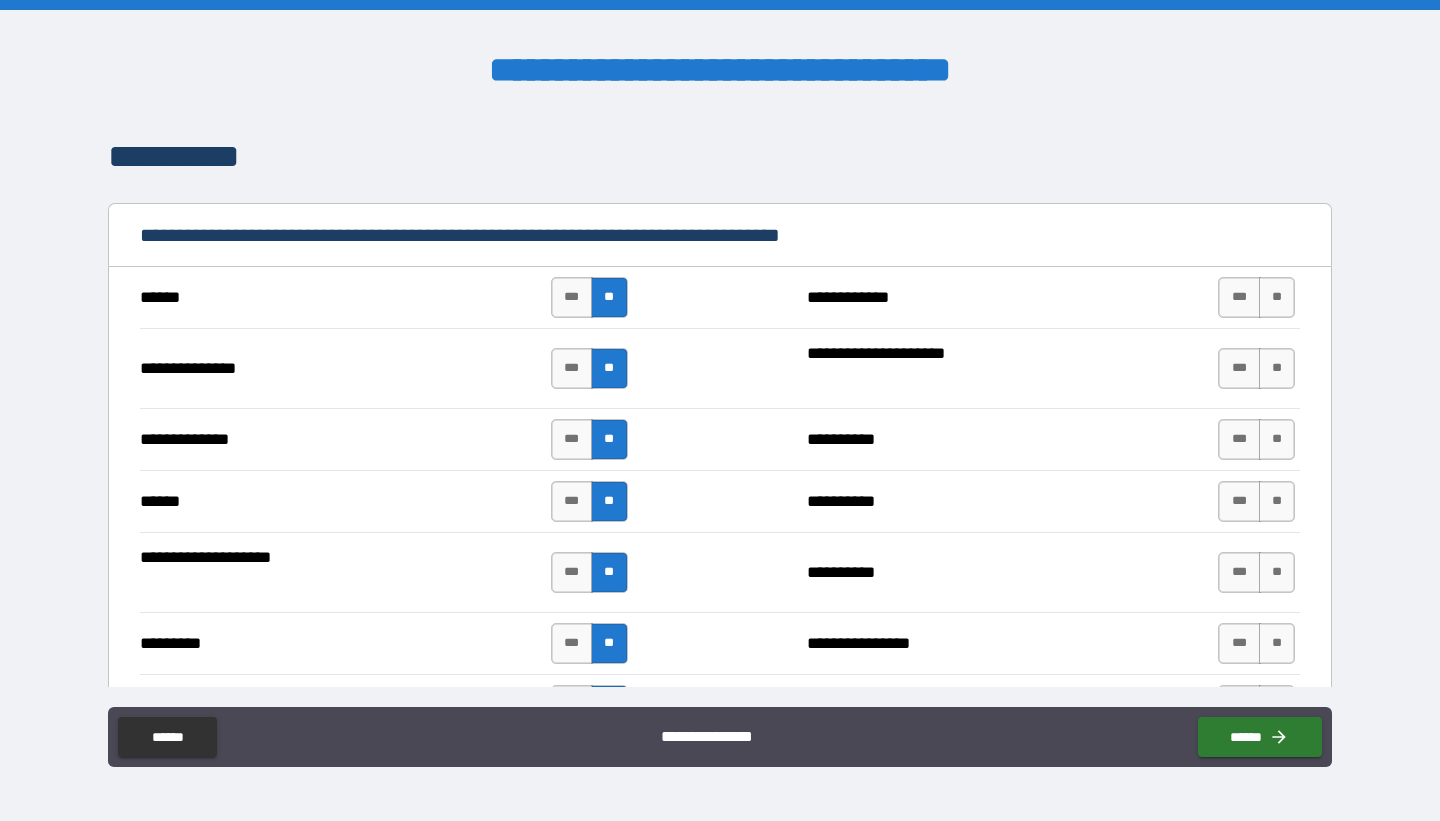 scroll, scrollTop: 1622, scrollLeft: 0, axis: vertical 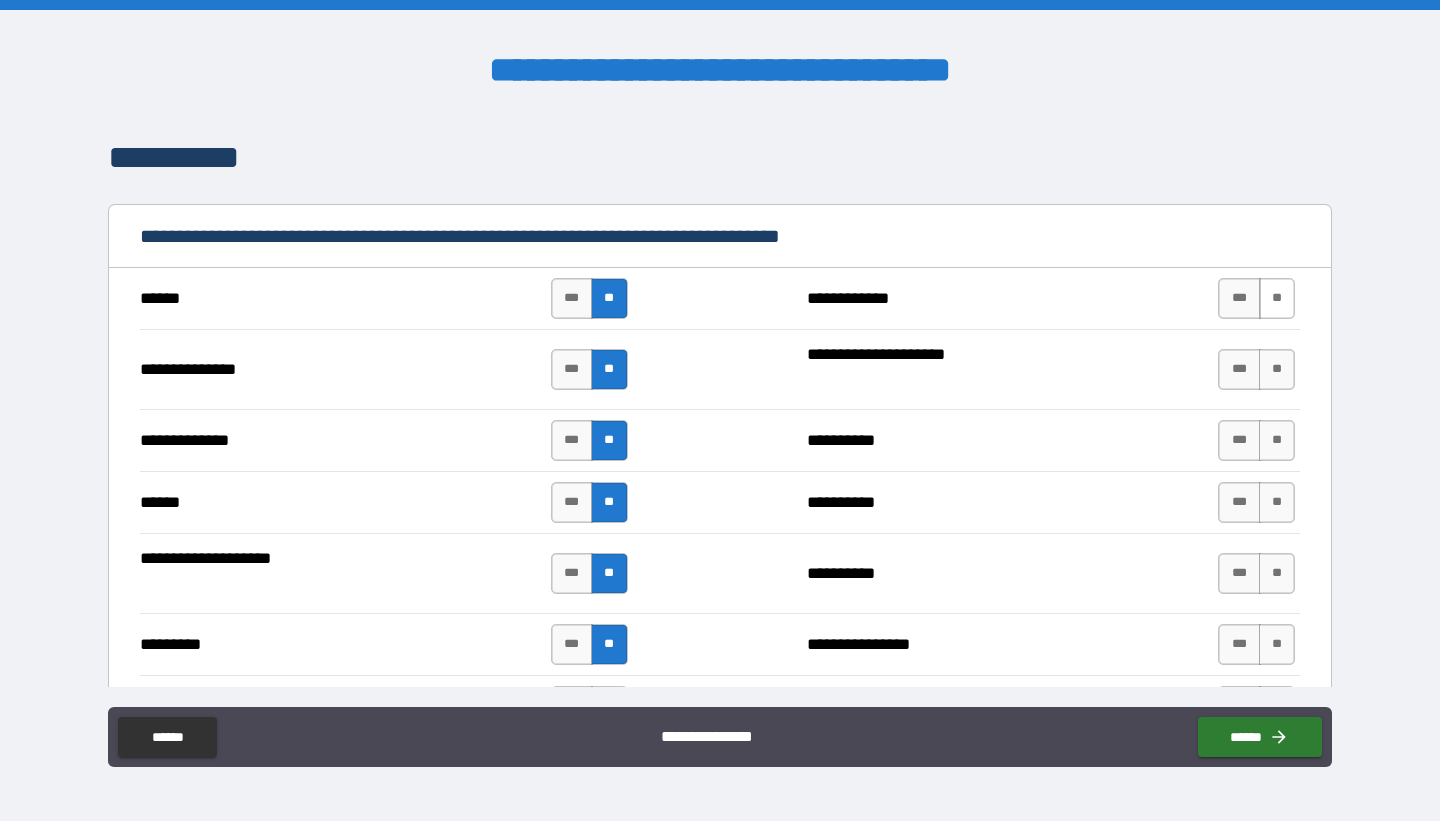 click on "**" at bounding box center [1277, 298] 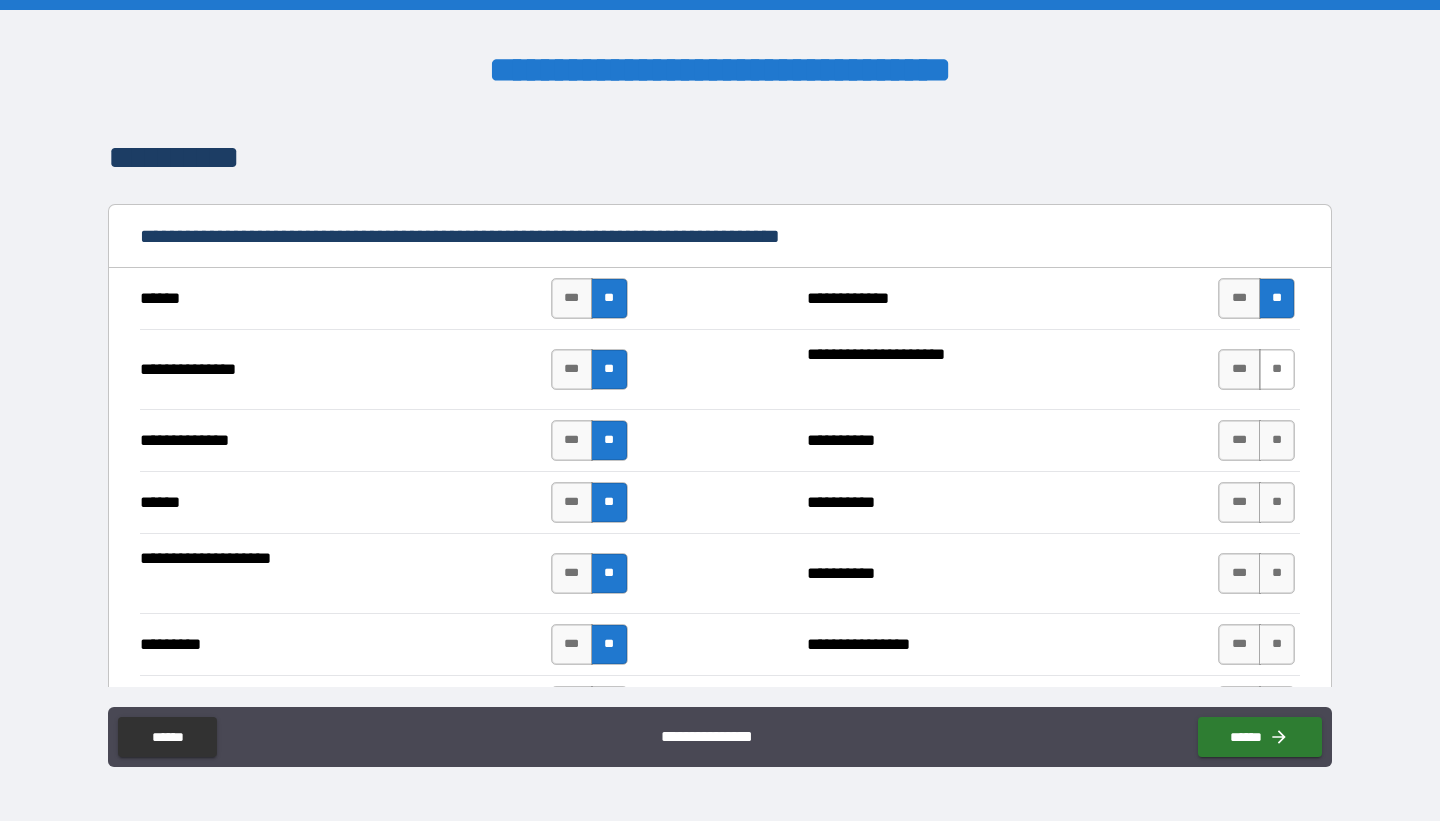 click on "**" at bounding box center (1277, 369) 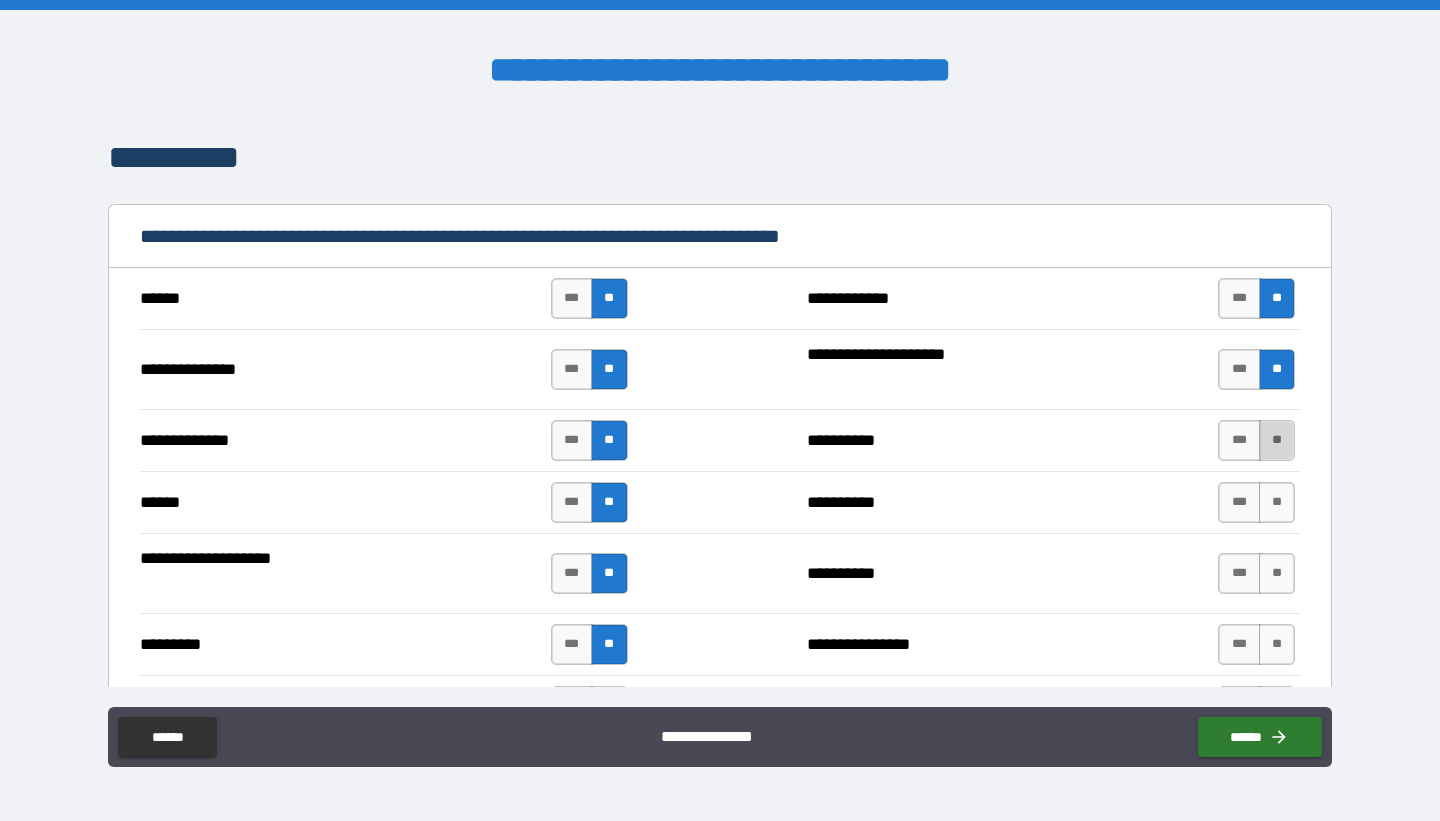 click on "**" at bounding box center (1277, 440) 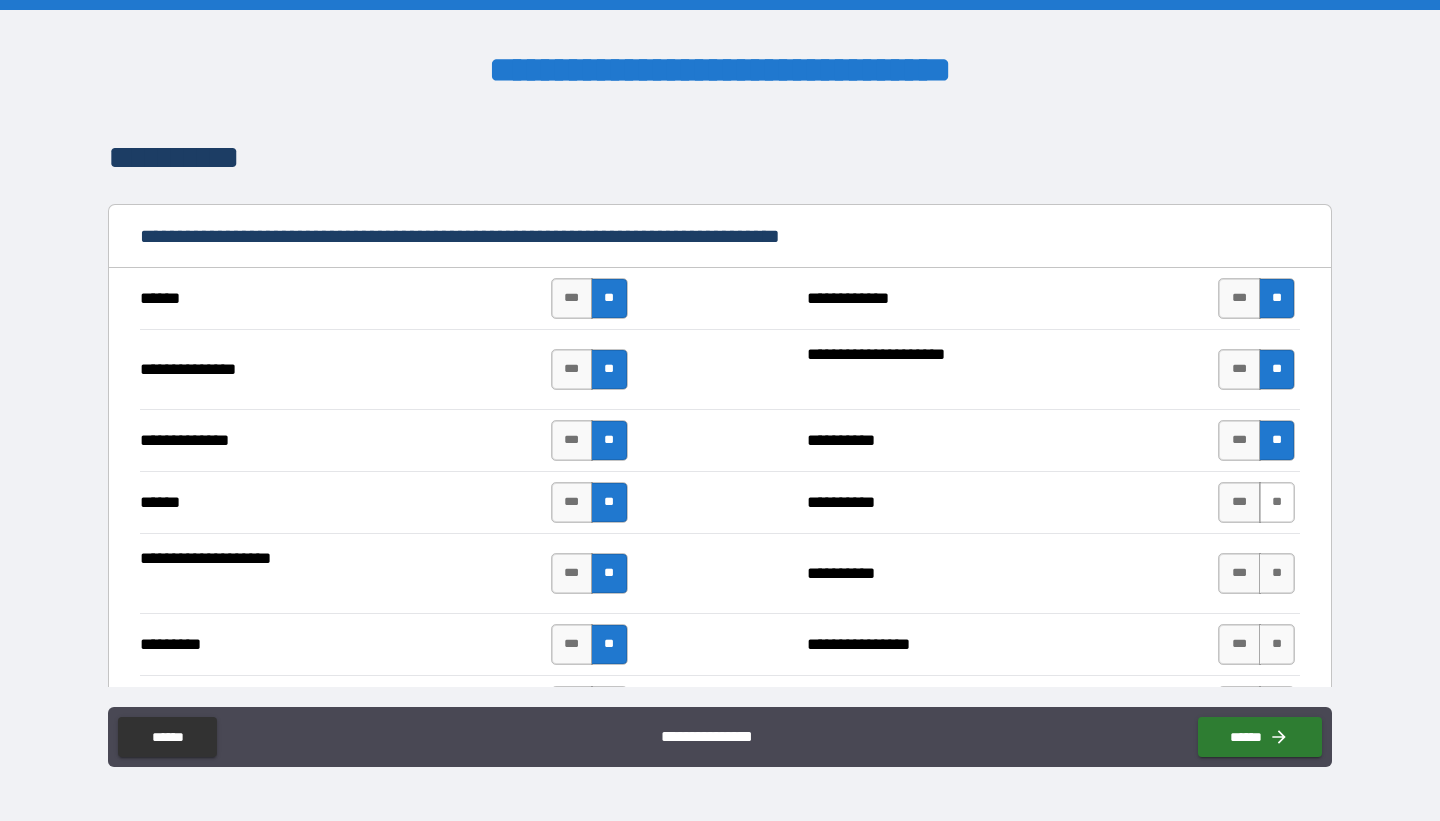click on "**" at bounding box center (1277, 502) 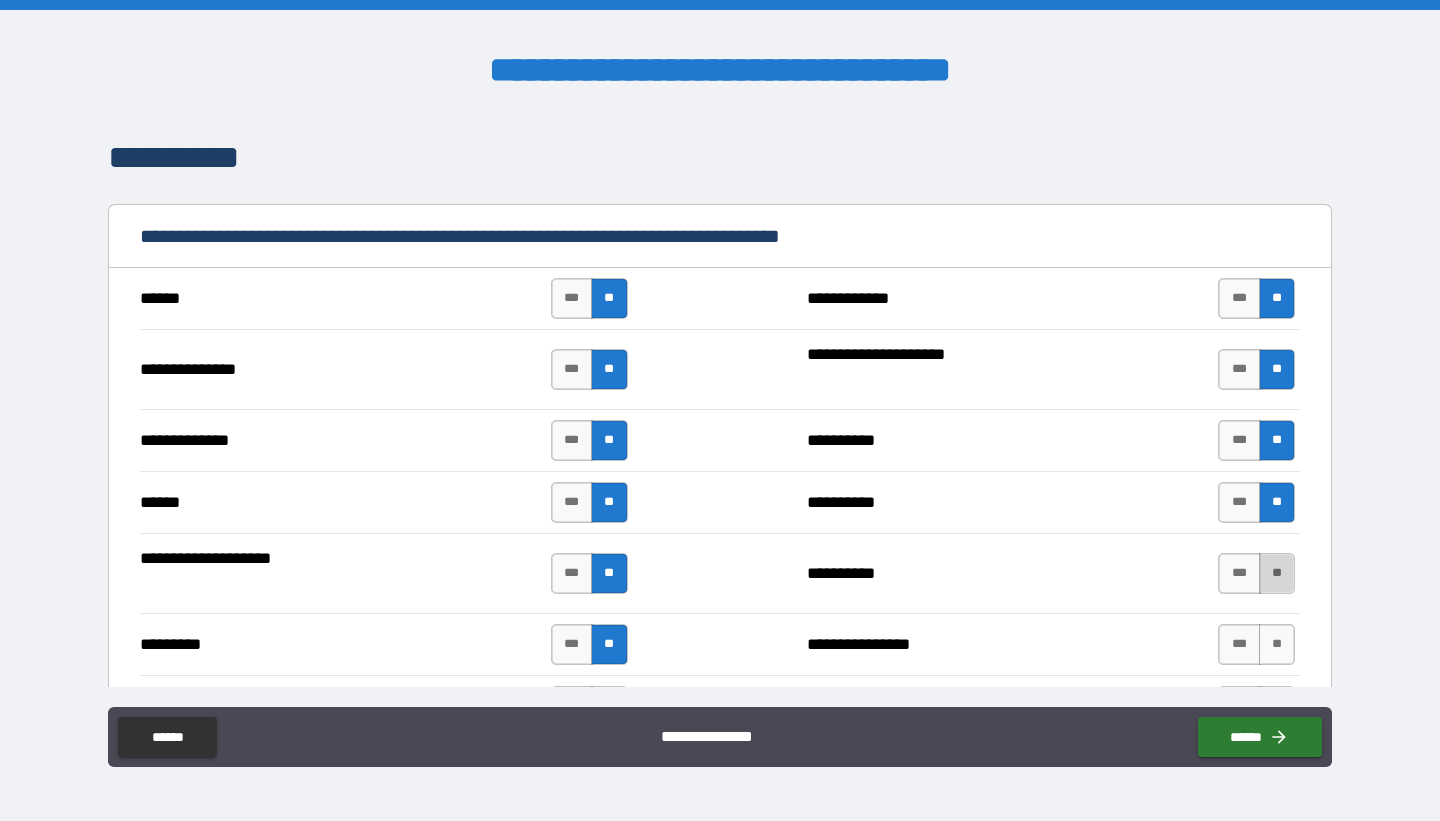 click on "**" at bounding box center [1277, 573] 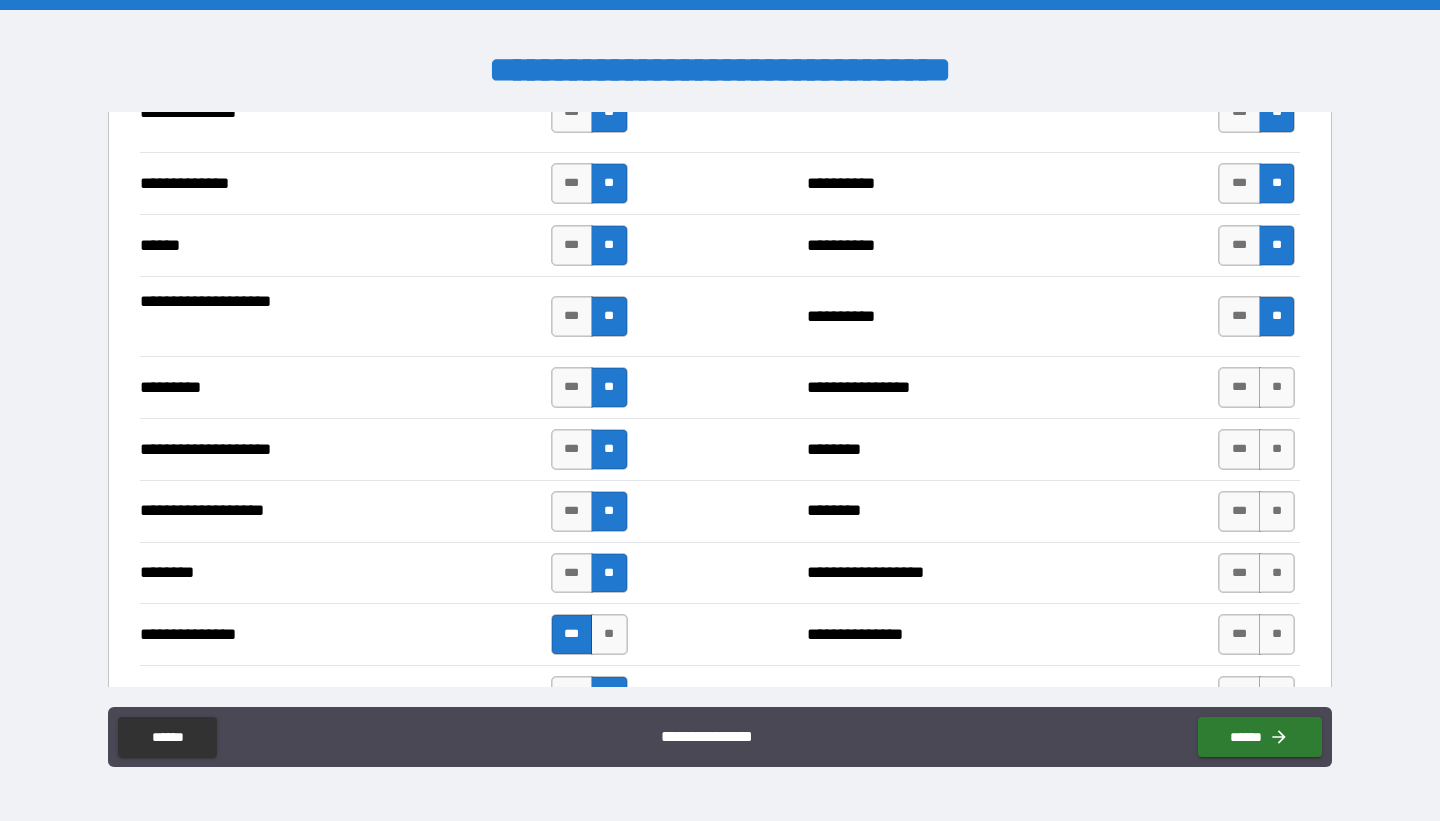 scroll, scrollTop: 1913, scrollLeft: 0, axis: vertical 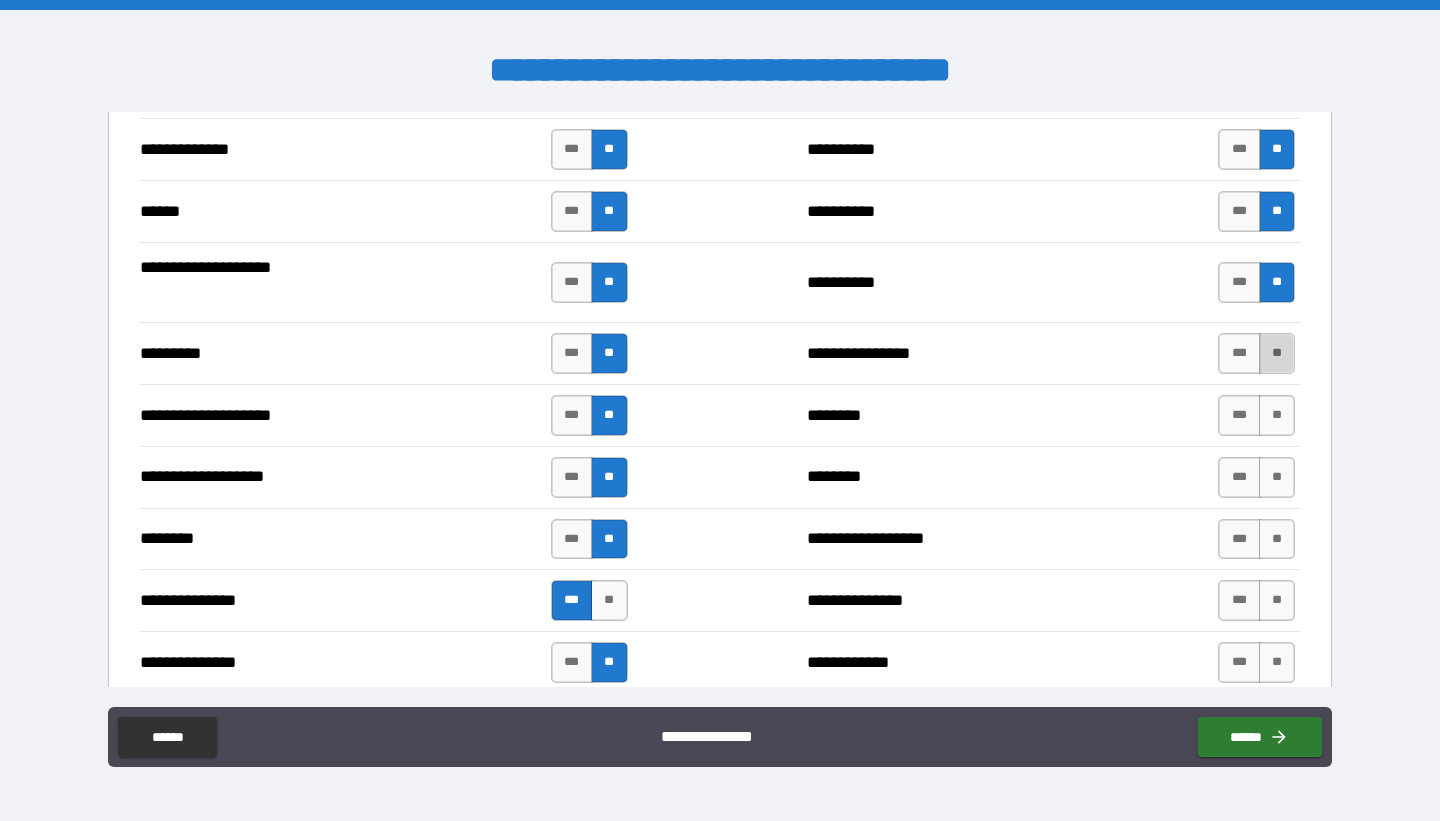 click on "**" at bounding box center (1277, 353) 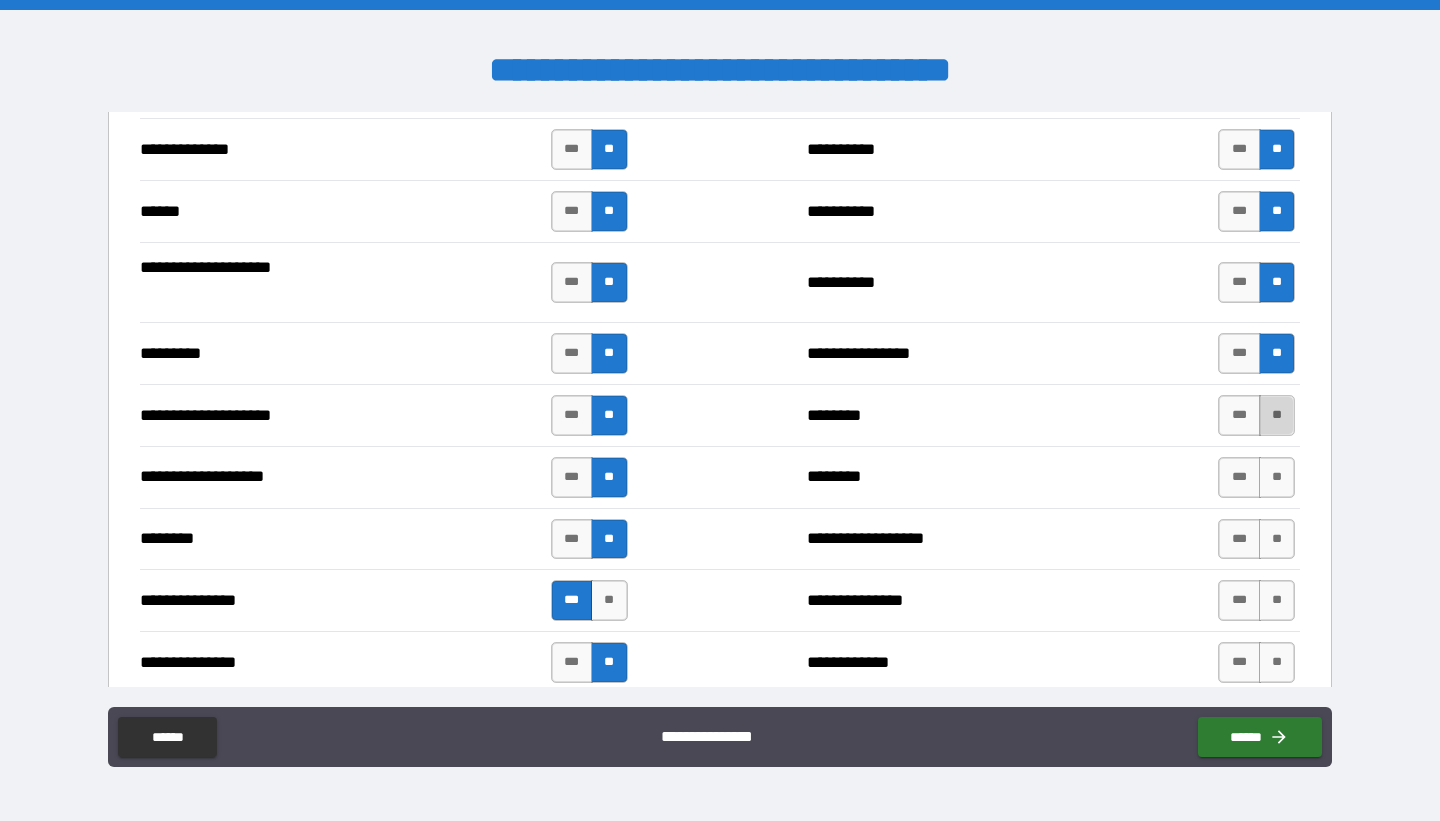 click on "**" at bounding box center [1277, 415] 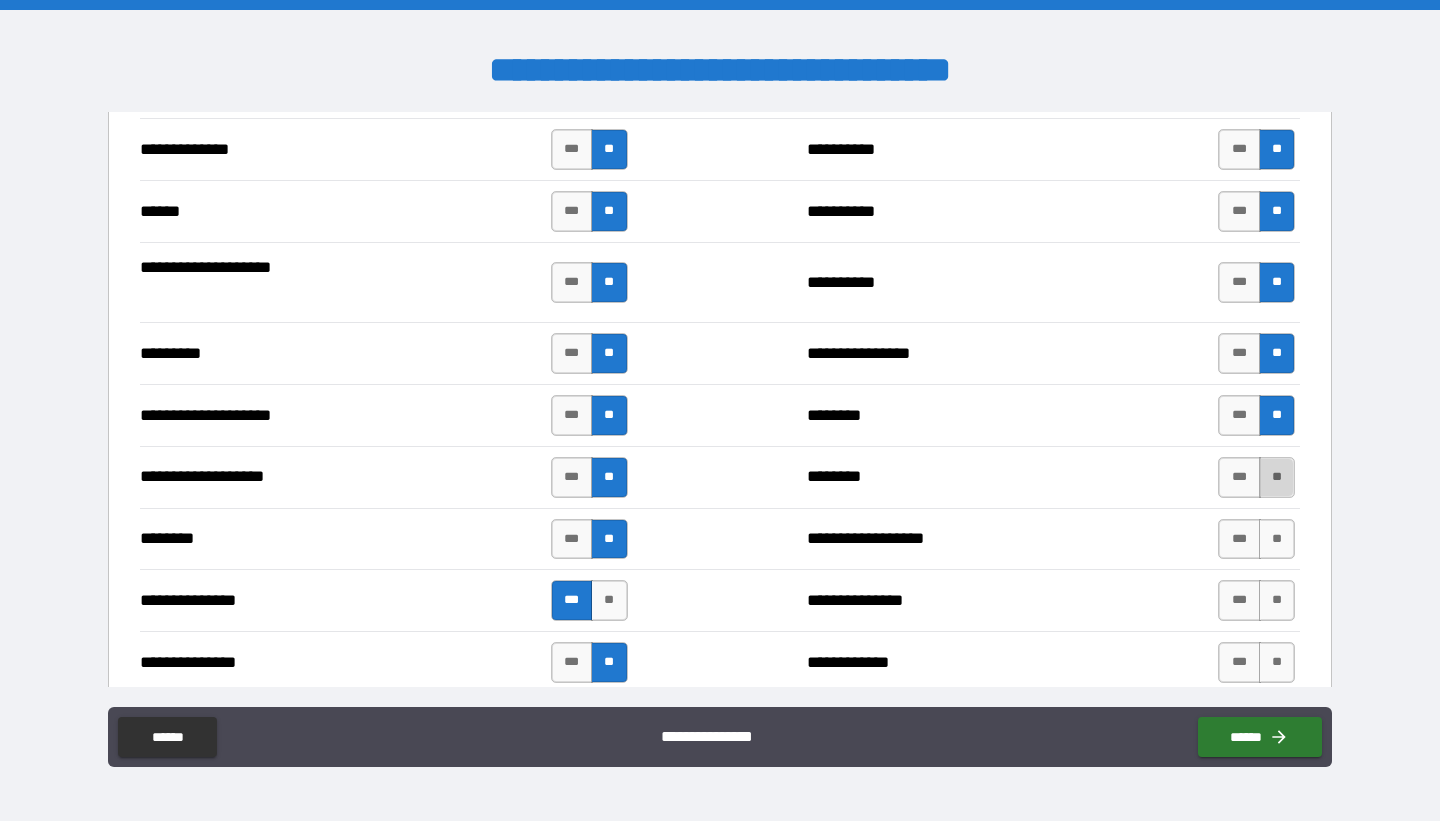click on "**" at bounding box center [1277, 477] 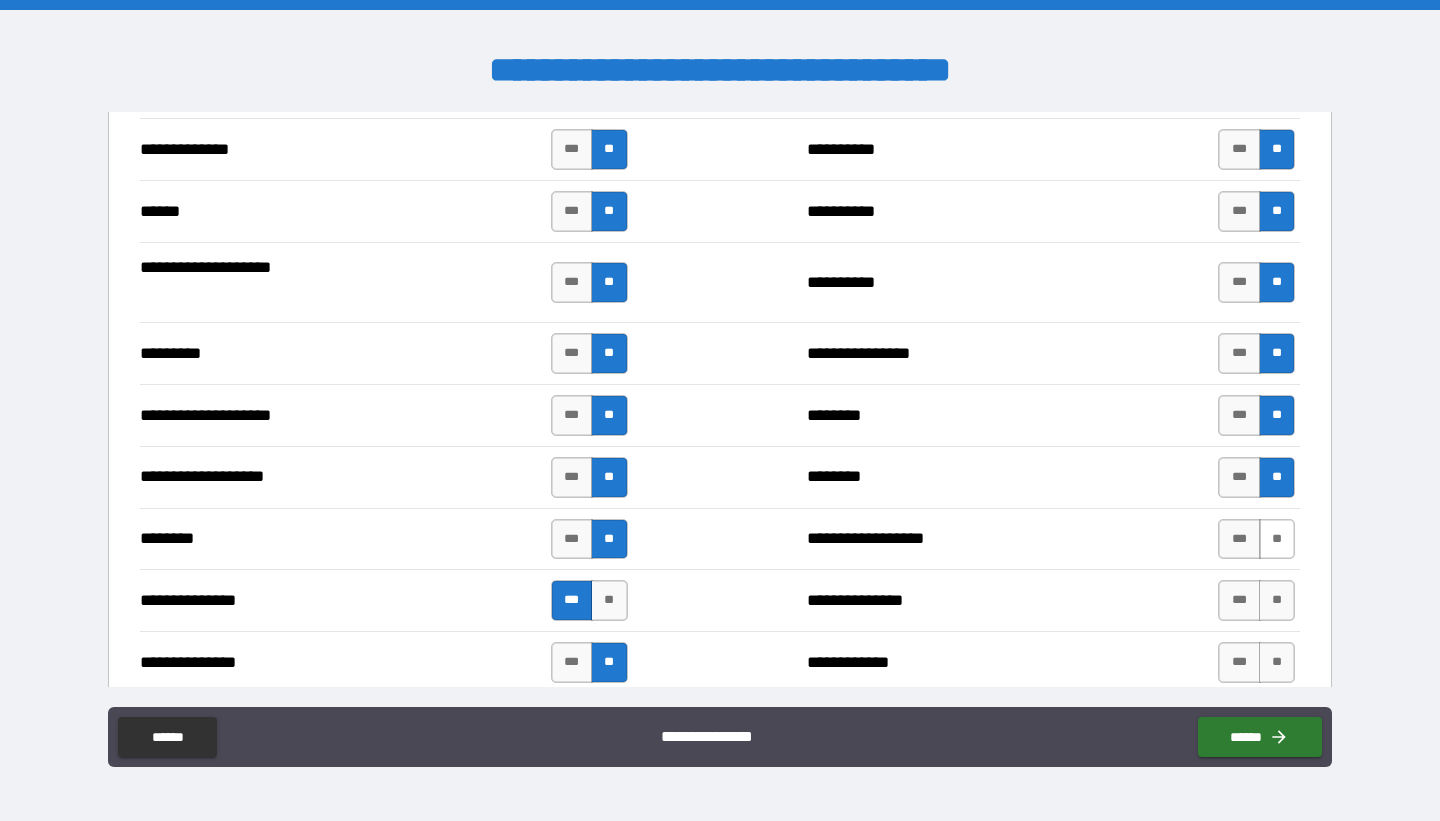 click on "**" at bounding box center [1277, 539] 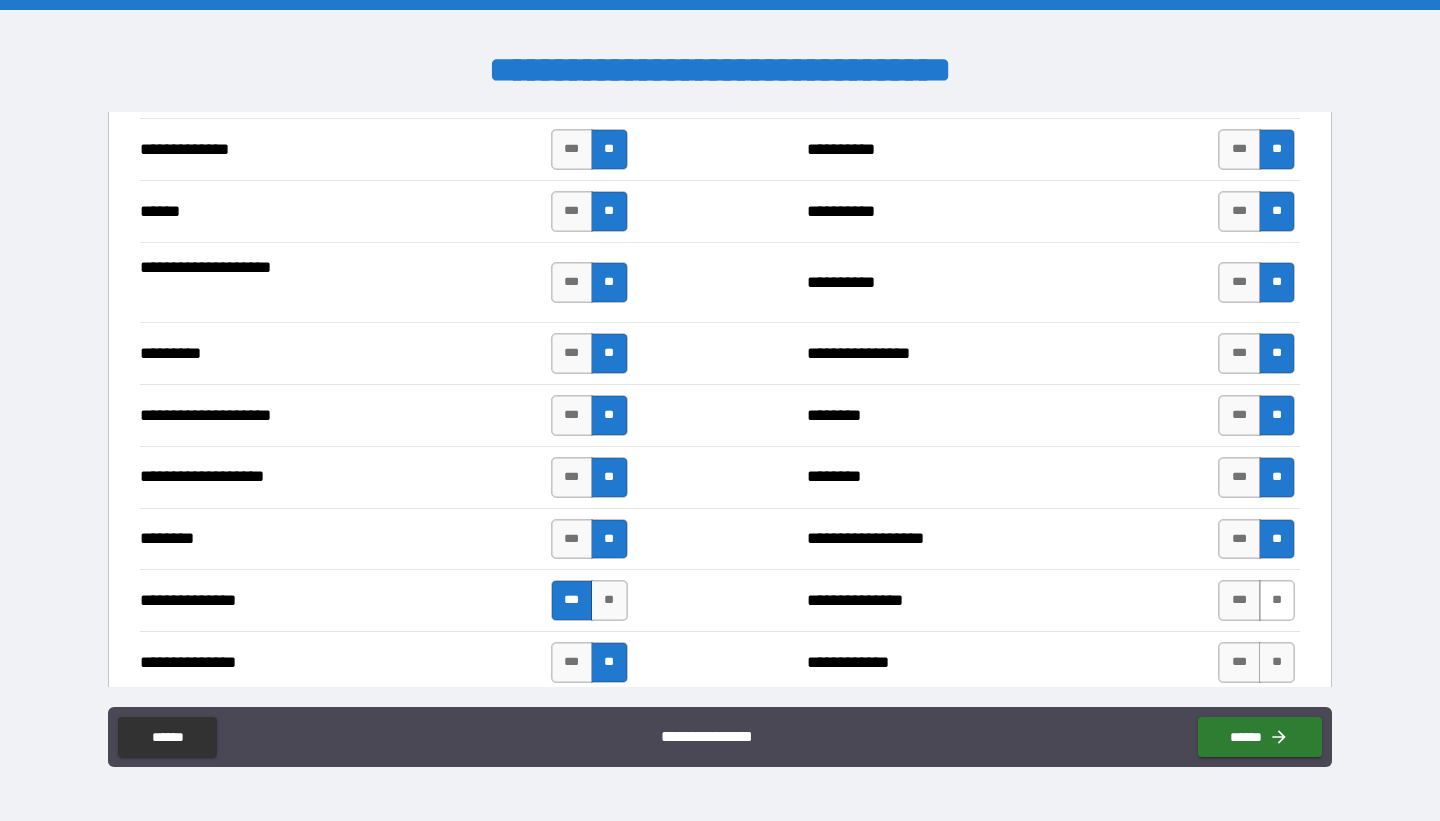click on "**" at bounding box center [1277, 600] 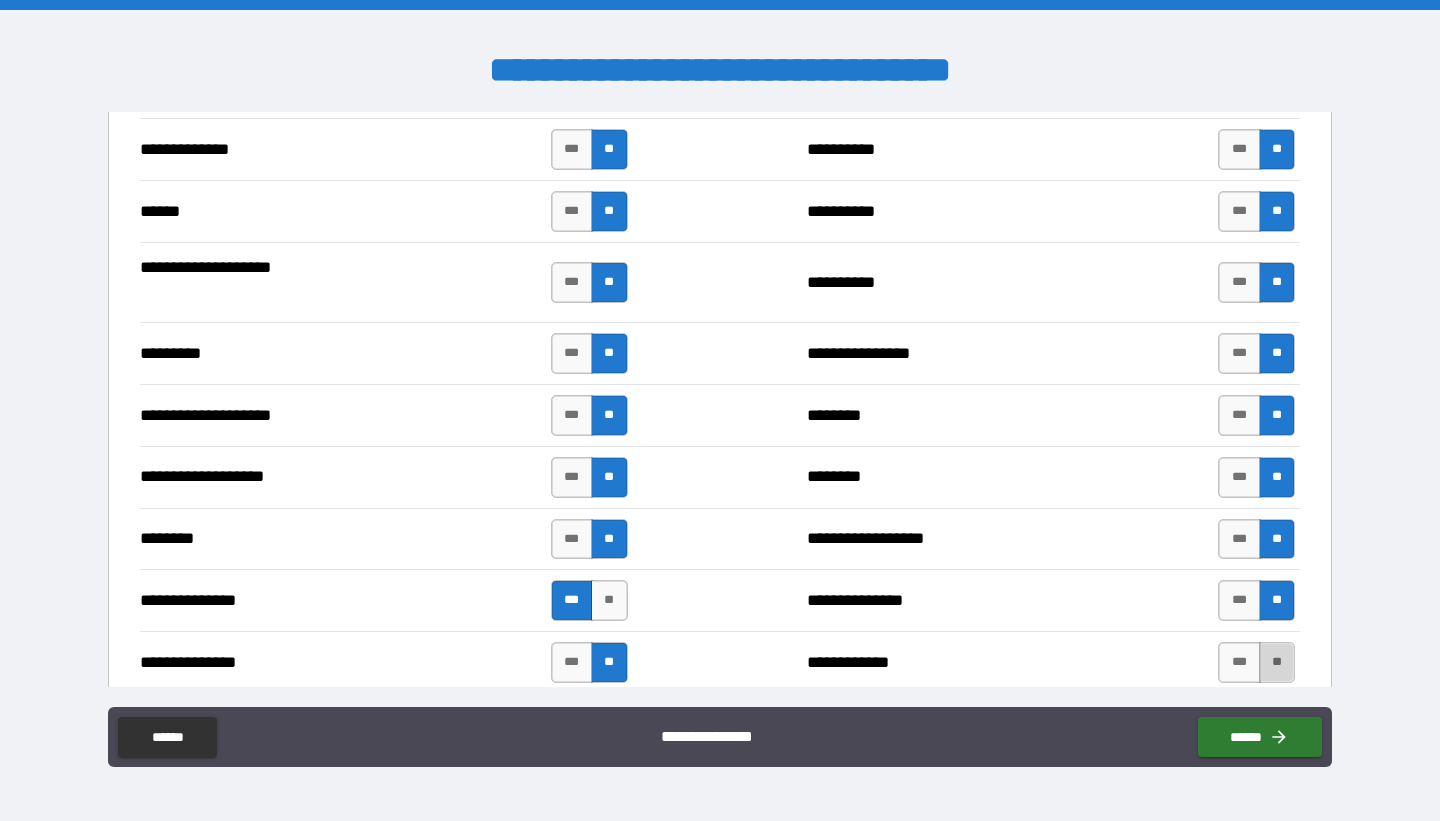 click on "**" at bounding box center (1277, 662) 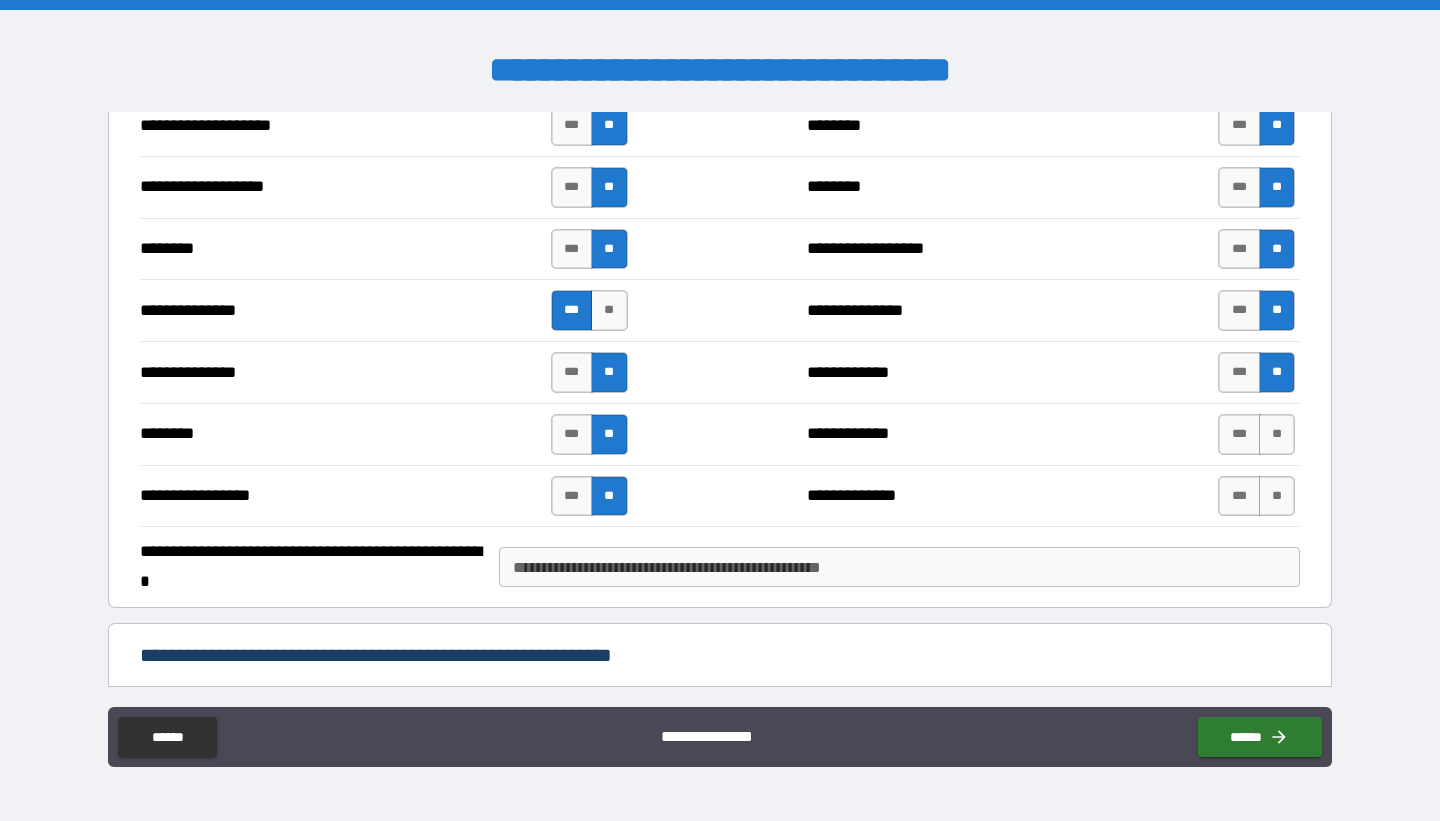 scroll, scrollTop: 2204, scrollLeft: 0, axis: vertical 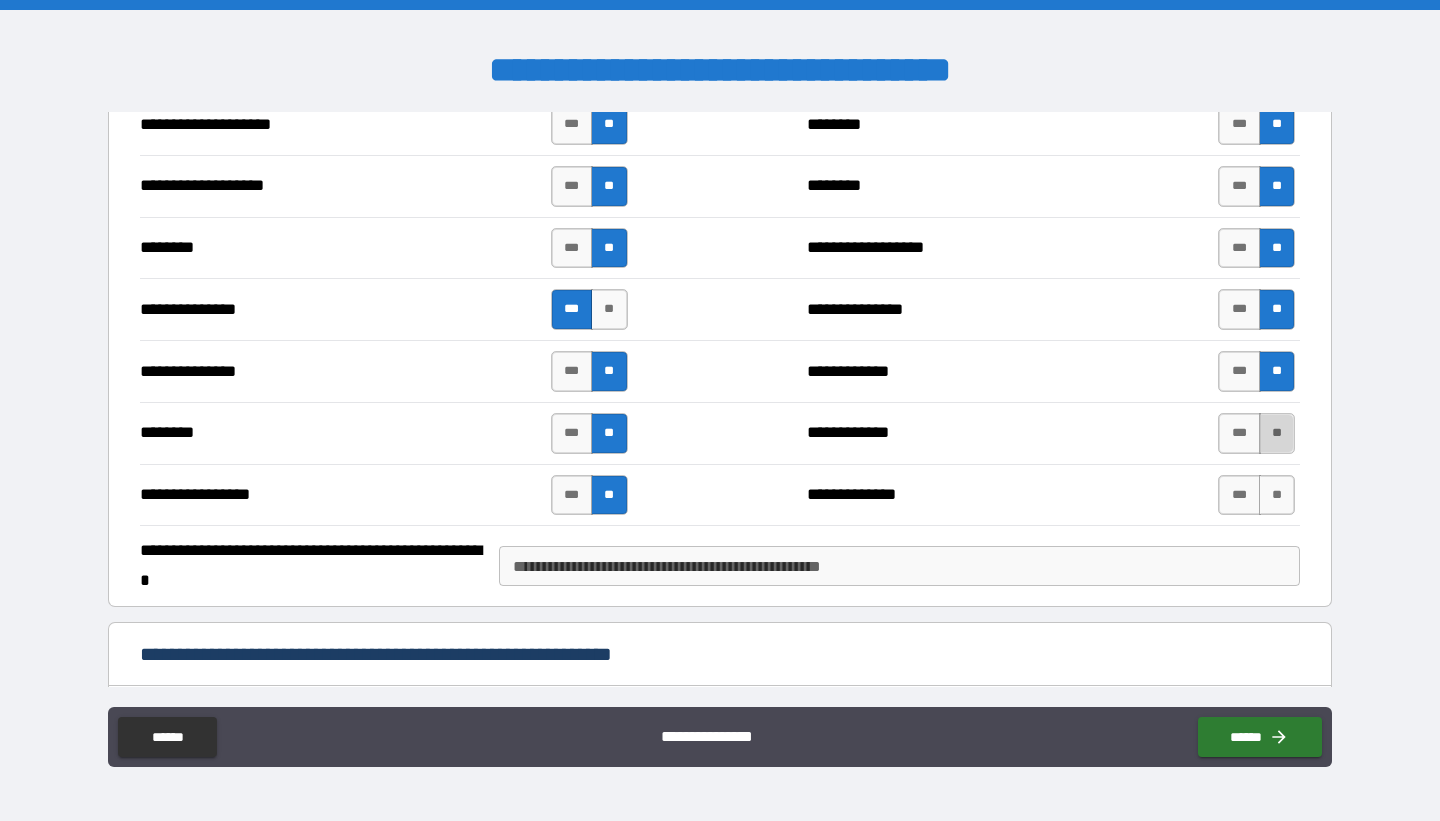 click on "**" at bounding box center (1277, 433) 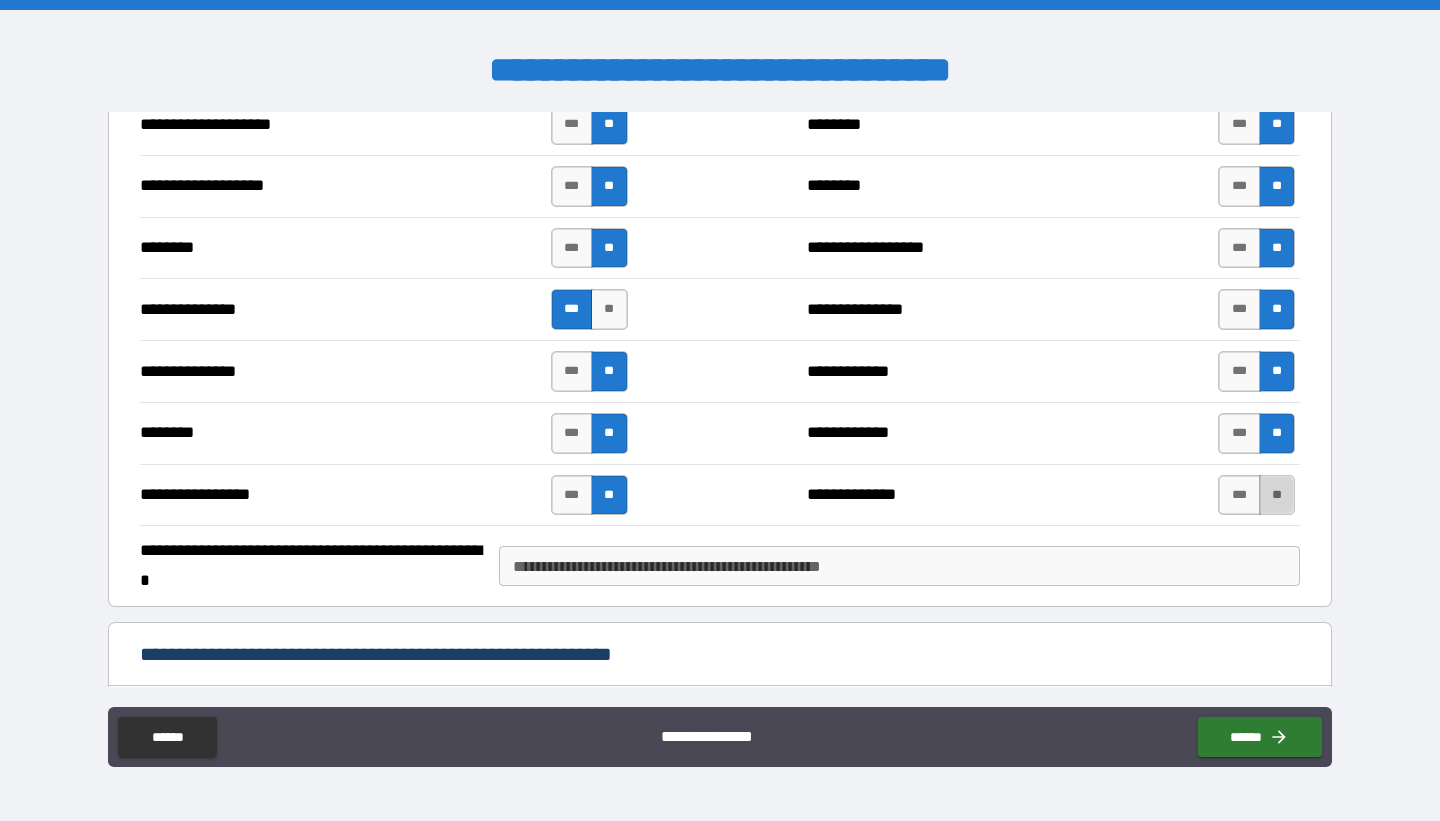 click on "**" at bounding box center (1277, 495) 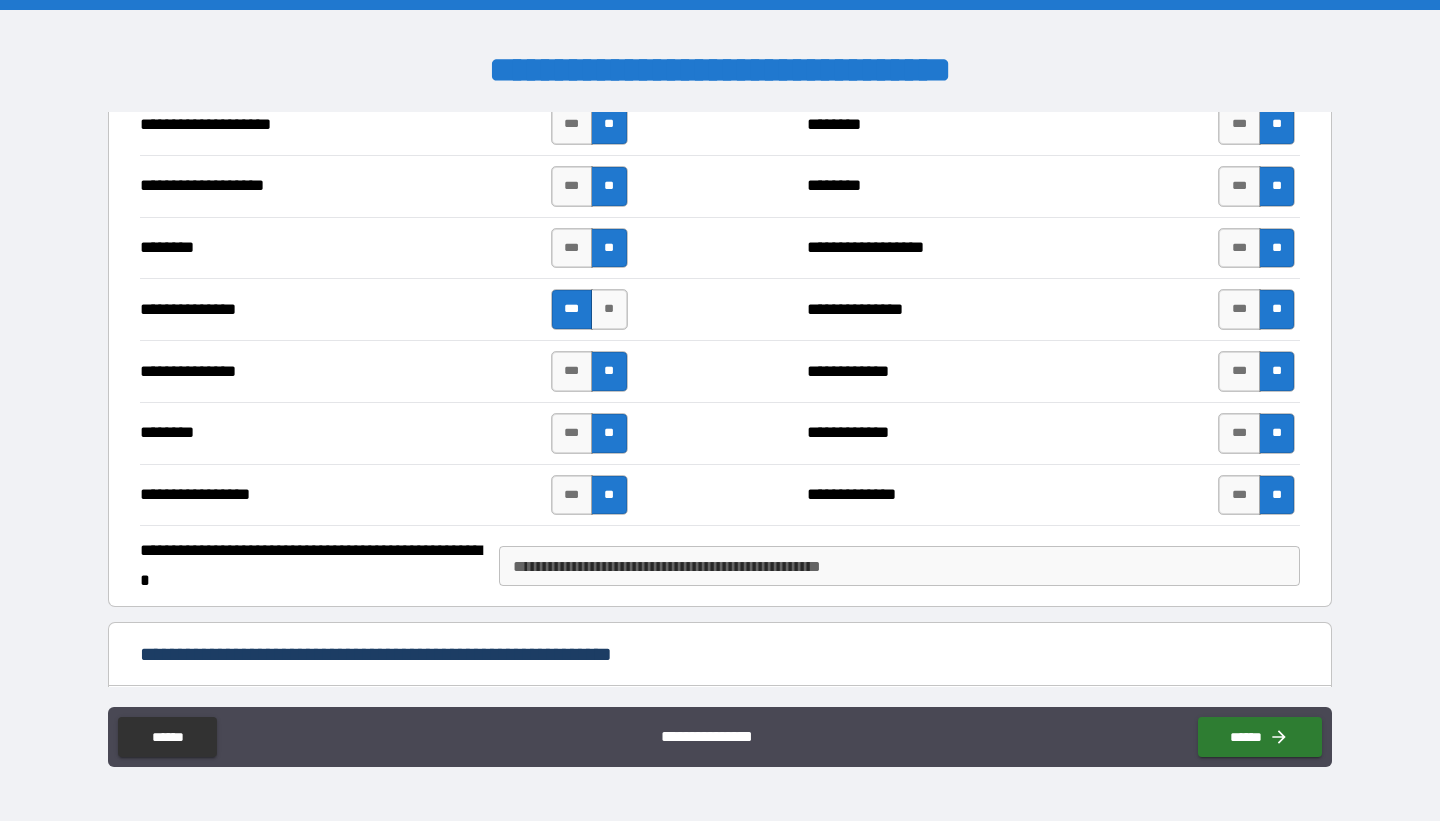 click on "**********" at bounding box center [899, 566] 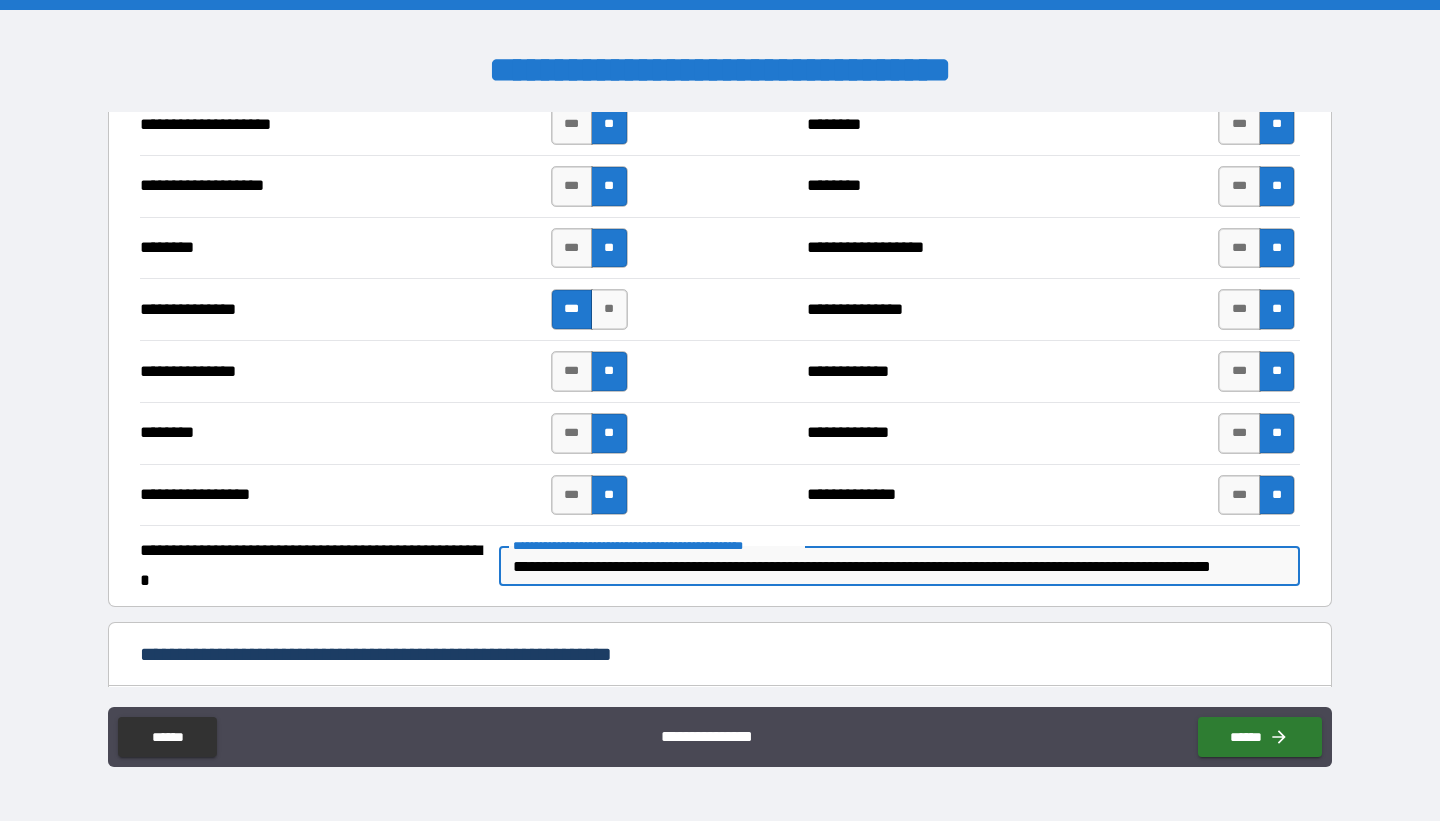 scroll, scrollTop: 0, scrollLeft: 58, axis: horizontal 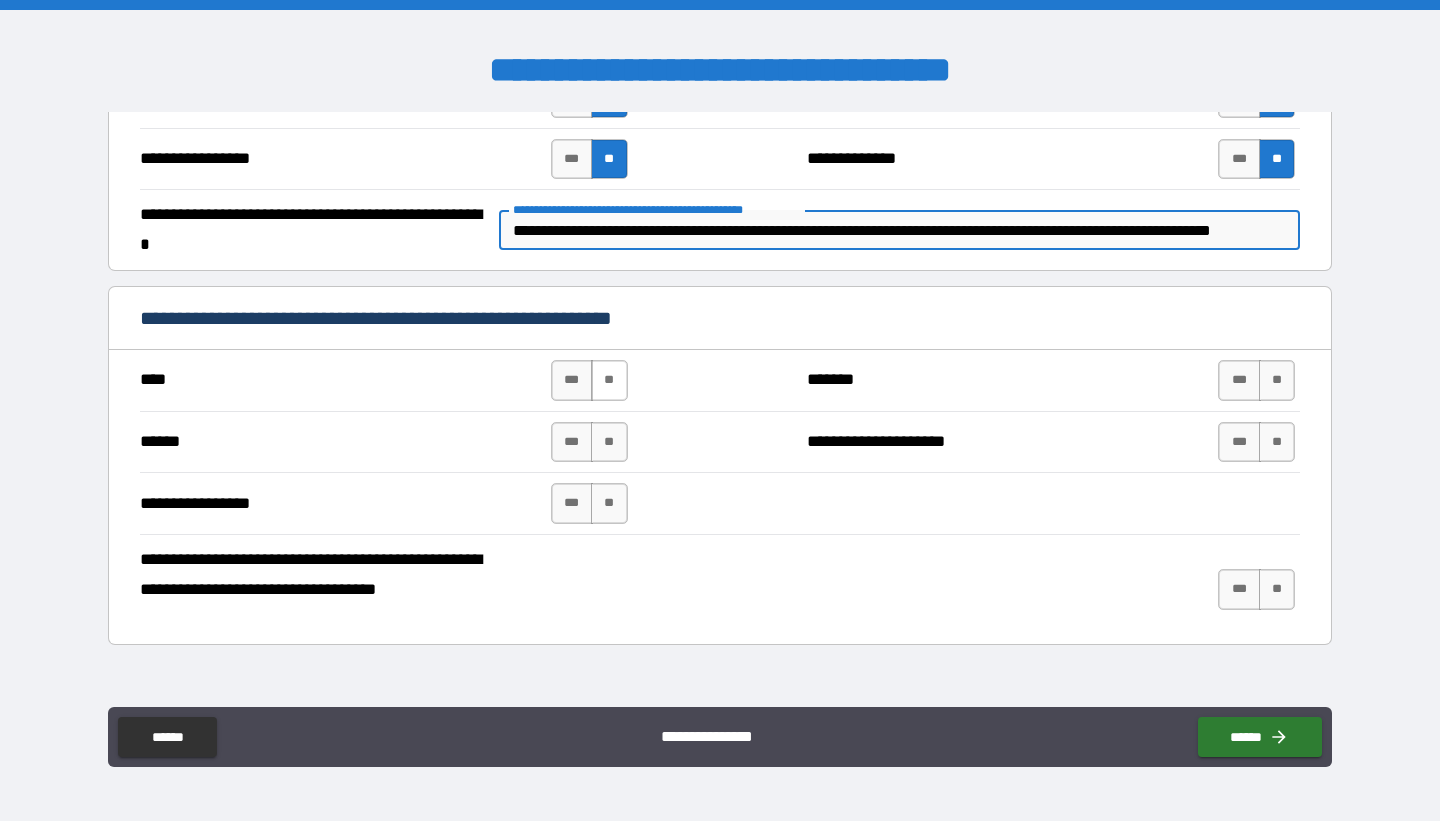 type on "**********" 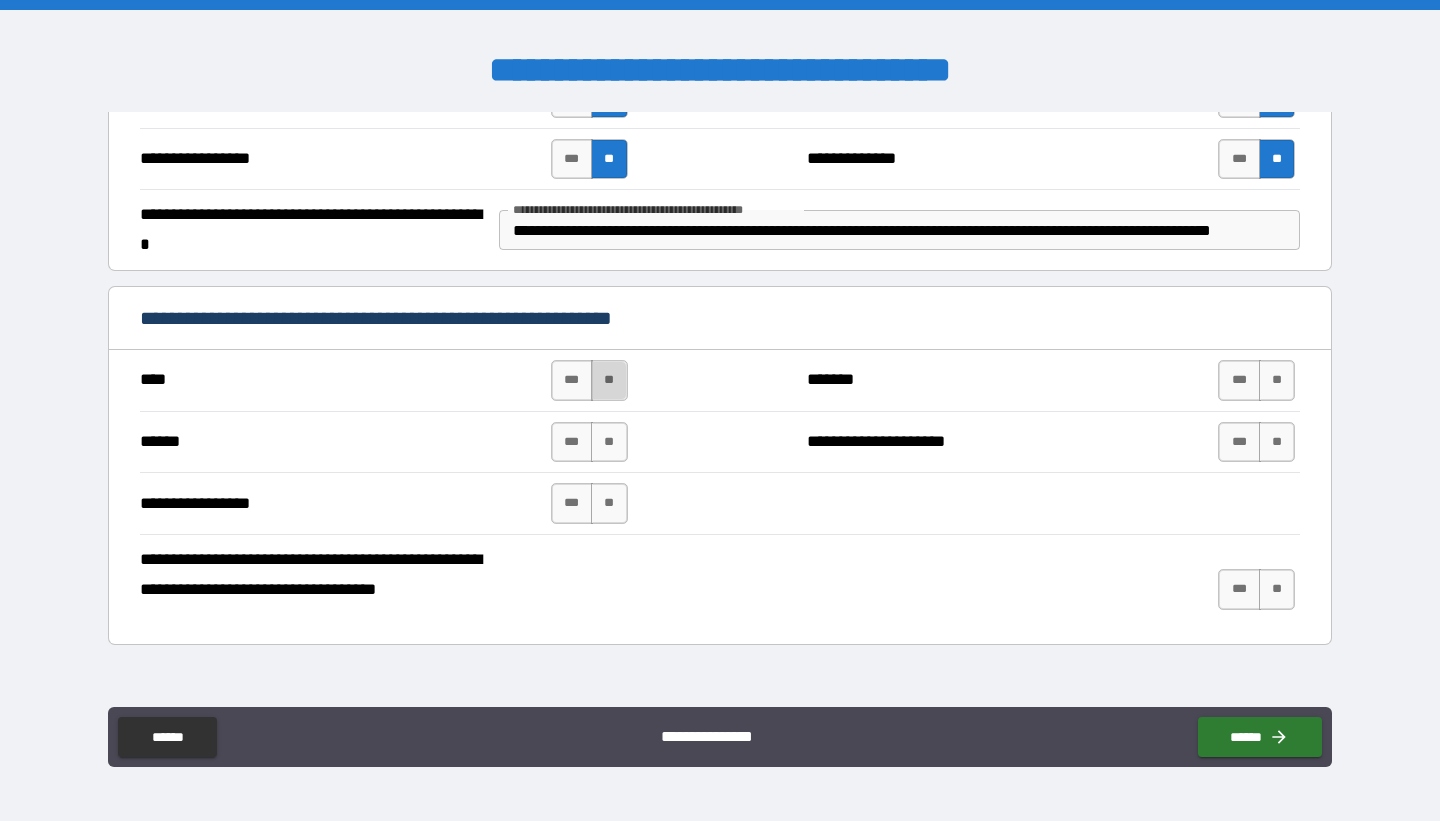 click on "**" at bounding box center [609, 380] 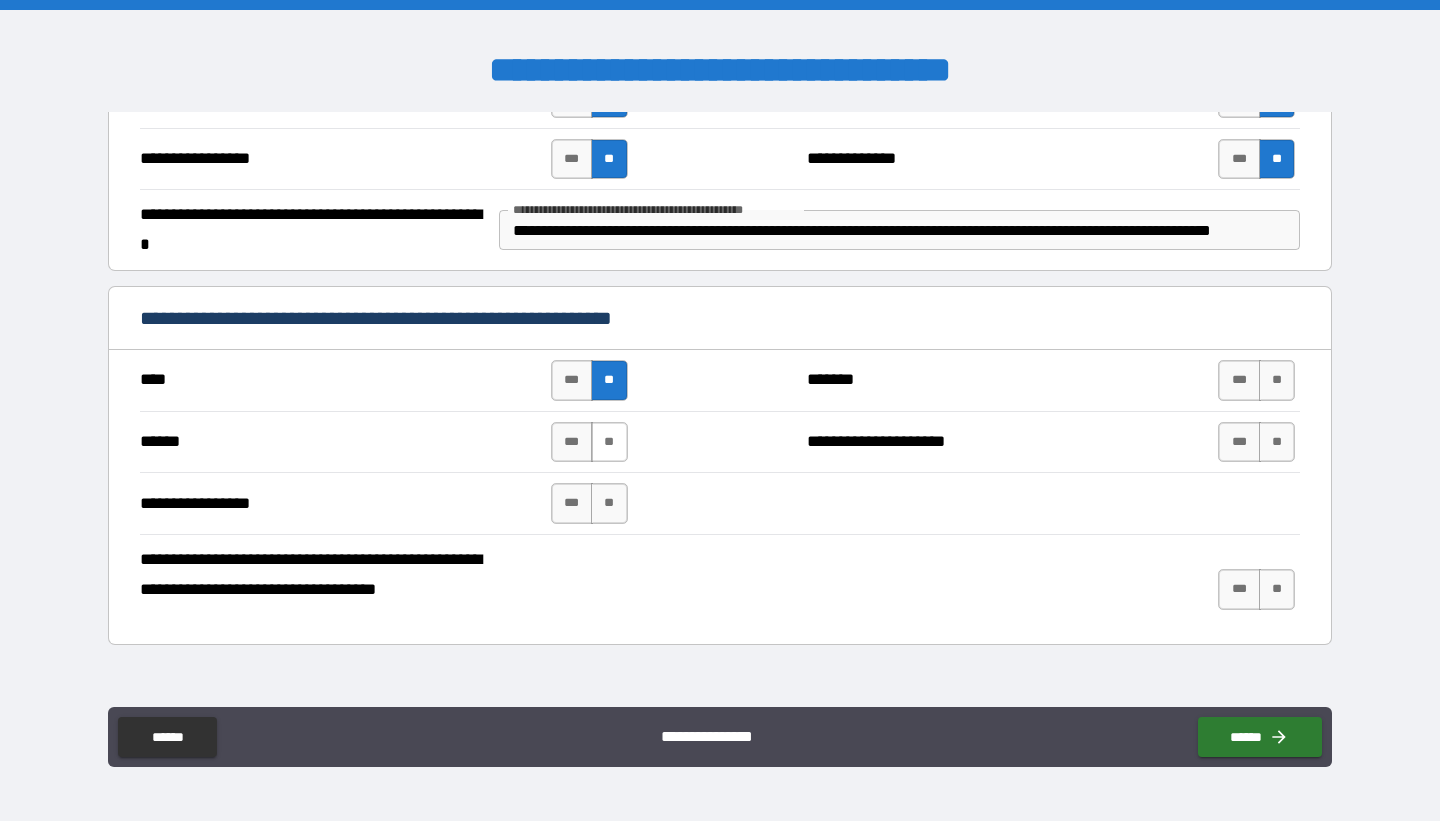 click on "**" at bounding box center [609, 442] 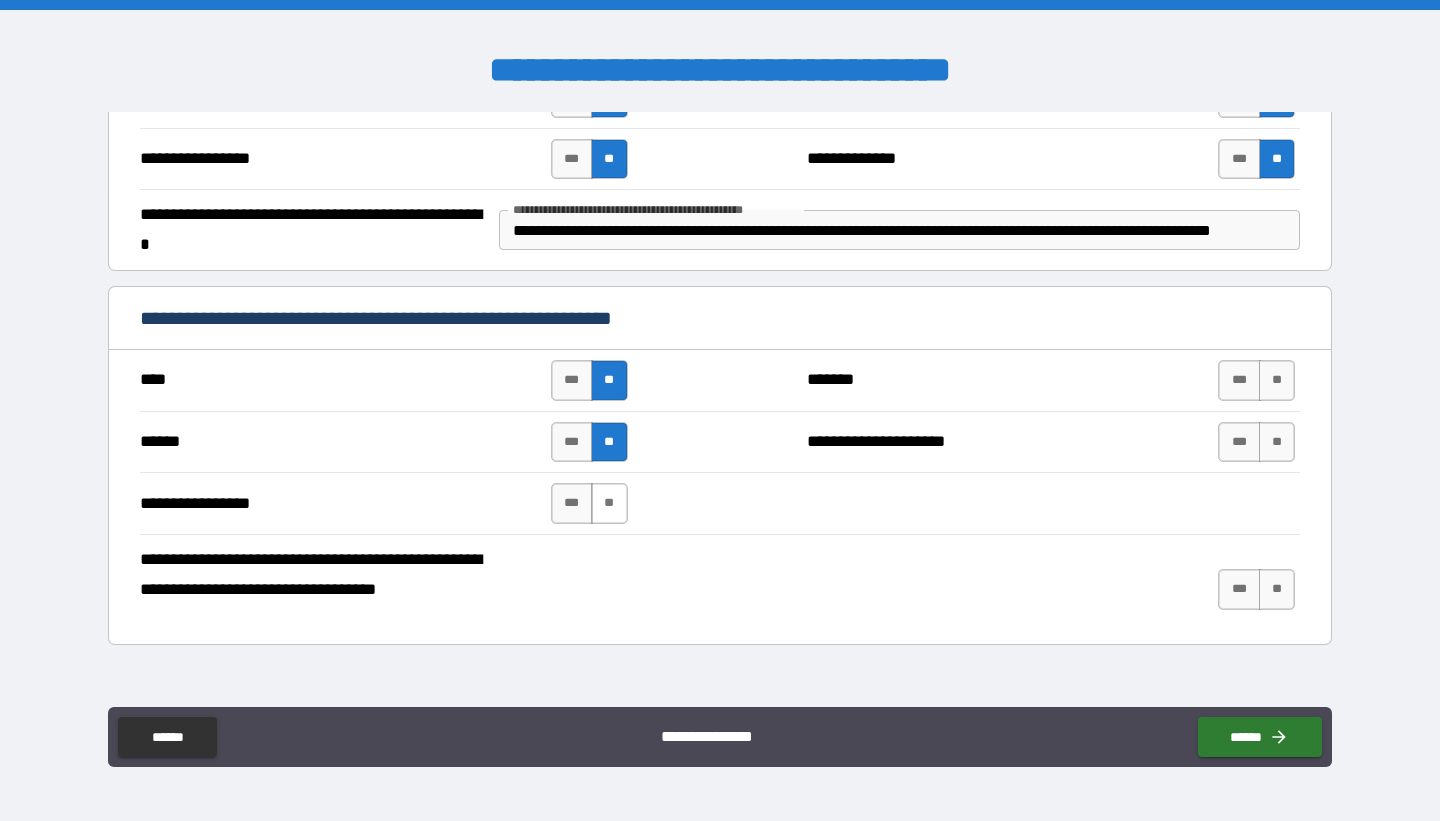 click on "**" at bounding box center [609, 503] 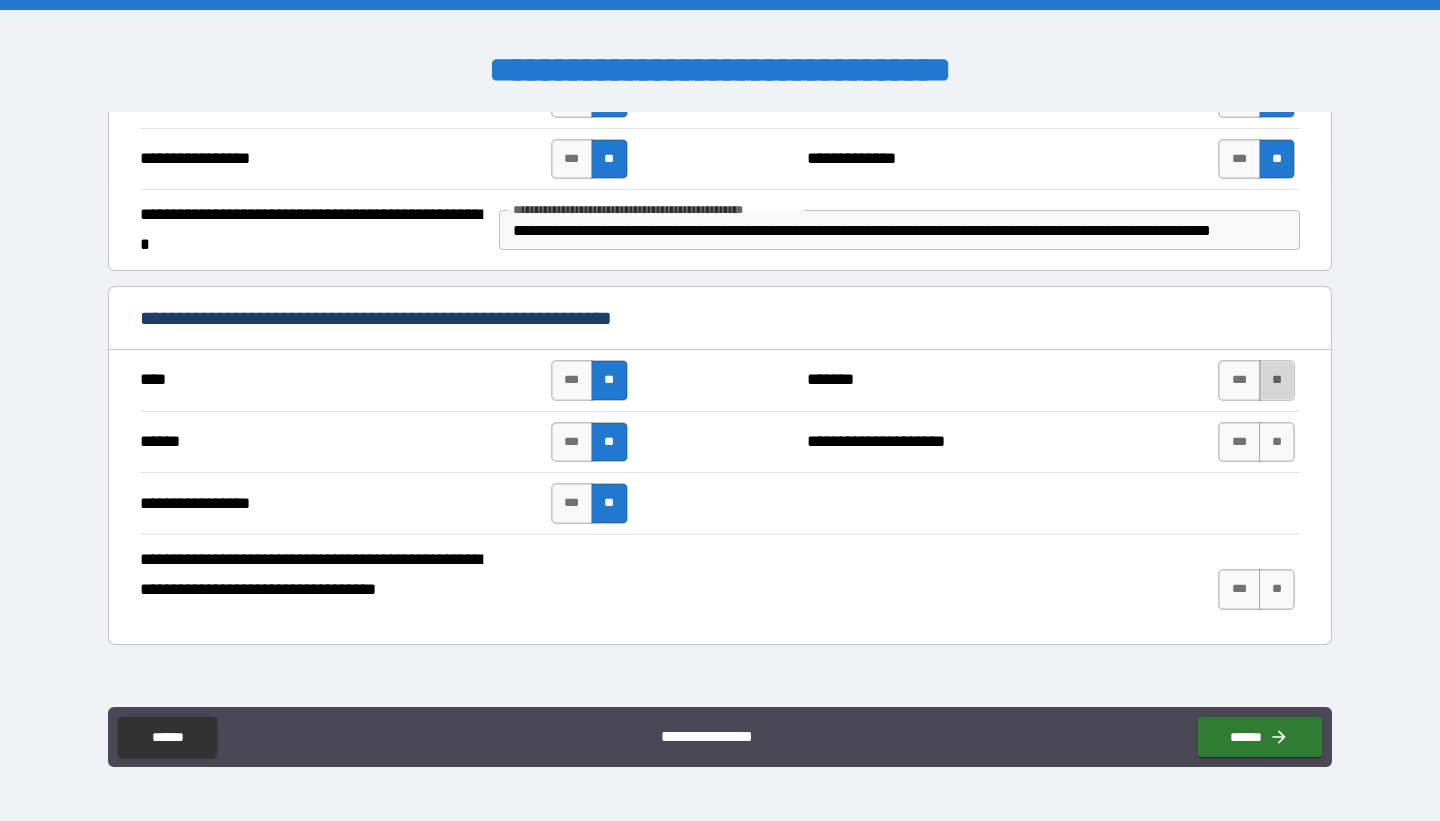 click on "**" at bounding box center [1277, 380] 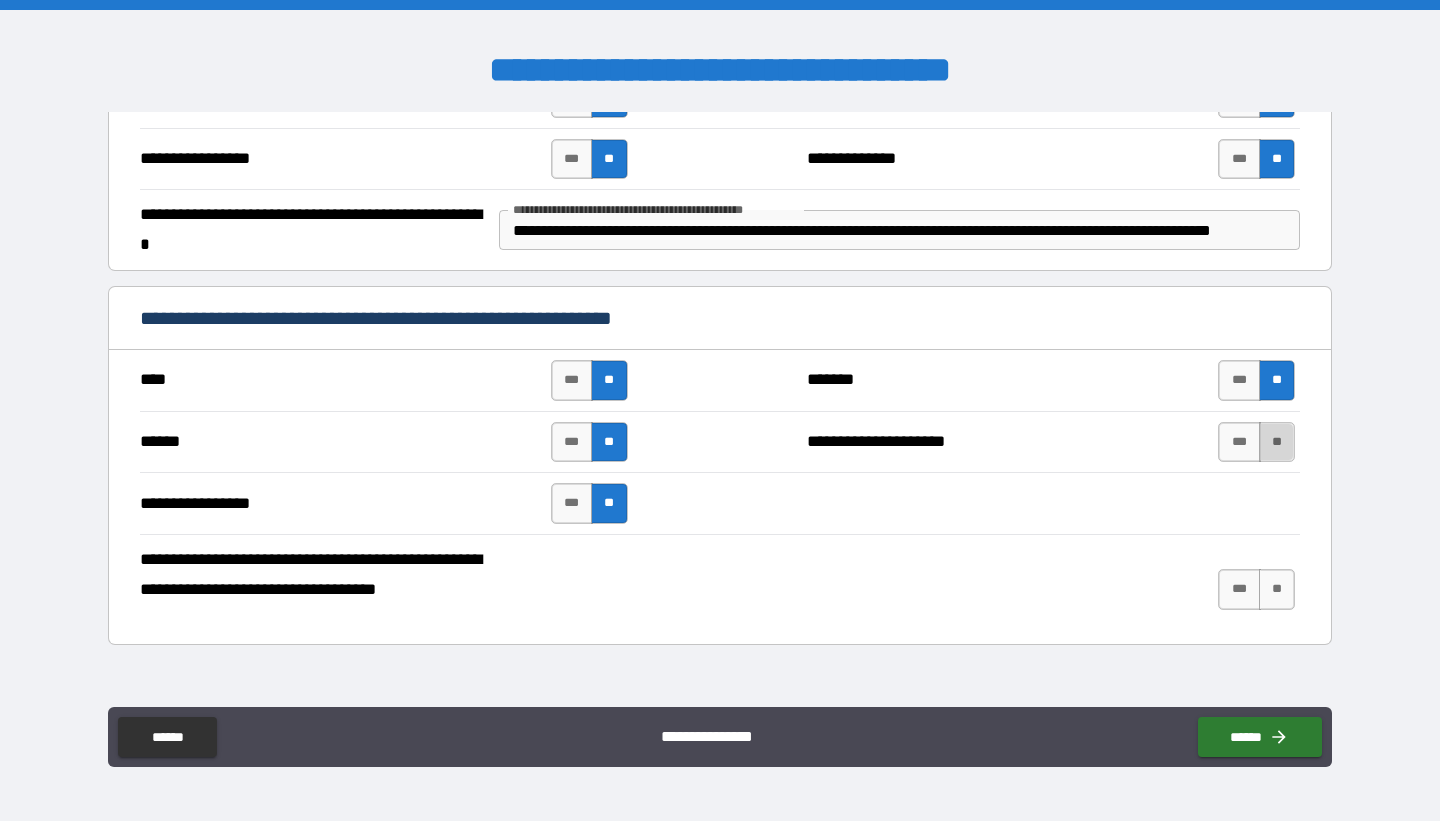click on "**" at bounding box center (1277, 442) 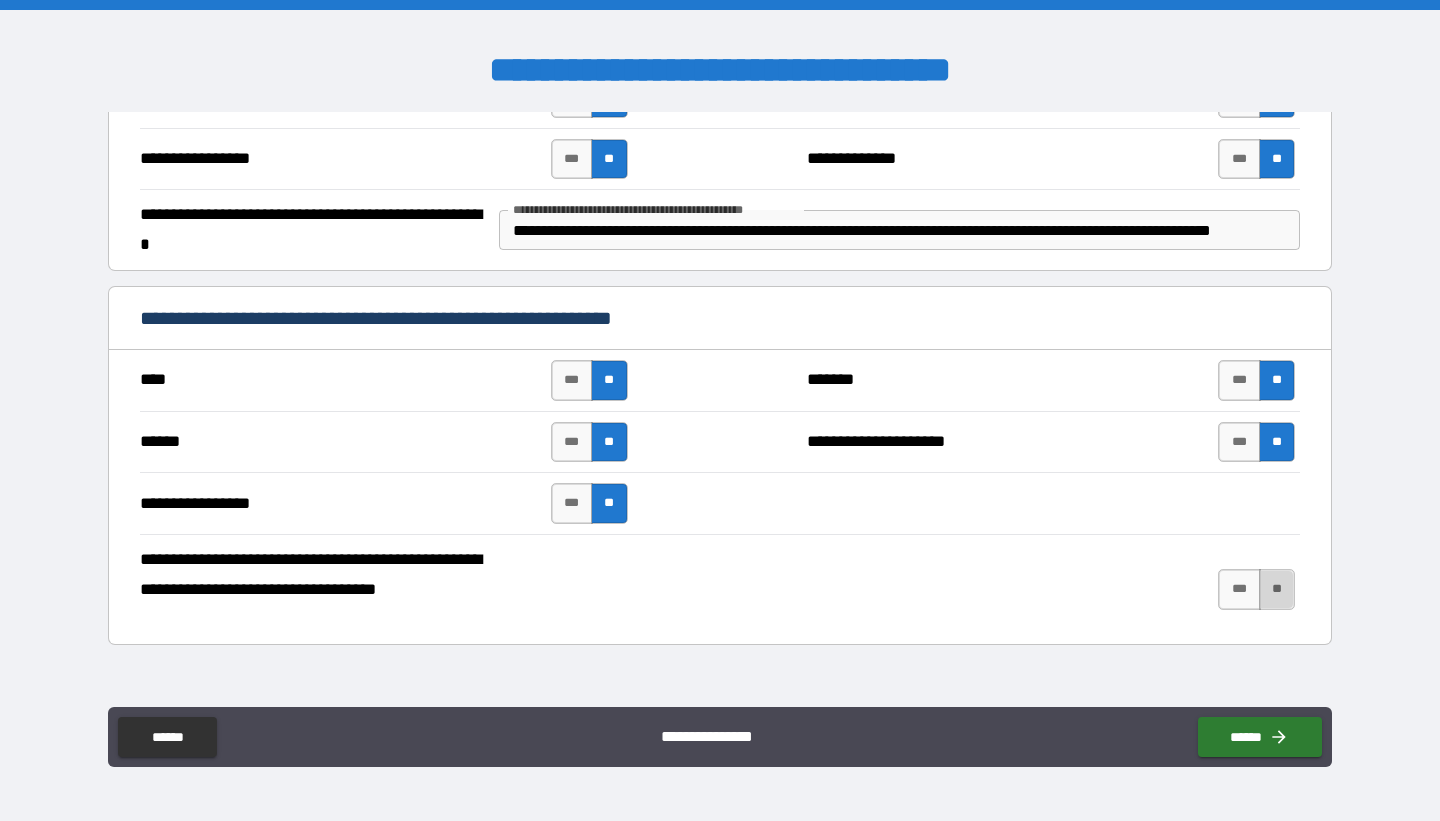 click on "**" at bounding box center [1277, 589] 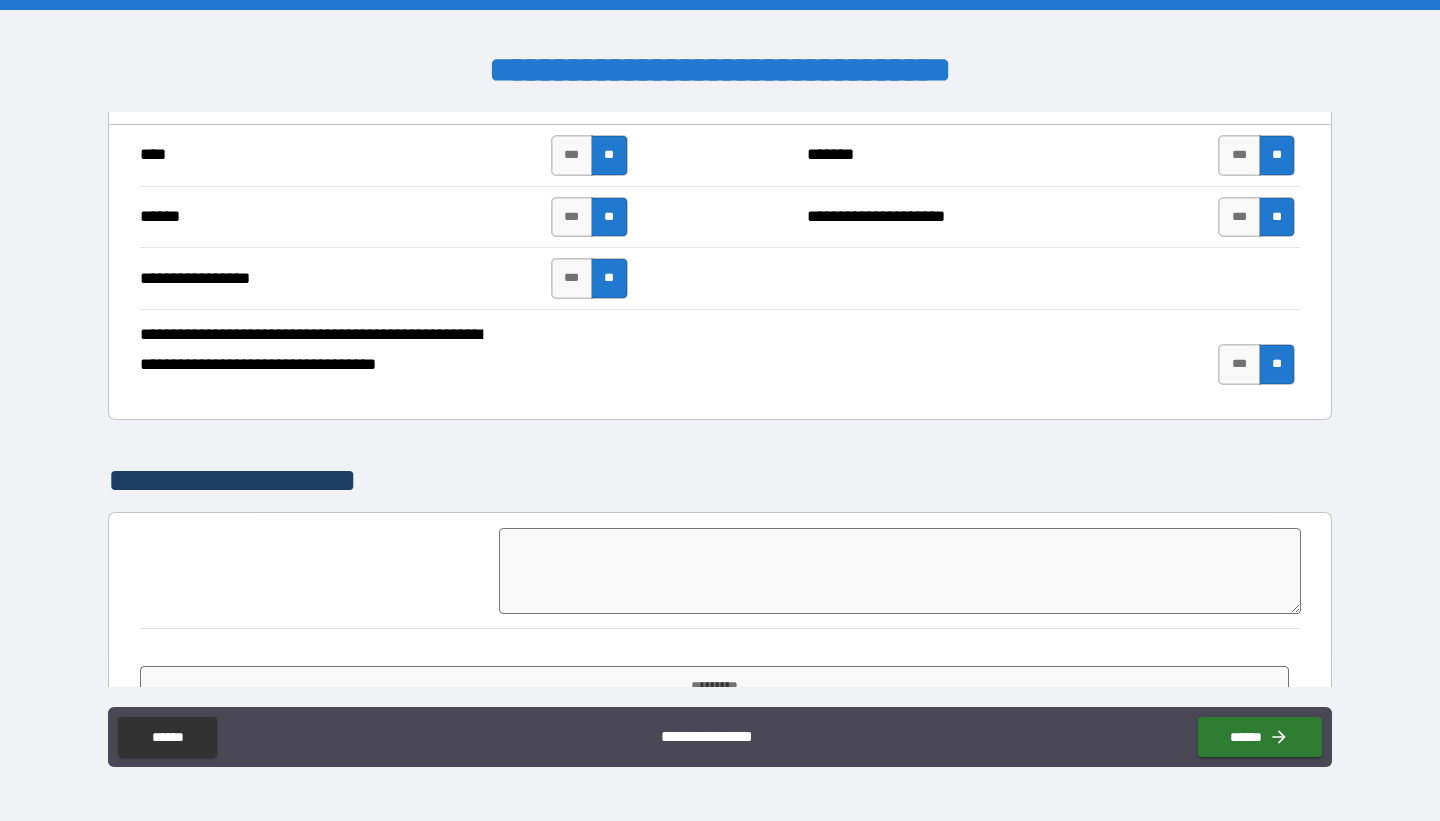 scroll, scrollTop: 2815, scrollLeft: 0, axis: vertical 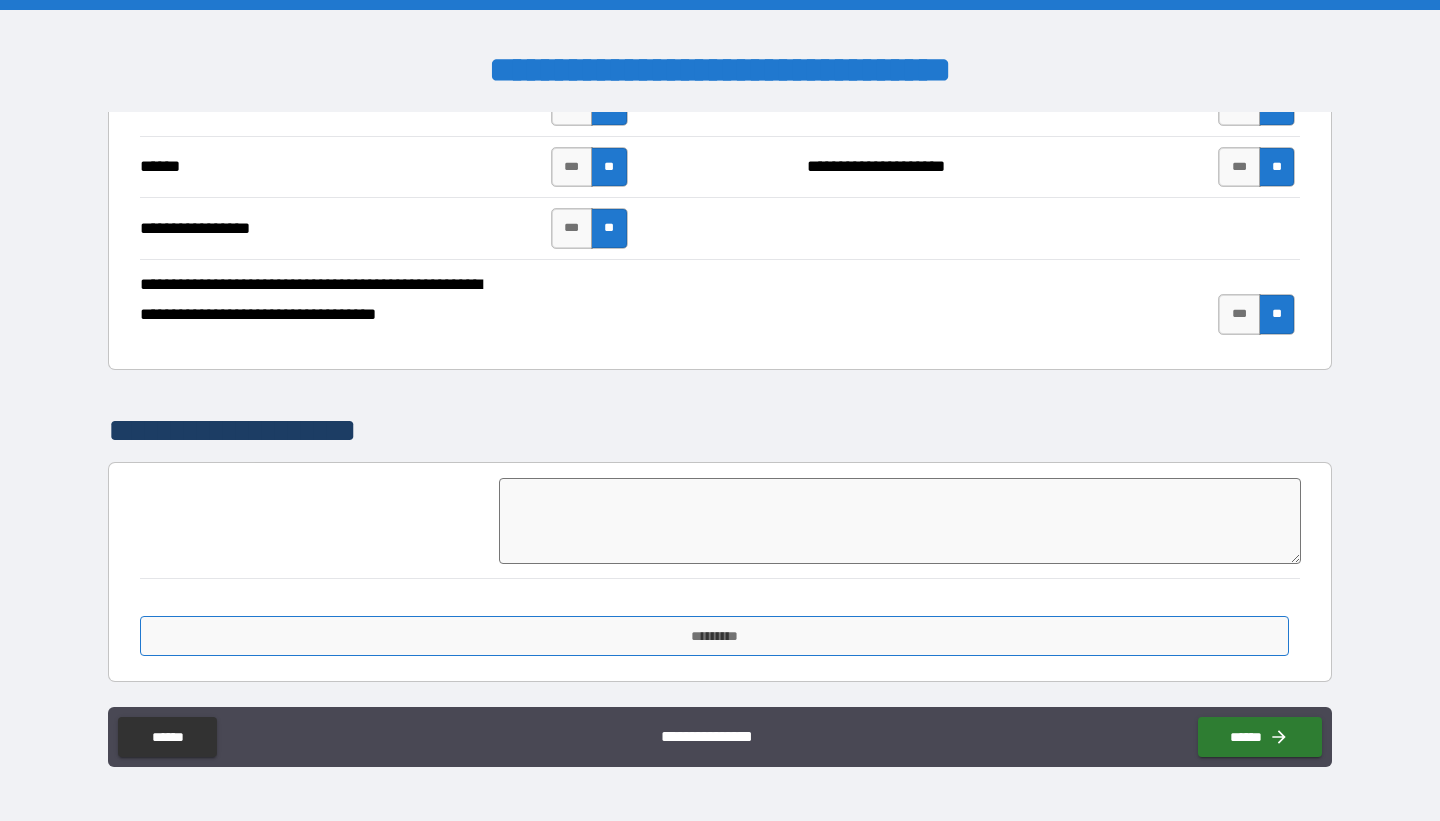 click on "*********" at bounding box center [714, 636] 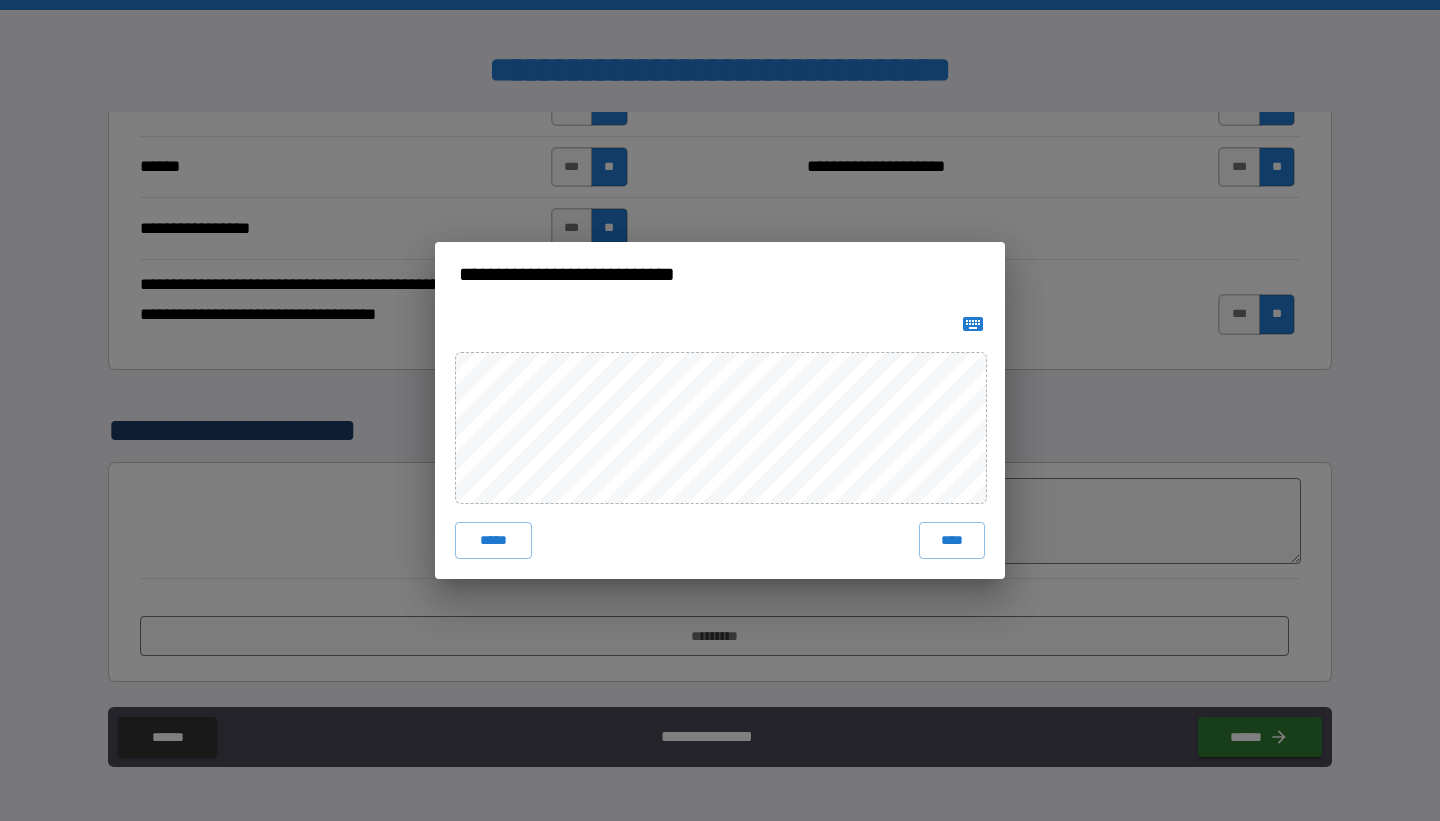 click 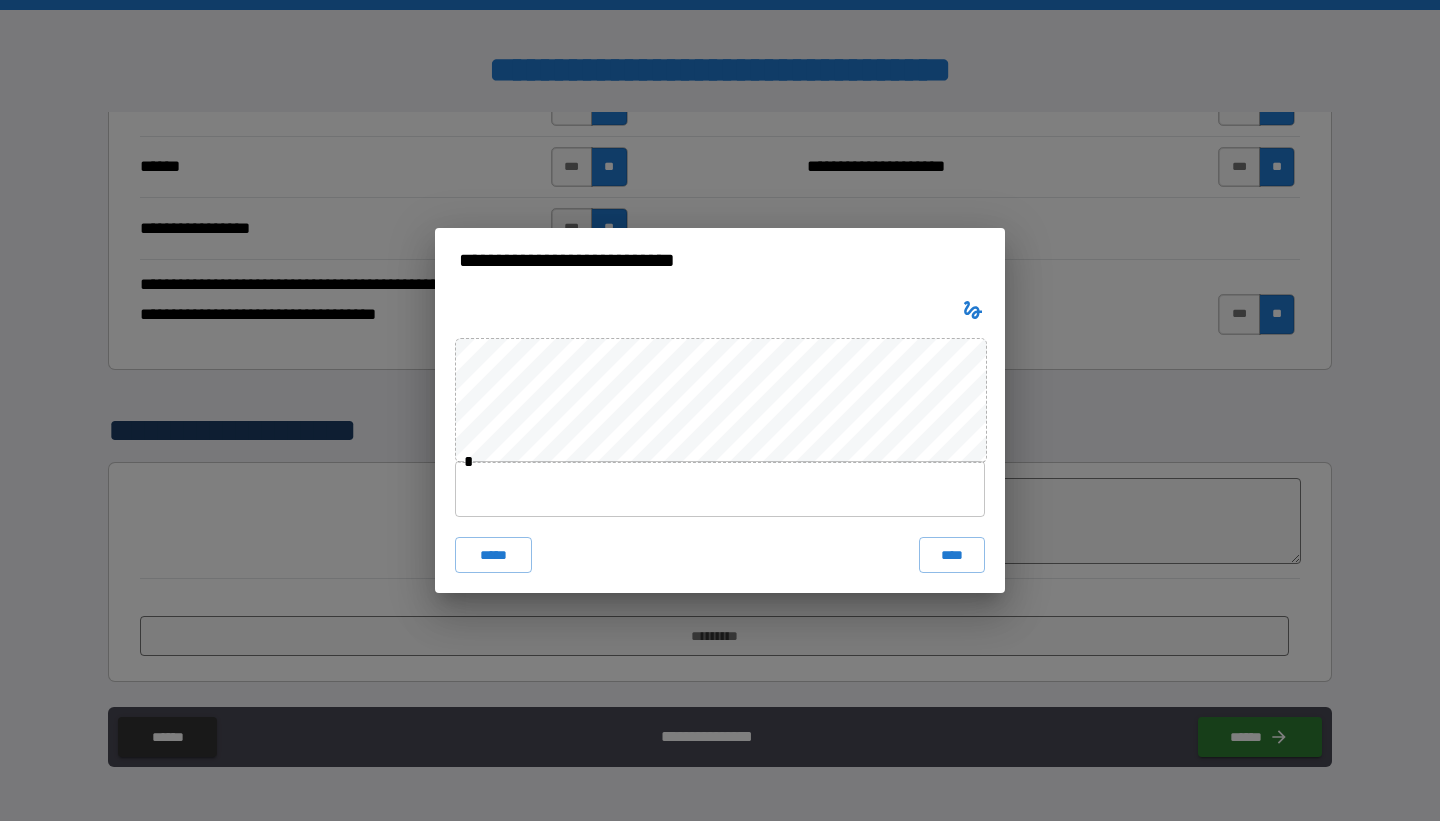 click at bounding box center [720, 489] 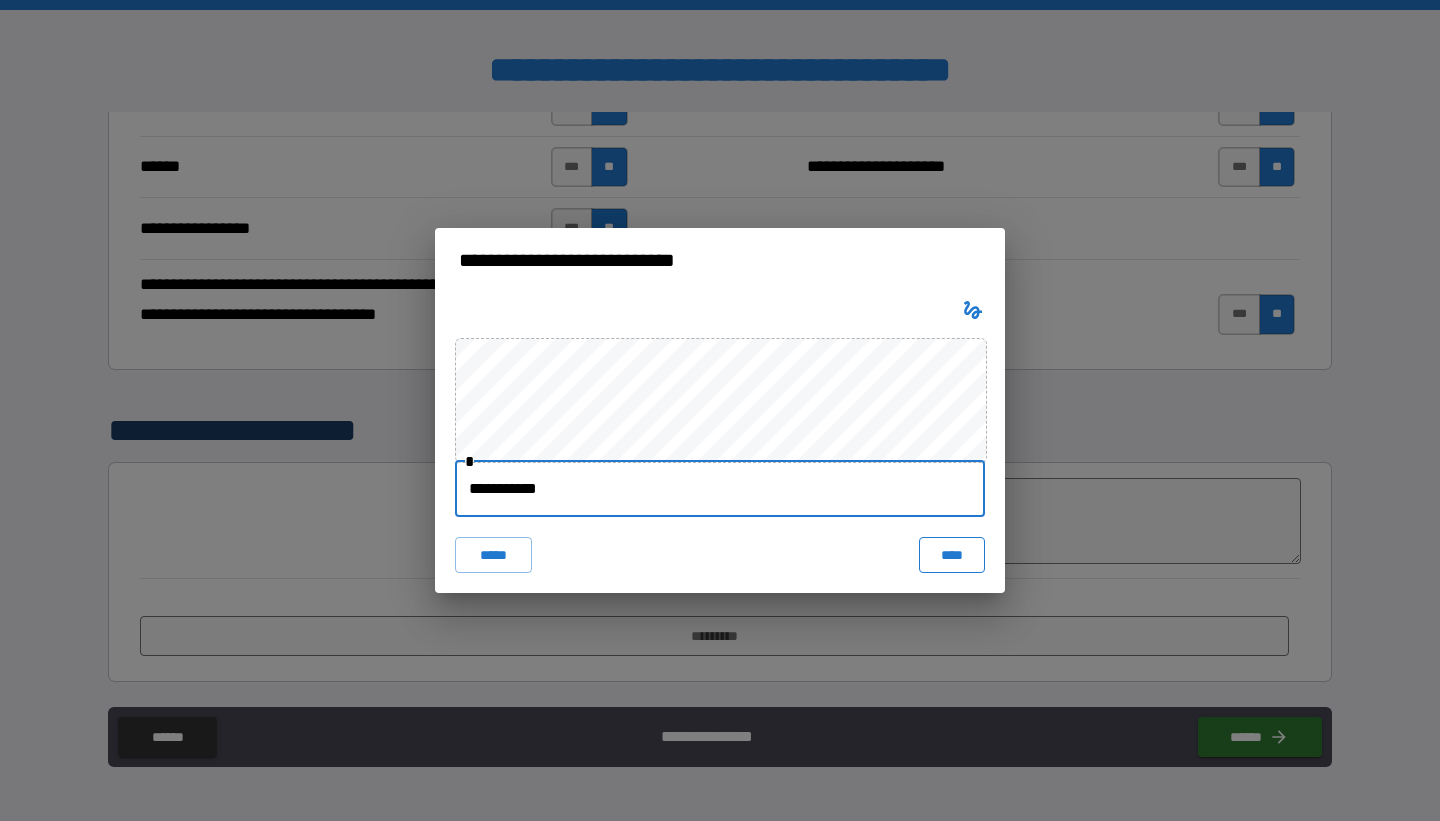 type on "**********" 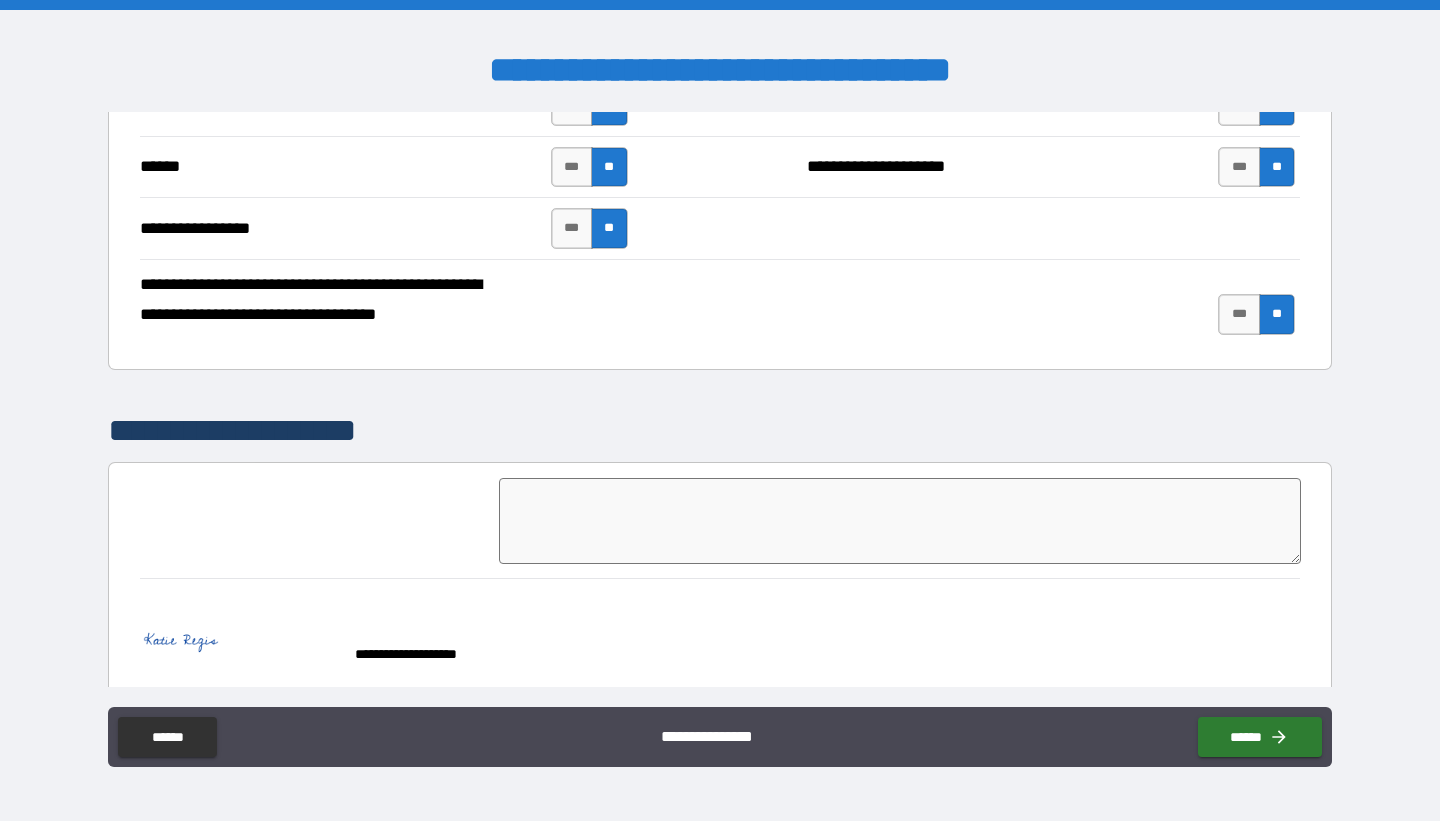 scroll, scrollTop: 2832, scrollLeft: 0, axis: vertical 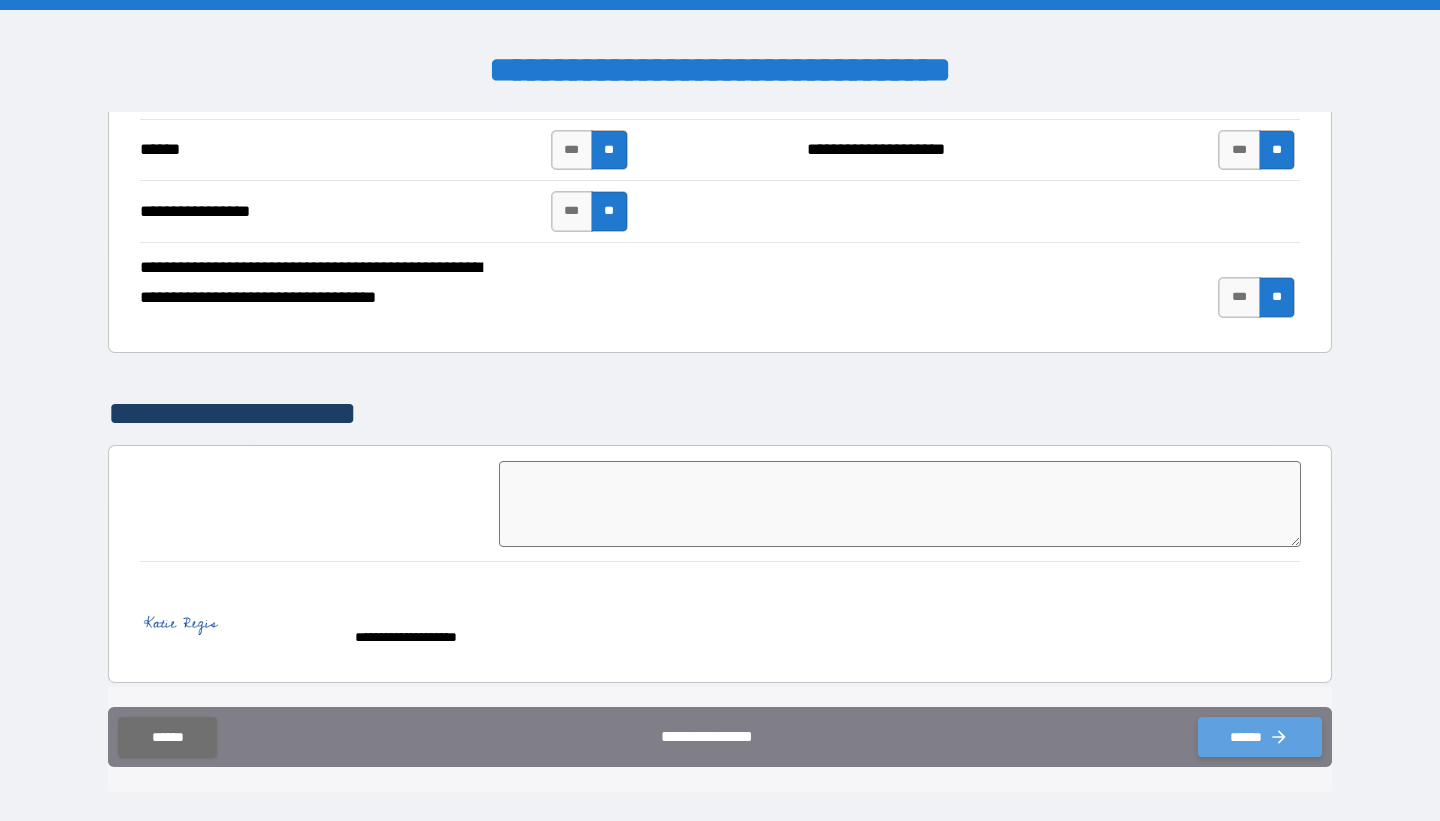 click on "******" at bounding box center [1260, 737] 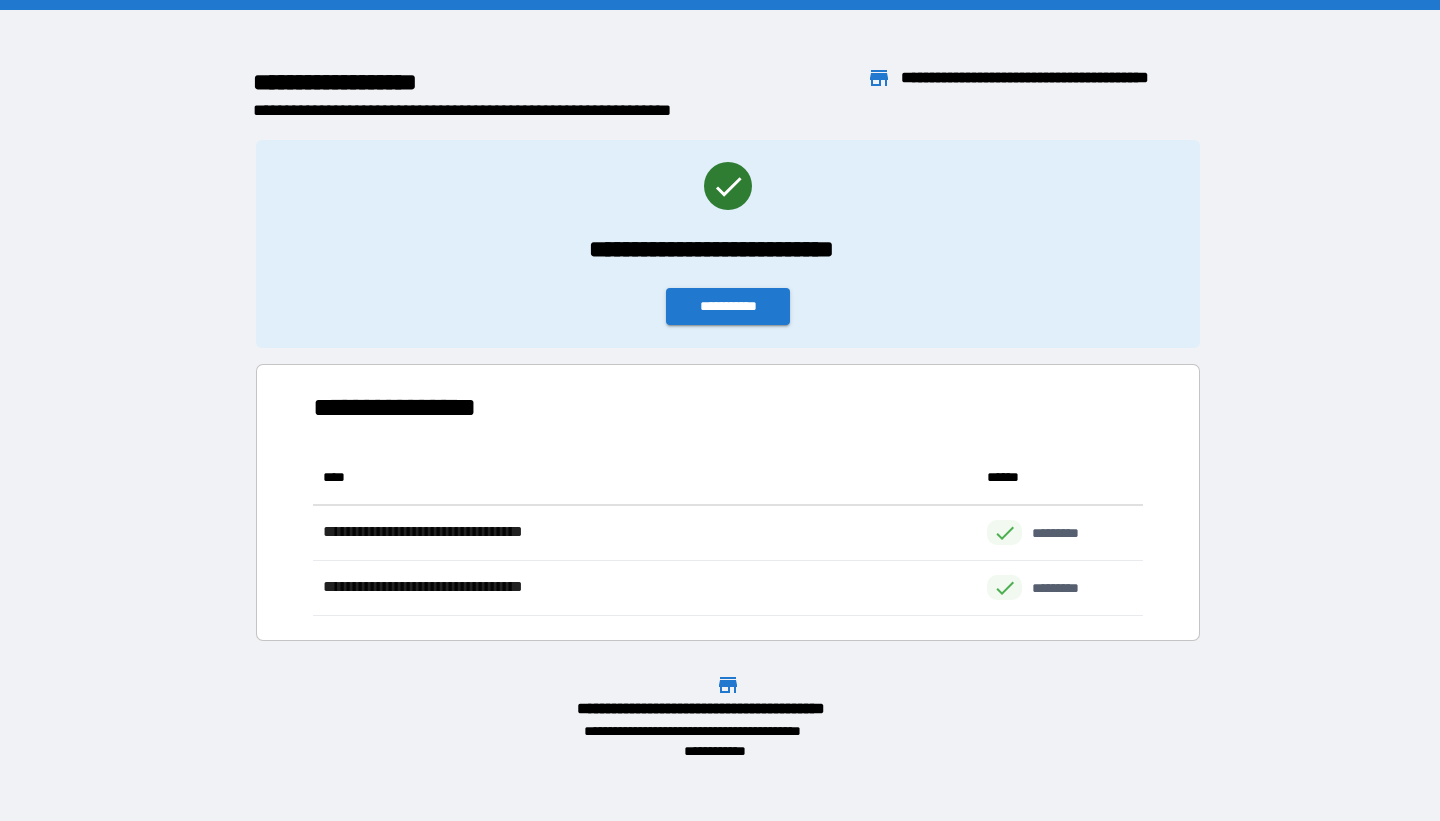 scroll, scrollTop: 1, scrollLeft: 1, axis: both 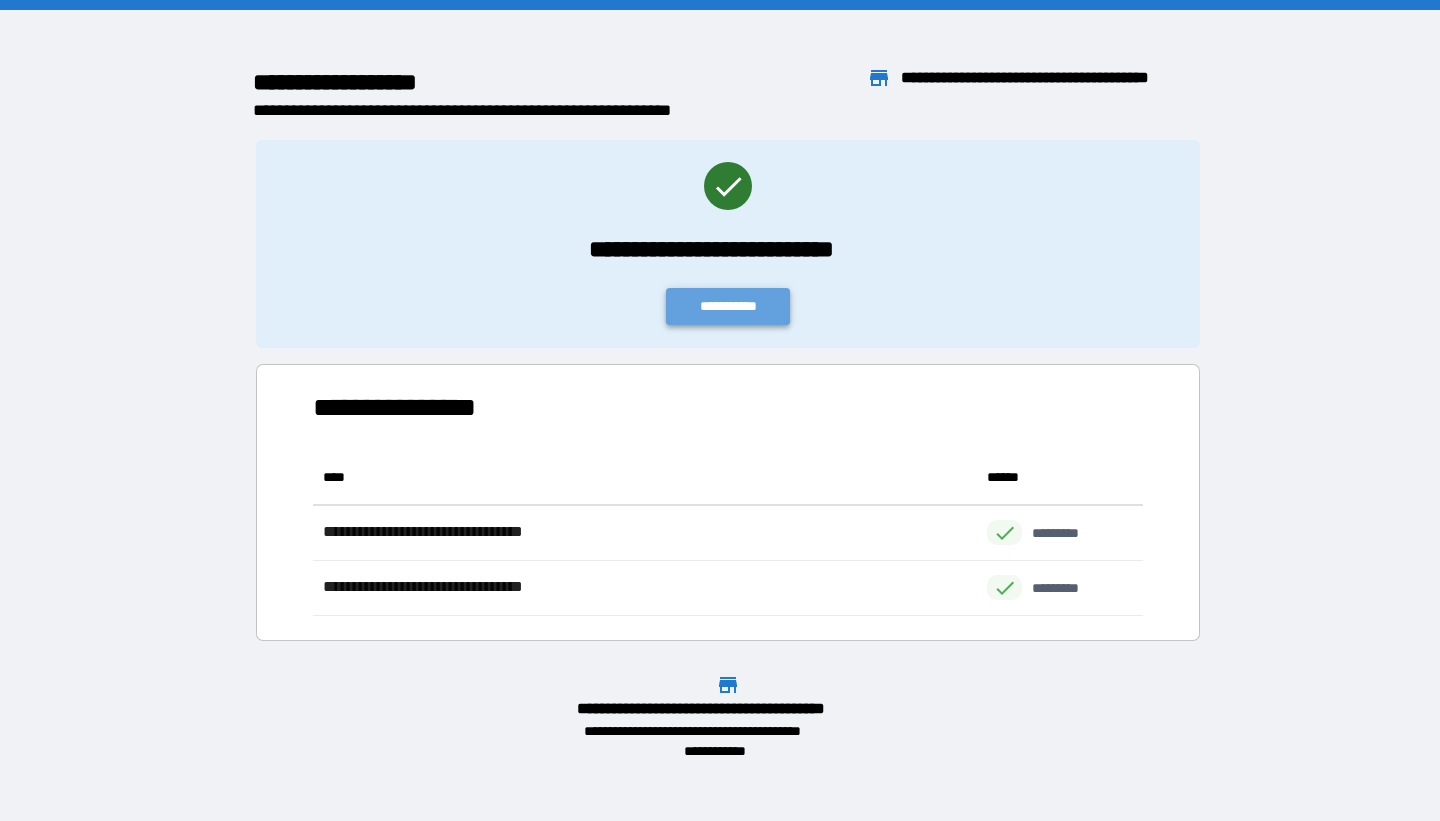 click on "**********" at bounding box center [728, 306] 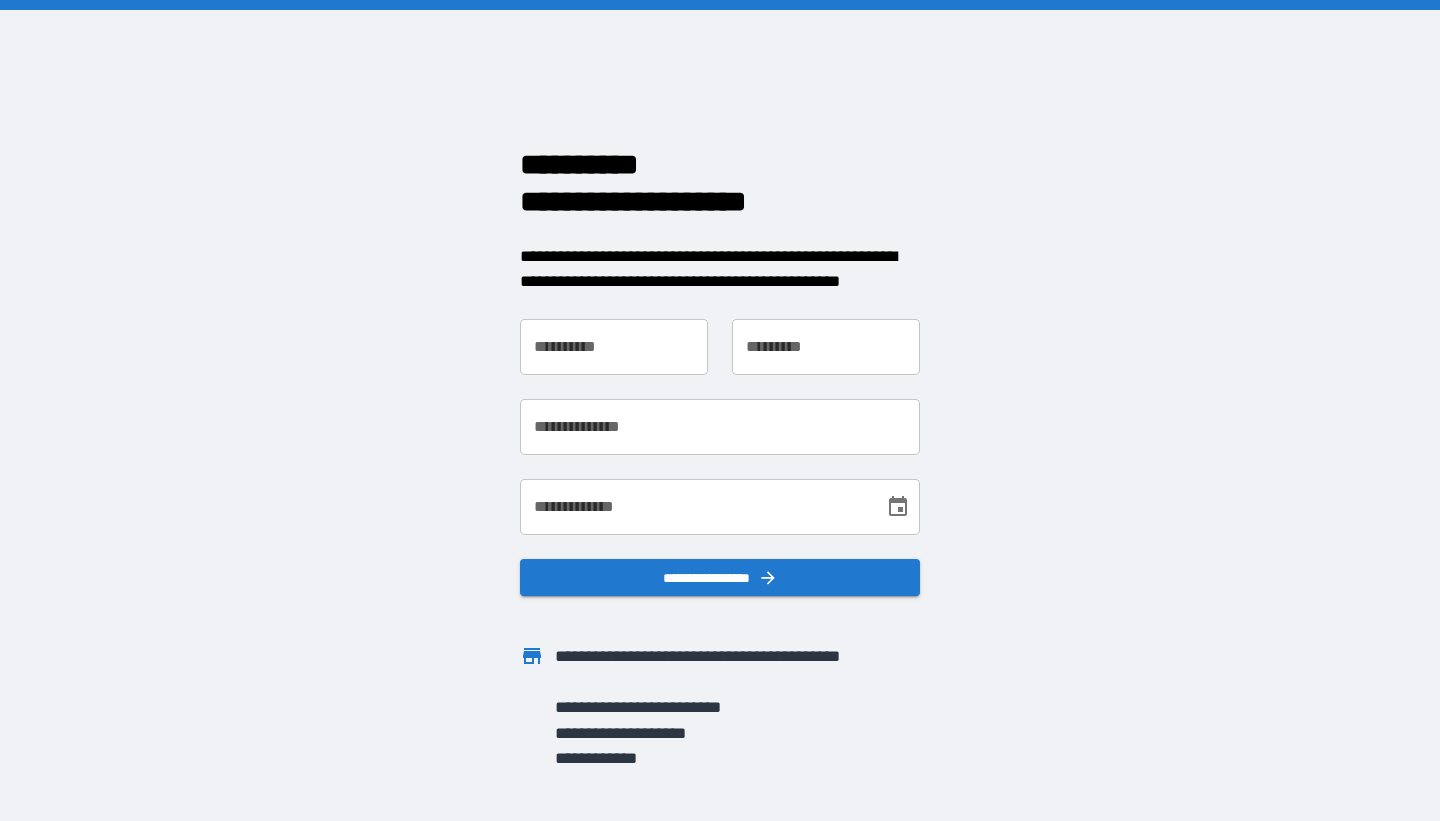 scroll, scrollTop: 0, scrollLeft: 0, axis: both 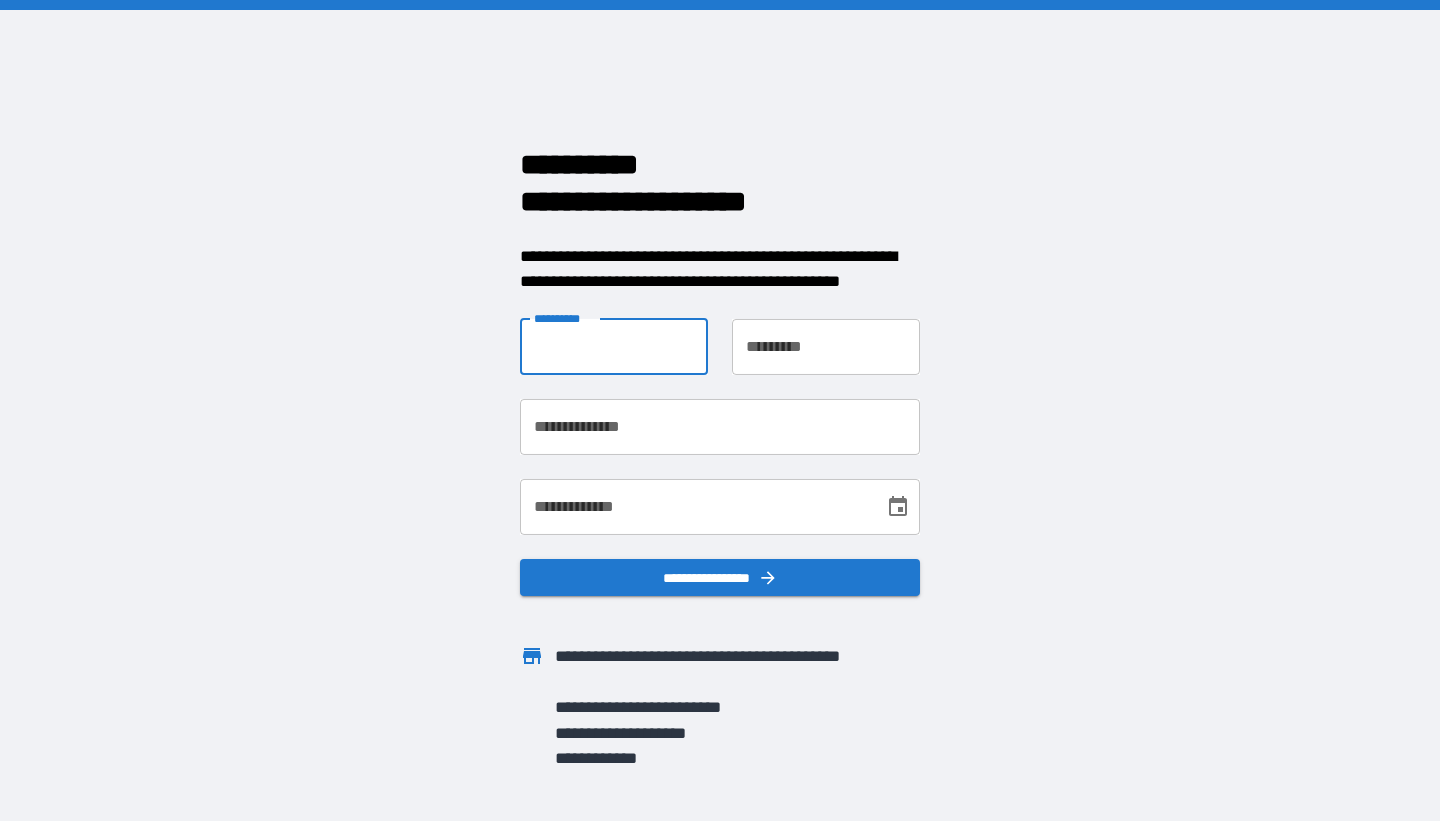 click on "**********" at bounding box center [614, 347] 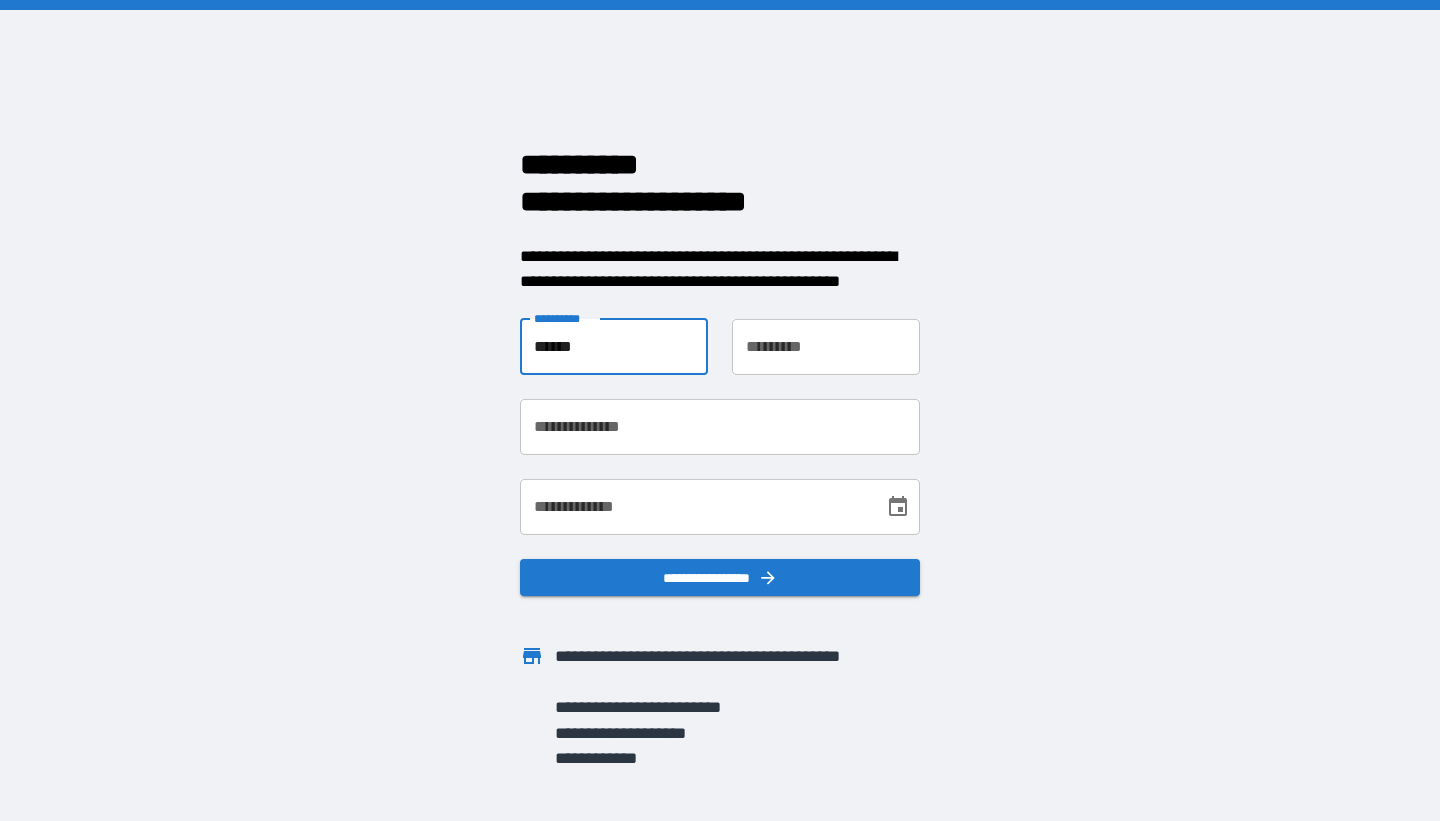 type on "******" 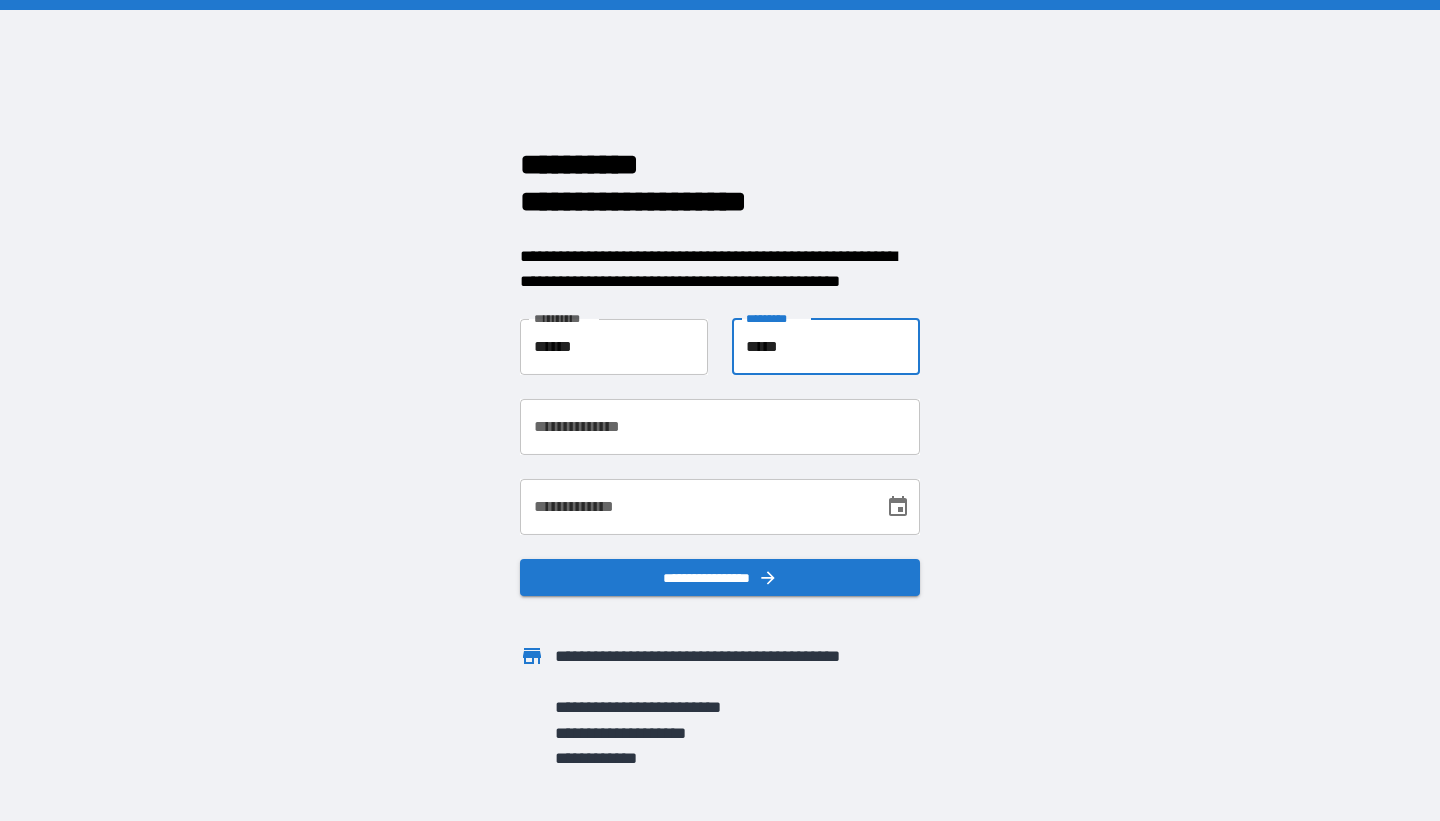 type on "*****" 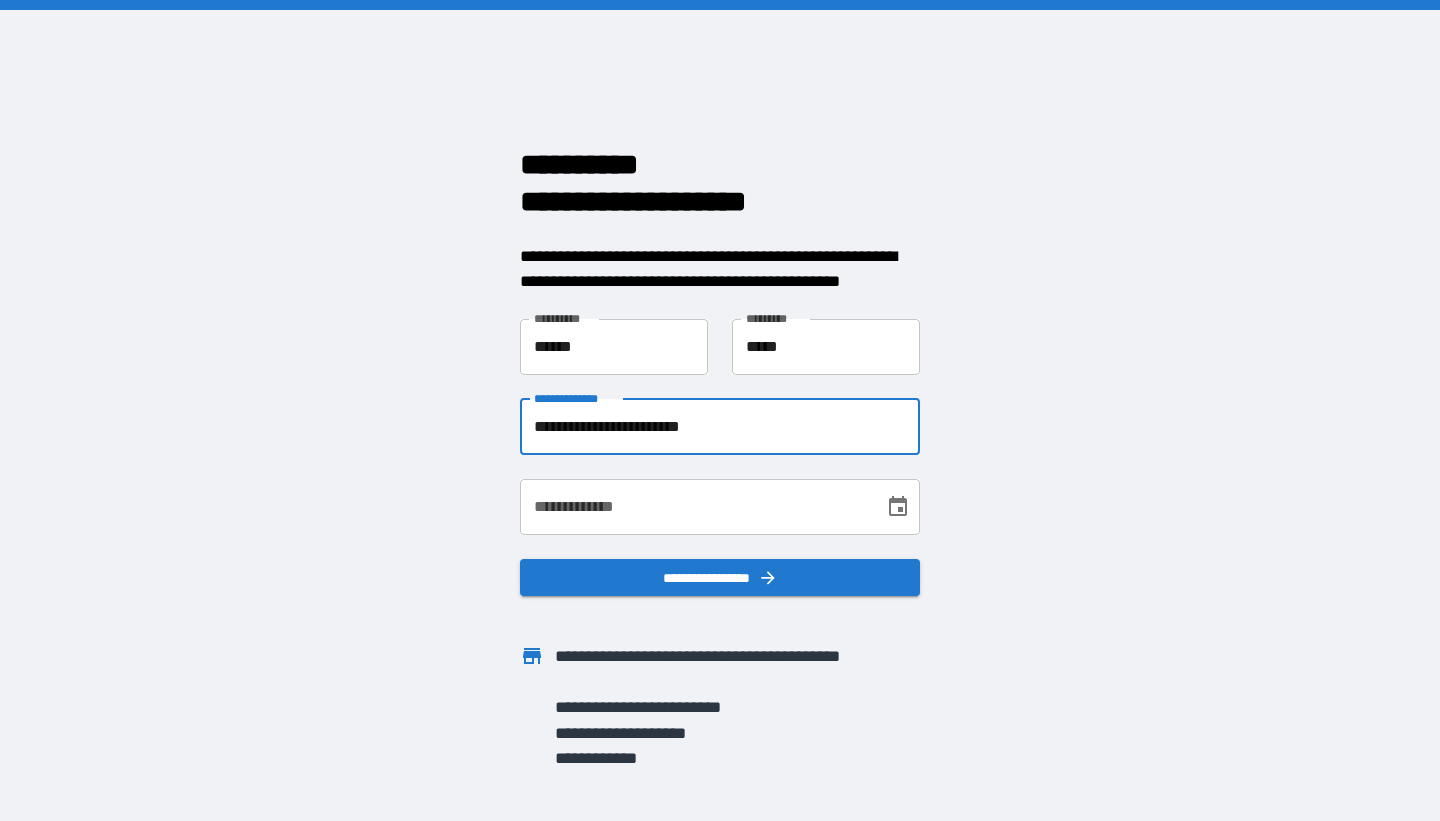 type on "**********" 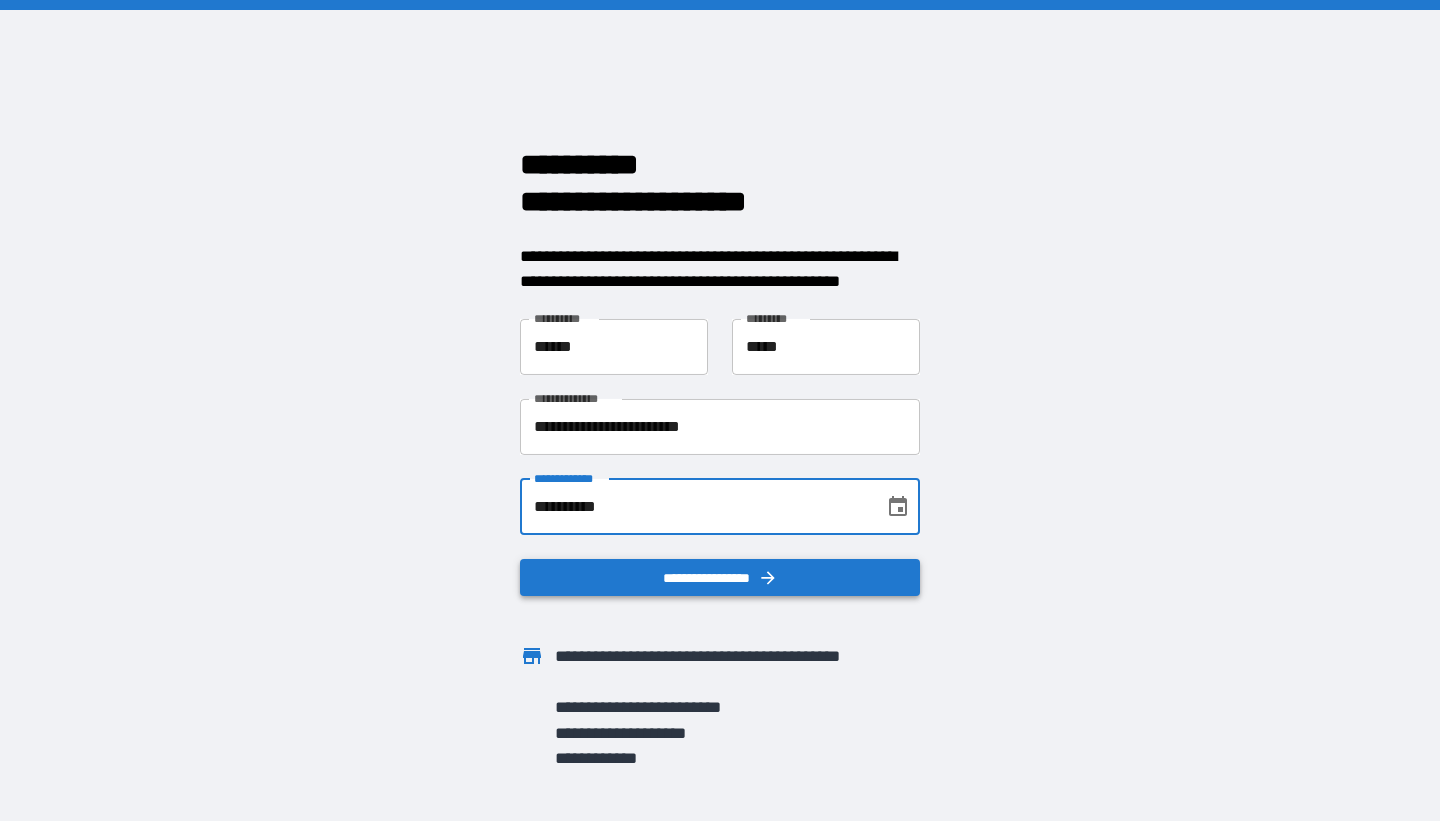 type on "**********" 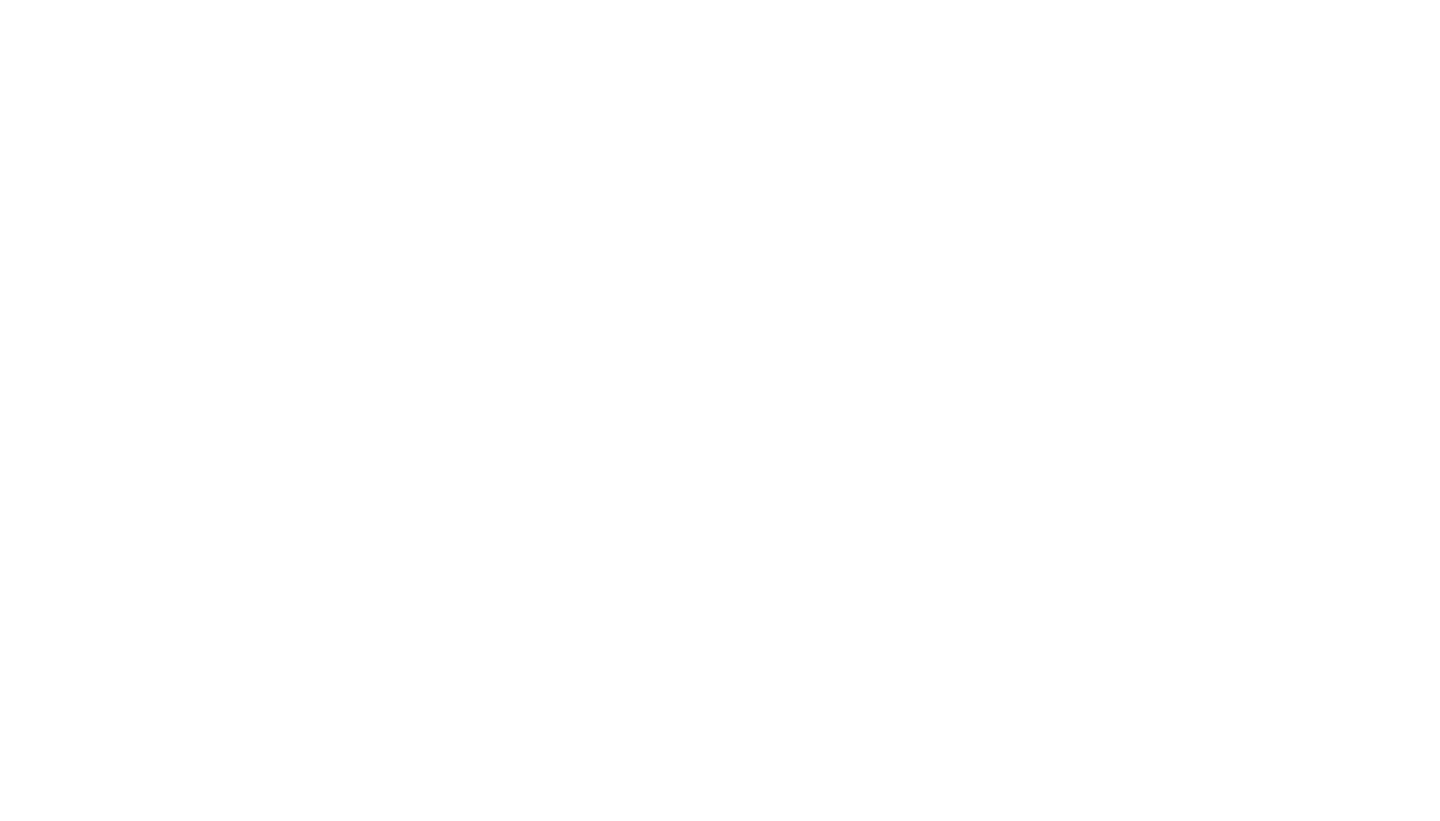scroll, scrollTop: 0, scrollLeft: 0, axis: both 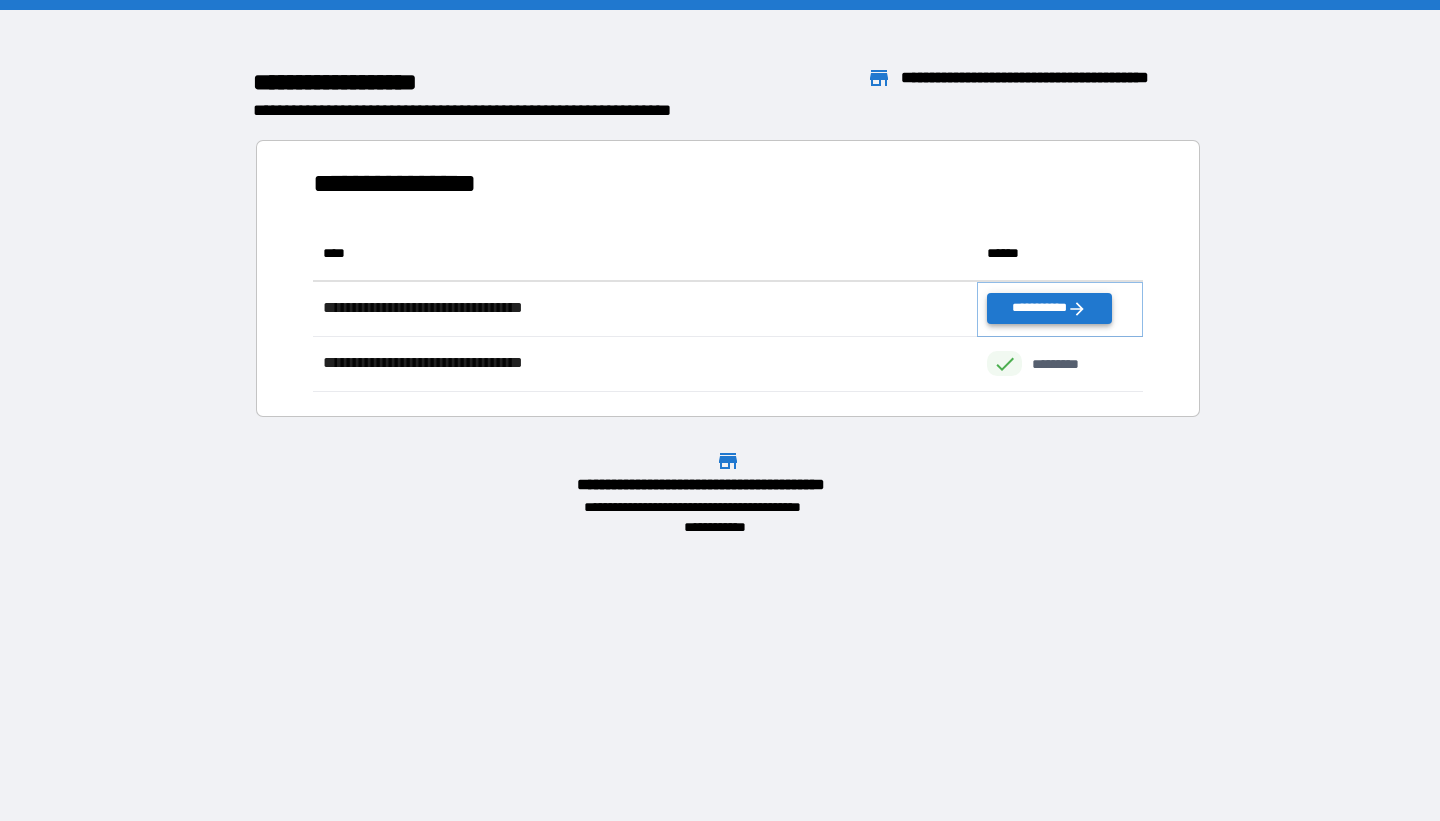 click on "**********" at bounding box center (1049, 308) 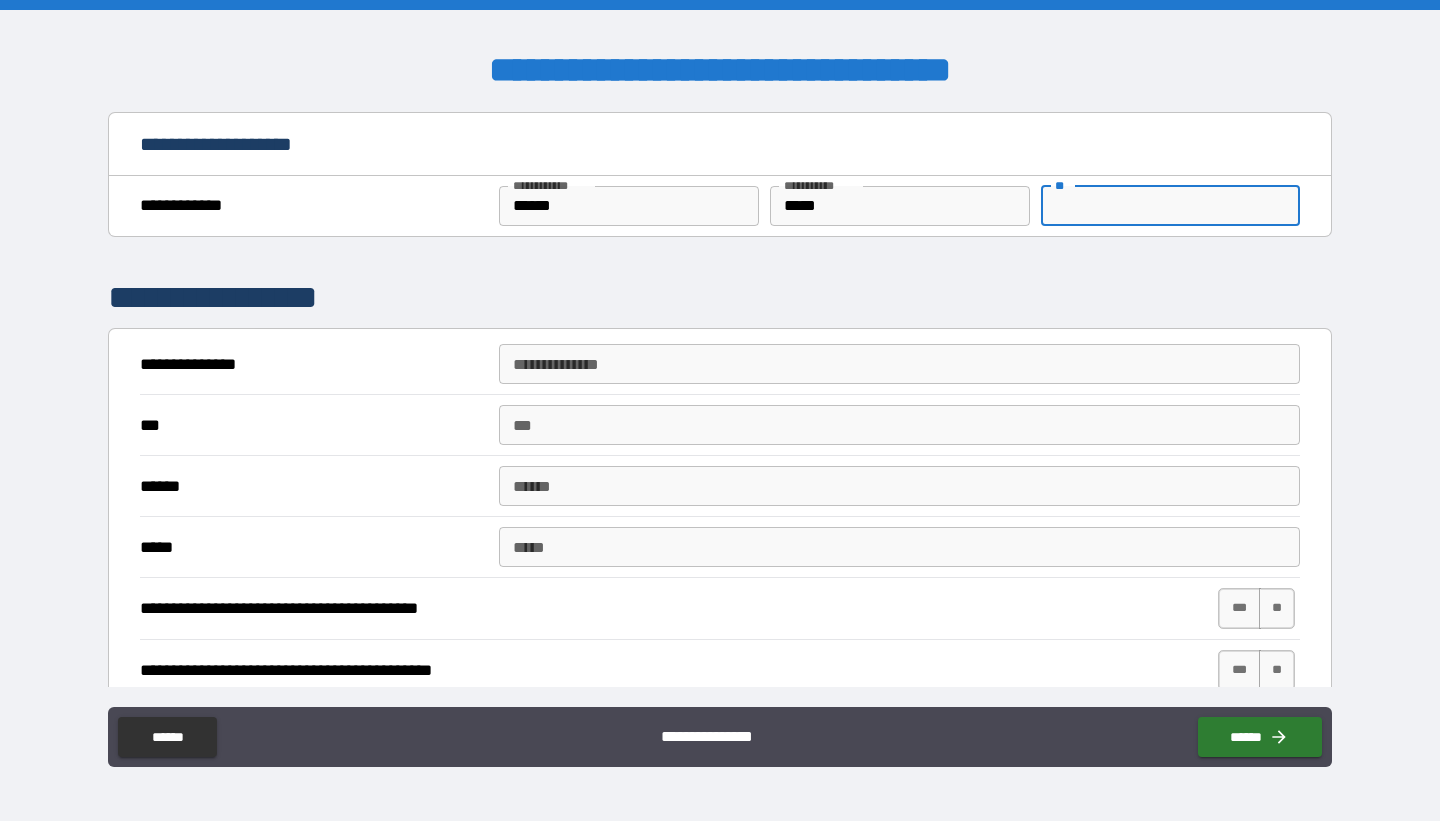 click on "**" at bounding box center (1170, 206) 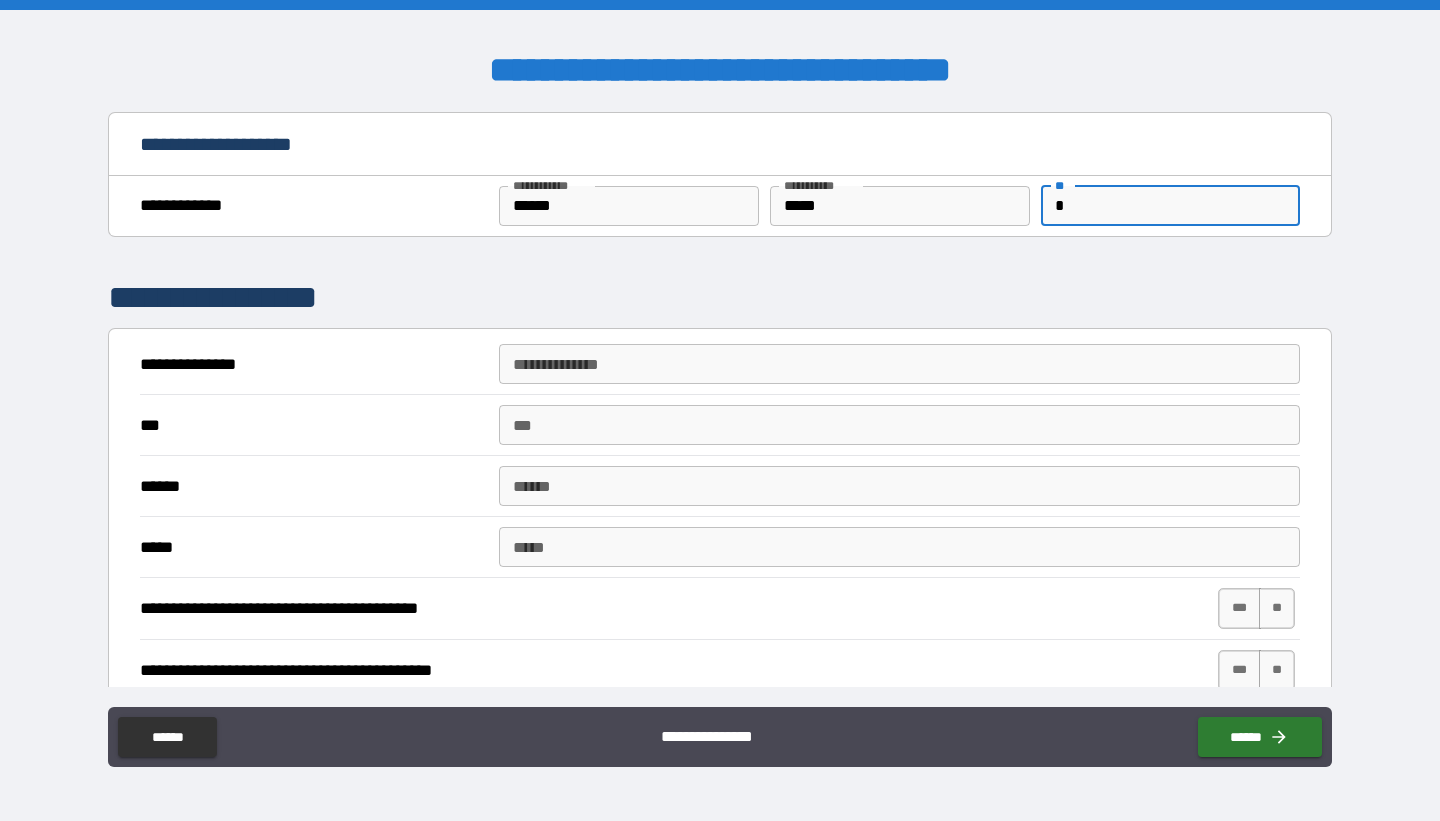 type on "*" 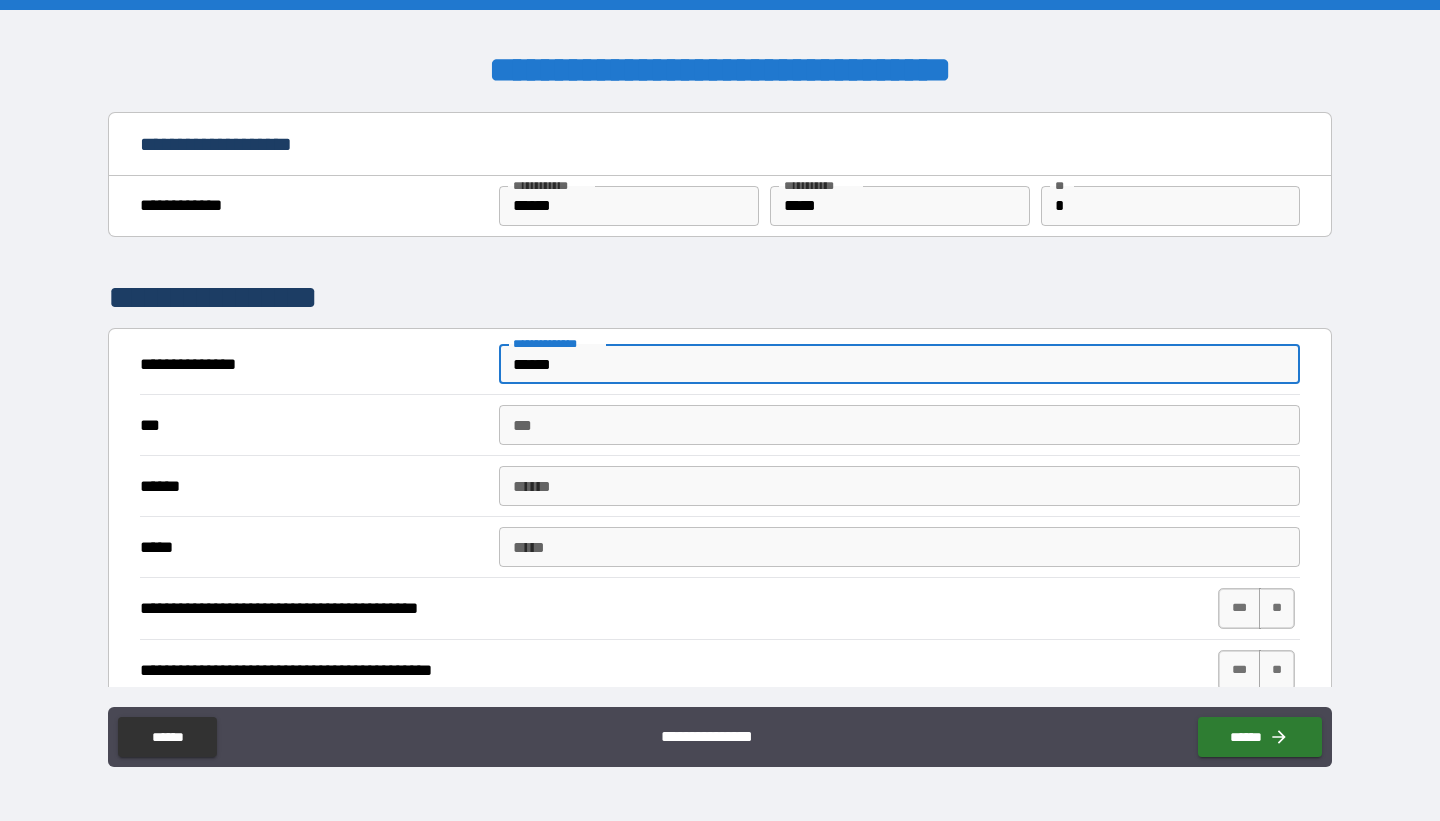 type on "******" 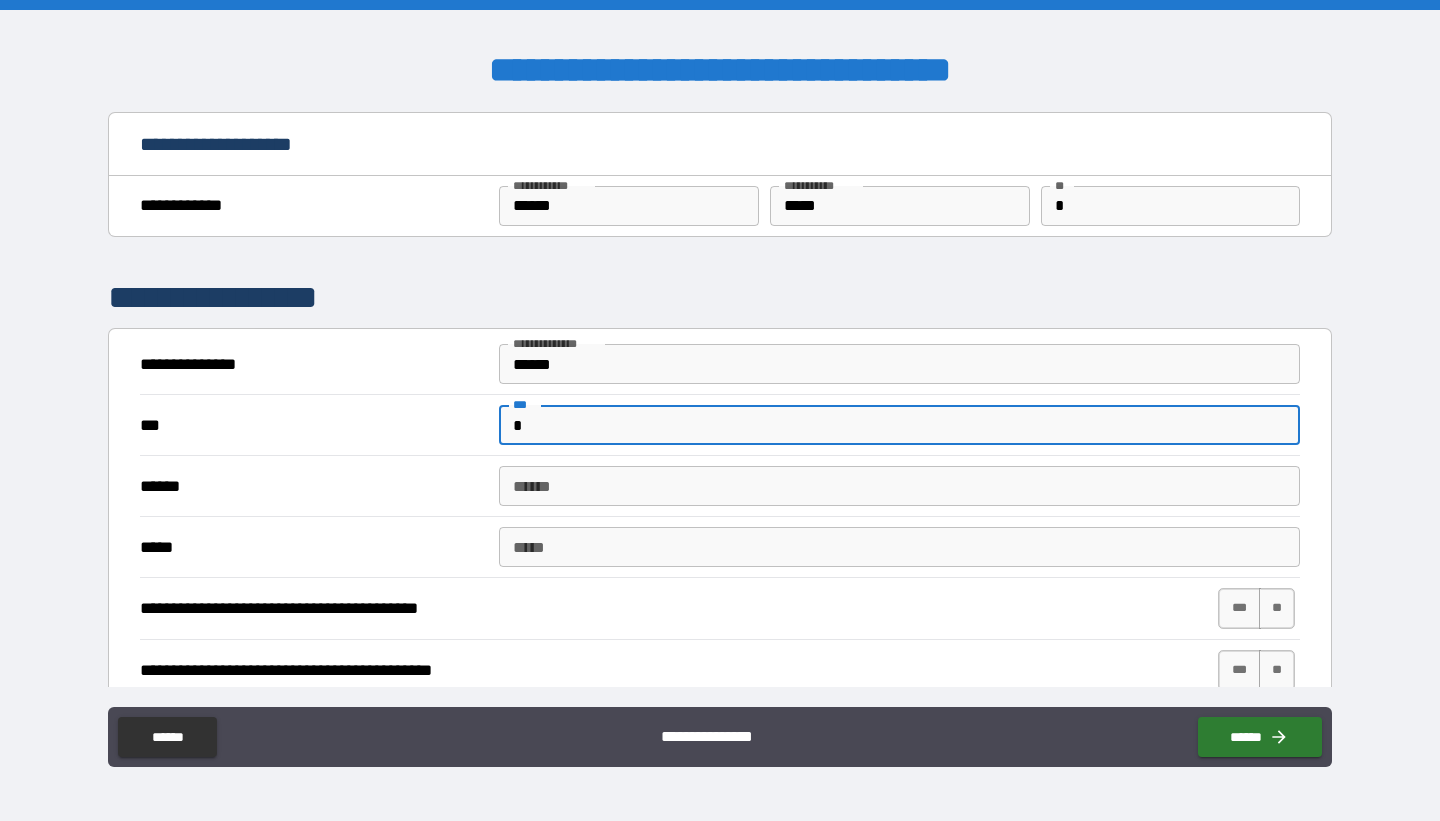 type on "*" 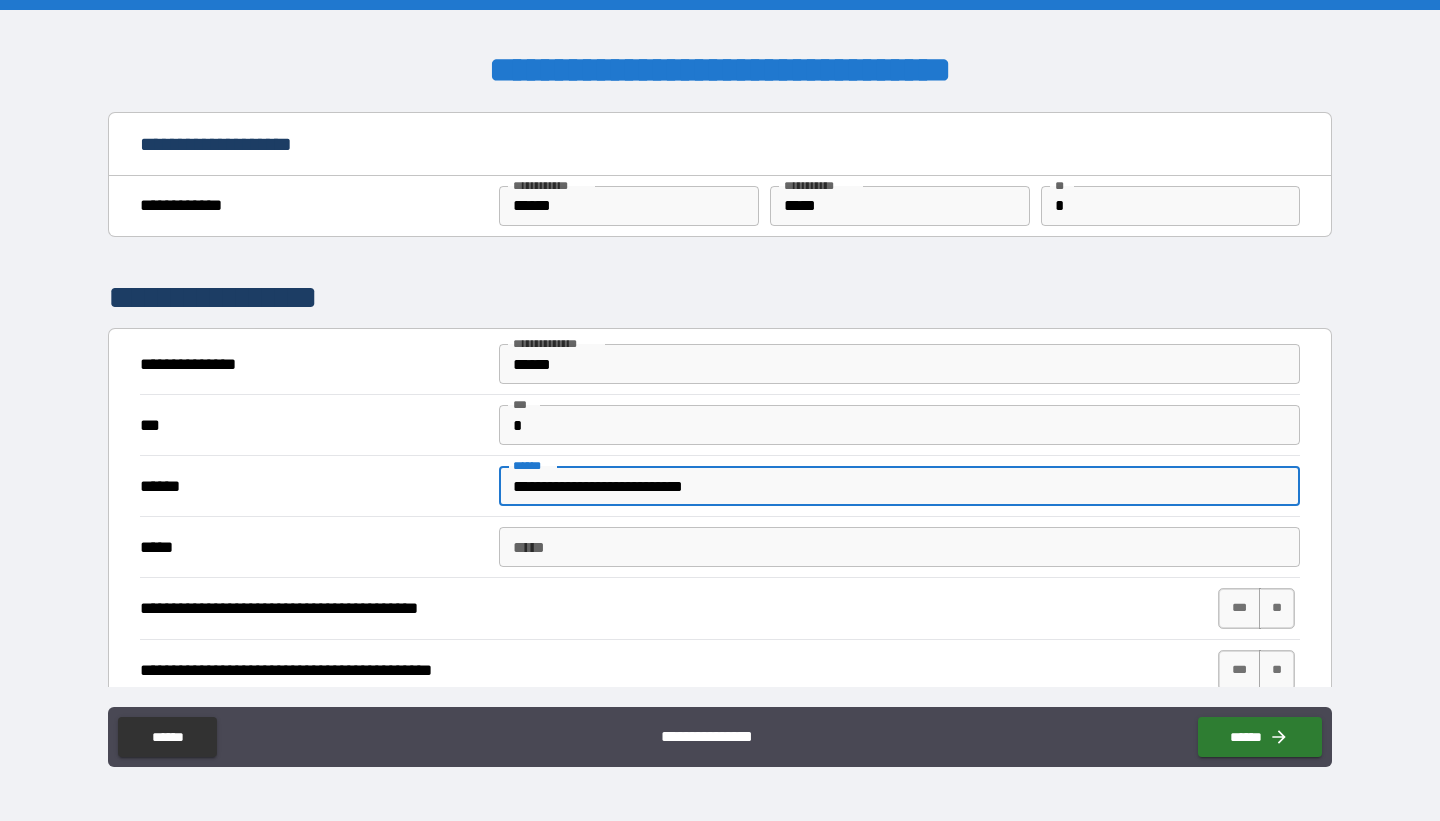 type on "**********" 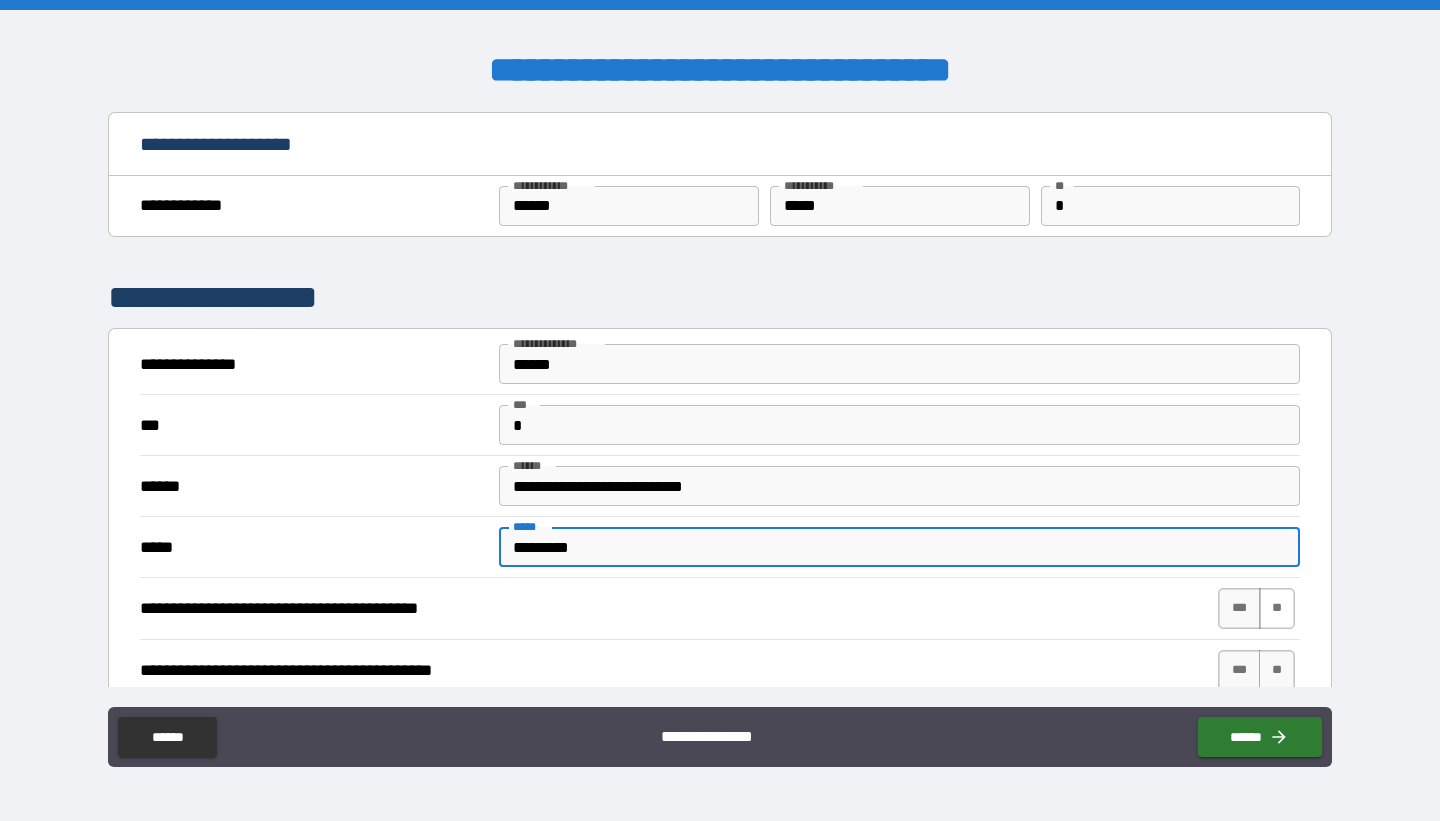 type on "*********" 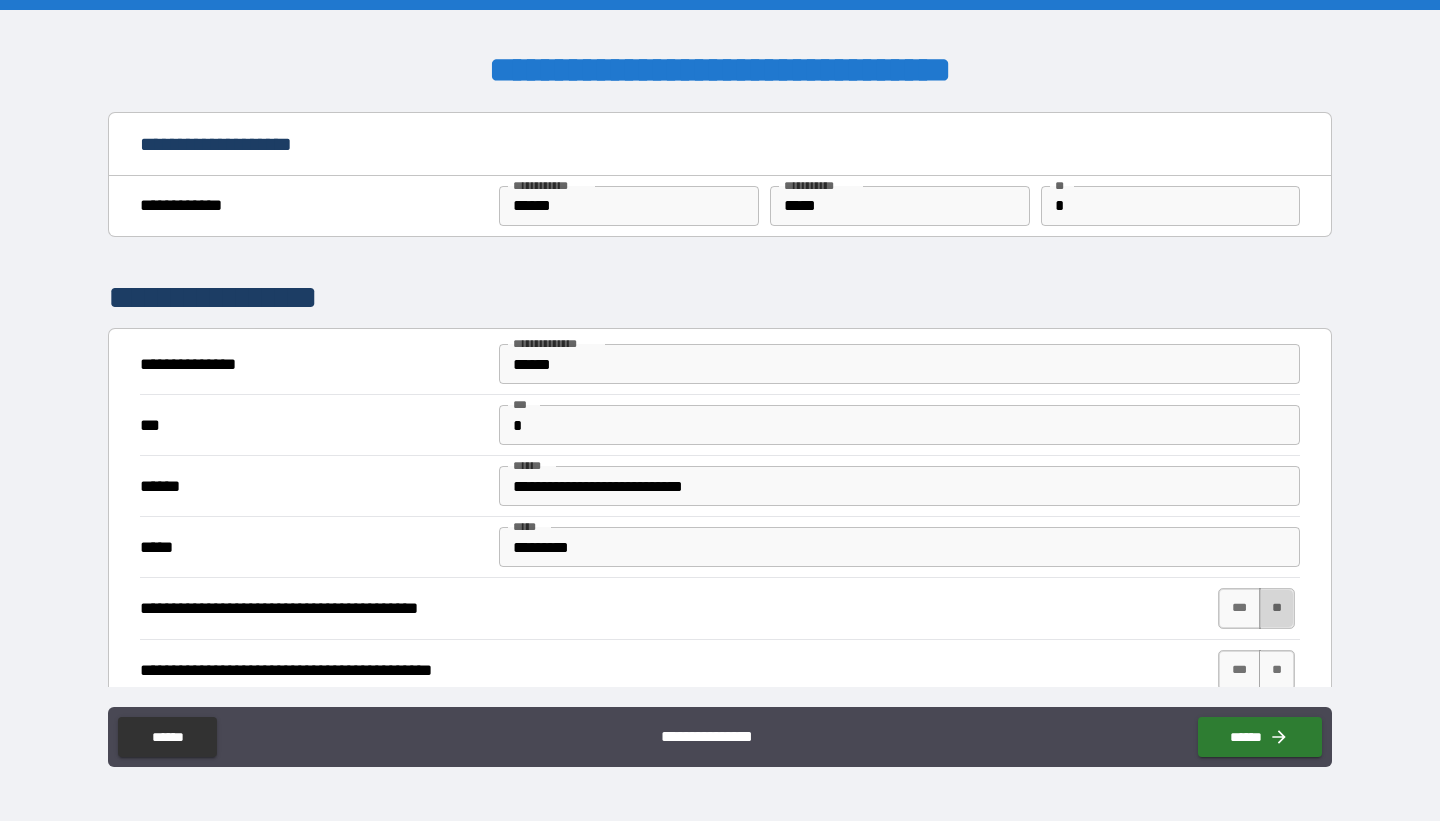 click on "**" at bounding box center (1277, 608) 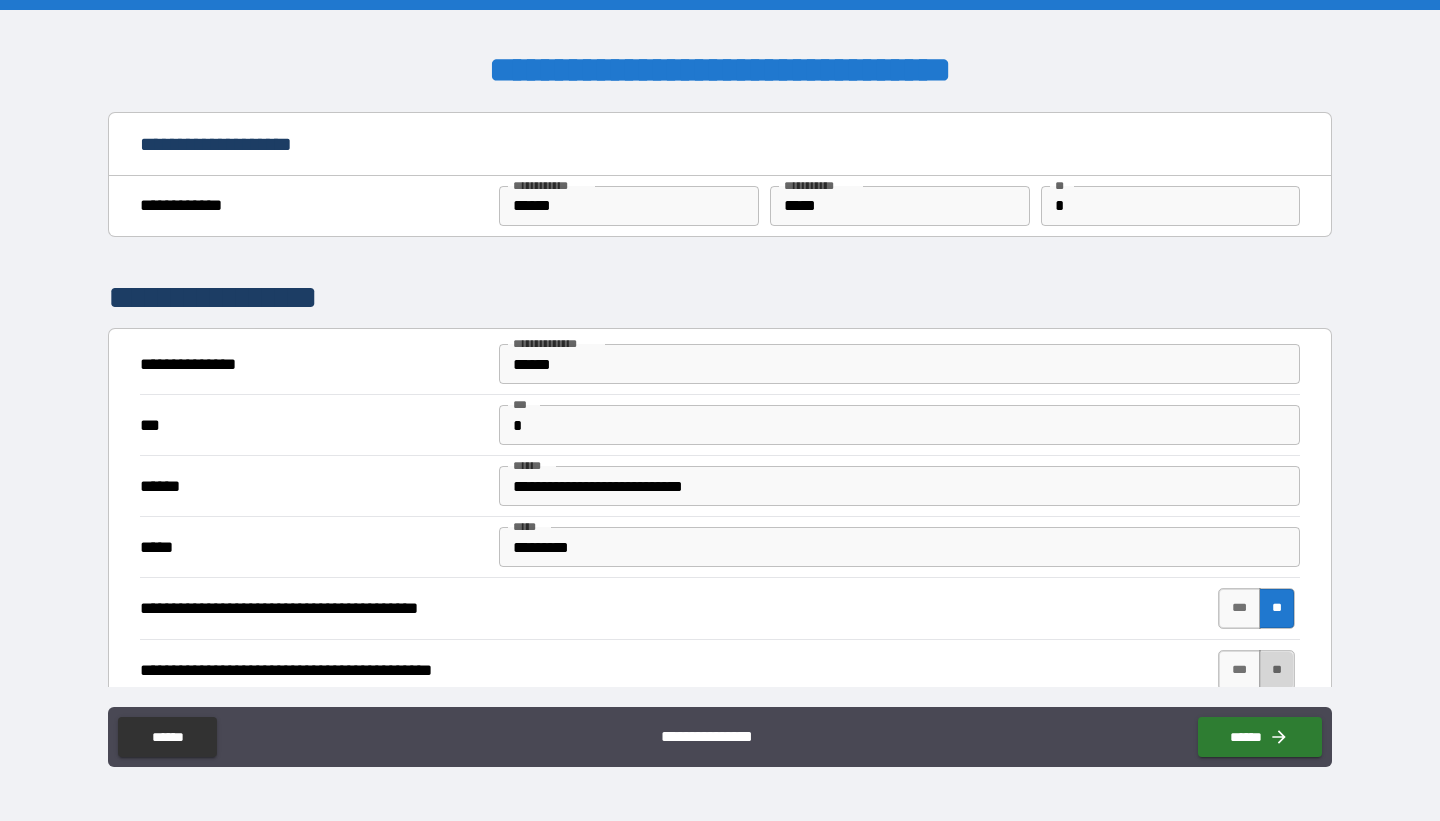 click on "**" at bounding box center (1277, 670) 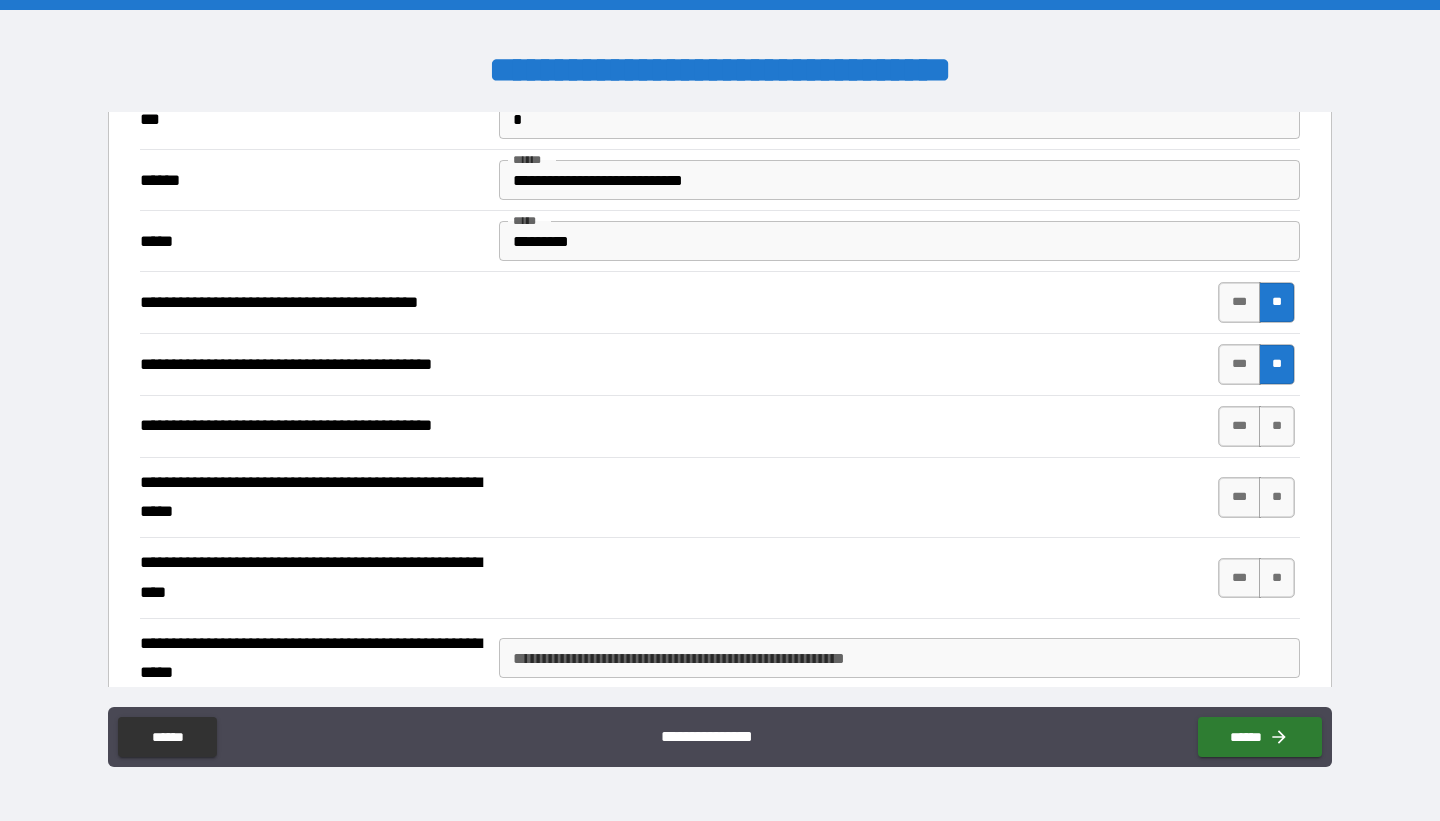 scroll, scrollTop: 308, scrollLeft: 0, axis: vertical 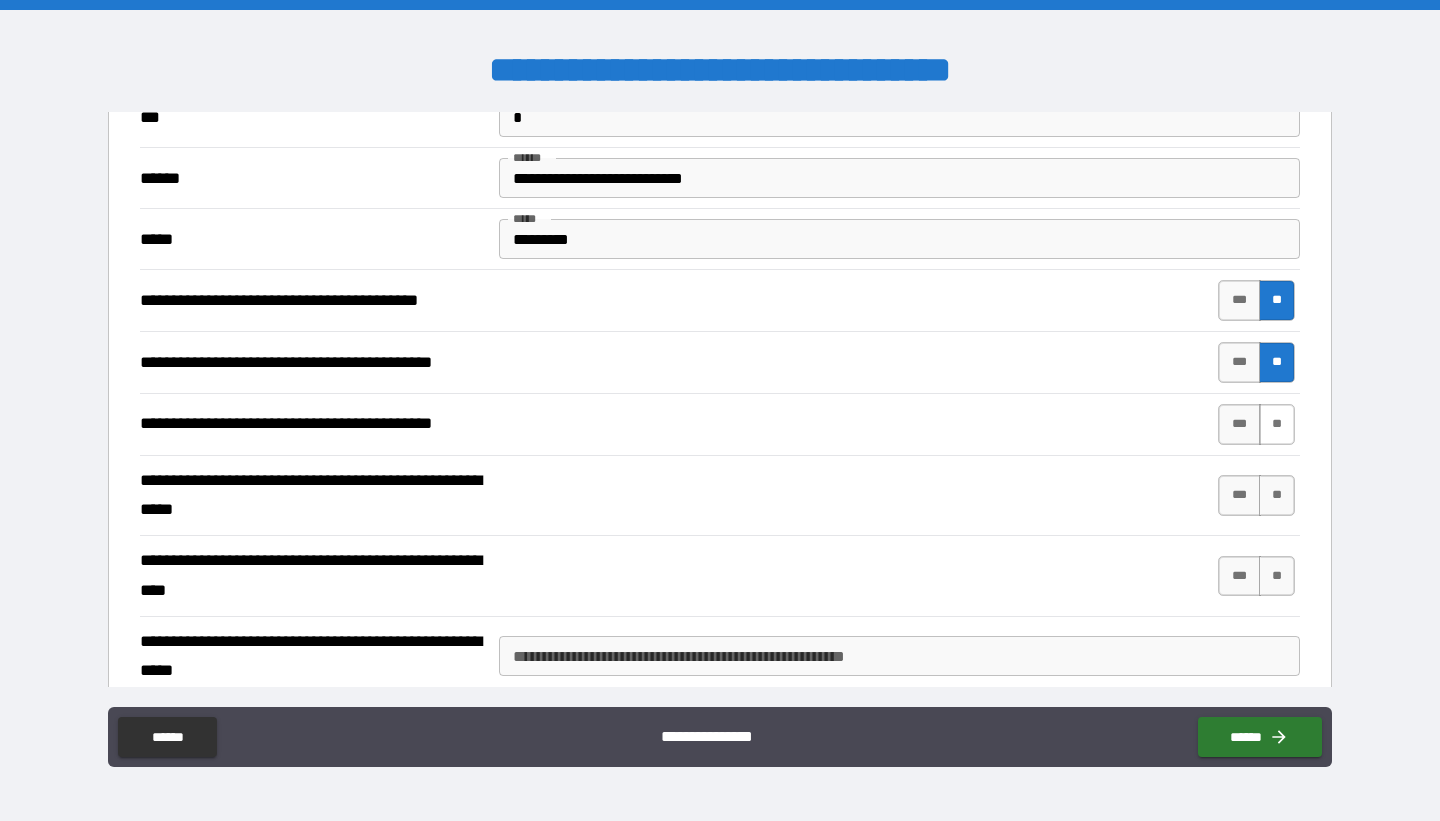 click on "**" at bounding box center [1277, 424] 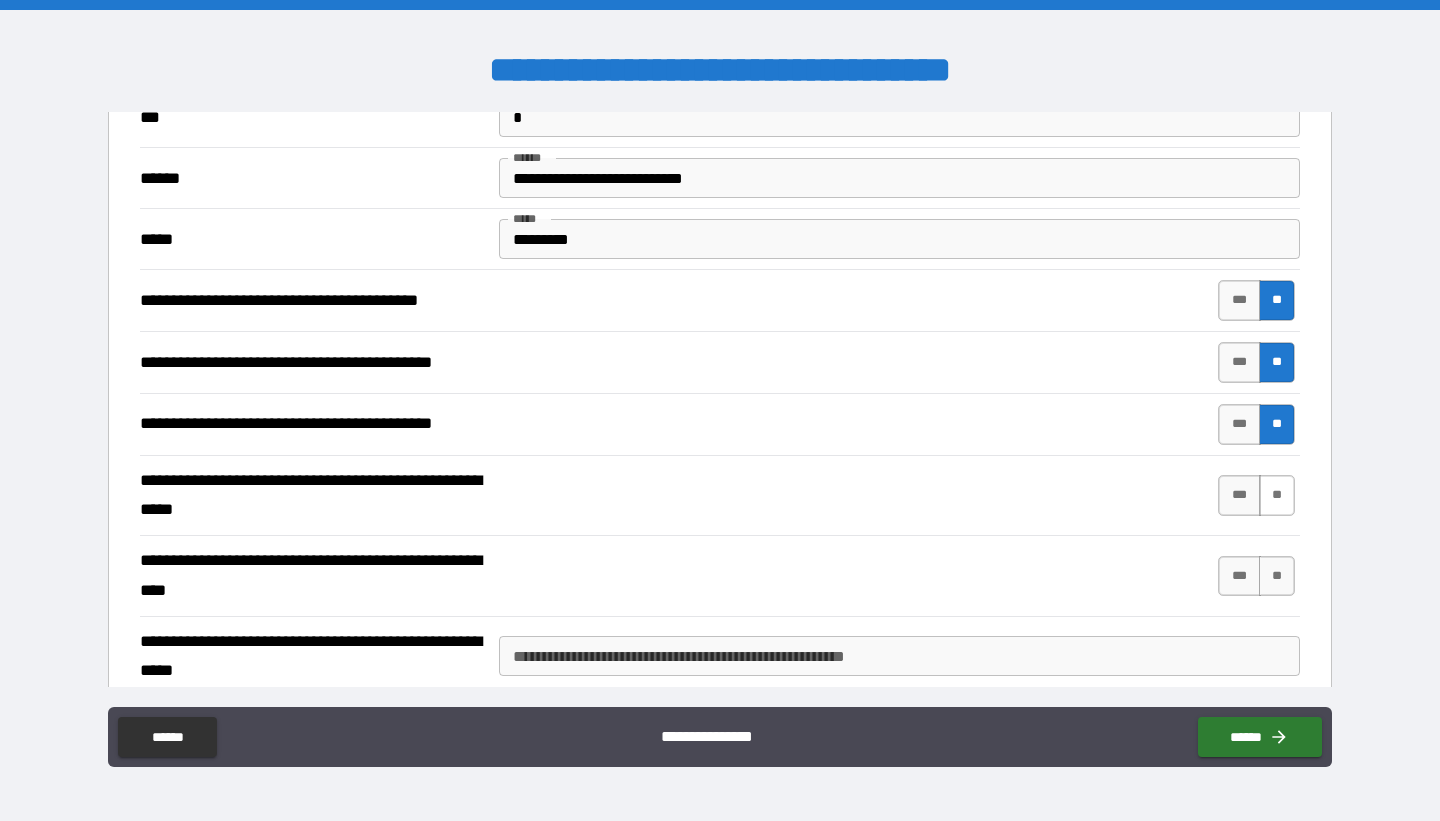 click on "**" at bounding box center (1277, 495) 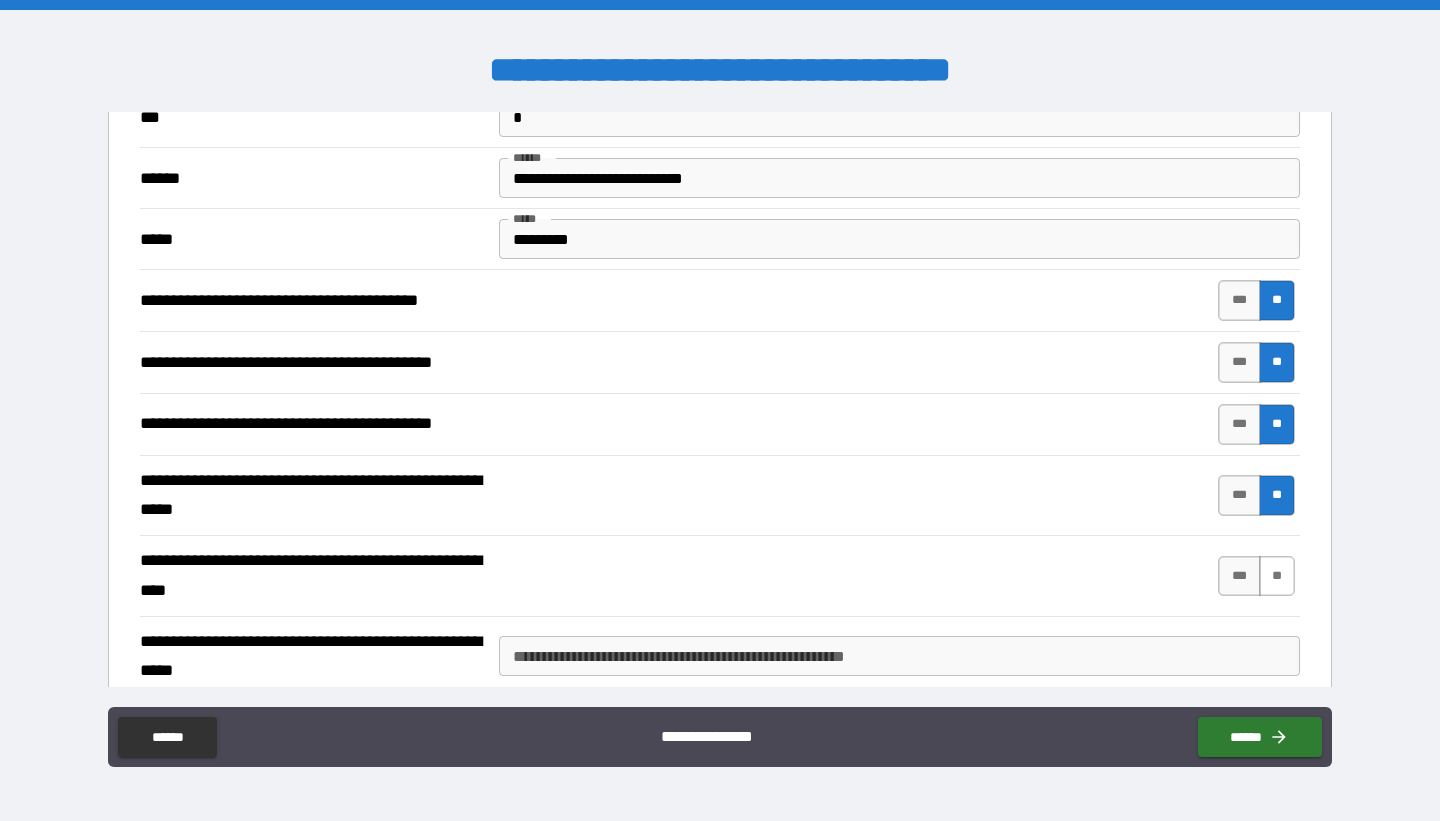 click on "**" at bounding box center [1277, 576] 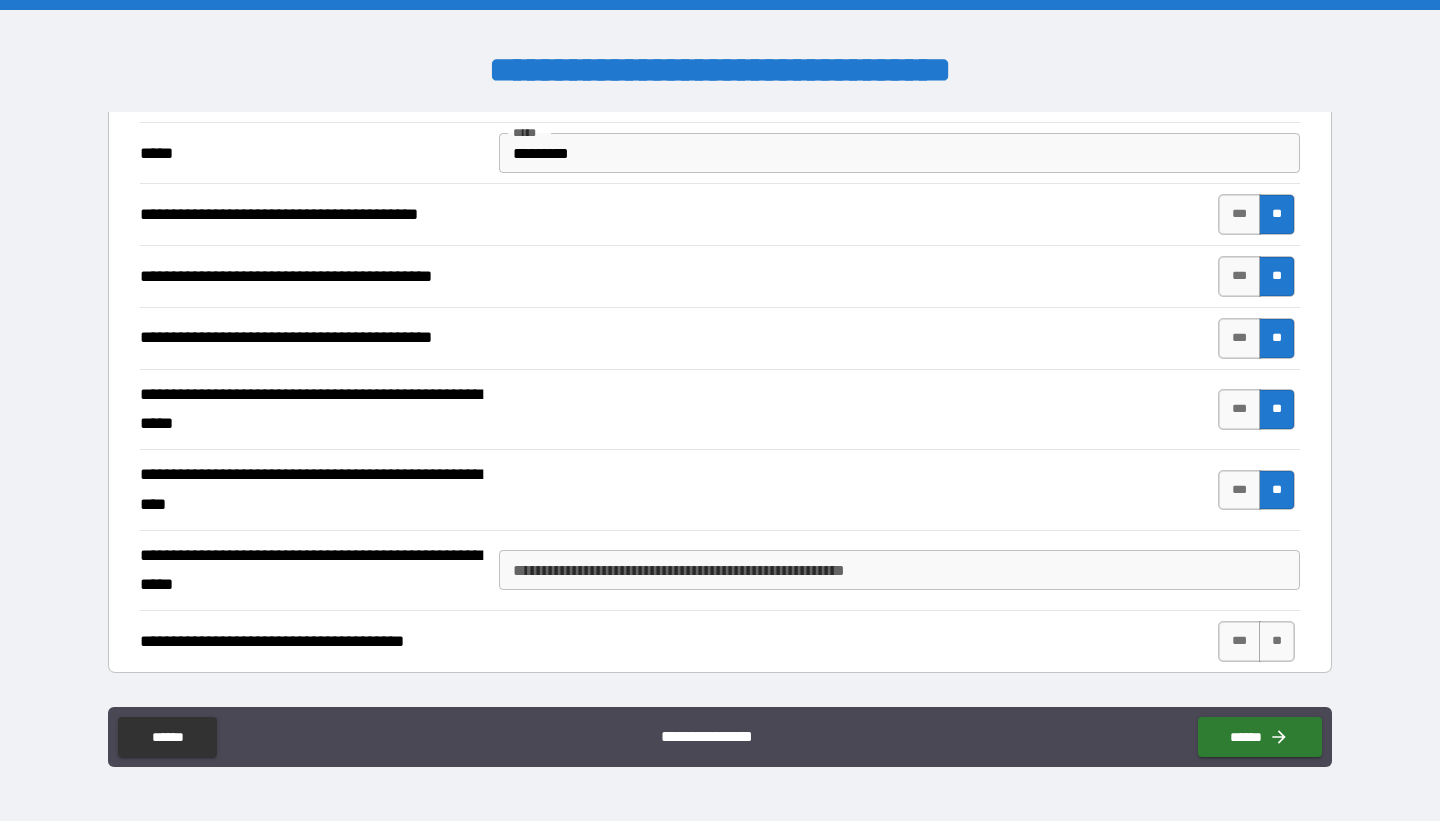 scroll, scrollTop: 467, scrollLeft: 0, axis: vertical 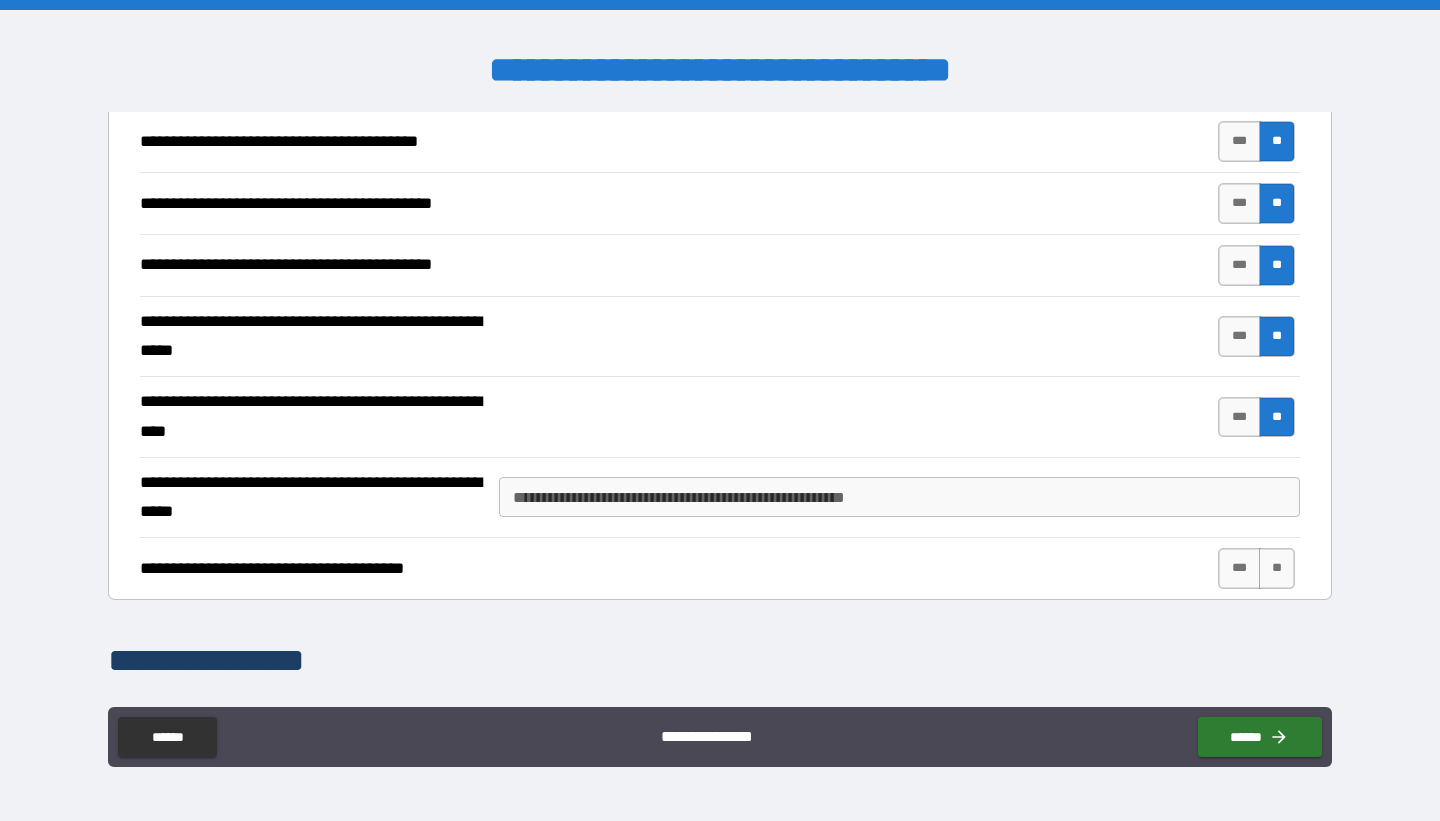 click on "**********" at bounding box center [899, 497] 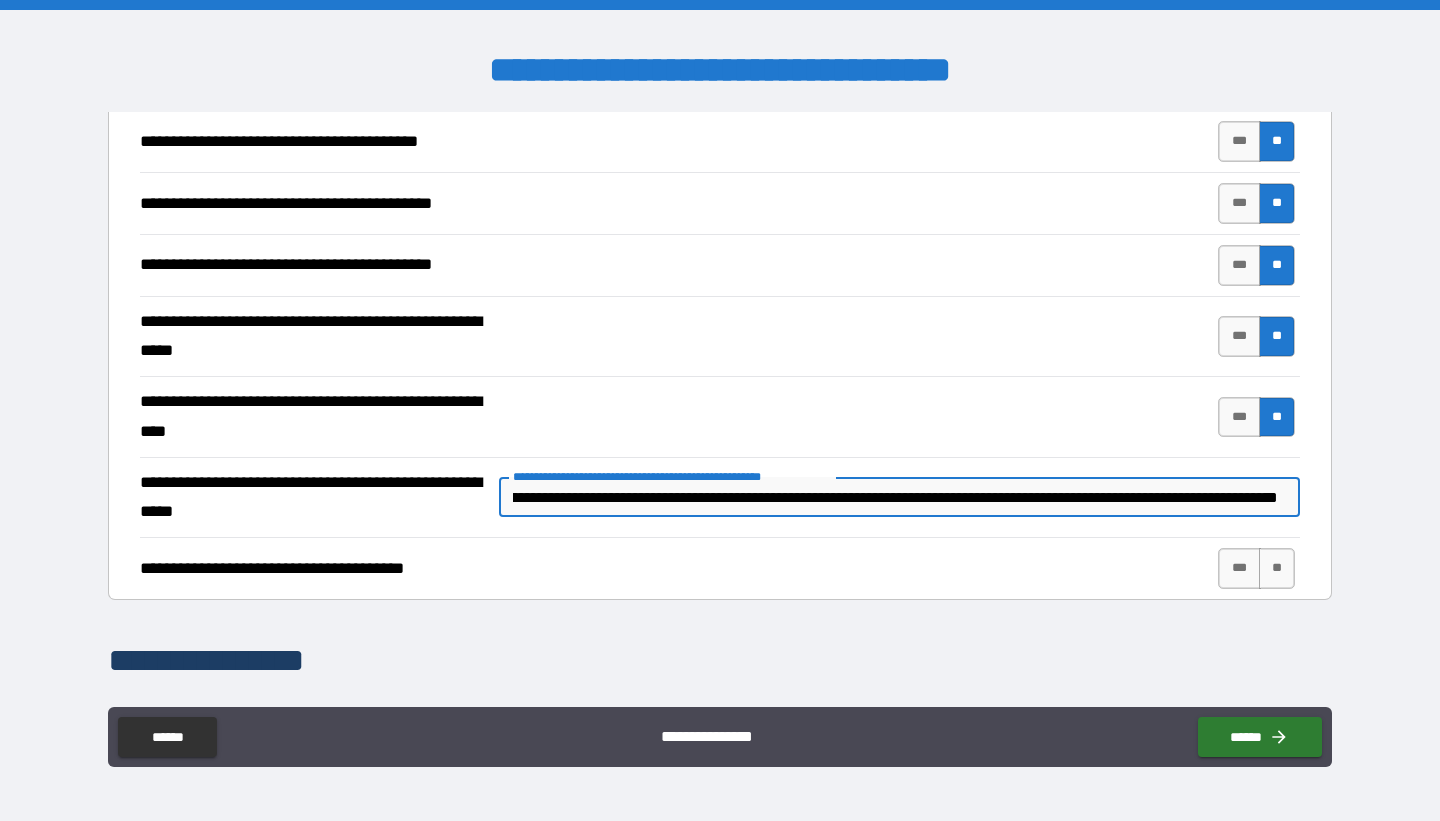 scroll, scrollTop: 0, scrollLeft: 184, axis: horizontal 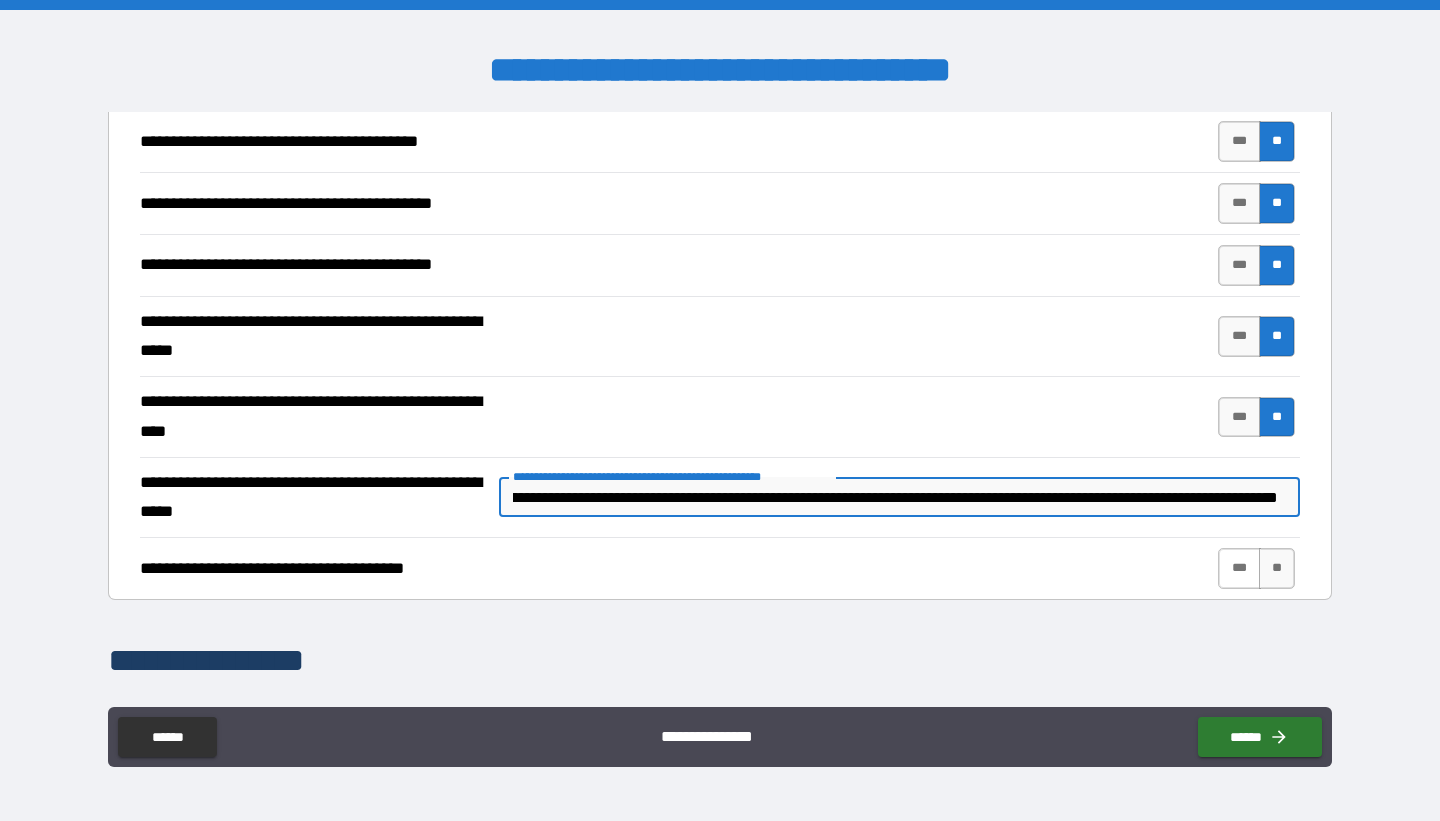 type on "**********" 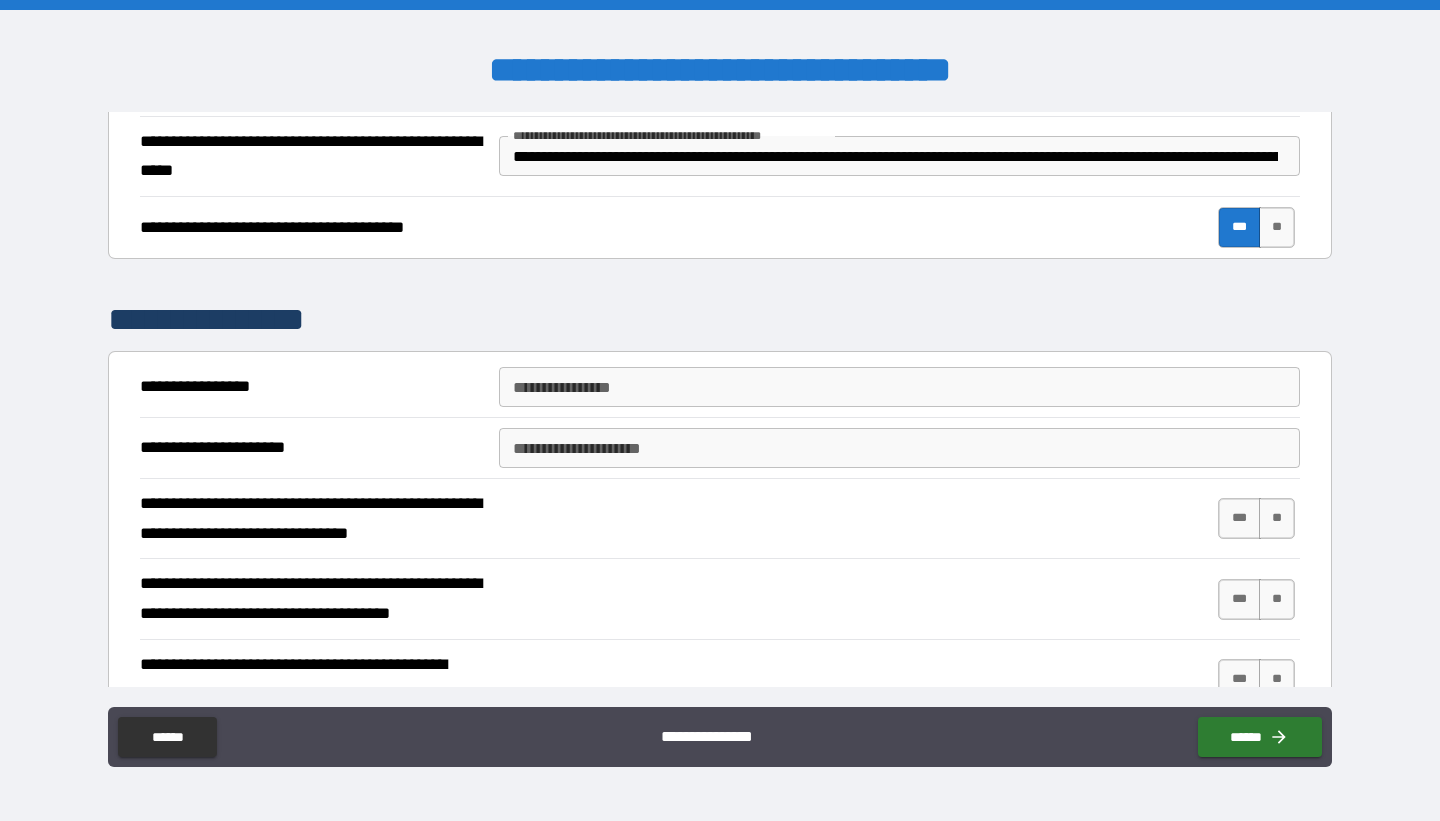scroll, scrollTop: 821, scrollLeft: 0, axis: vertical 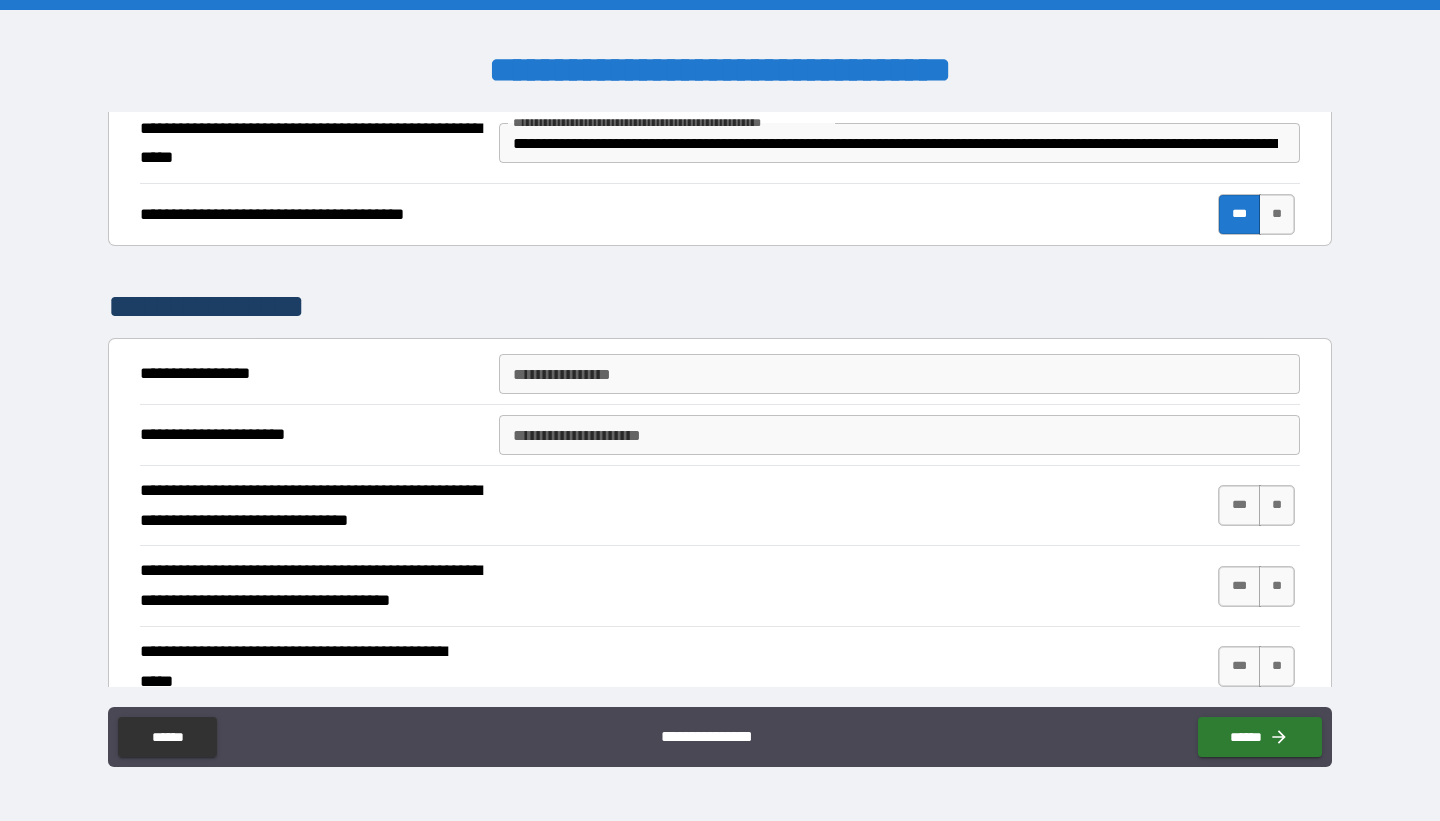 click on "**********" at bounding box center (899, 374) 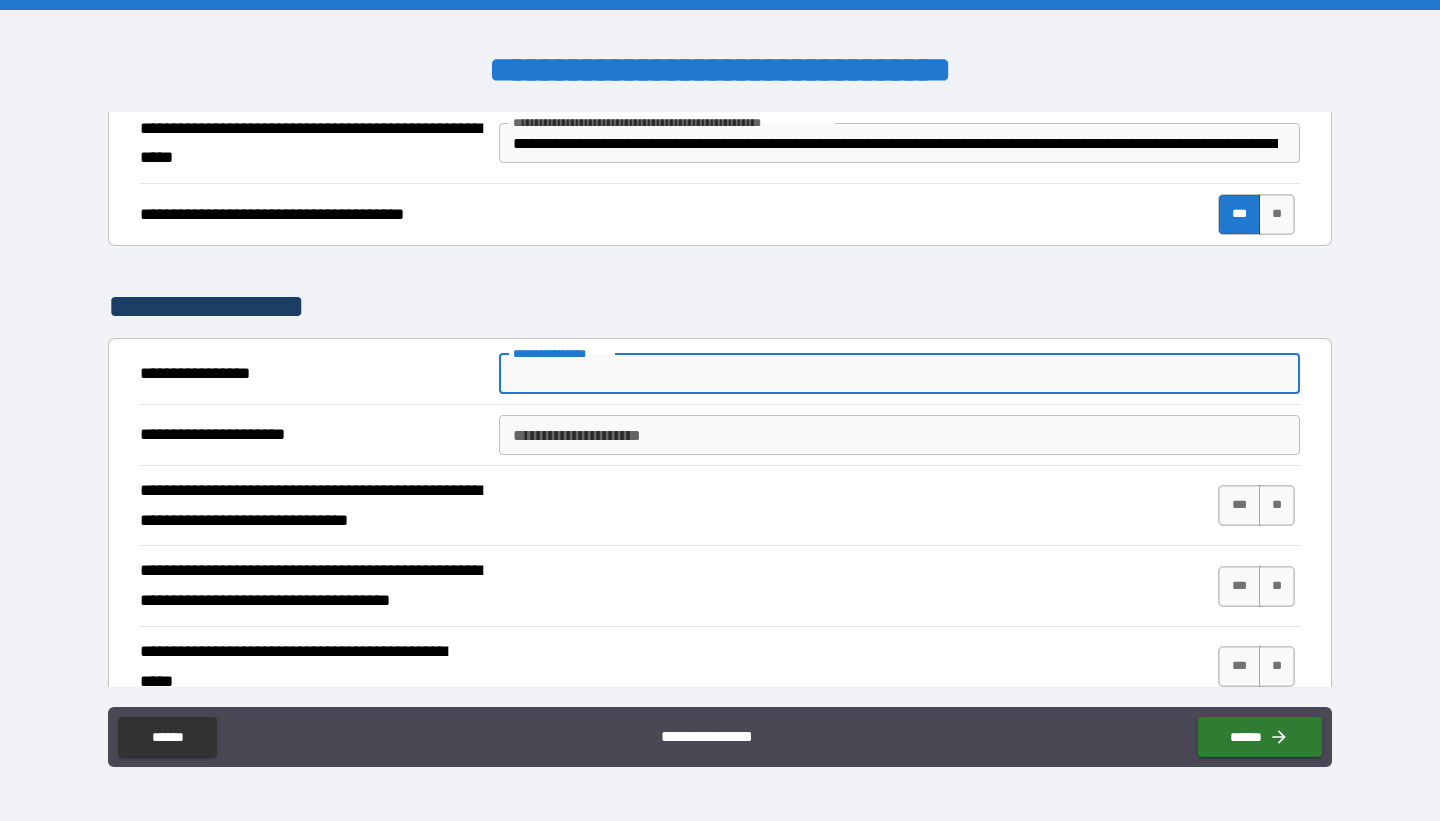 type on "**********" 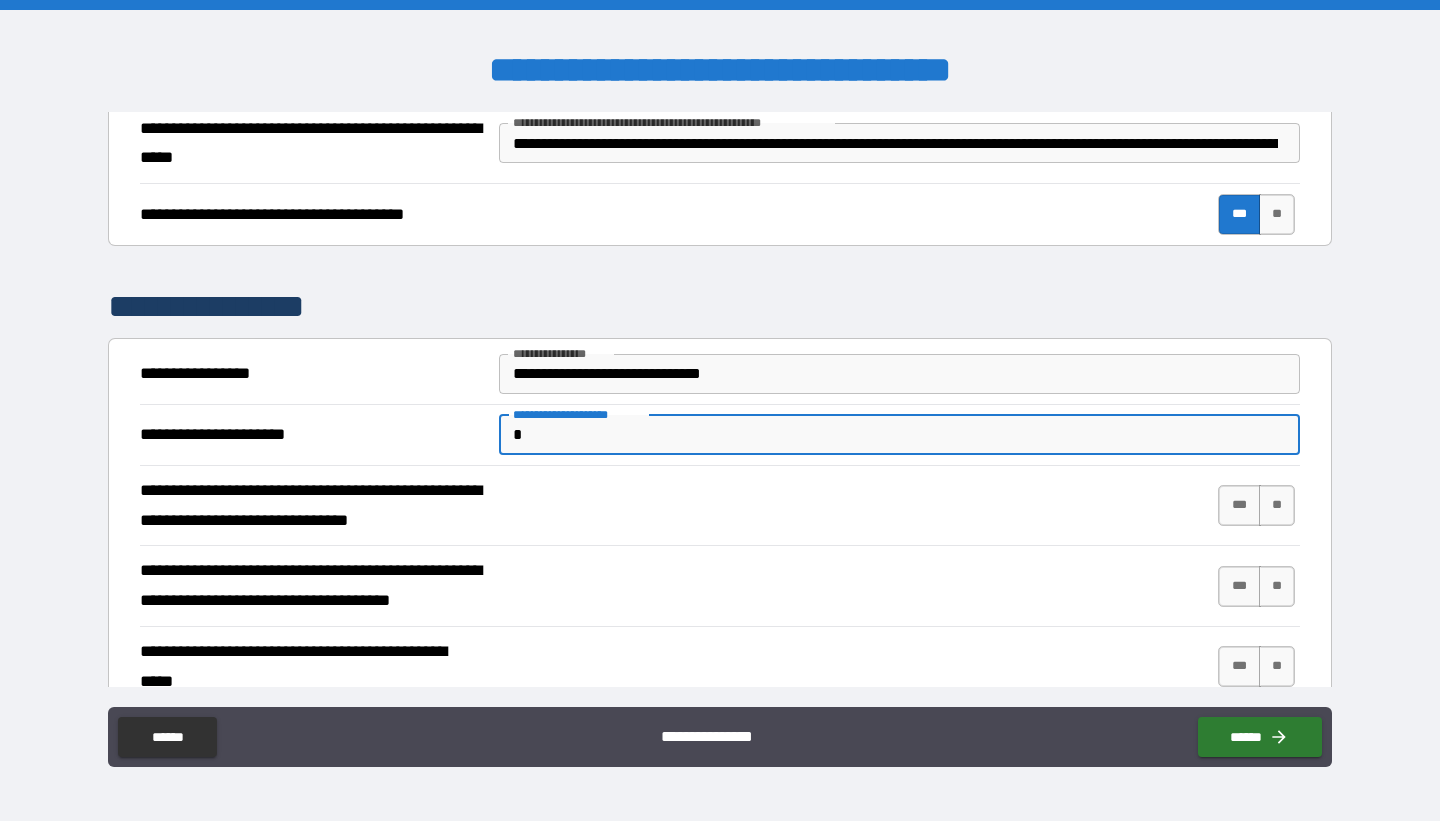 type on "**********" 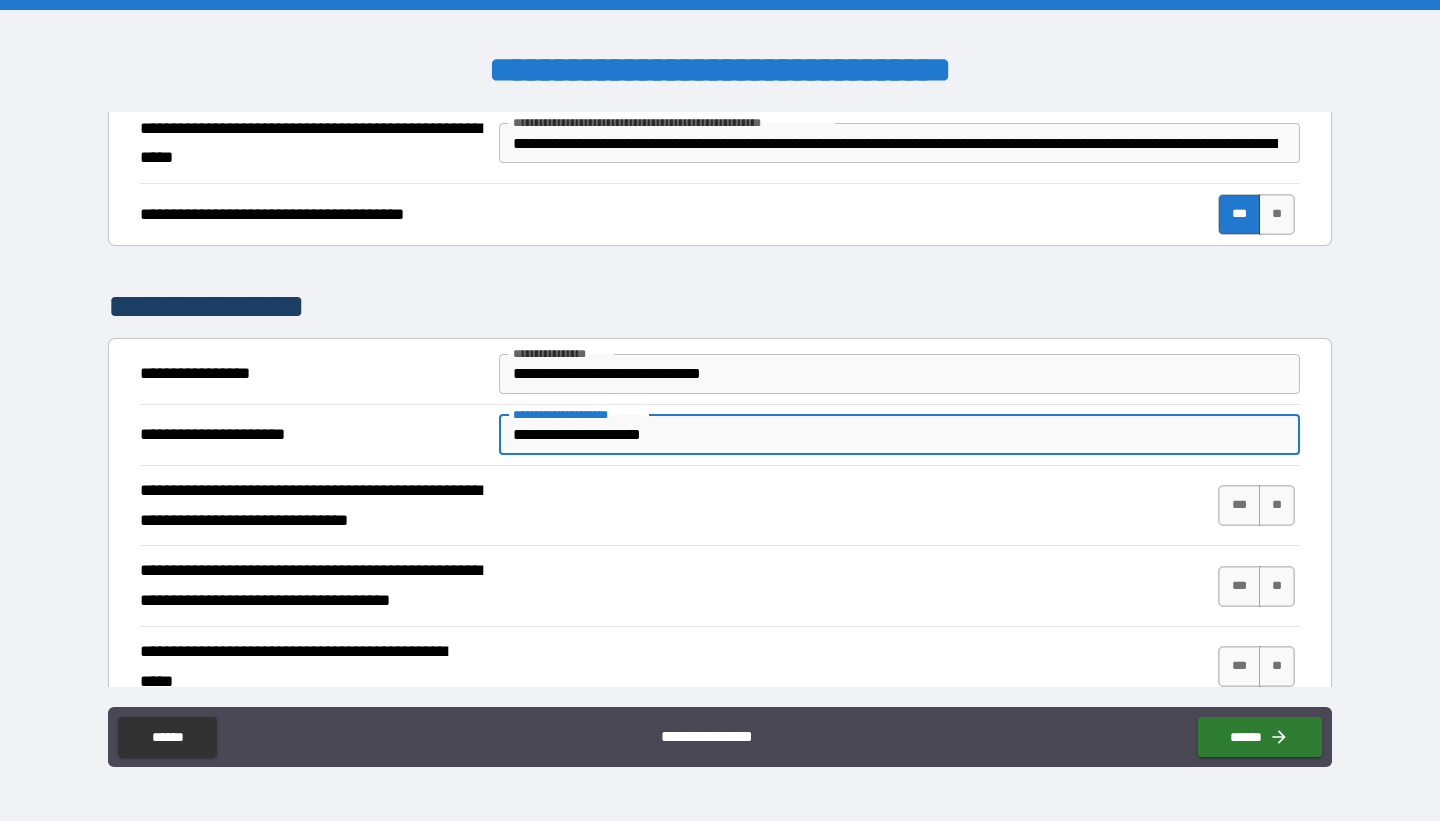 type on "****" 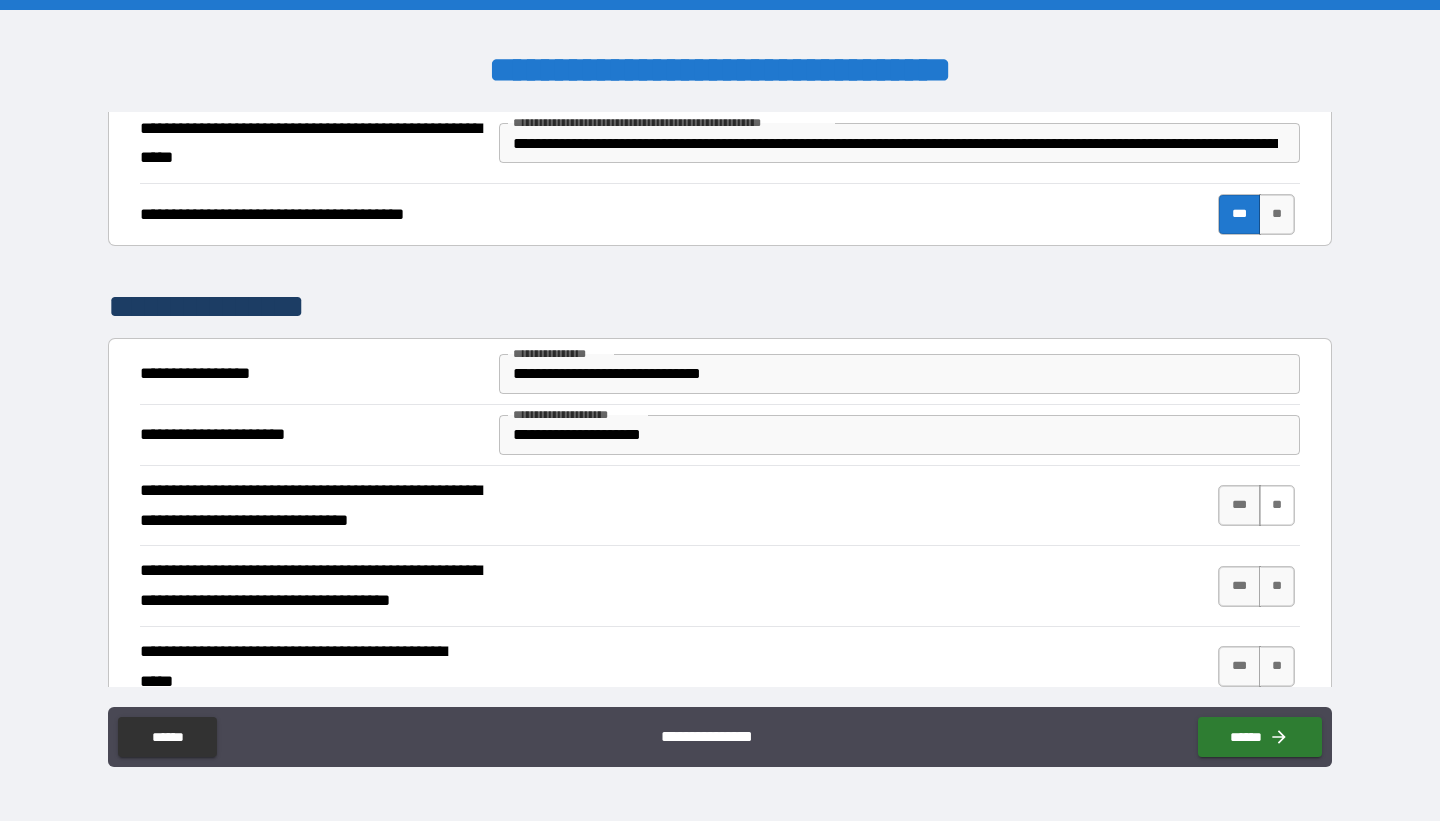 click on "**" at bounding box center (1277, 505) 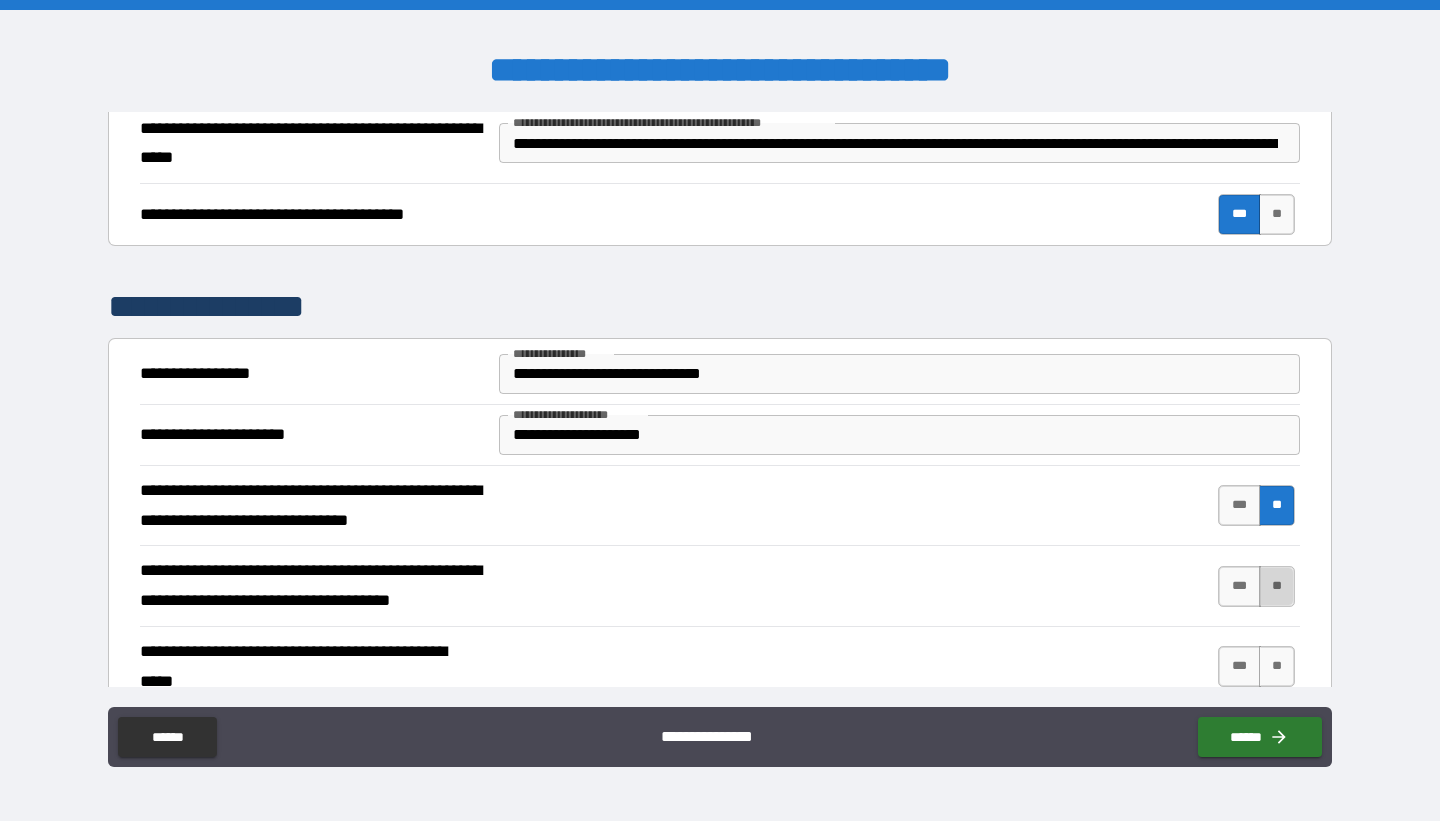 click on "**" at bounding box center [1277, 586] 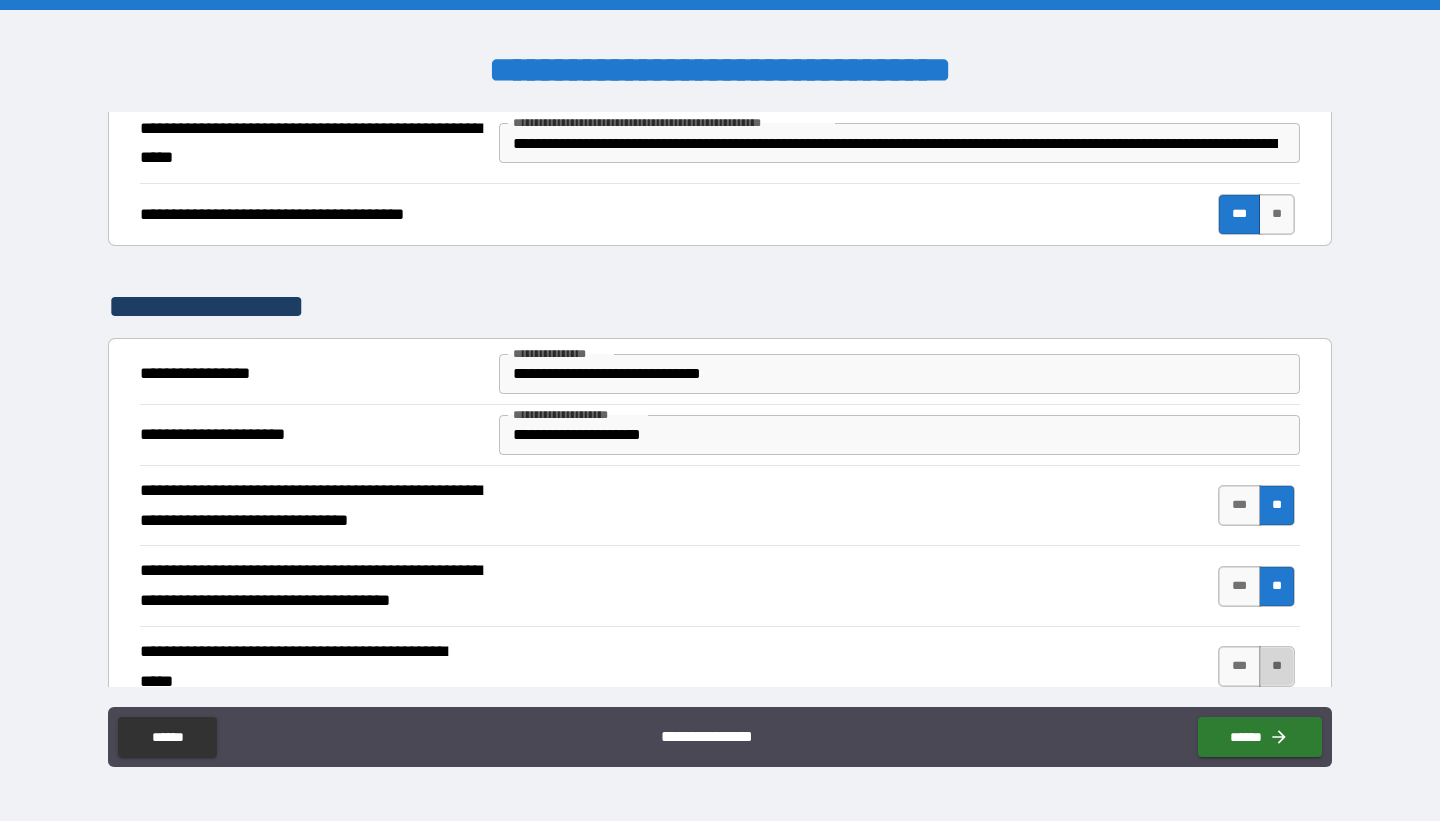 click on "**" at bounding box center [1277, 666] 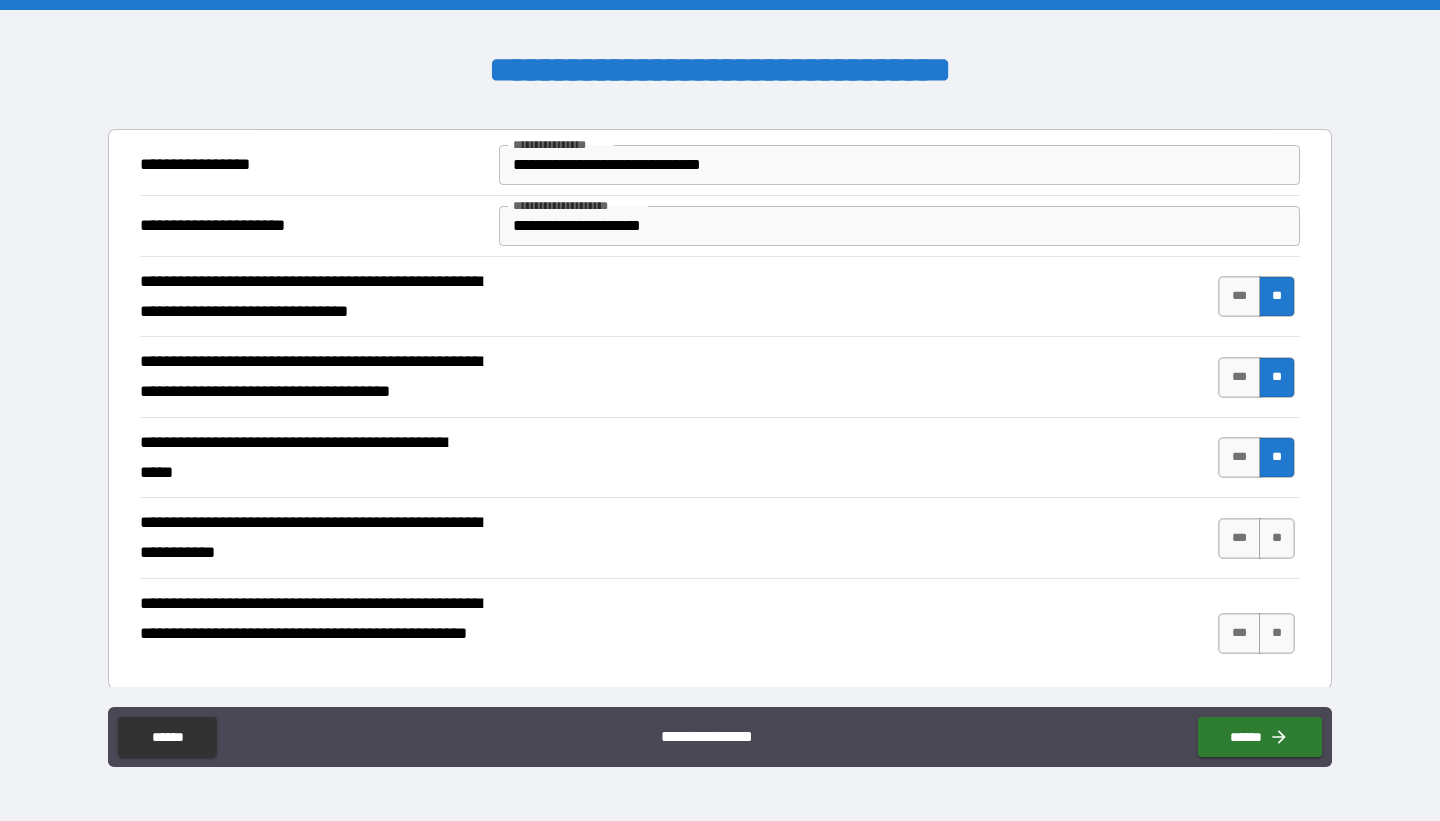 scroll, scrollTop: 1050, scrollLeft: 0, axis: vertical 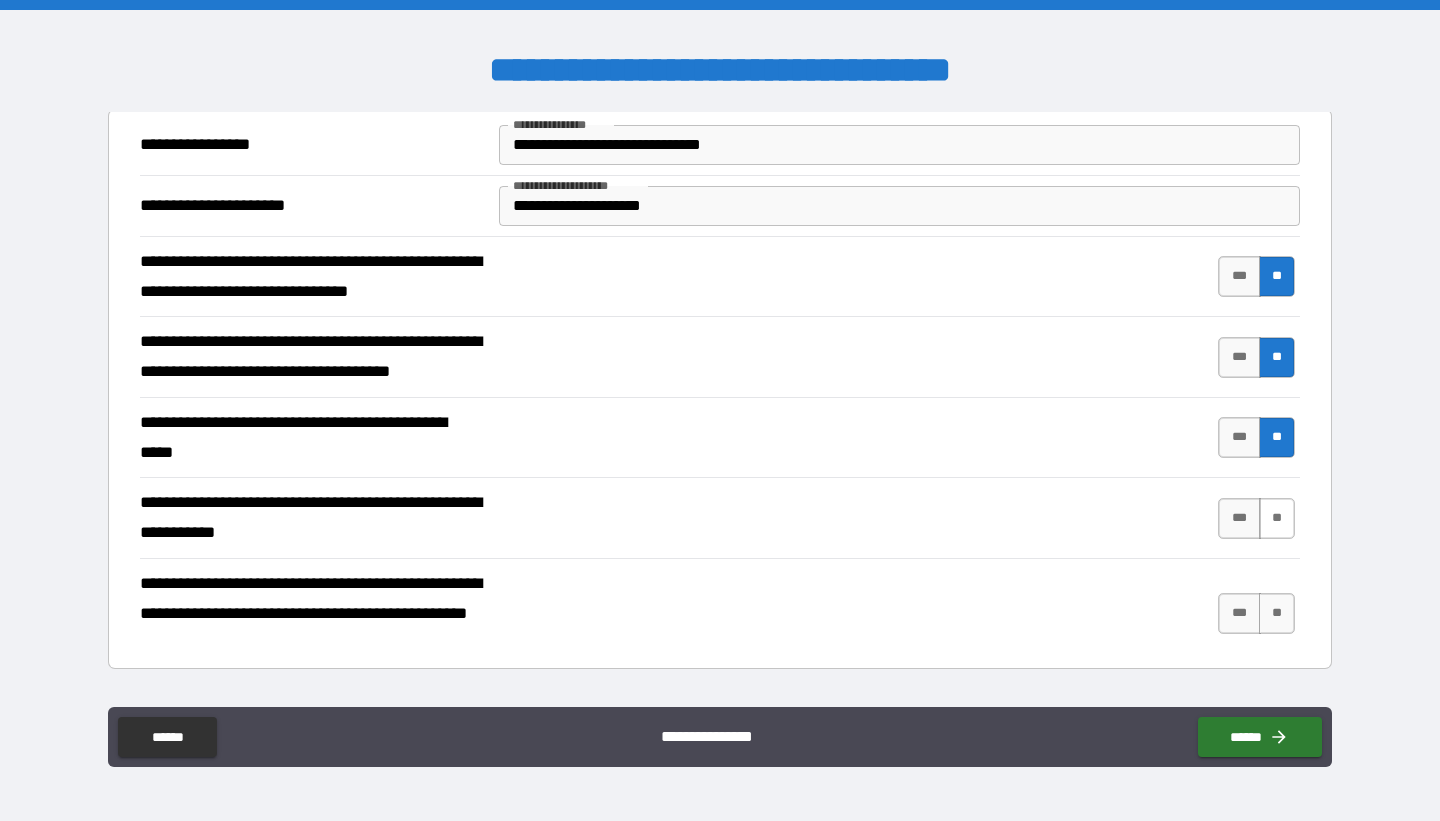 click on "**" at bounding box center (1277, 518) 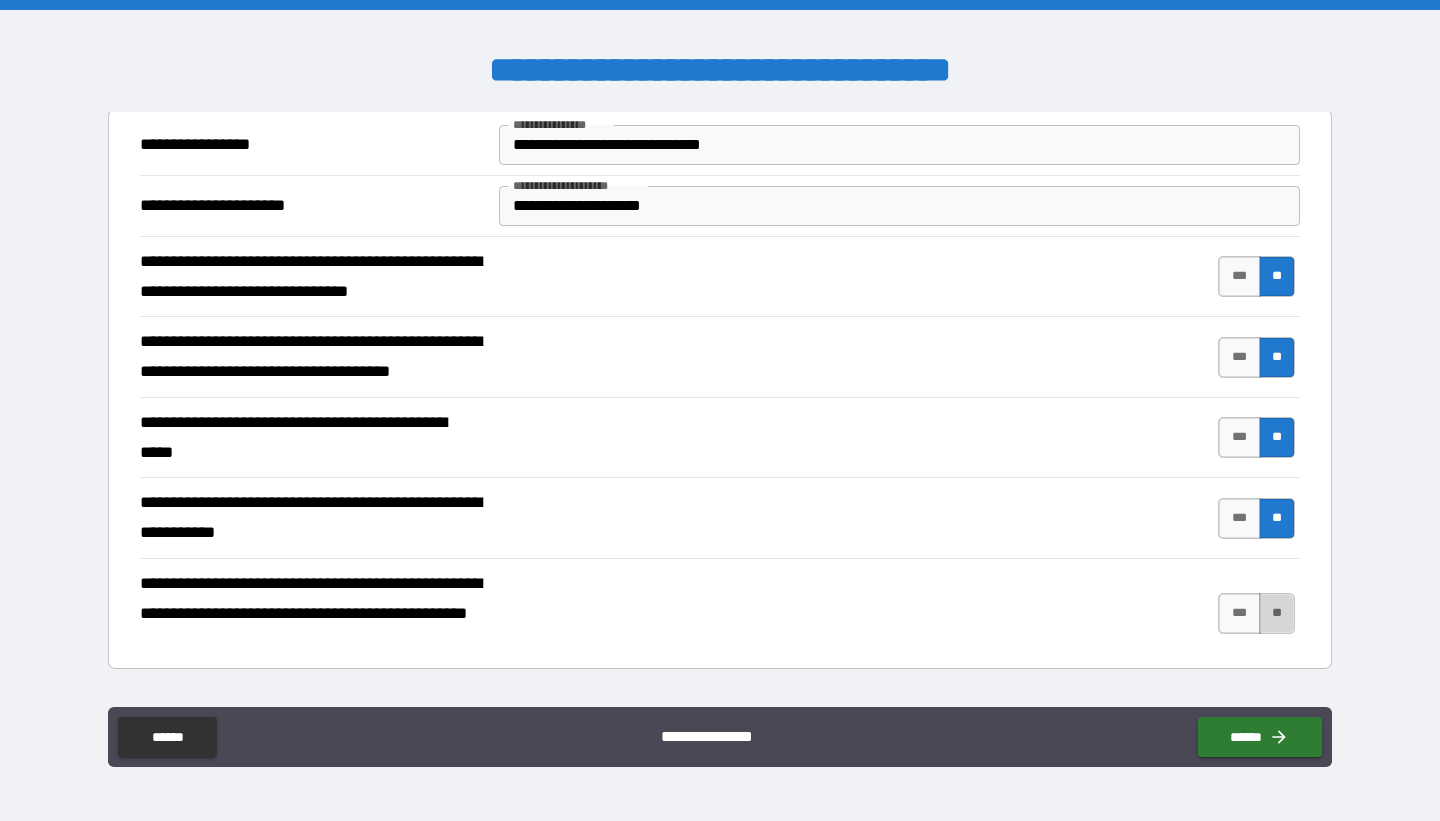 click on "**" at bounding box center [1277, 613] 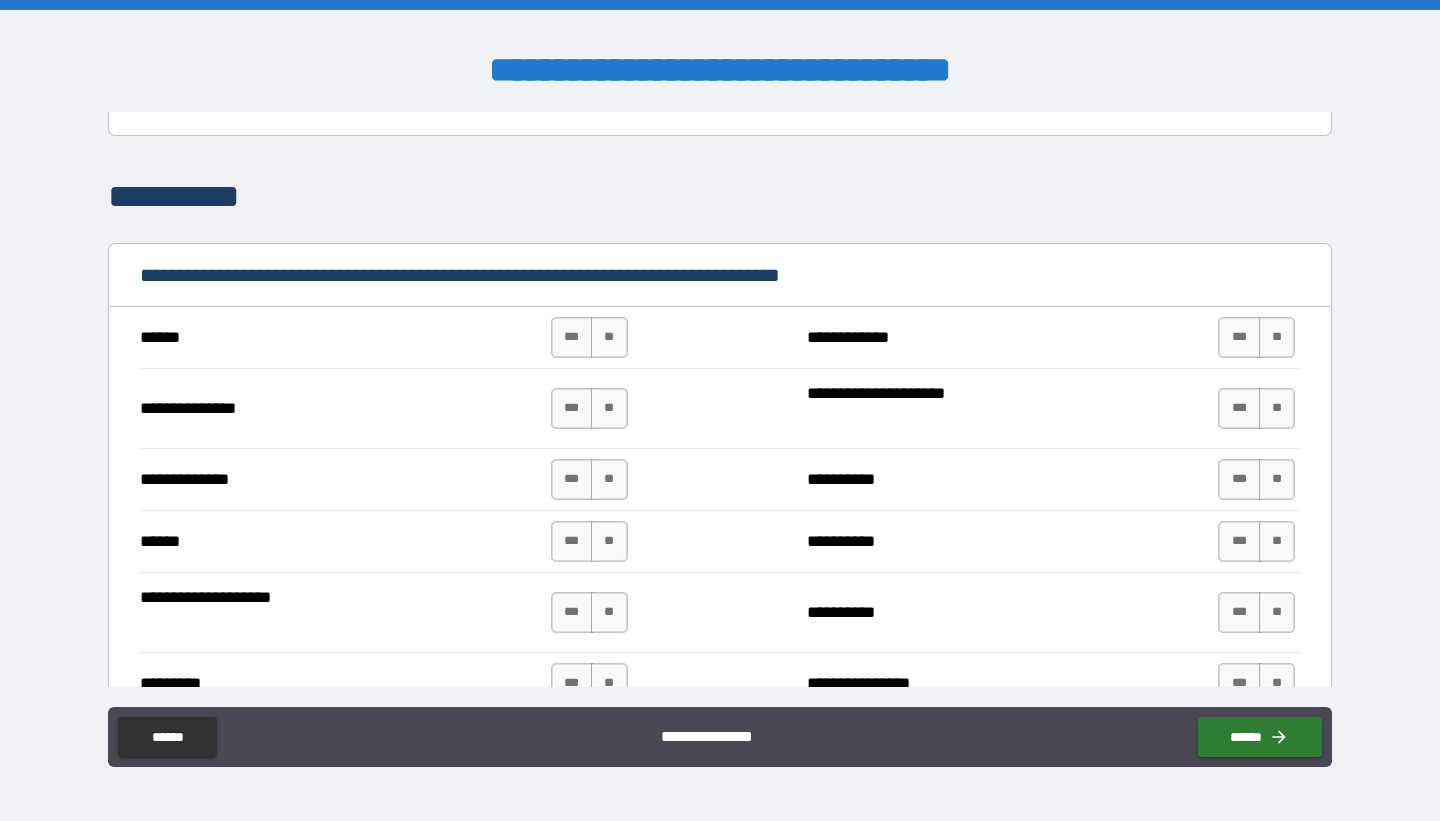 scroll, scrollTop: 1582, scrollLeft: 0, axis: vertical 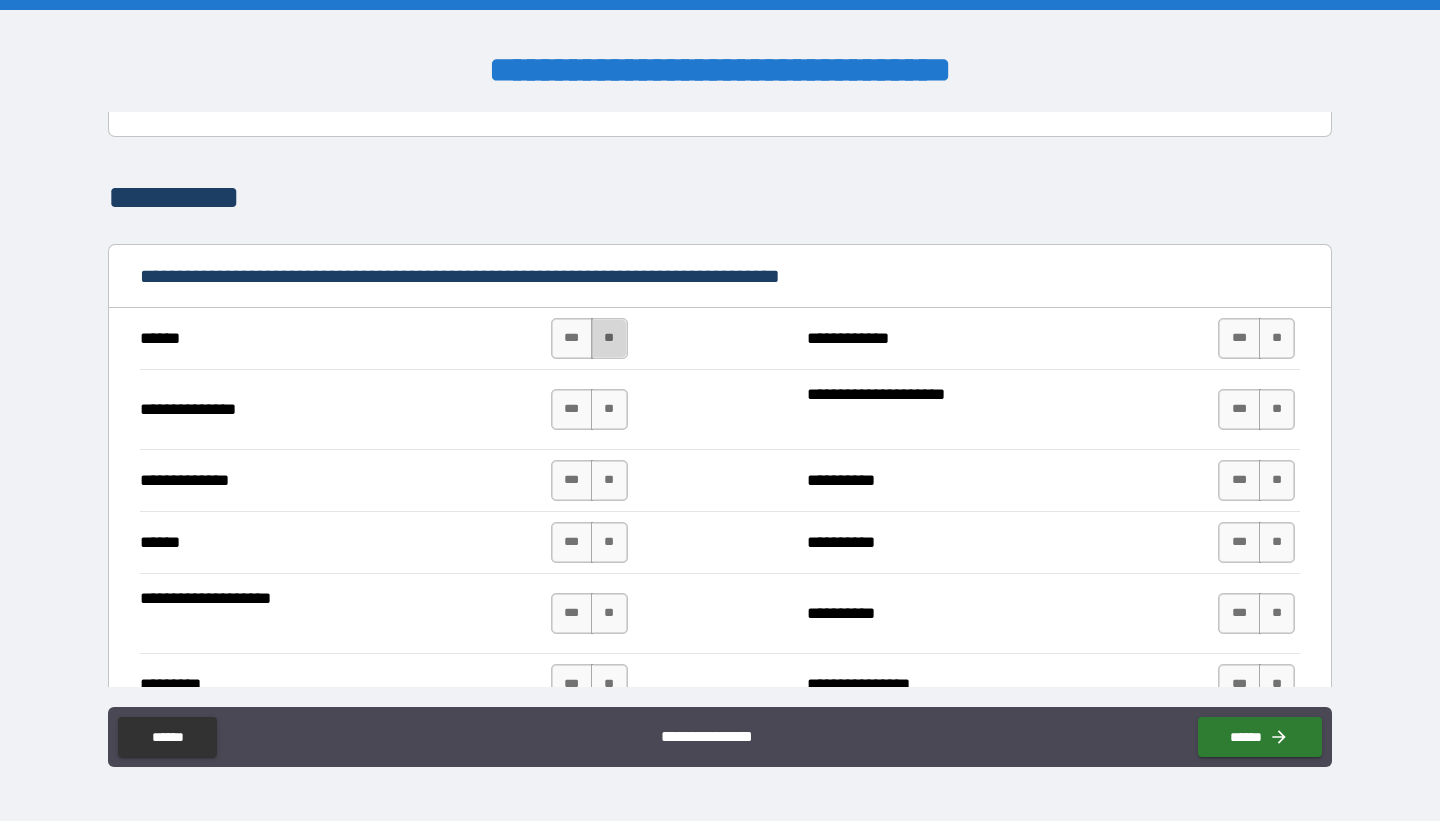 click on "**" at bounding box center [609, 338] 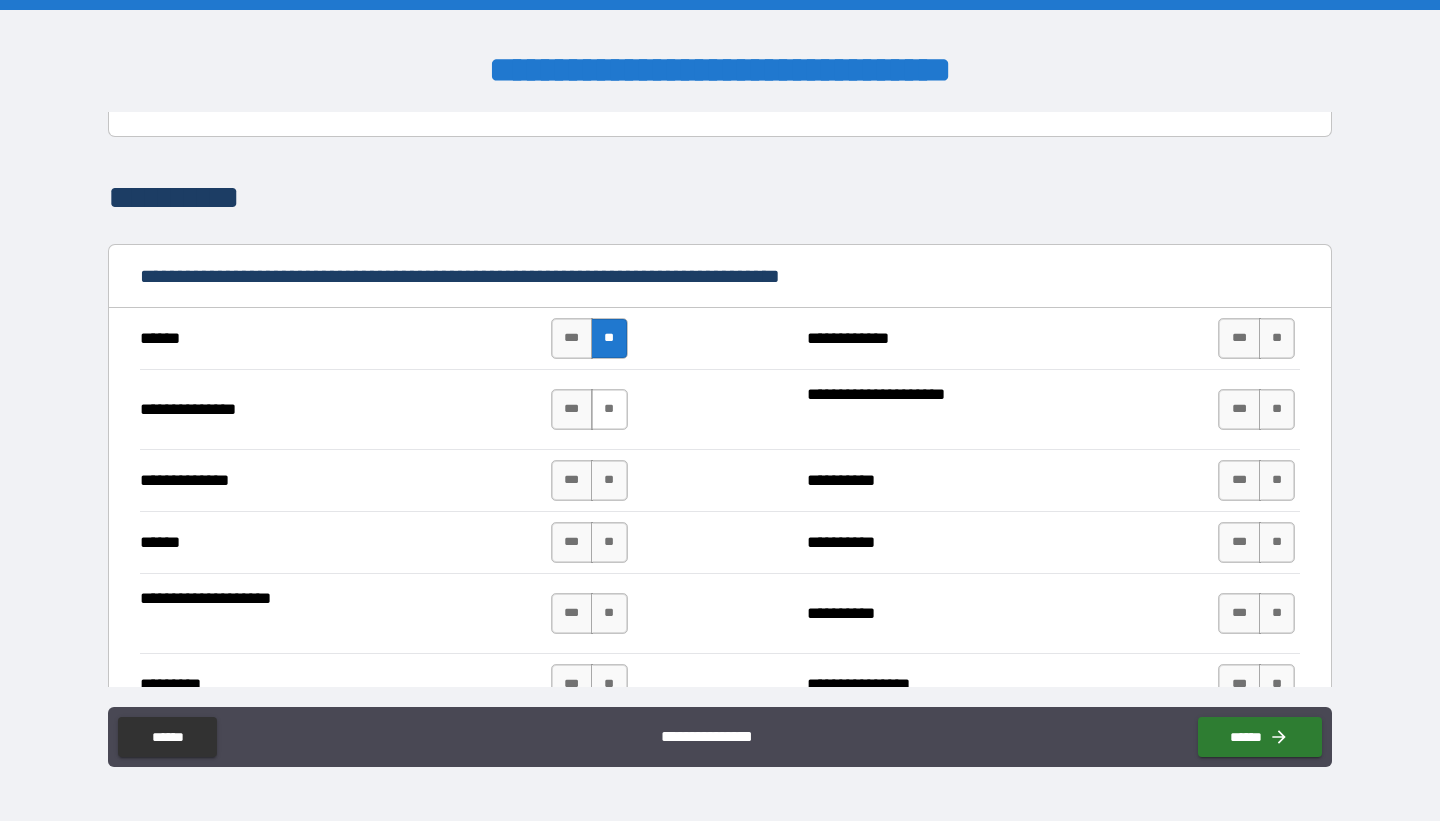 click on "**" at bounding box center [609, 409] 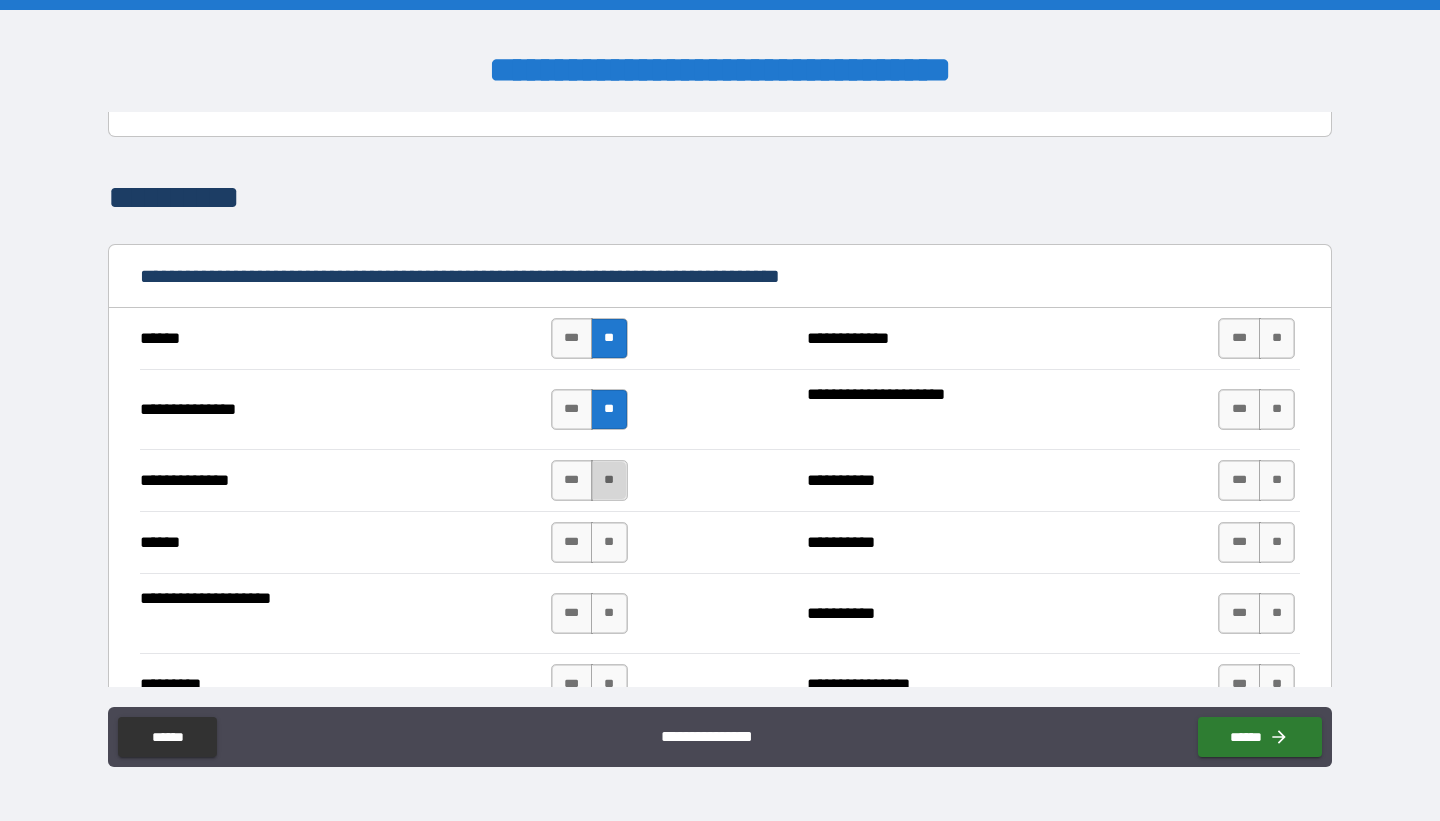 click on "**" at bounding box center (609, 480) 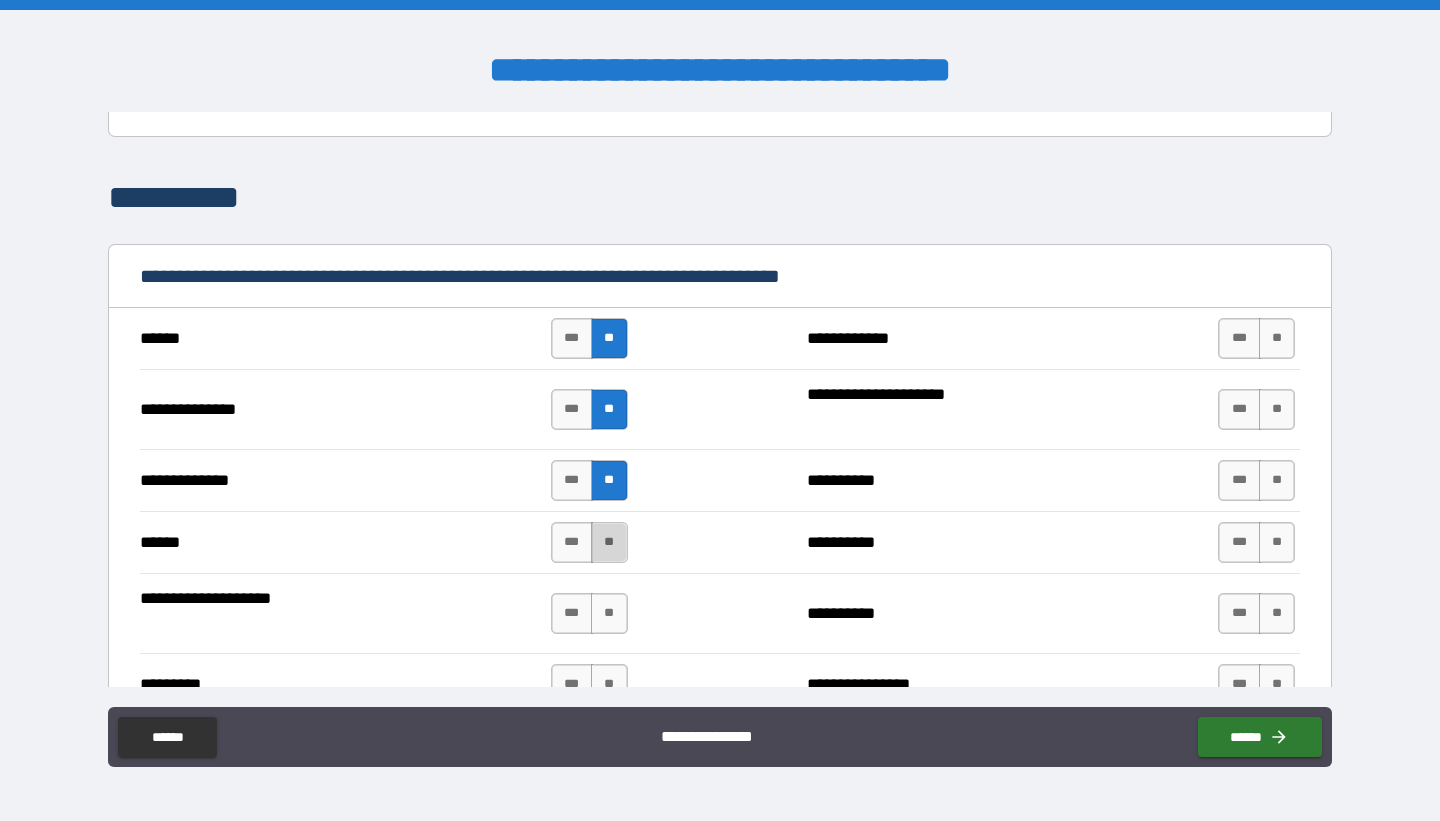 click on "**" at bounding box center (609, 542) 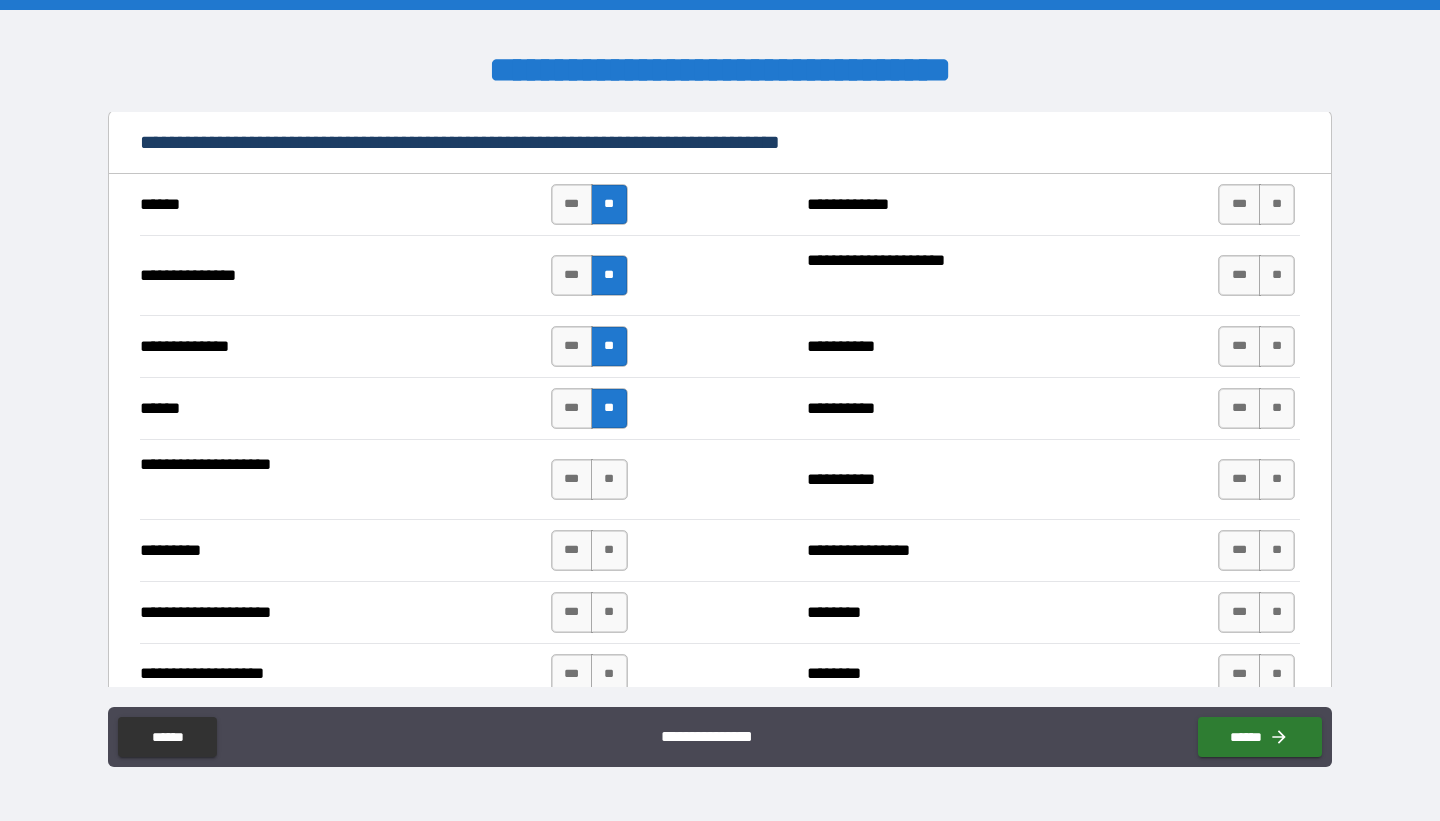 scroll, scrollTop: 1765, scrollLeft: 0, axis: vertical 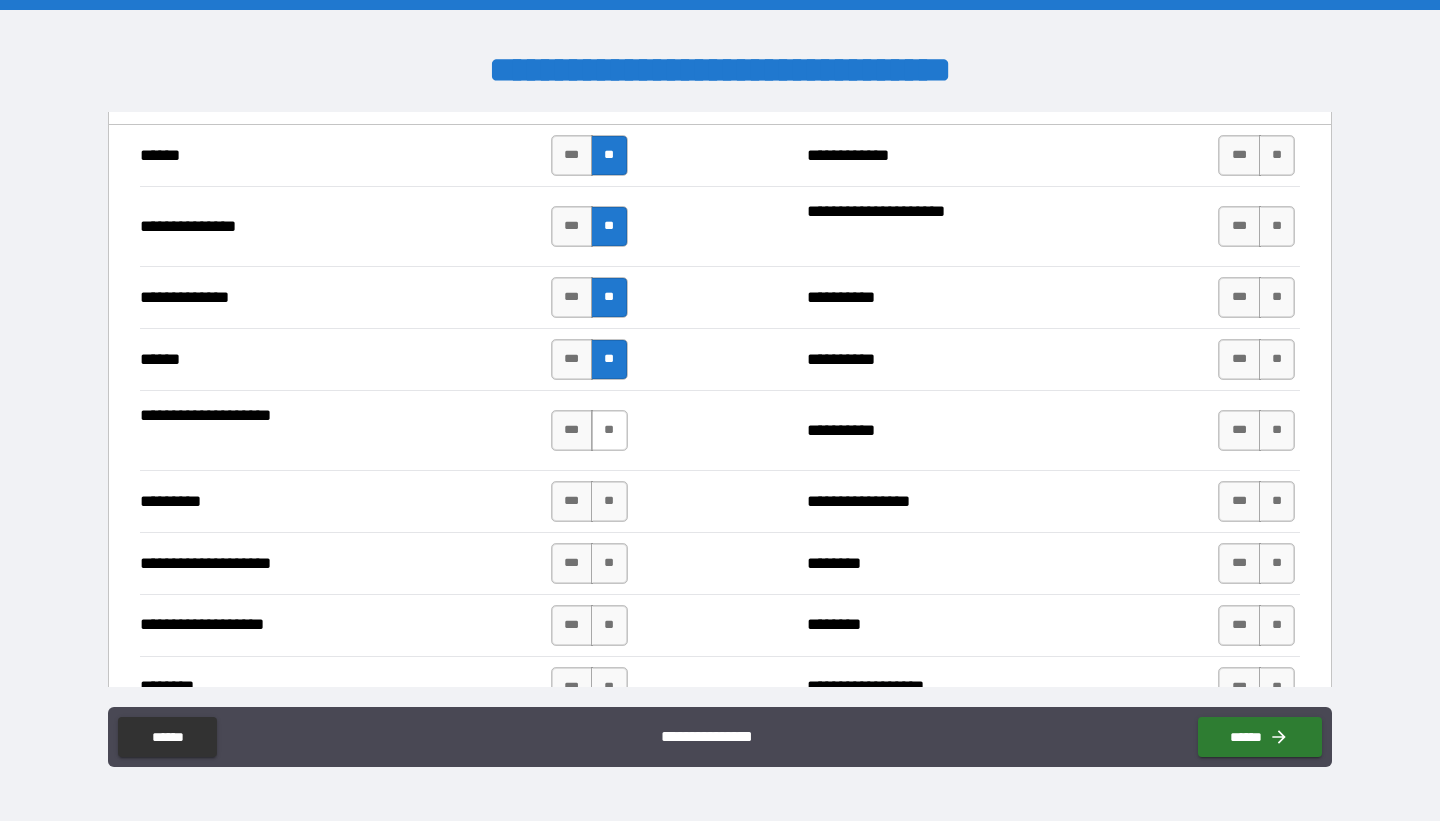 click on "**" at bounding box center (609, 430) 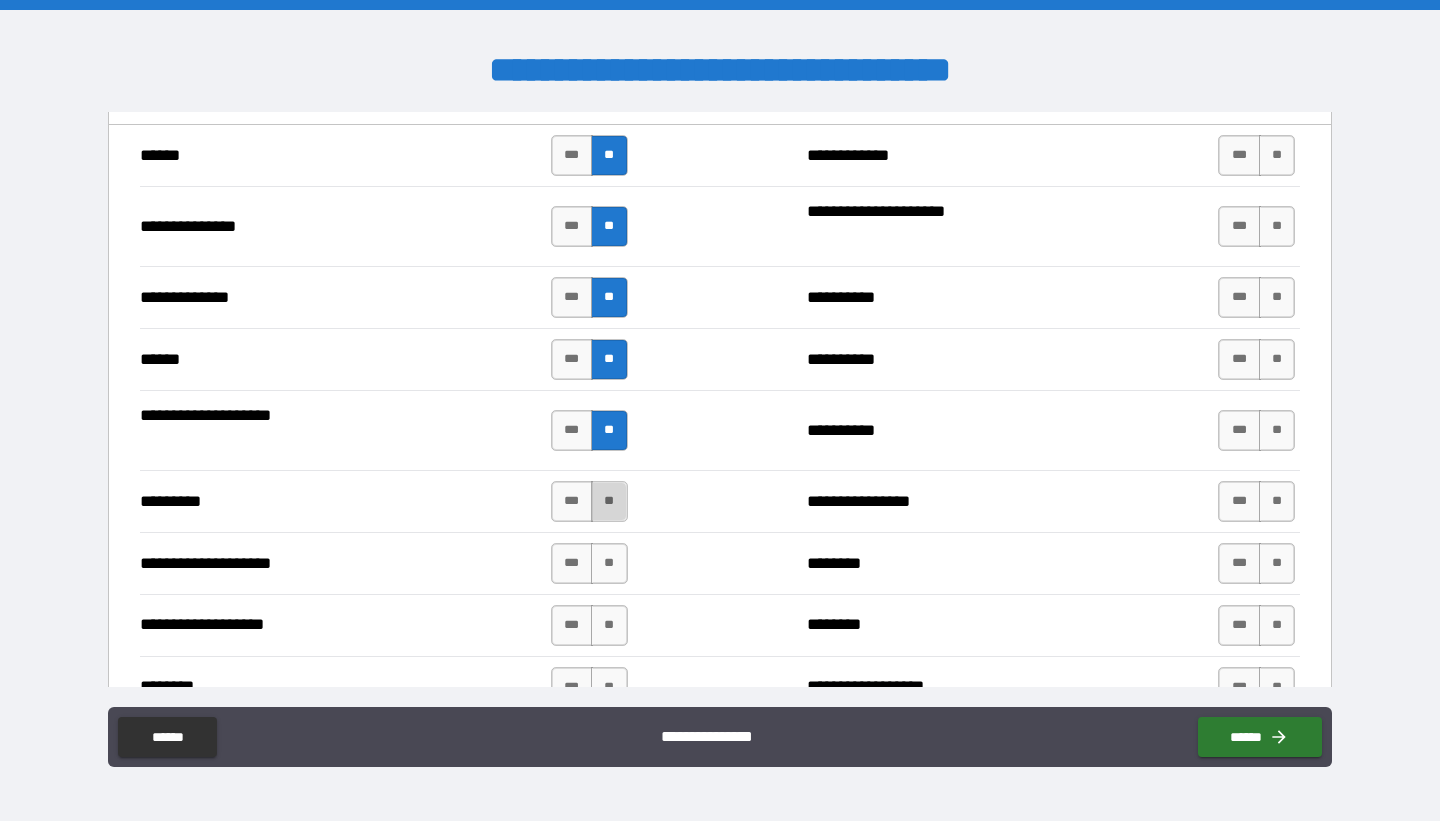 click on "**" at bounding box center (609, 501) 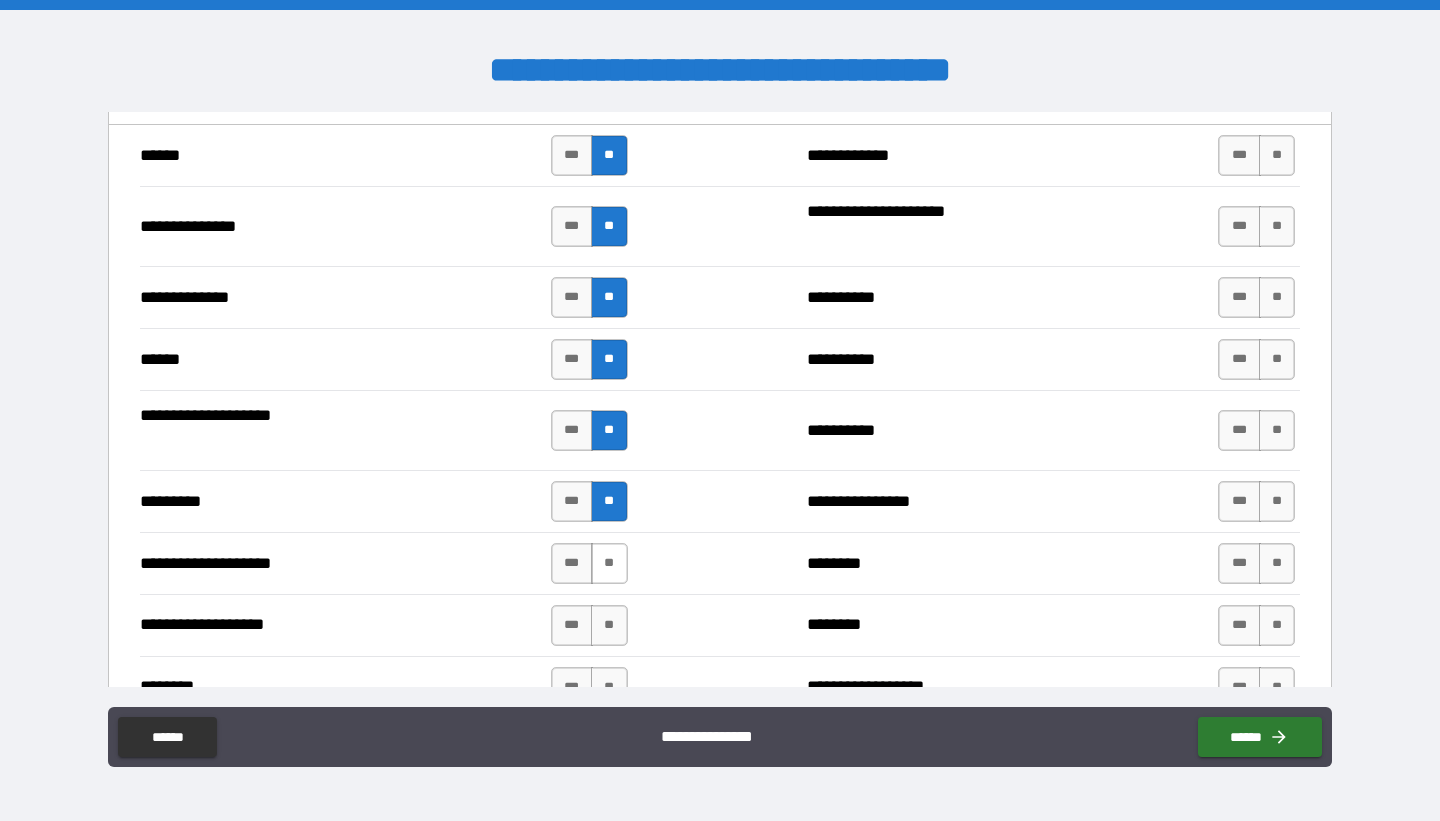 click on "**" at bounding box center [609, 563] 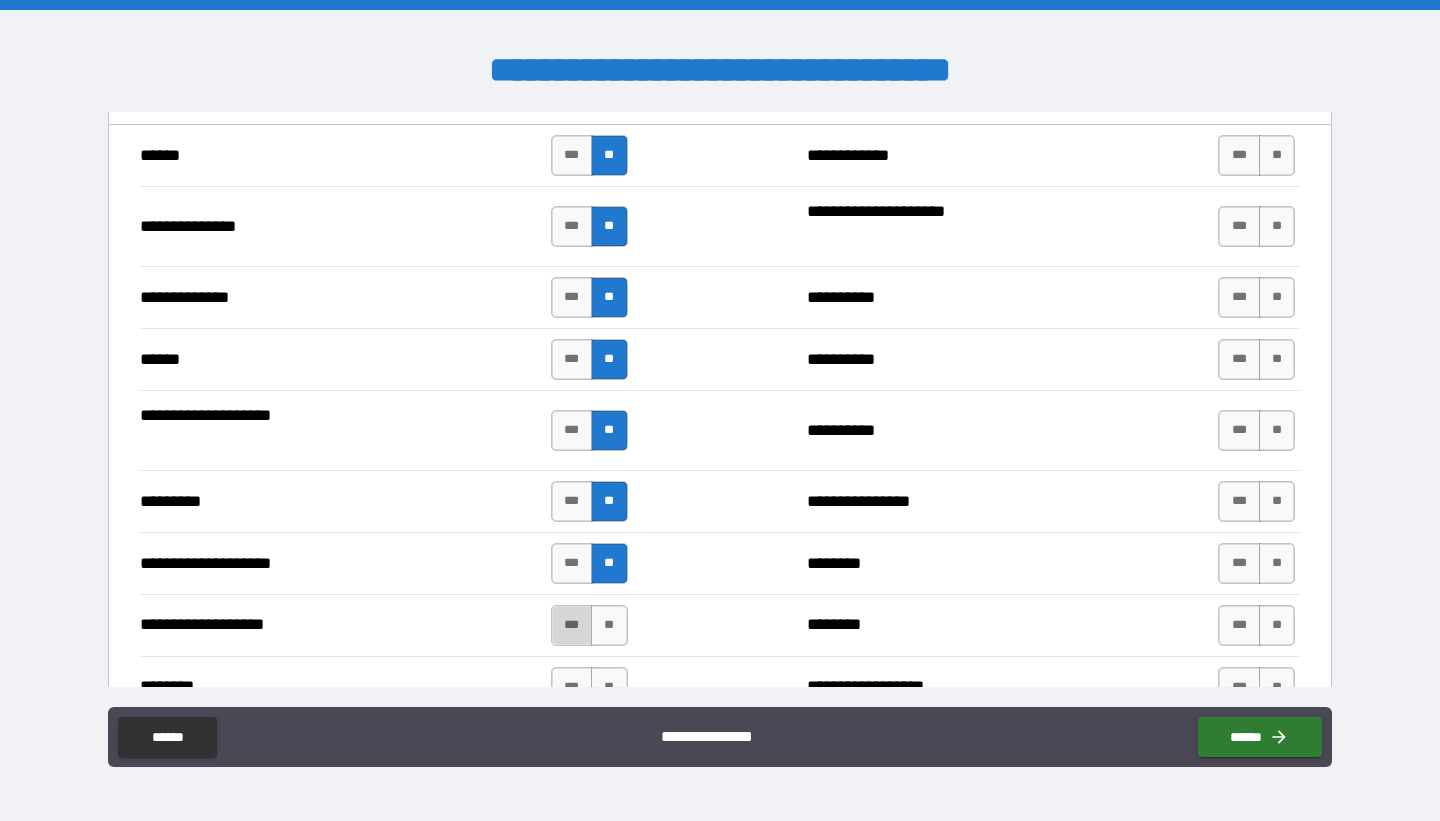 click on "***" at bounding box center (572, 625) 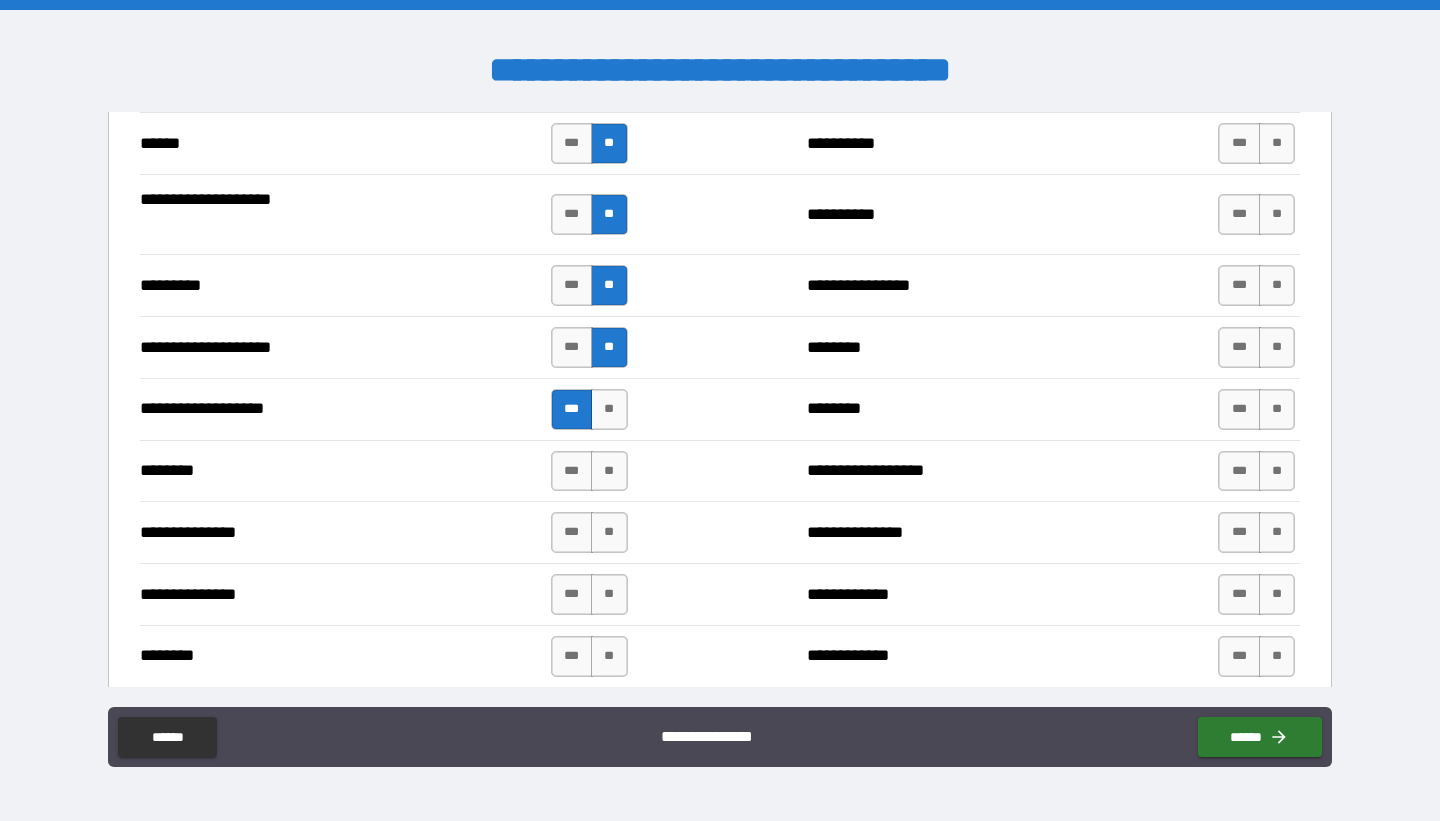 scroll, scrollTop: 1988, scrollLeft: 0, axis: vertical 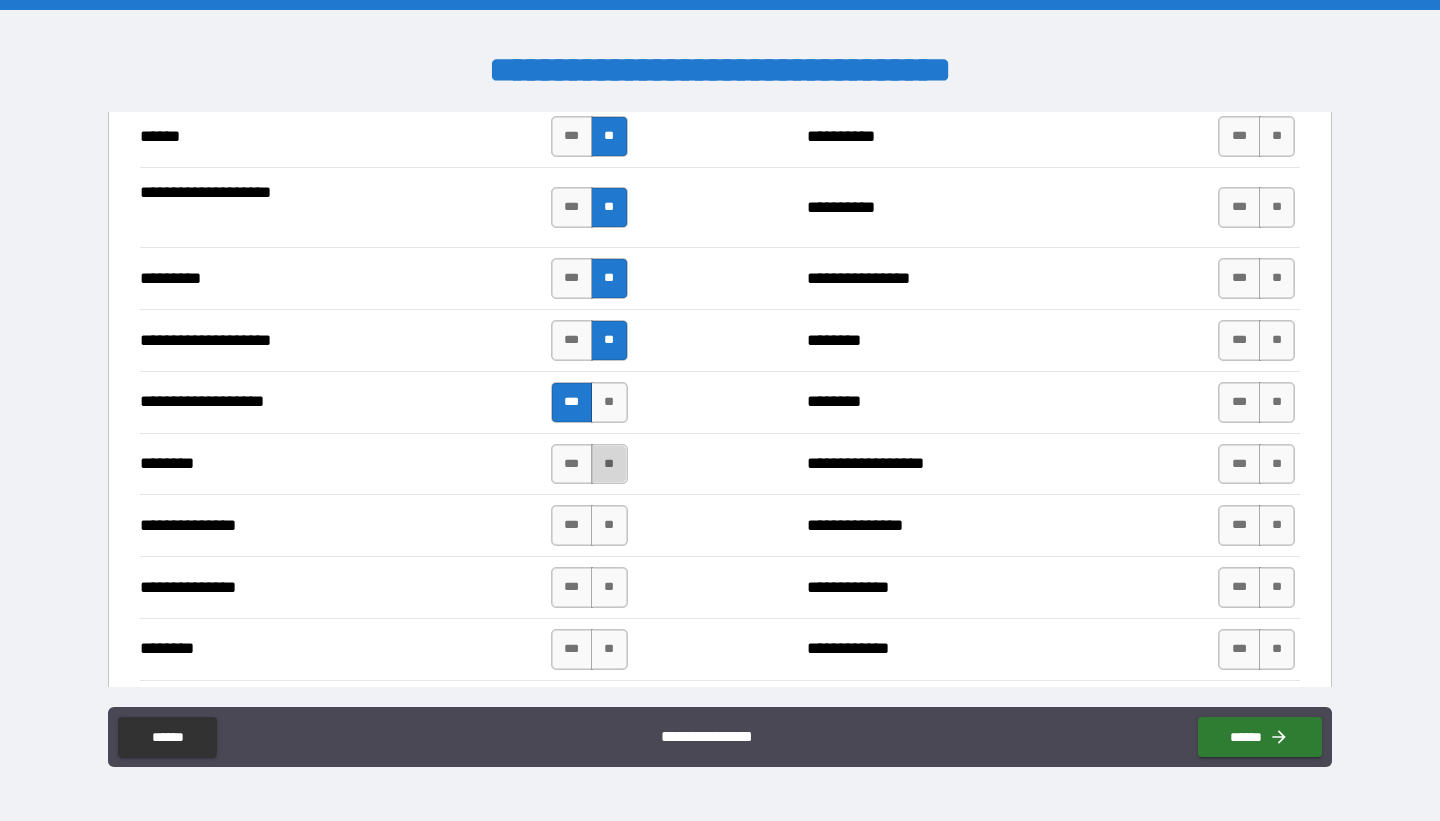click on "**" at bounding box center (609, 464) 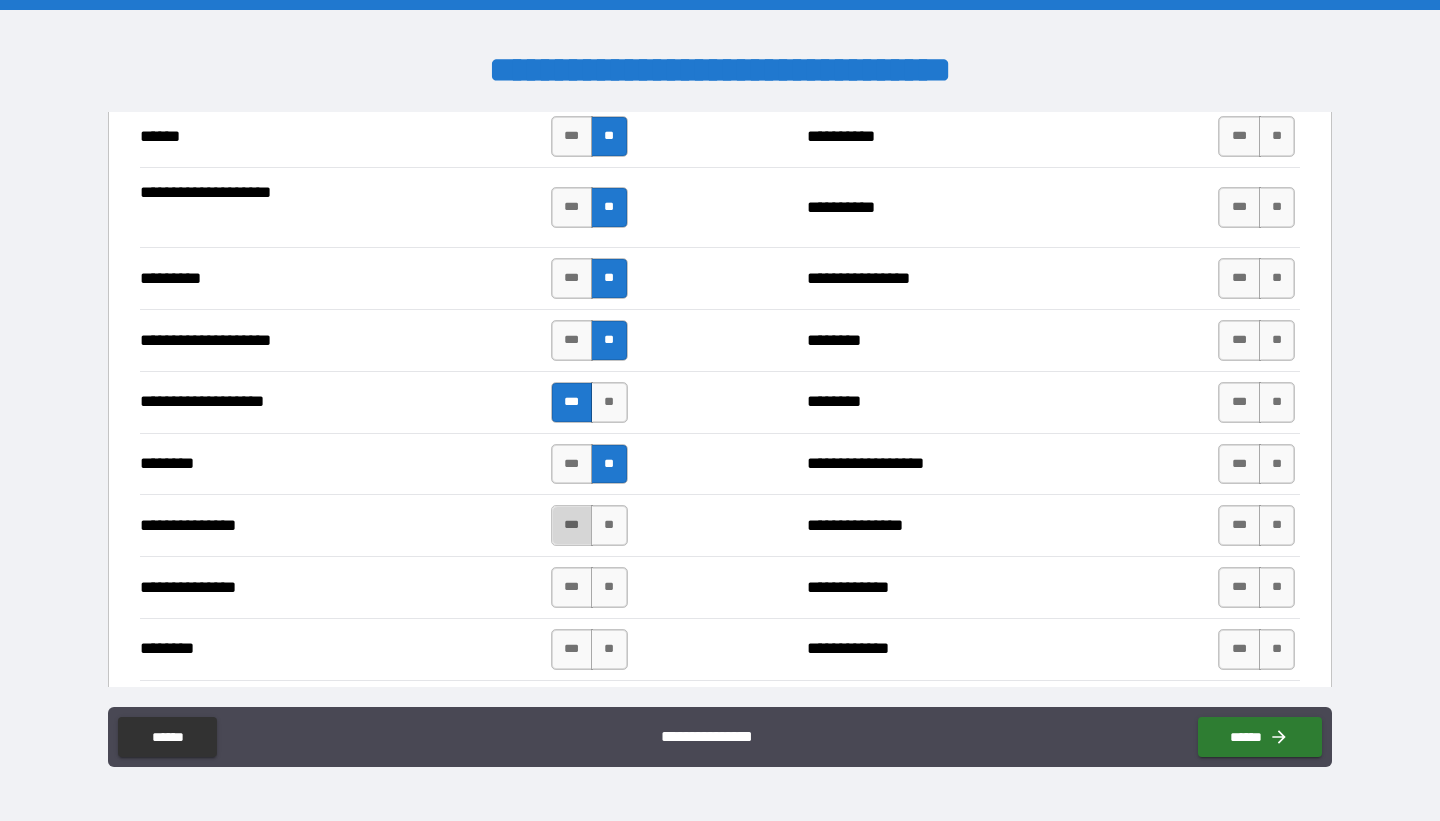 click on "***" at bounding box center [572, 525] 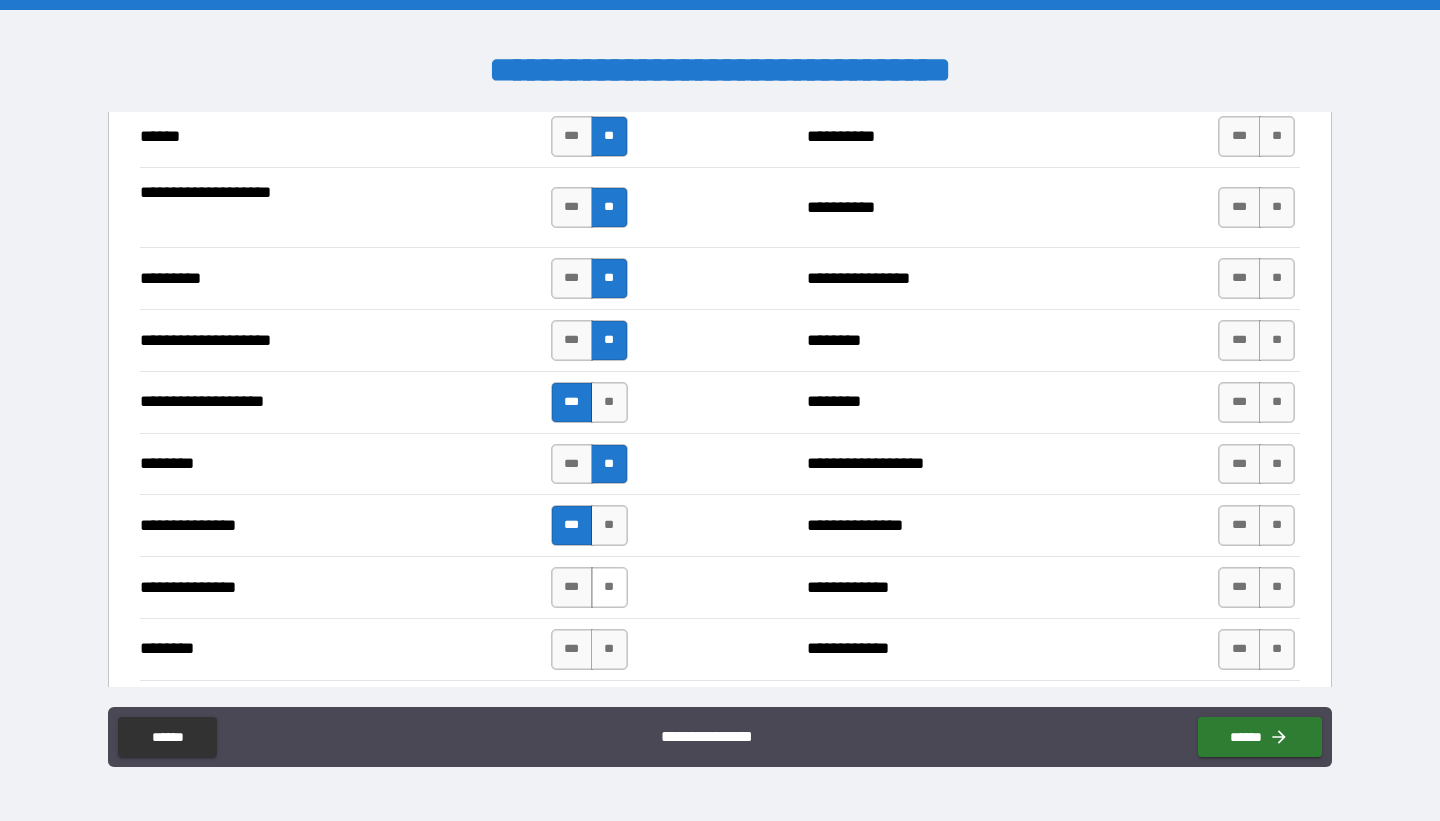 click on "**" at bounding box center (609, 587) 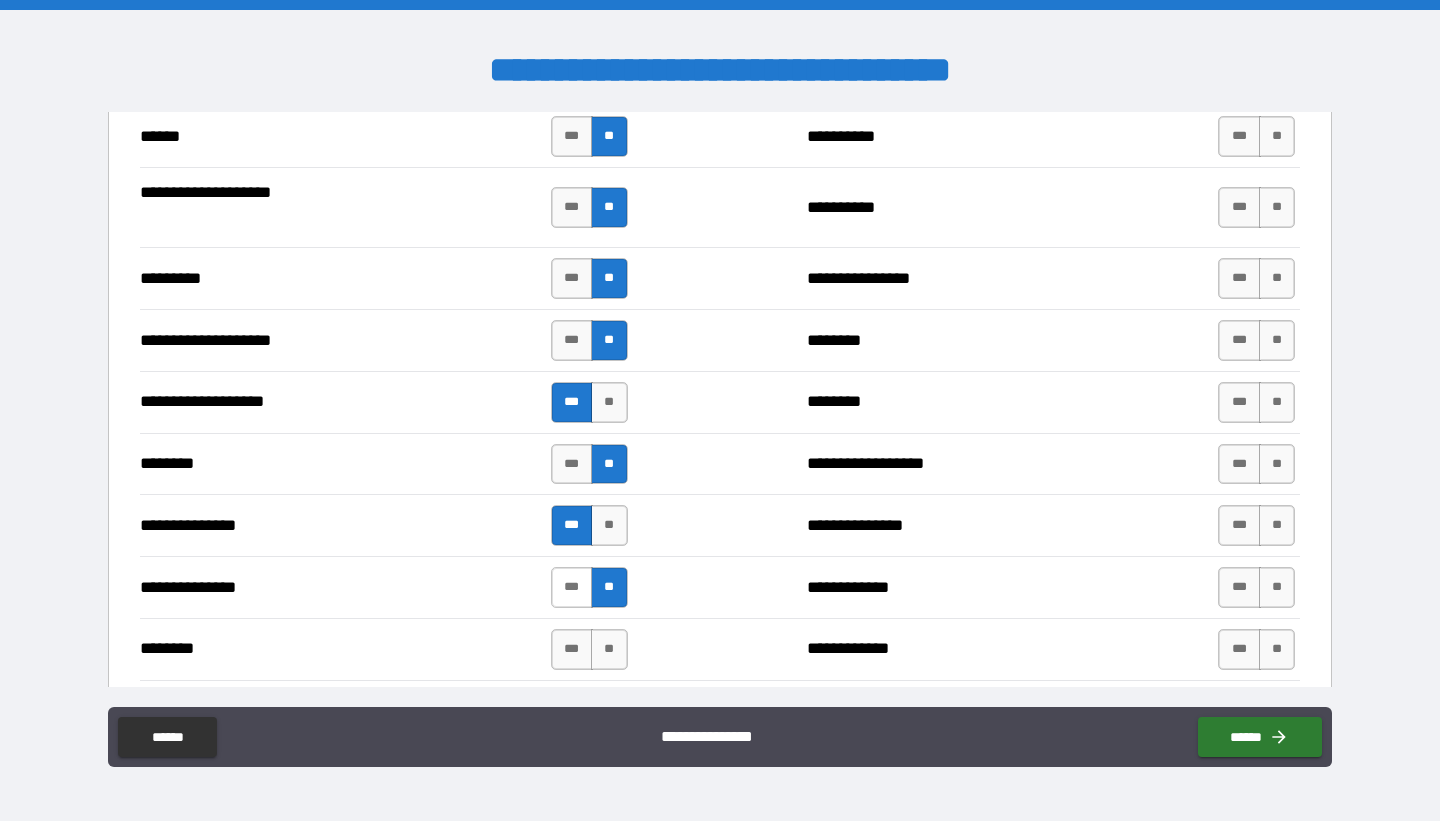 click on "***" at bounding box center [572, 587] 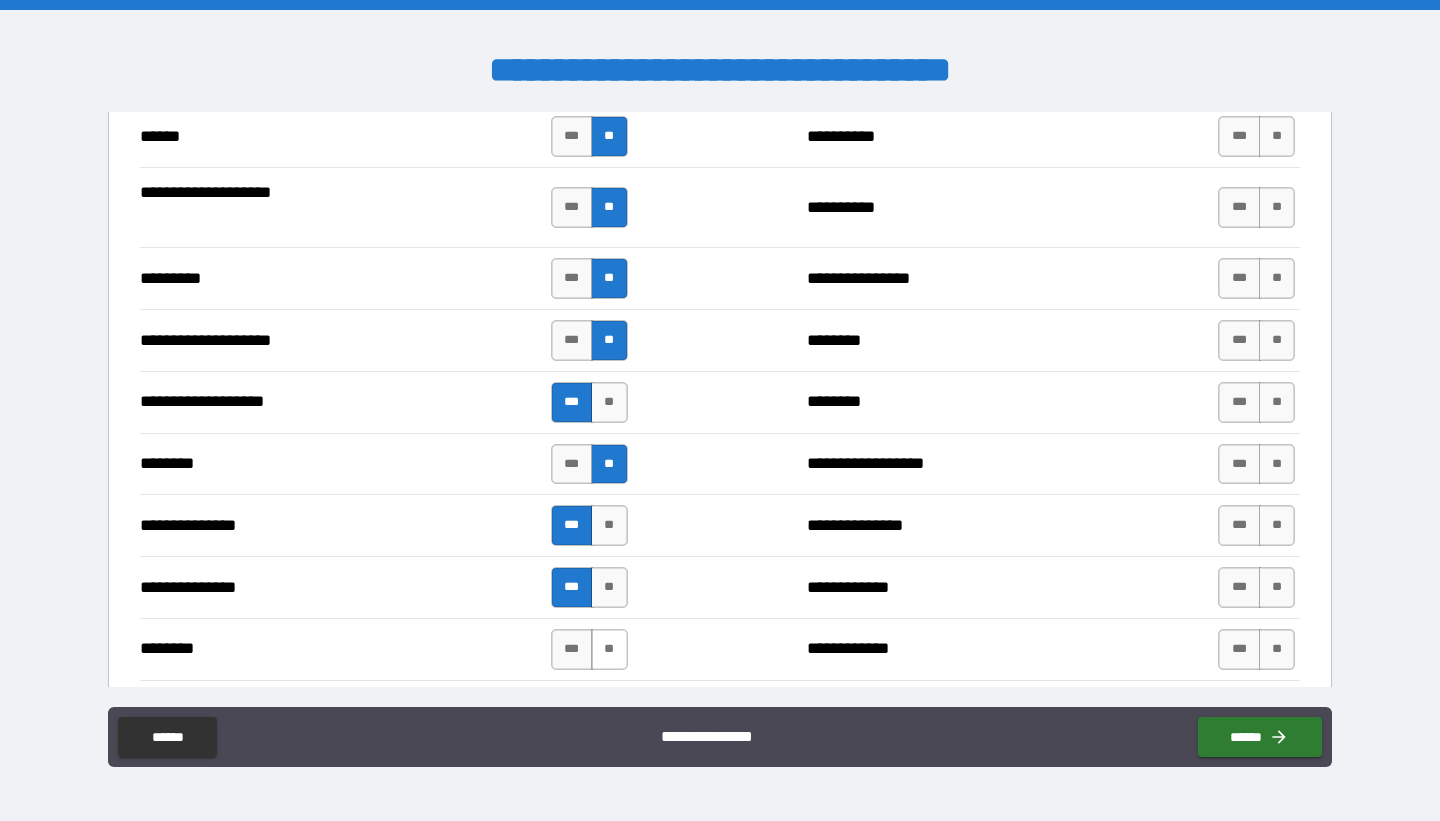 click on "**" at bounding box center [609, 649] 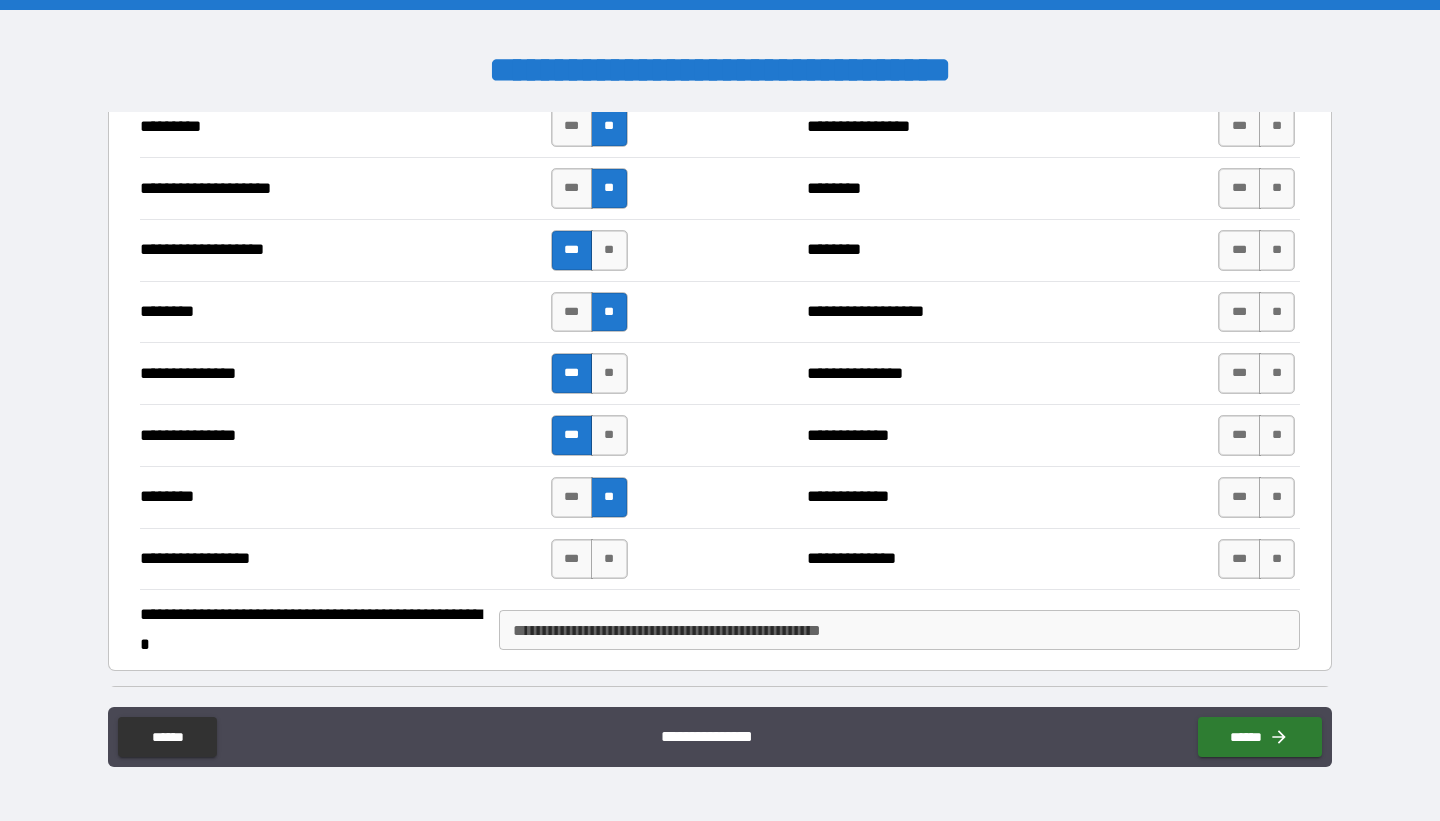 scroll, scrollTop: 2143, scrollLeft: 0, axis: vertical 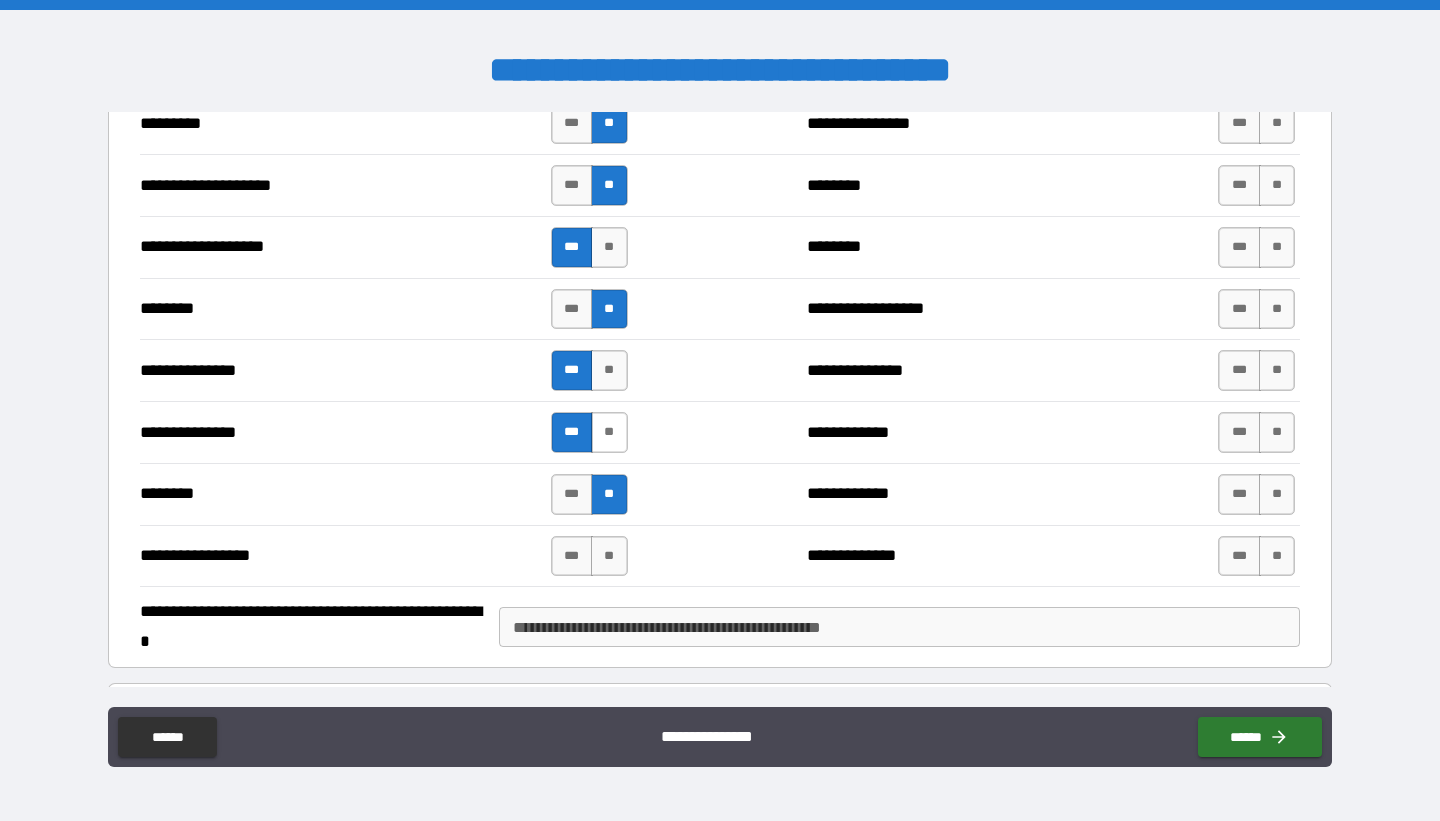 click on "**" at bounding box center (609, 432) 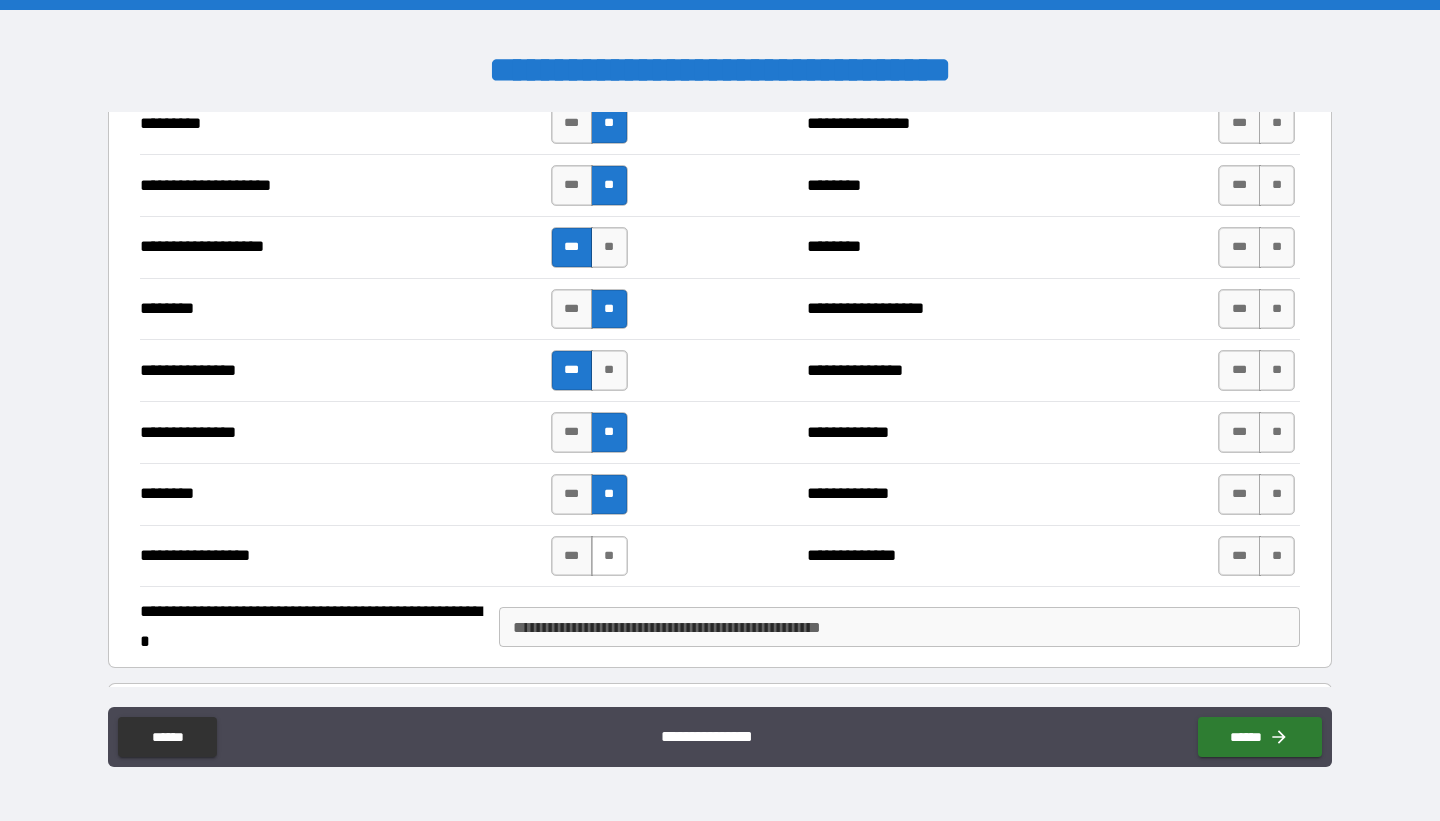 click on "**" at bounding box center [609, 556] 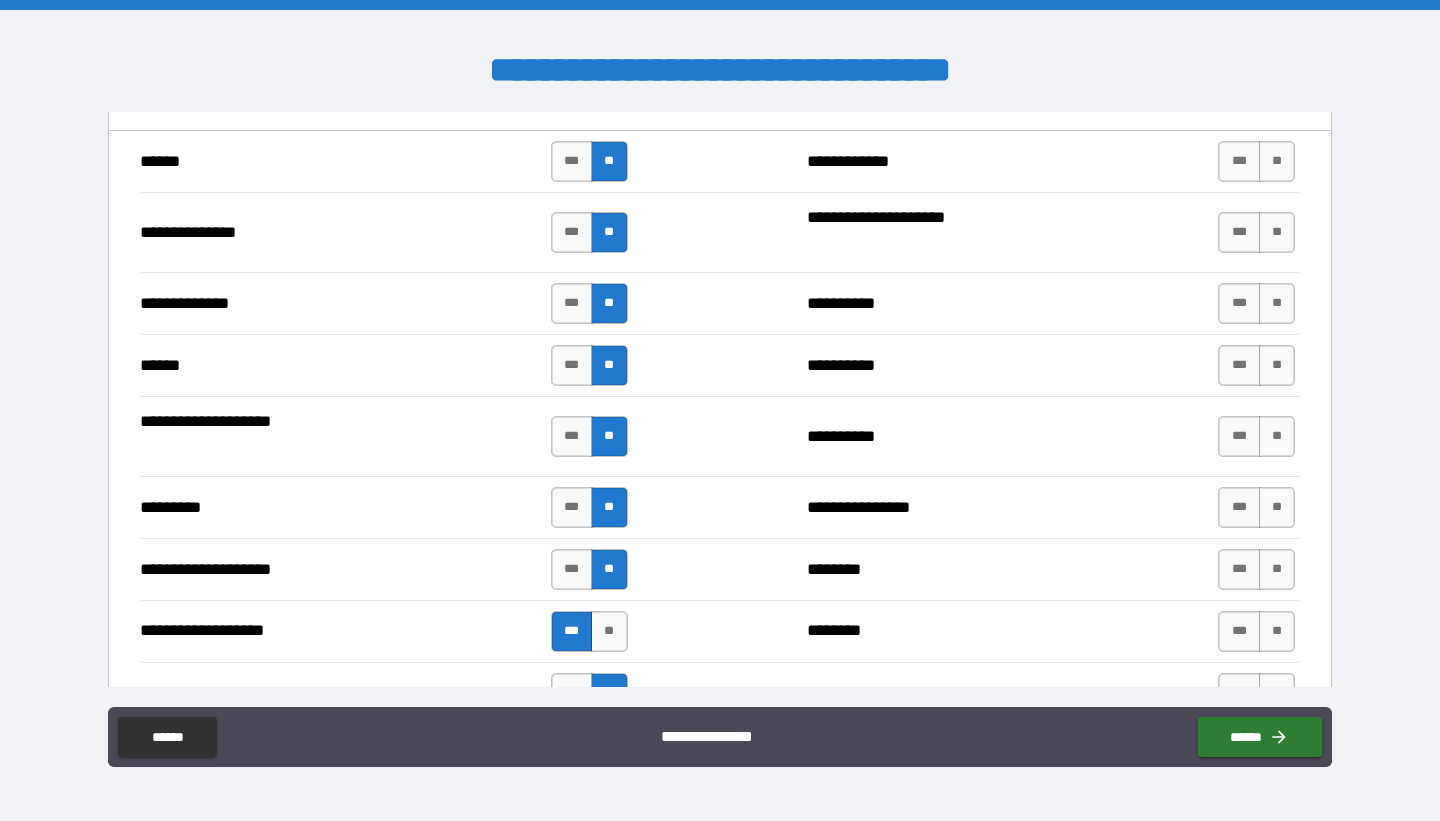 scroll, scrollTop: 1727, scrollLeft: 0, axis: vertical 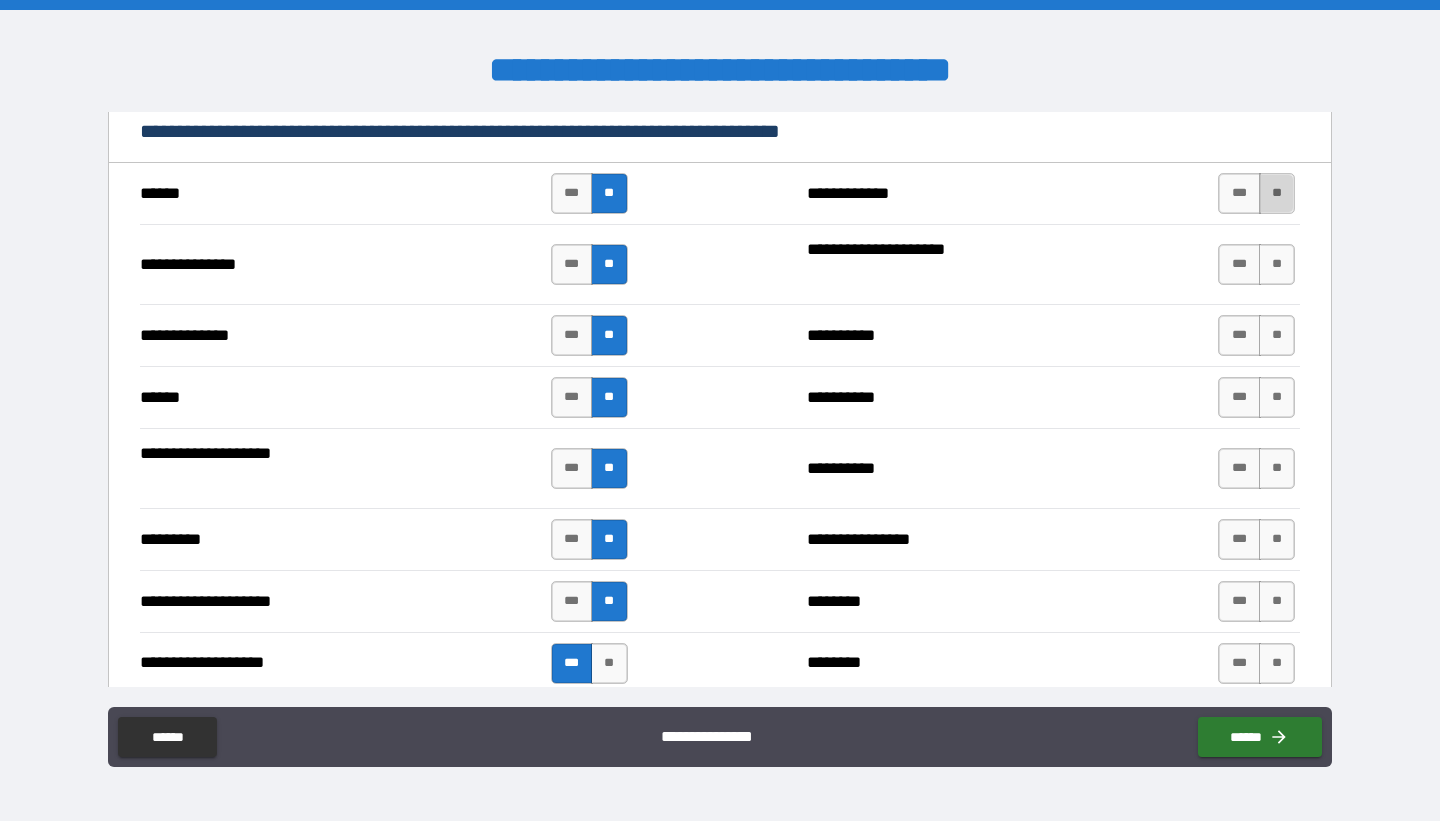 click on "**" at bounding box center (1277, 193) 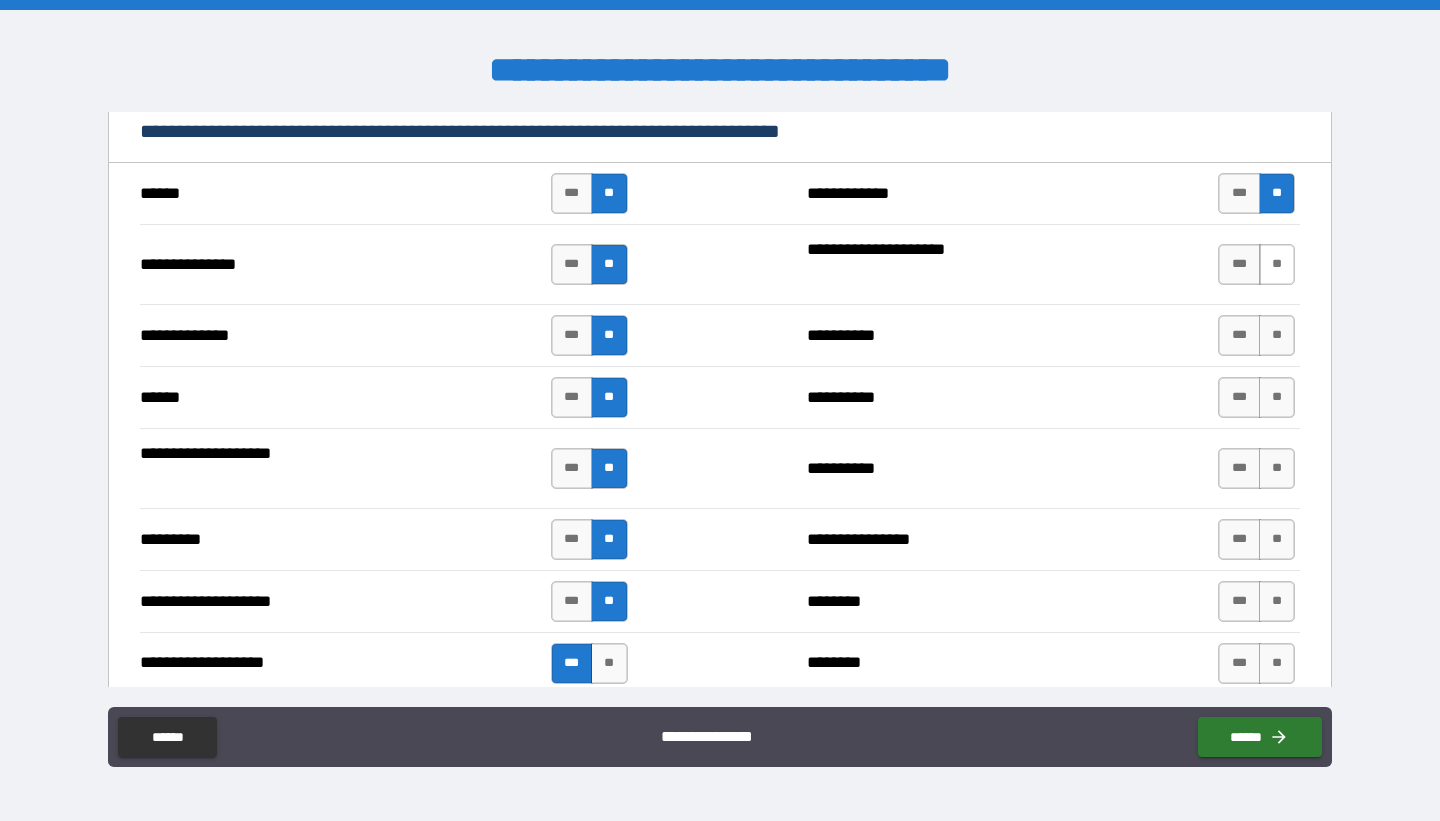 click on "**" at bounding box center (1277, 264) 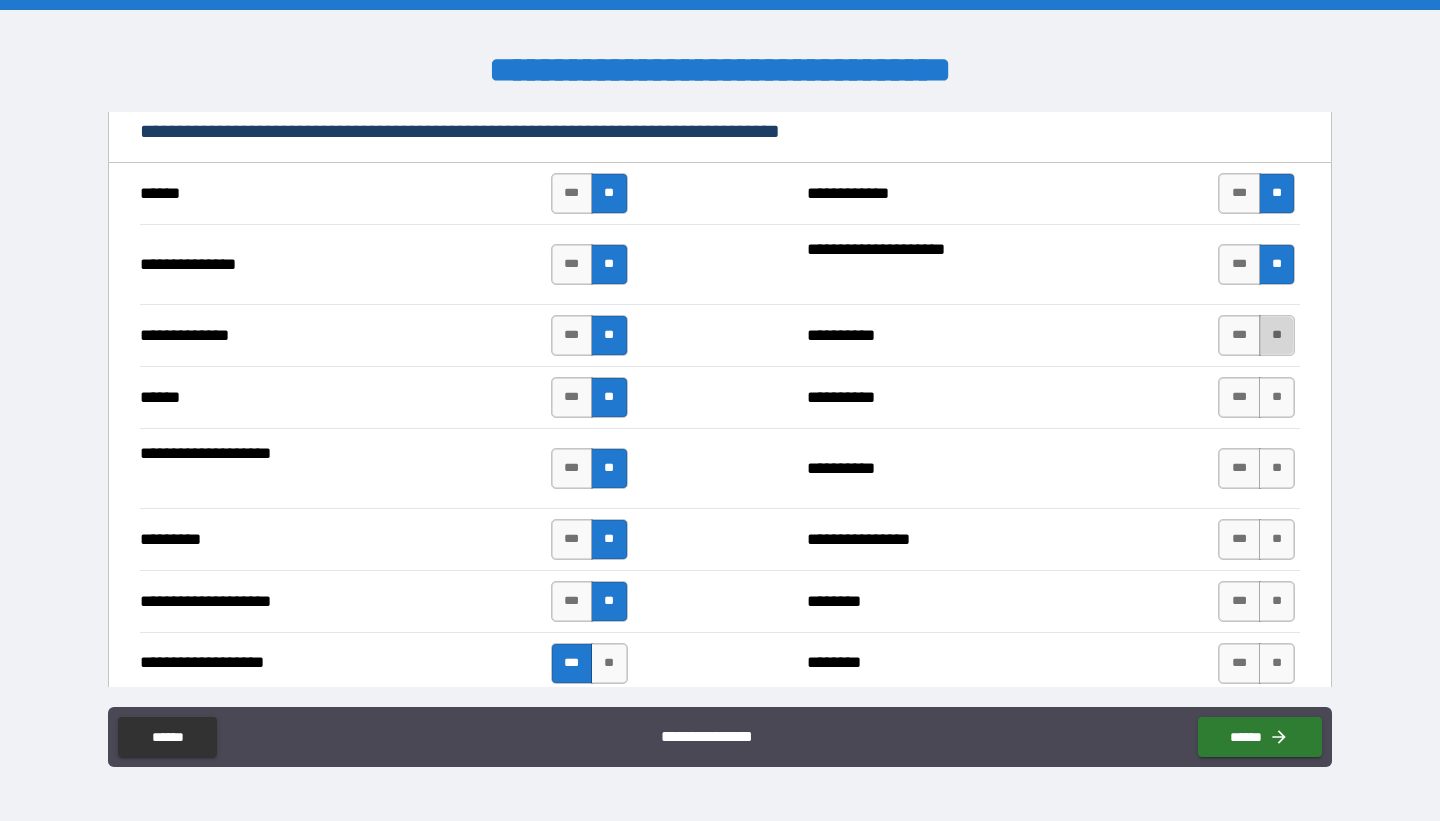 click on "**" at bounding box center (1277, 335) 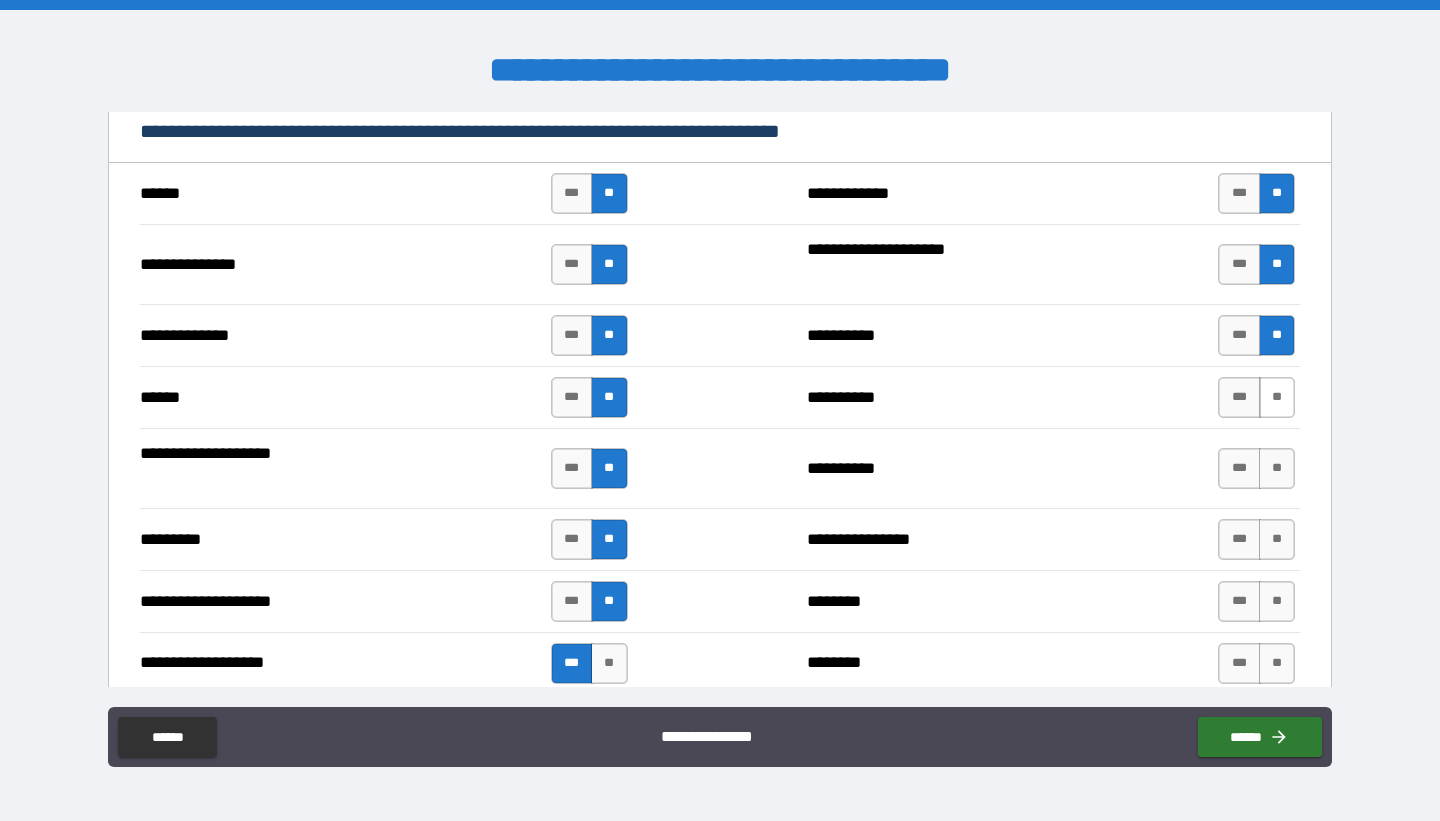 click on "**" at bounding box center [1277, 397] 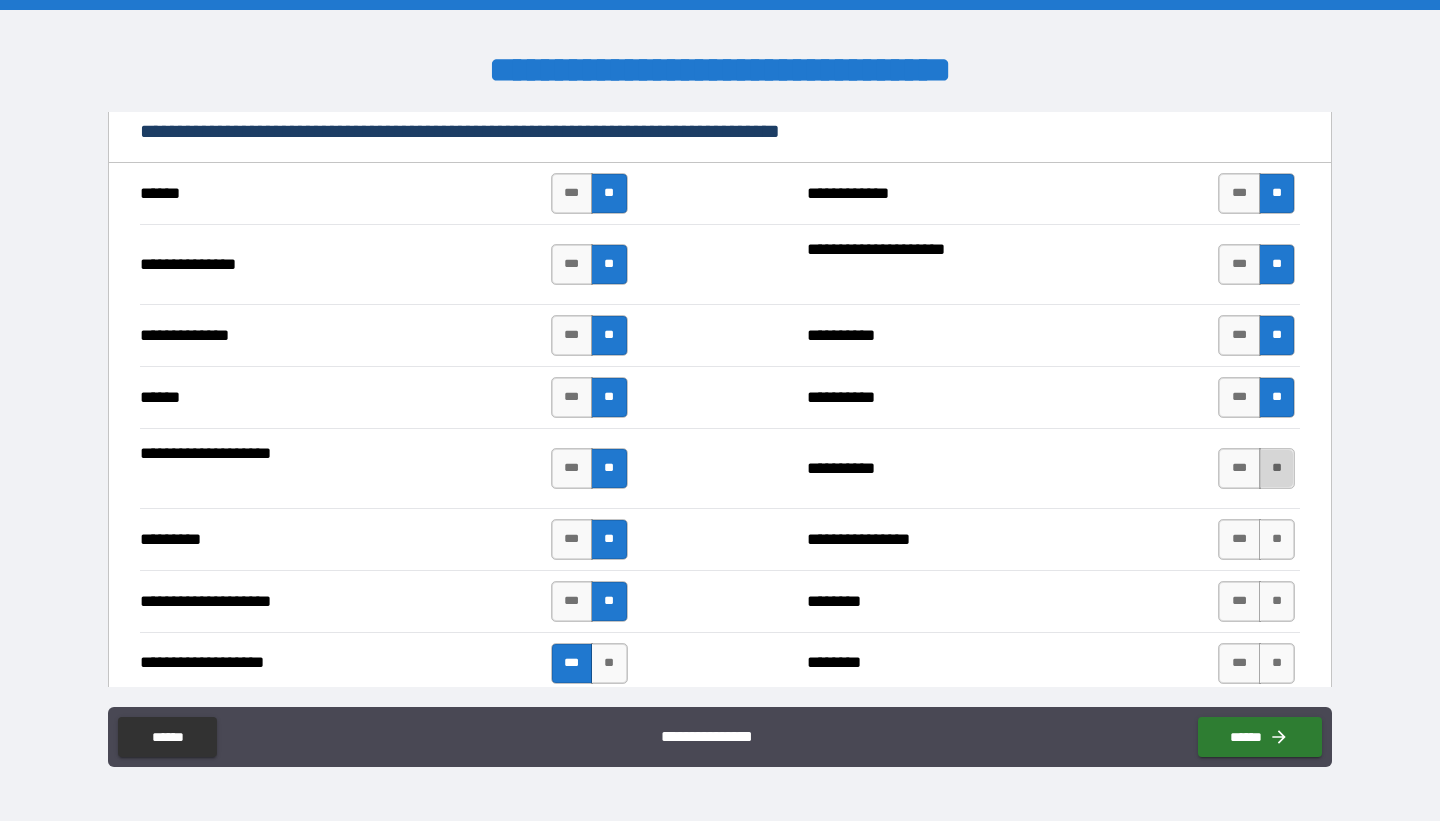click on "**" at bounding box center (1277, 468) 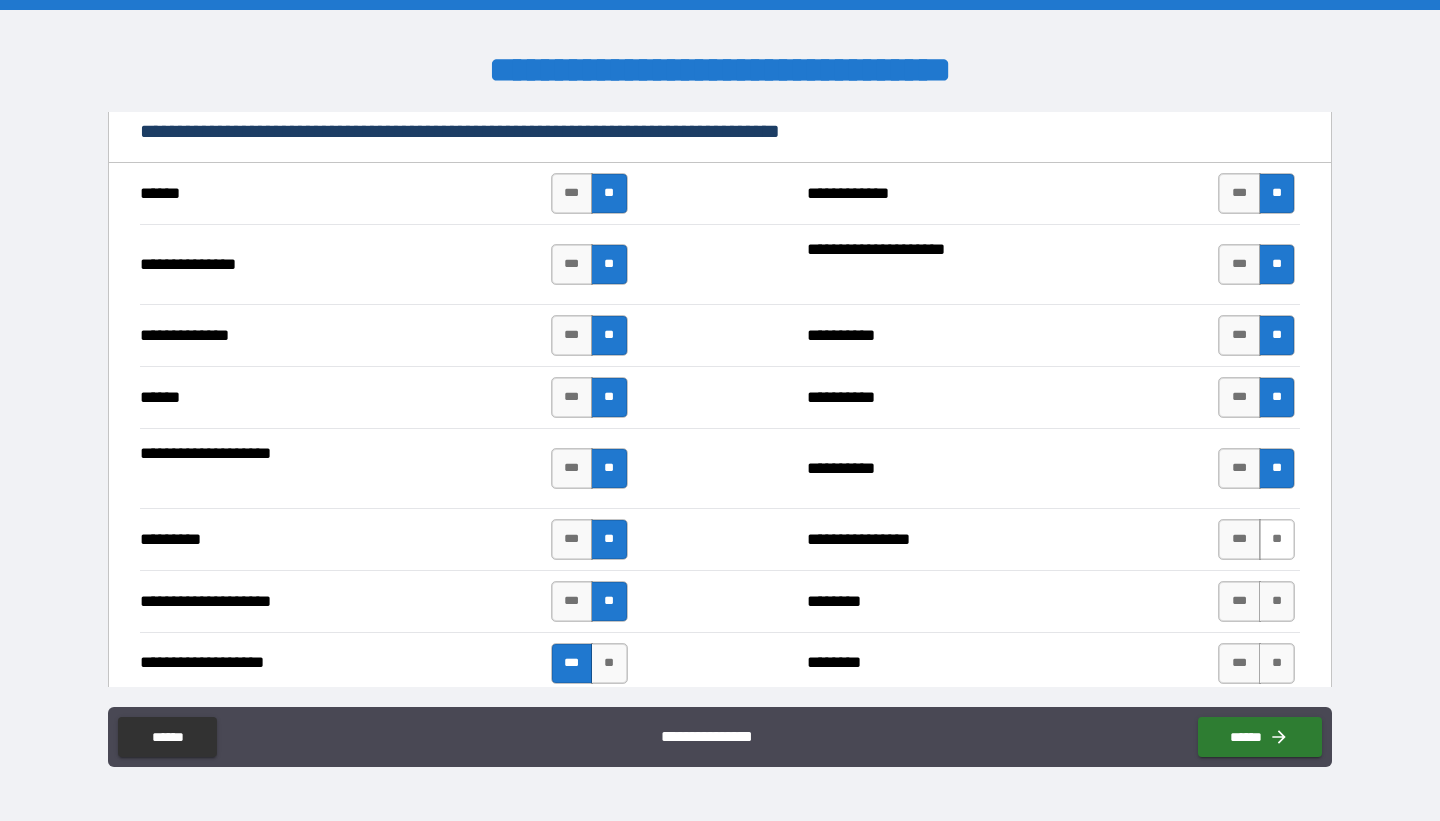 click on "**" at bounding box center (1277, 539) 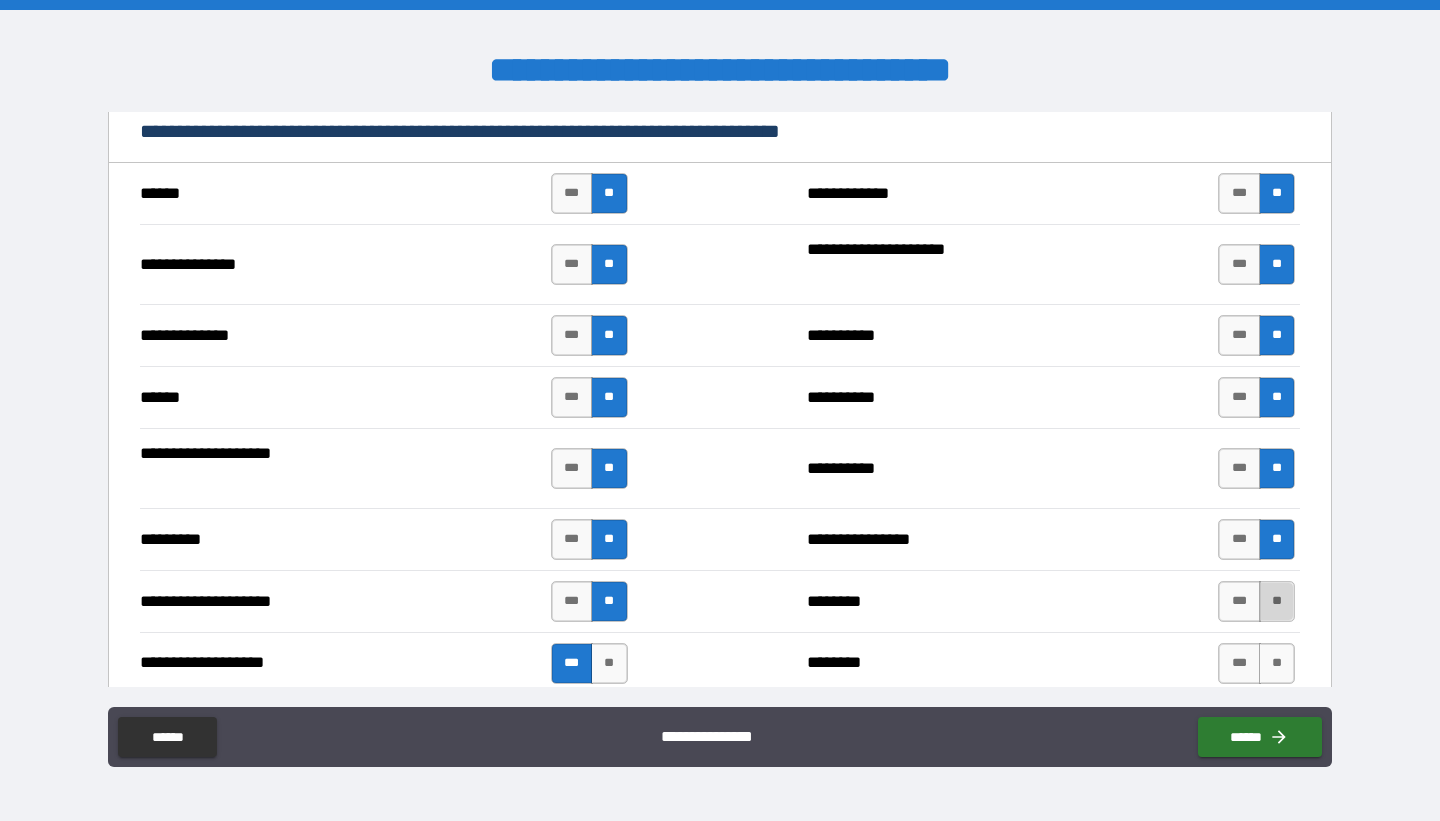 click on "**" at bounding box center [1277, 601] 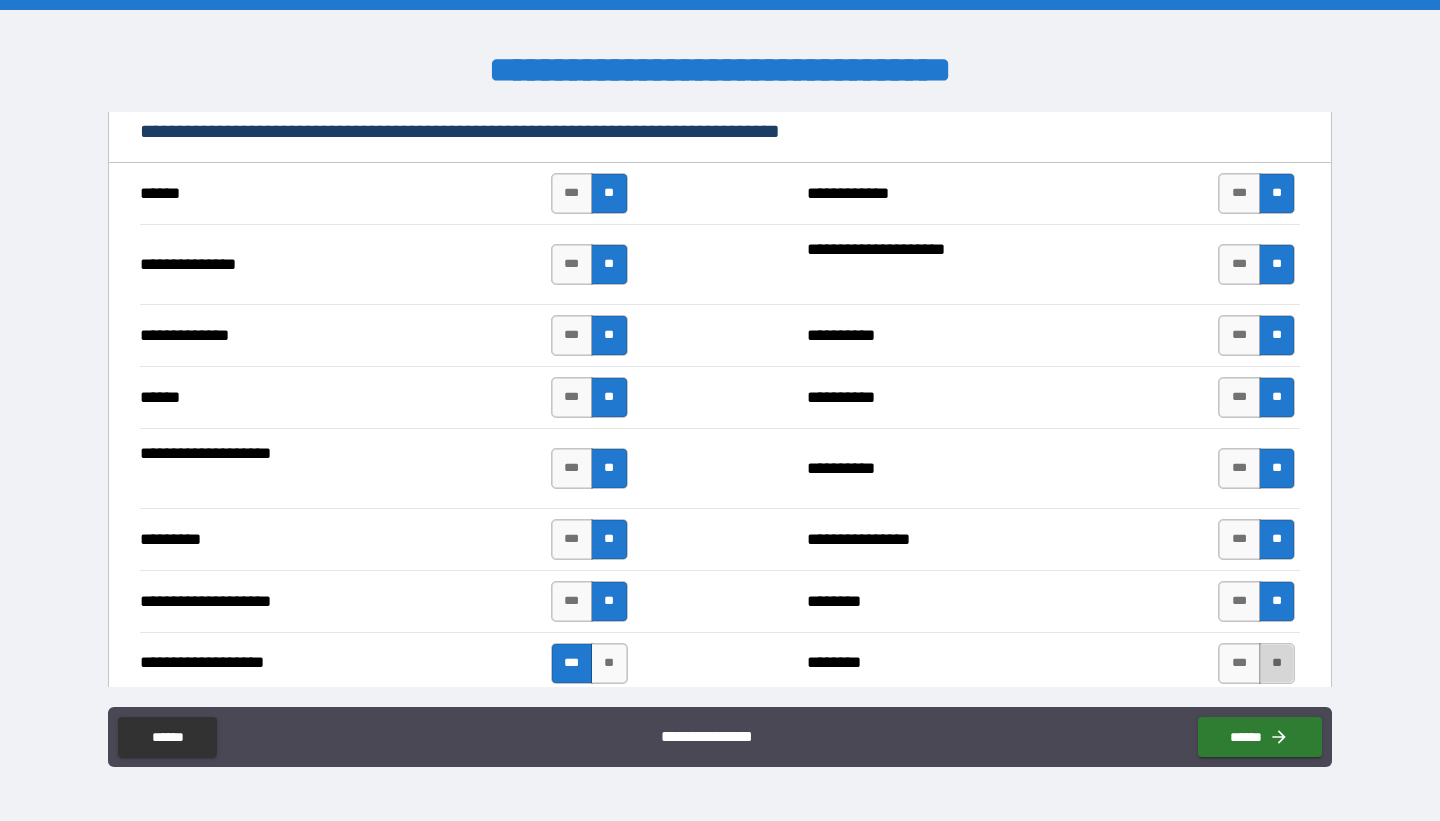 click on "**" at bounding box center (1277, 663) 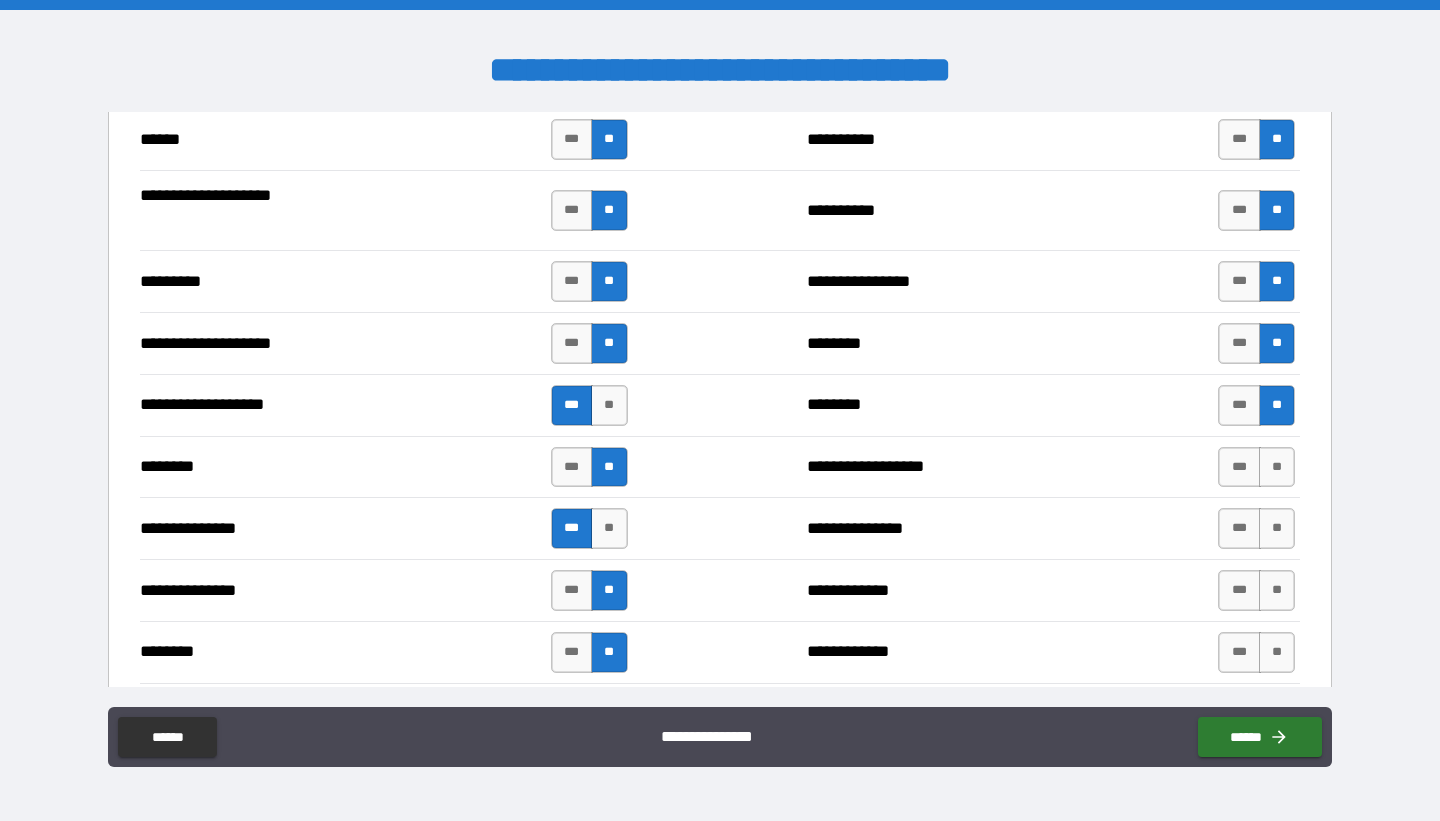 scroll, scrollTop: 2012, scrollLeft: 0, axis: vertical 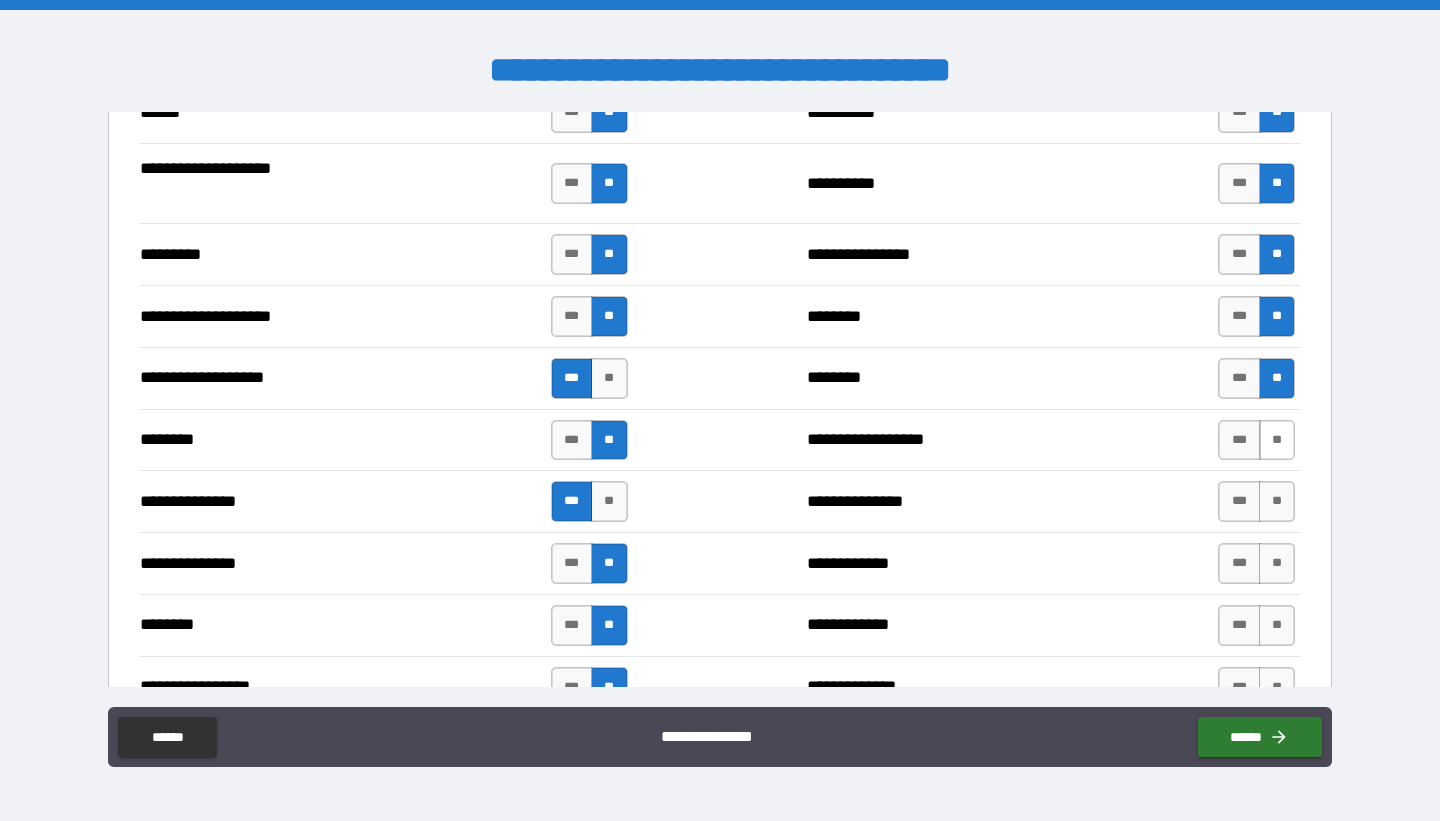 click on "**" at bounding box center [1277, 440] 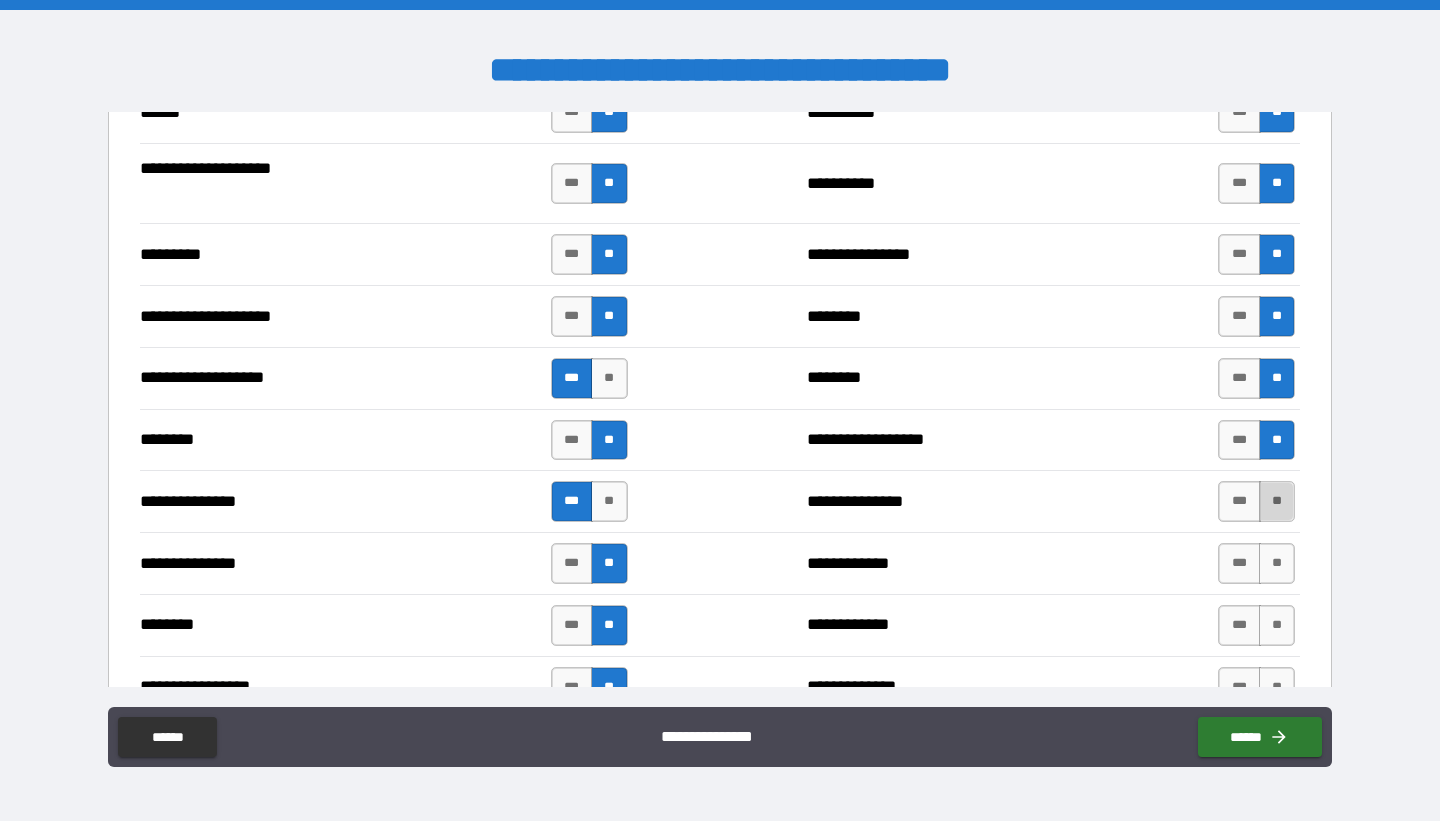 click on "**" at bounding box center (1277, 501) 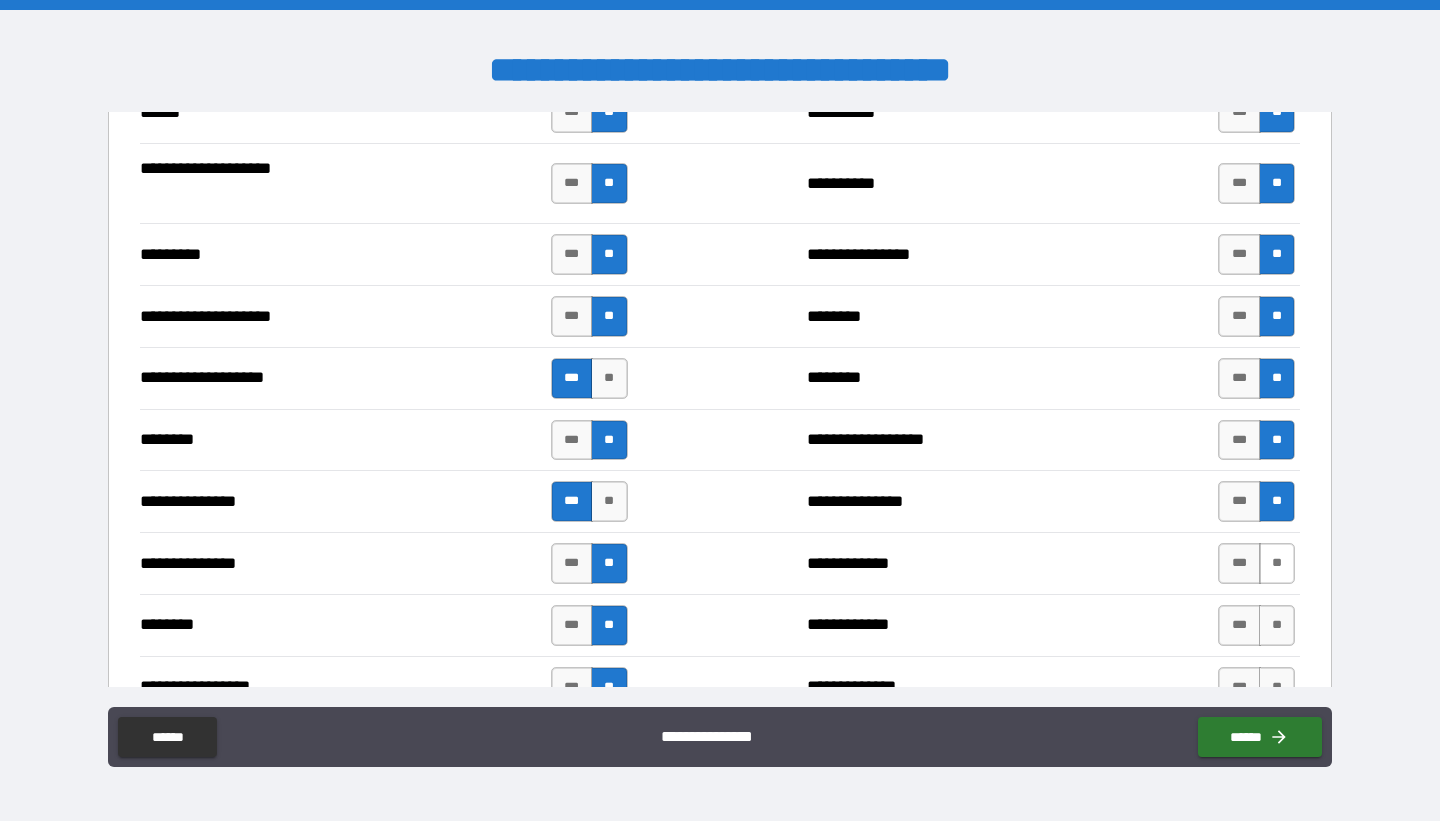 click on "**" at bounding box center [1277, 563] 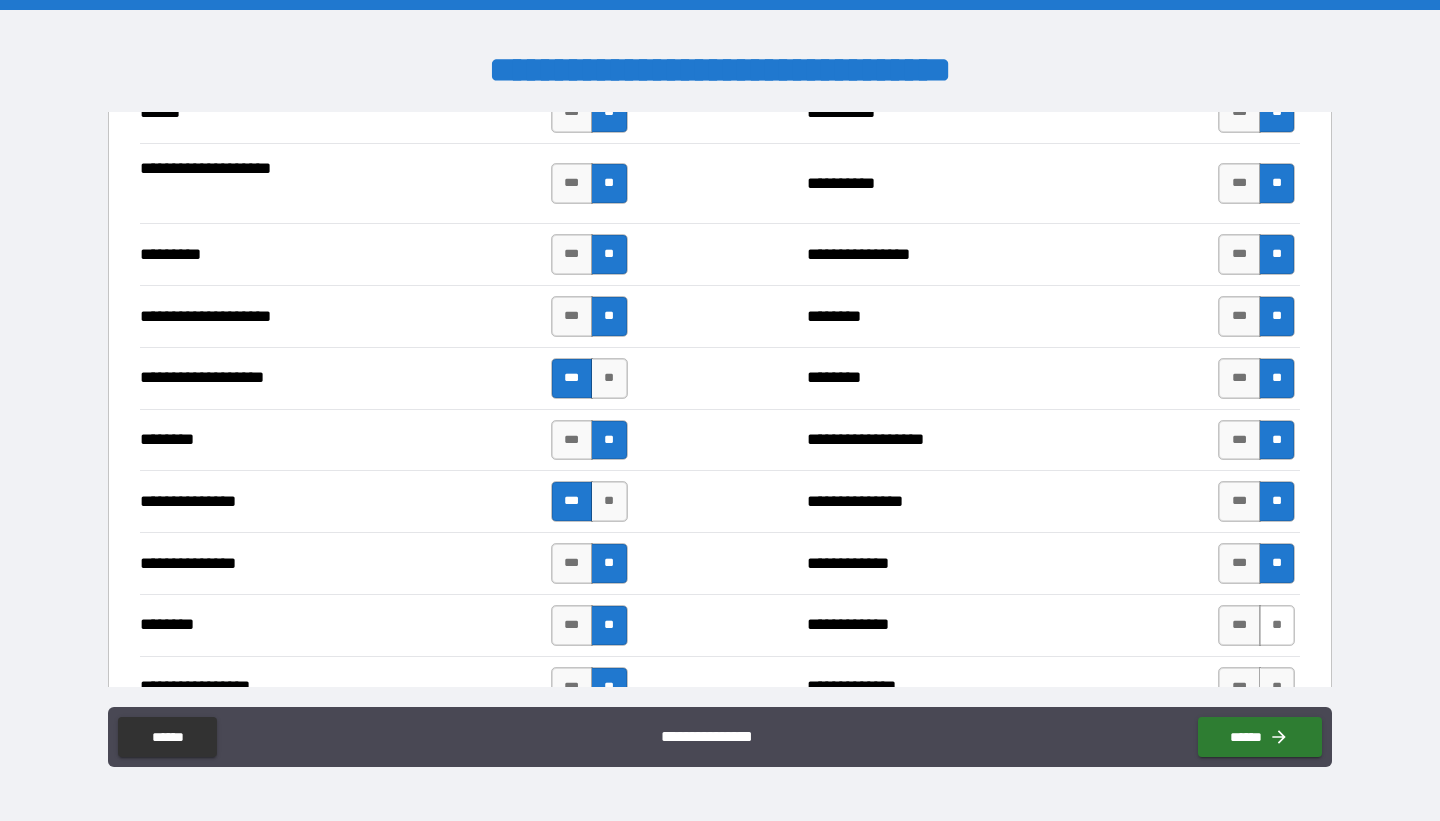 click on "**" at bounding box center [1277, 625] 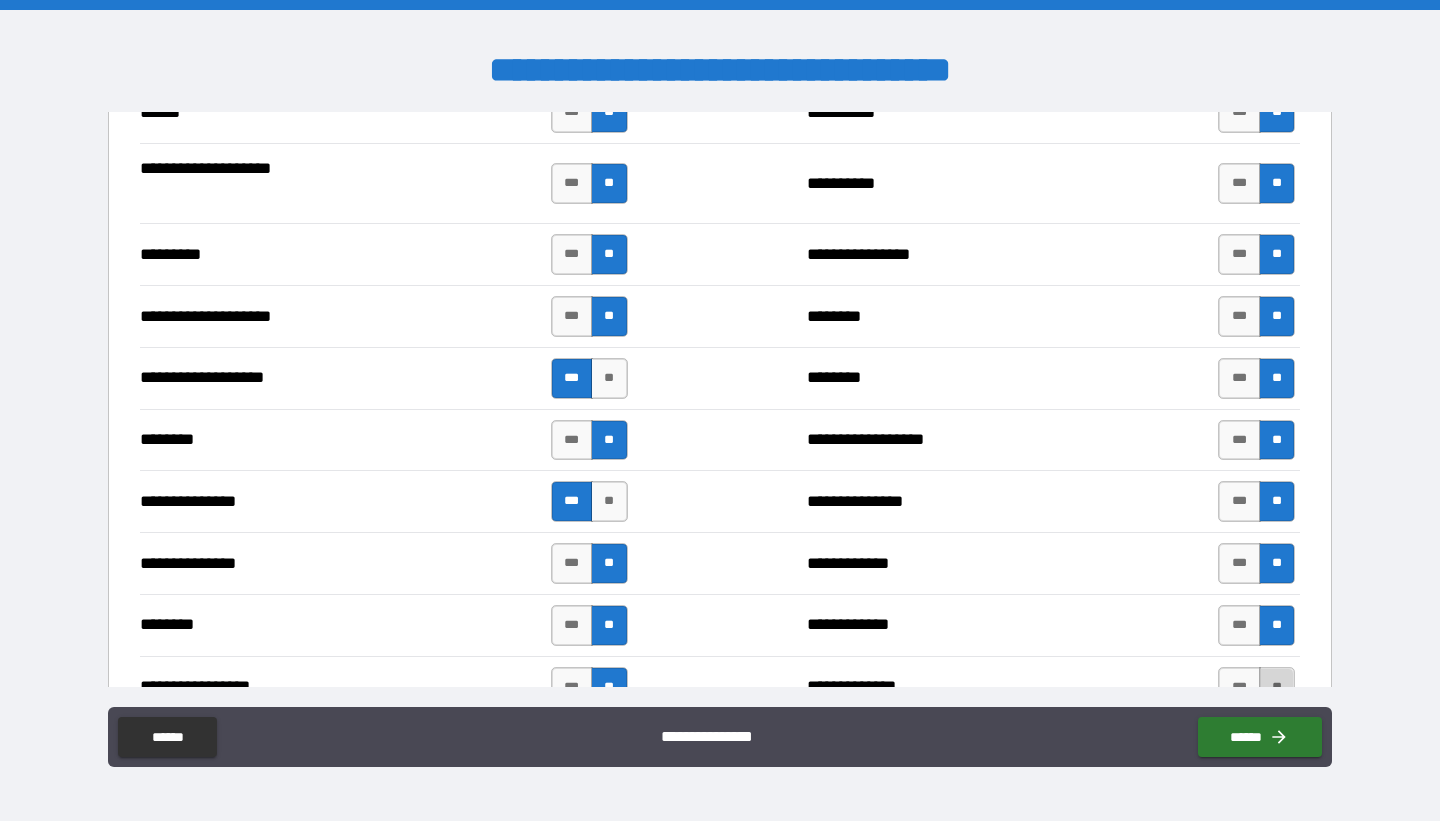 click on "**" at bounding box center [1277, 687] 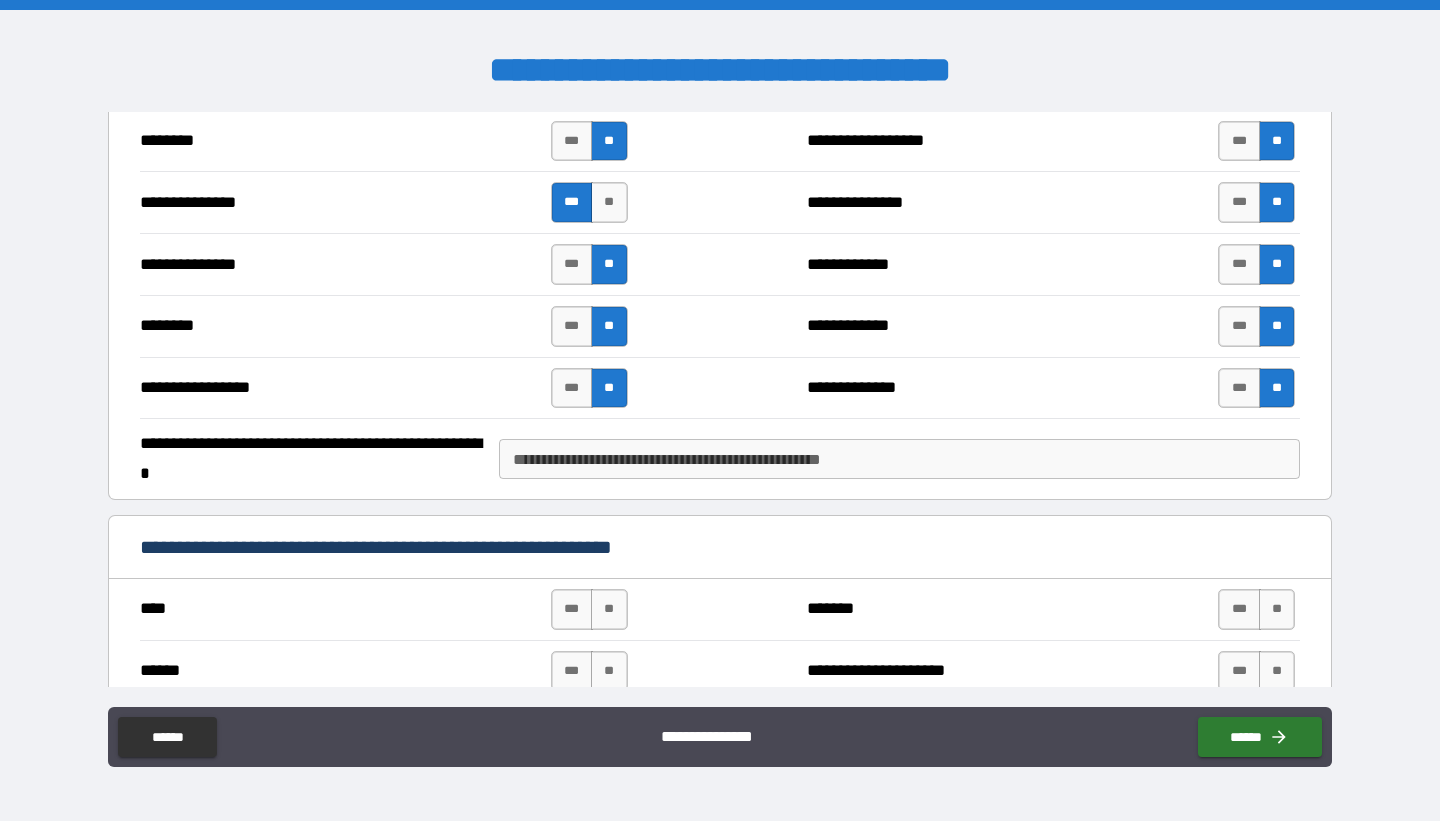 scroll, scrollTop: 2366, scrollLeft: 0, axis: vertical 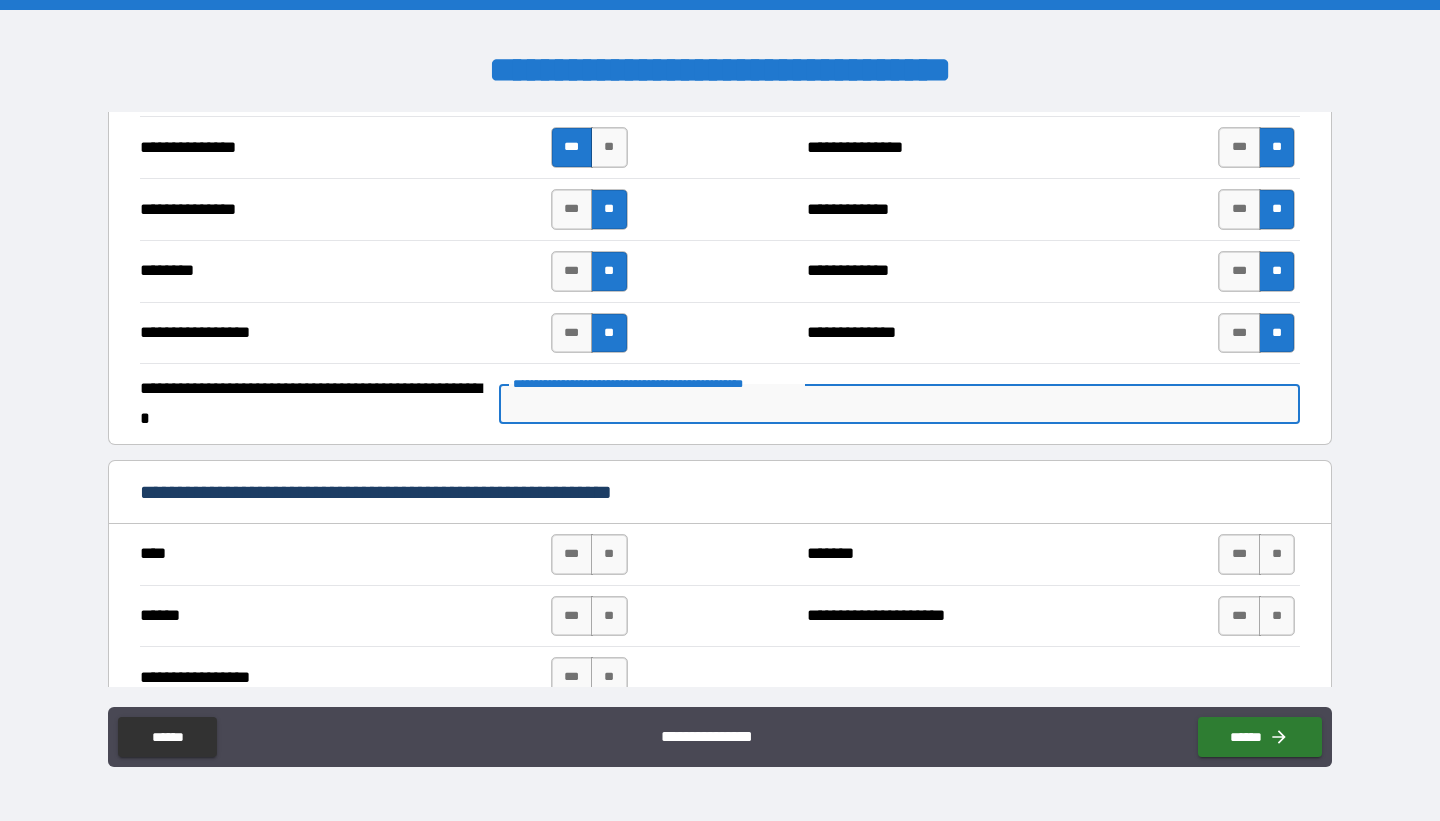click on "**********" at bounding box center [899, 404] 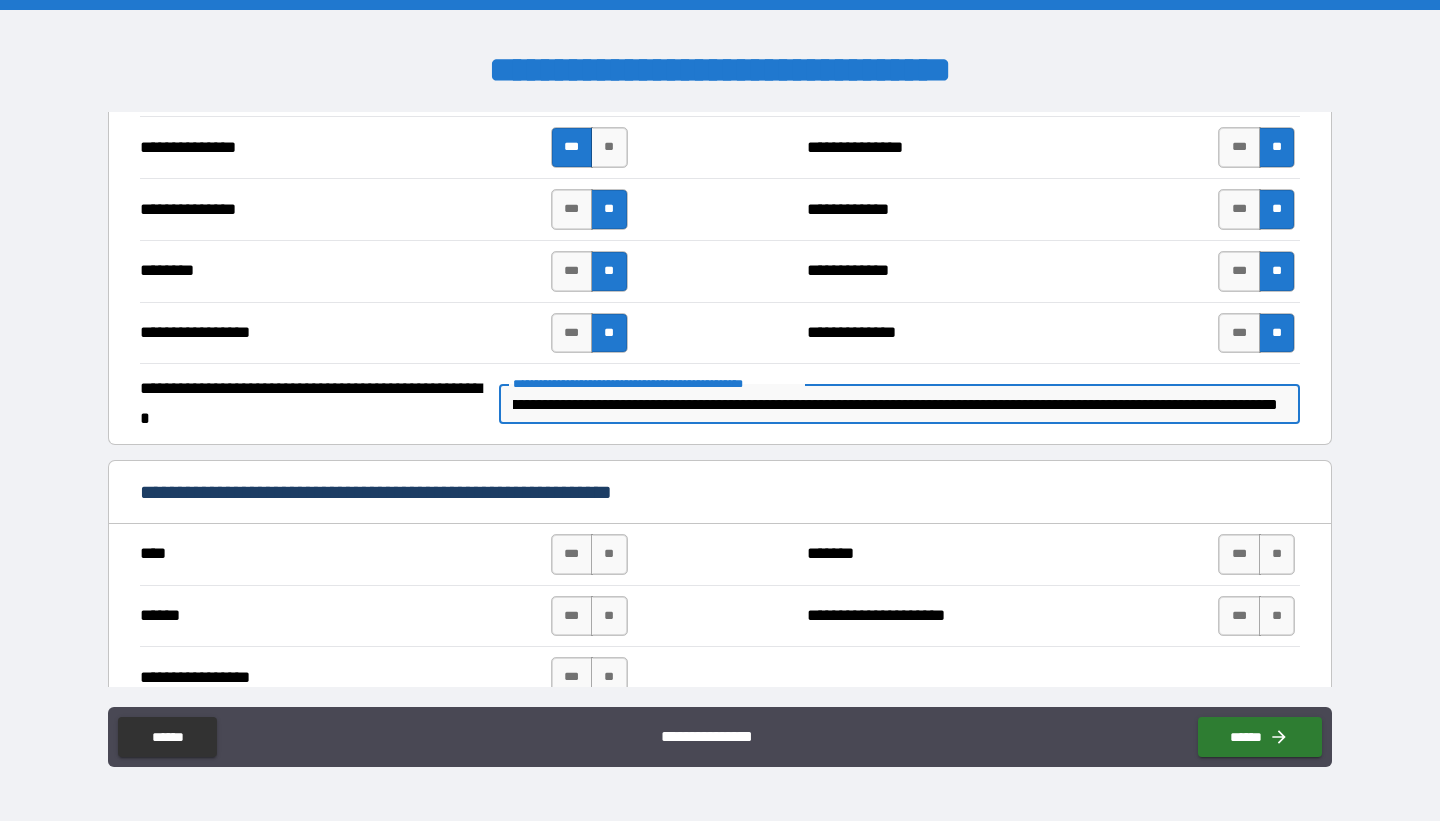 scroll, scrollTop: 0, scrollLeft: 168, axis: horizontal 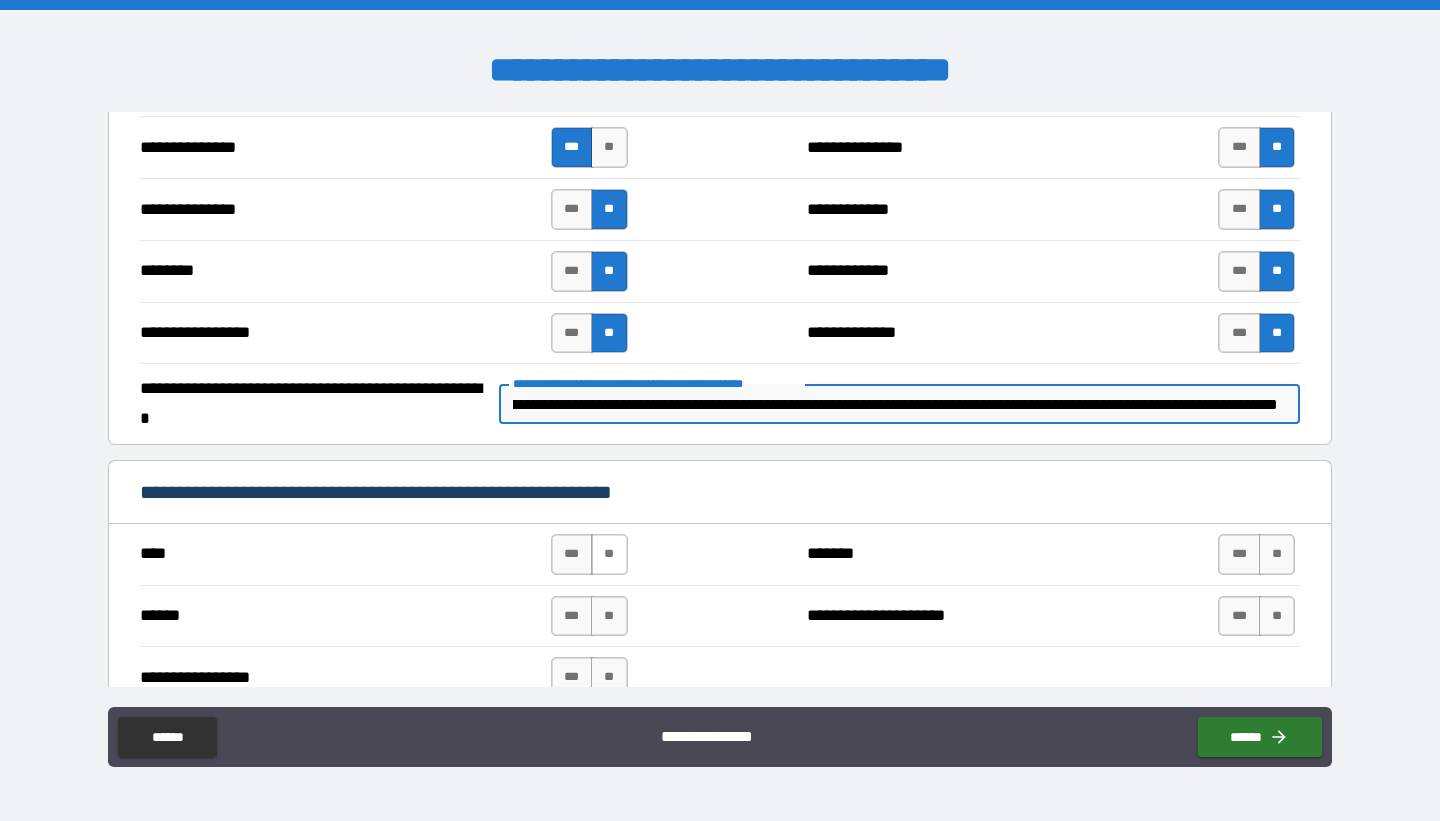 type on "**********" 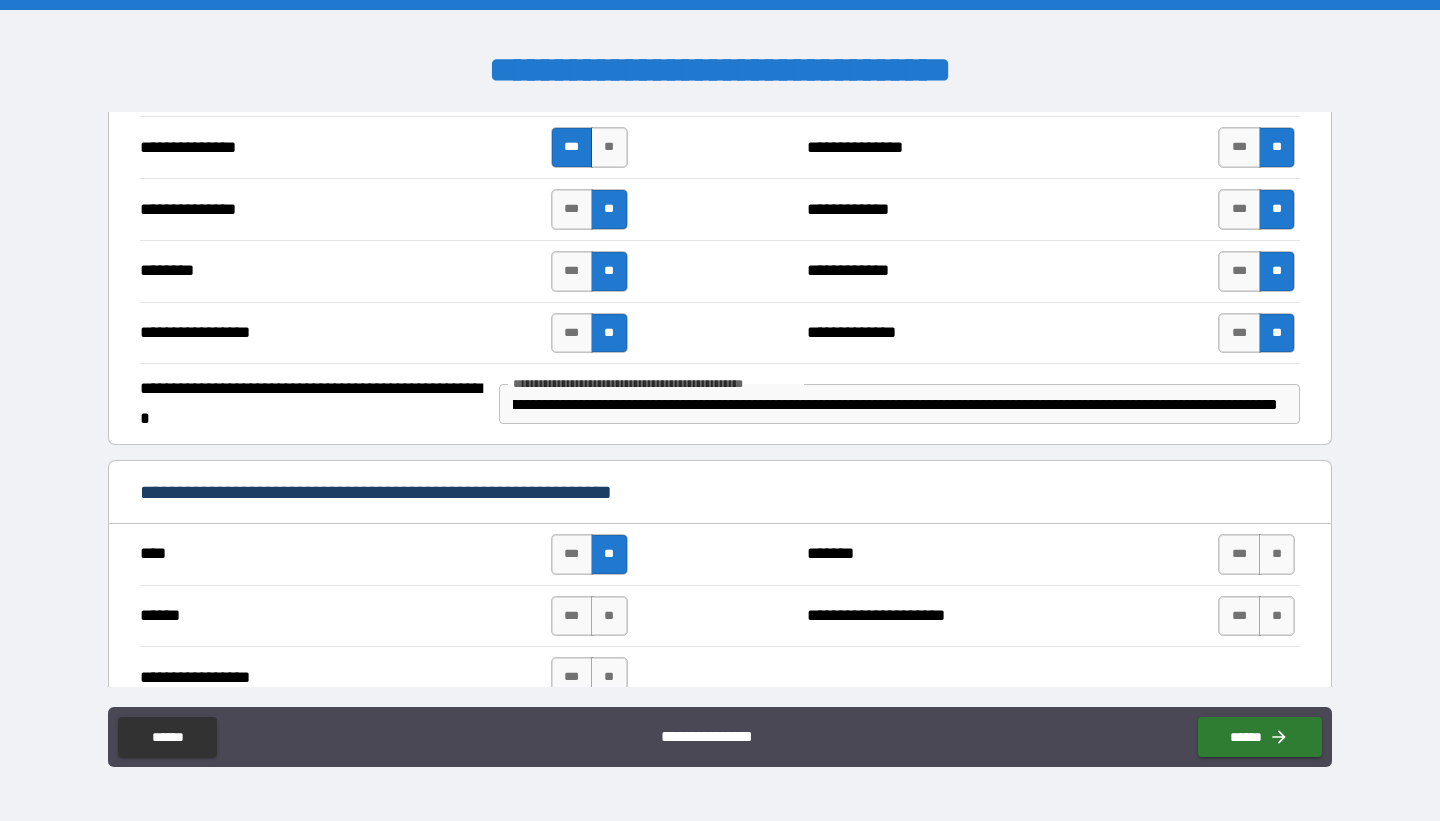 scroll, scrollTop: 0, scrollLeft: 0, axis: both 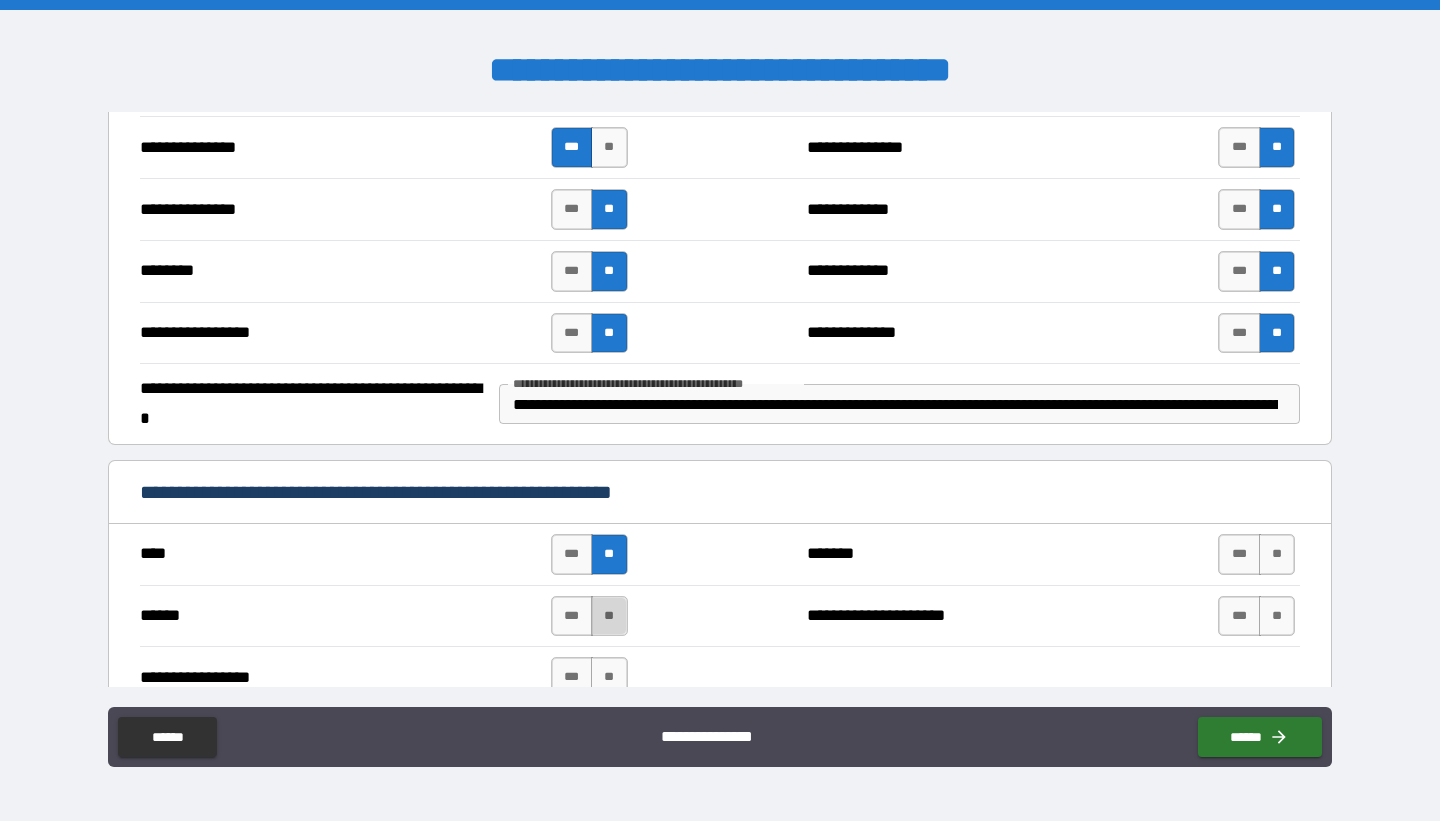 click on "**" at bounding box center (609, 616) 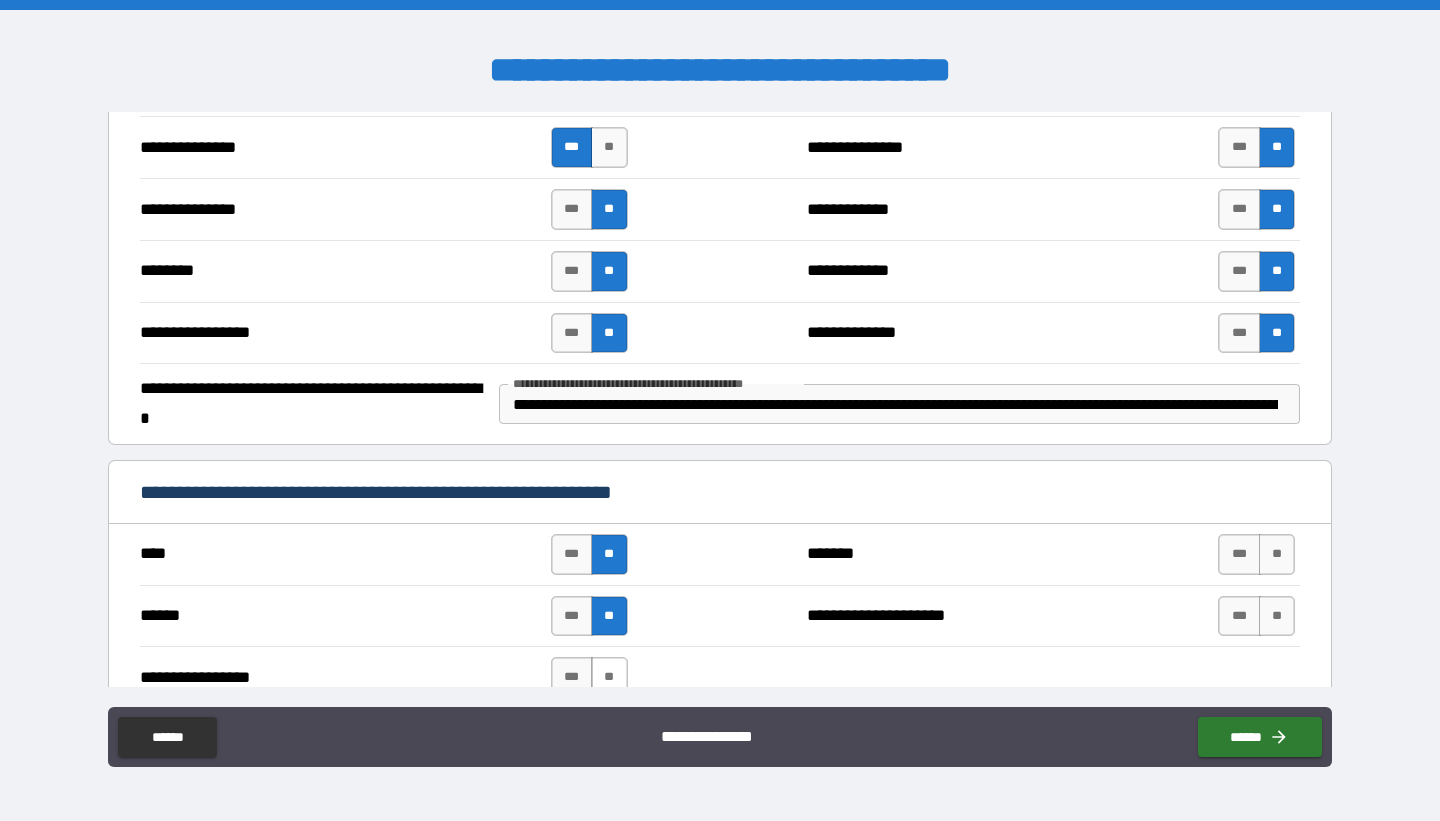 click on "**" at bounding box center [609, 677] 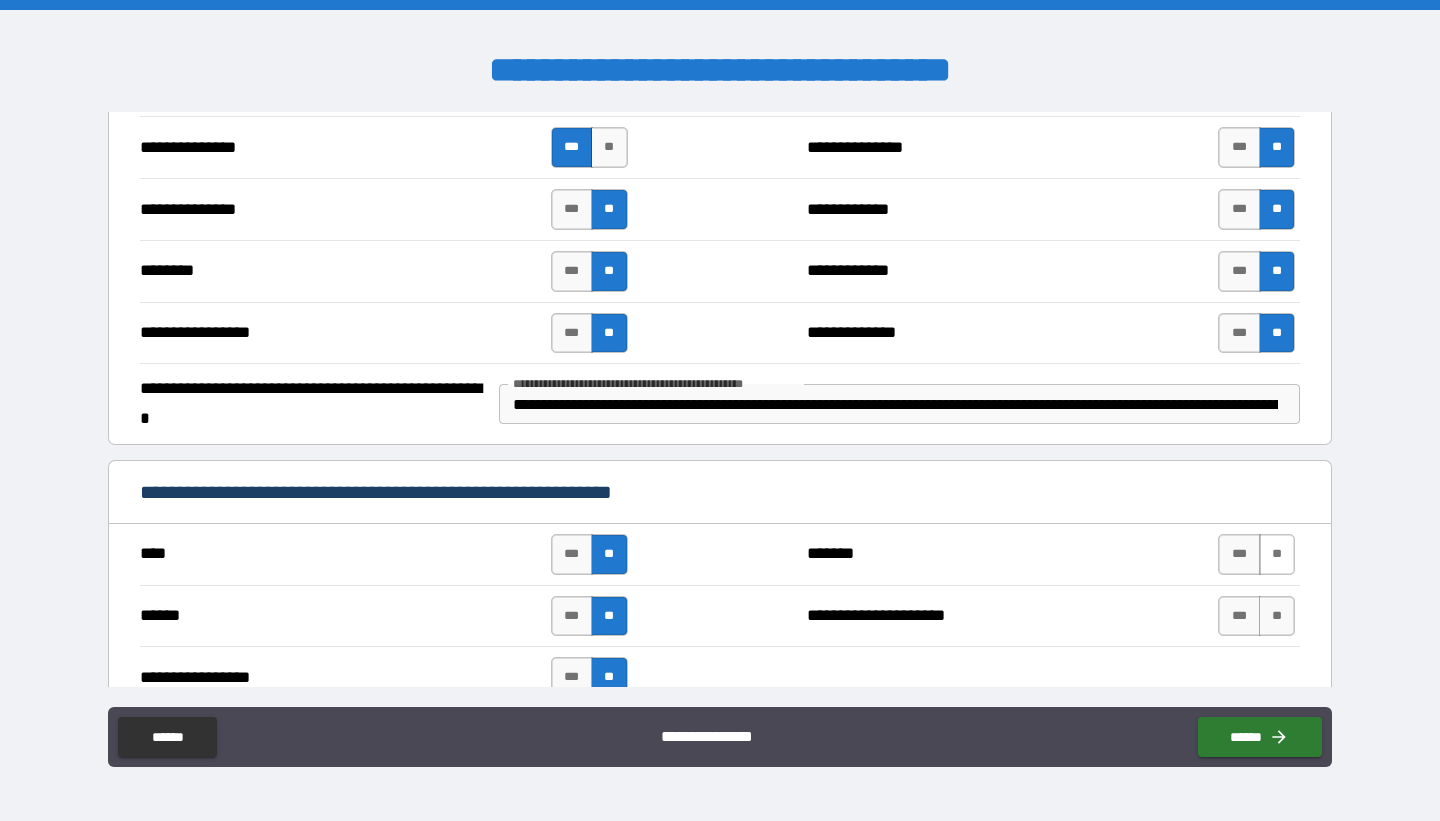 click on "**" at bounding box center (1277, 554) 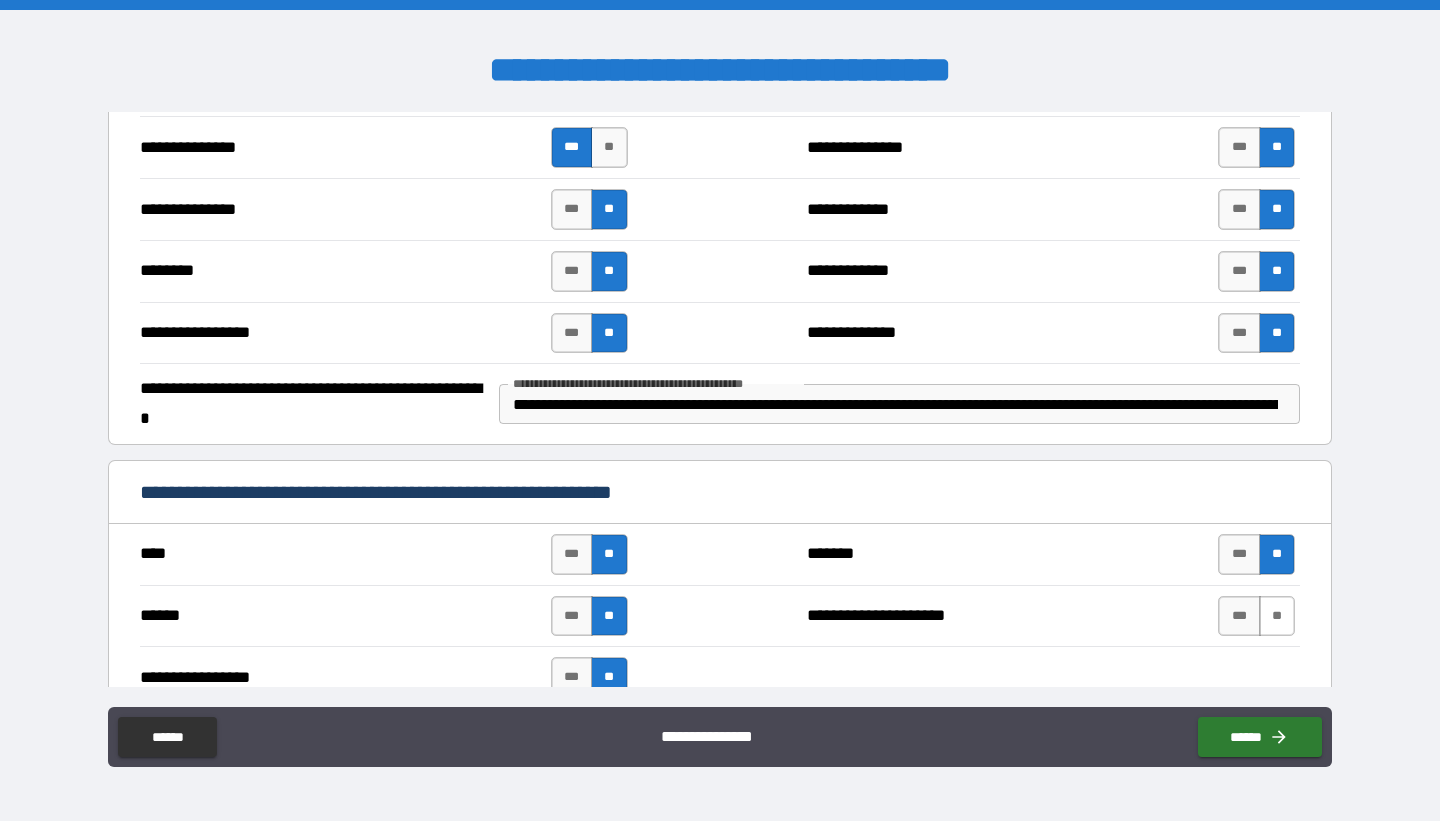 click on "**" at bounding box center [1277, 616] 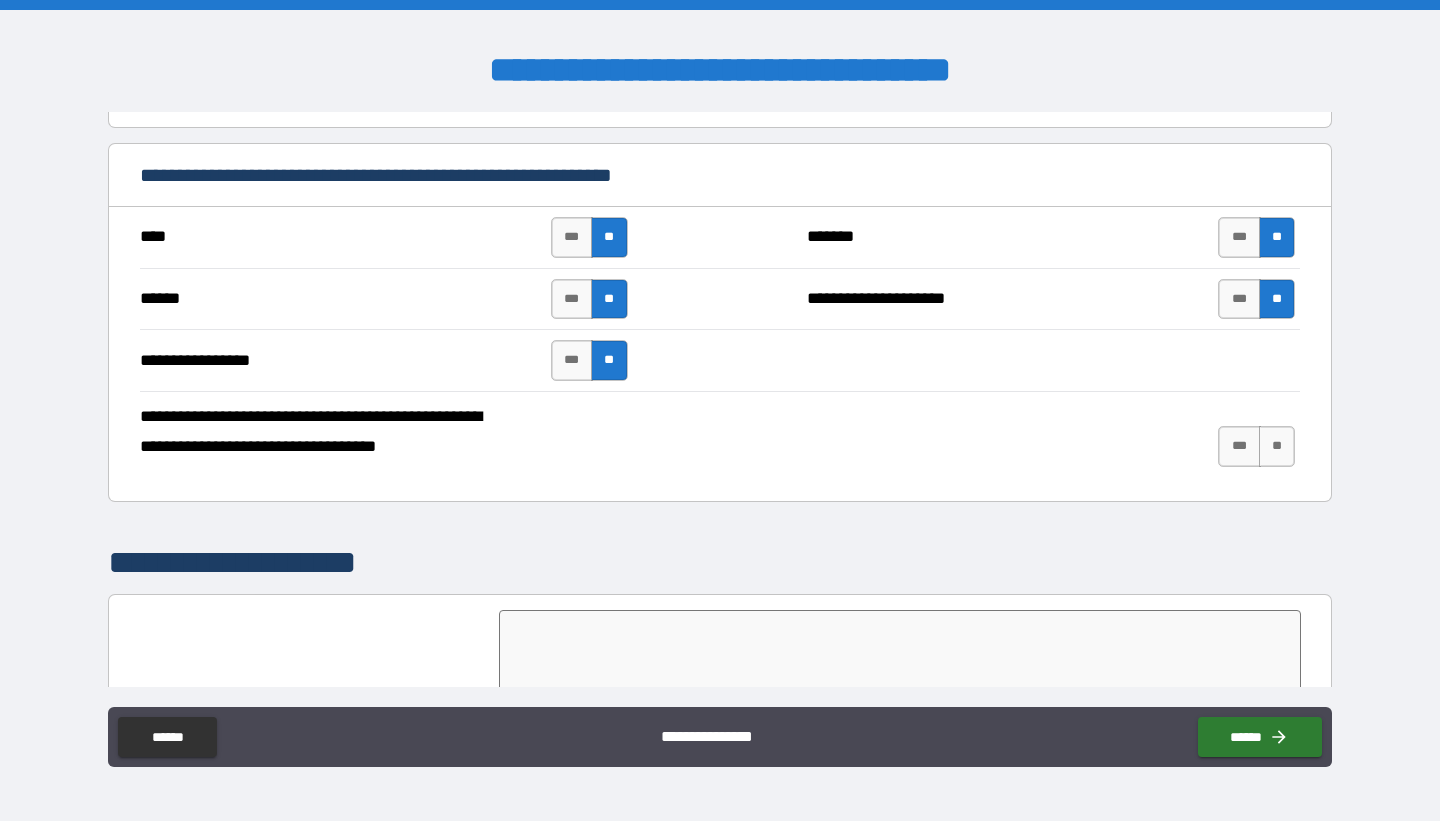 scroll, scrollTop: 2695, scrollLeft: 0, axis: vertical 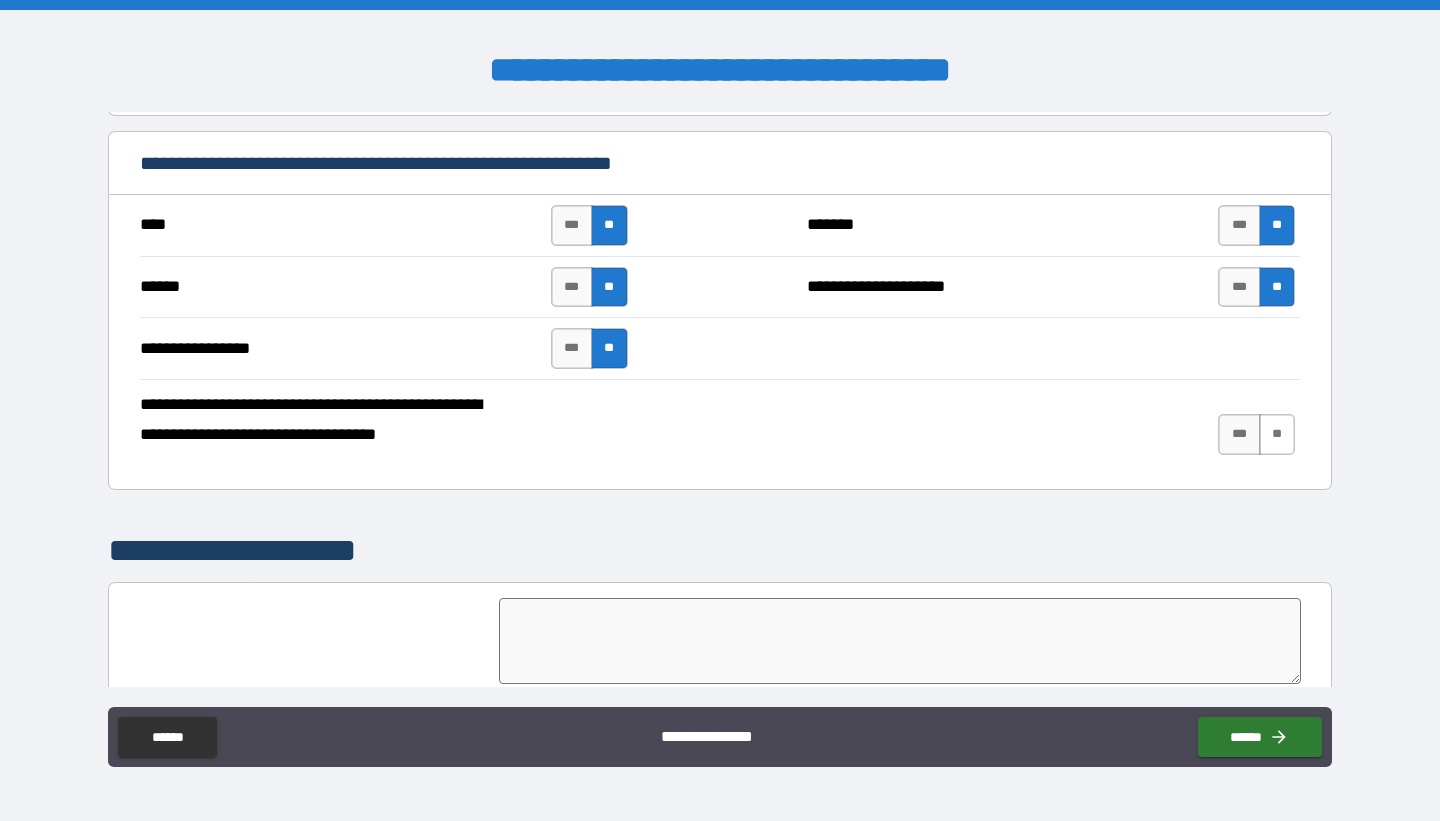 click on "**" at bounding box center (1277, 434) 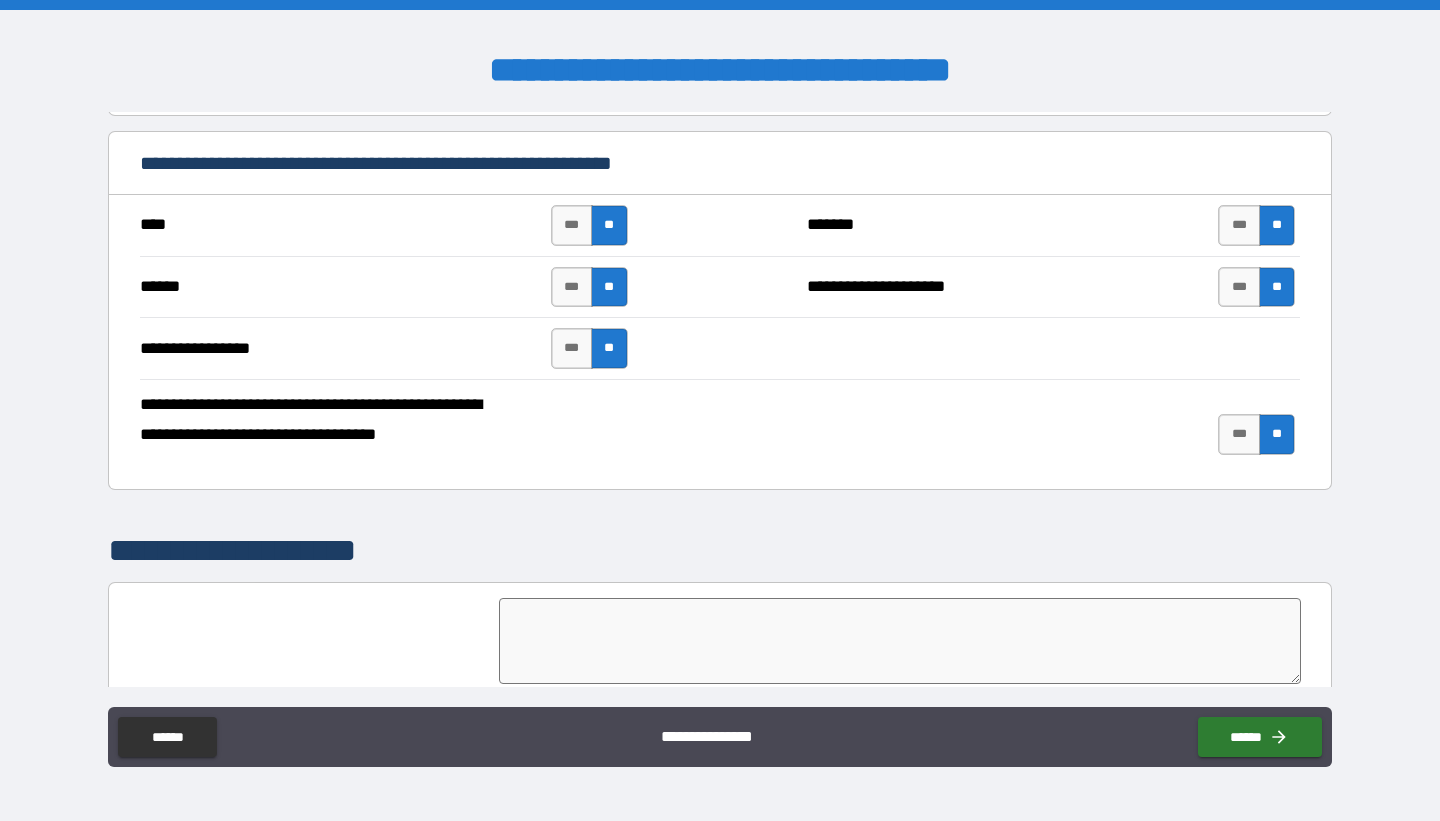 scroll, scrollTop: 2815, scrollLeft: 0, axis: vertical 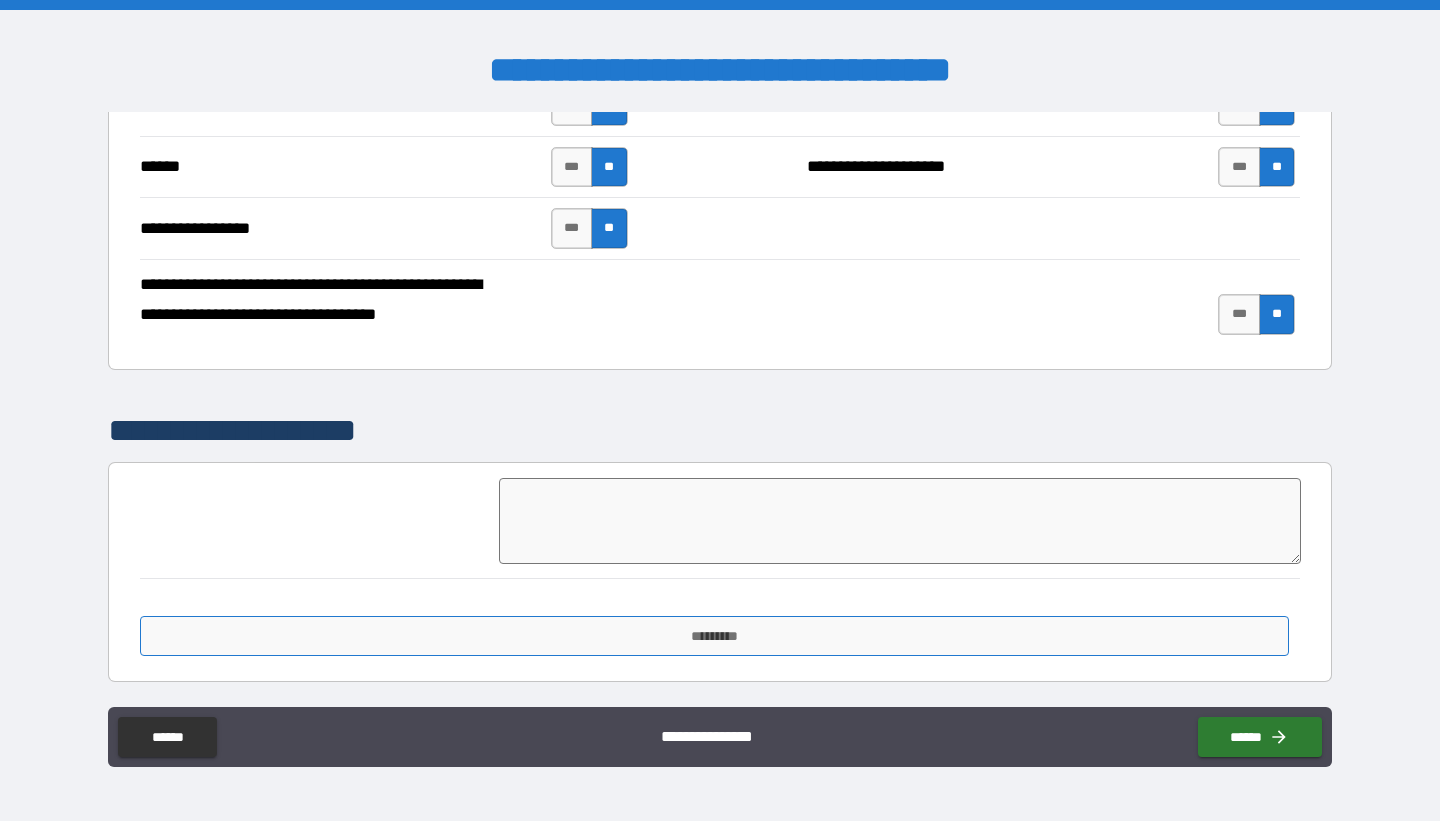 click on "*********" at bounding box center [714, 636] 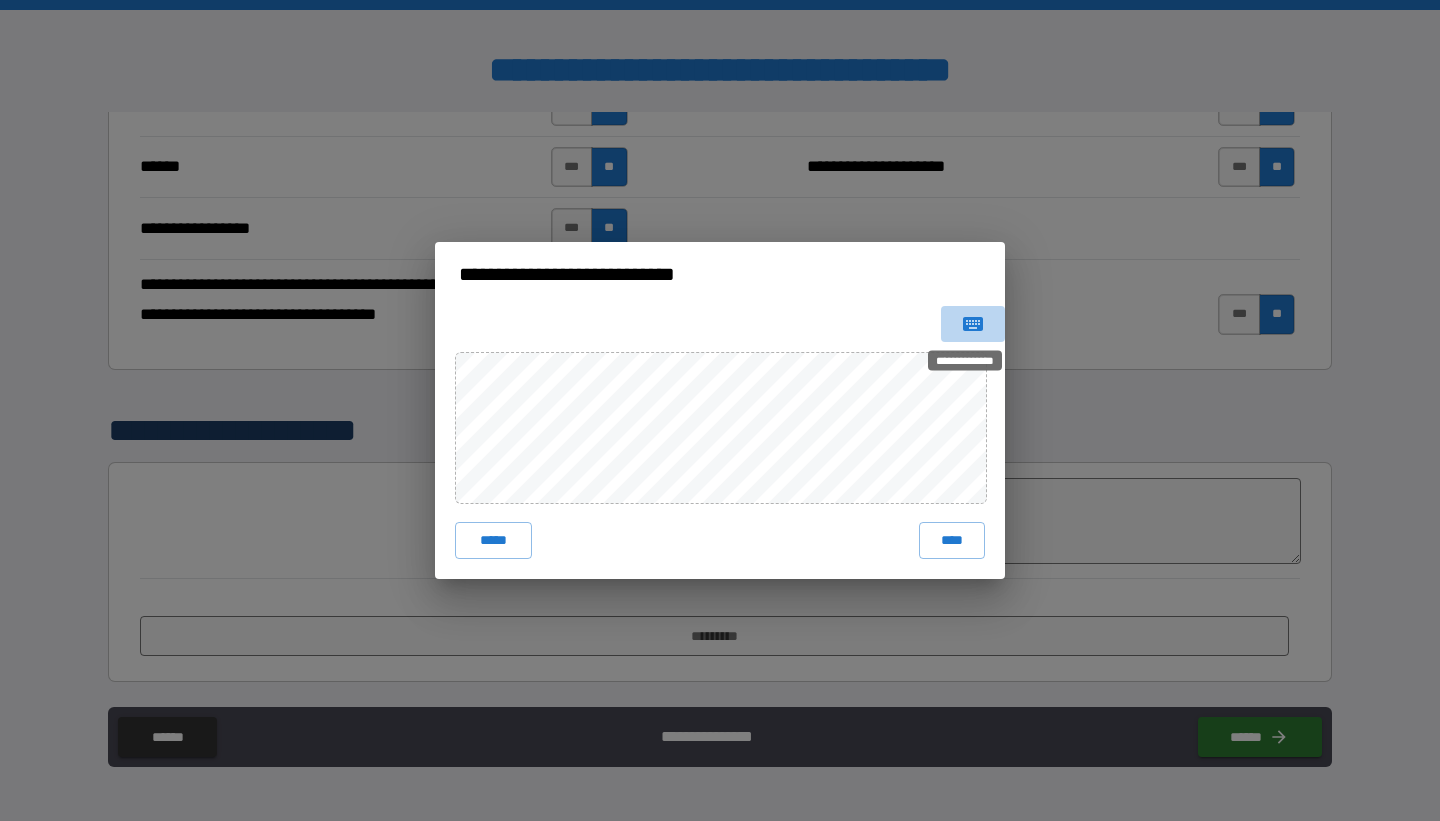 click 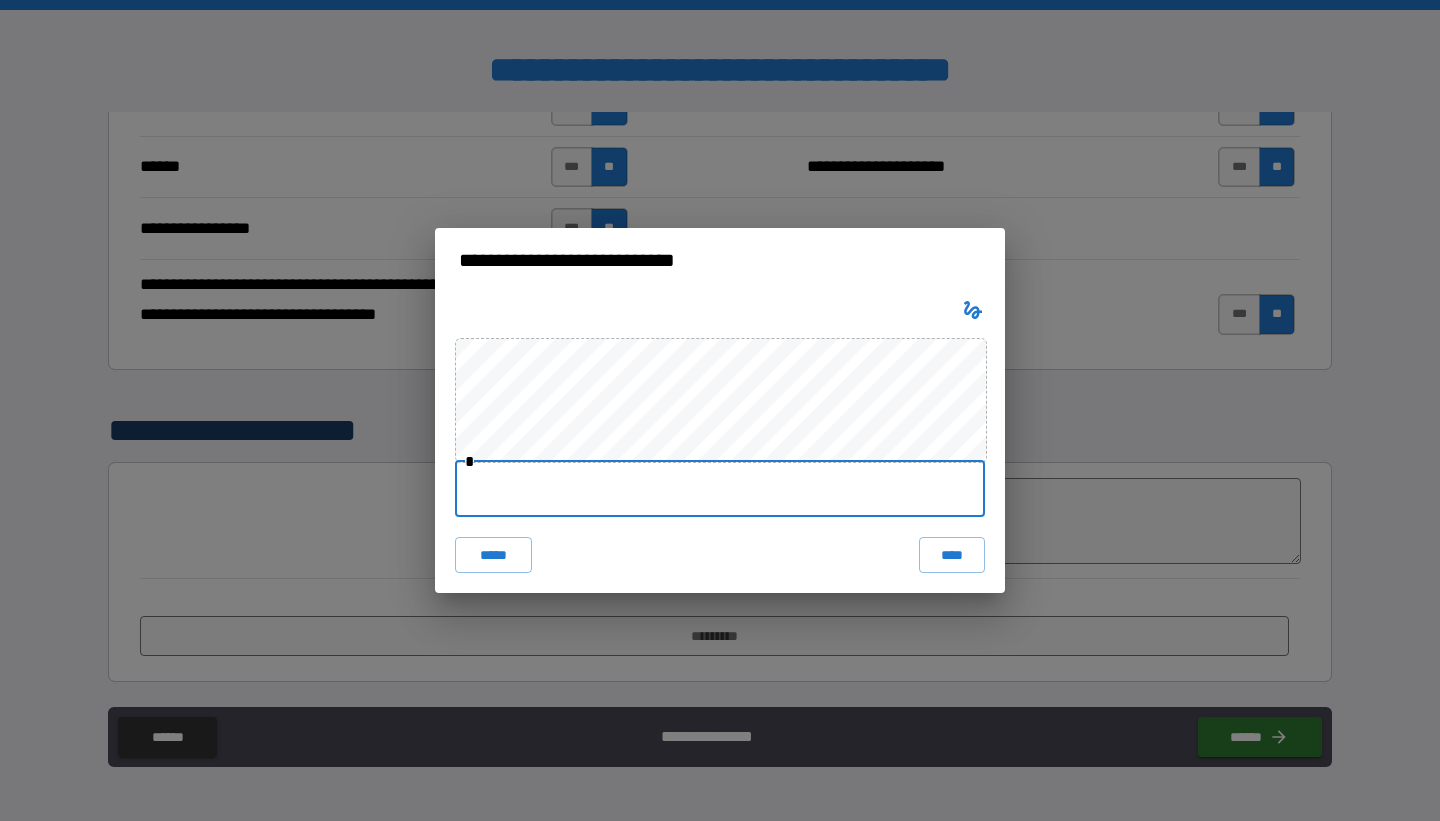 click at bounding box center [720, 489] 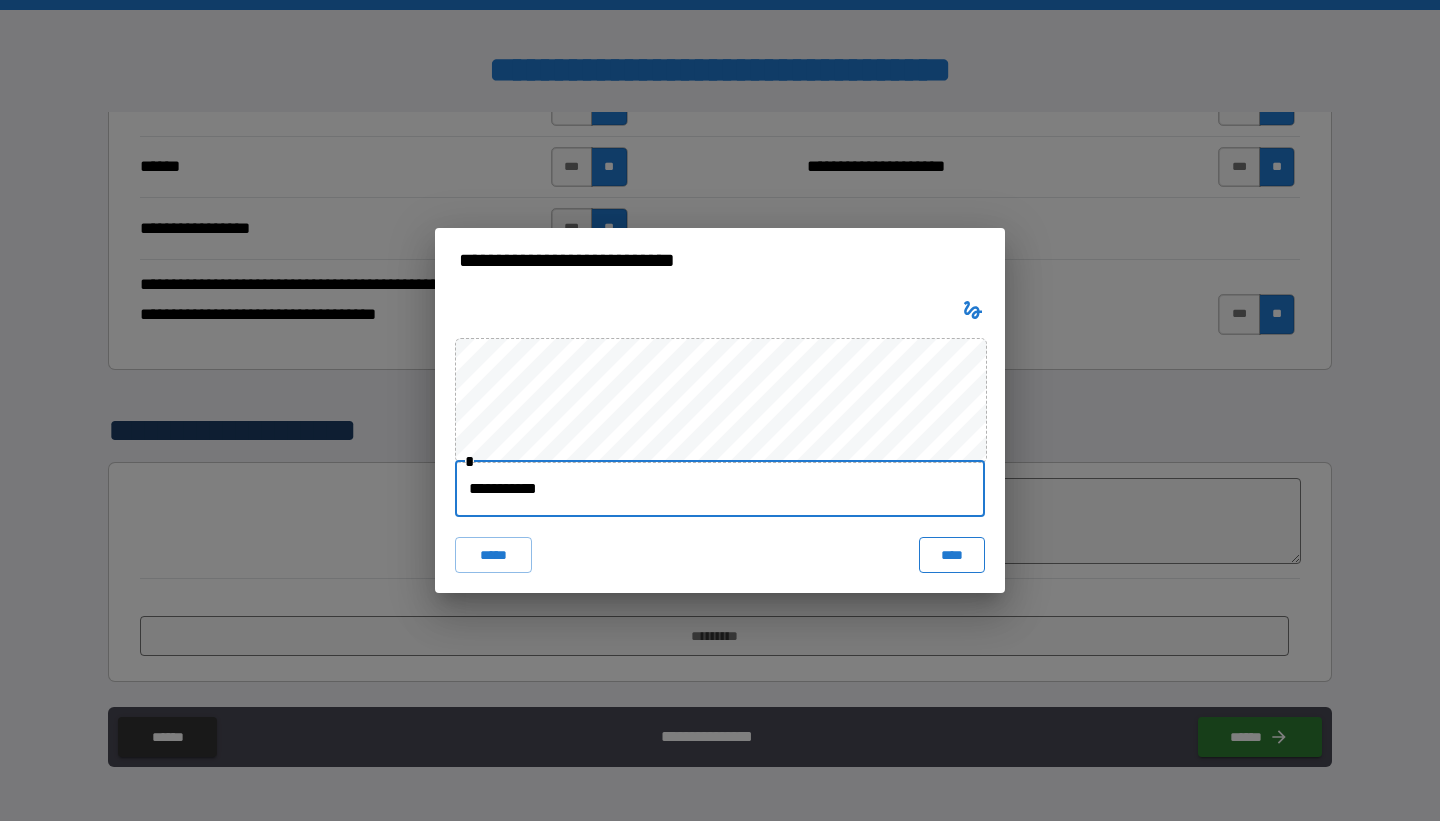 type on "**********" 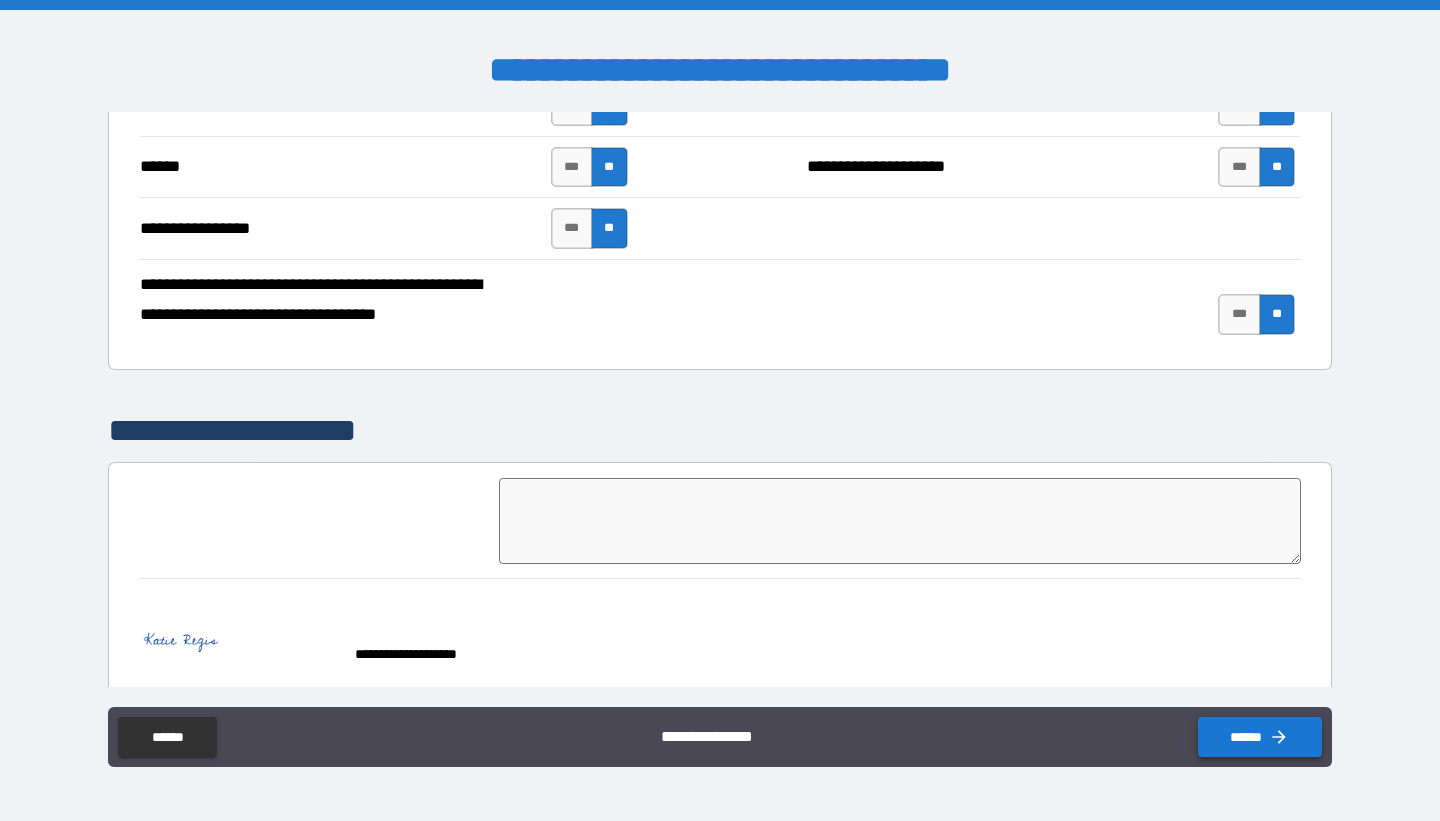 click 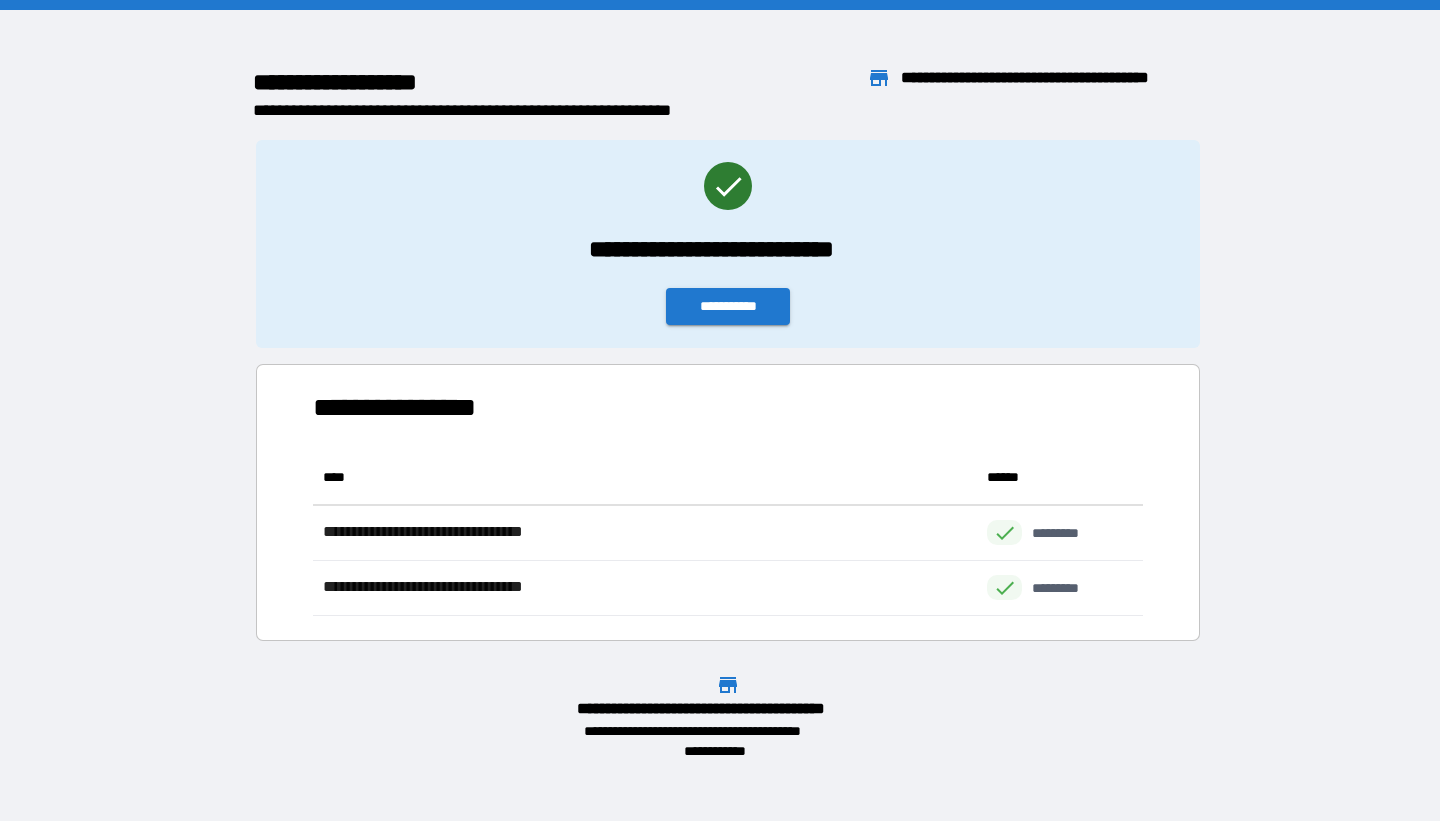 scroll, scrollTop: 166, scrollLeft: 830, axis: both 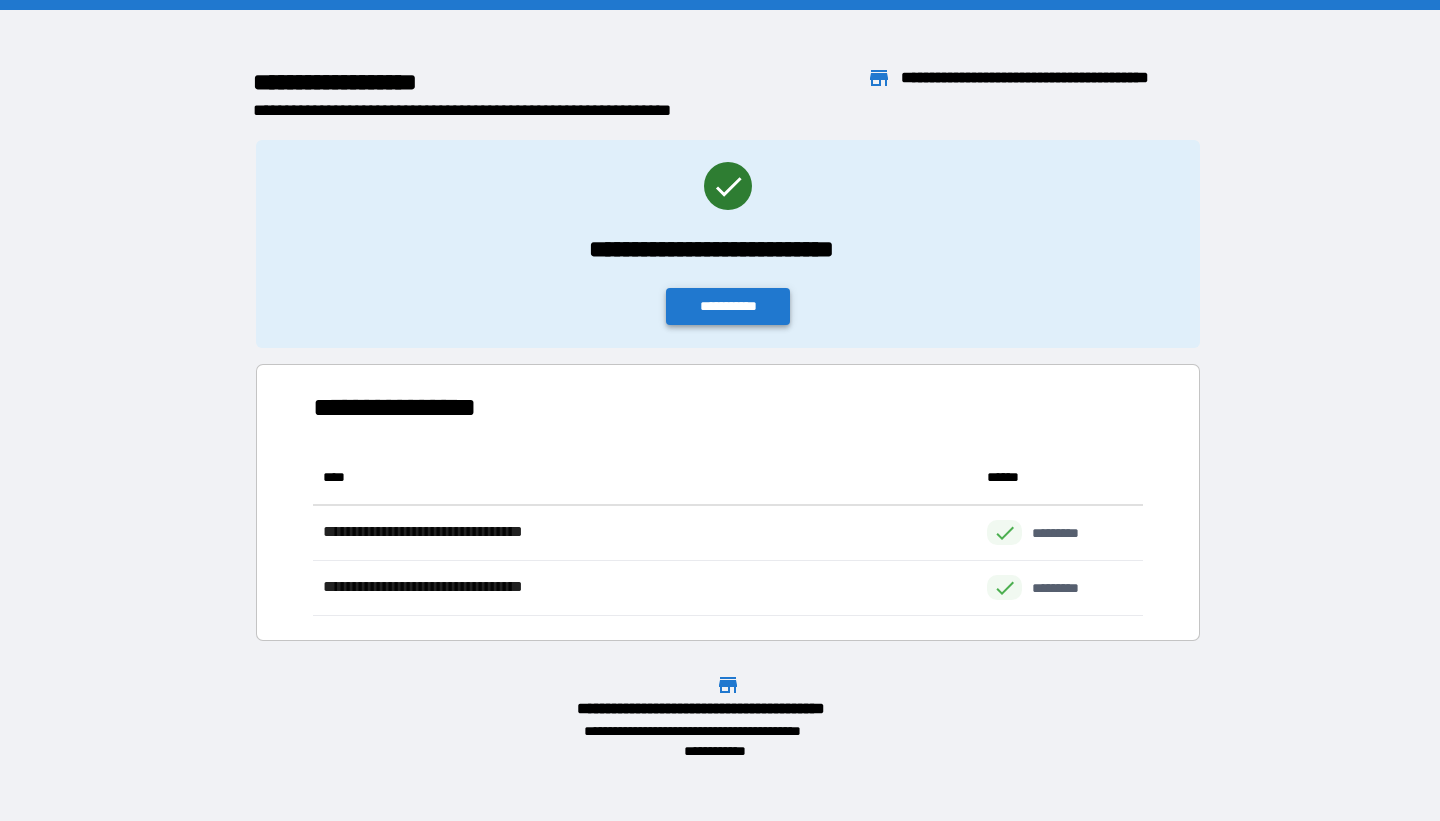 click on "**********" at bounding box center (728, 306) 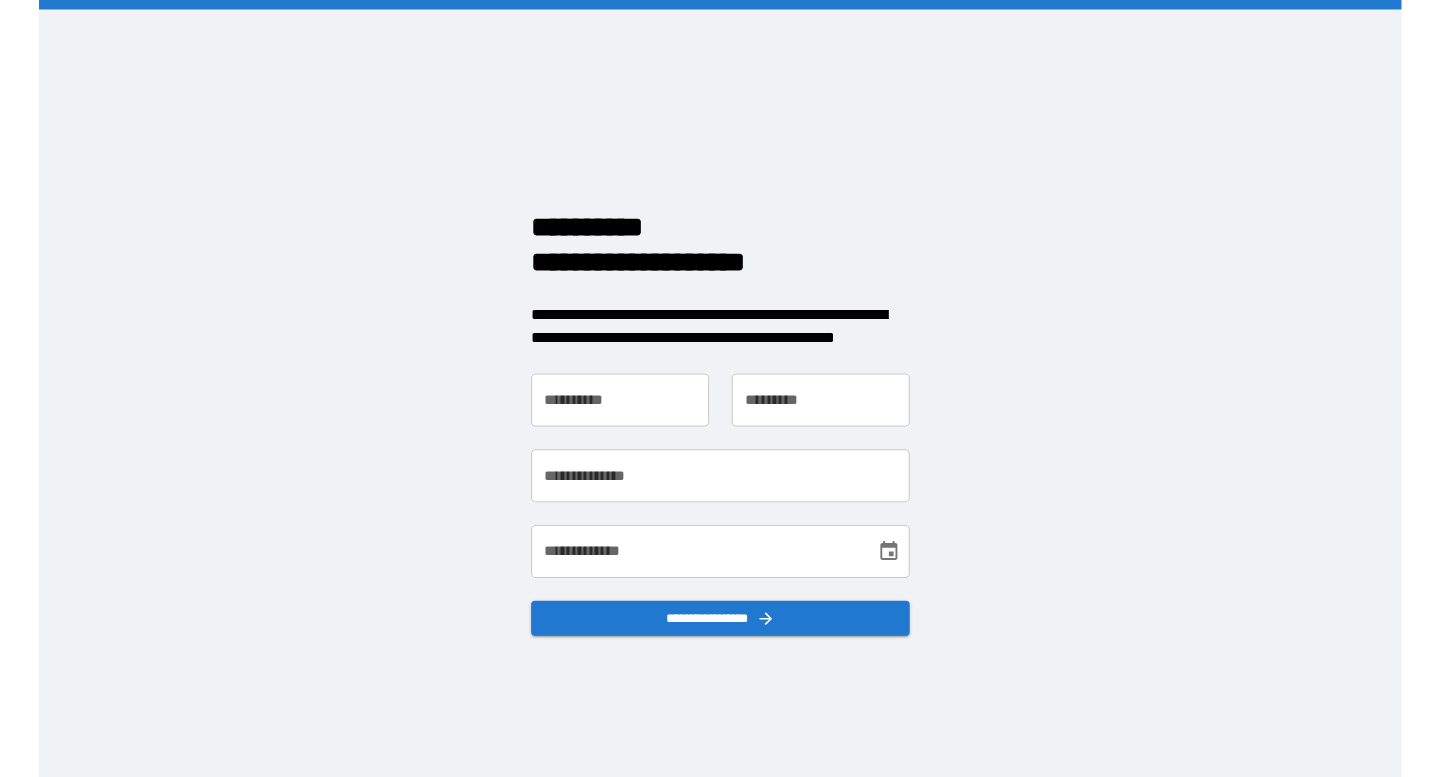 scroll, scrollTop: 0, scrollLeft: 0, axis: both 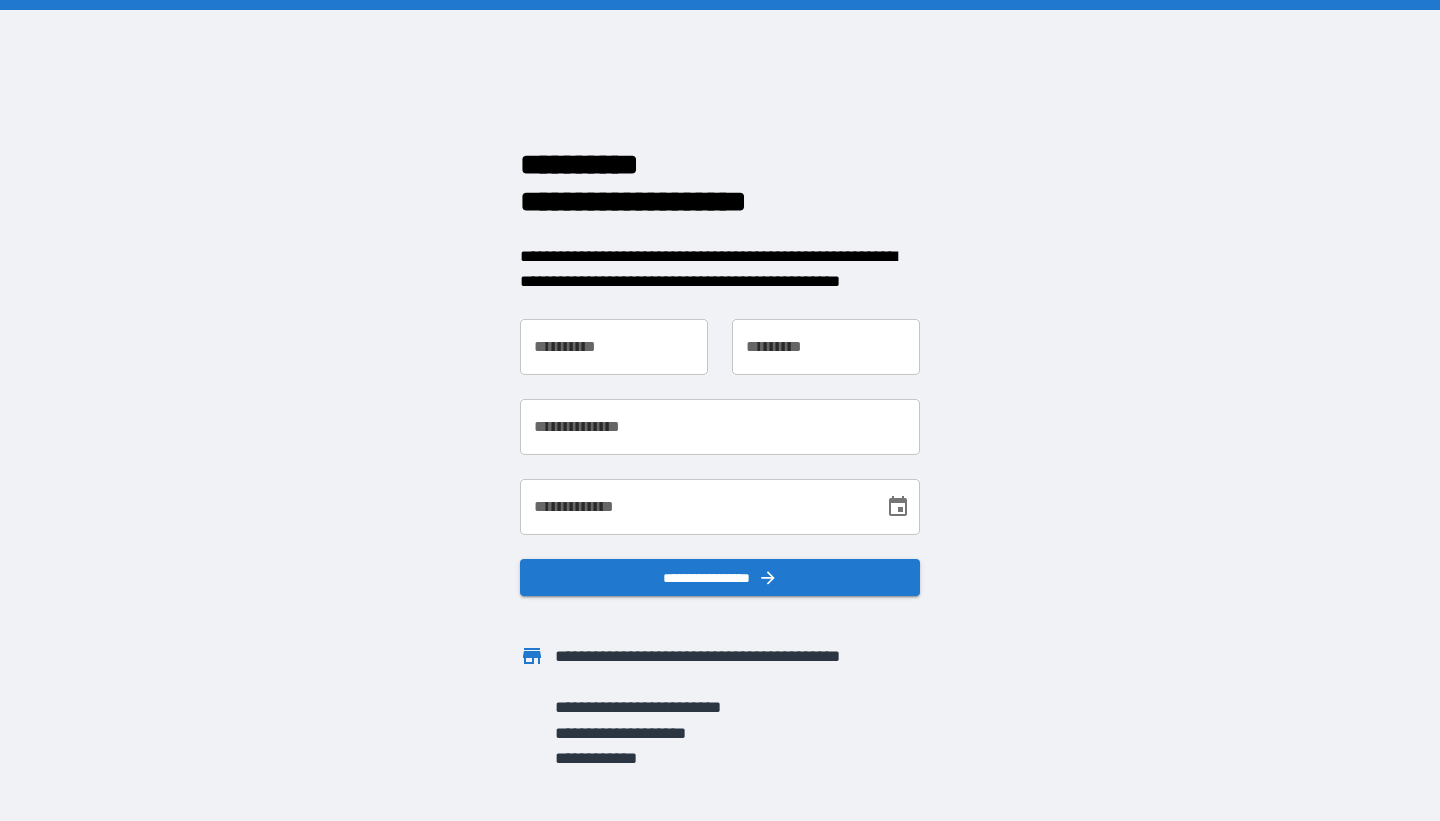 click on "**********" at bounding box center (614, 347) 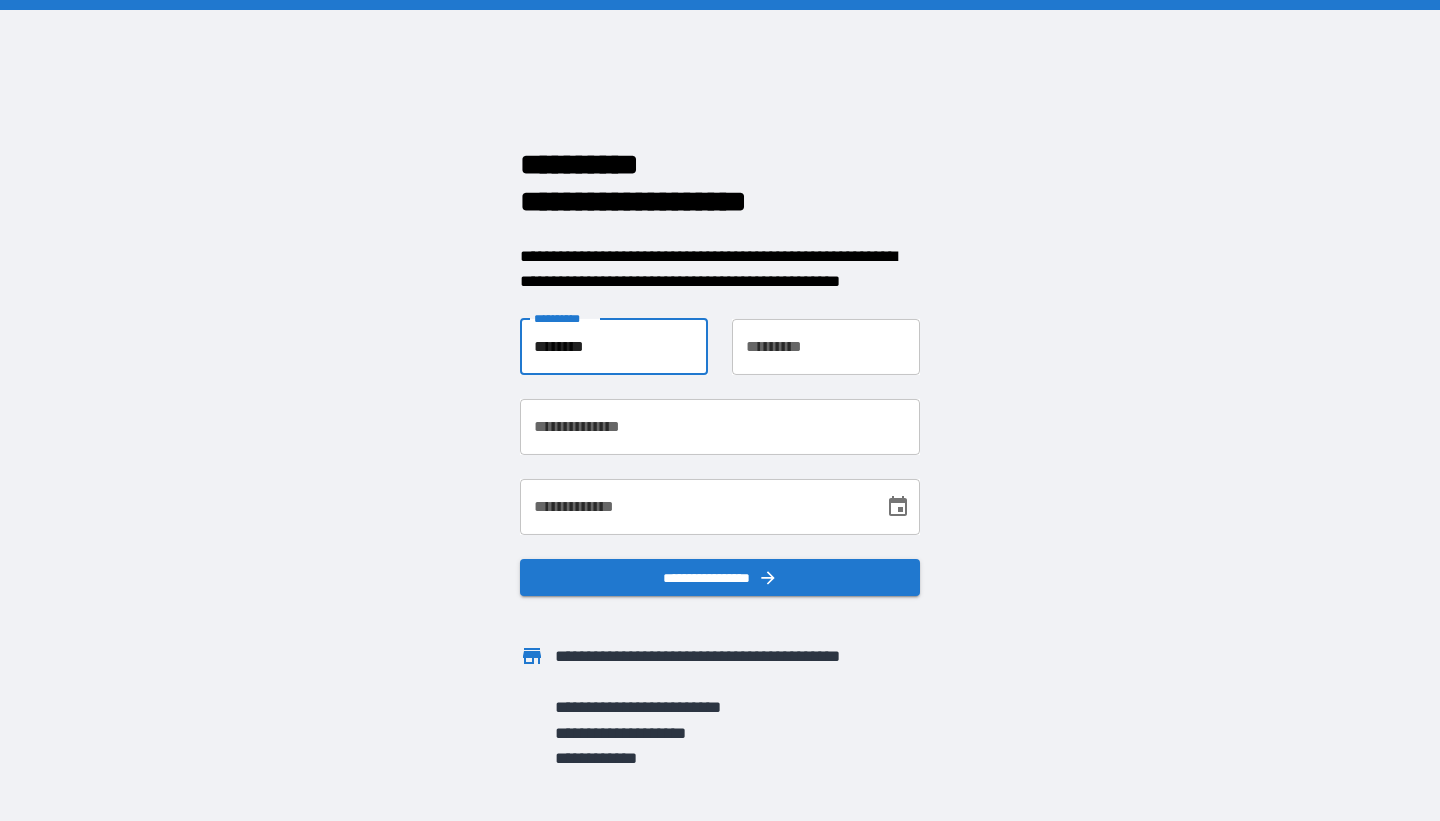 type on "********" 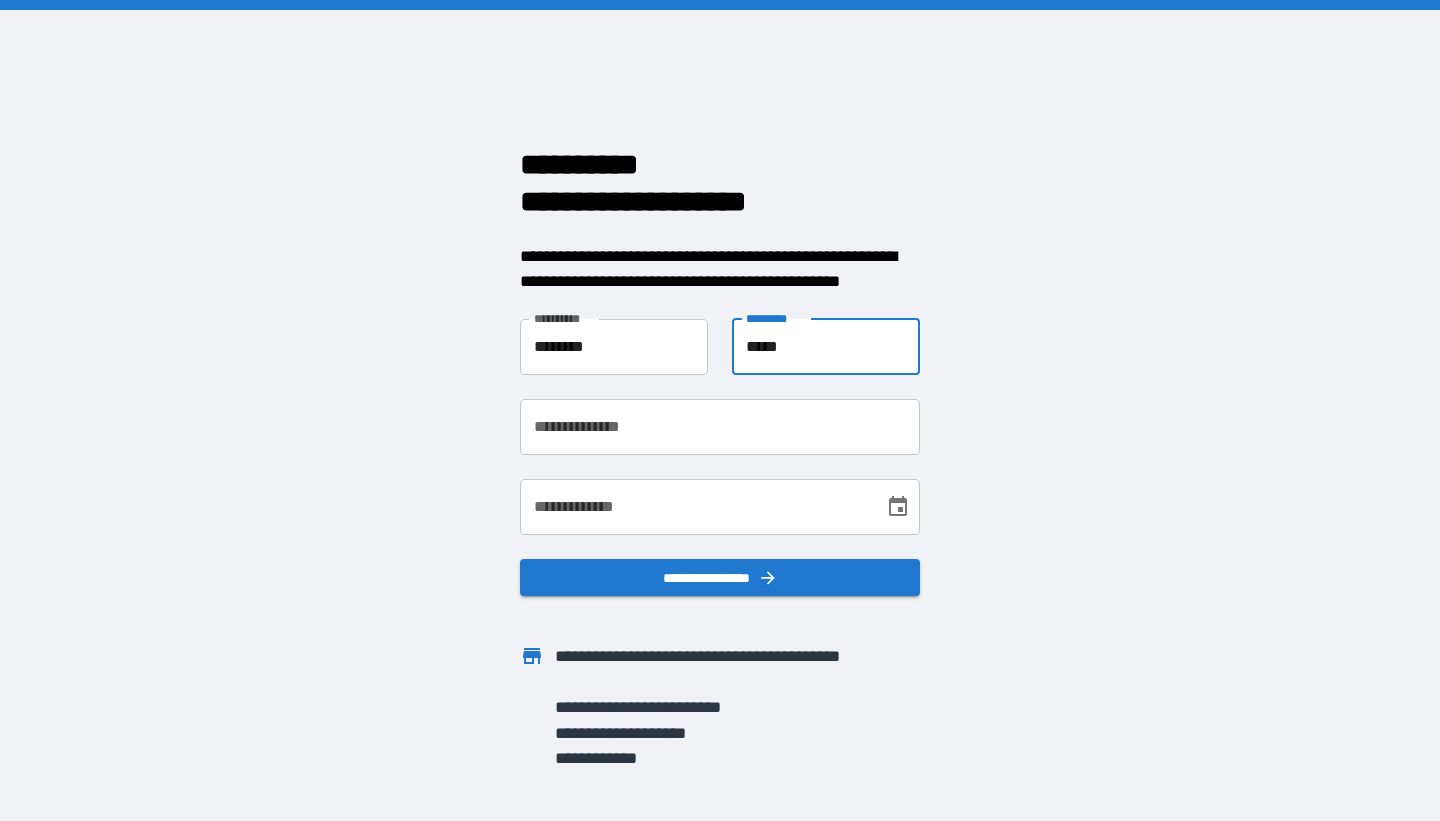 type on "*****" 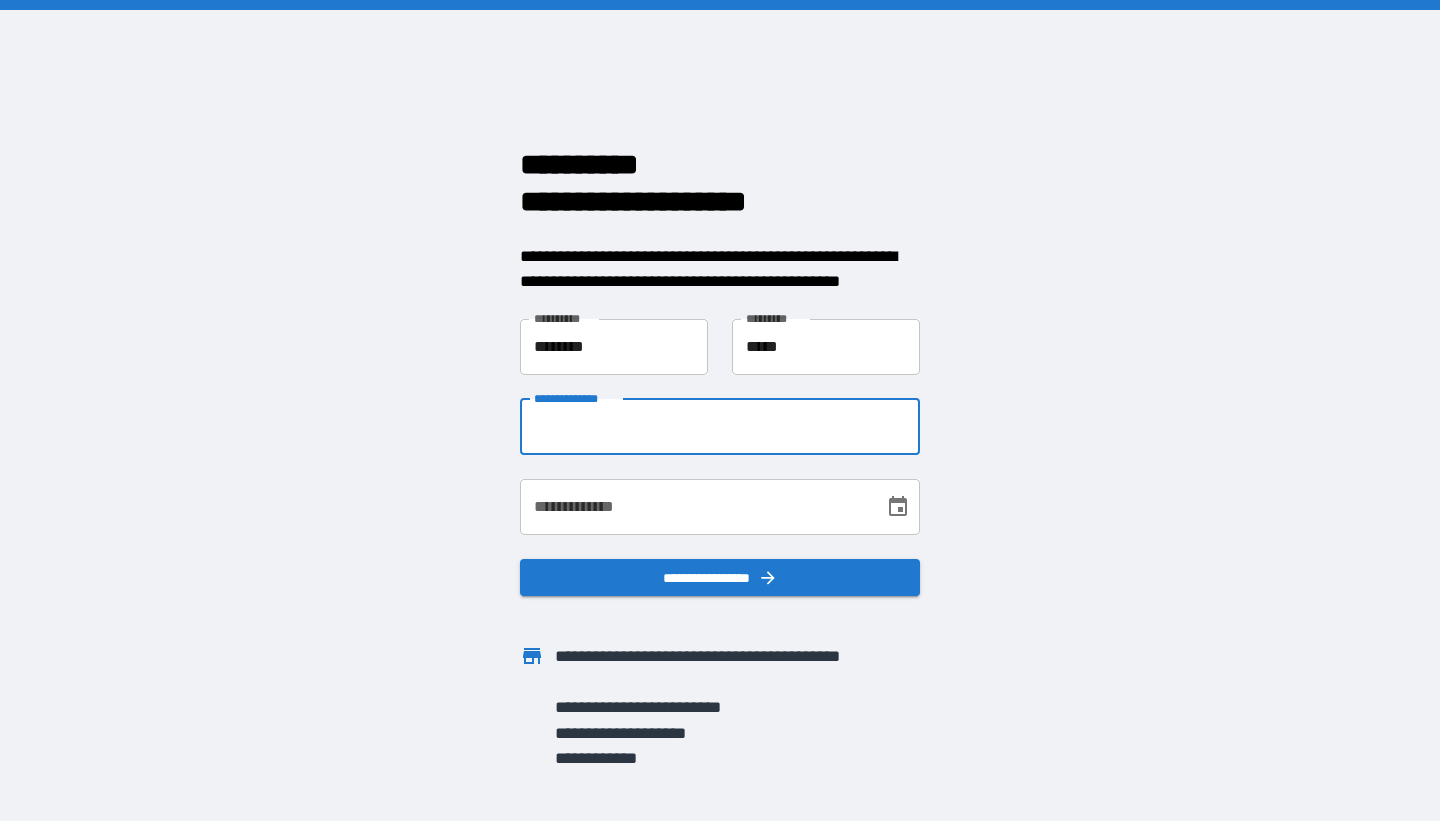 type on "*" 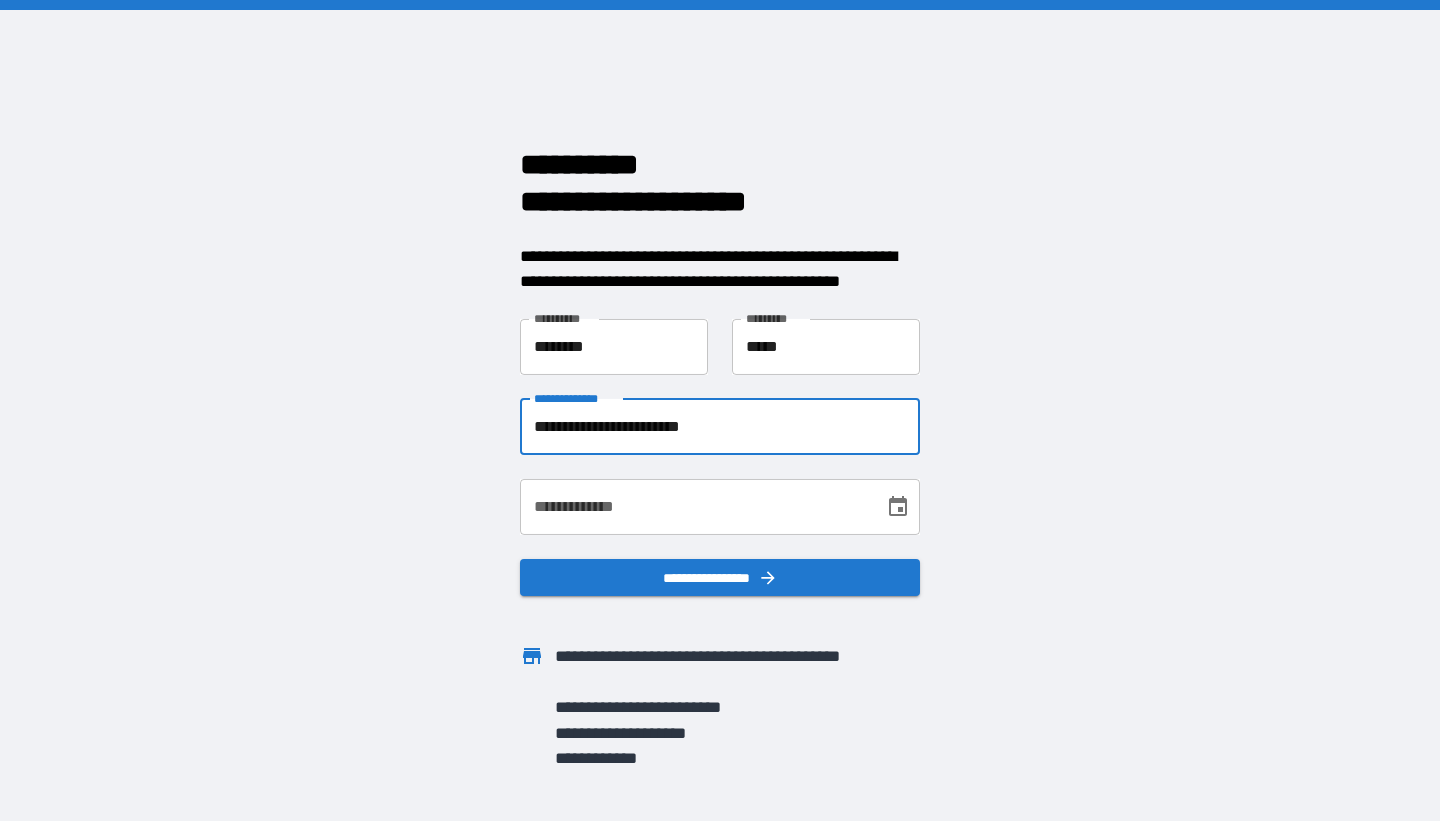type on "**********" 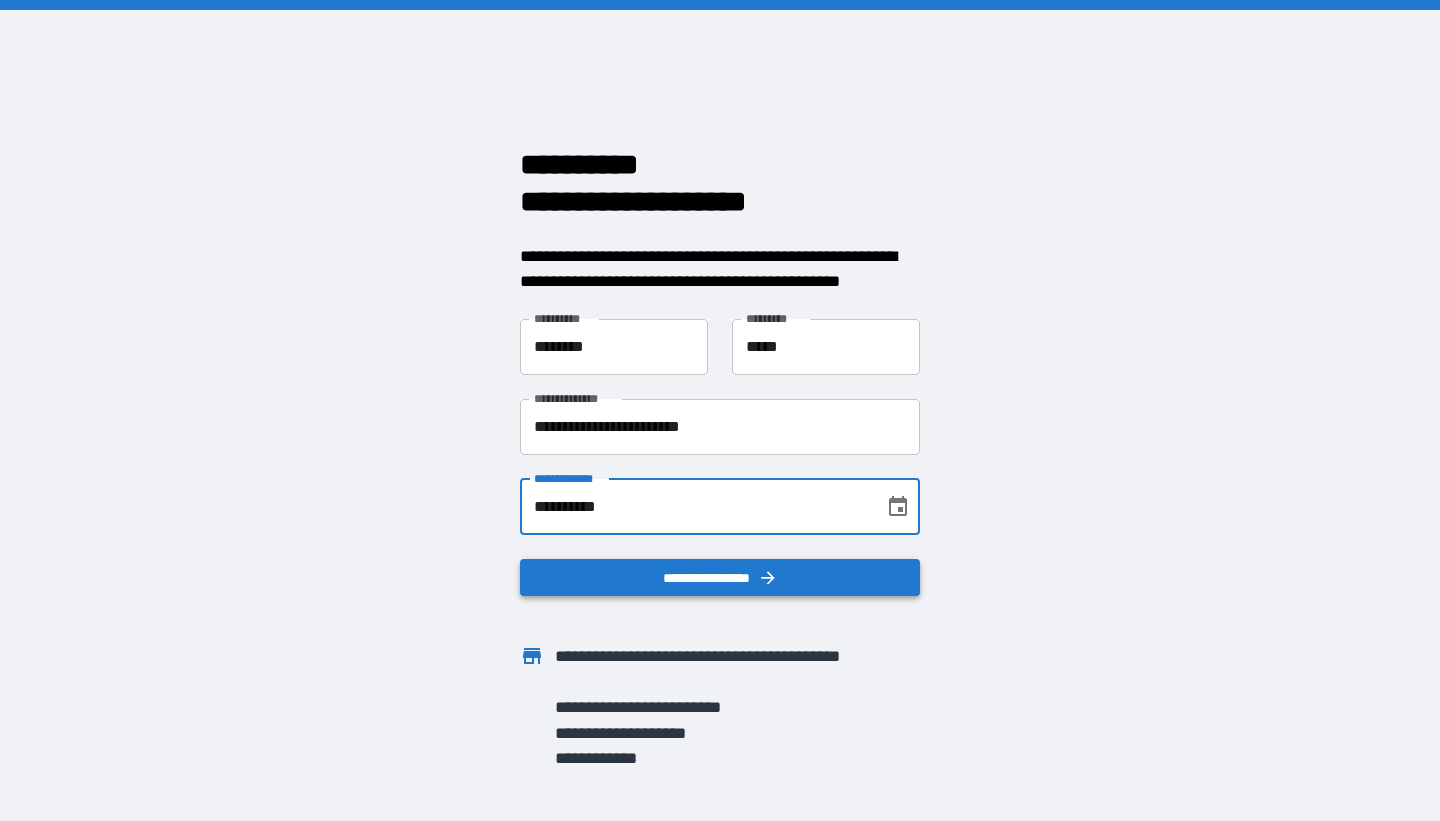type on "**********" 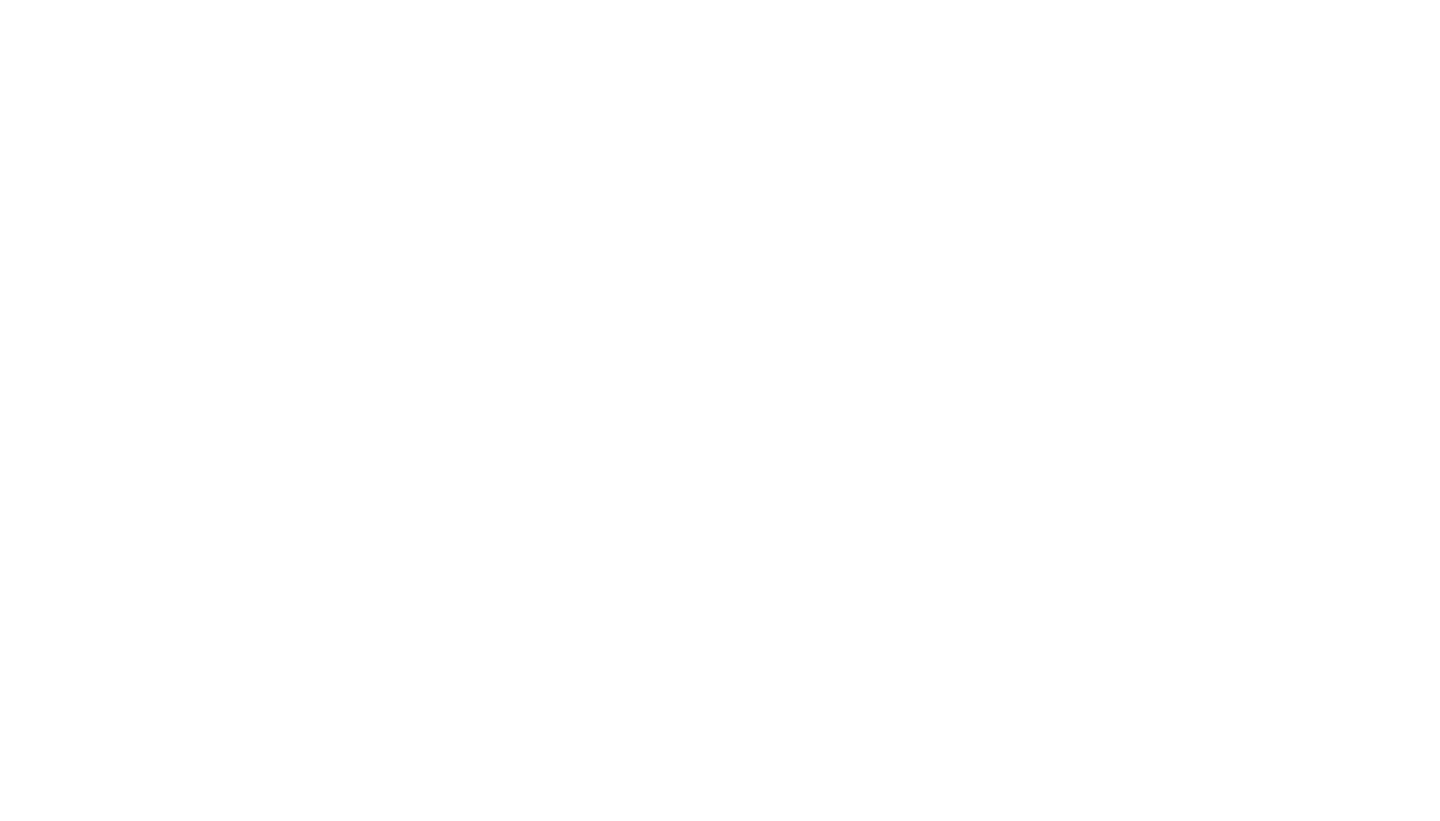 scroll, scrollTop: 0, scrollLeft: 0, axis: both 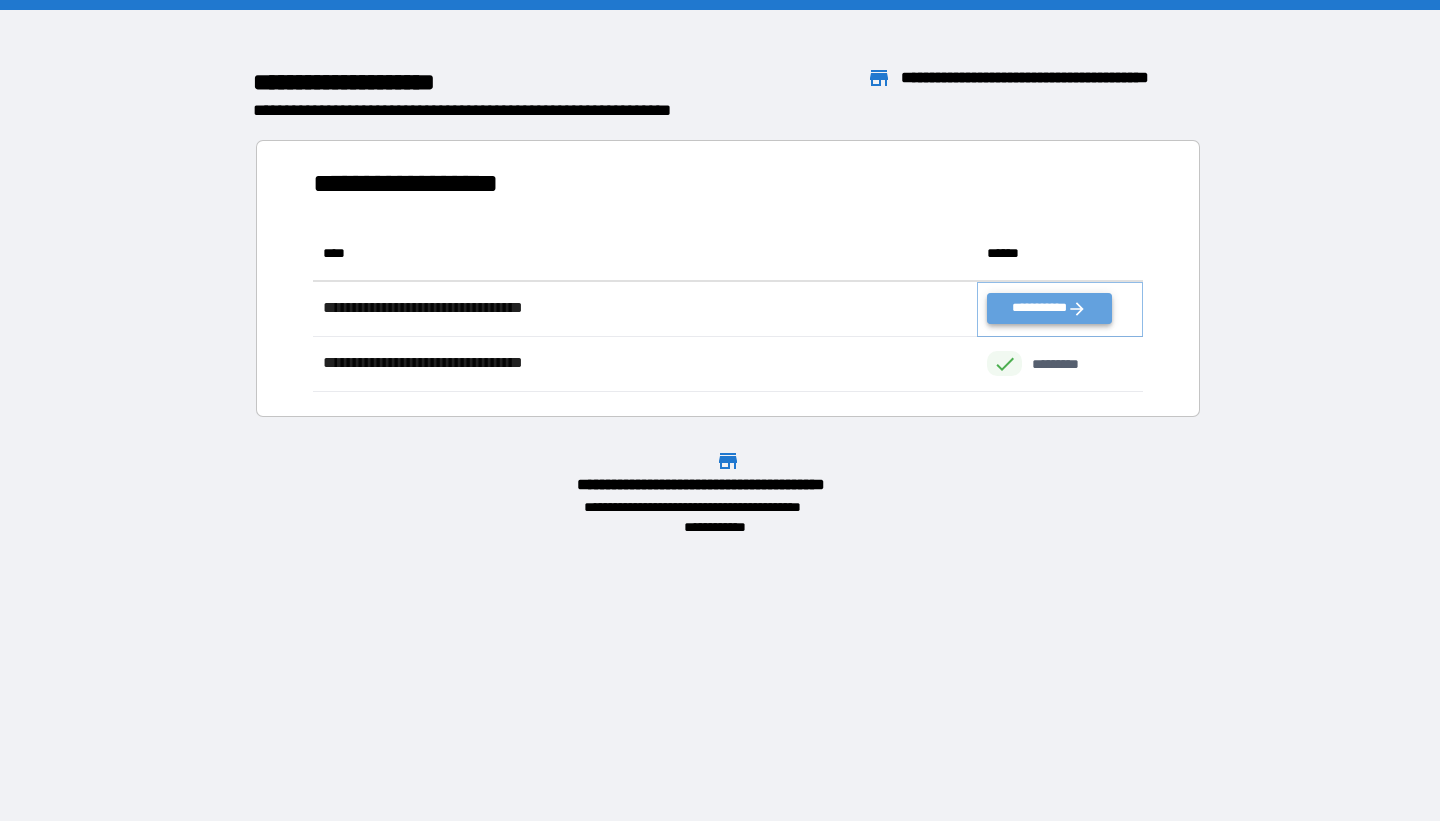 click 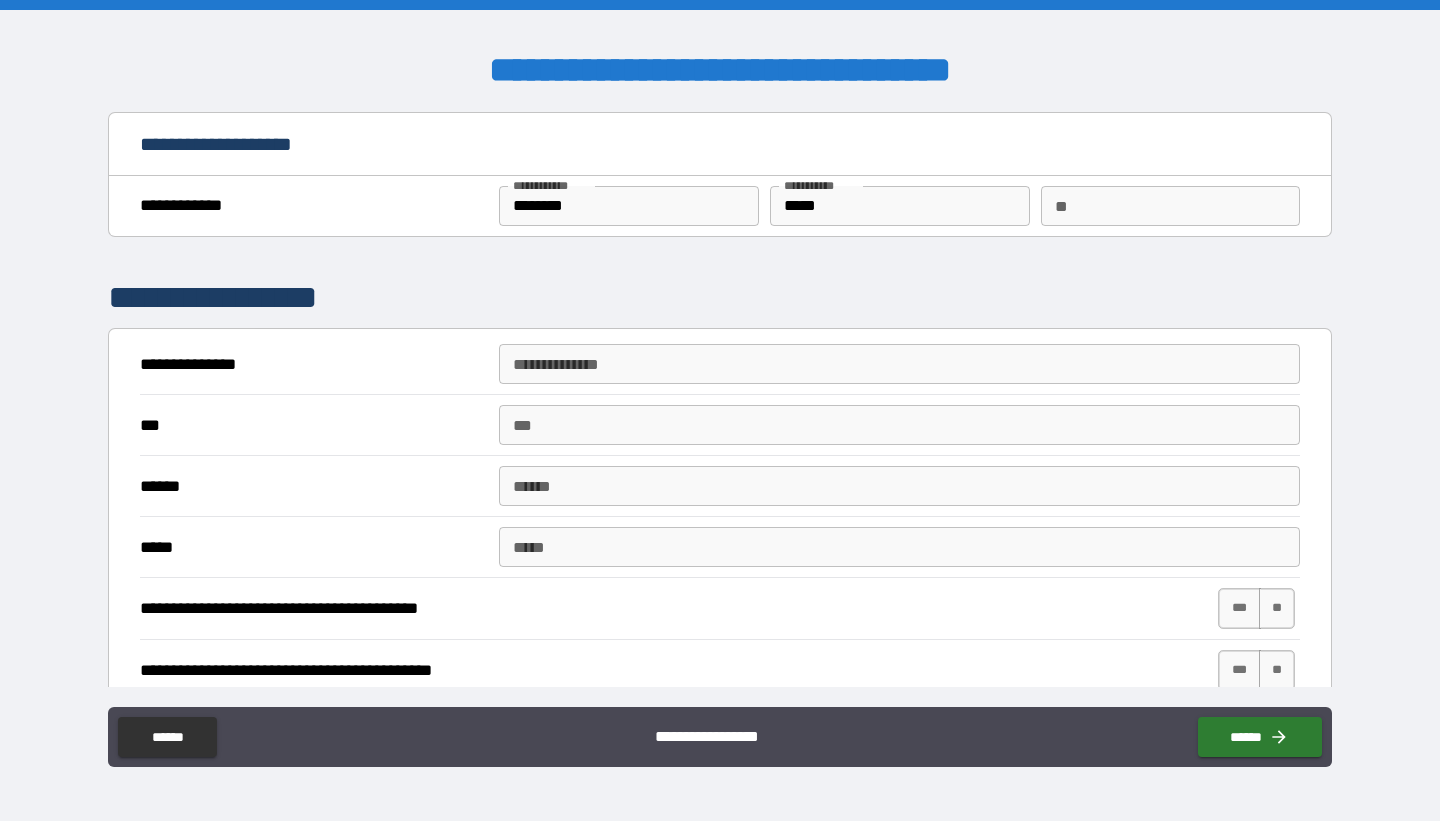 click on "**" at bounding box center (1170, 206) 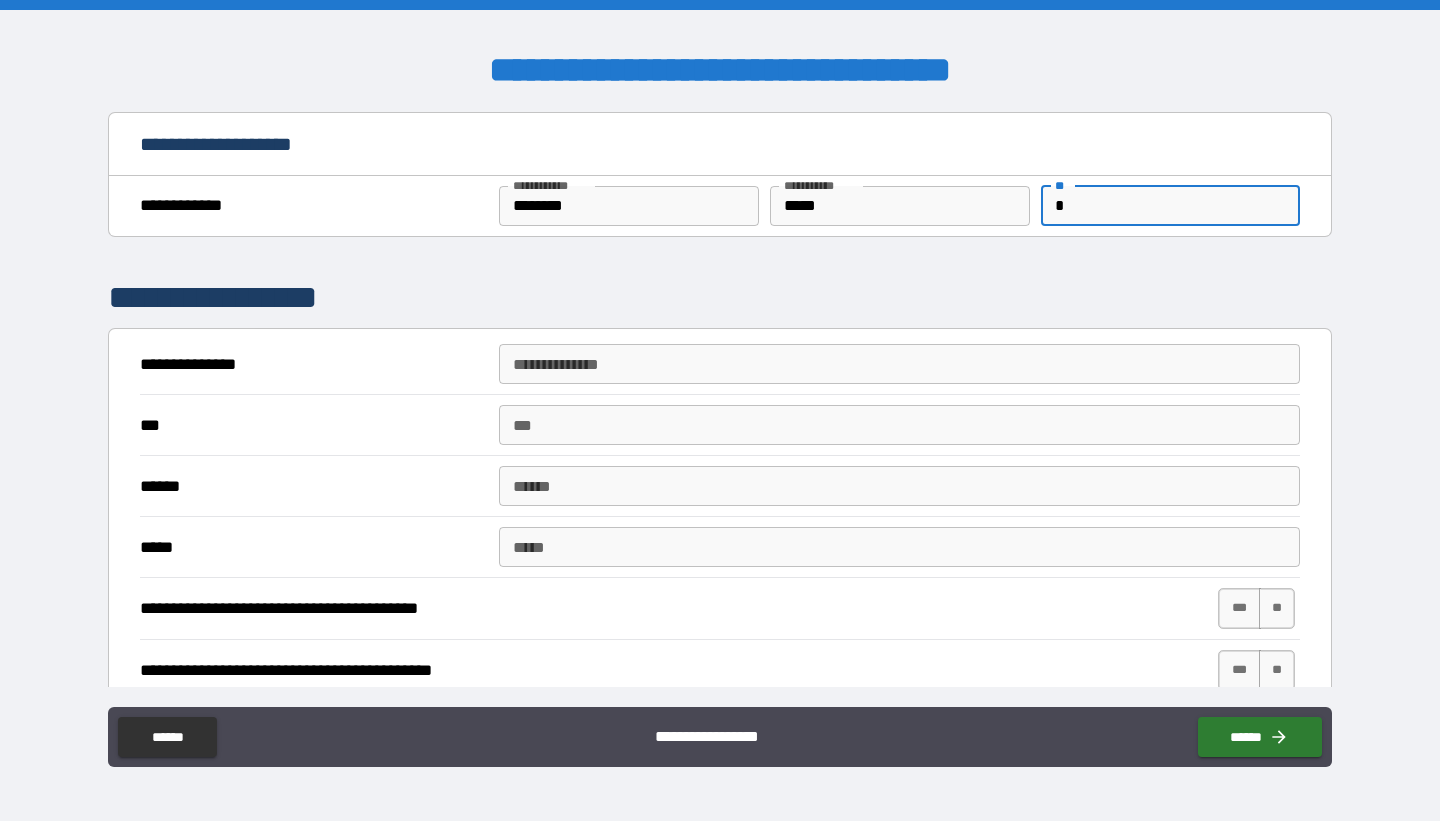 type on "*" 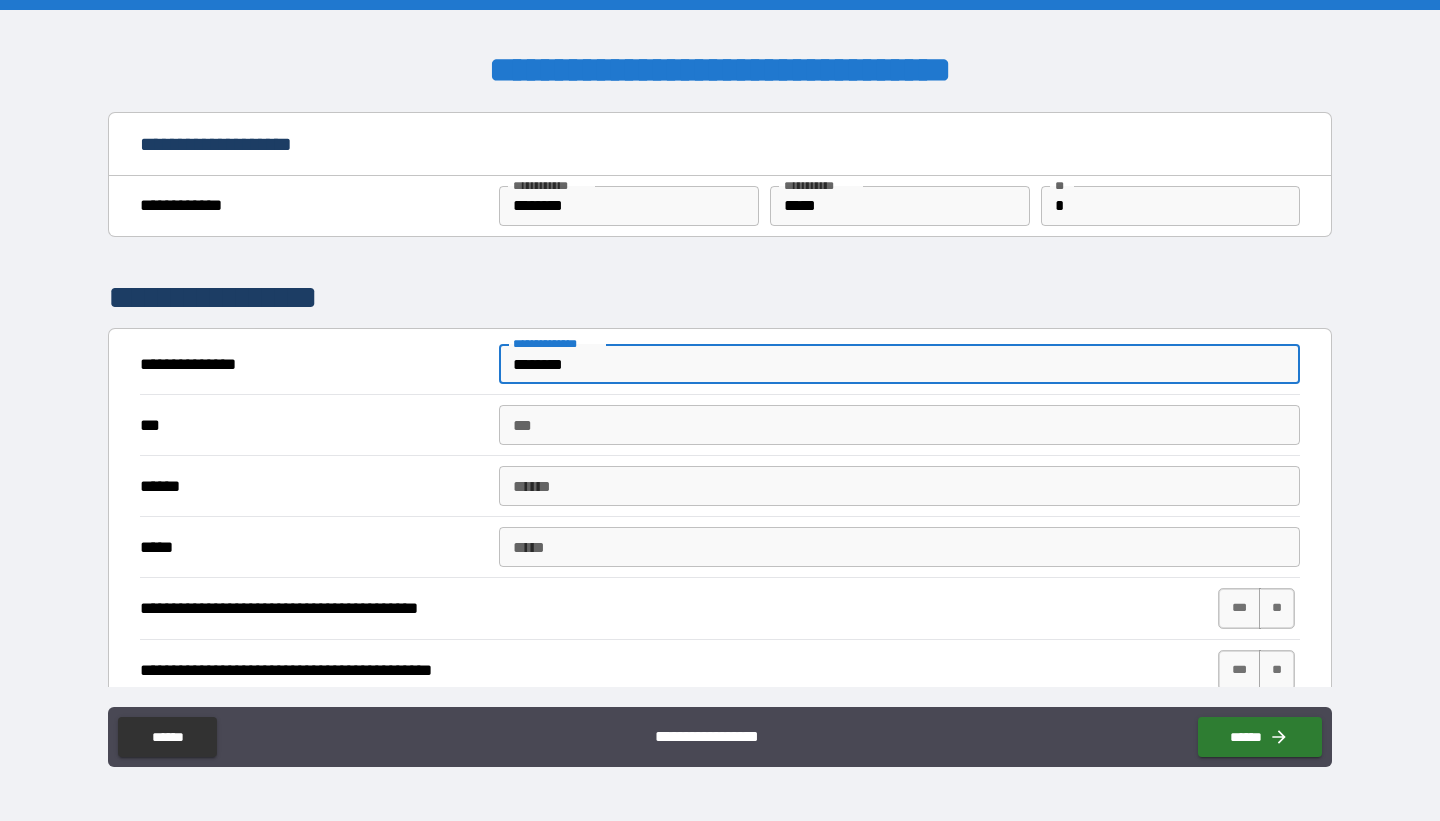 type on "********" 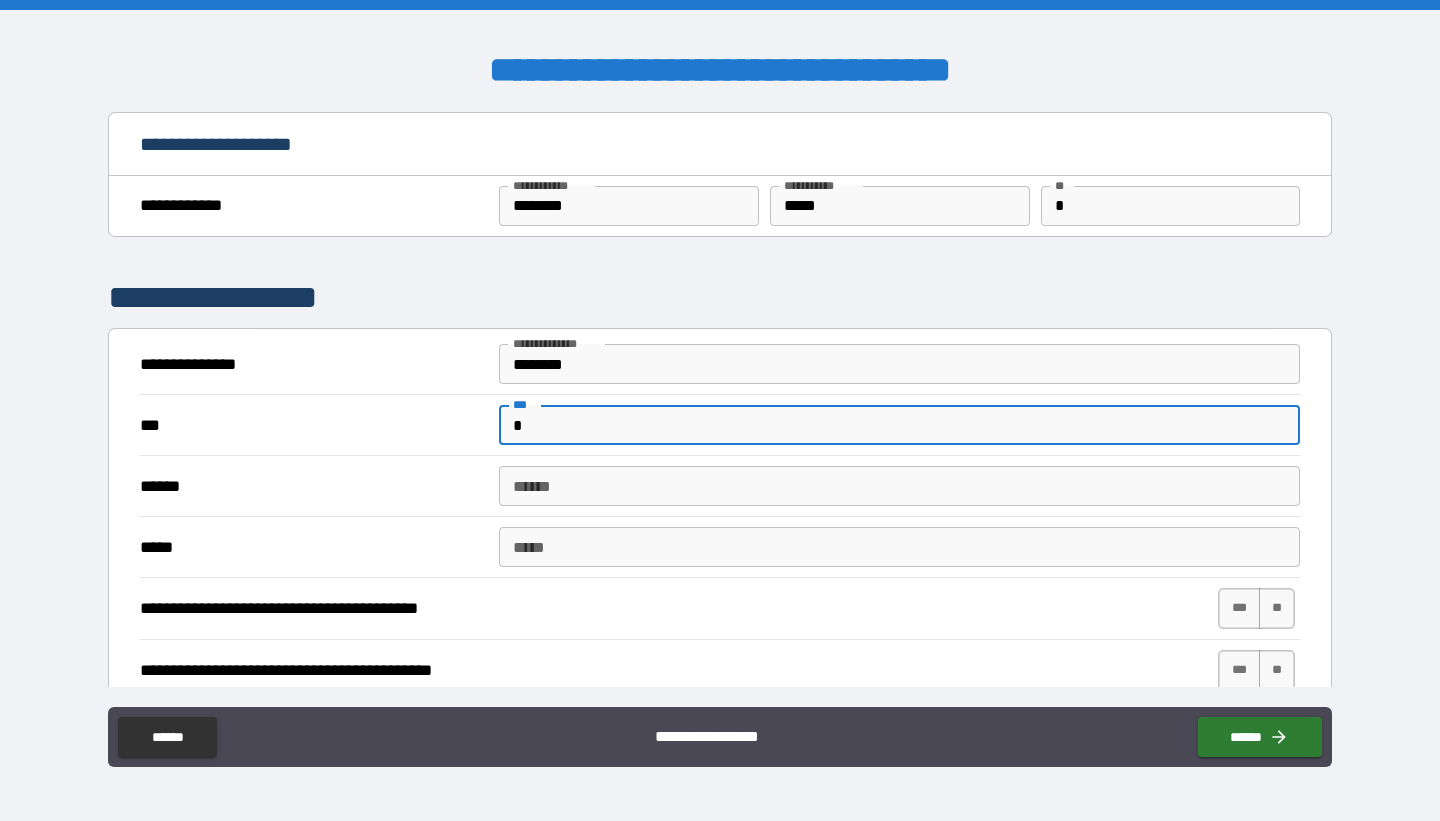 type on "*" 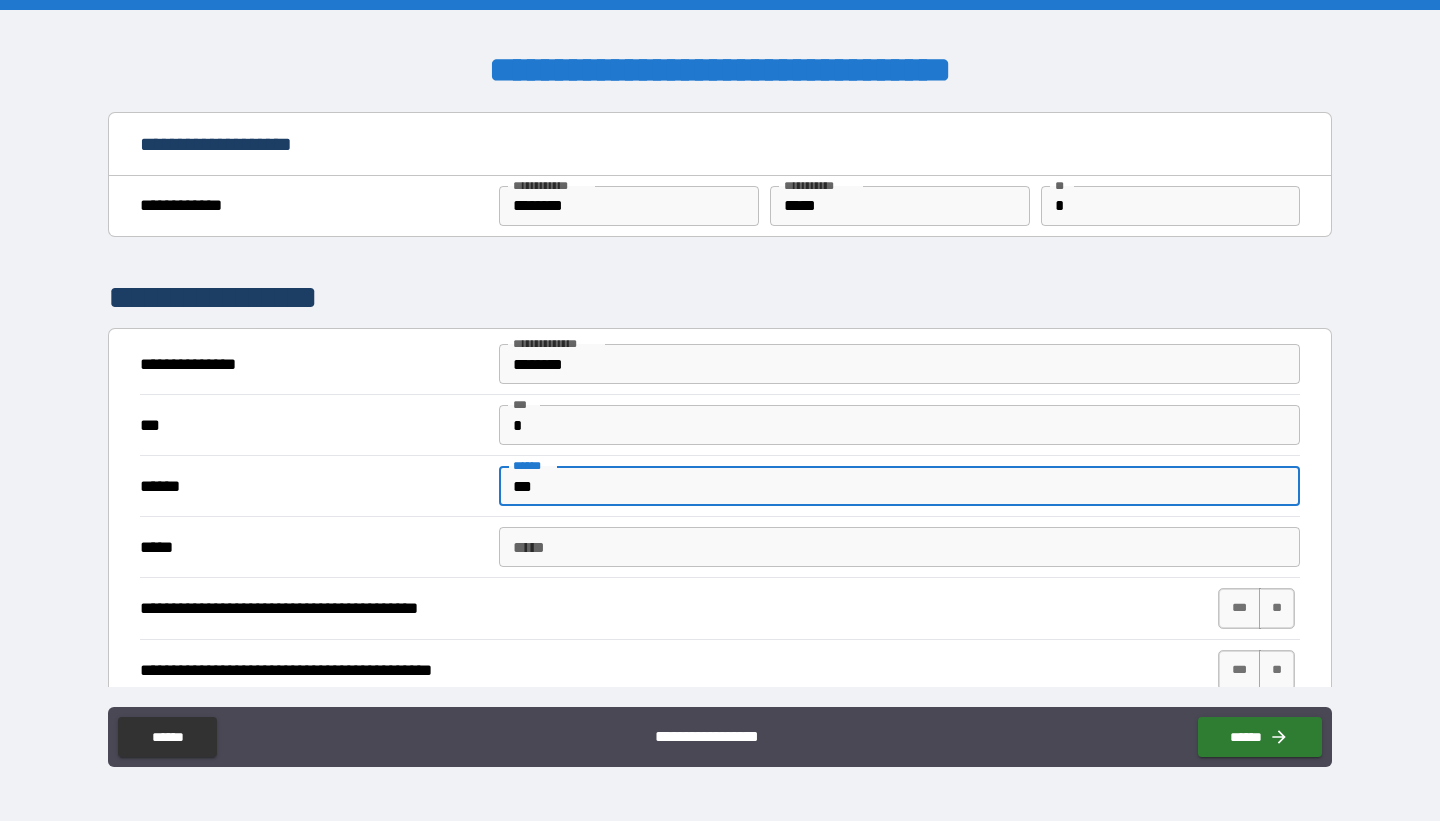 type on "***" 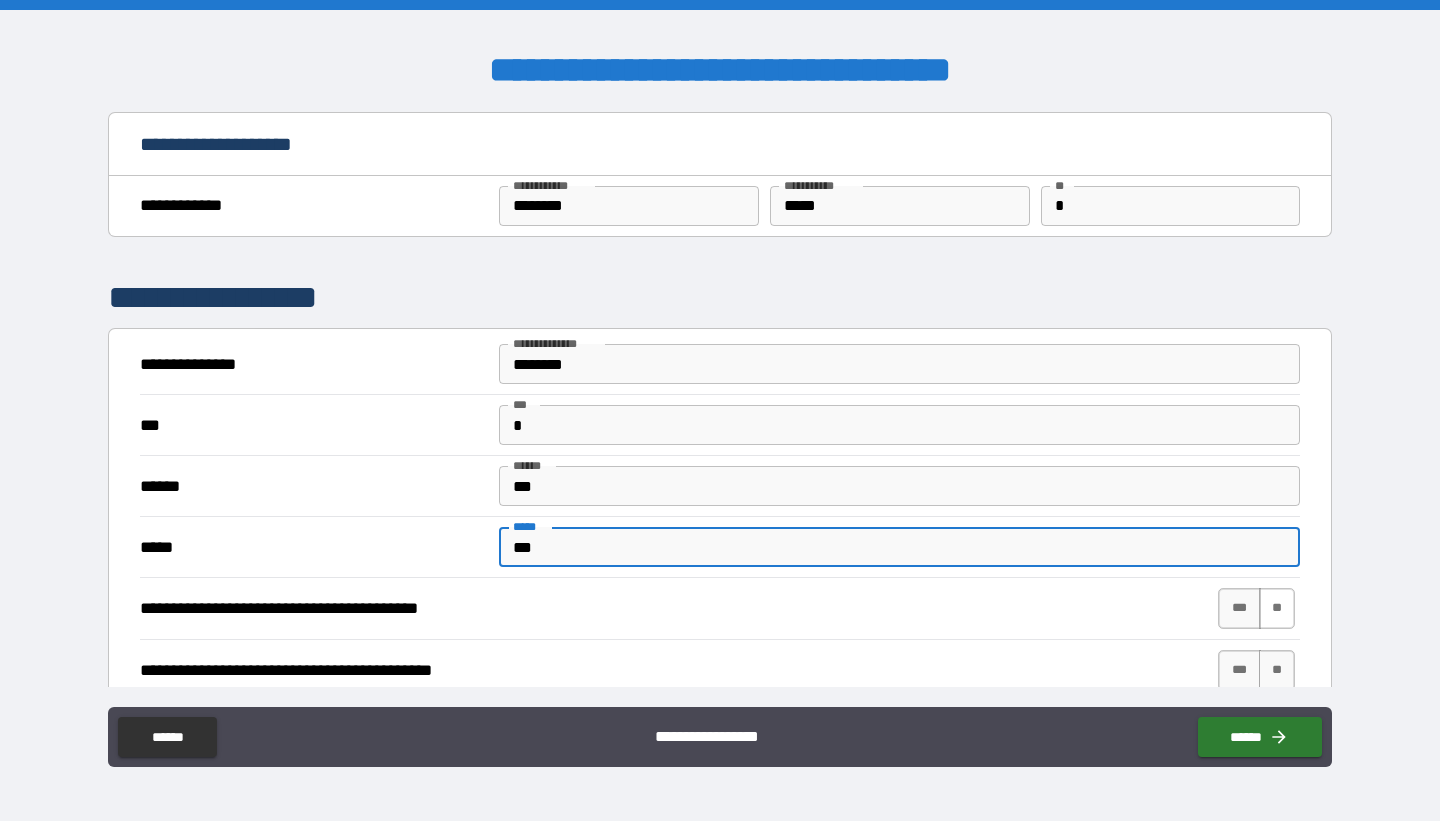 type on "***" 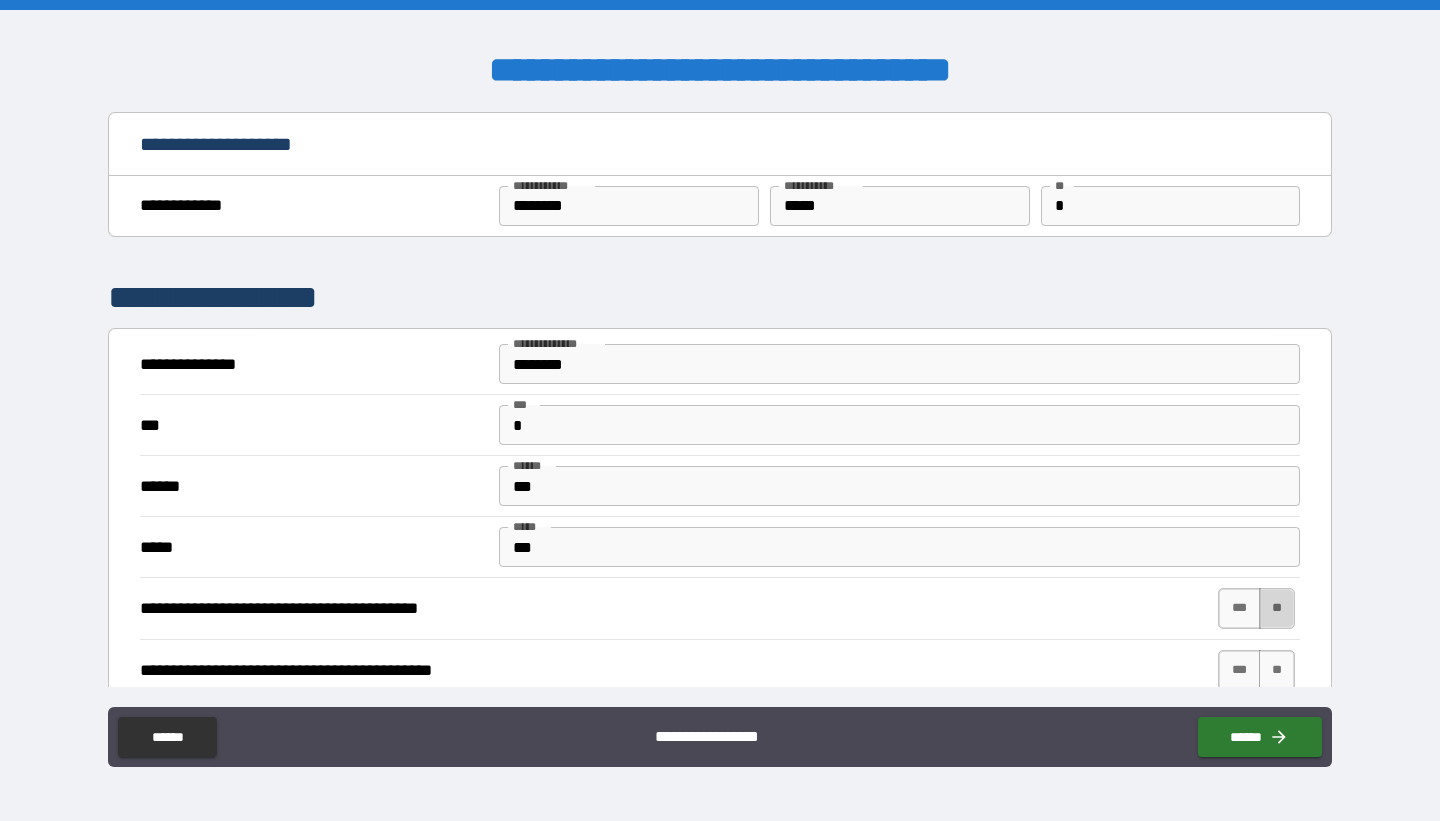 click on "**" at bounding box center [1277, 608] 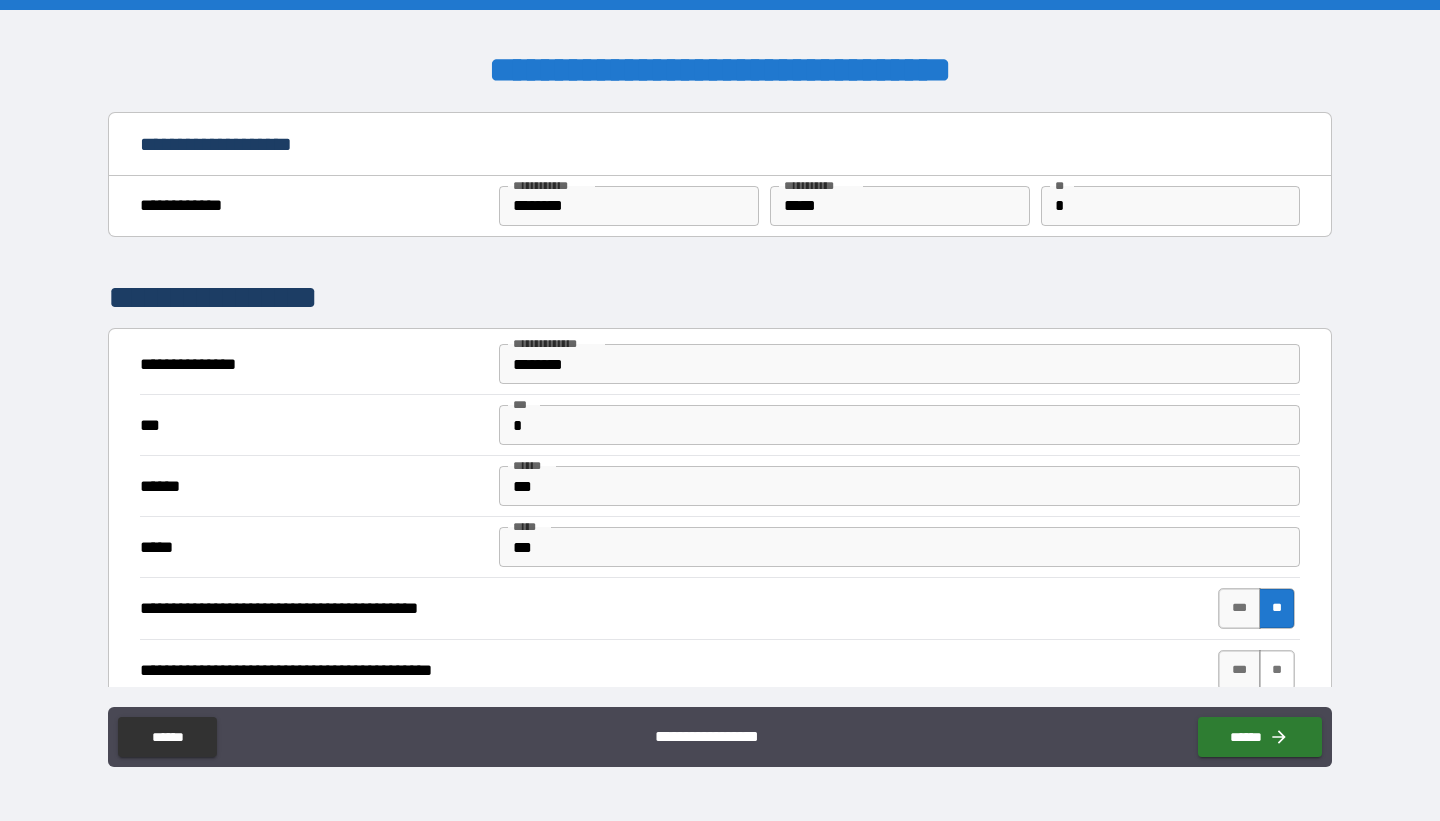 click on "**" at bounding box center (1277, 670) 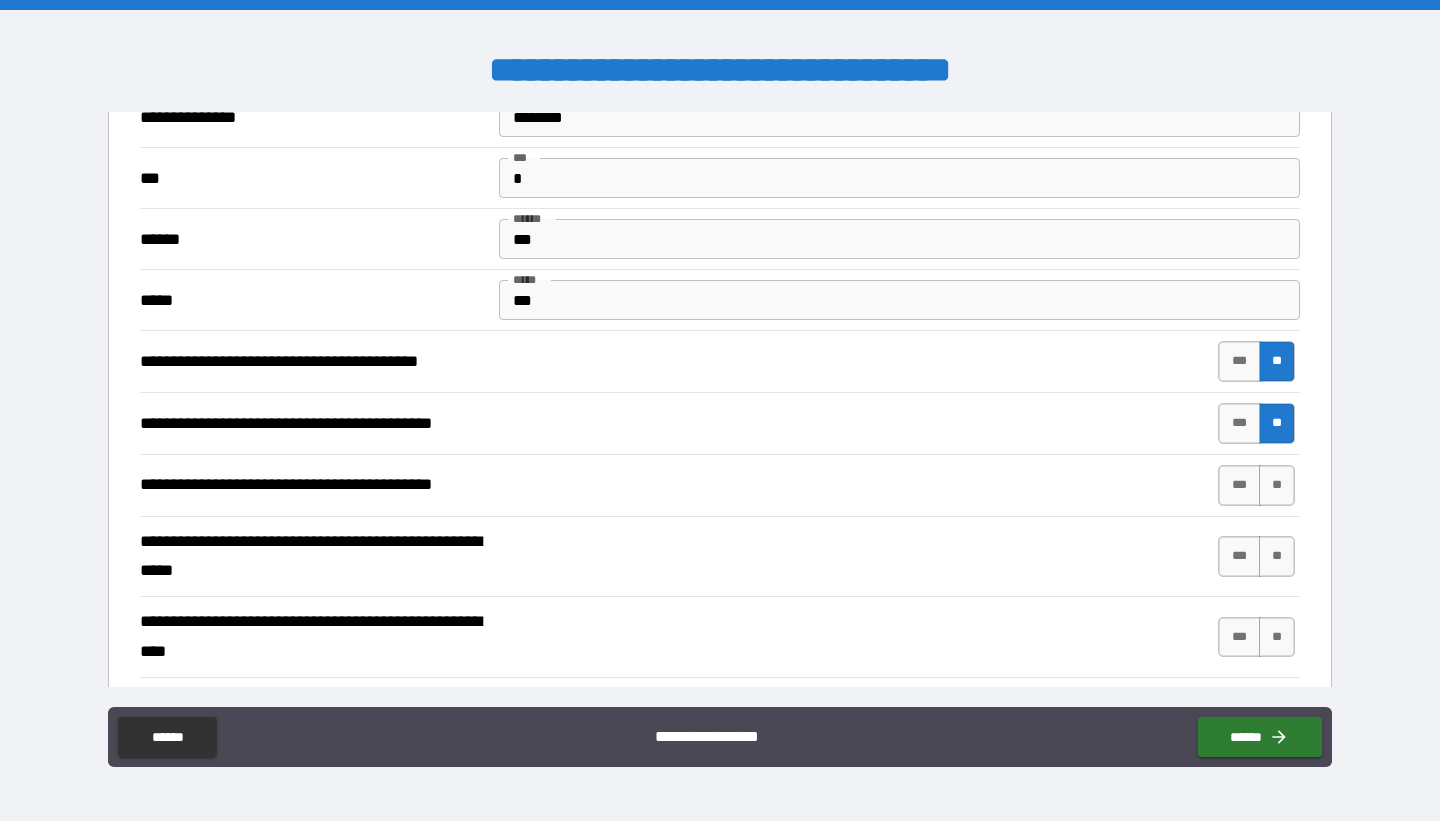 scroll, scrollTop: 252, scrollLeft: 0, axis: vertical 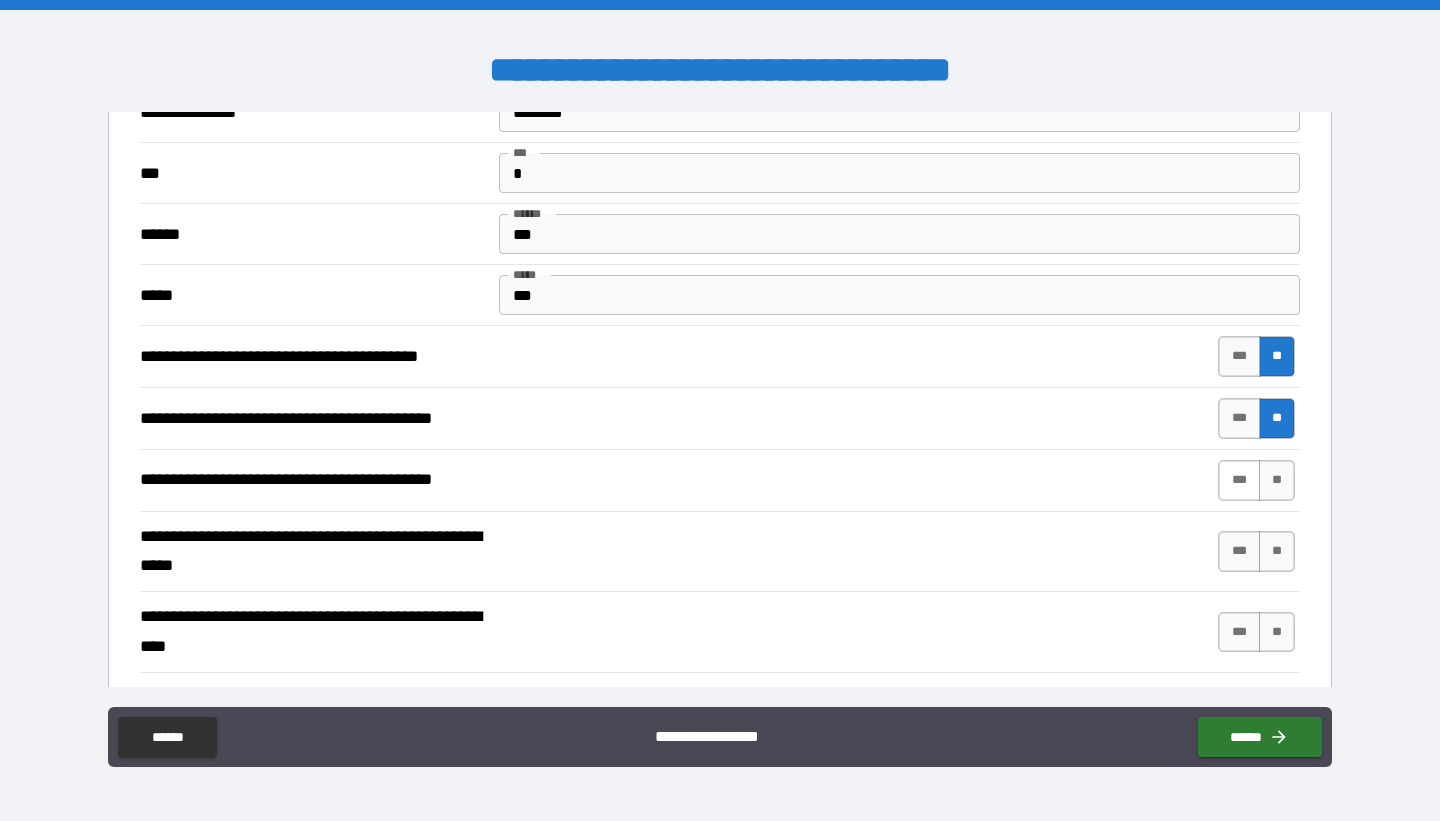 click on "***" at bounding box center (1239, 480) 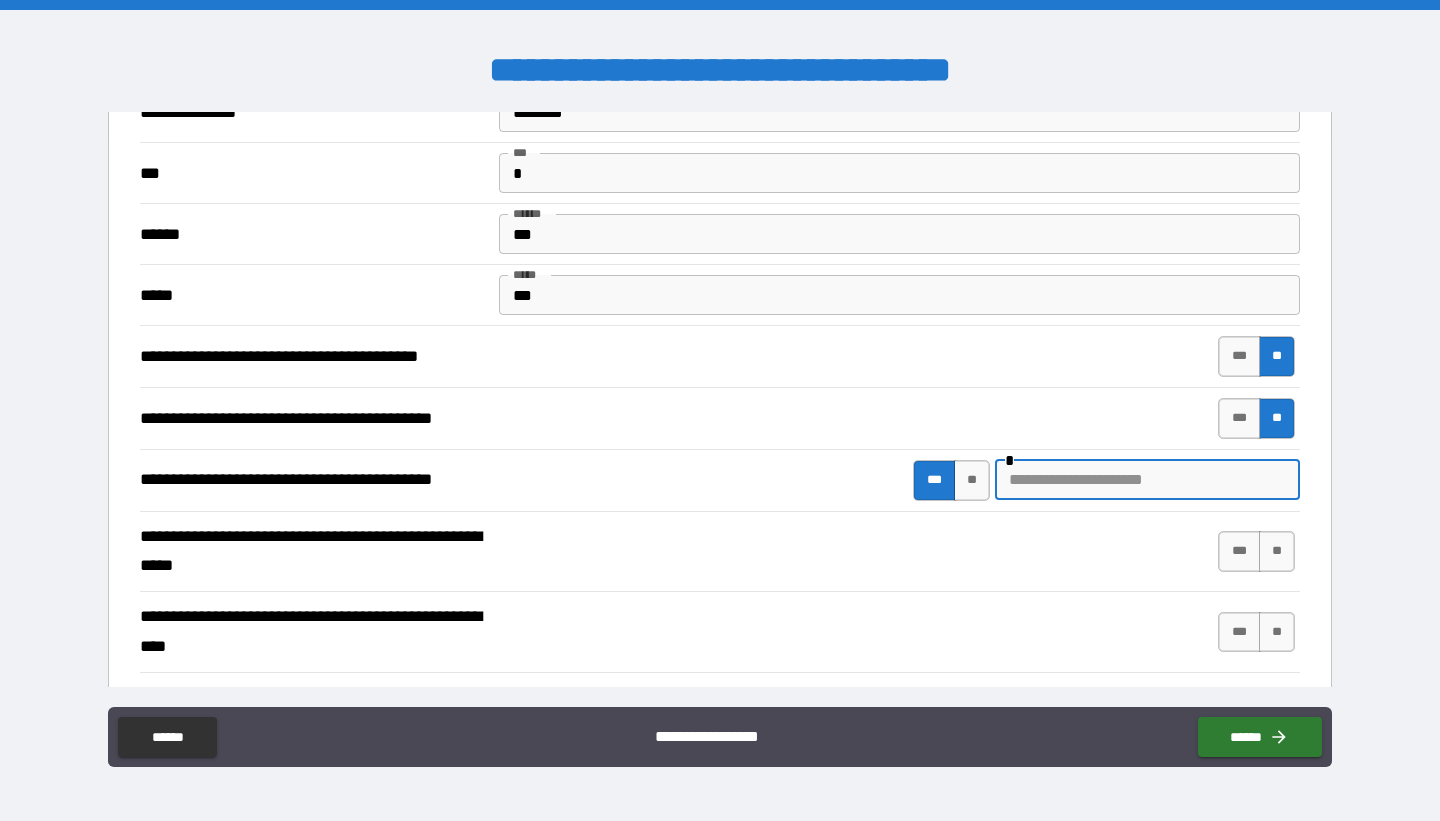 click at bounding box center (1147, 480) 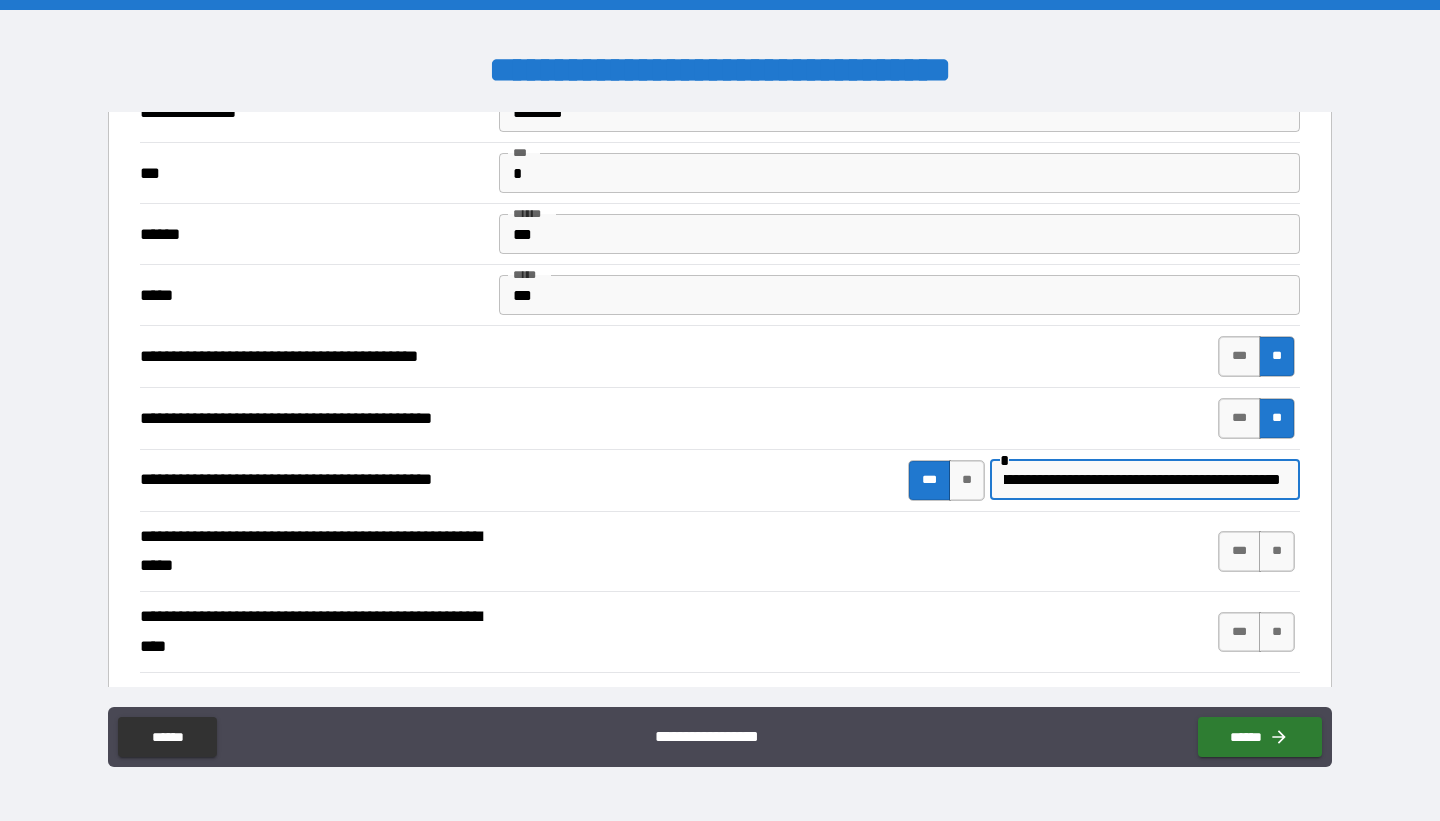 scroll, scrollTop: 0, scrollLeft: 990, axis: horizontal 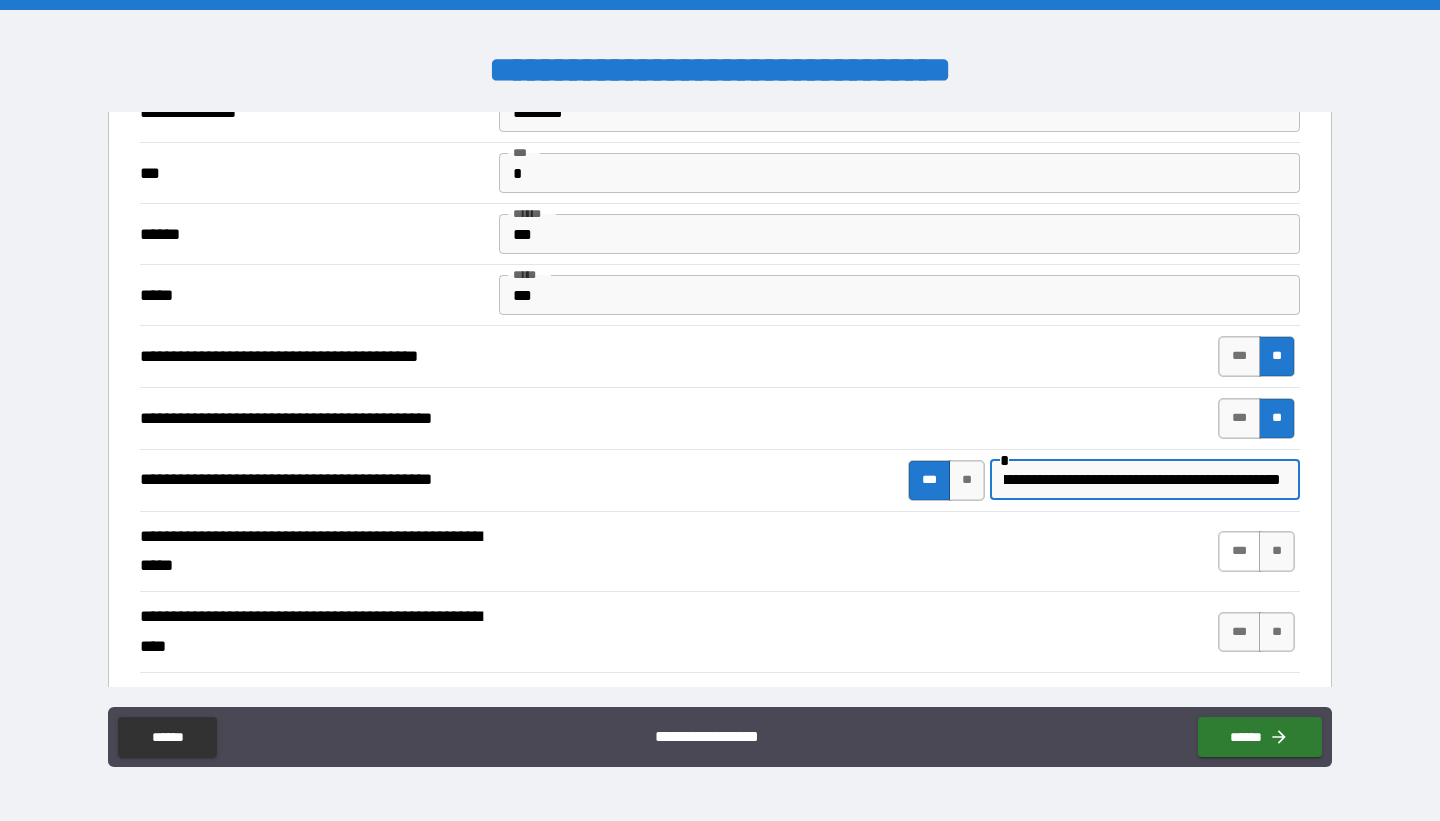 type on "**********" 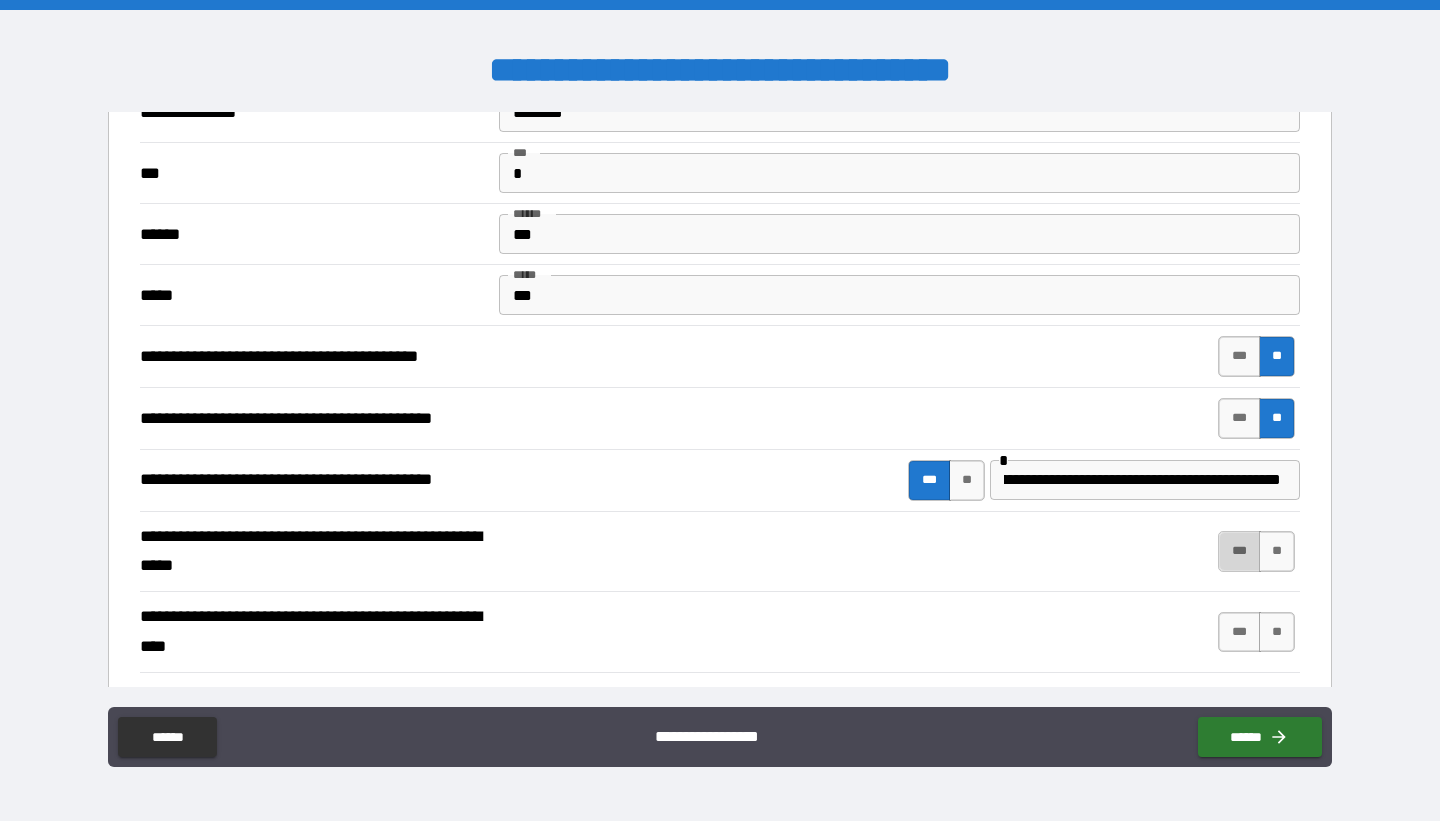 click on "***" at bounding box center [1239, 551] 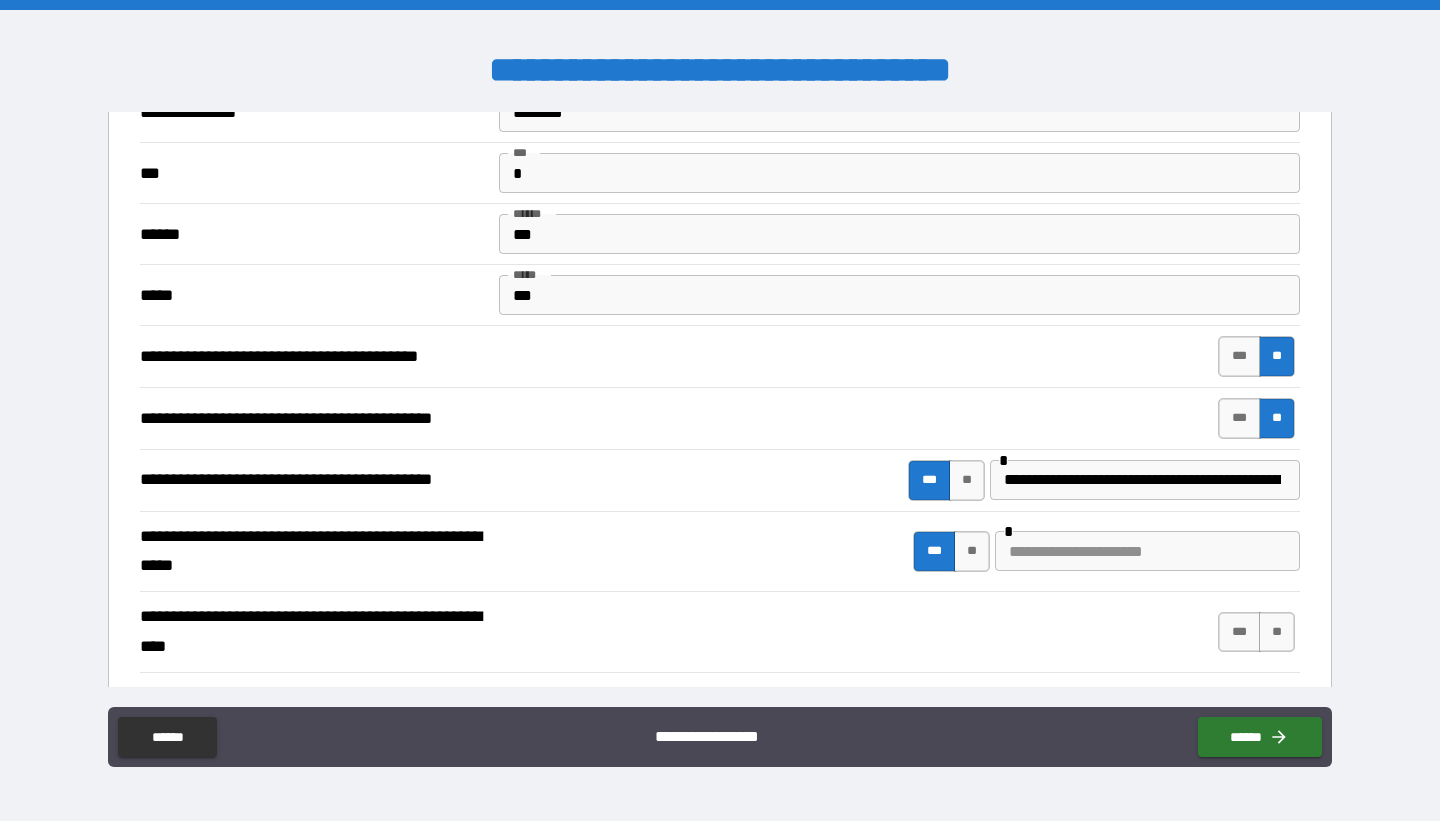click at bounding box center (1147, 551) 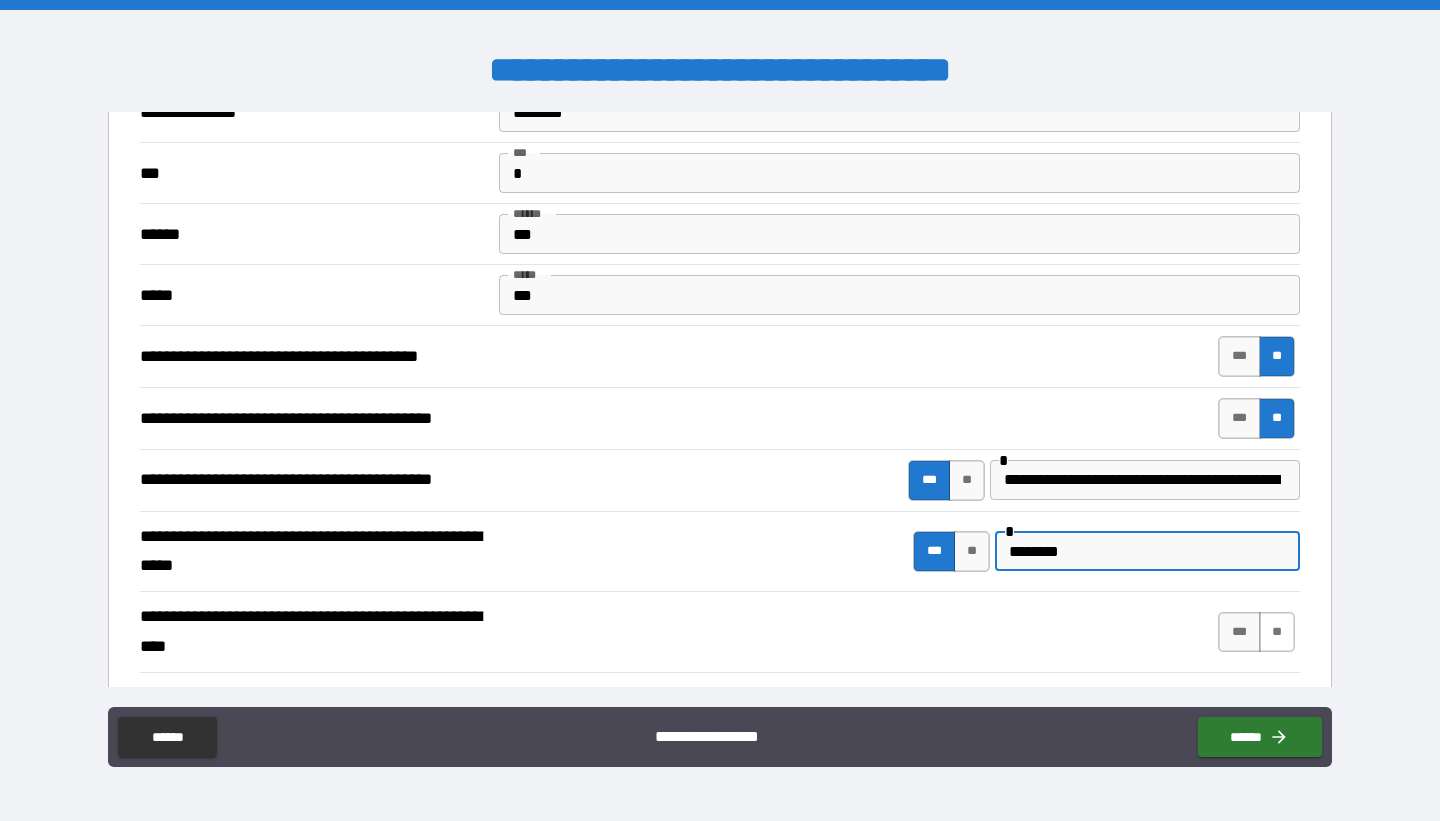 type on "********" 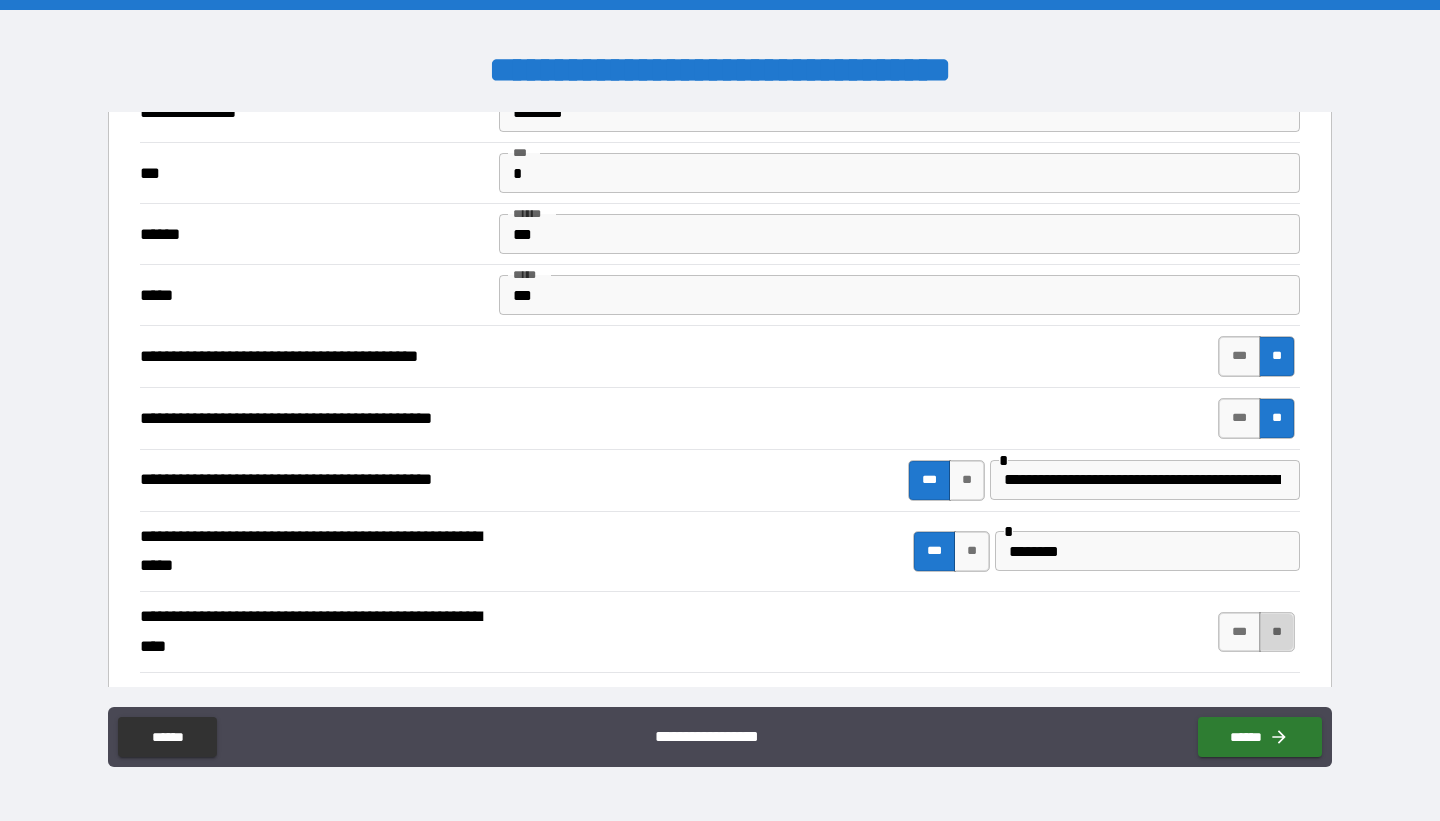 click on "**" at bounding box center [1277, 632] 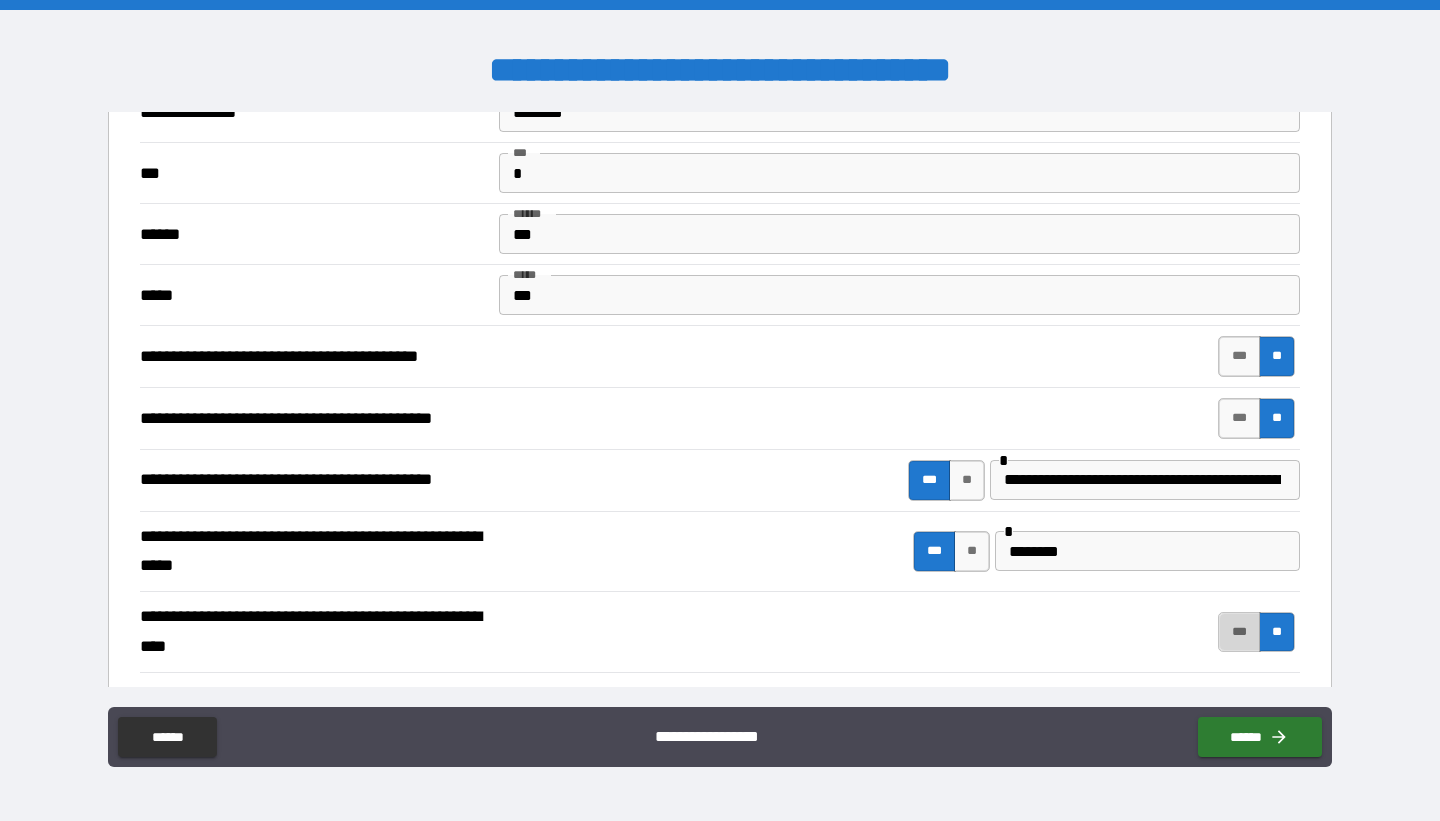 click on "***" at bounding box center (1239, 632) 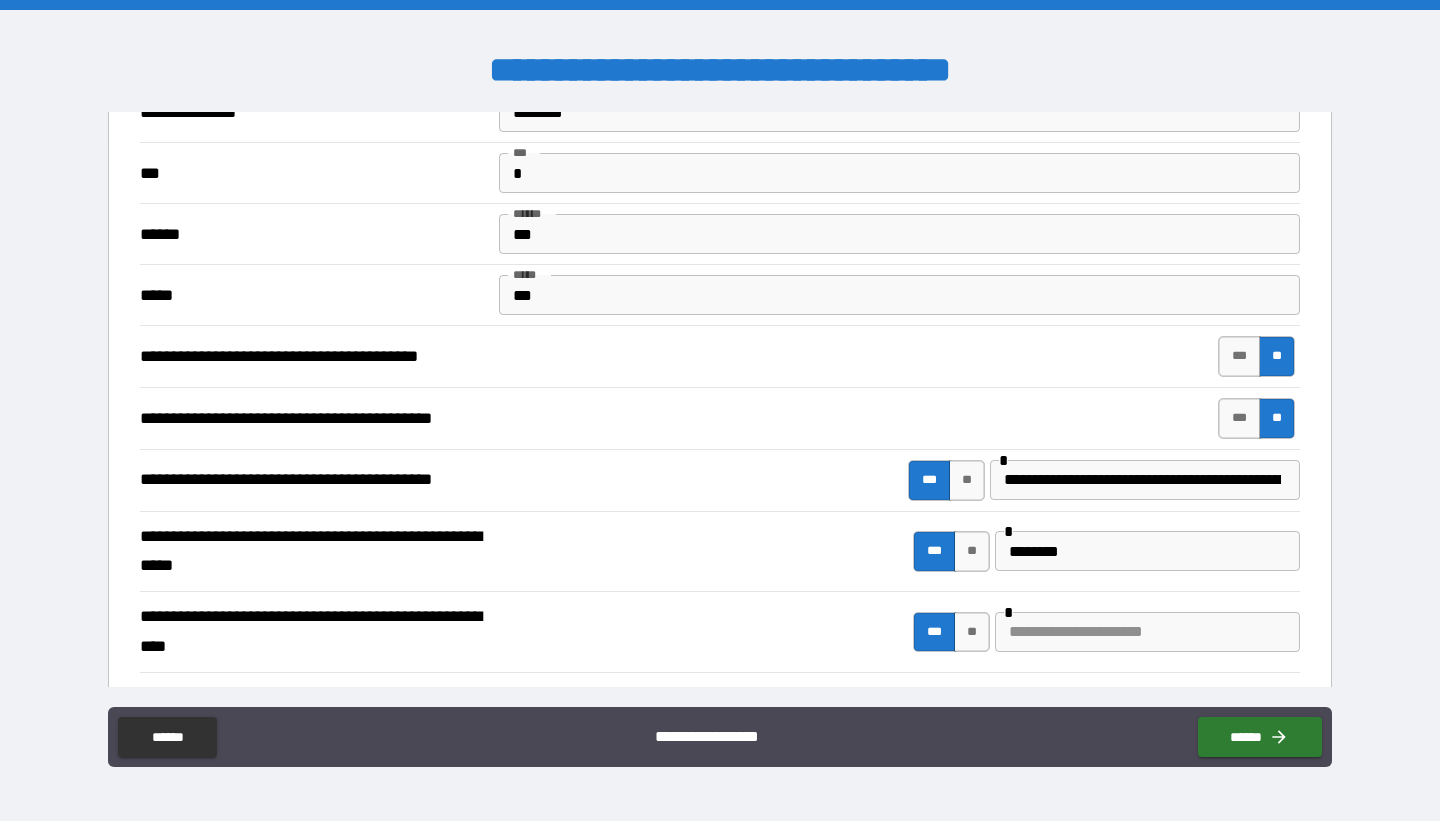 click at bounding box center [1147, 632] 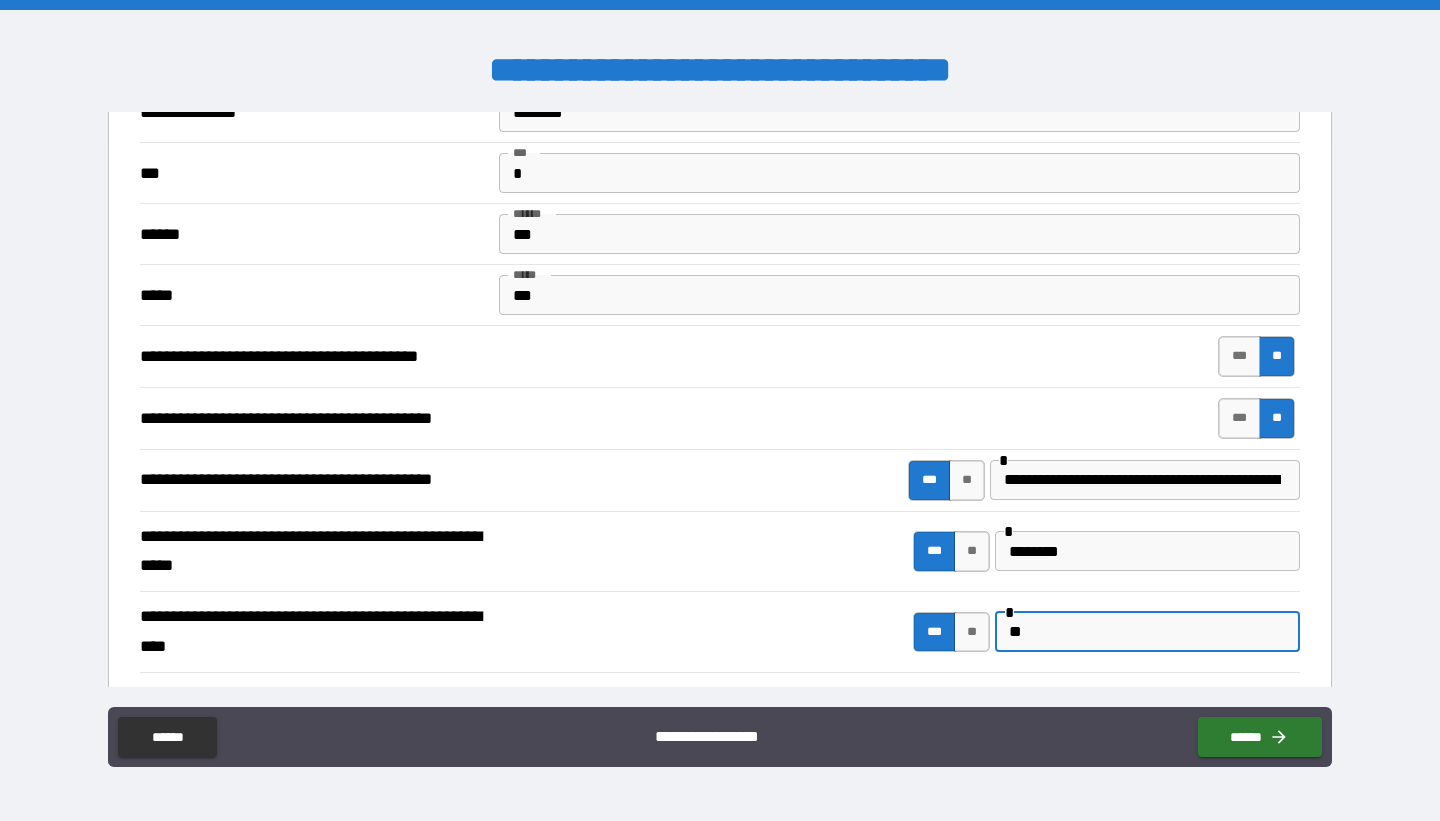 type on "*" 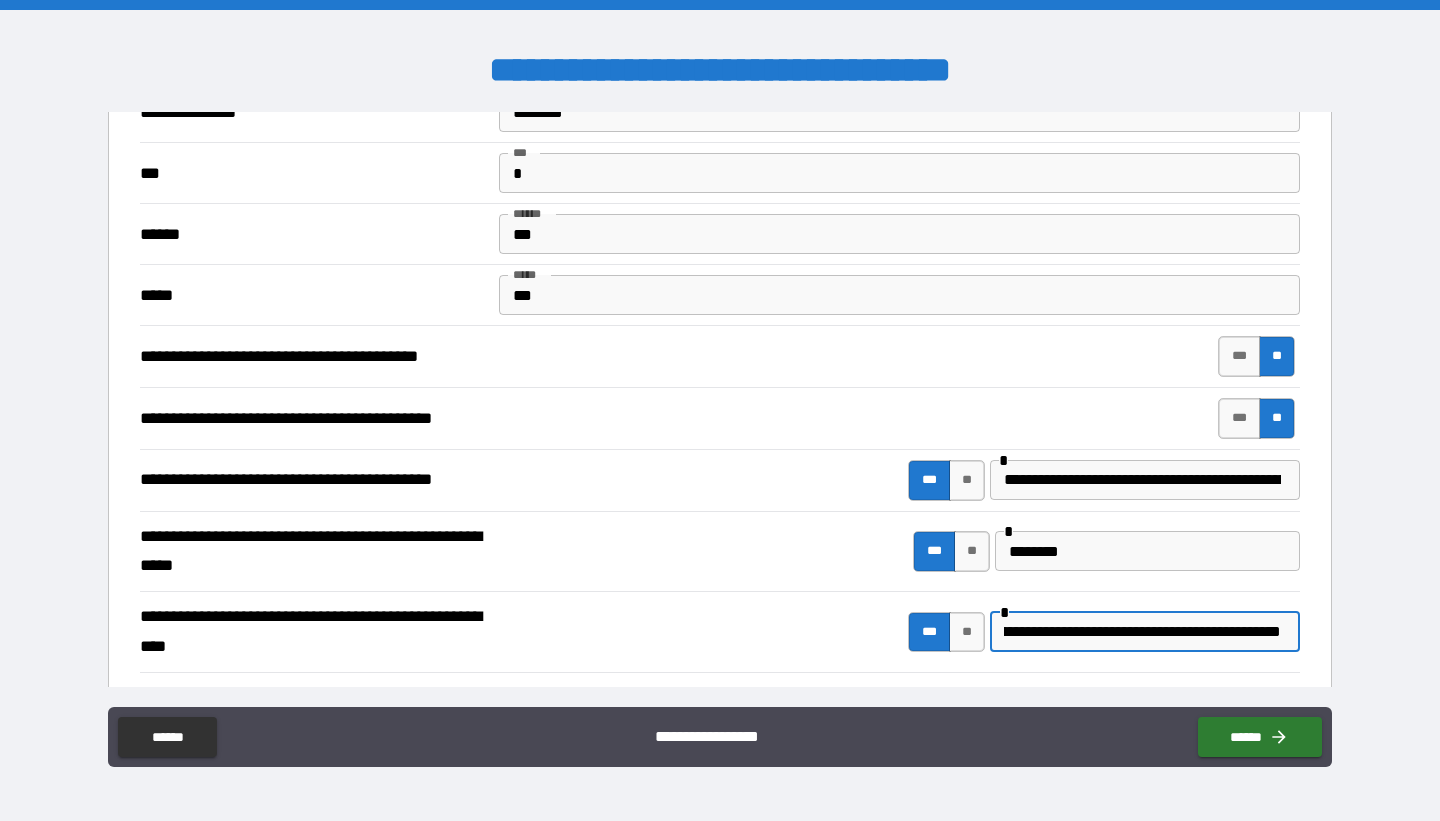 scroll, scrollTop: 0, scrollLeft: 75, axis: horizontal 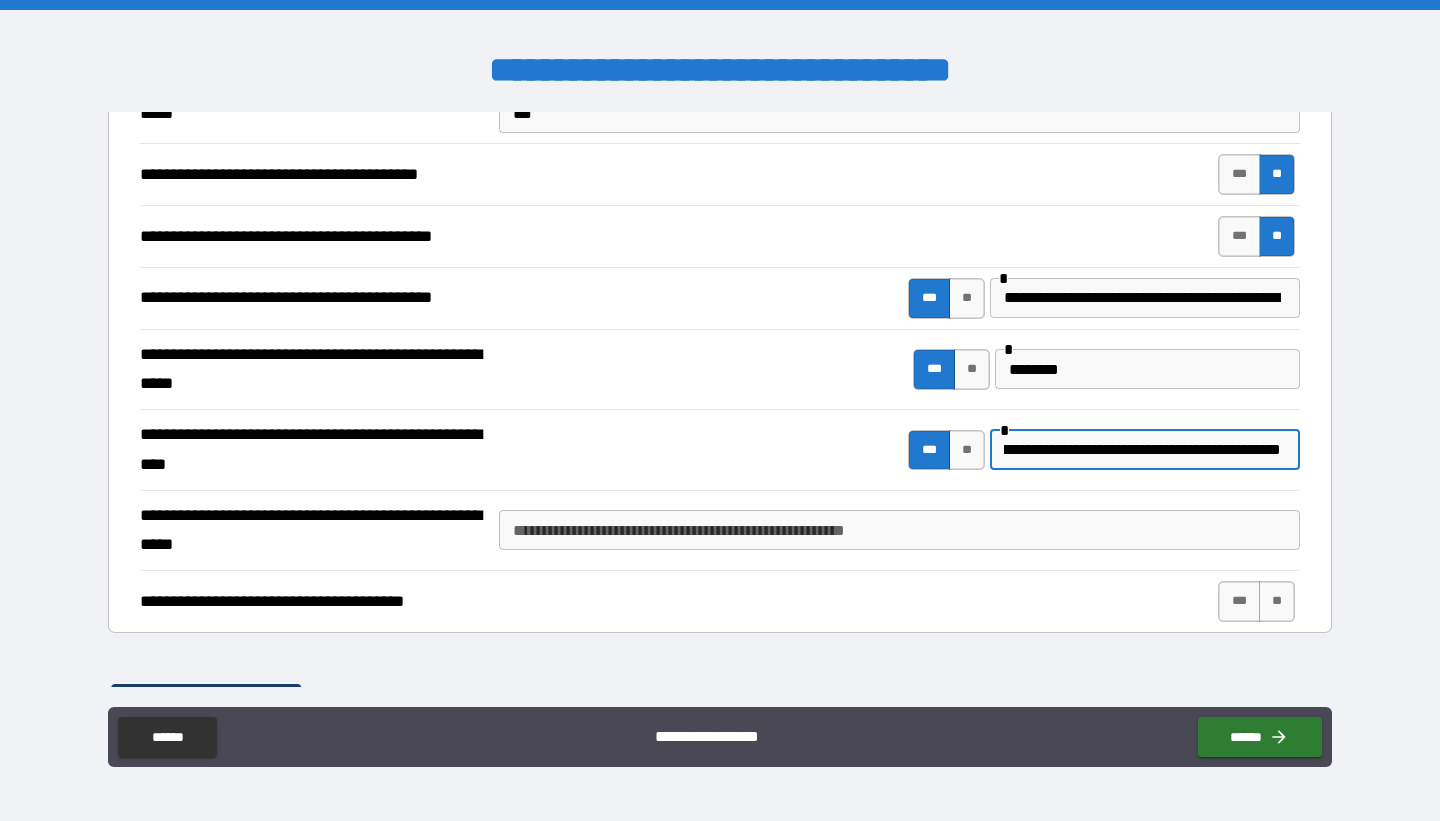 type on "**********" 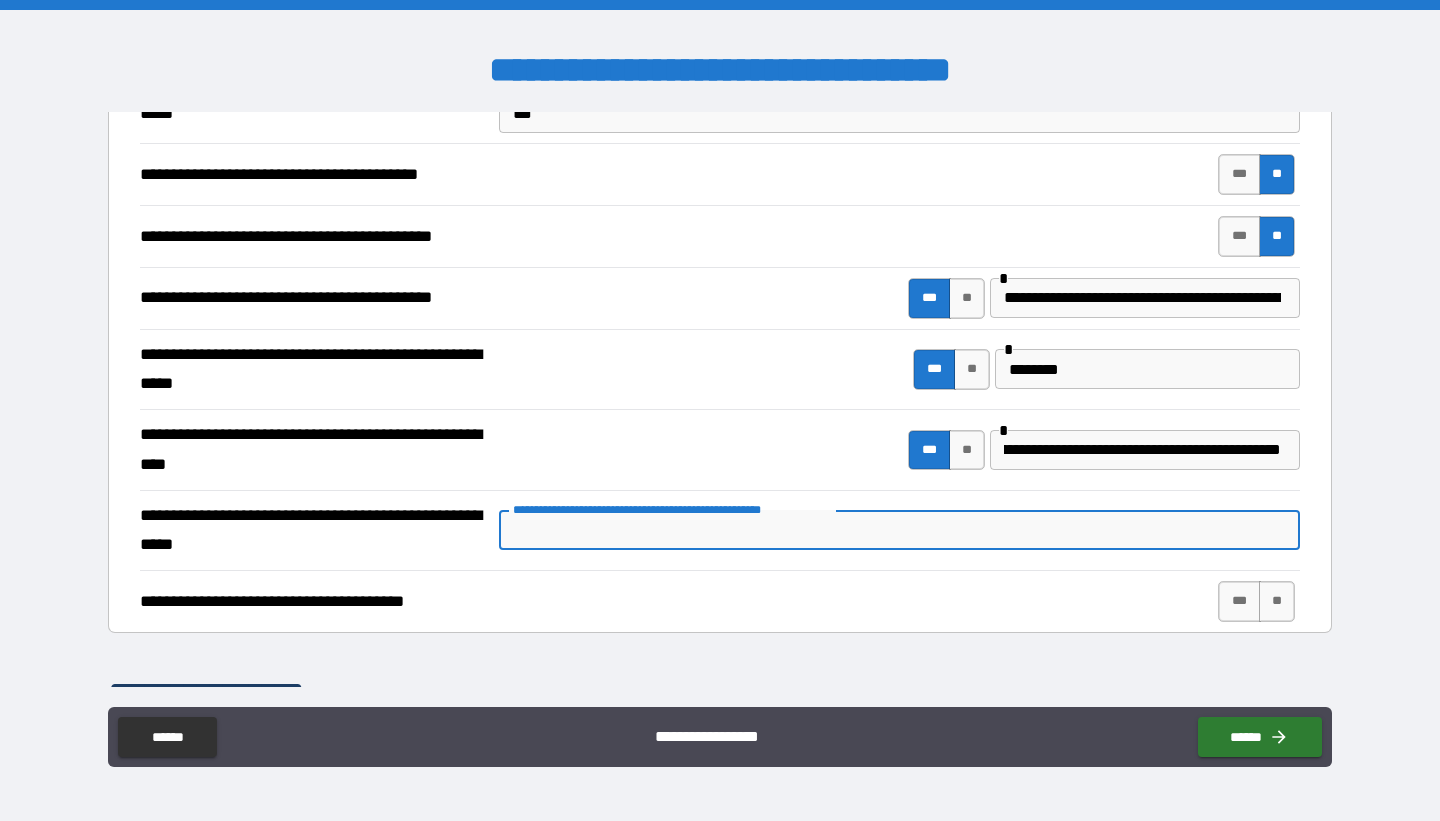 scroll, scrollTop: 0, scrollLeft: 0, axis: both 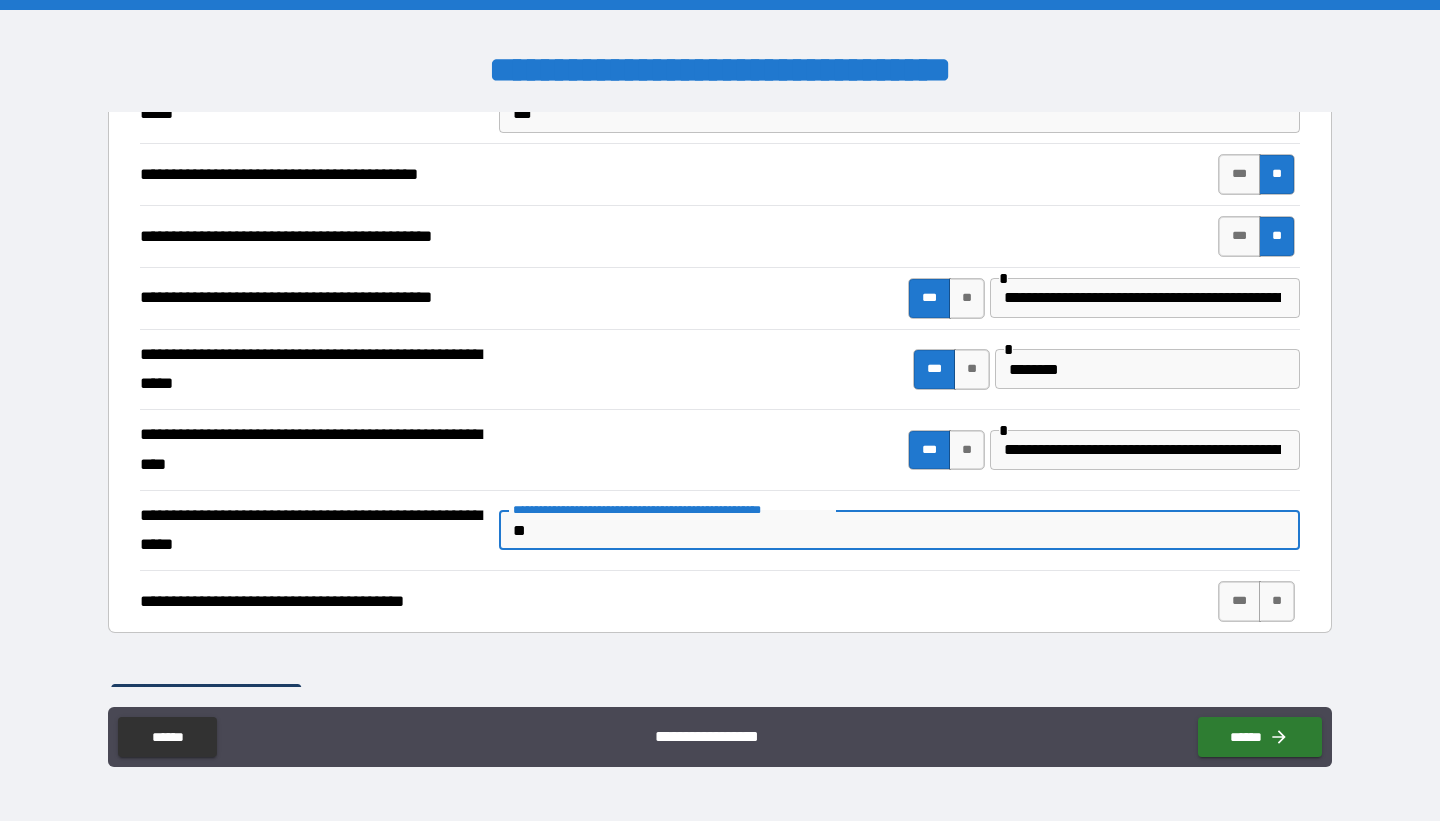 type on "*" 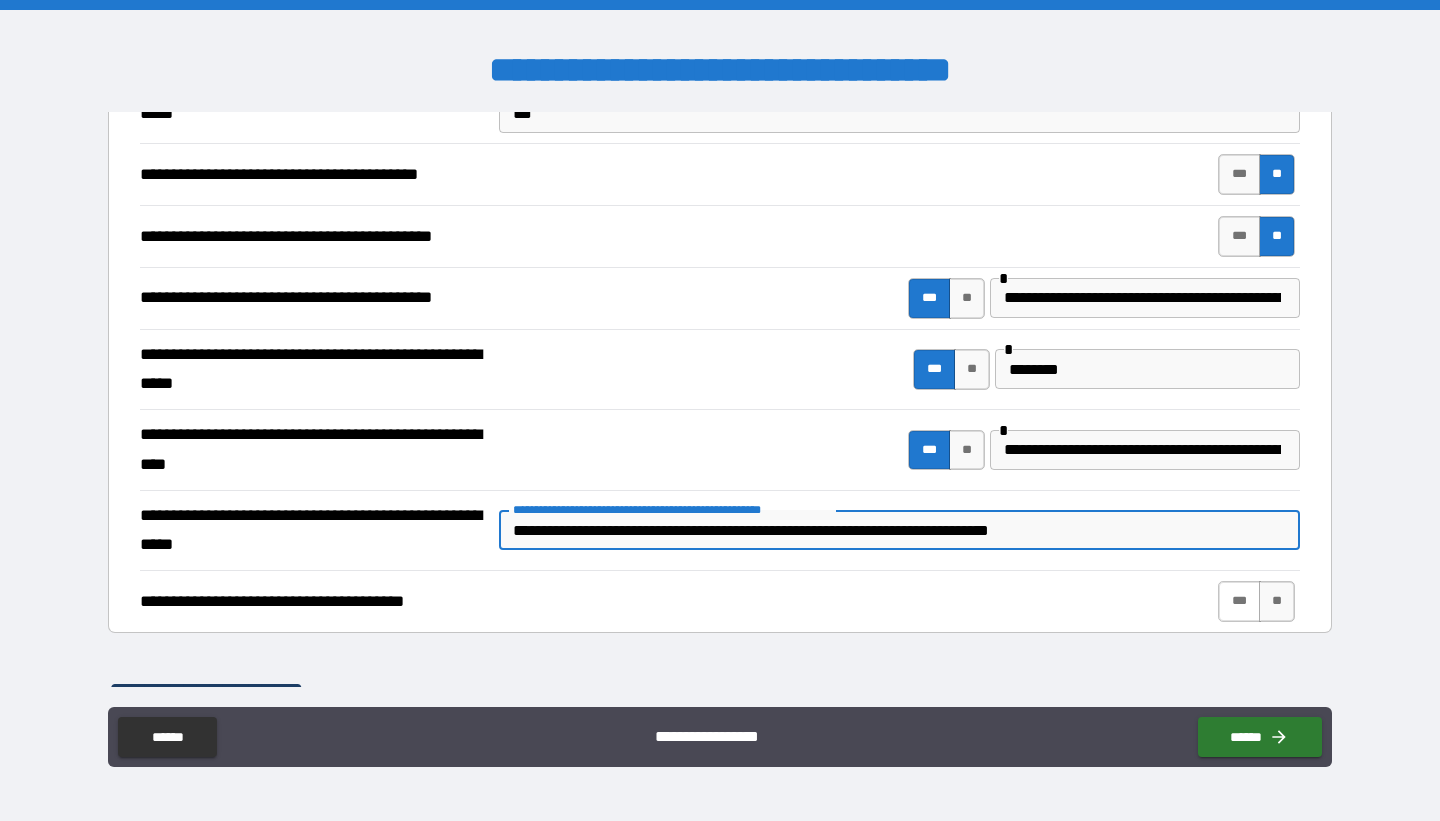 click on "***" at bounding box center [1239, 601] 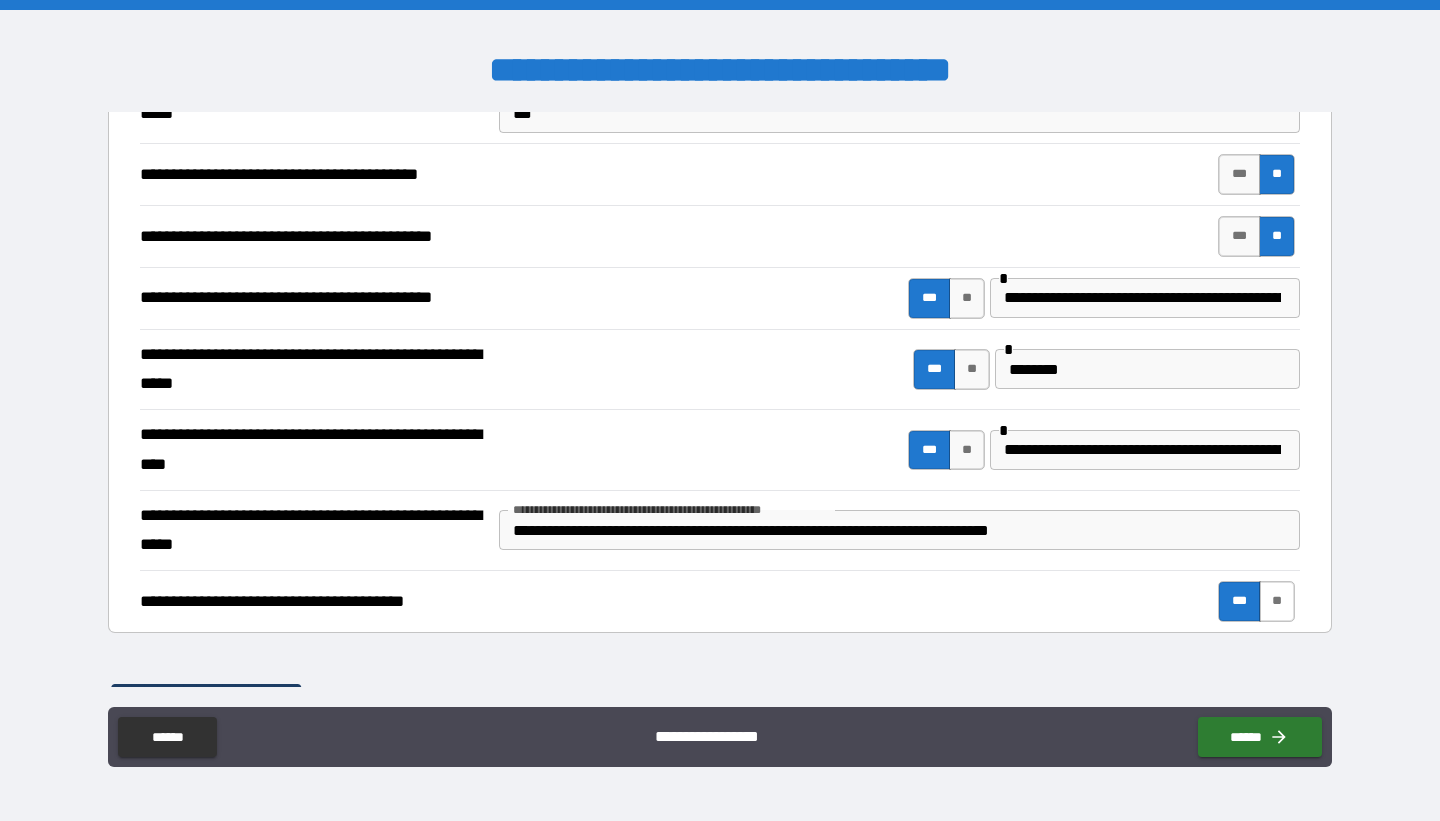 click on "**" at bounding box center [1277, 601] 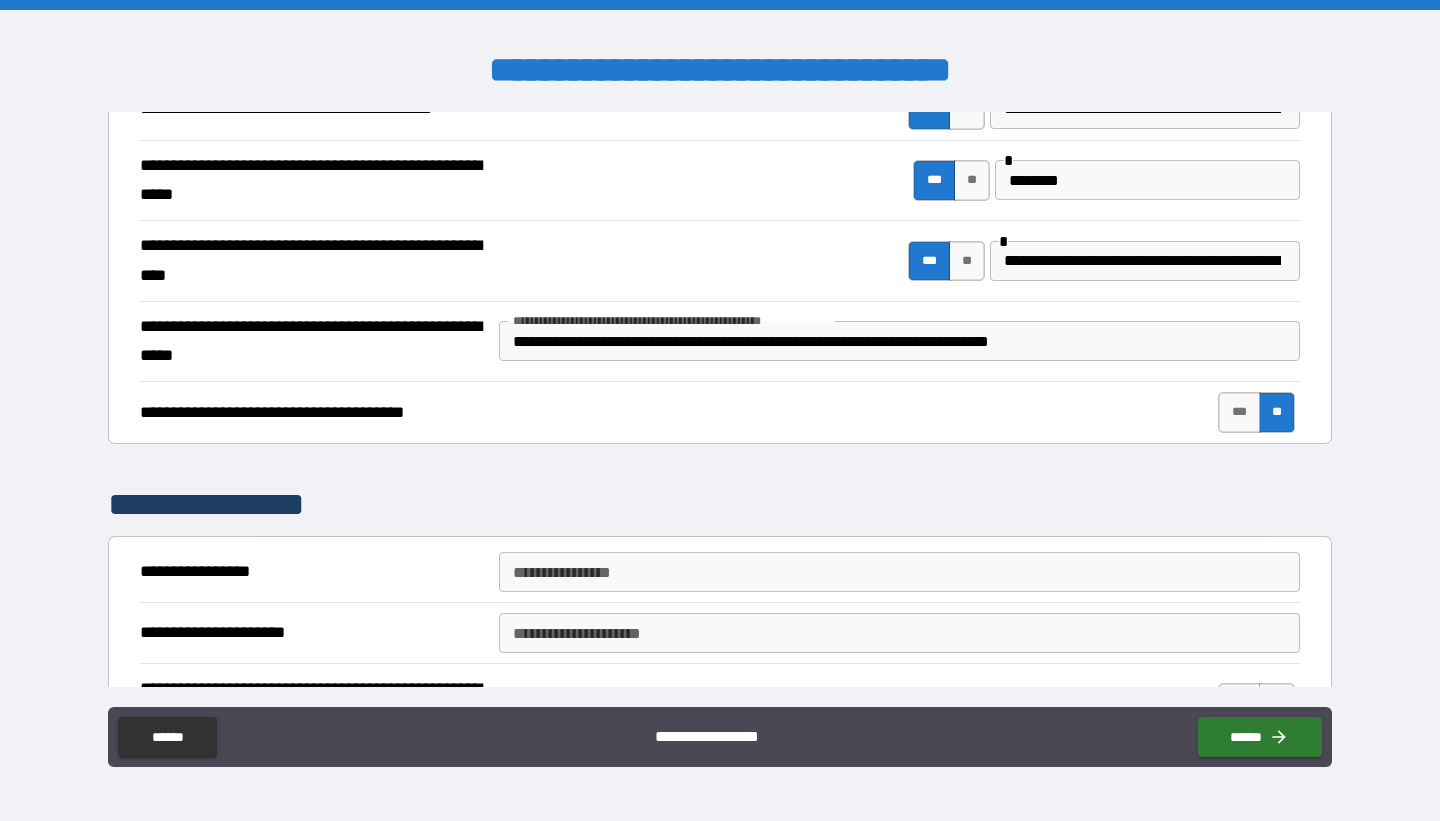 scroll, scrollTop: 621, scrollLeft: 0, axis: vertical 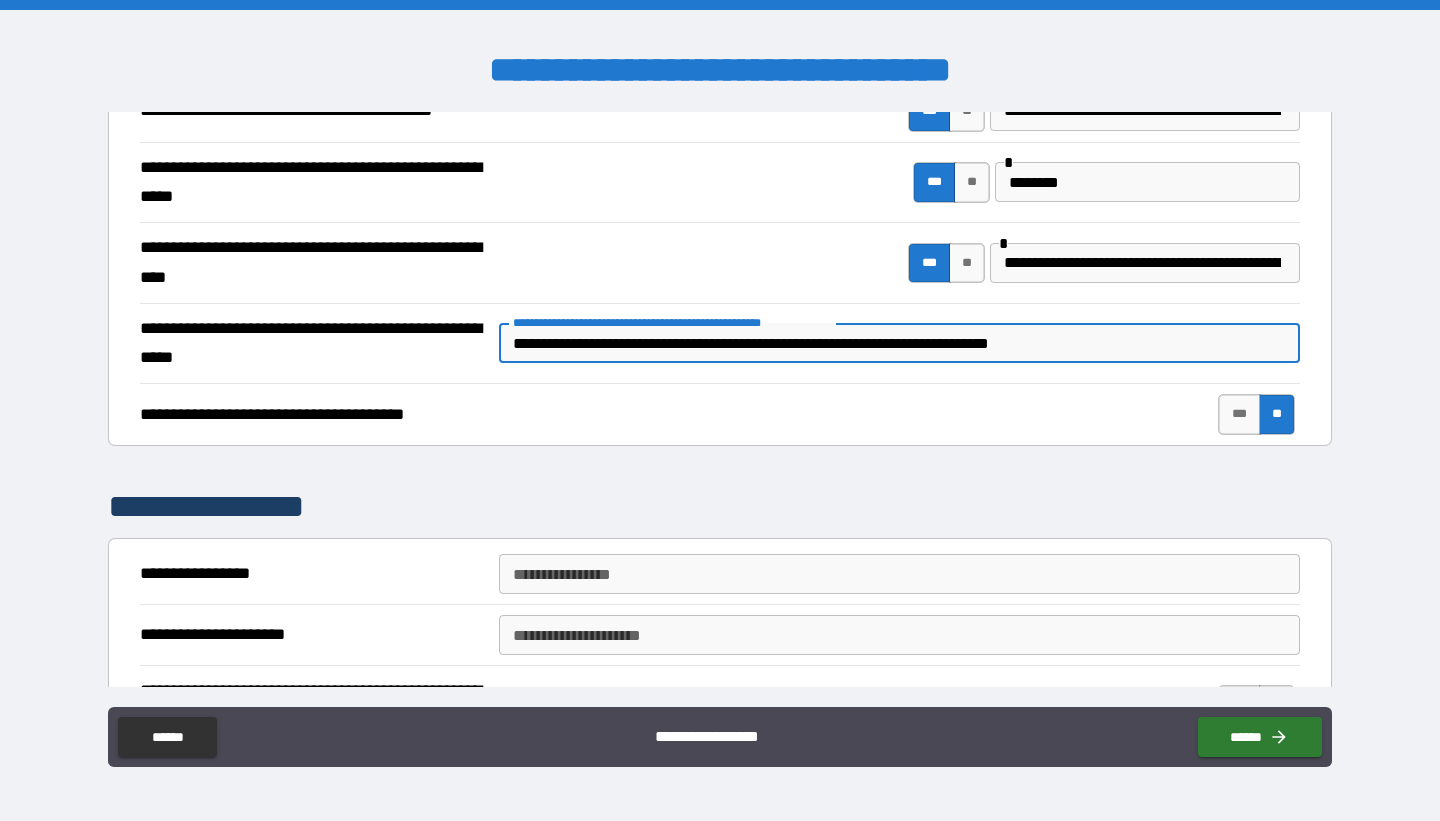 click on "**********" at bounding box center (899, 343) 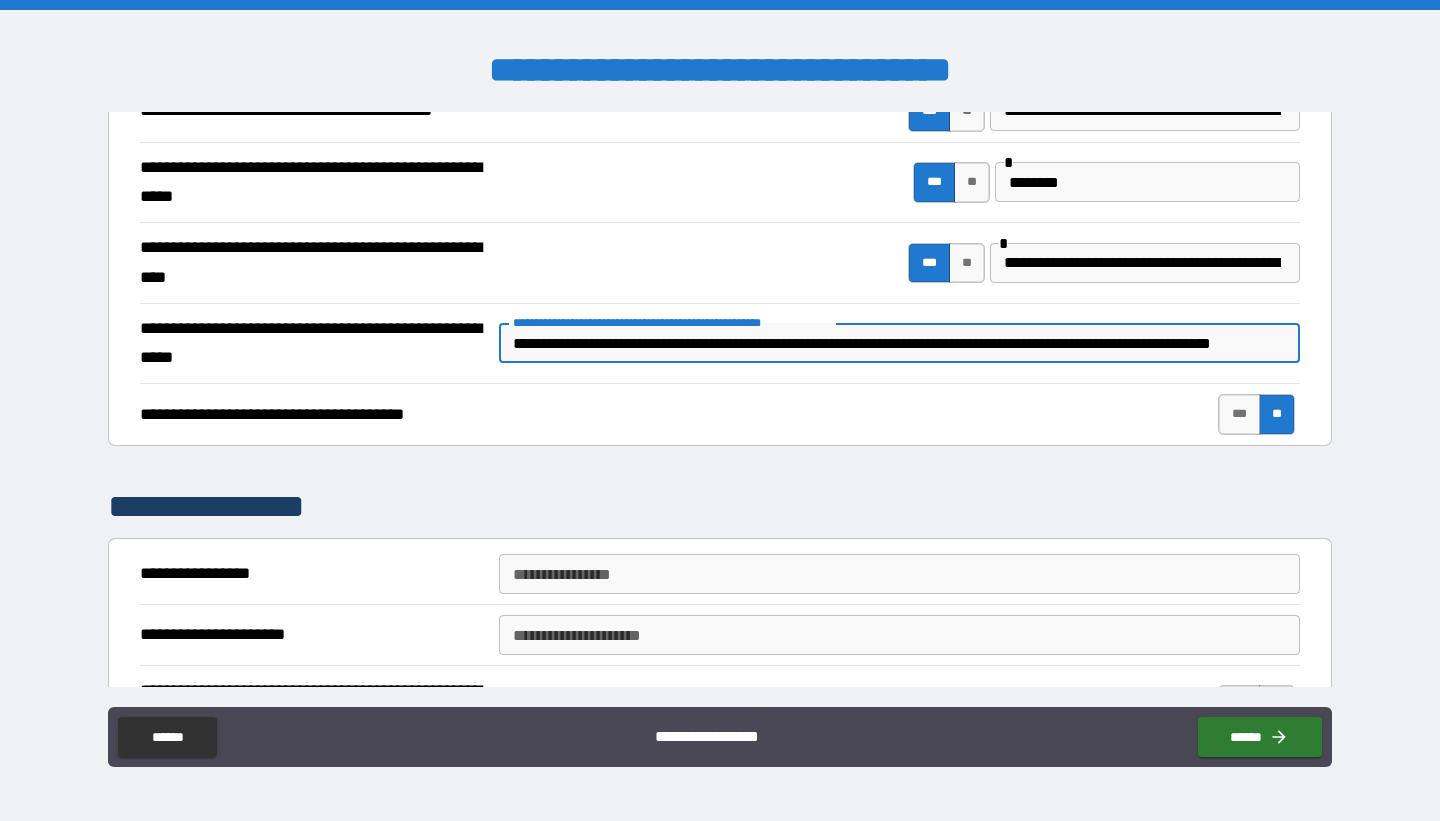 scroll, scrollTop: 0, scrollLeft: 87, axis: horizontal 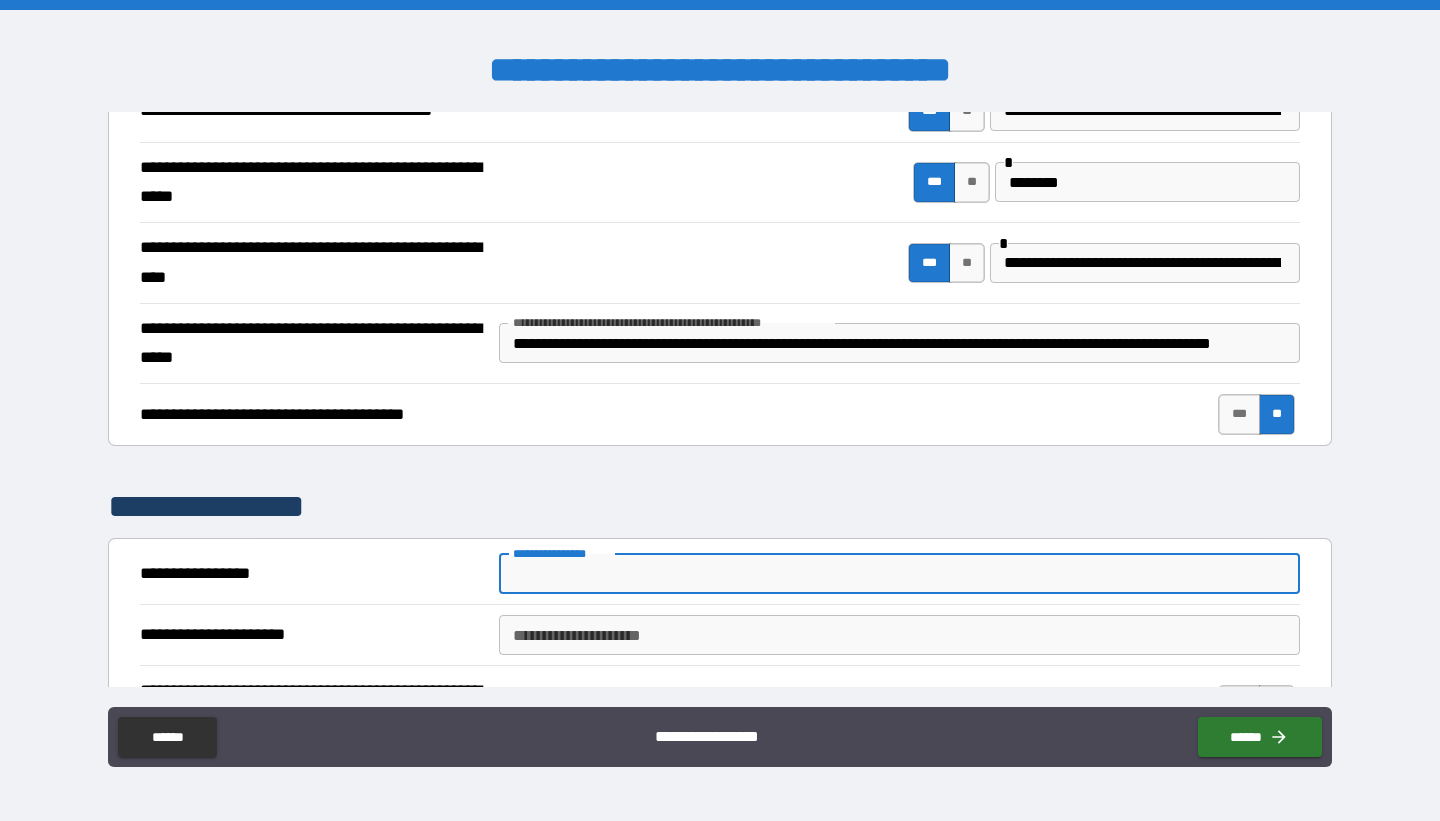 type on "**********" 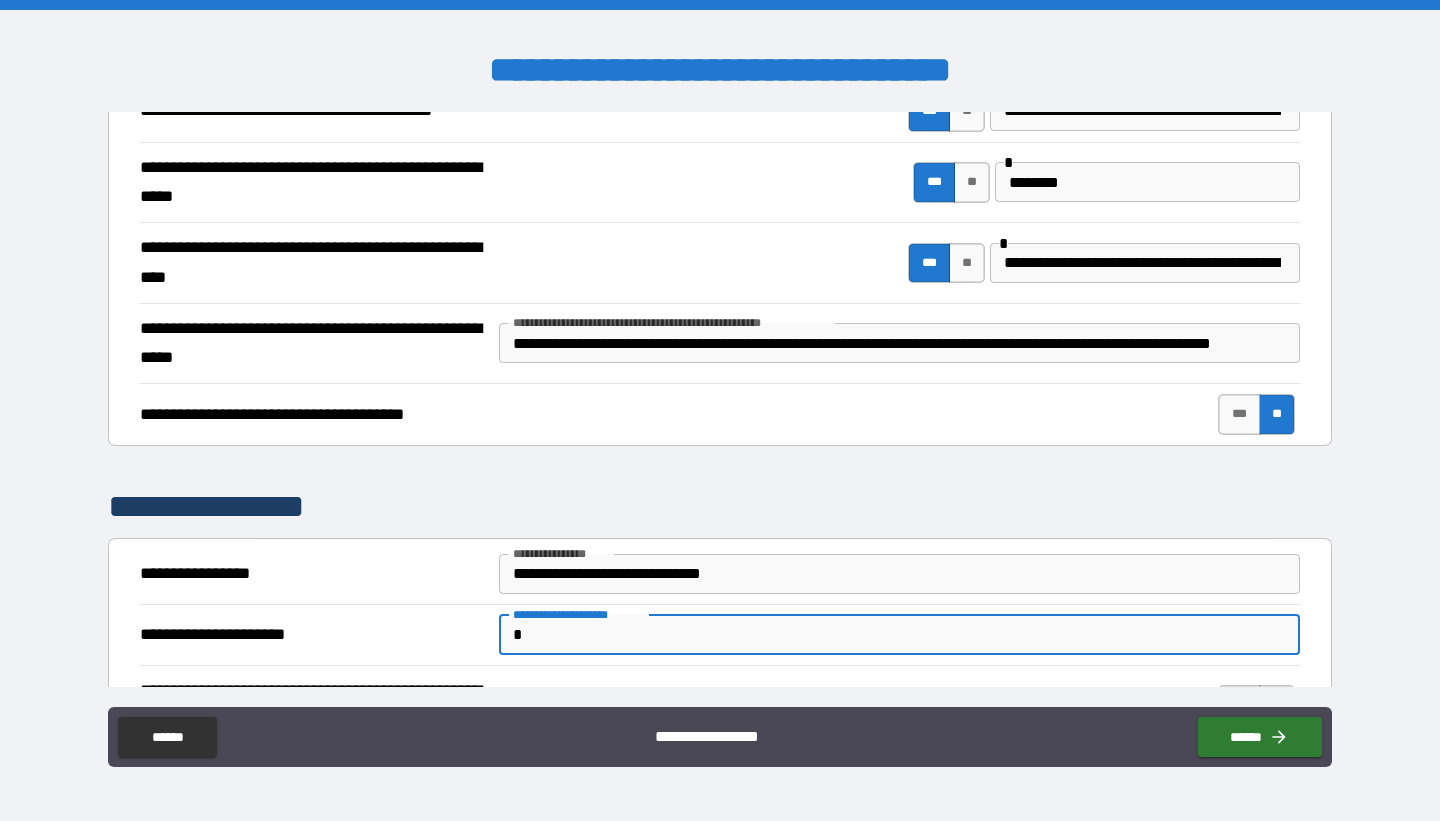 type on "**********" 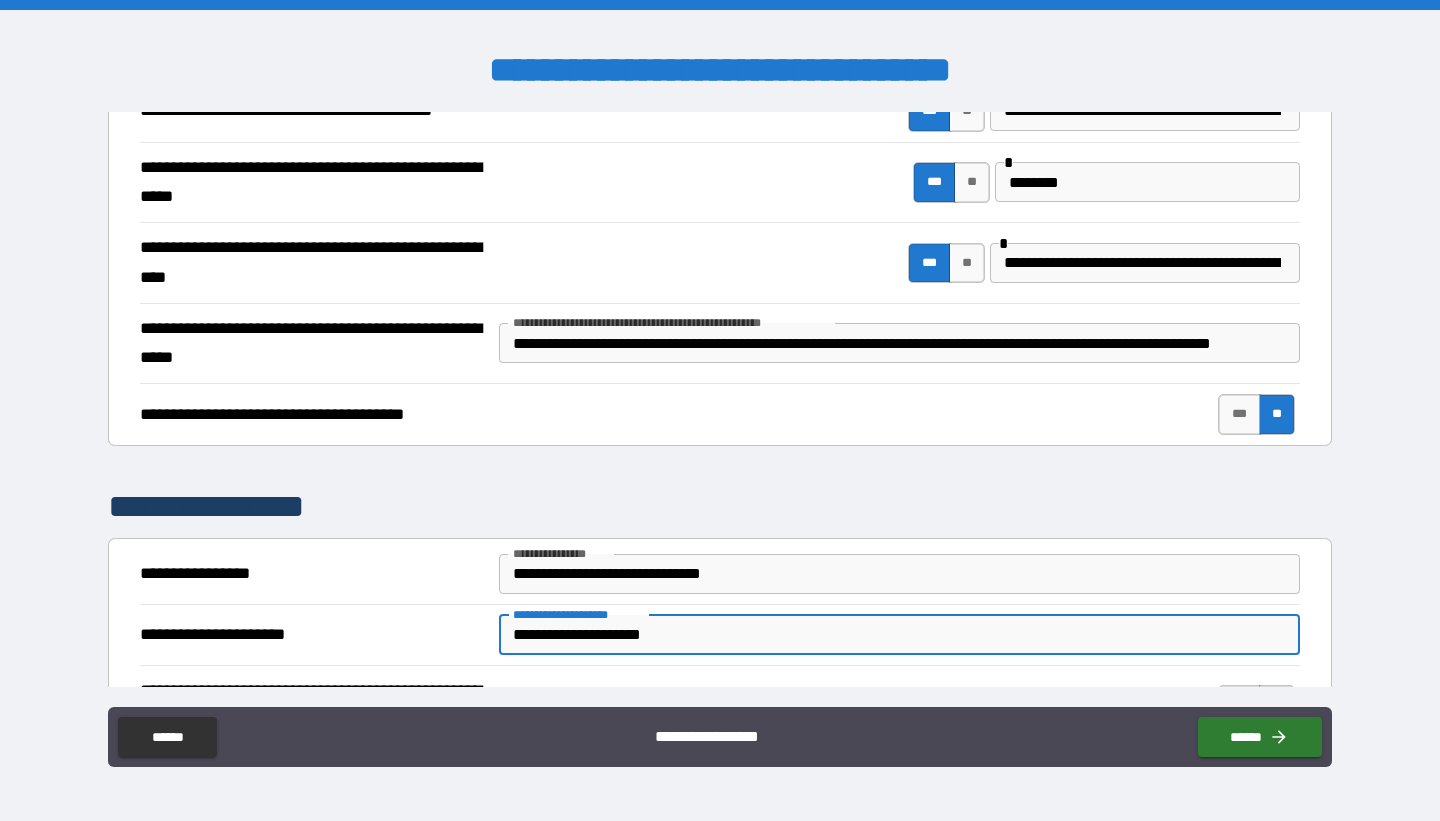 type on "****" 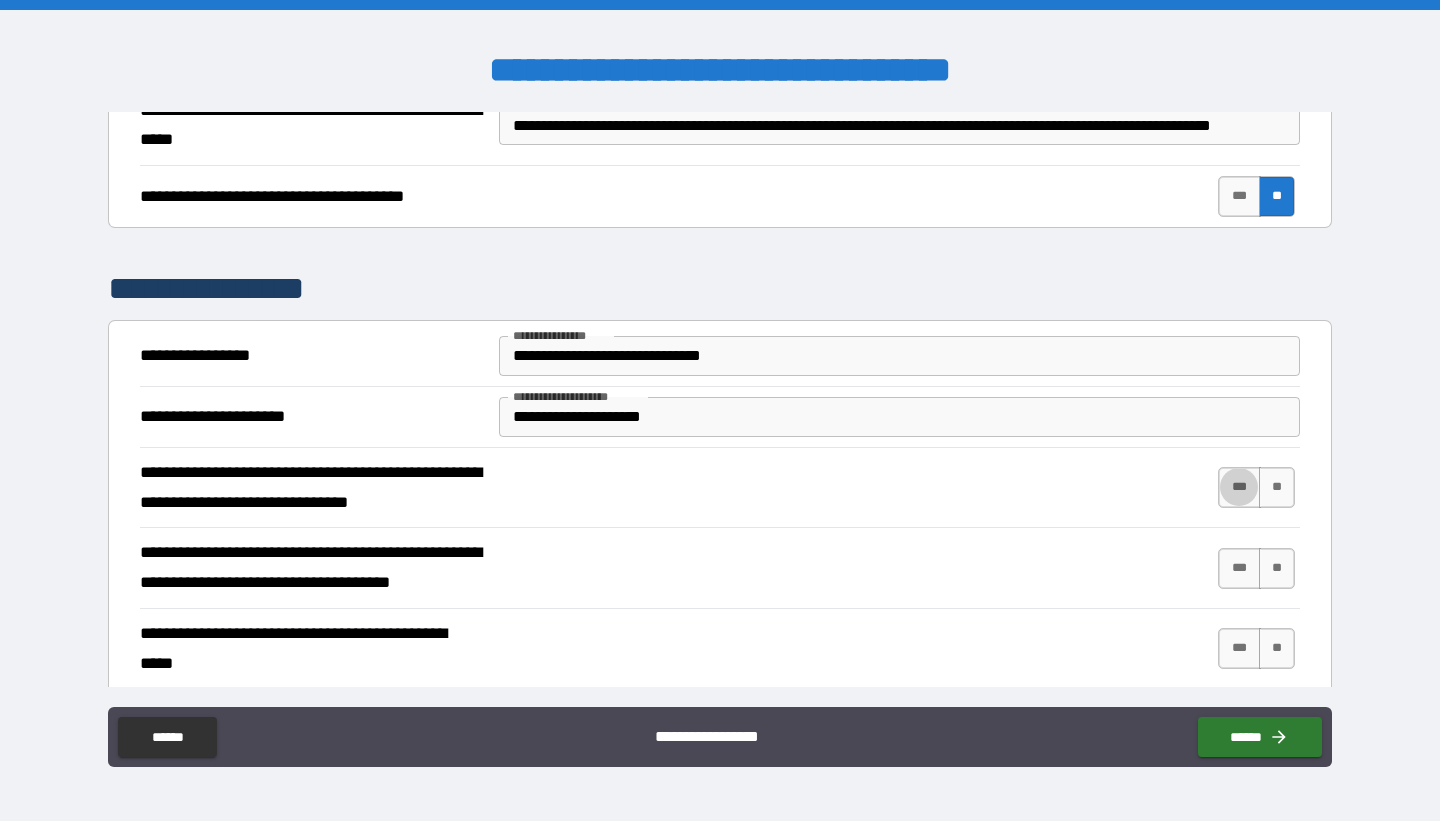 scroll, scrollTop: 888, scrollLeft: 0, axis: vertical 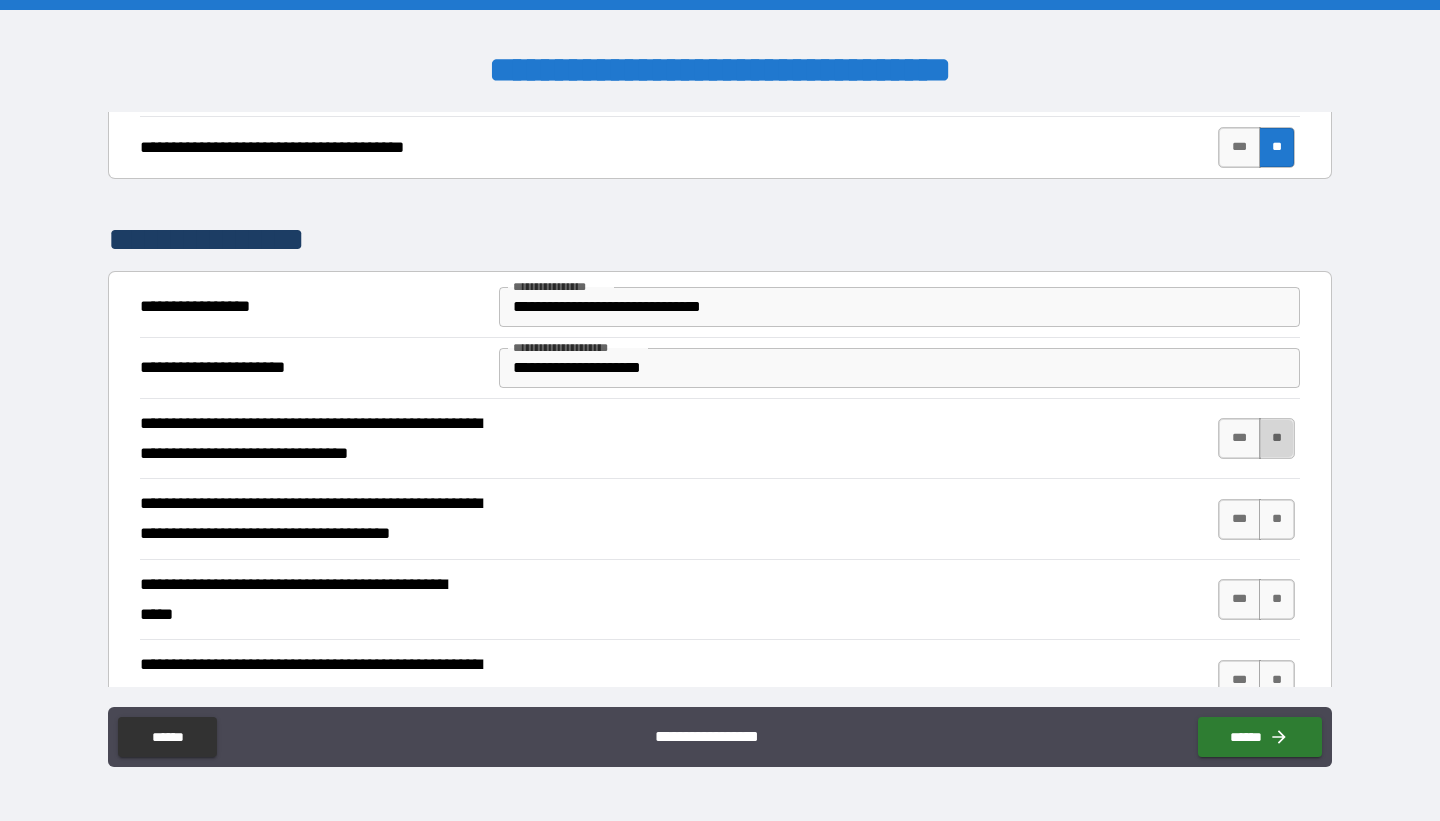 click on "**" at bounding box center (1277, 438) 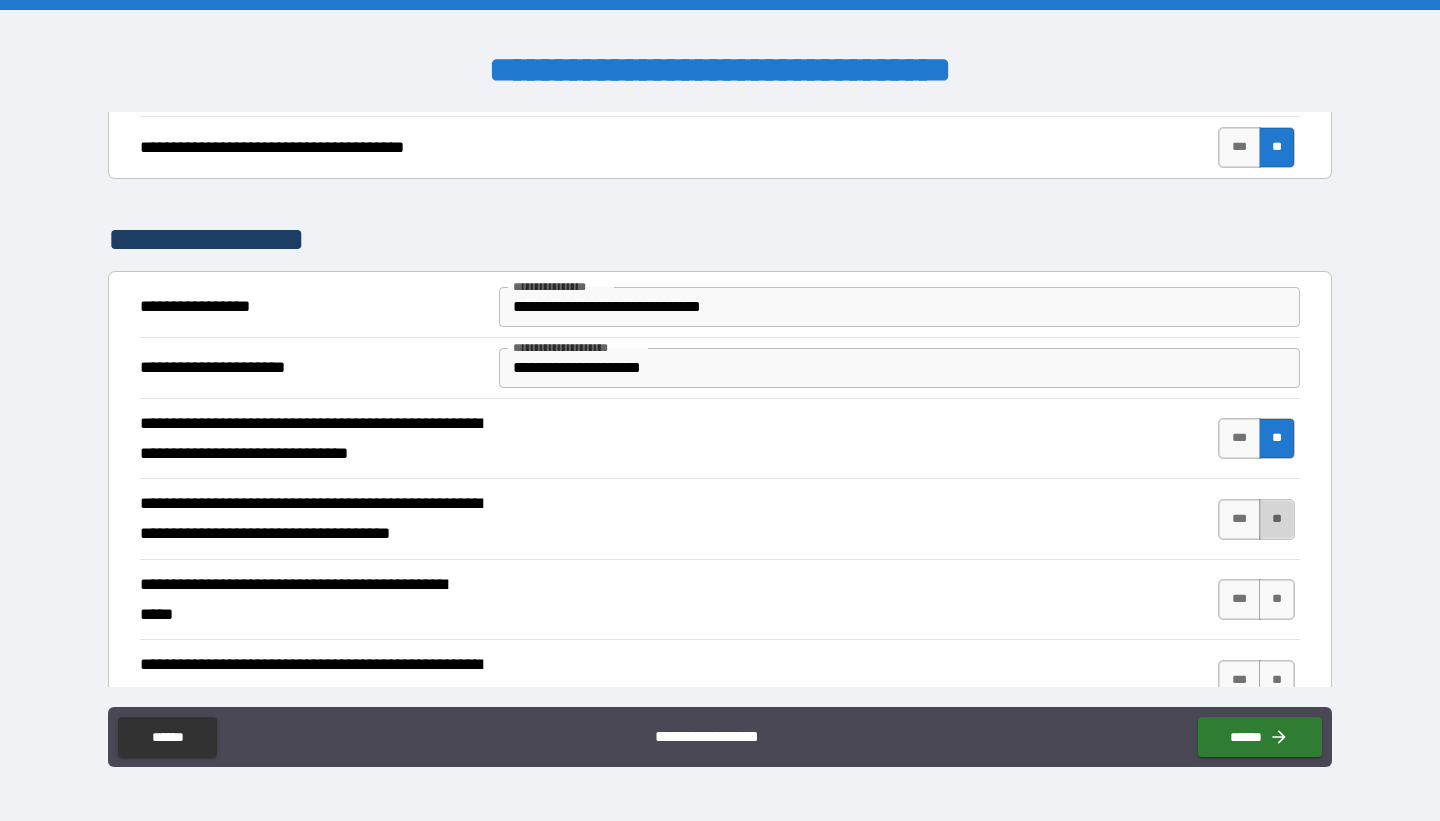 click on "**" at bounding box center (1277, 519) 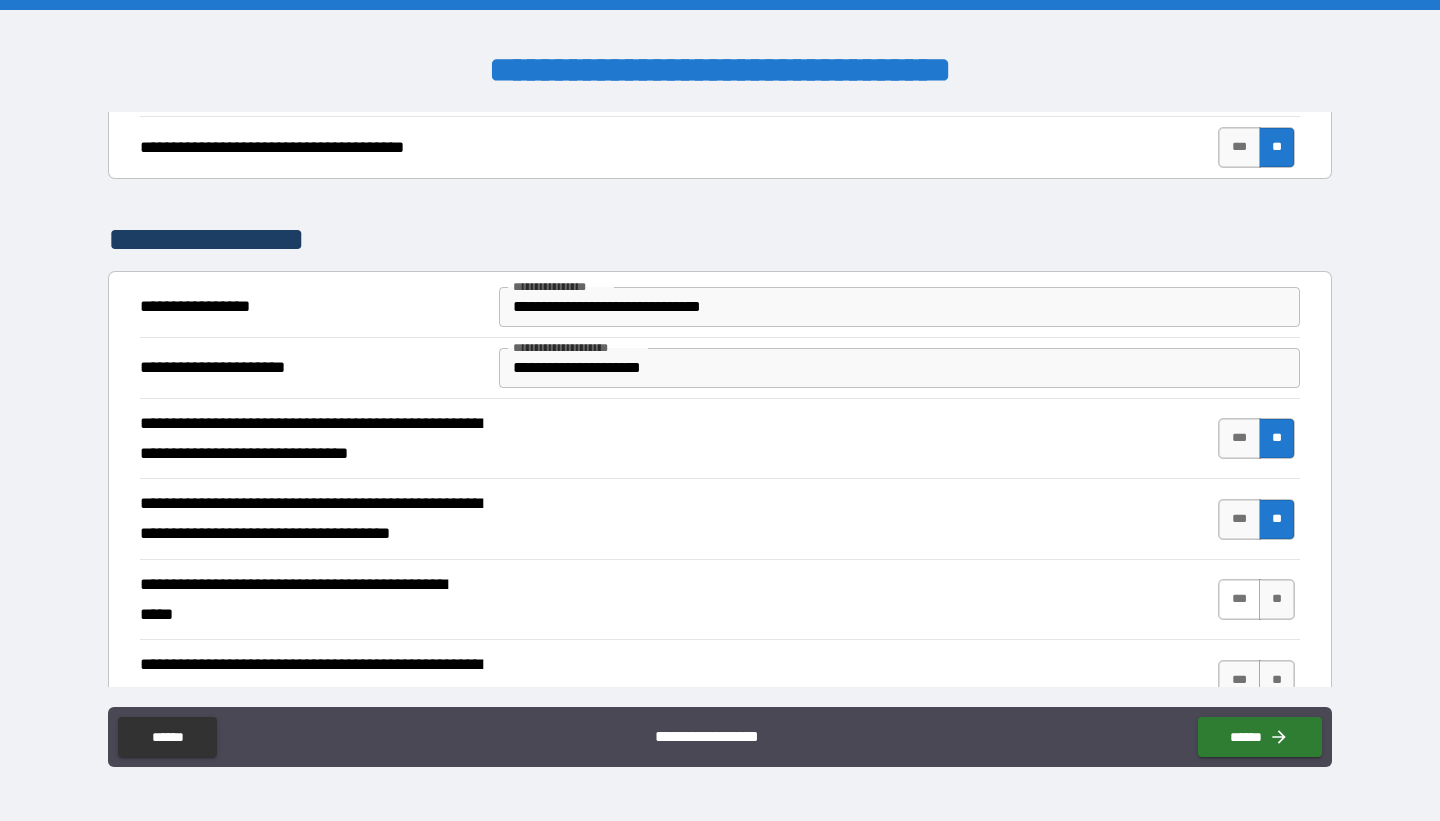 click on "***" at bounding box center (1239, 599) 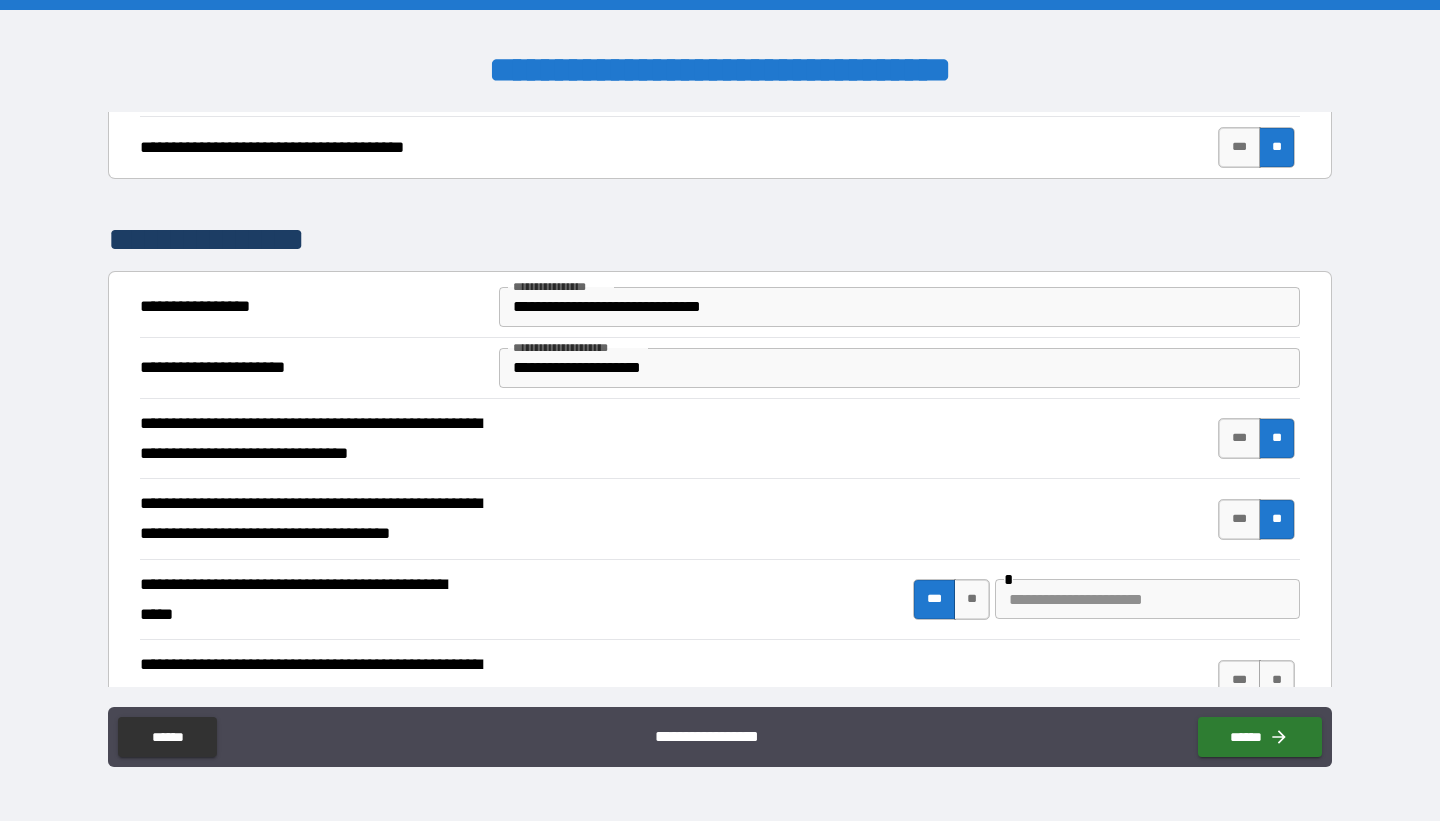 click at bounding box center [1147, 599] 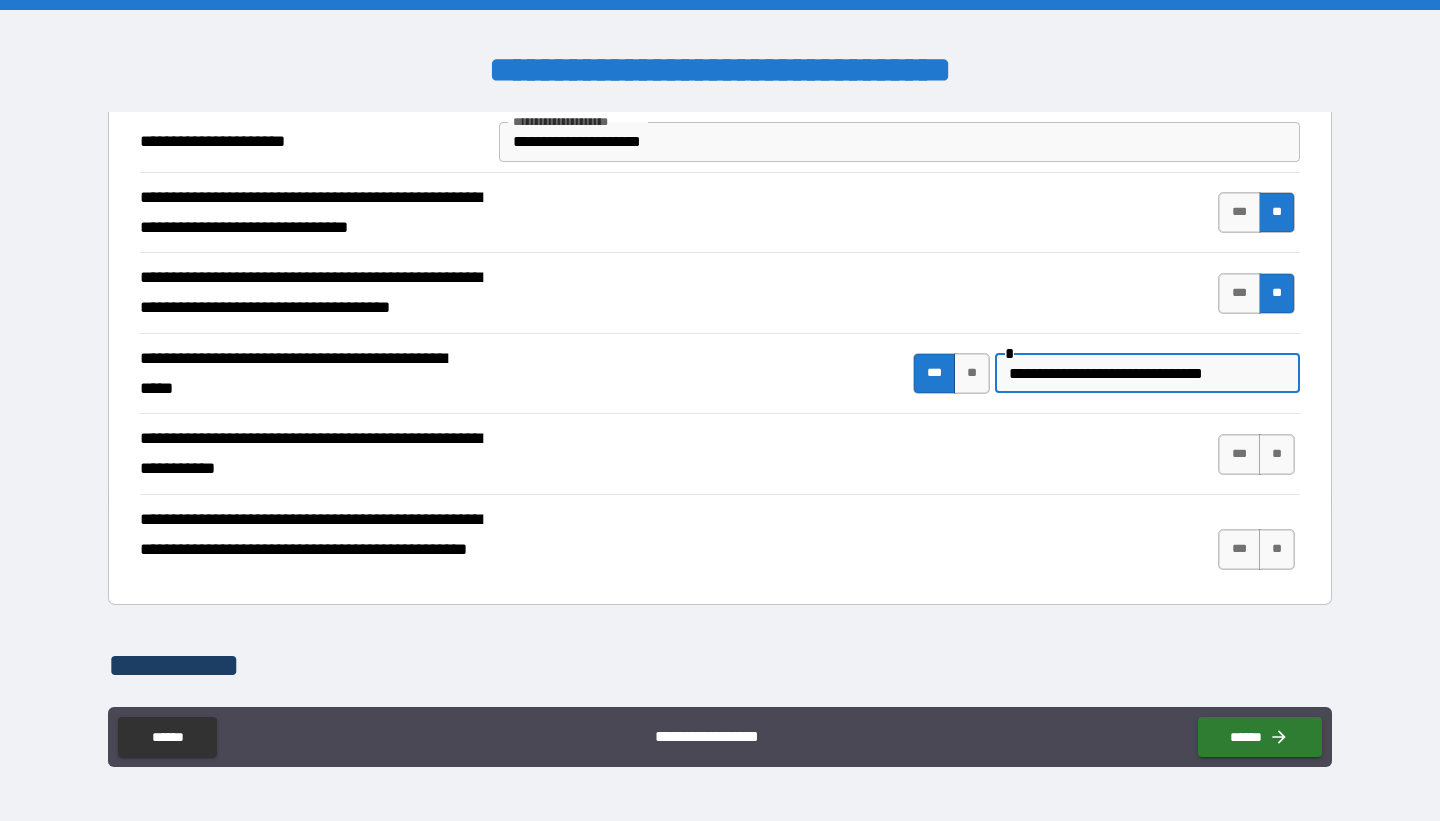 scroll, scrollTop: 1122, scrollLeft: 0, axis: vertical 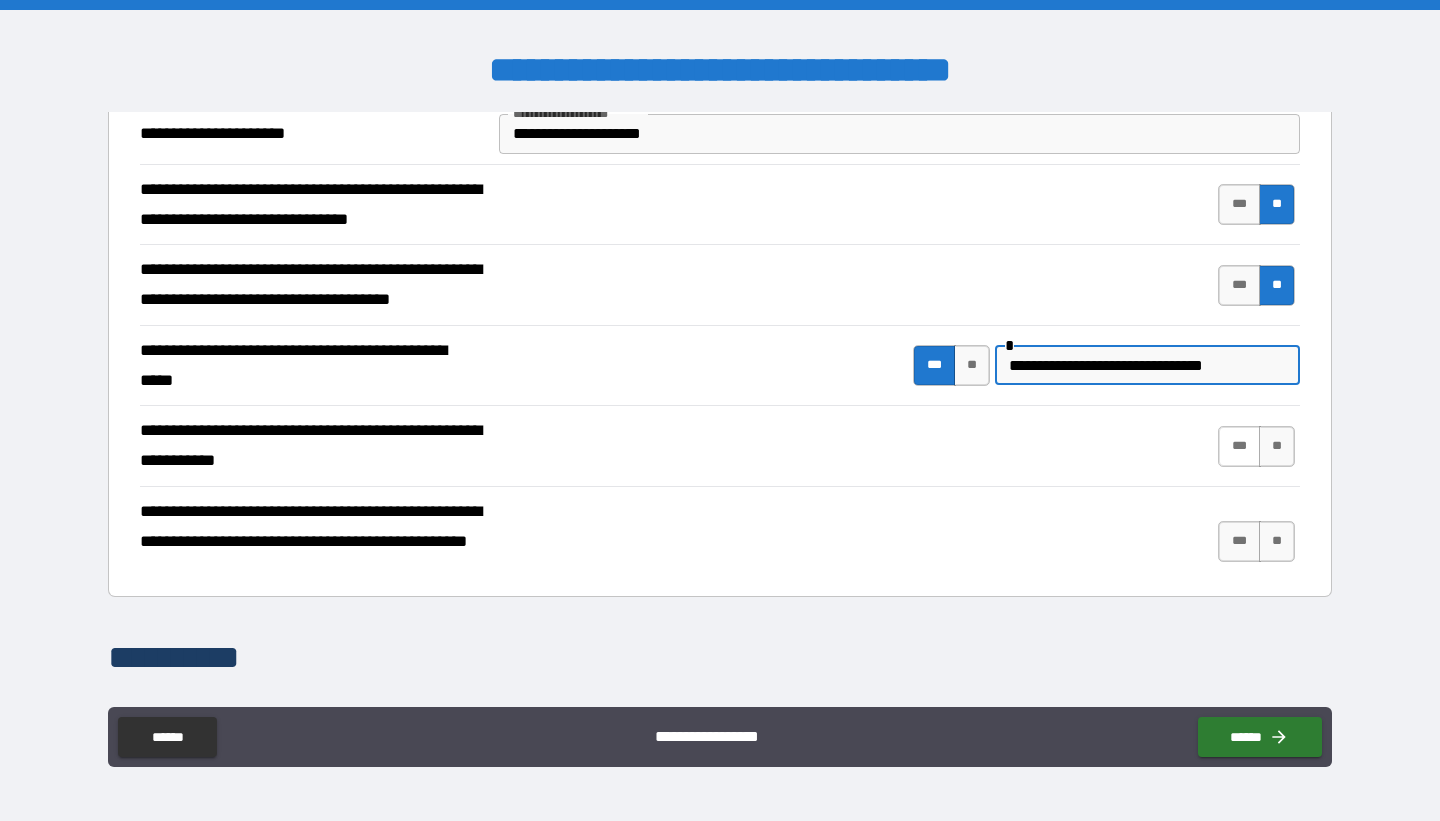 type on "**********" 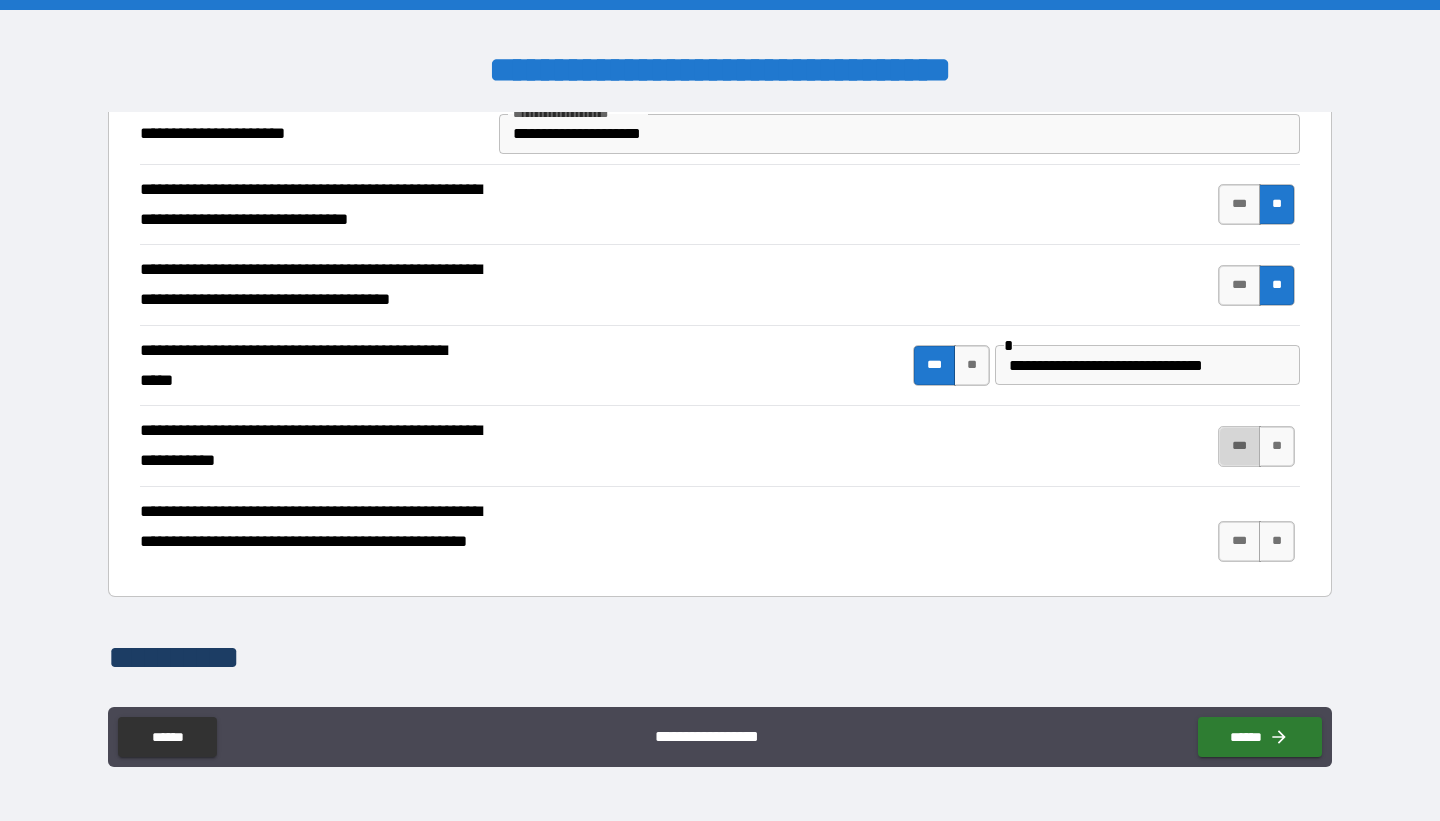 click on "***" at bounding box center [1239, 446] 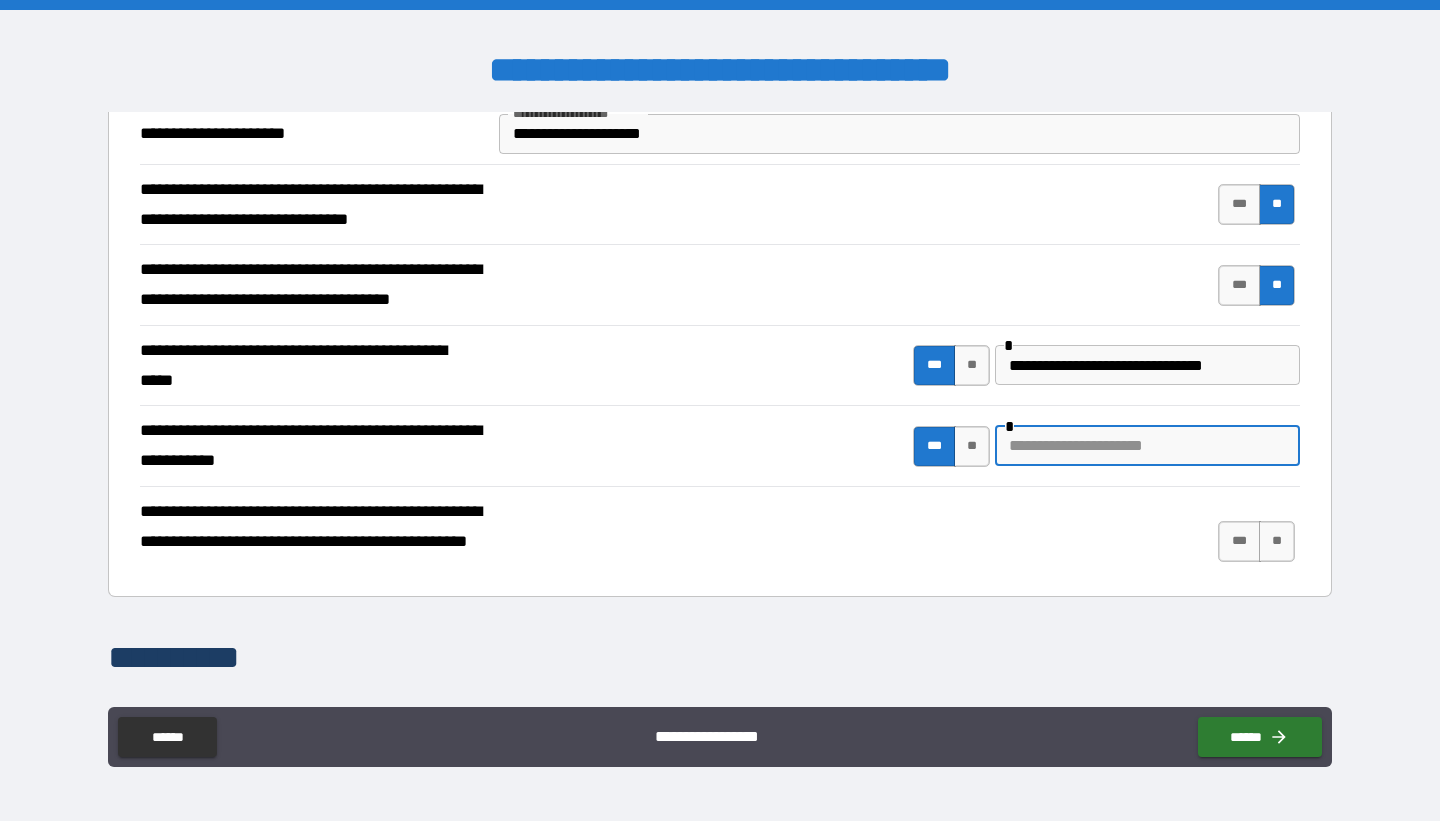 click at bounding box center [1147, 446] 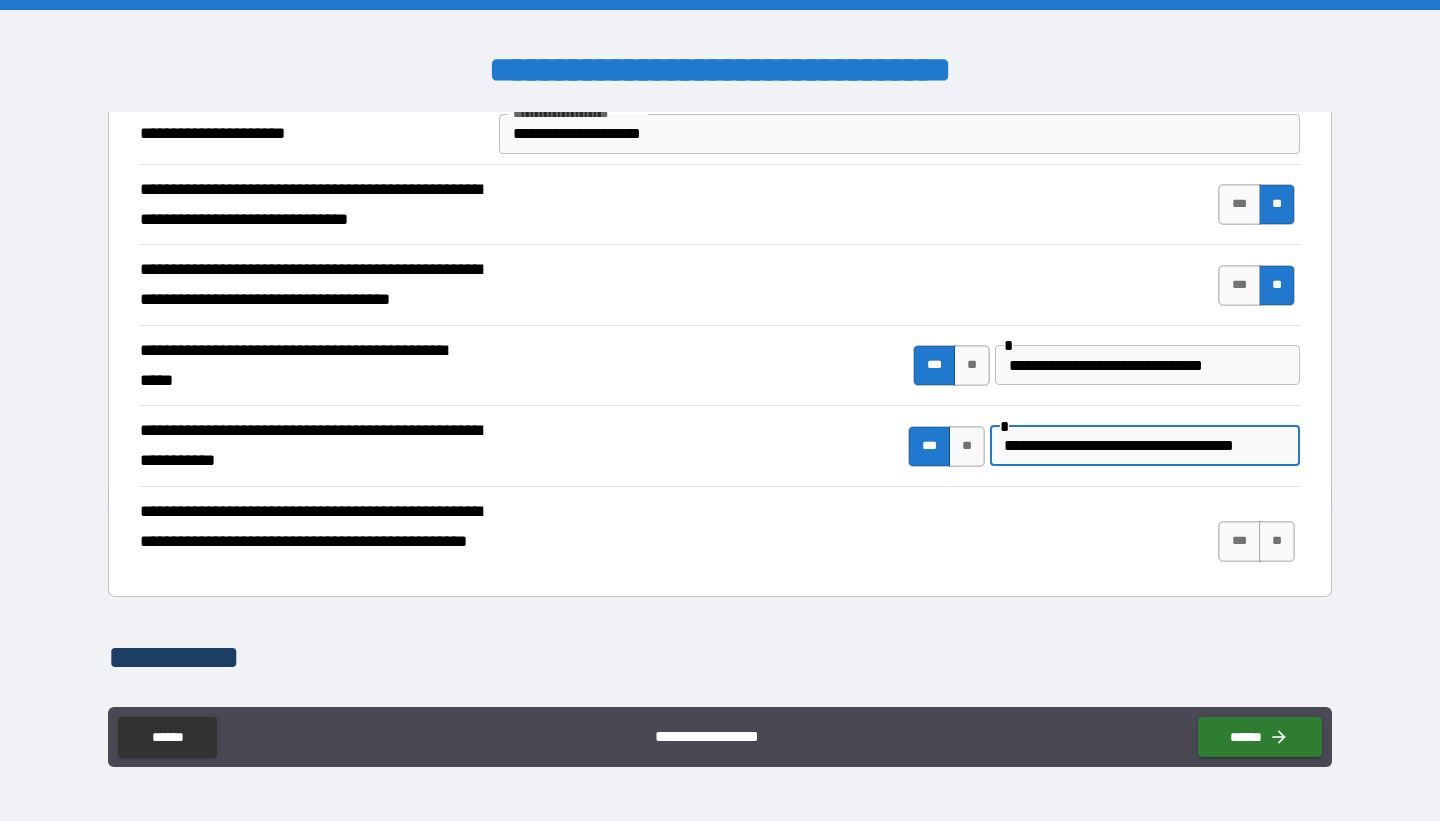 scroll, scrollTop: 0, scrollLeft: 5, axis: horizontal 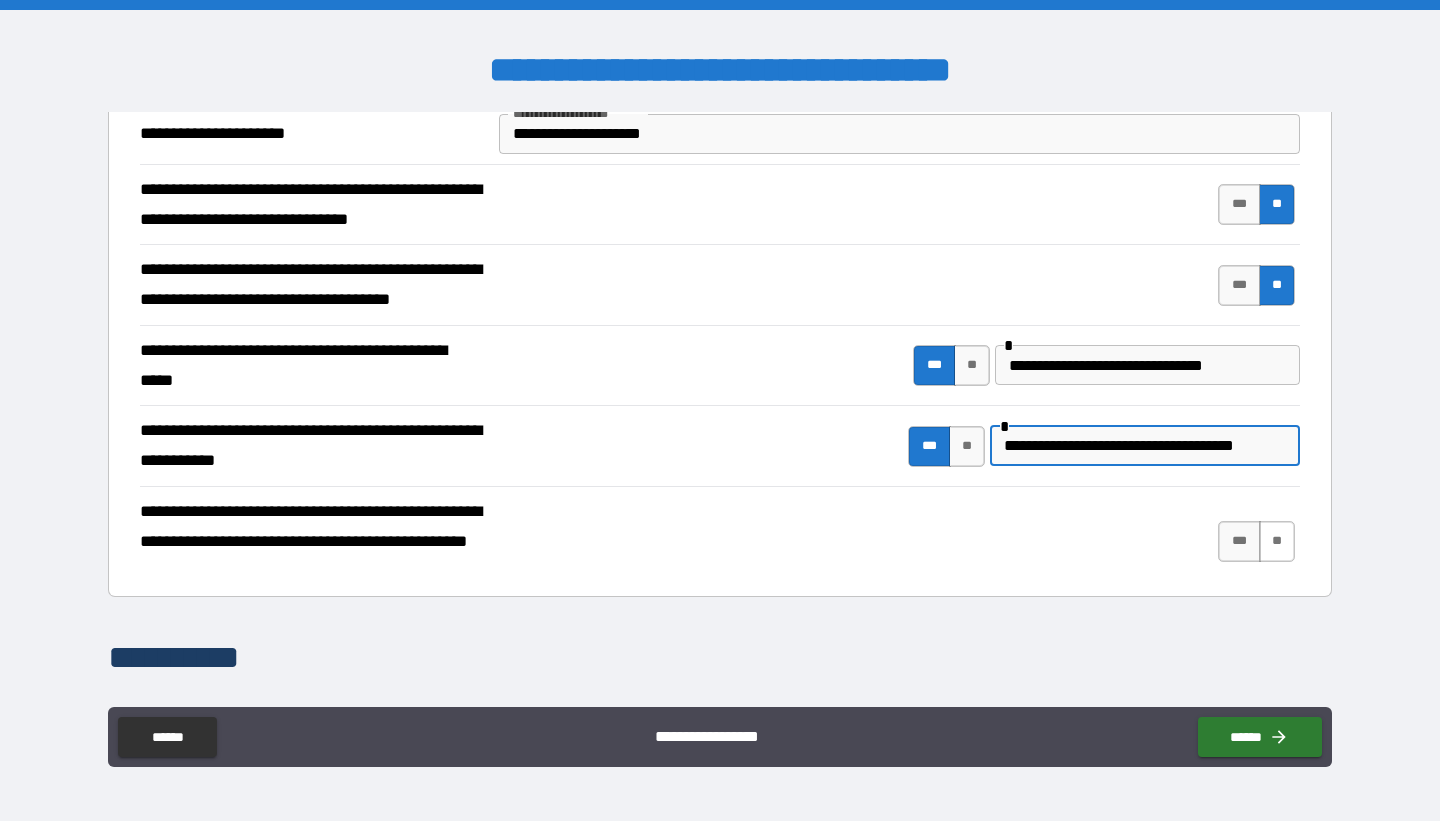 type on "**********" 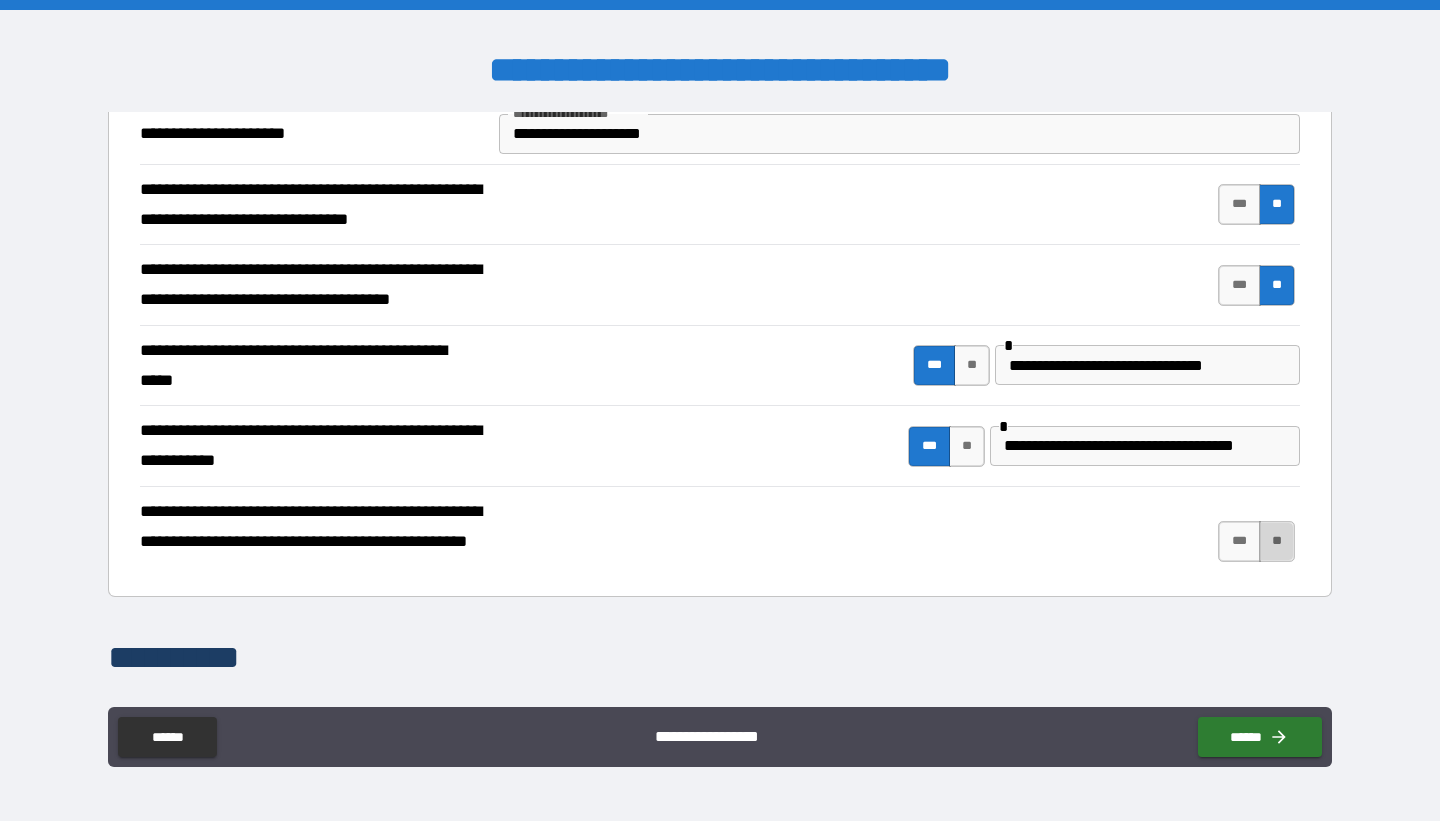 click on "**" at bounding box center (1277, 541) 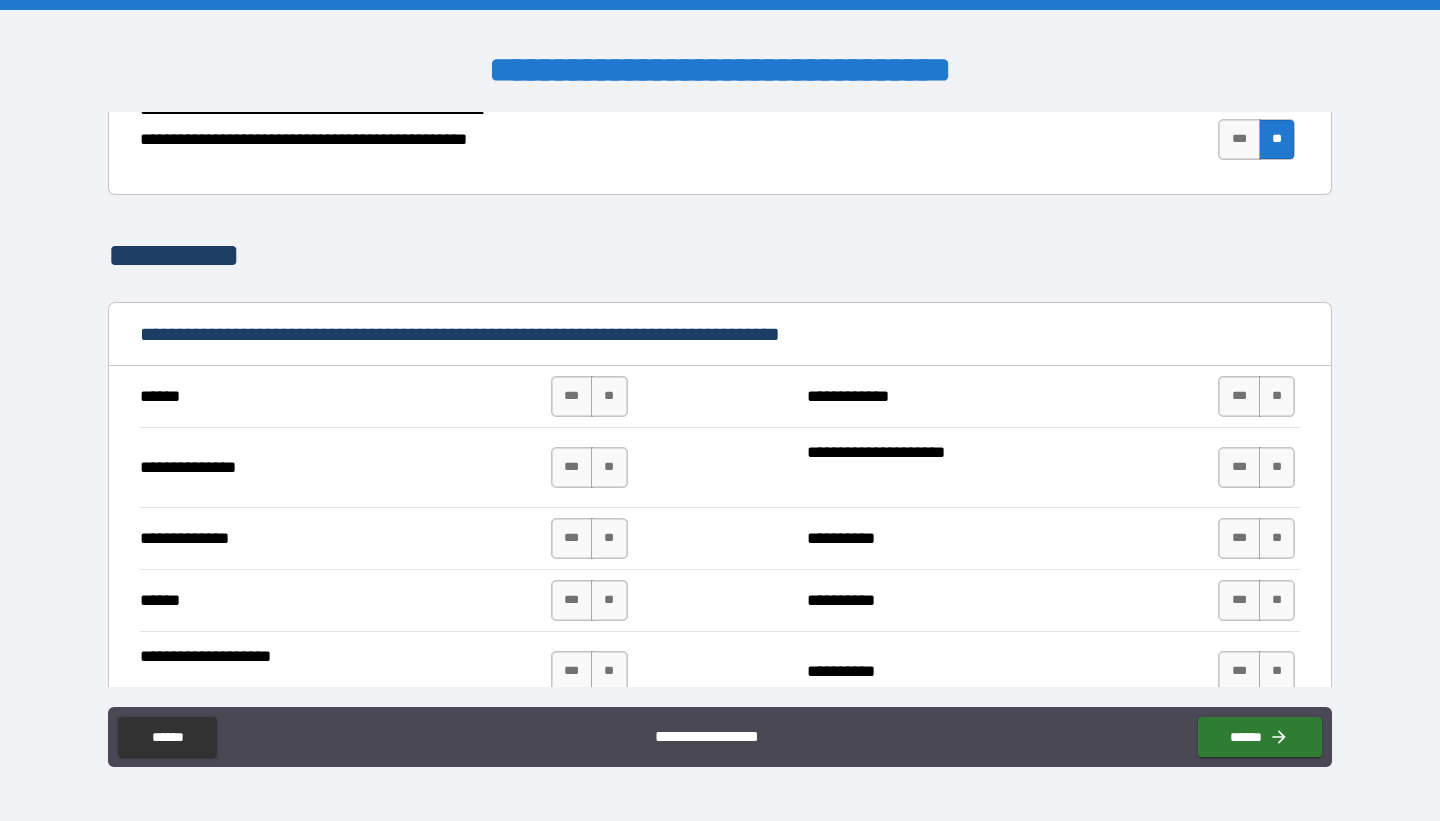 scroll, scrollTop: 1527, scrollLeft: 0, axis: vertical 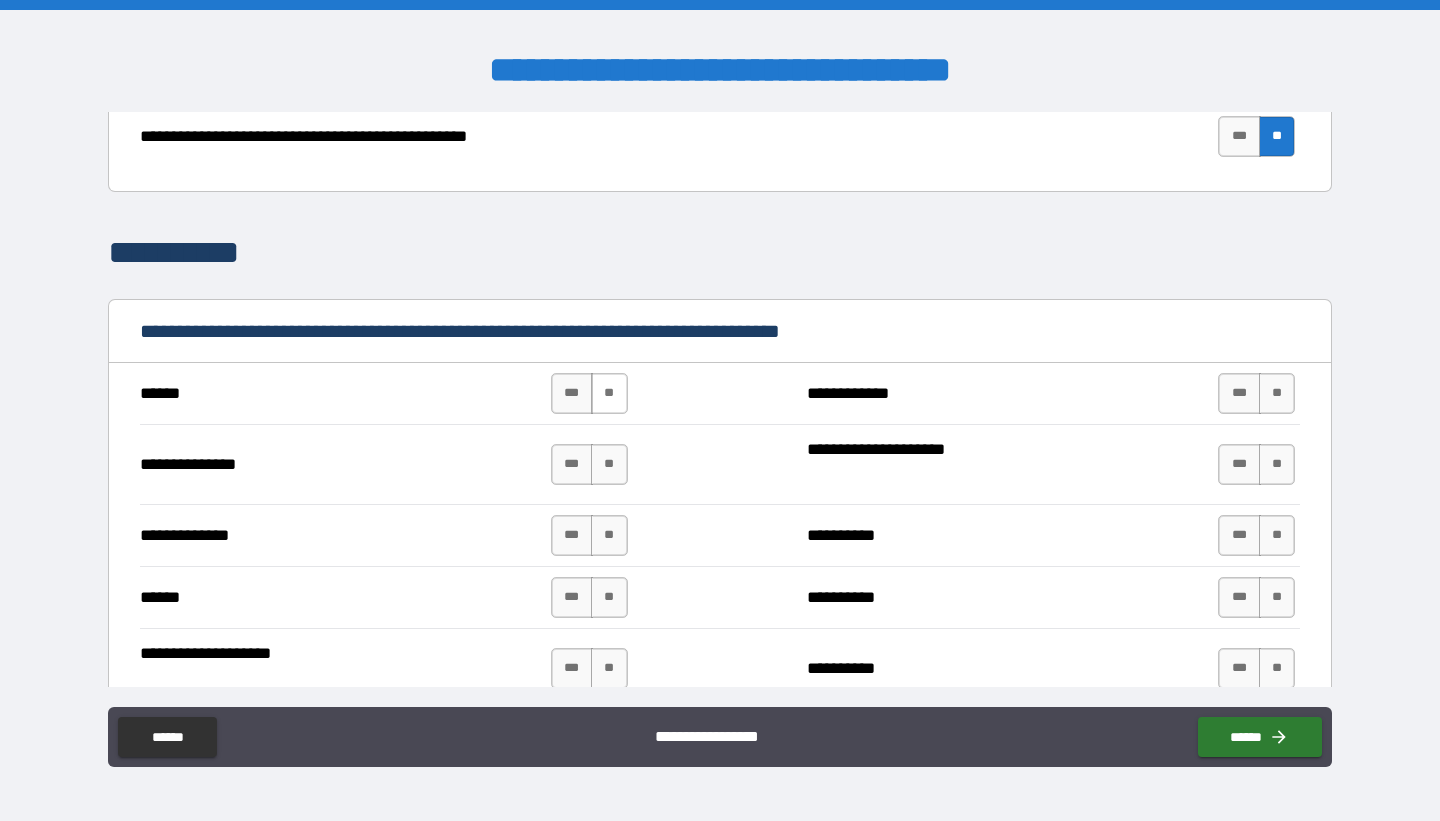 click on "**" at bounding box center (609, 393) 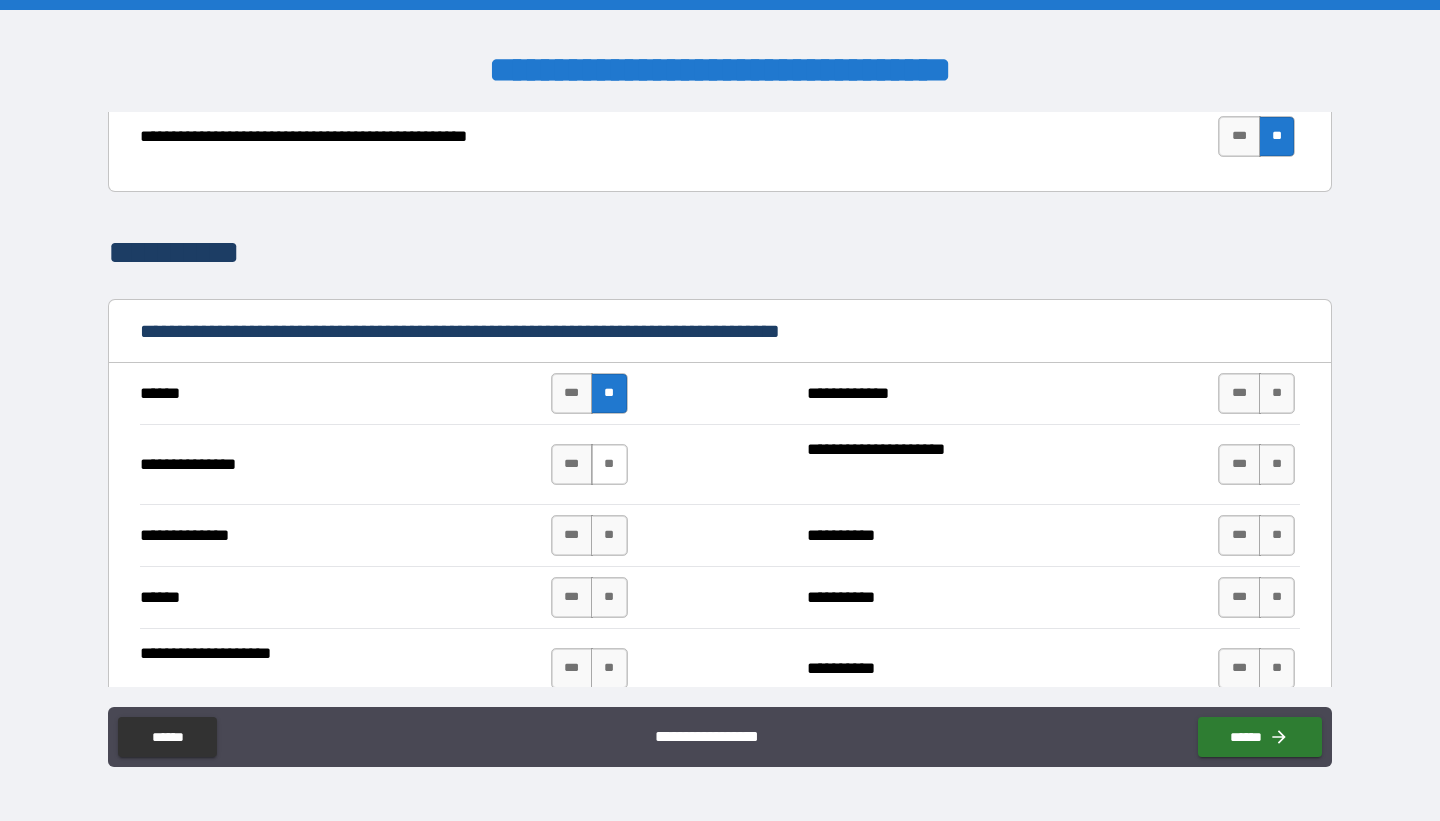 click on "**" at bounding box center (609, 464) 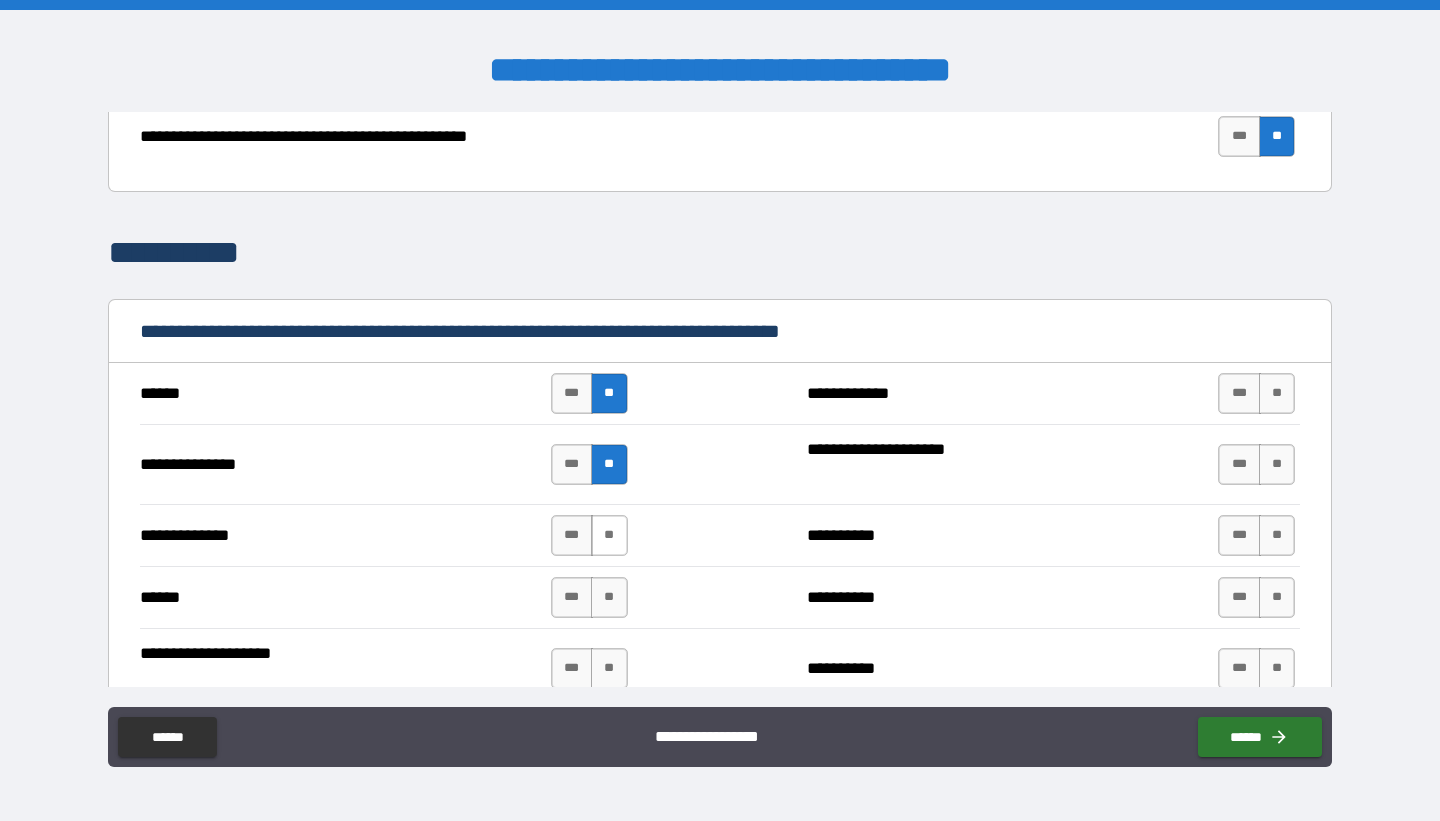click on "**" at bounding box center (609, 535) 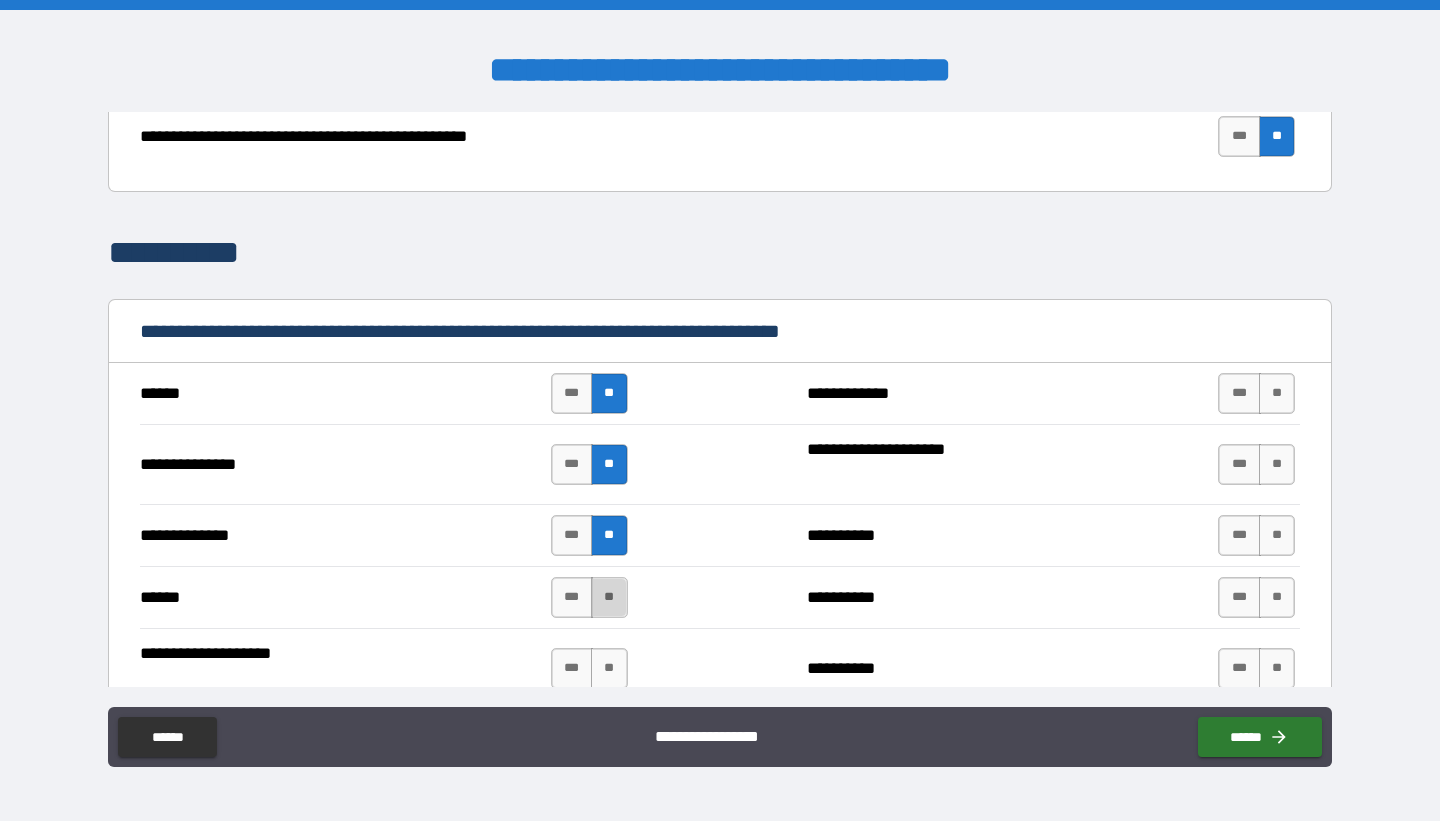 click on "**" at bounding box center [609, 597] 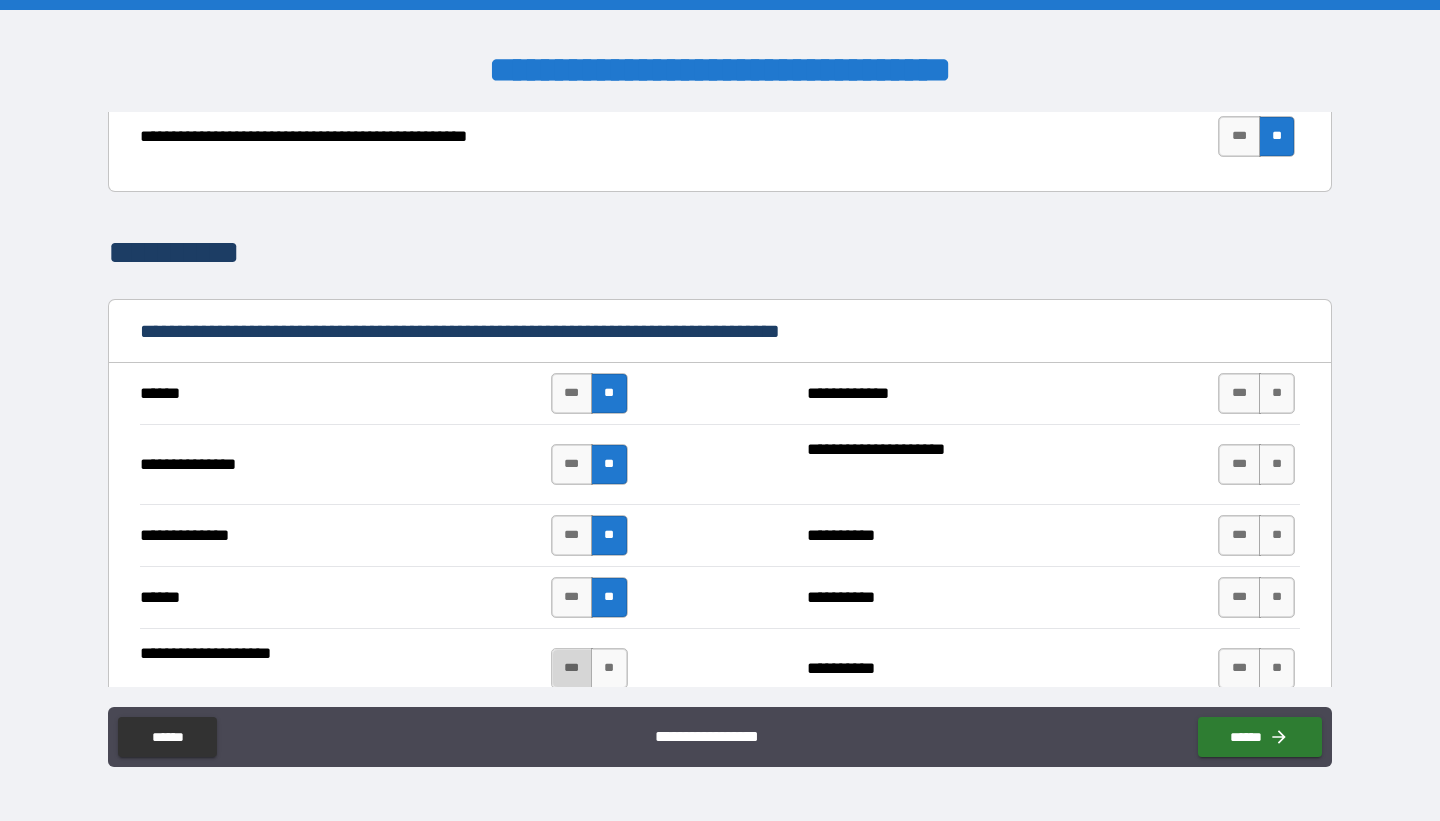 click on "***" at bounding box center (572, 668) 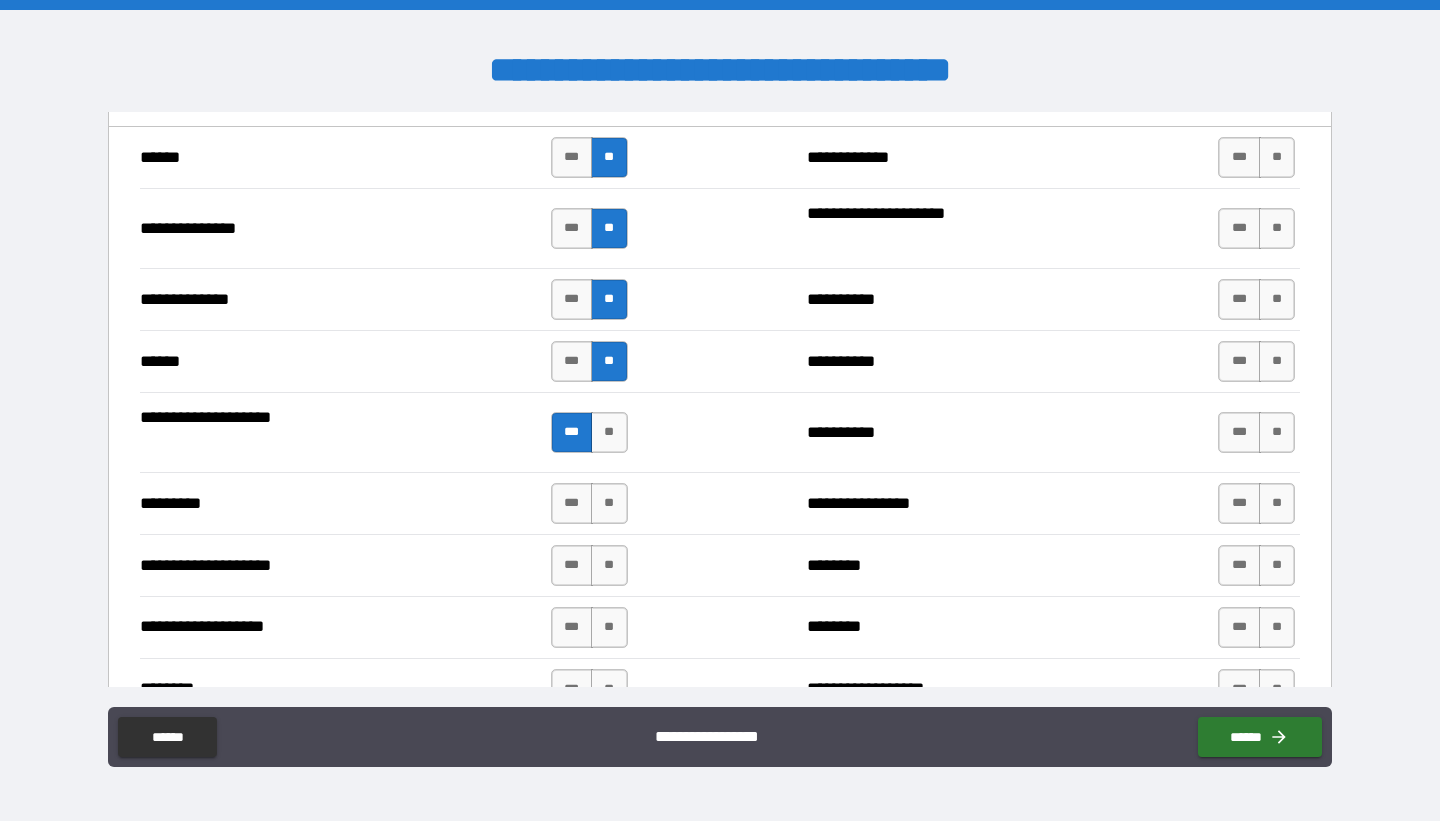 scroll, scrollTop: 1764, scrollLeft: 0, axis: vertical 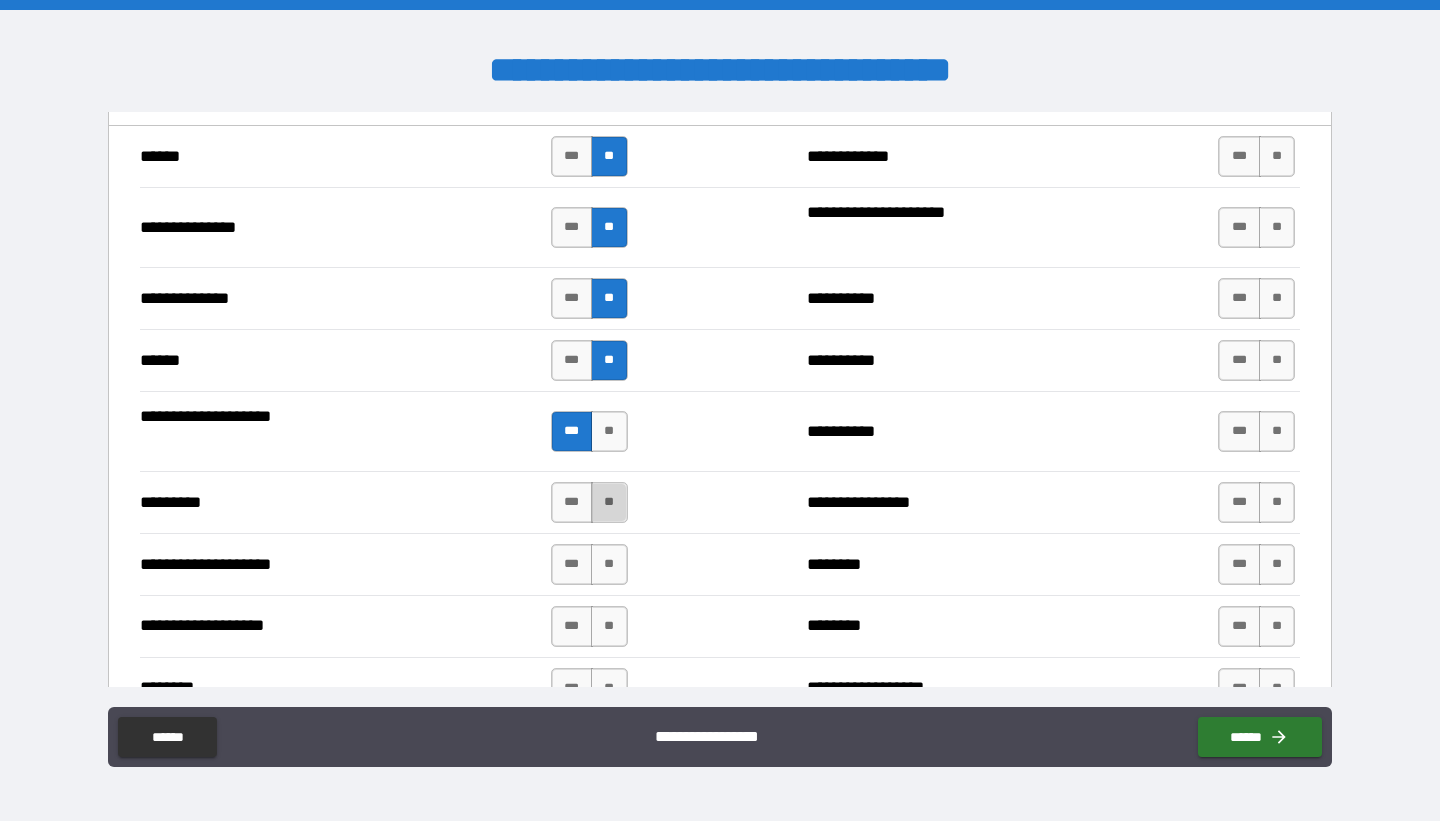 click on "**" at bounding box center [609, 502] 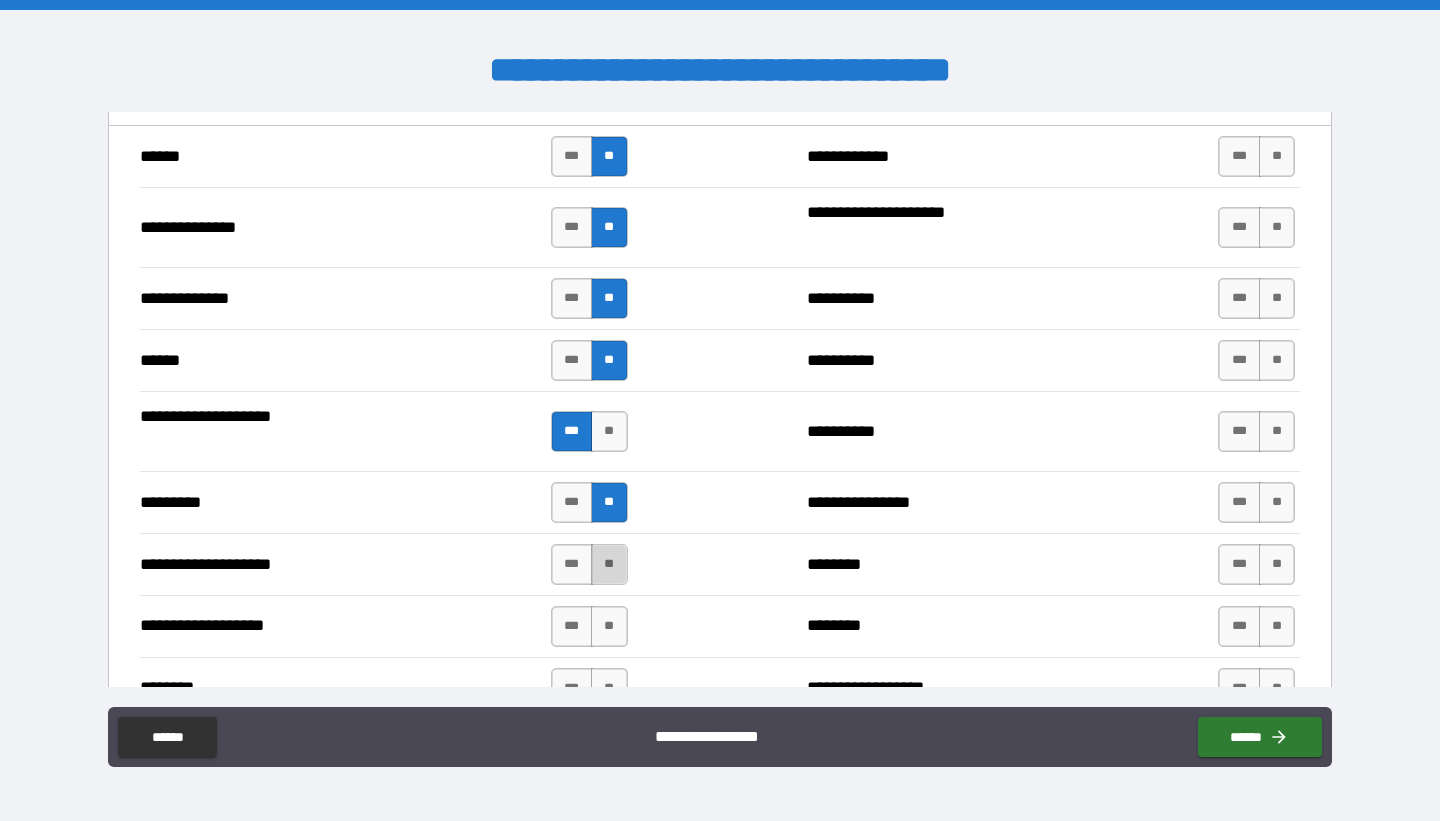 click on "**" at bounding box center [609, 564] 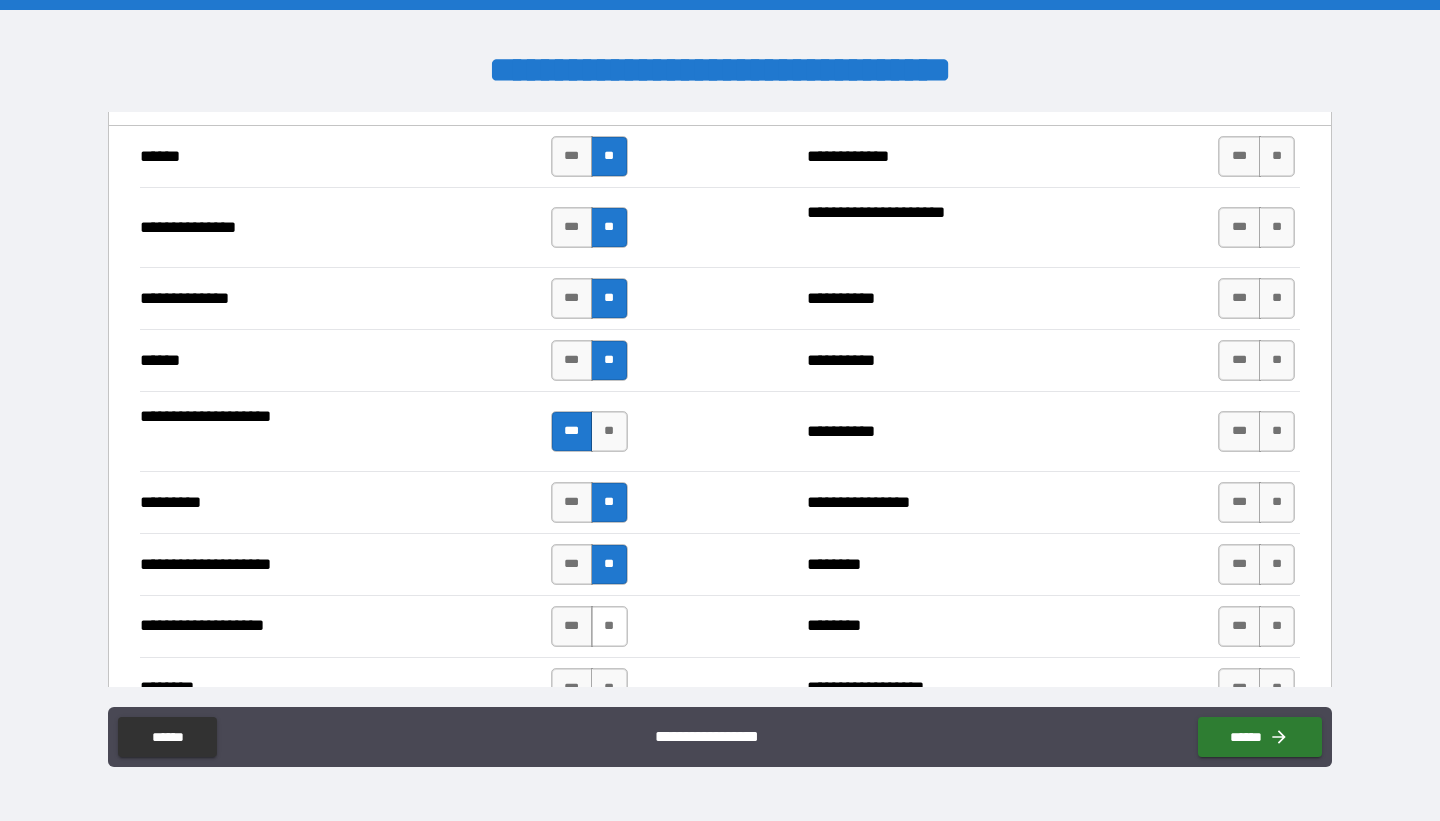 click on "**" at bounding box center [609, 626] 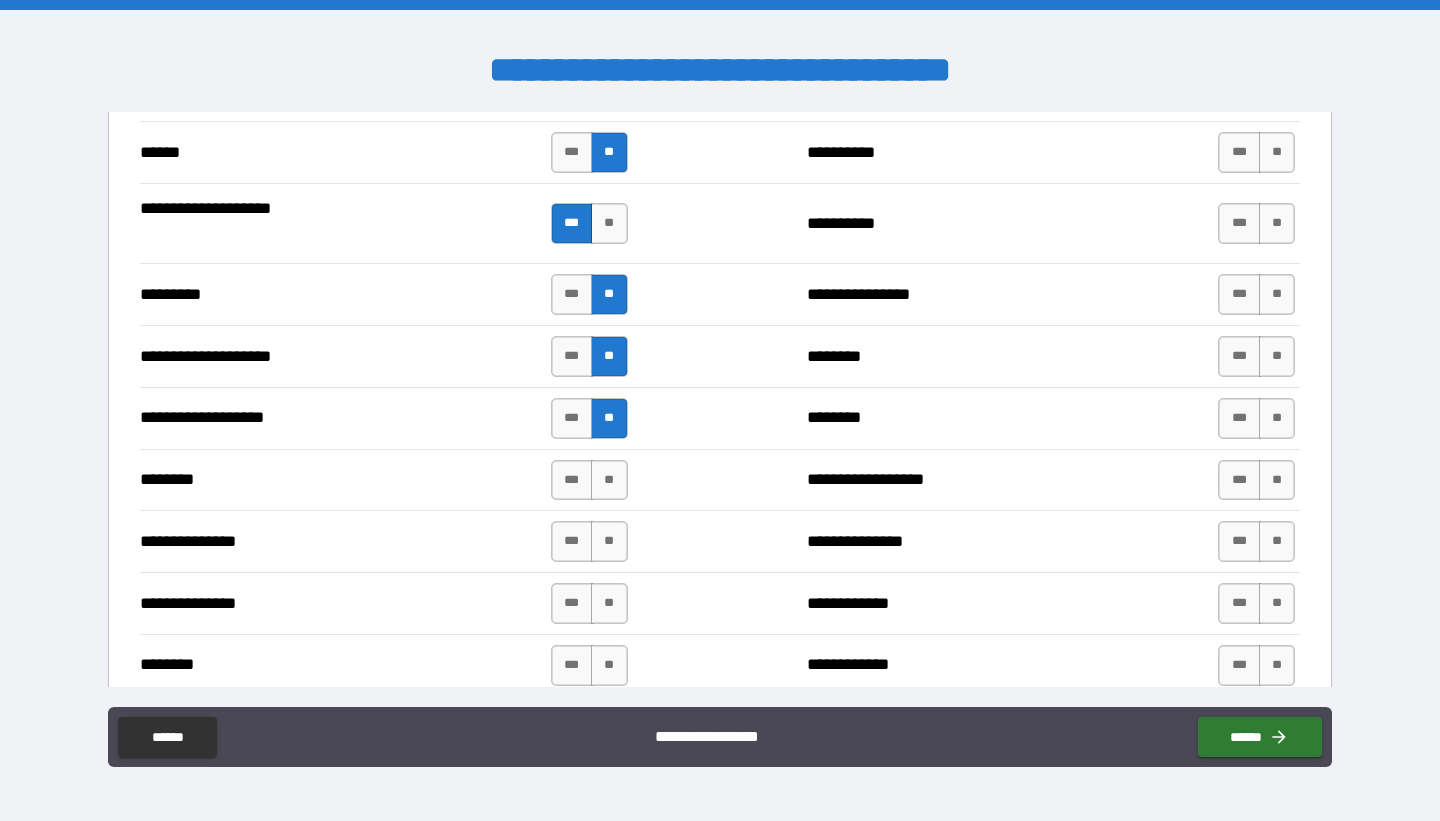 scroll, scrollTop: 1975, scrollLeft: 0, axis: vertical 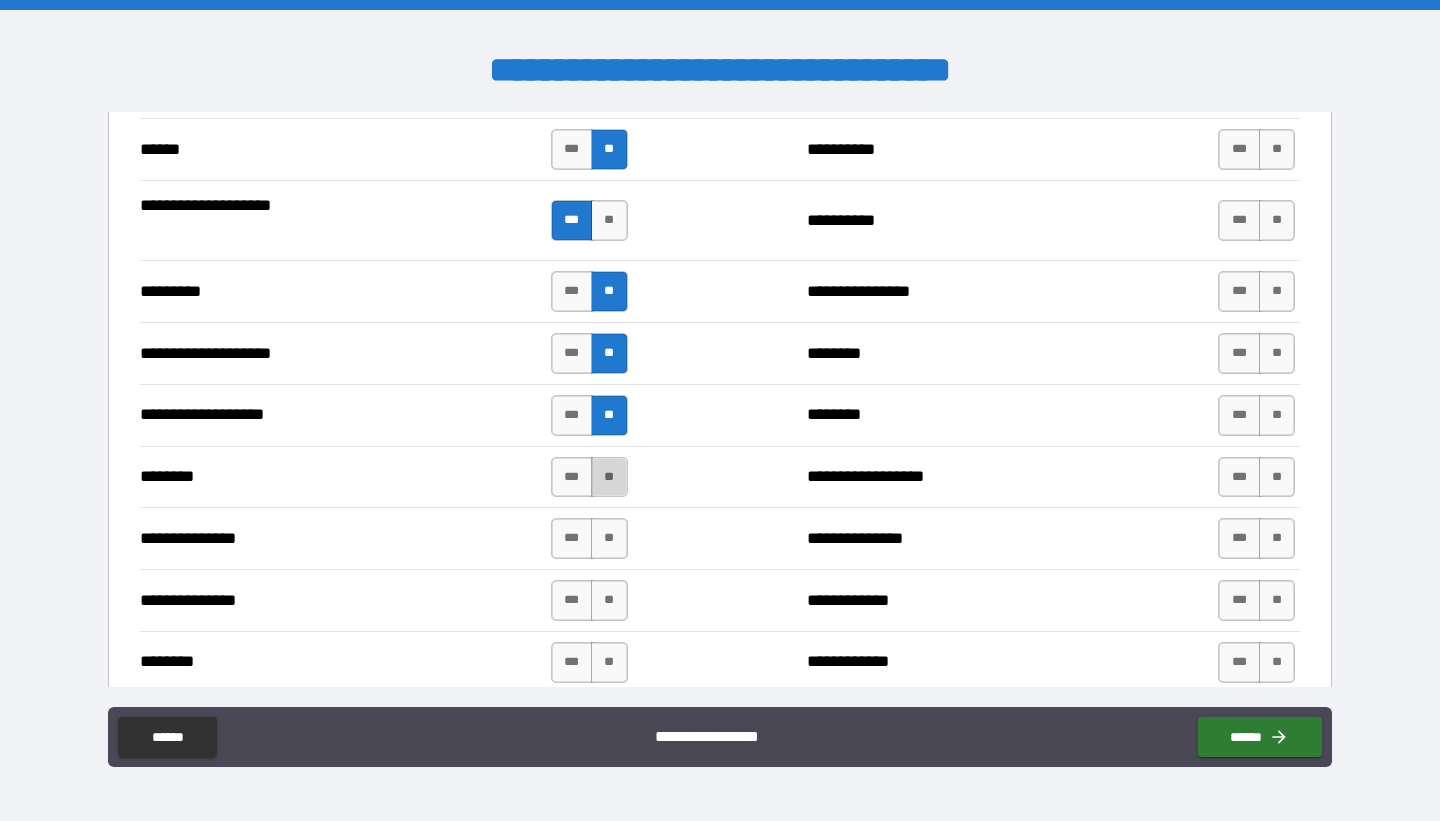 click on "**" at bounding box center (609, 477) 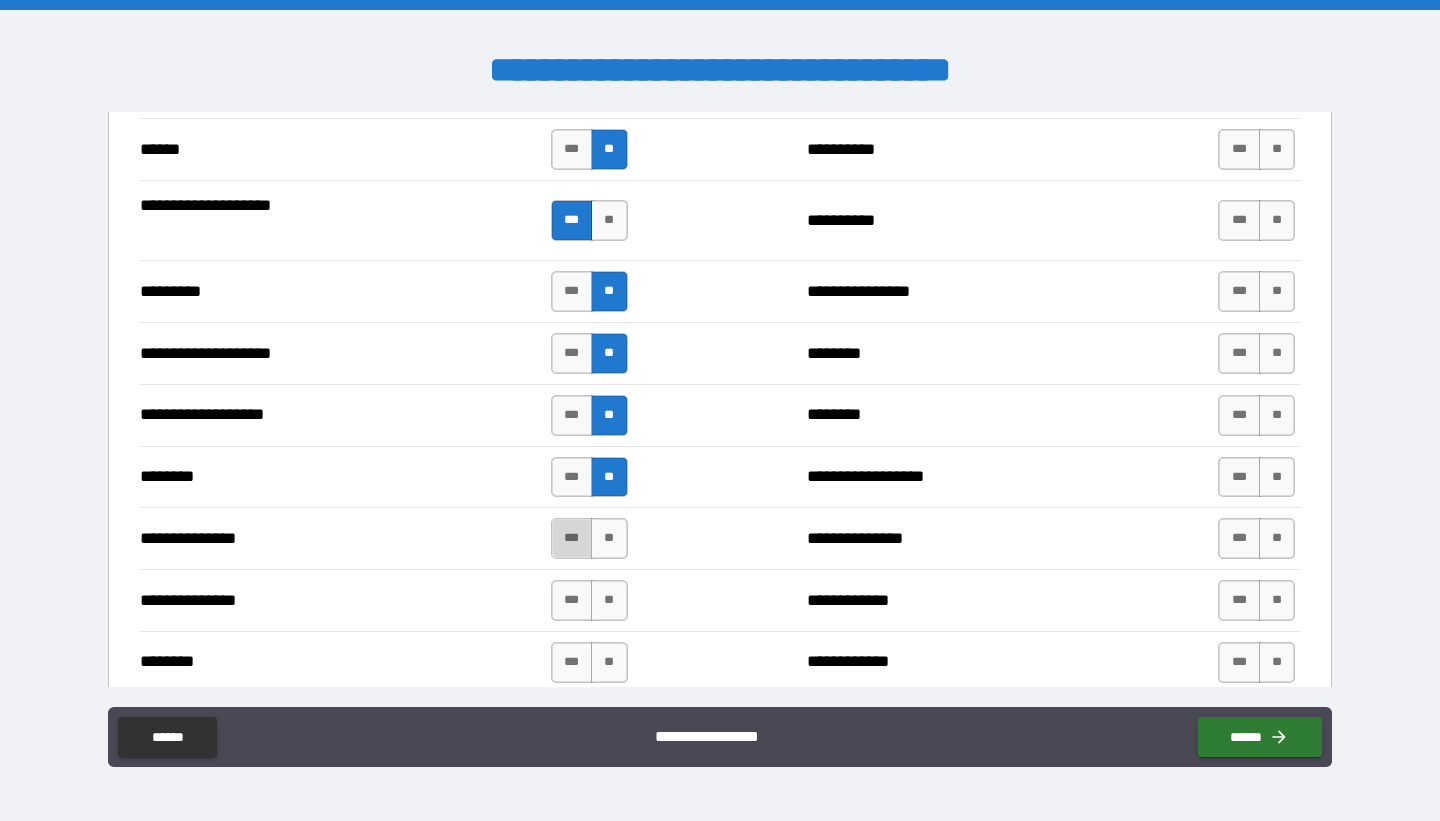 click on "***" at bounding box center (572, 538) 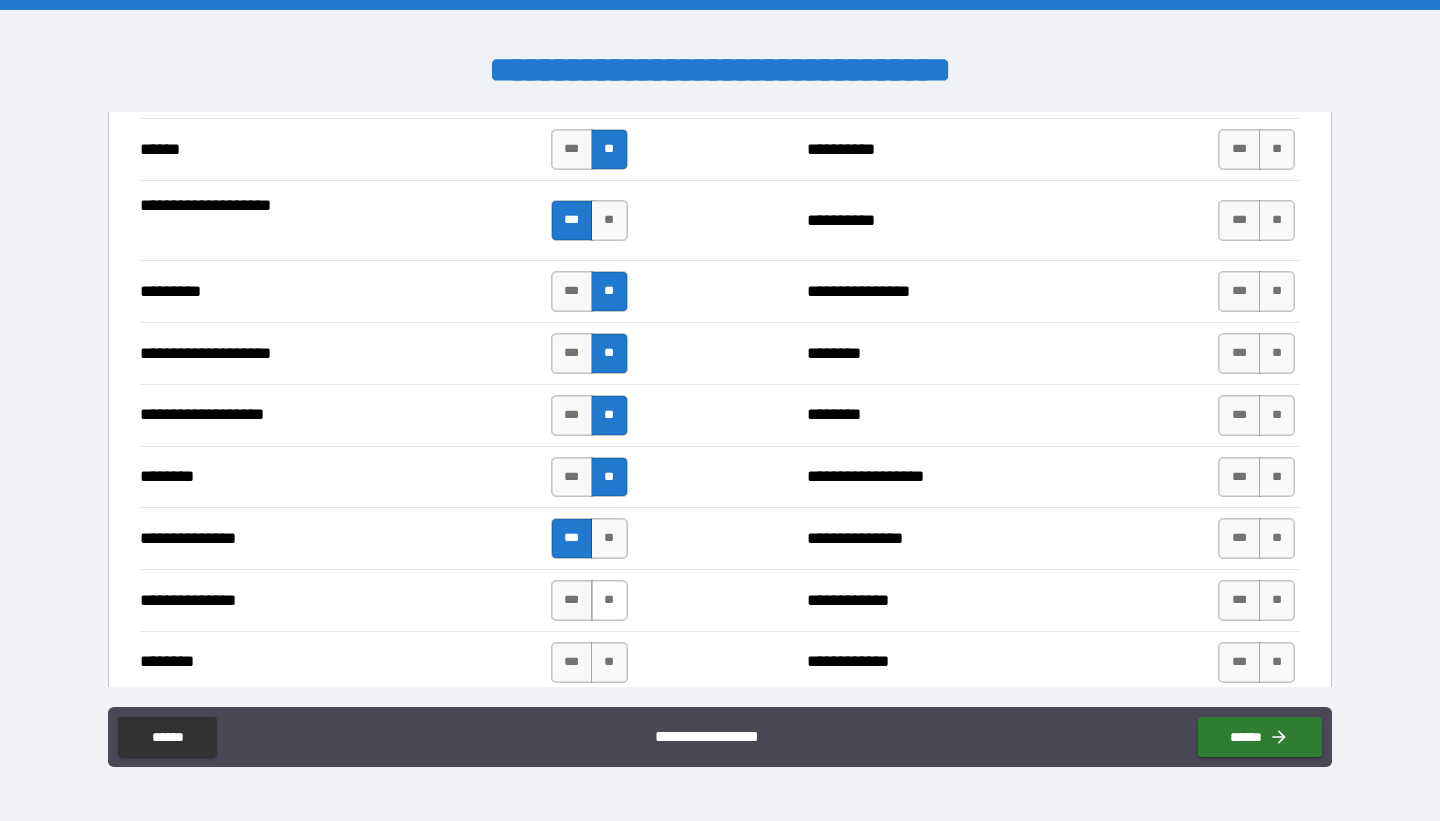 click on "**" at bounding box center (609, 600) 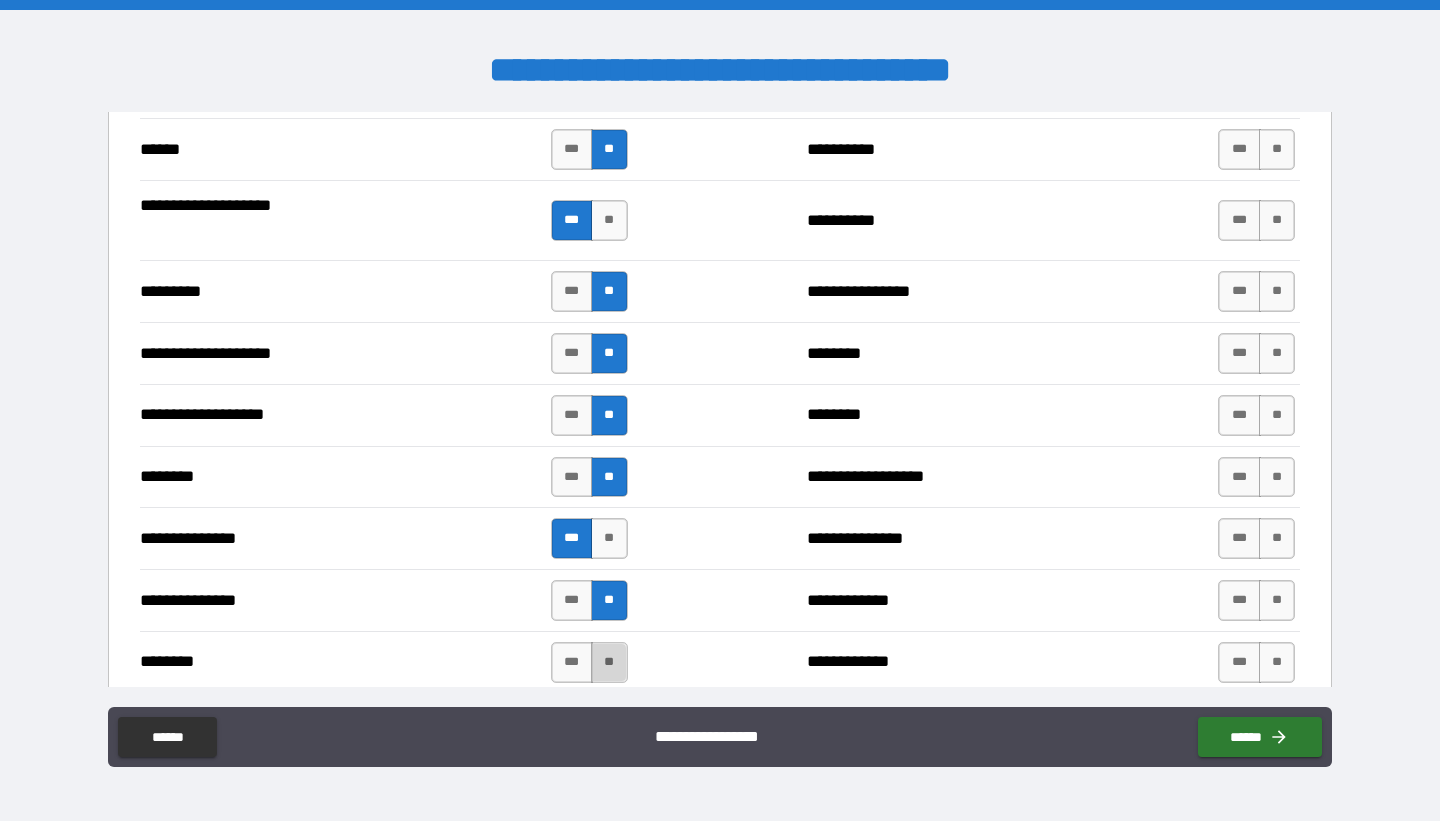 click on "**" at bounding box center (609, 662) 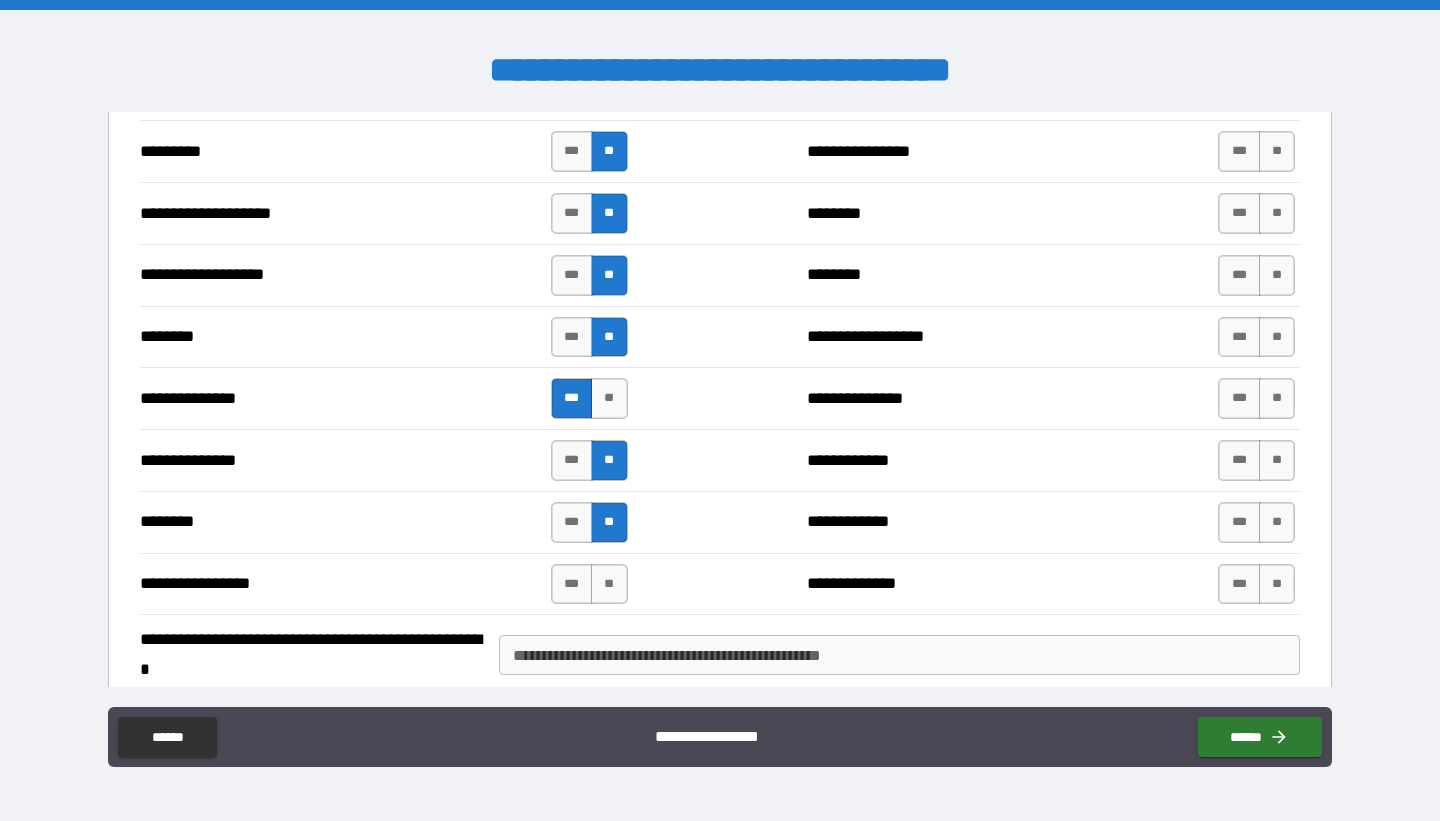 scroll, scrollTop: 2124, scrollLeft: 0, axis: vertical 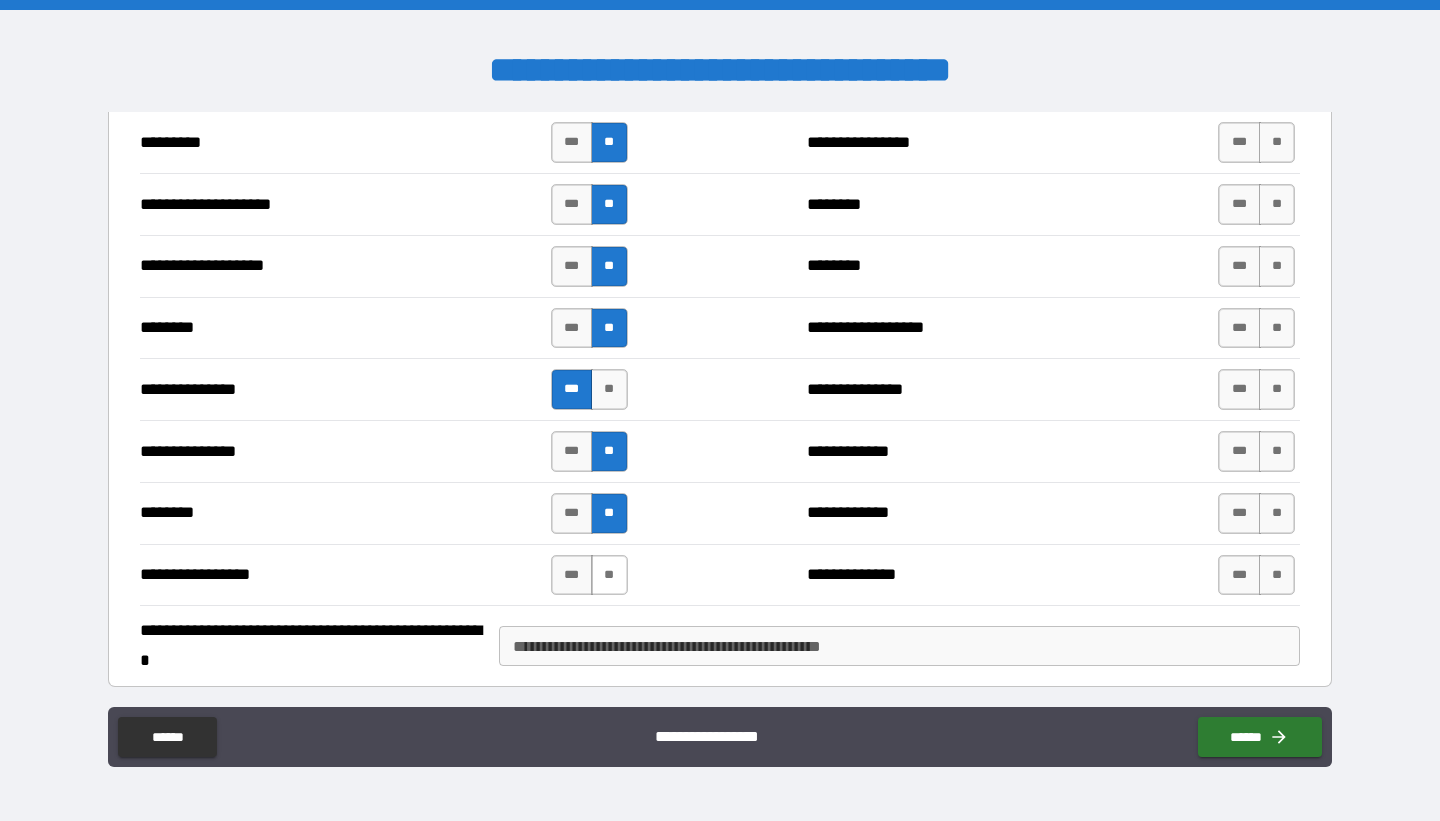 click on "**" at bounding box center [609, 575] 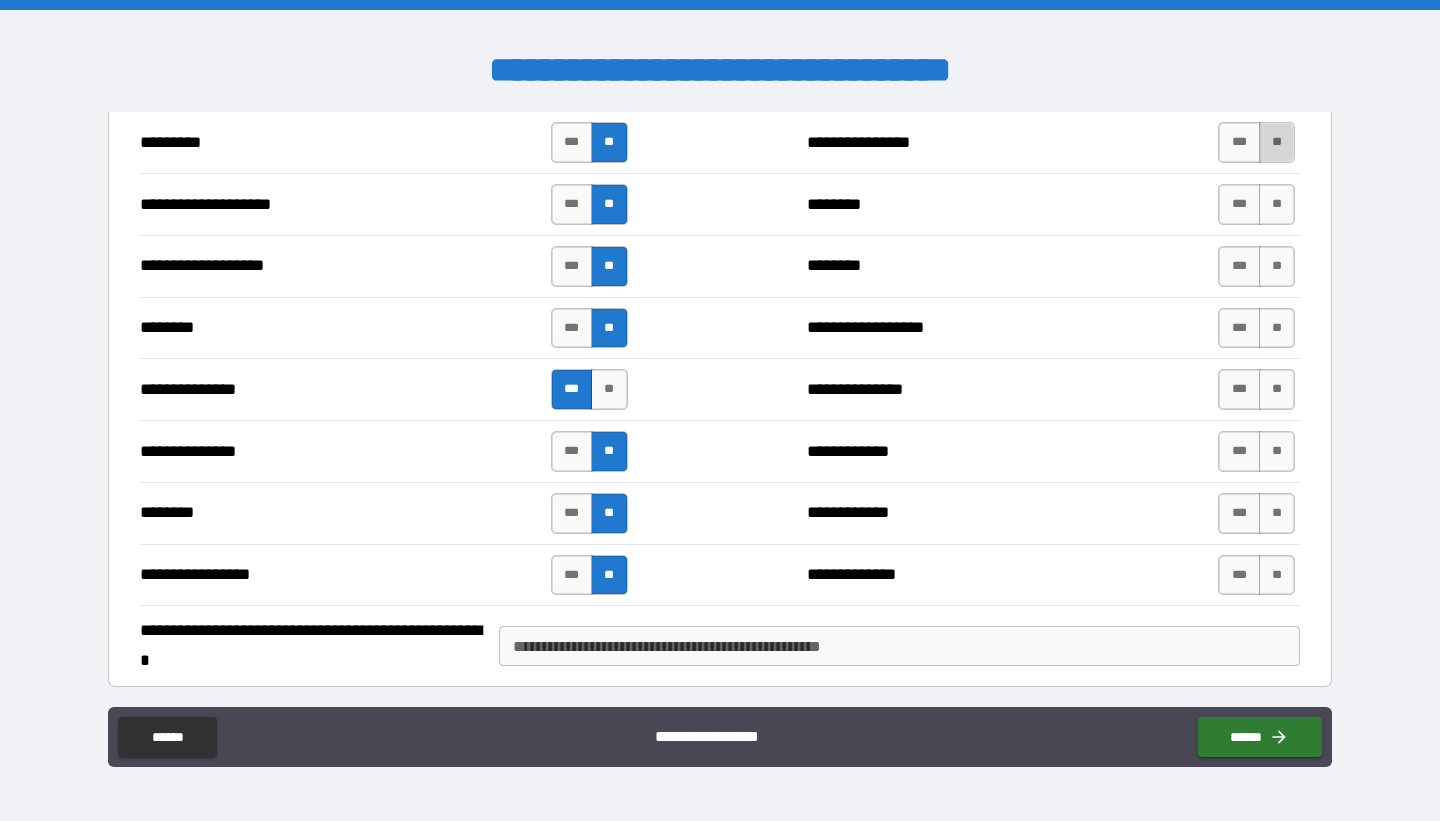 click on "**" at bounding box center (1277, 142) 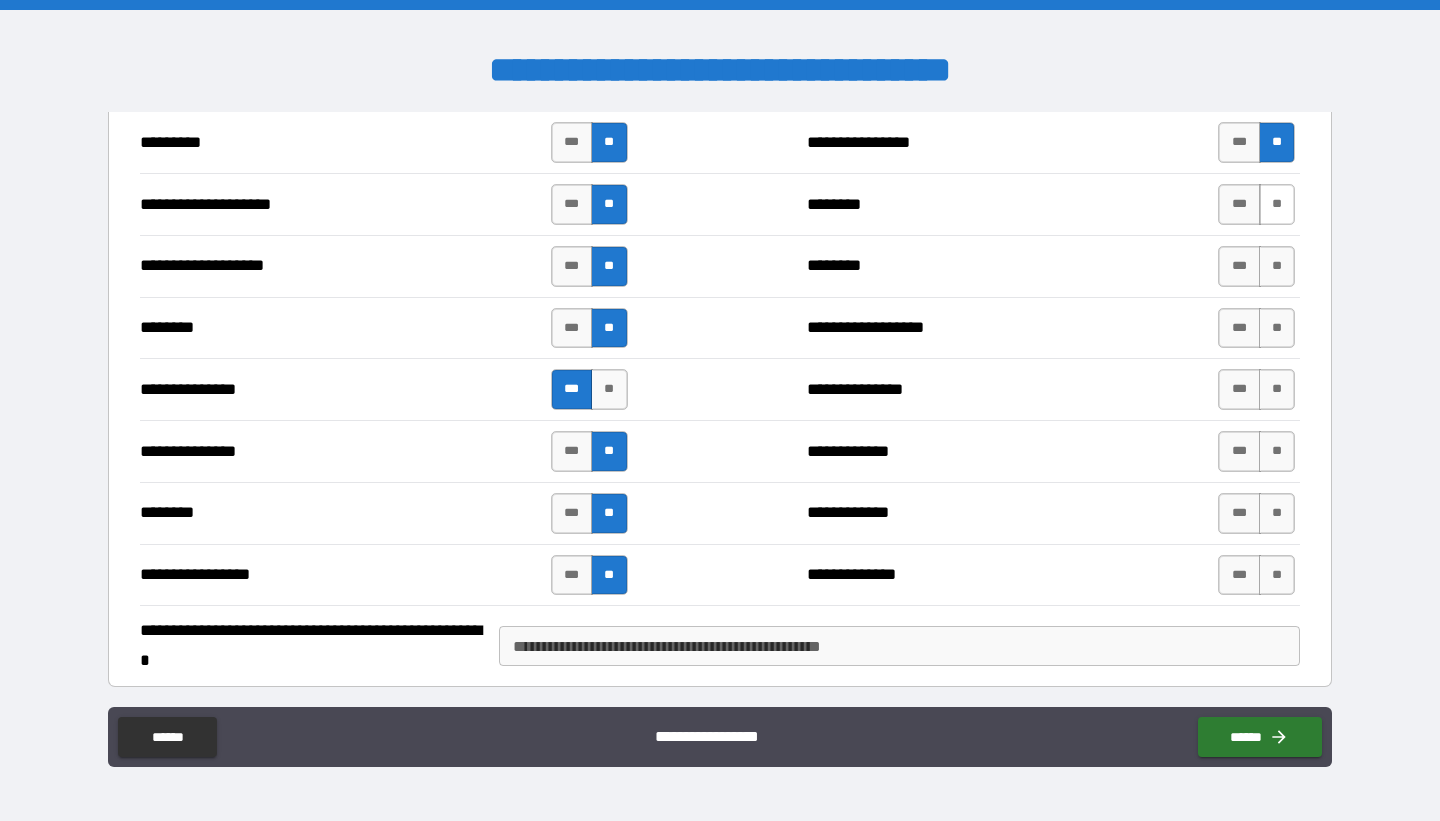click on "**" at bounding box center (1277, 204) 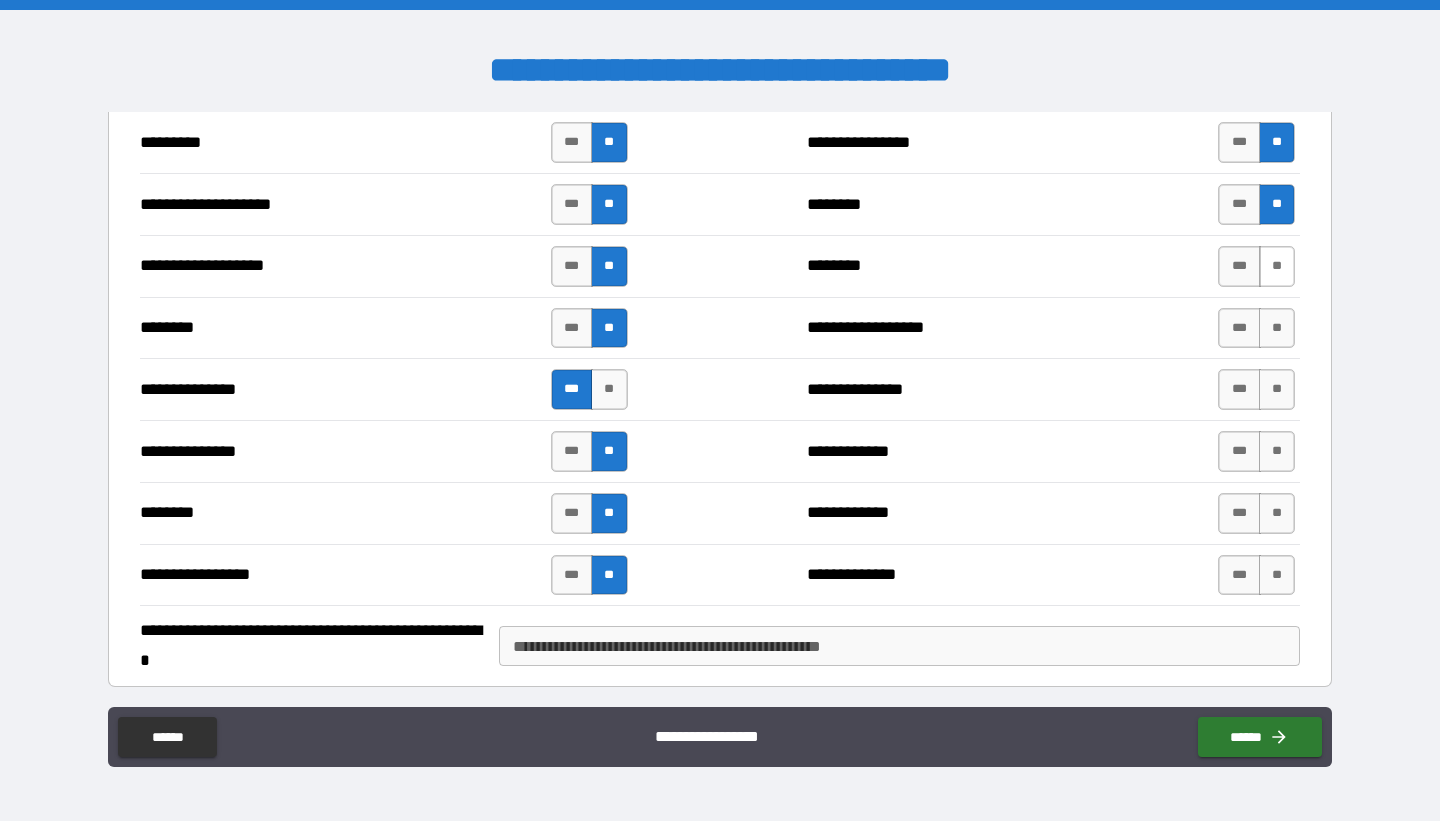 click on "**" at bounding box center (1277, 266) 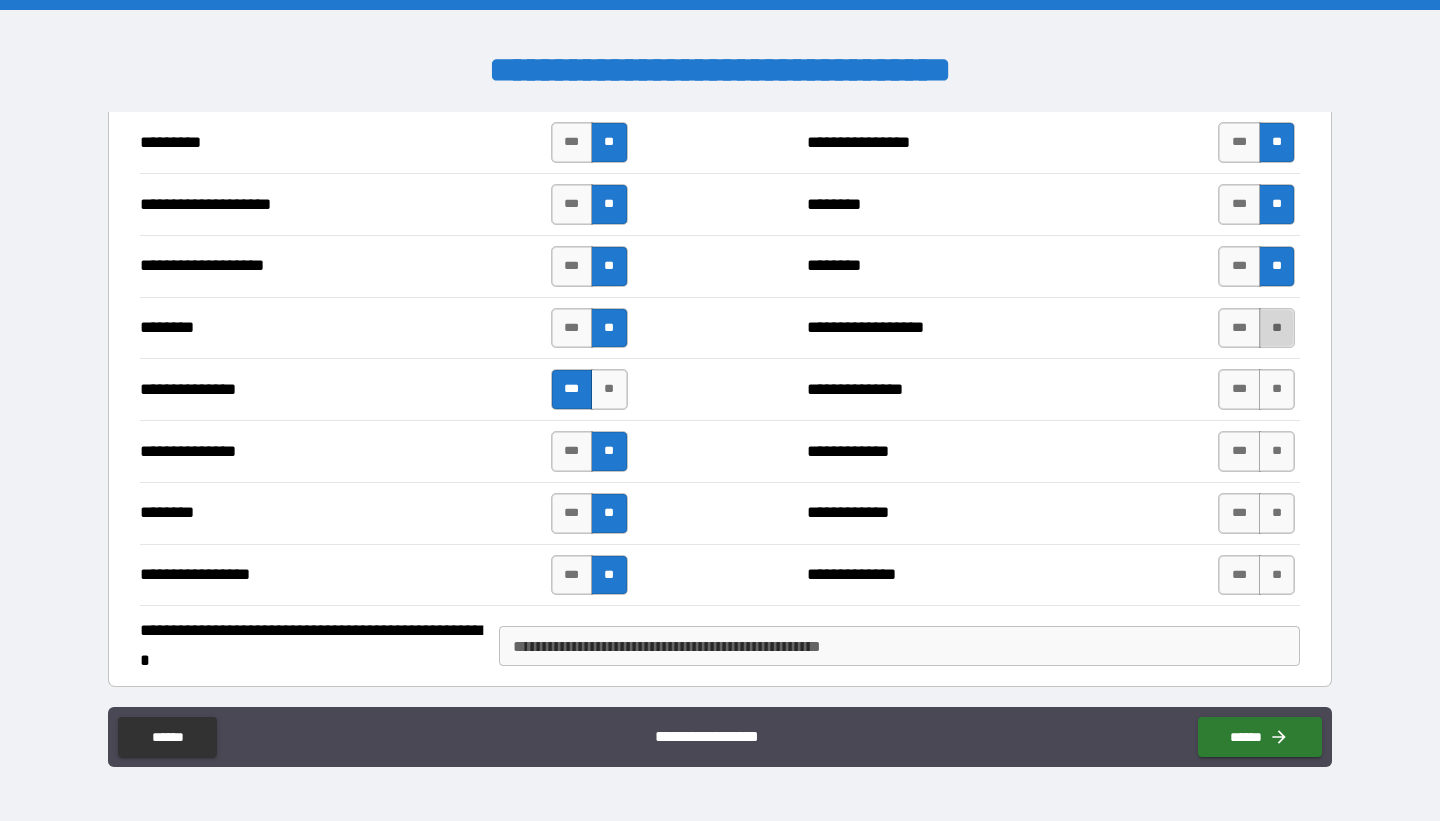 click on "**" at bounding box center (1277, 328) 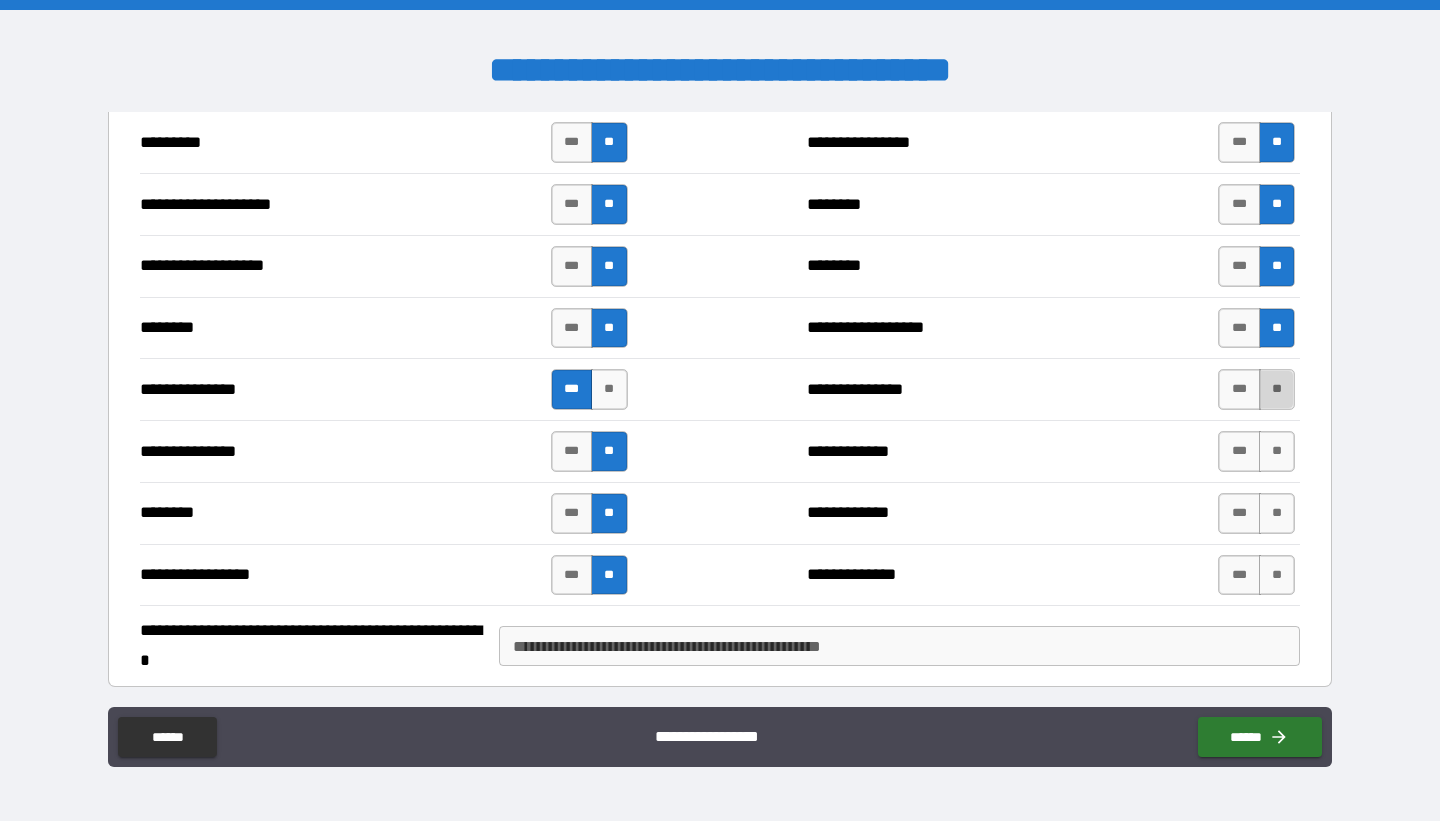 click on "**" at bounding box center [1277, 389] 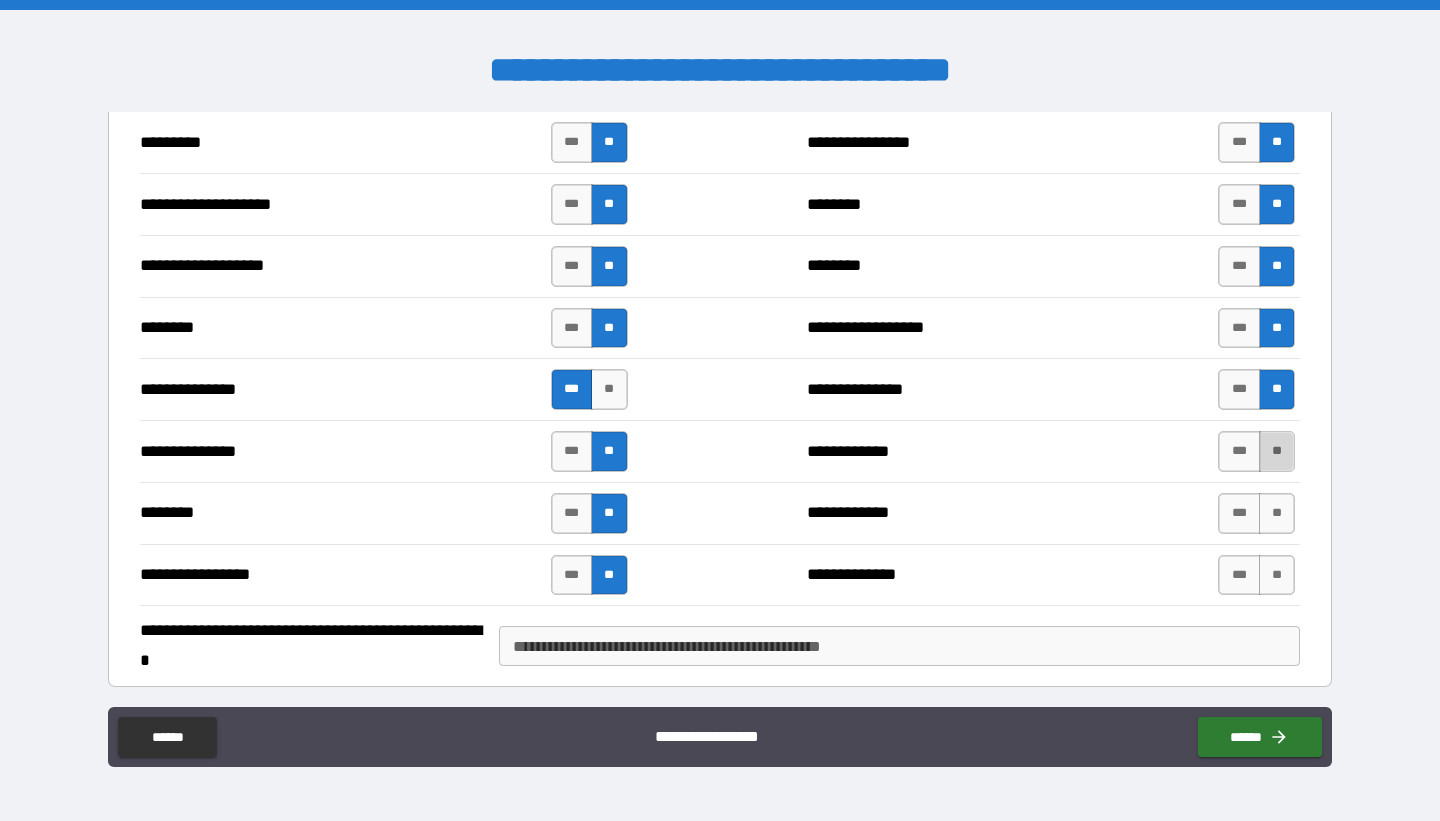 click on "**" at bounding box center (1277, 451) 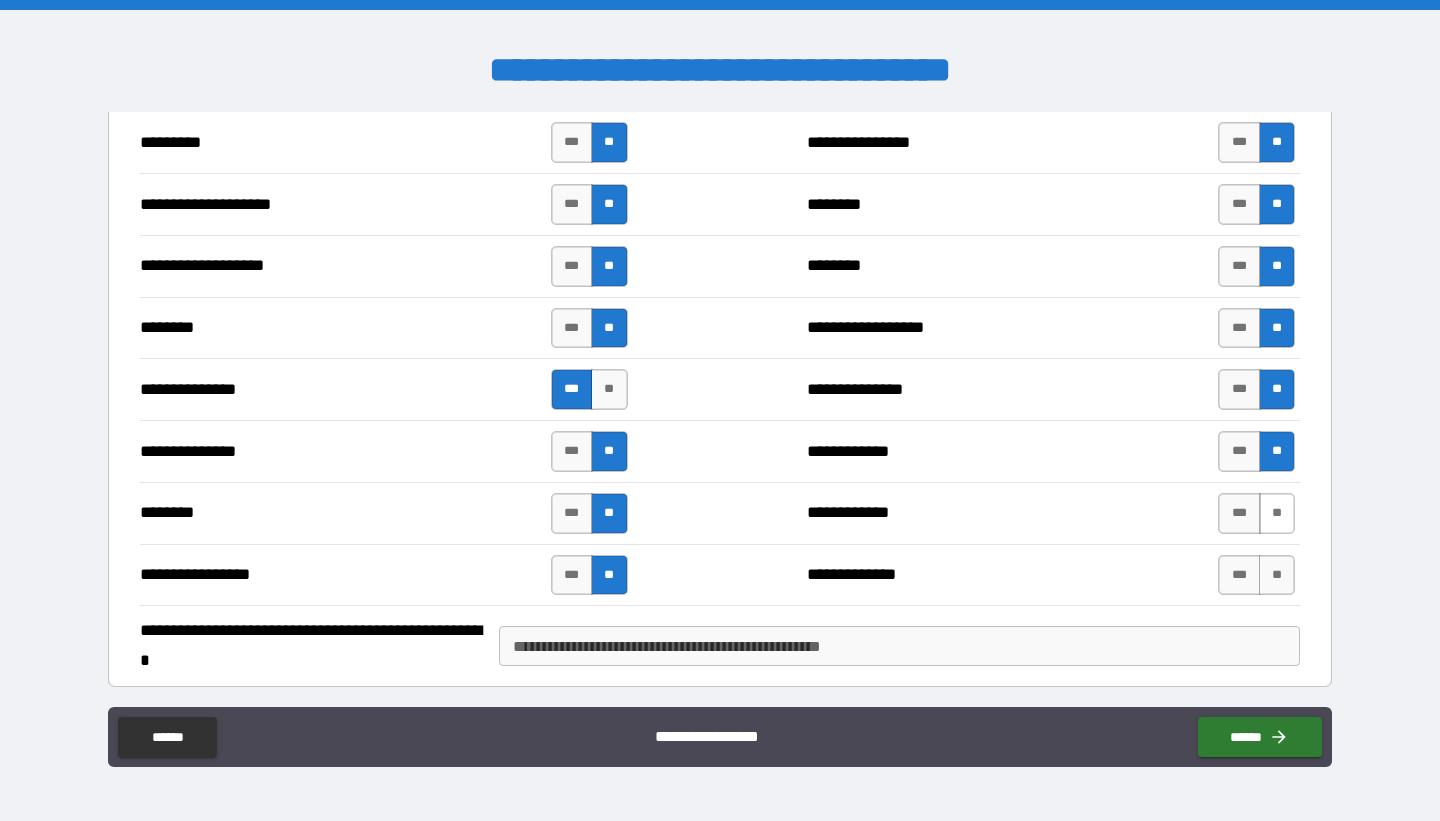 click on "**" at bounding box center (1277, 513) 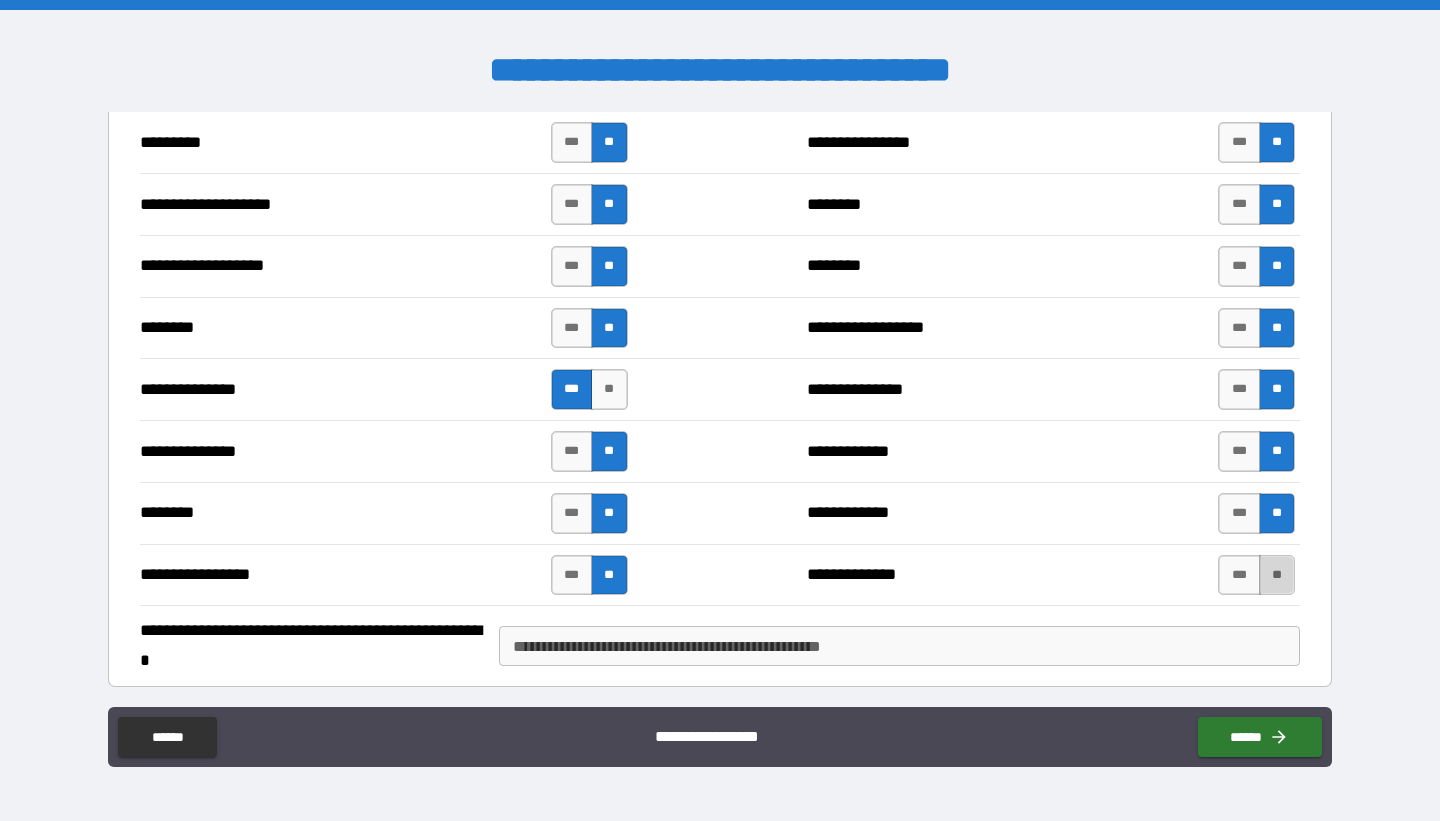 click on "**" at bounding box center (1277, 575) 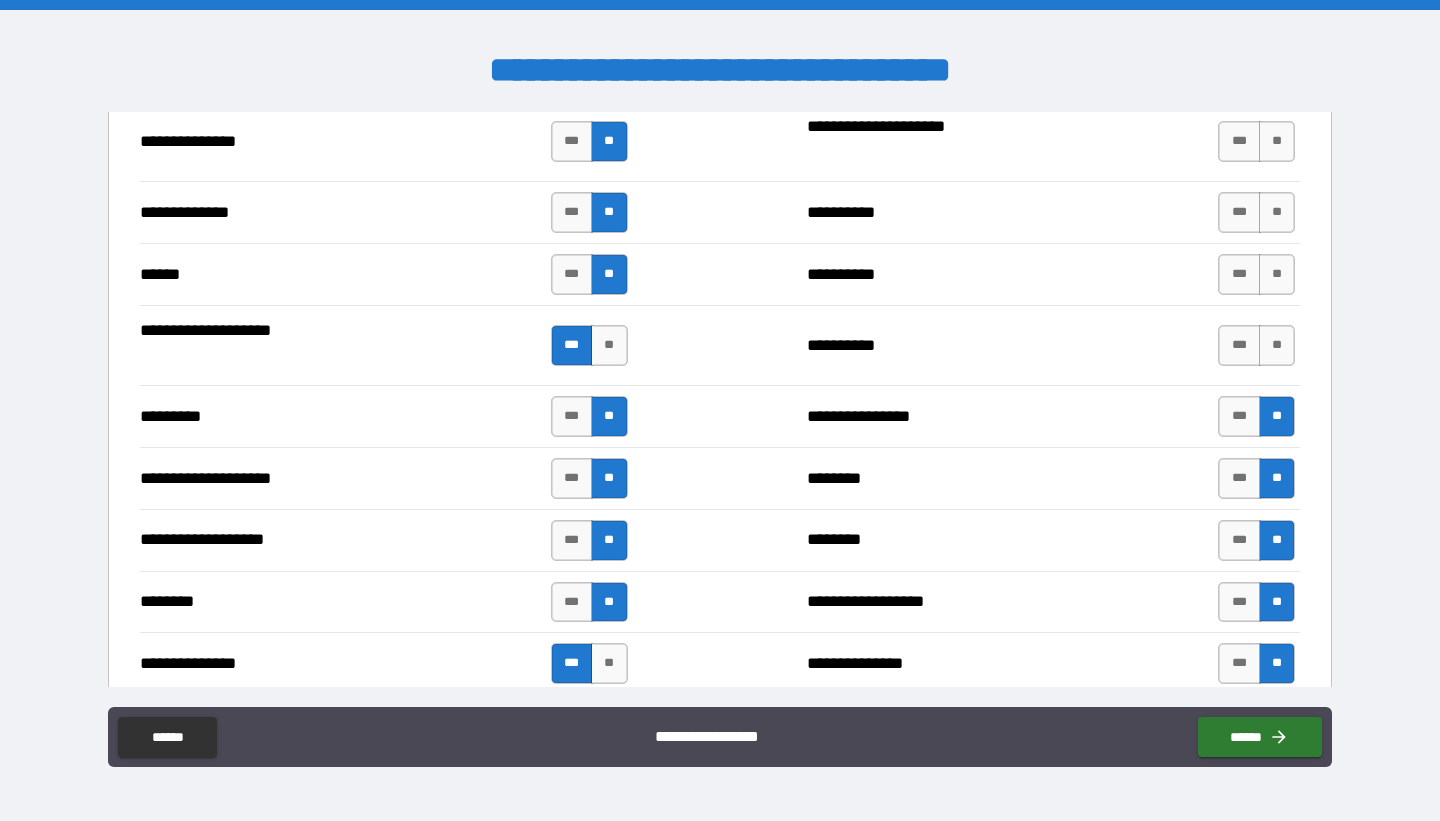 scroll, scrollTop: 1839, scrollLeft: 0, axis: vertical 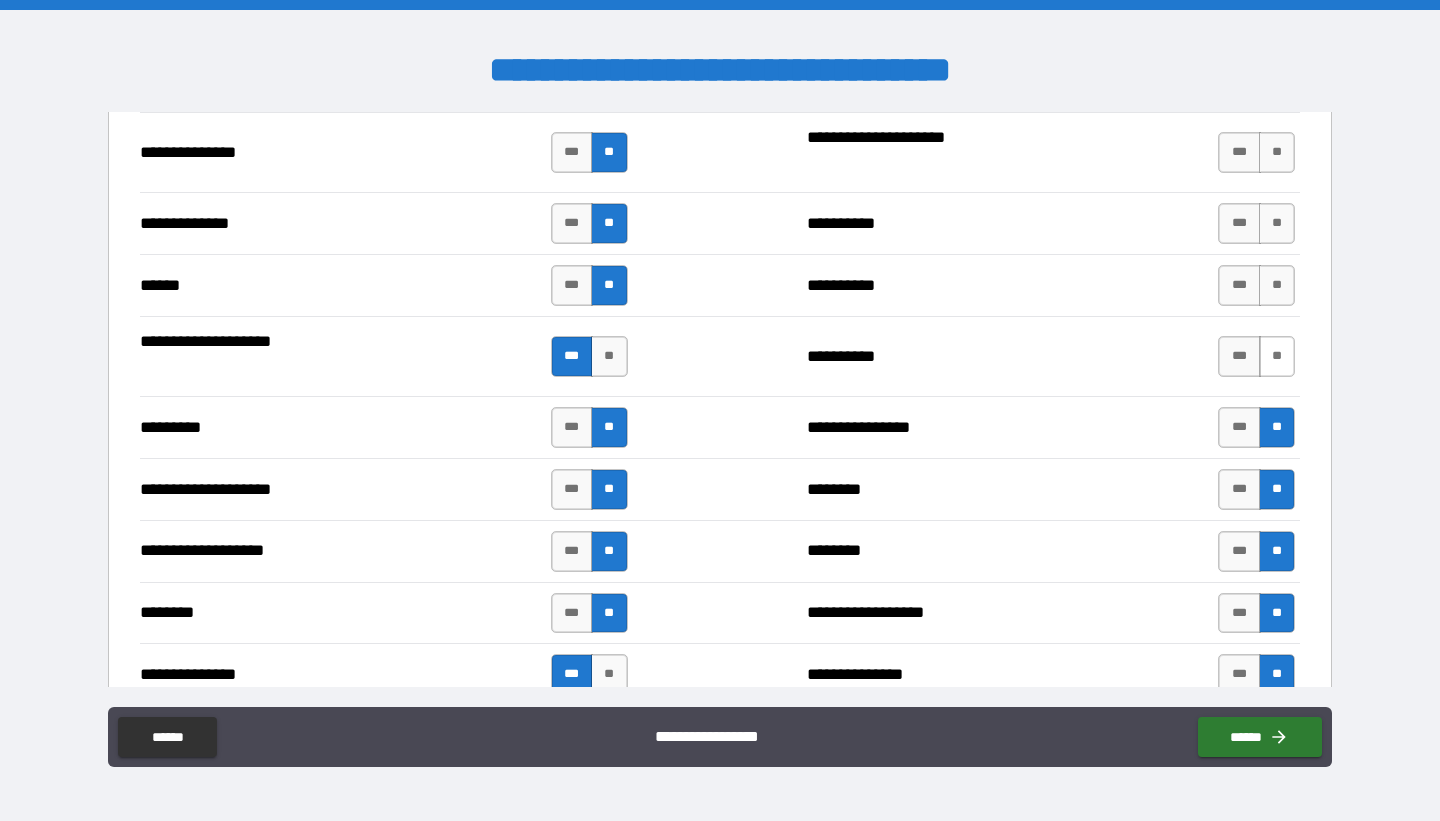 click on "**" at bounding box center (1277, 356) 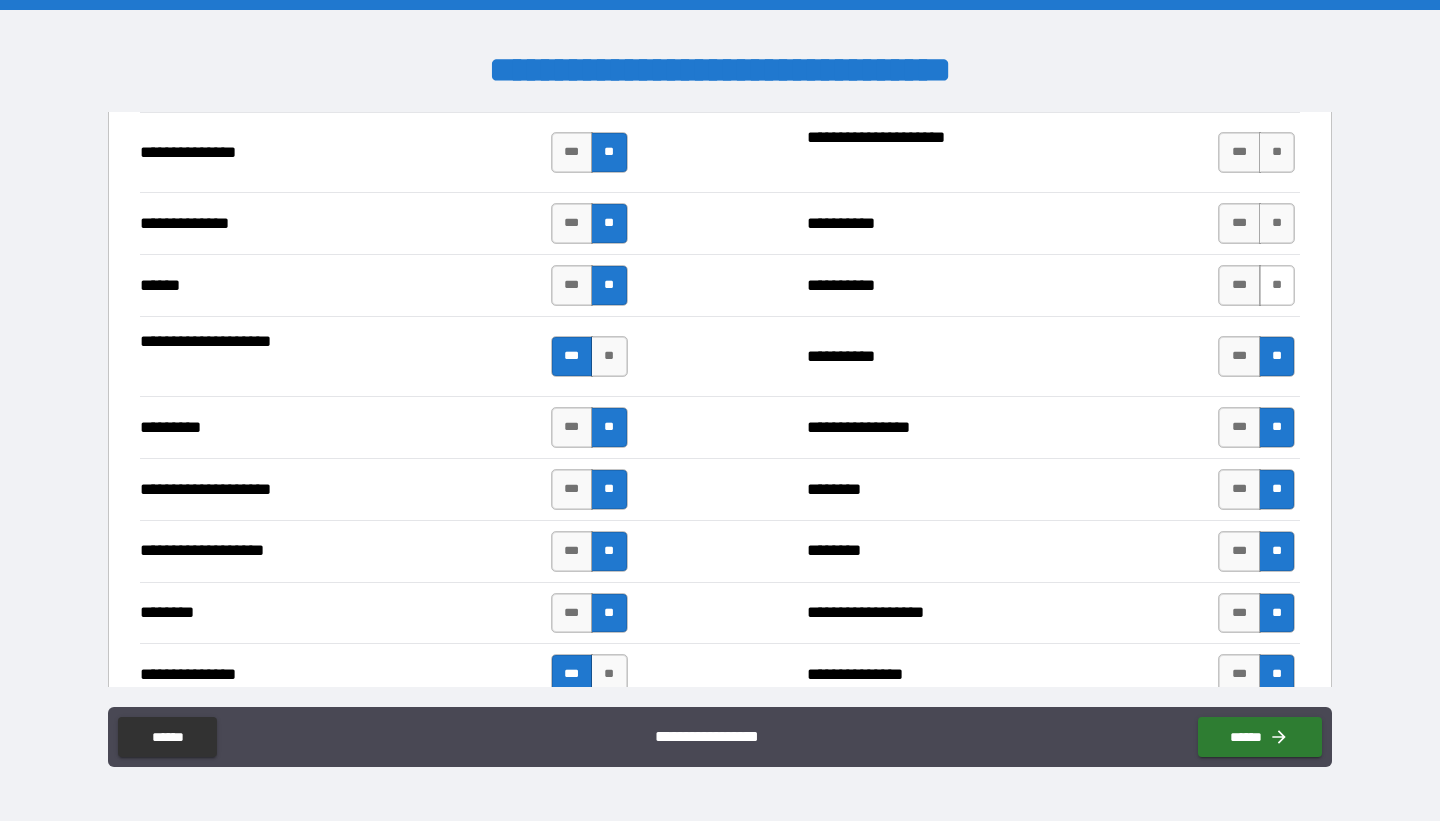 click on "**" at bounding box center [1277, 285] 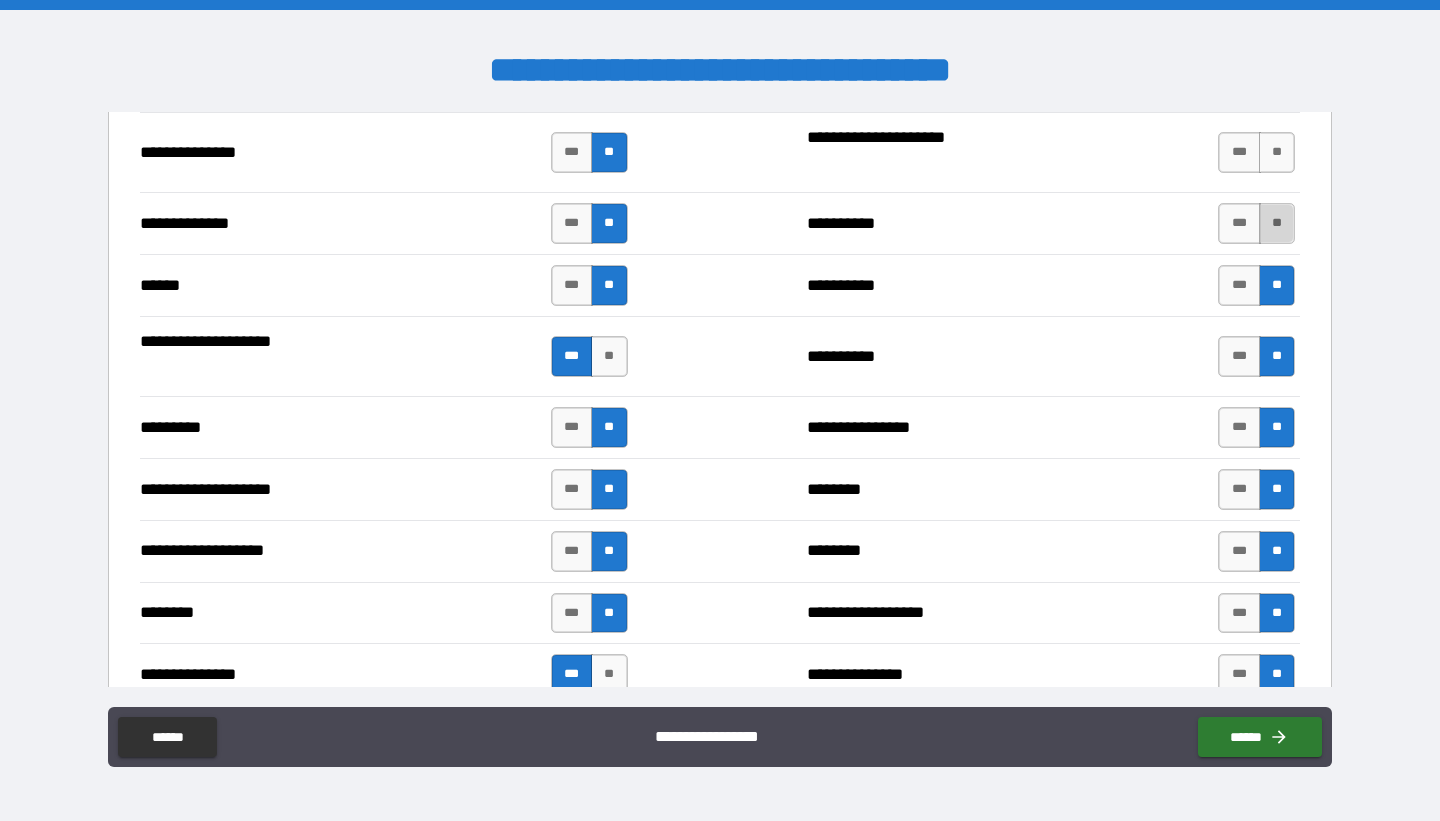 click on "**" at bounding box center [1277, 223] 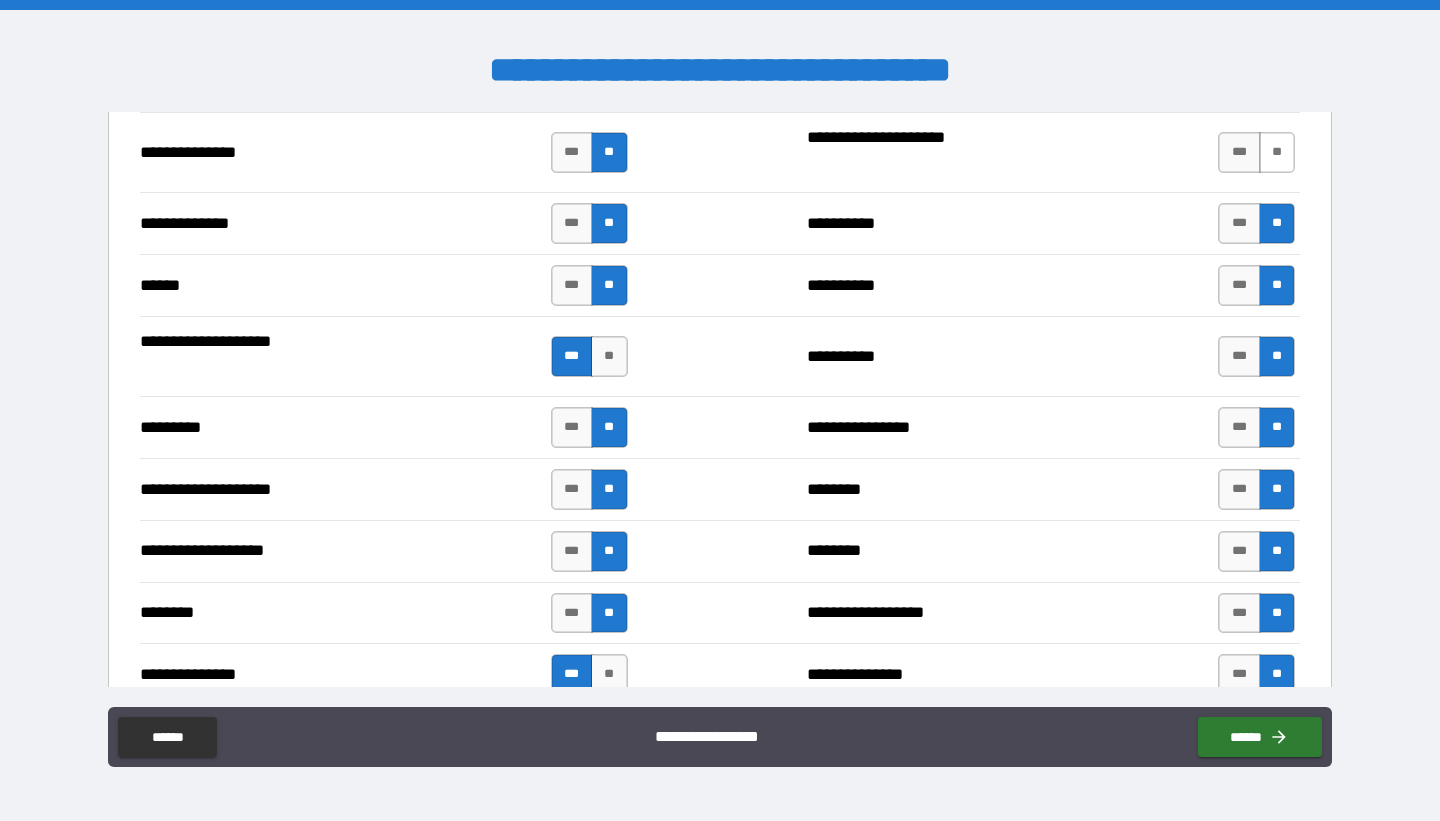 click on "**" at bounding box center (1277, 152) 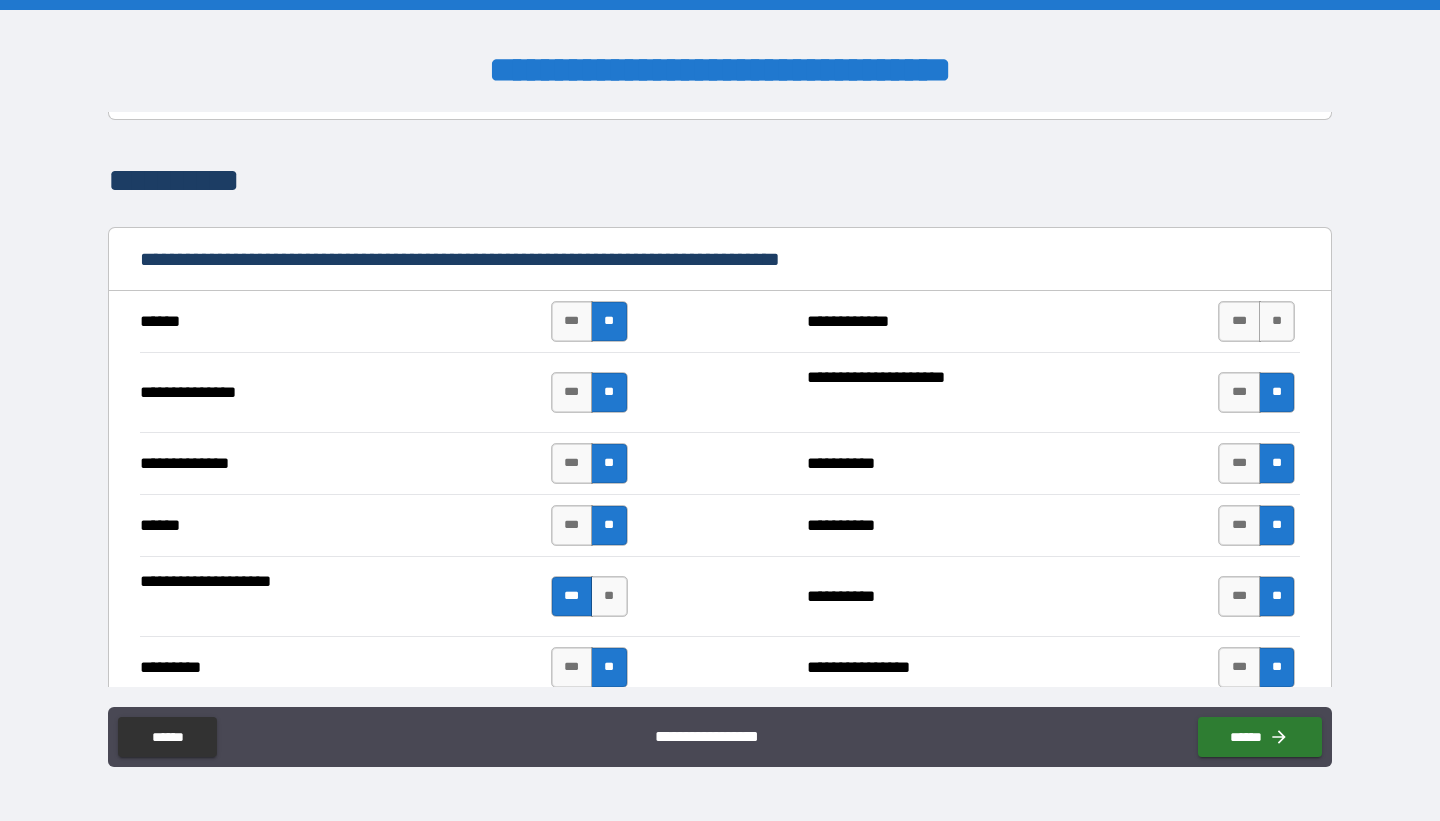 scroll, scrollTop: 1596, scrollLeft: 0, axis: vertical 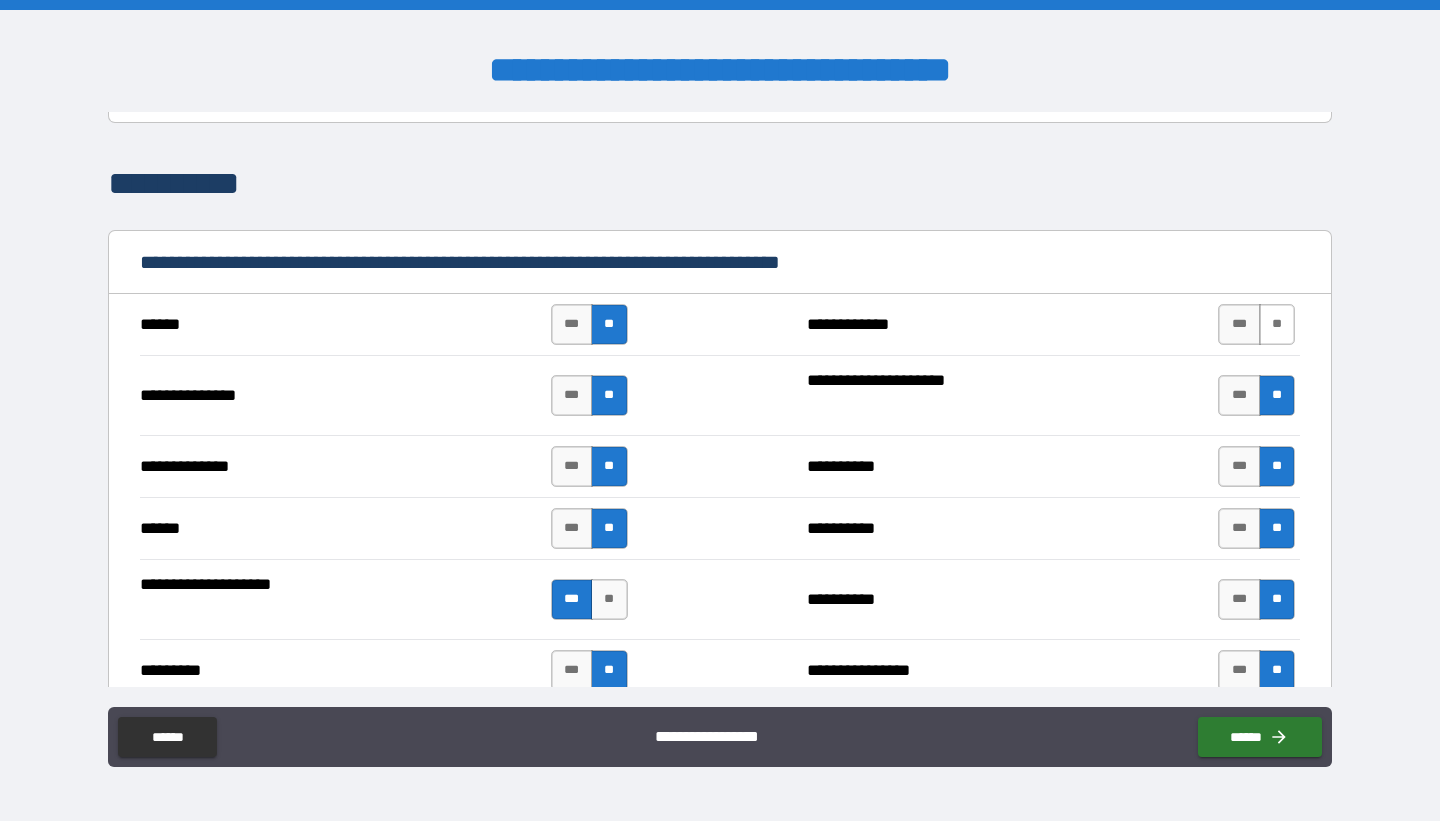 click on "**" at bounding box center (1277, 324) 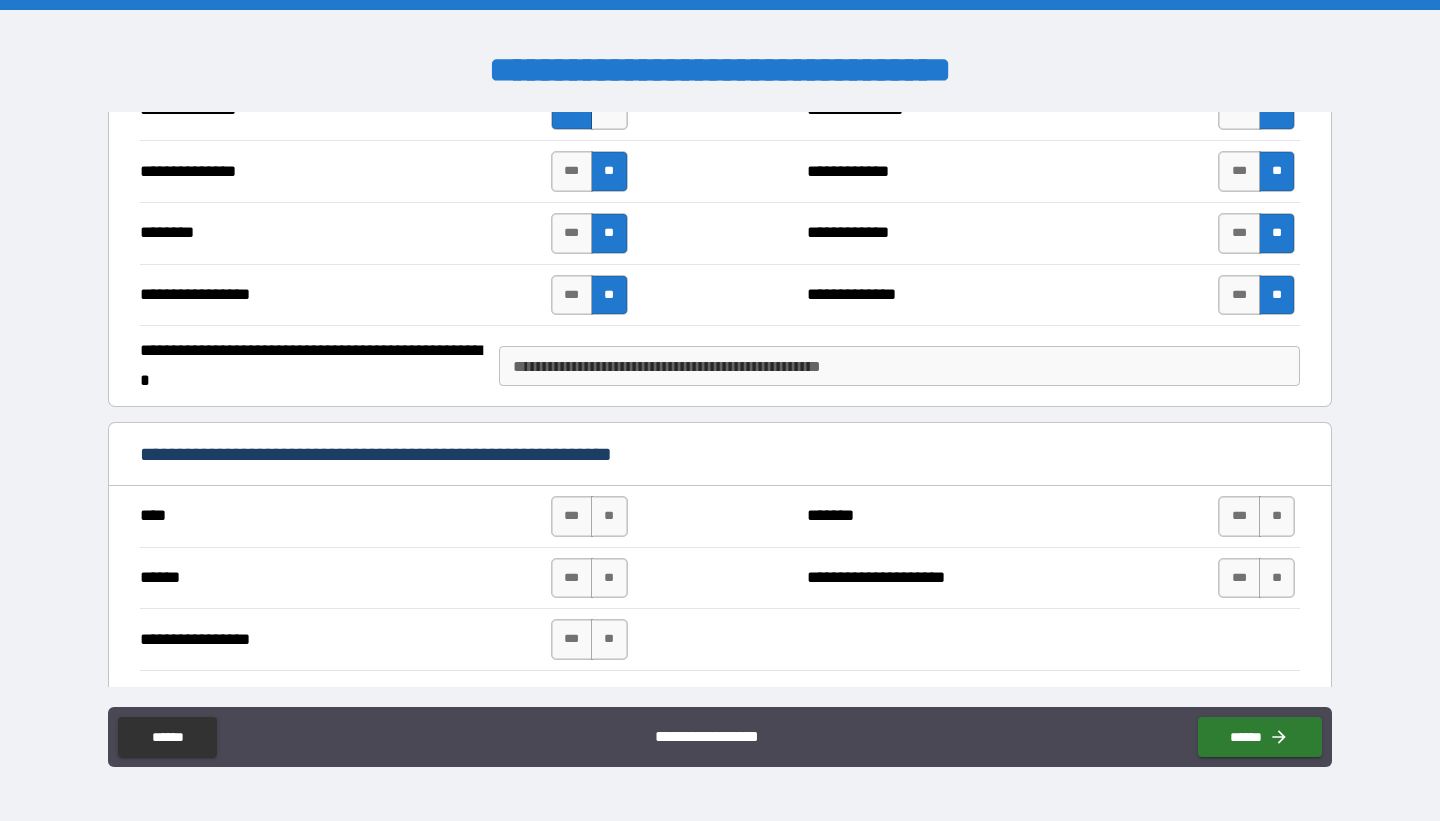 scroll, scrollTop: 2410, scrollLeft: 0, axis: vertical 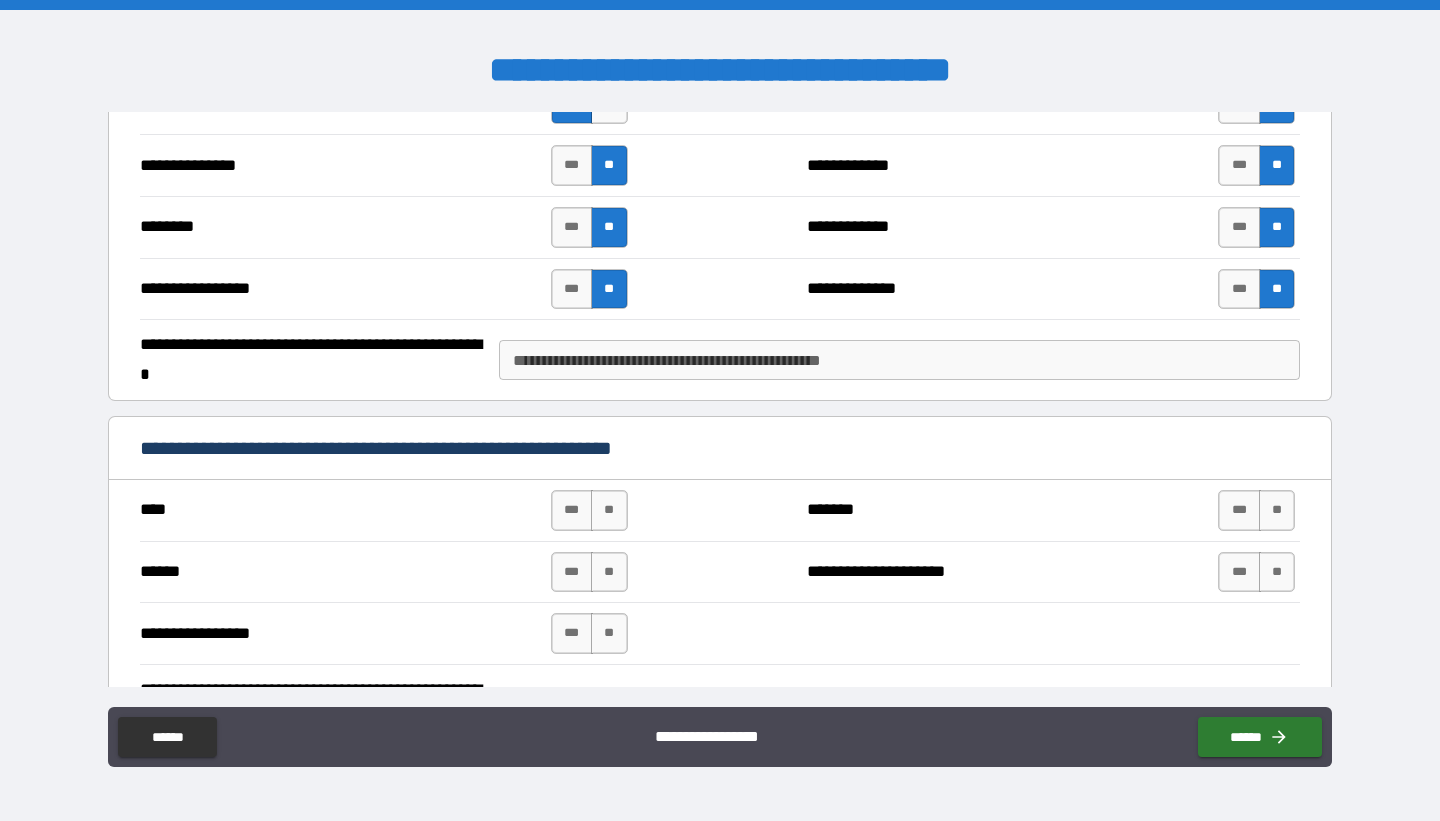 click on "**********" at bounding box center [899, 360] 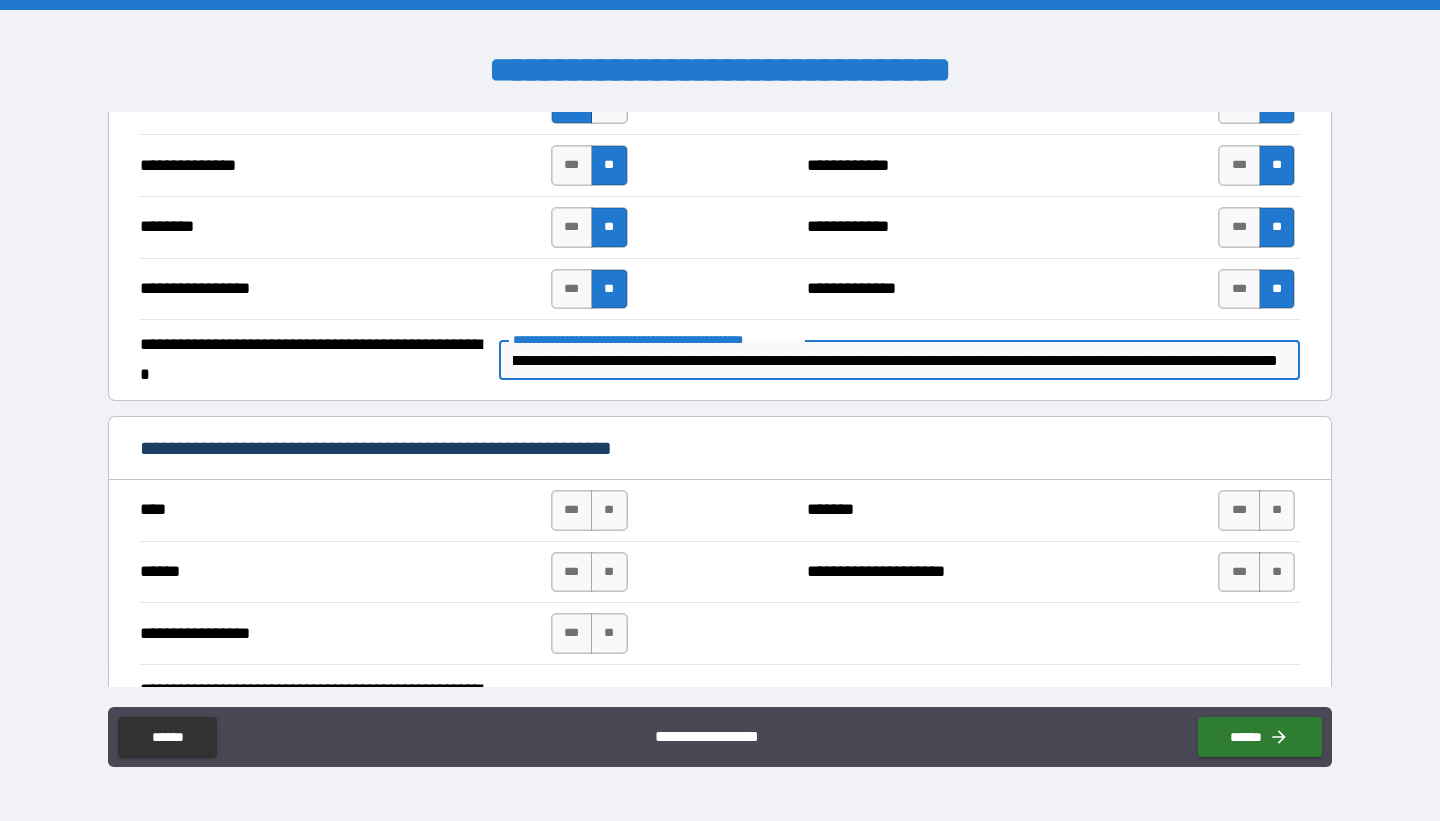 scroll, scrollTop: 0, scrollLeft: 266, axis: horizontal 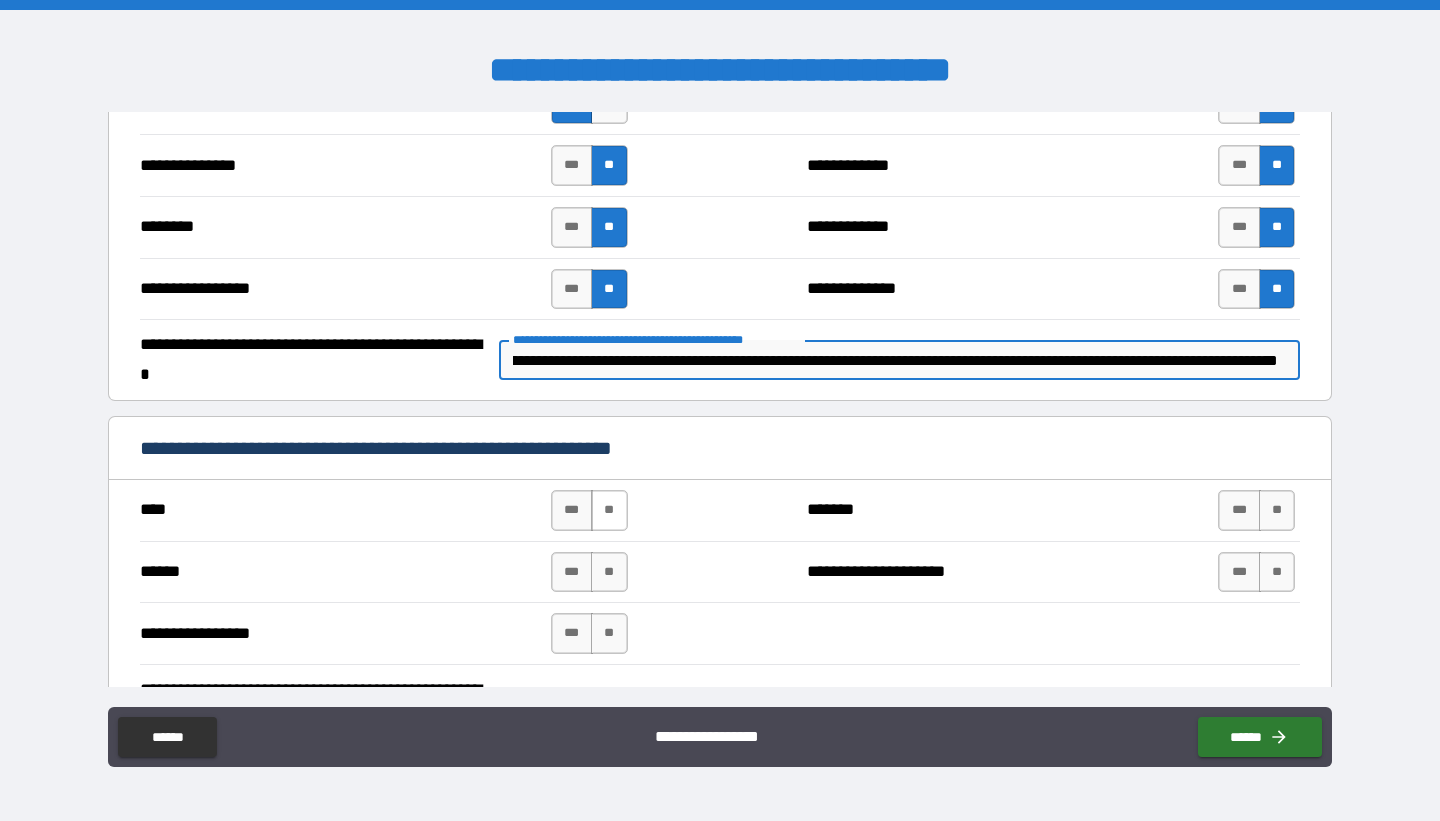 type on "**********" 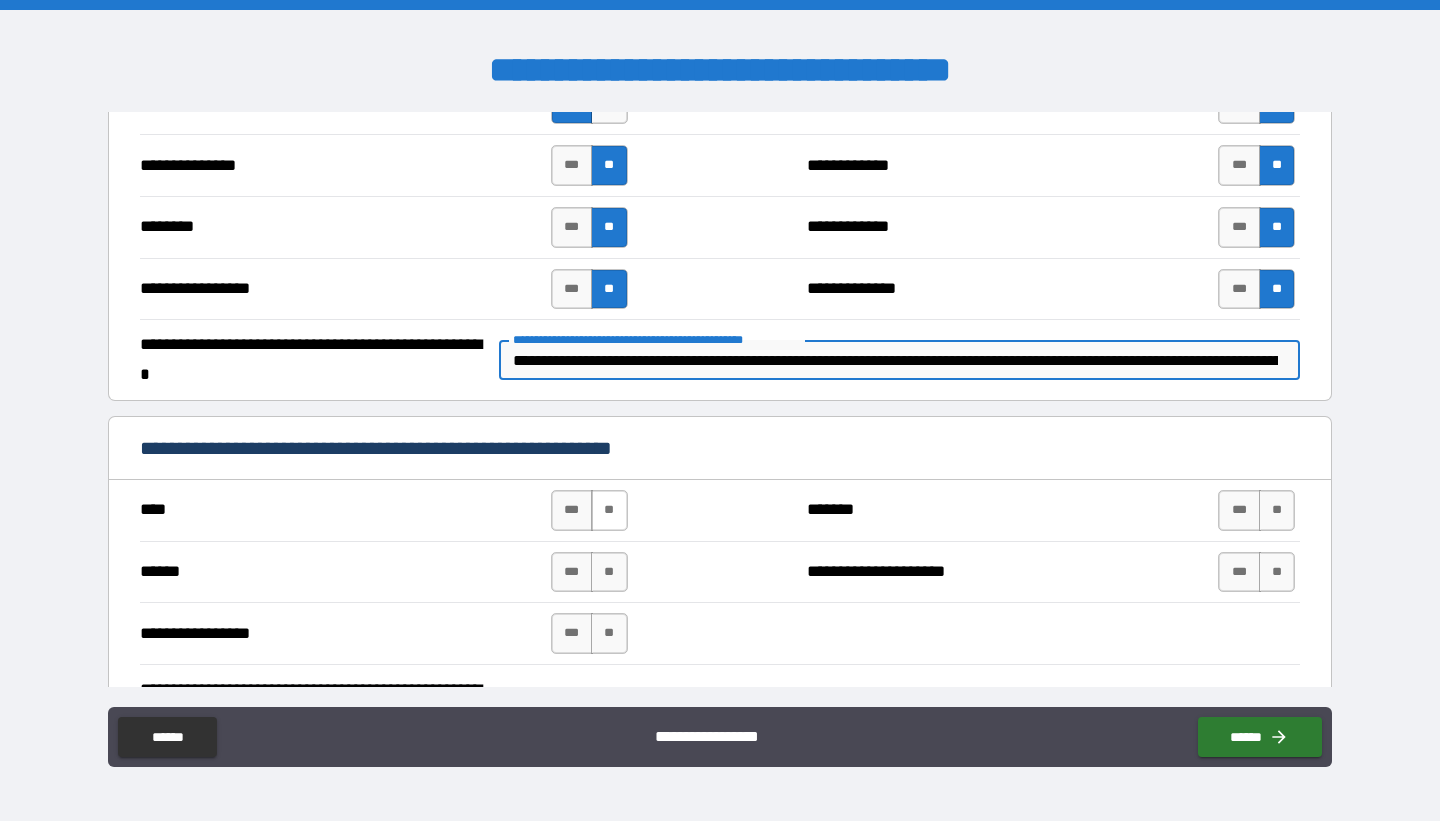 click on "**" at bounding box center [609, 510] 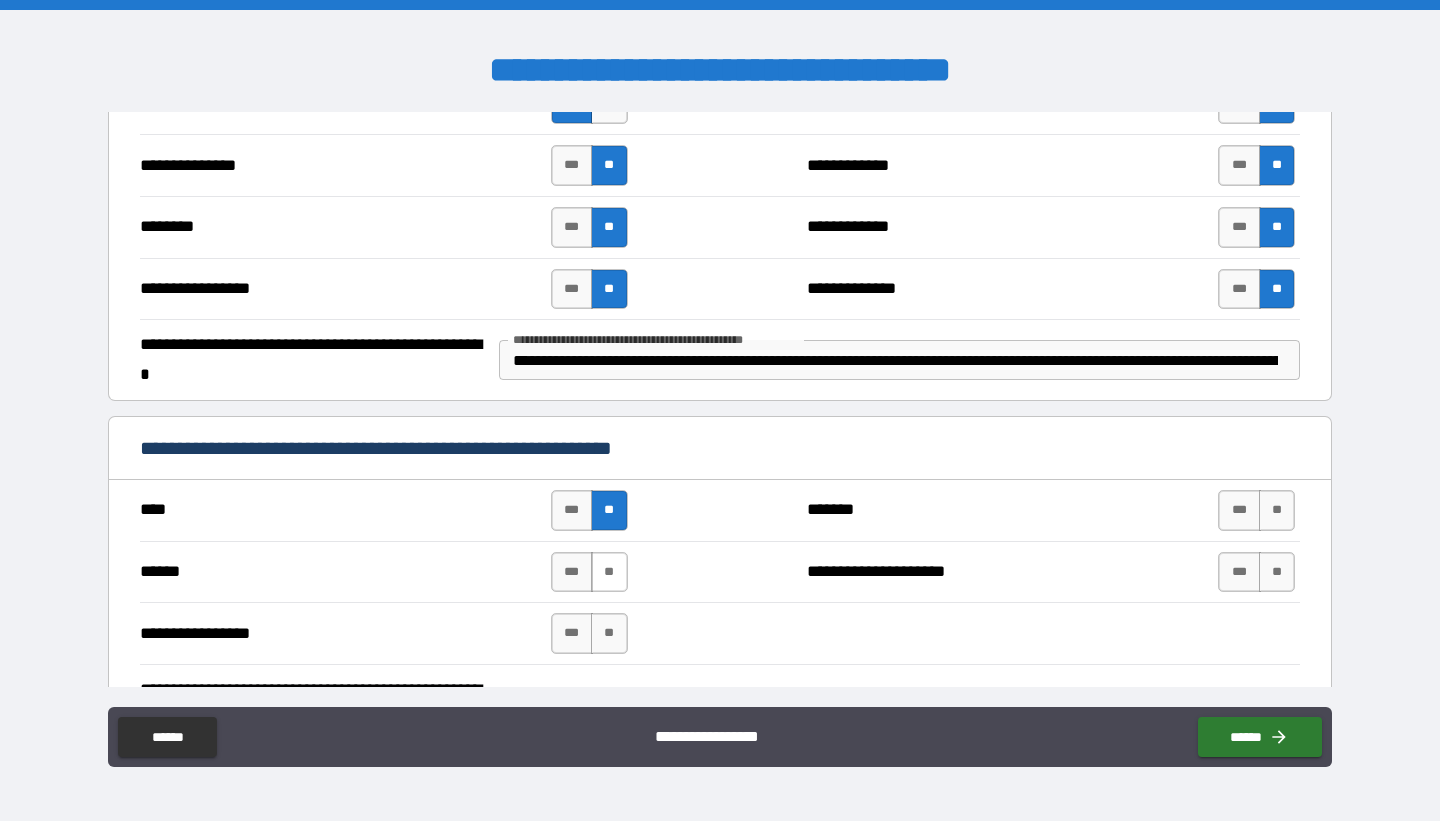 click on "**" at bounding box center (609, 572) 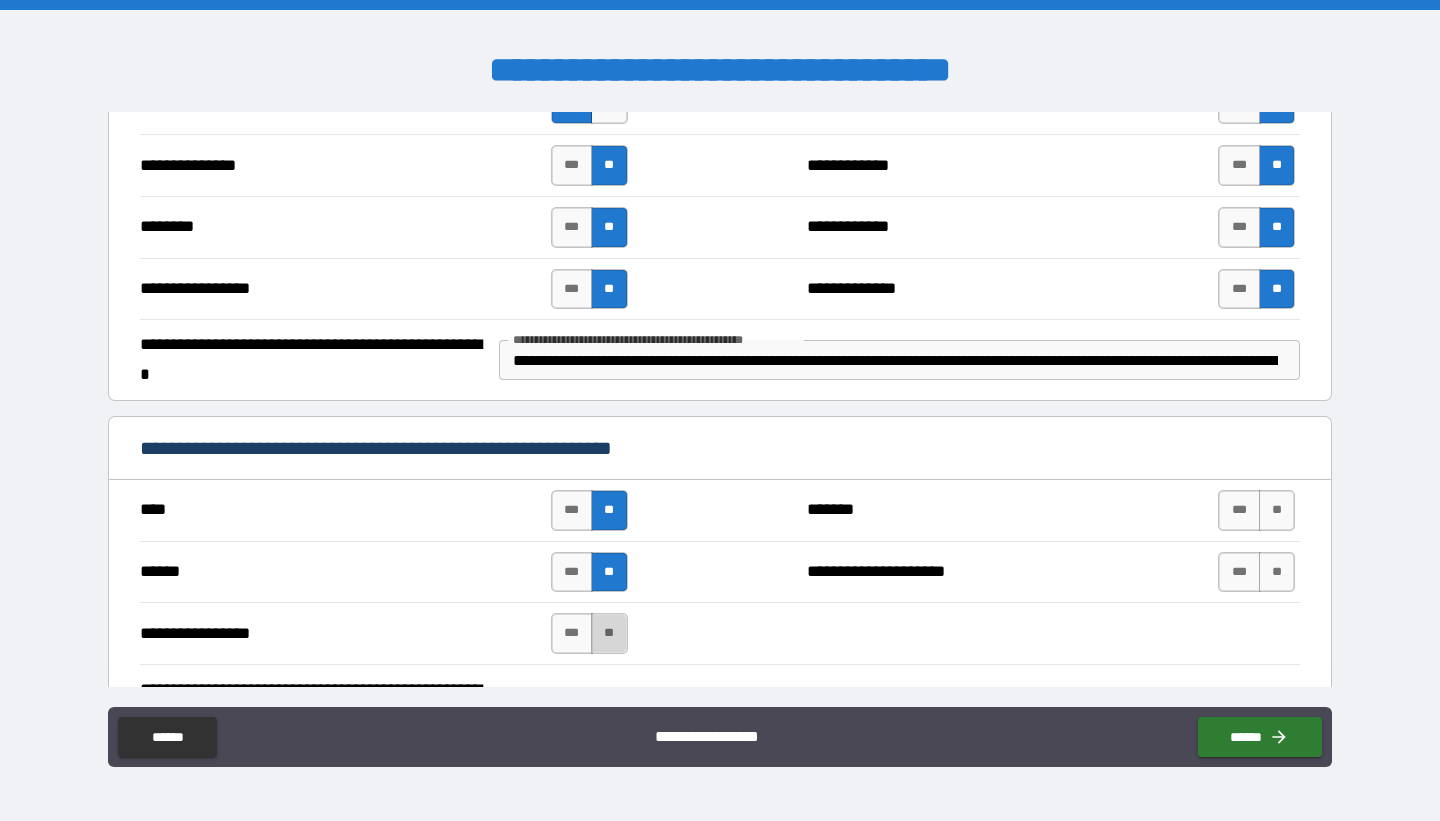 click on "**" at bounding box center (609, 633) 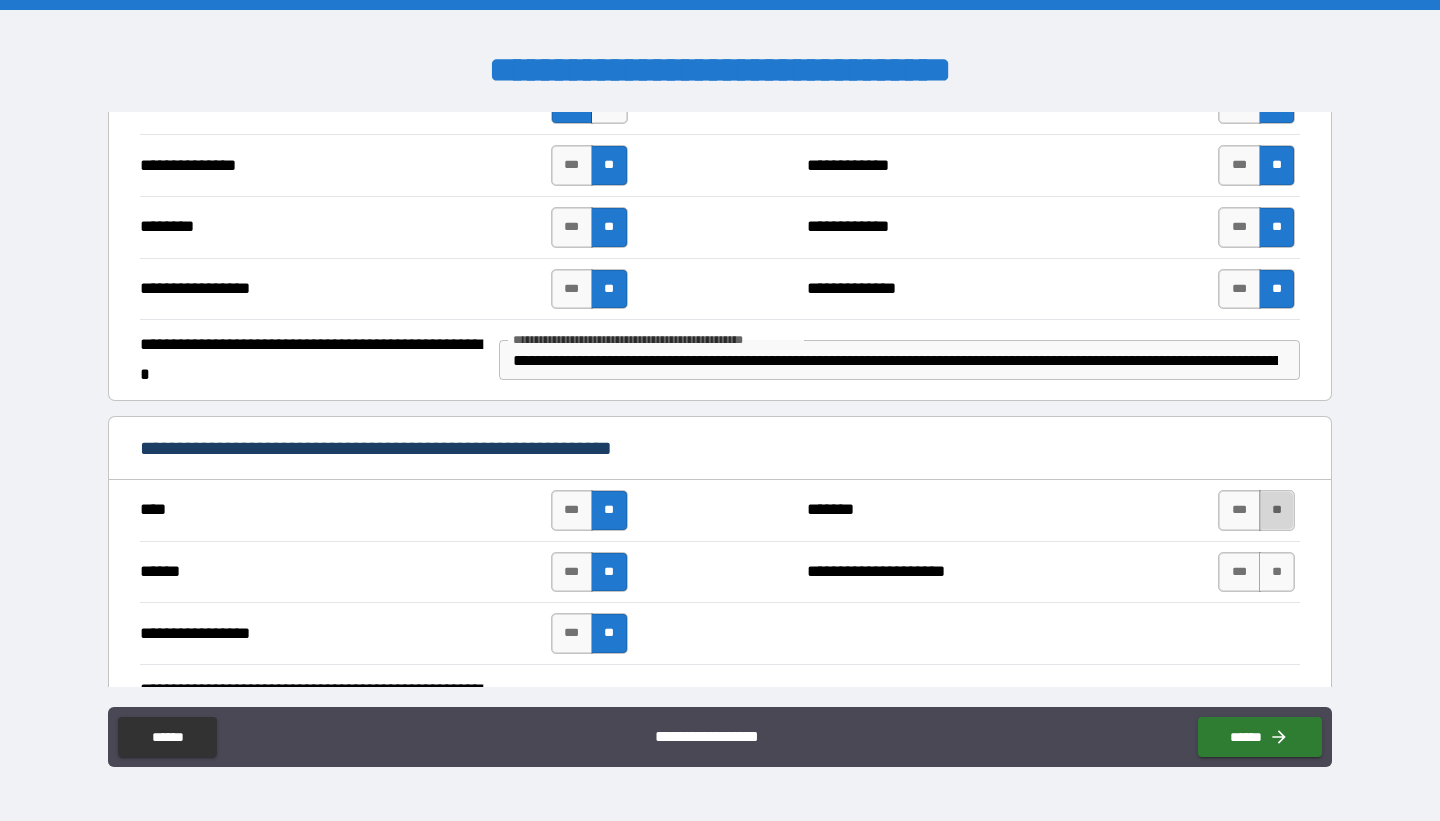 click on "**" at bounding box center [1277, 510] 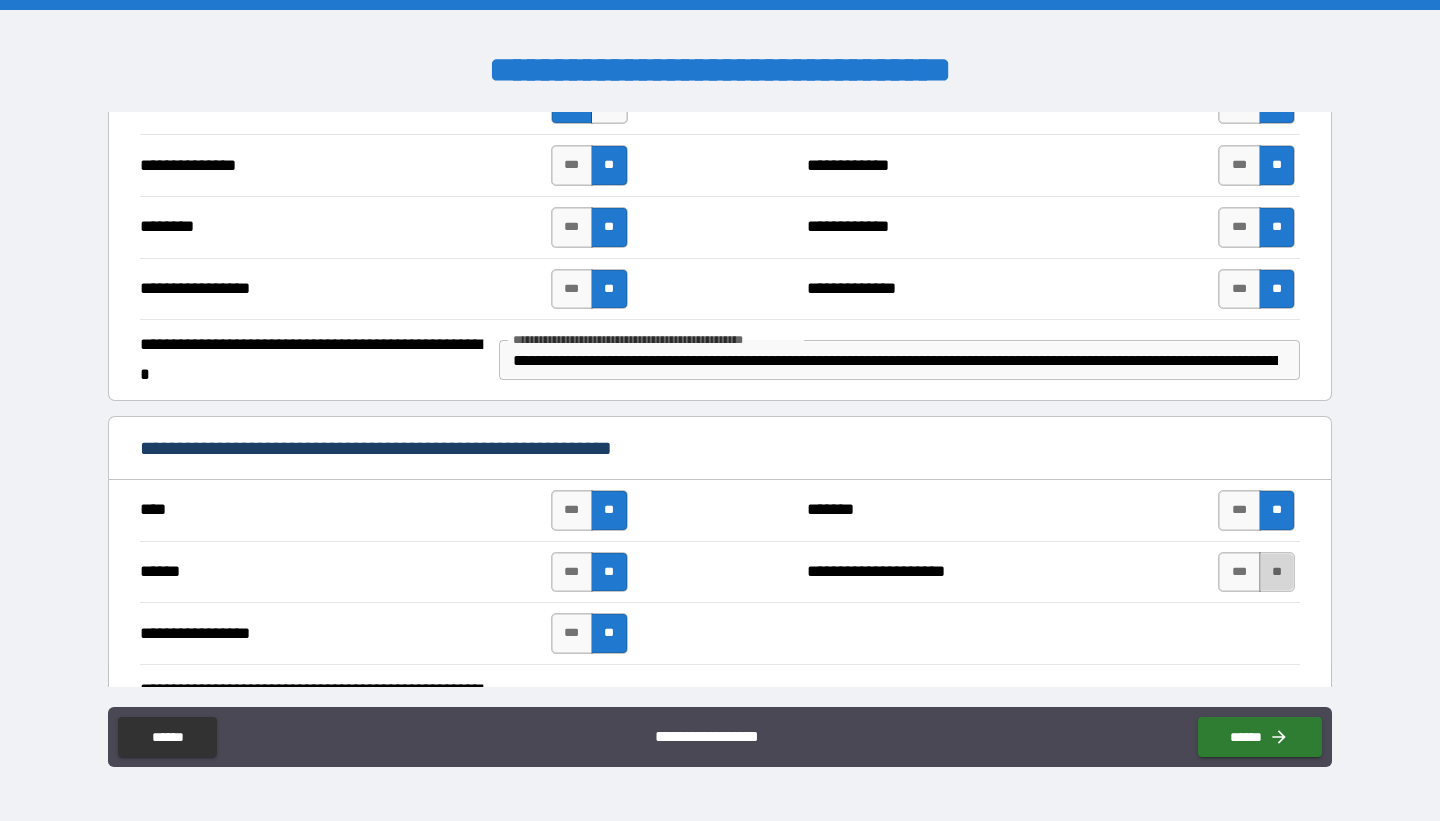 click on "**" at bounding box center (1277, 572) 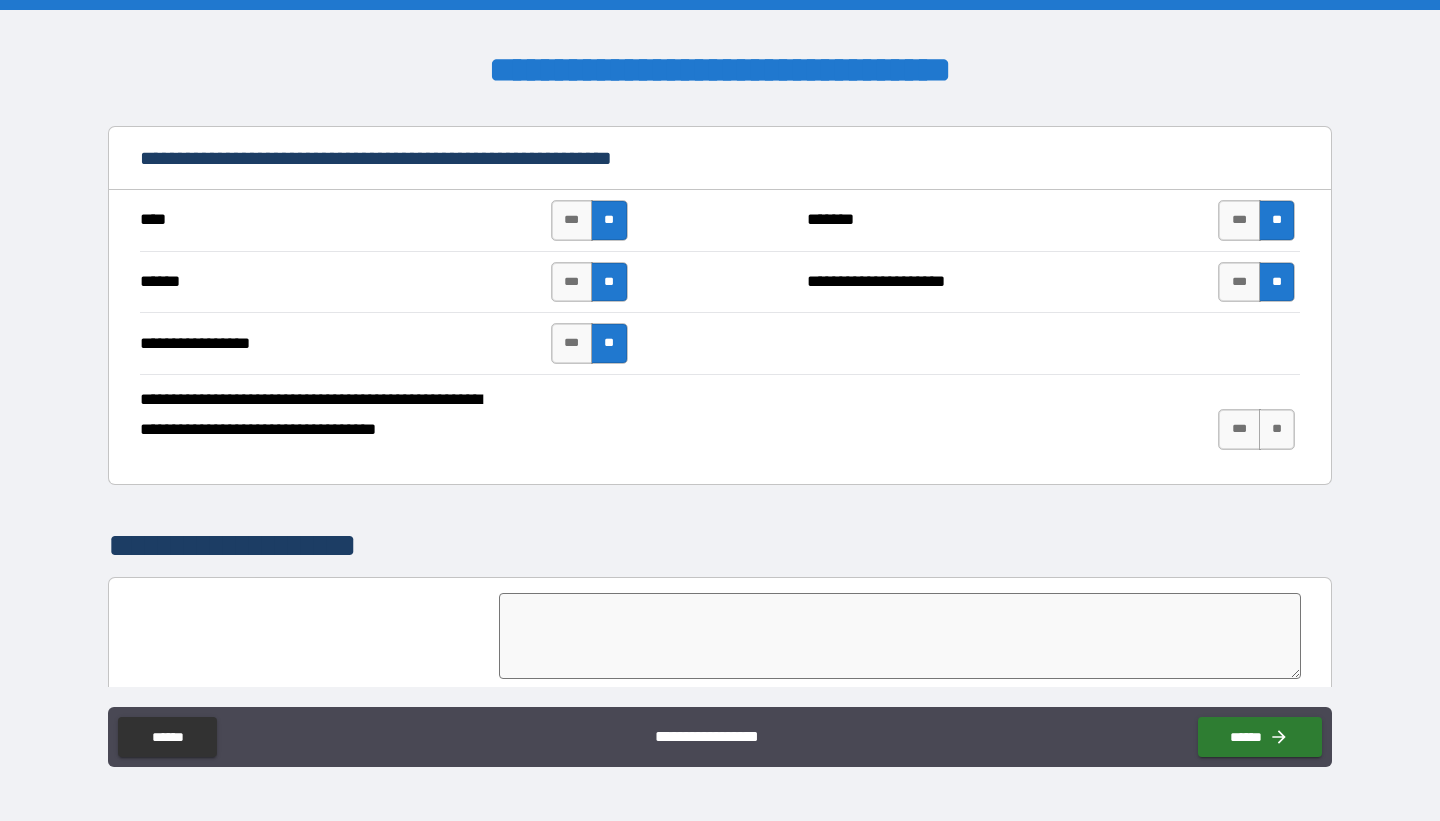 scroll, scrollTop: 2702, scrollLeft: 0, axis: vertical 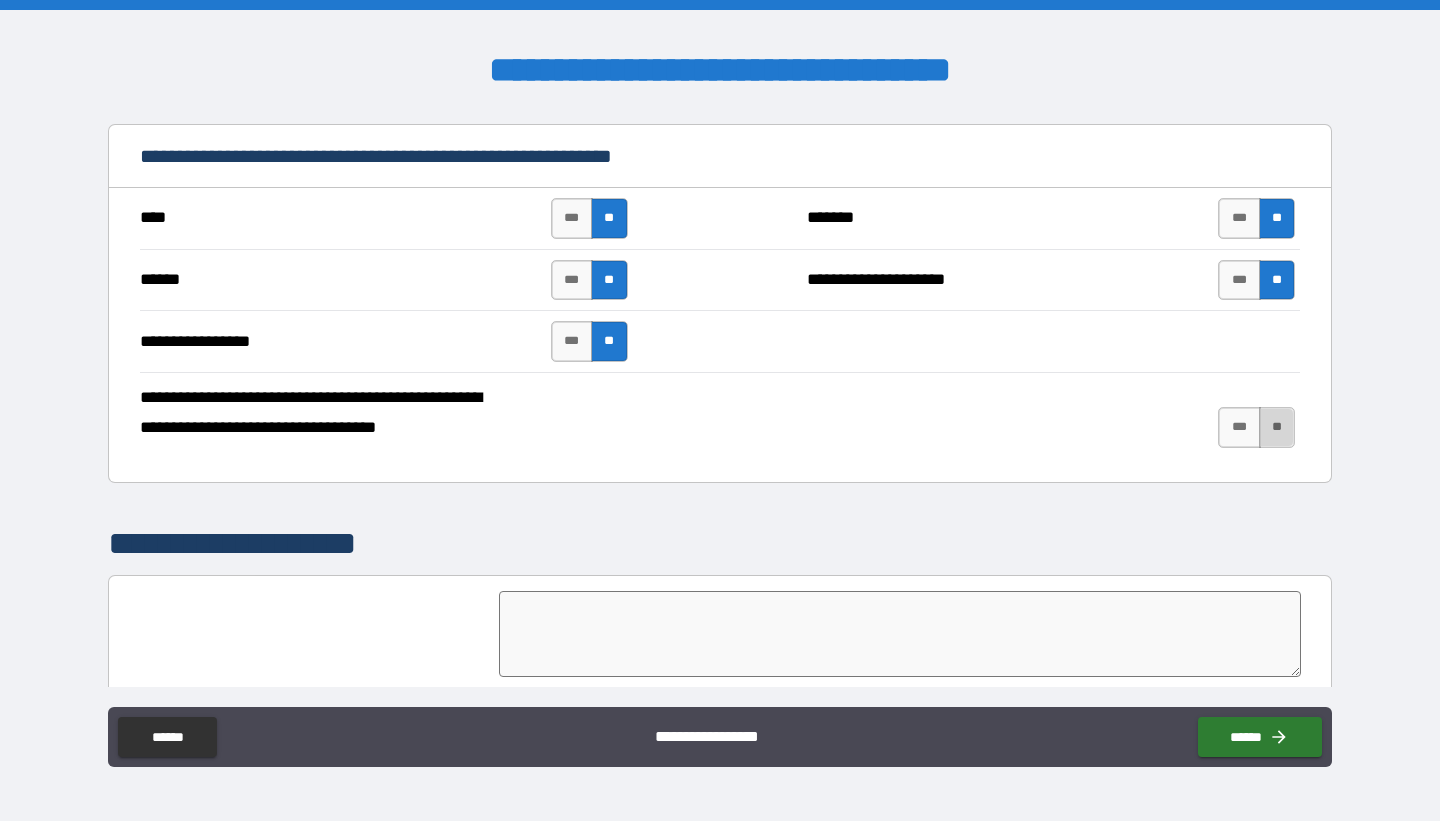 click on "**" at bounding box center (1277, 427) 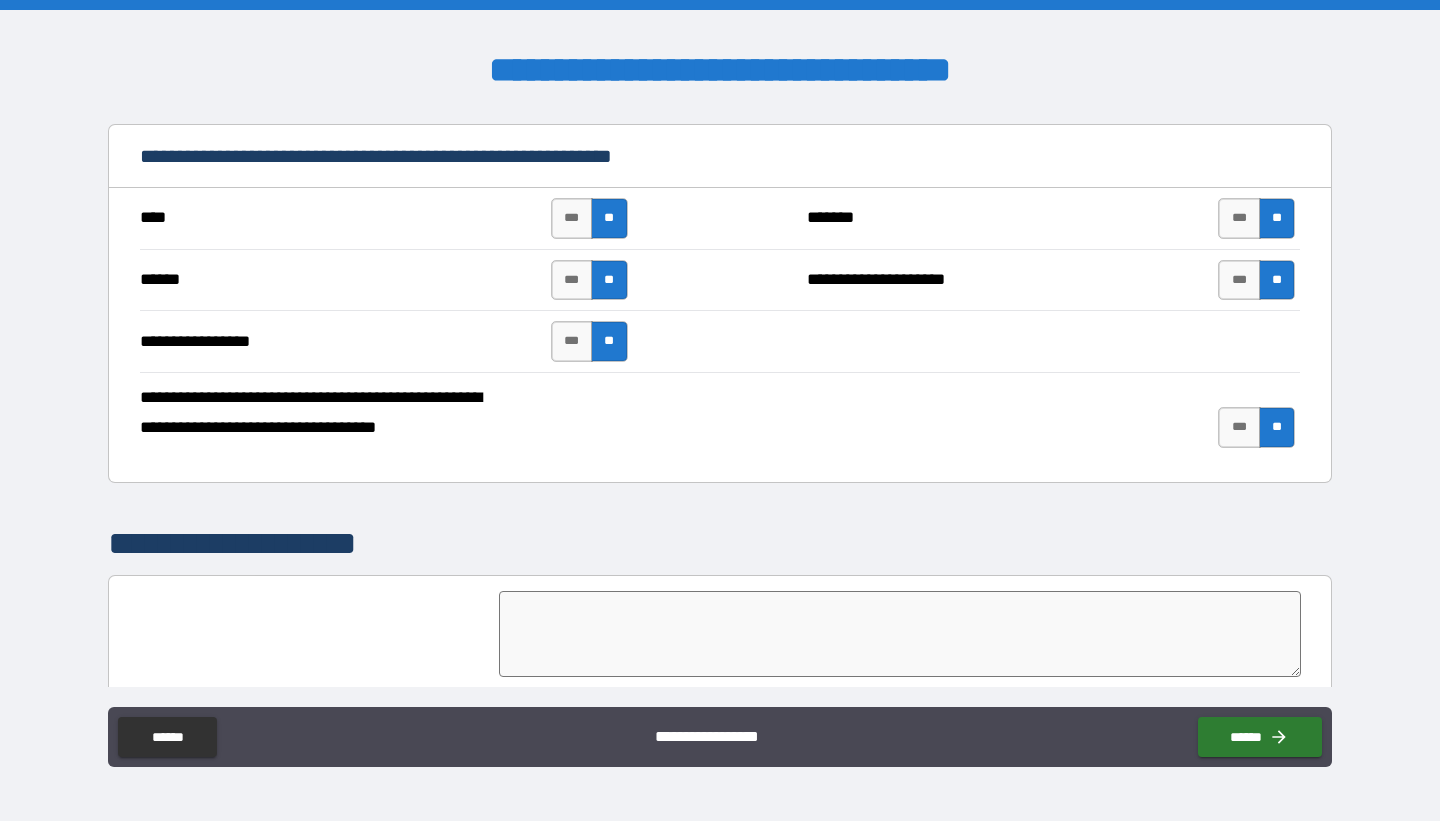 scroll, scrollTop: 2815, scrollLeft: 0, axis: vertical 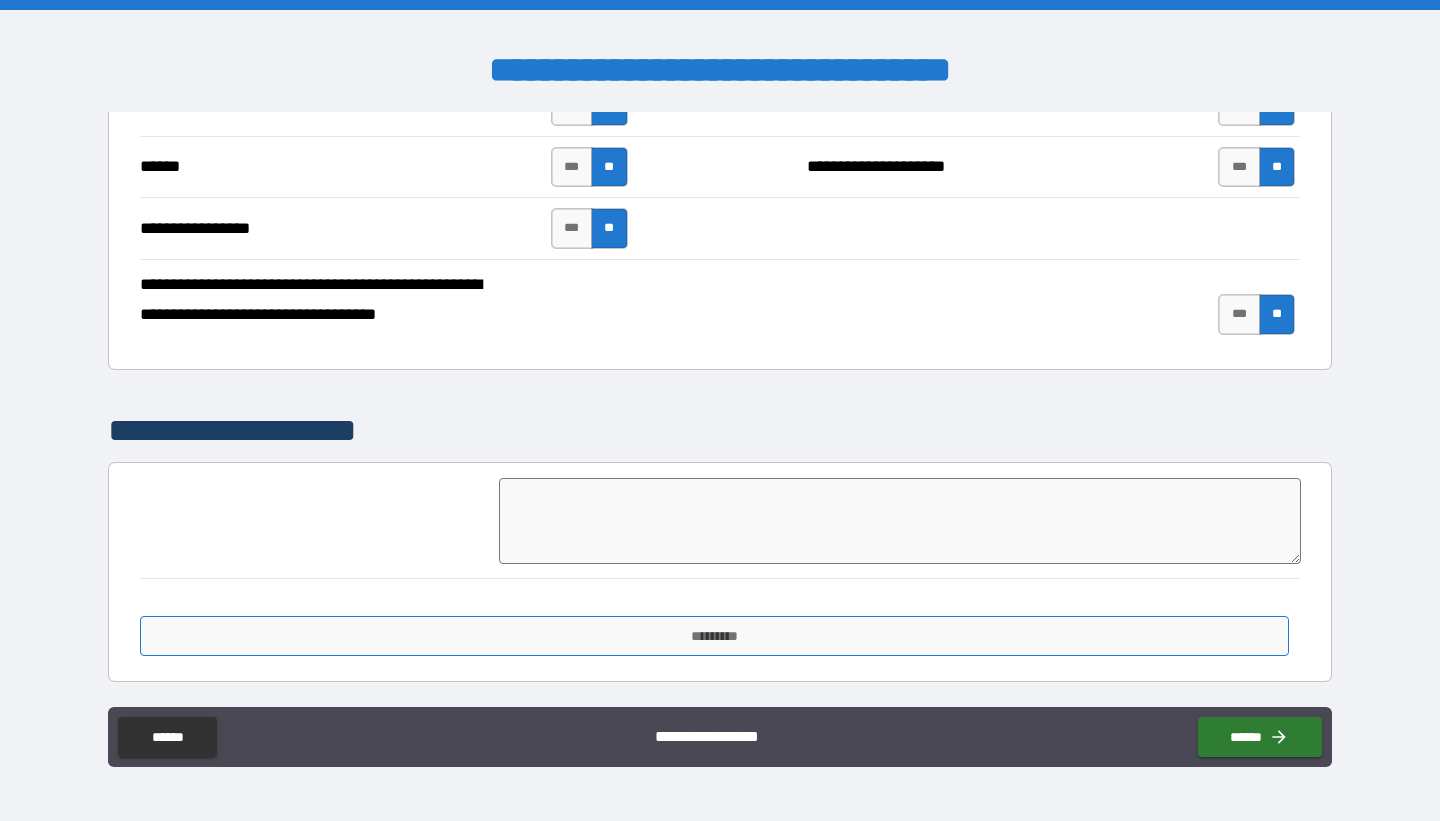 click on "*********" at bounding box center [714, 636] 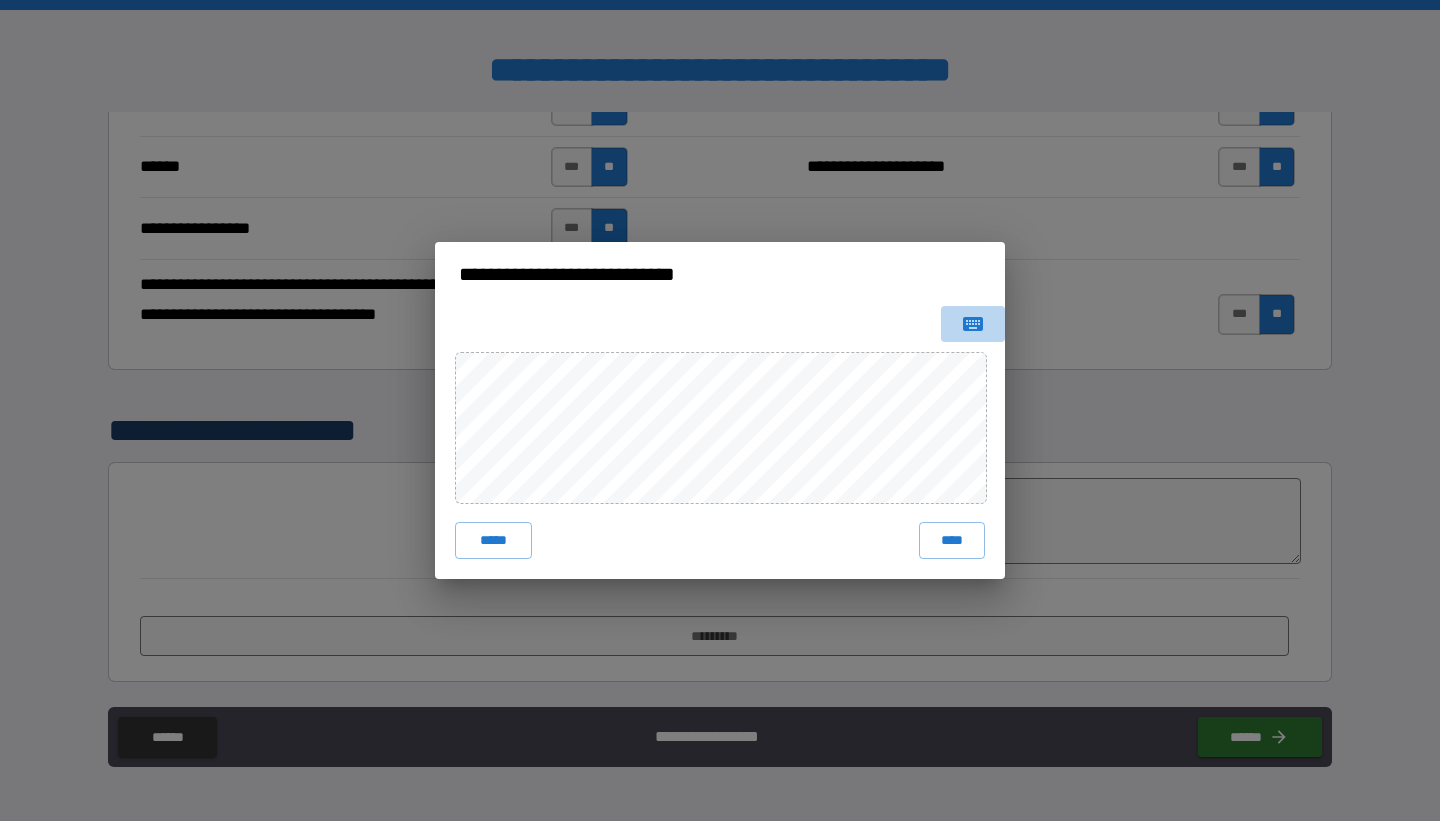 click 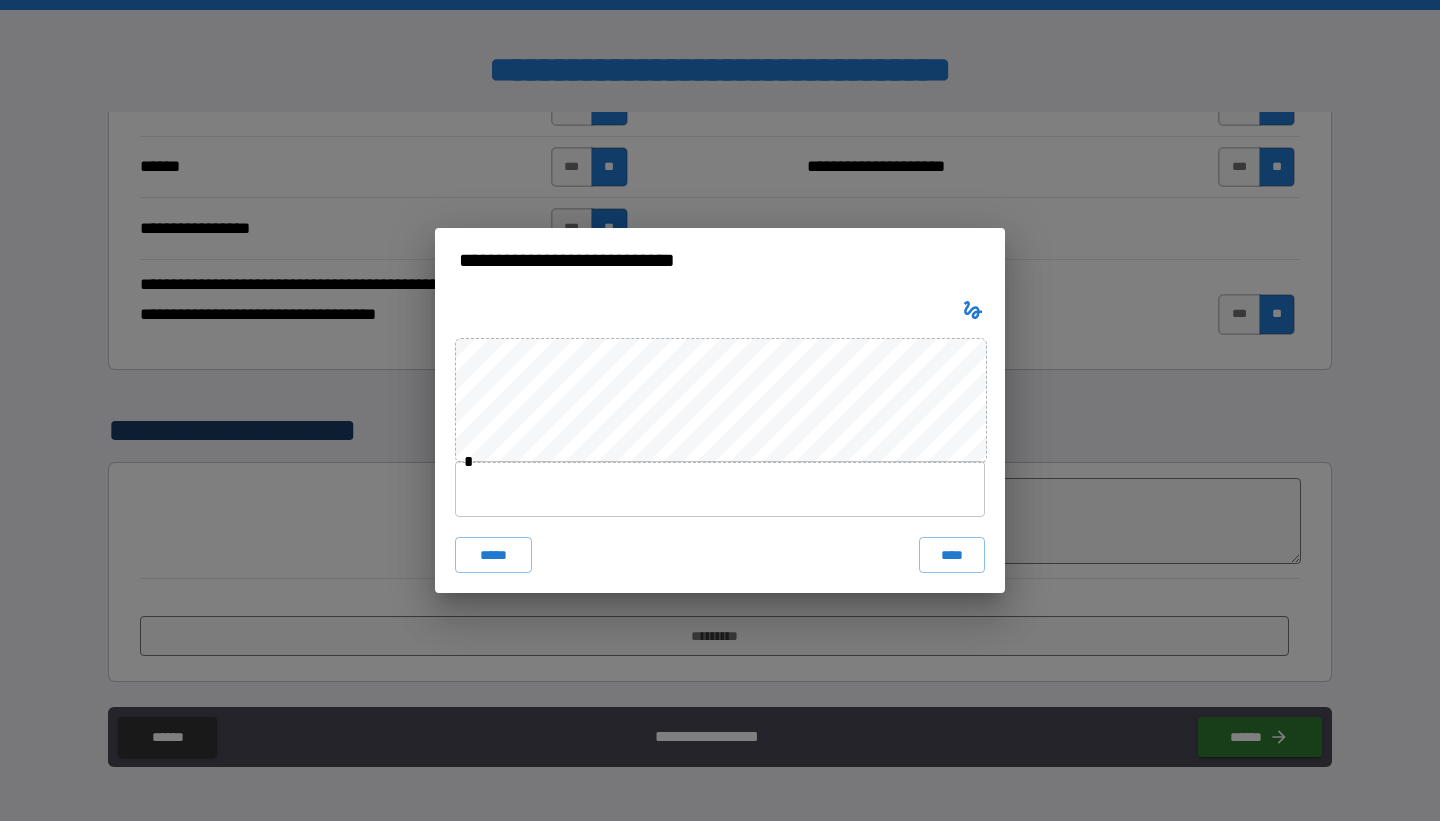 click at bounding box center [720, 489] 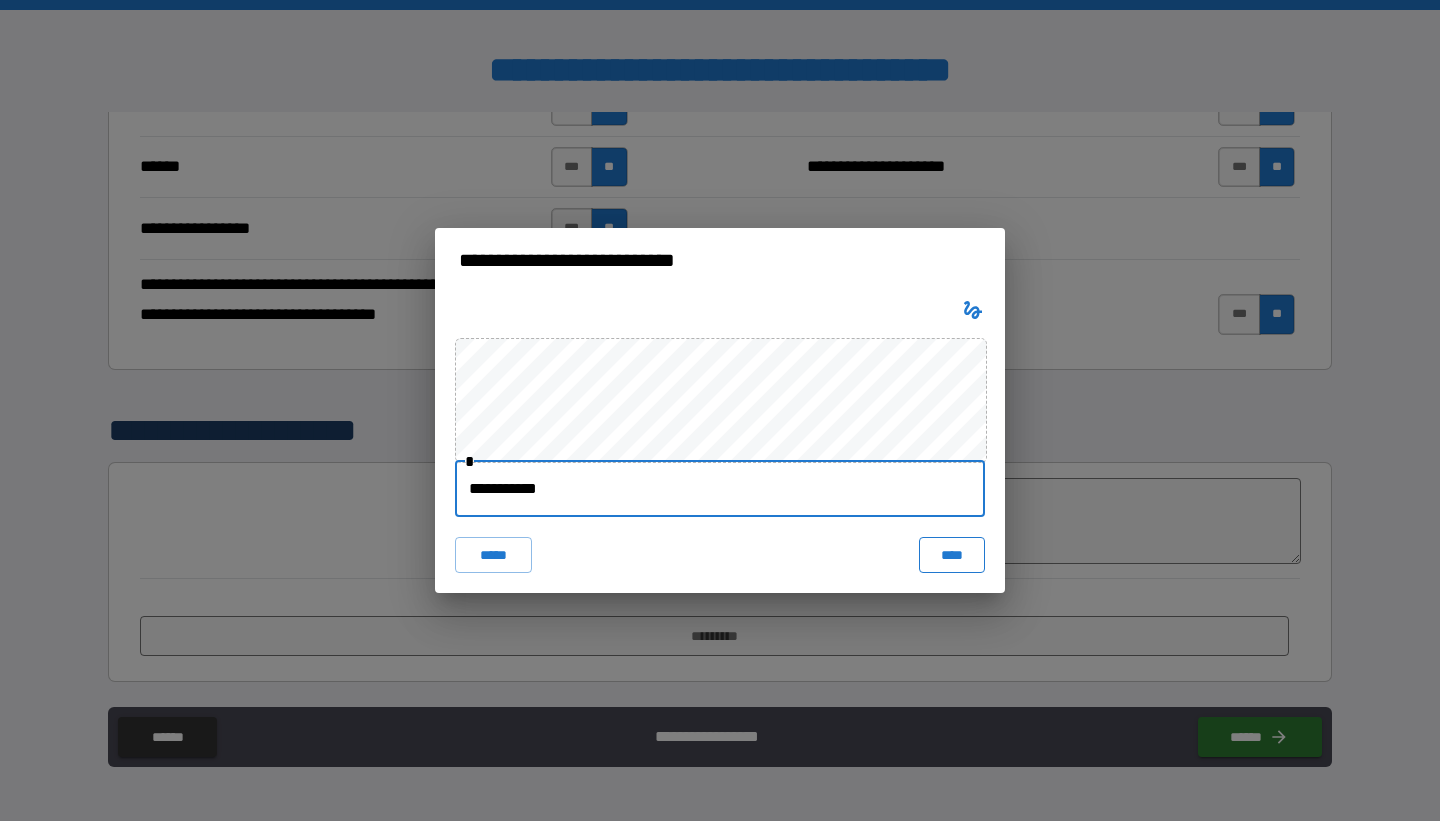 type on "**********" 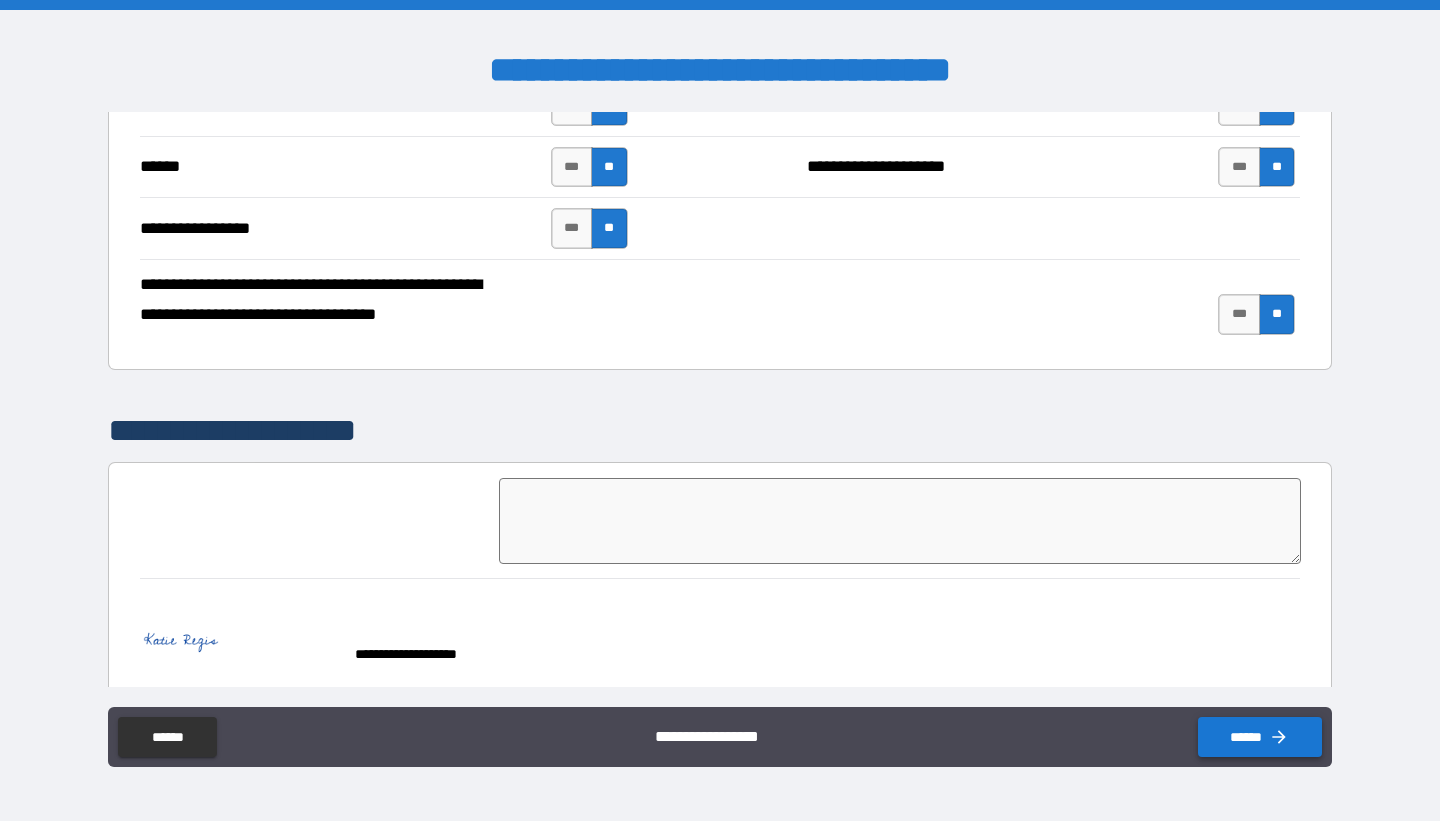 click on "******" at bounding box center (1260, 737) 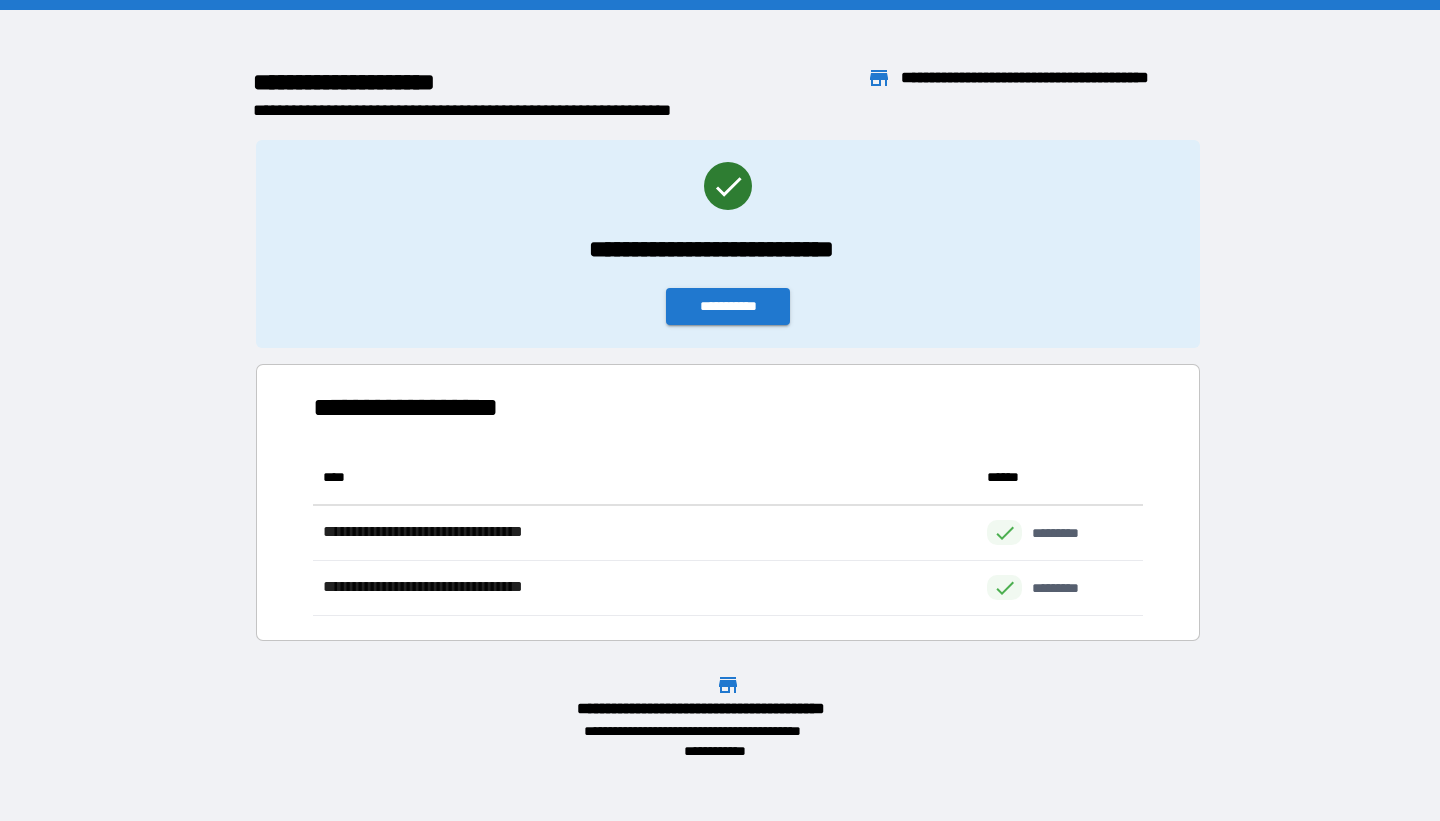 scroll, scrollTop: 1, scrollLeft: 1, axis: both 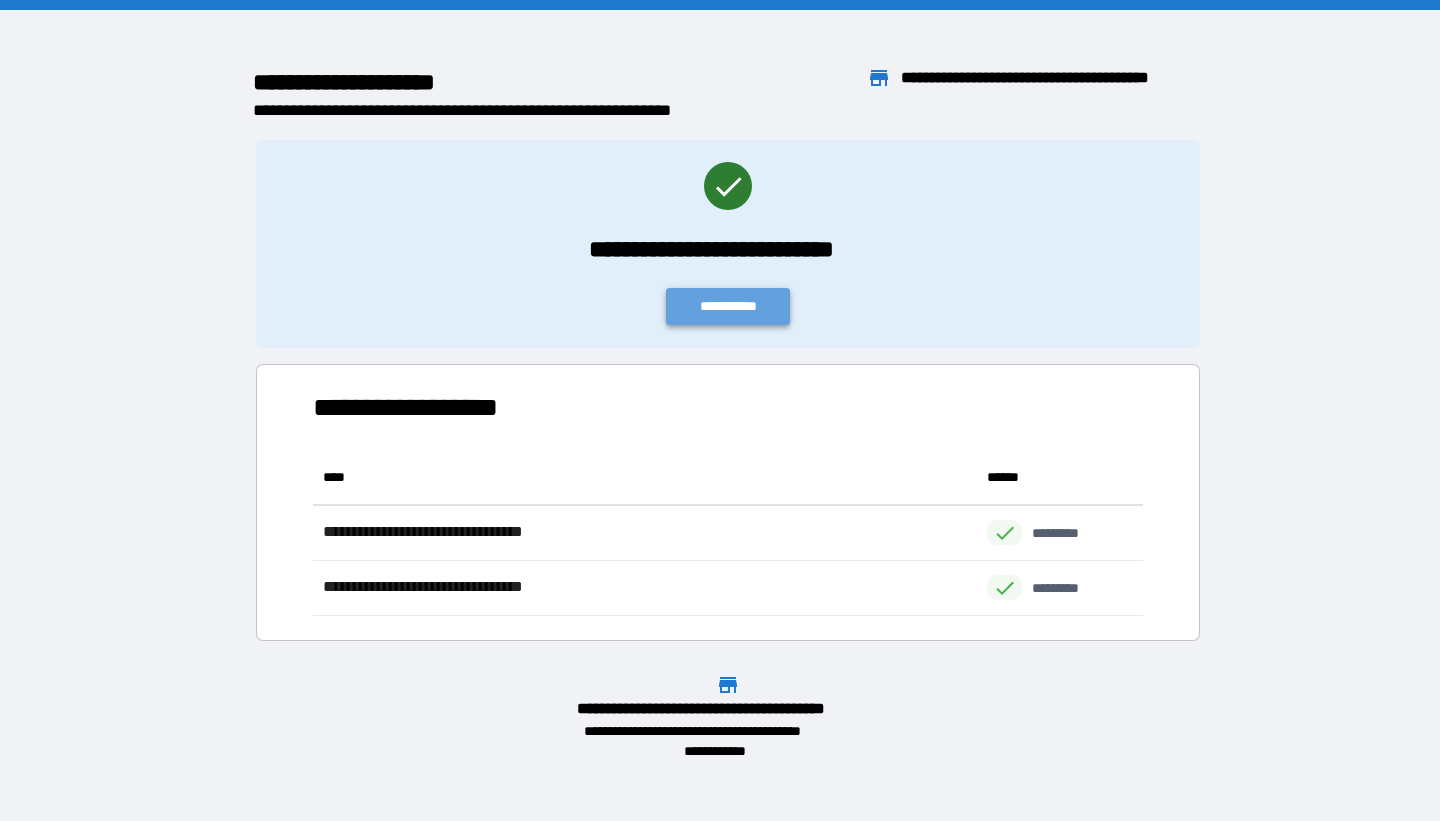 click on "**********" at bounding box center [728, 306] 